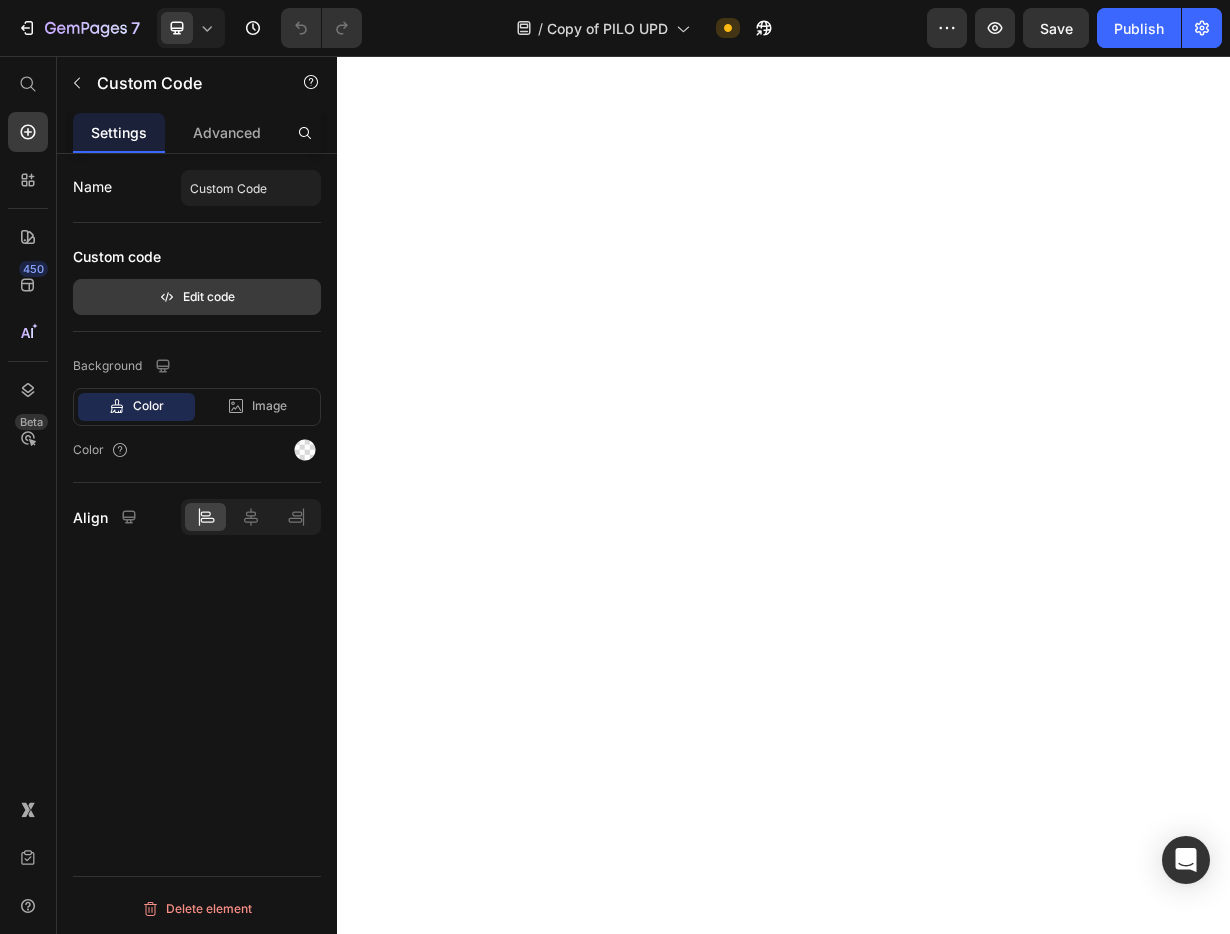 scroll, scrollTop: 0, scrollLeft: 0, axis: both 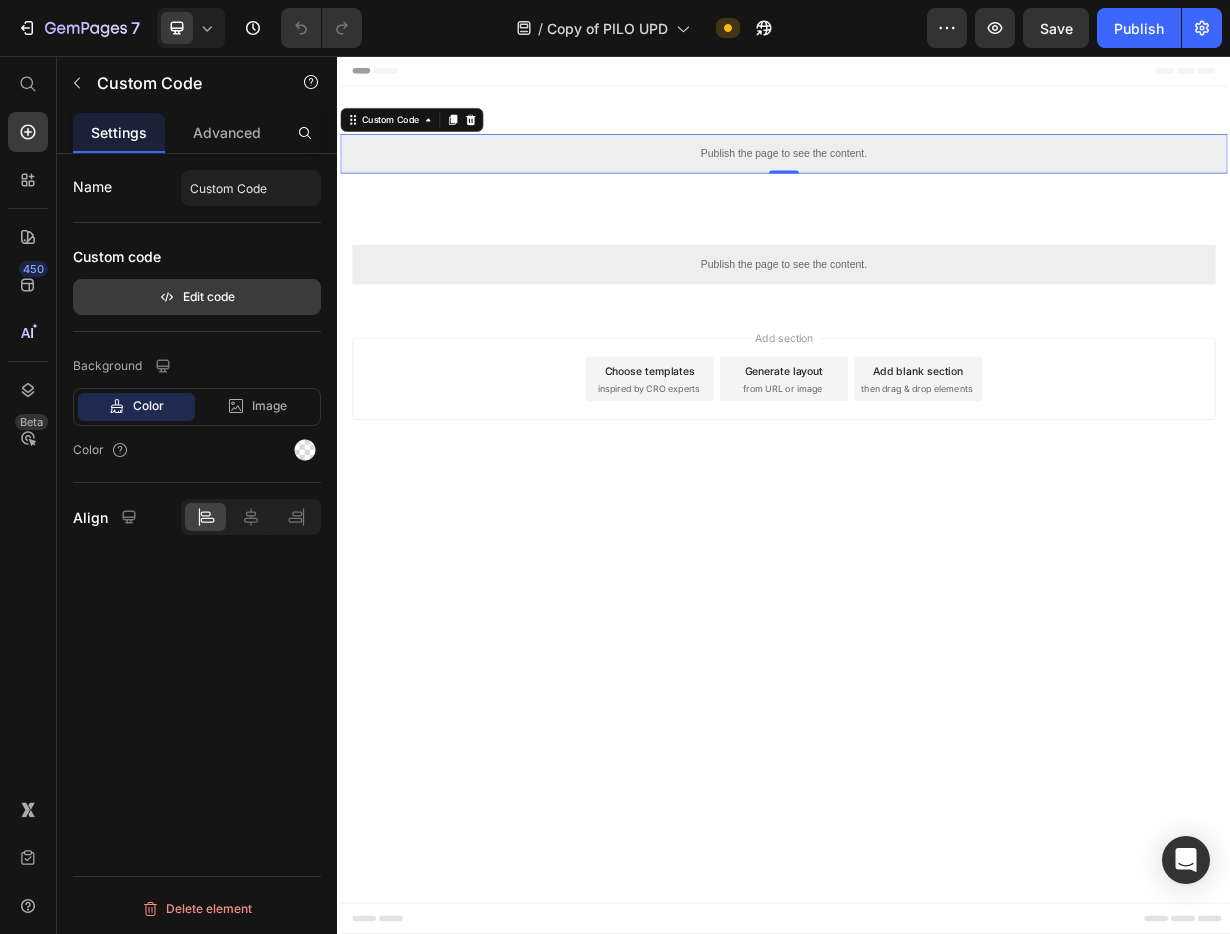click on "Edit code" at bounding box center (197, 297) 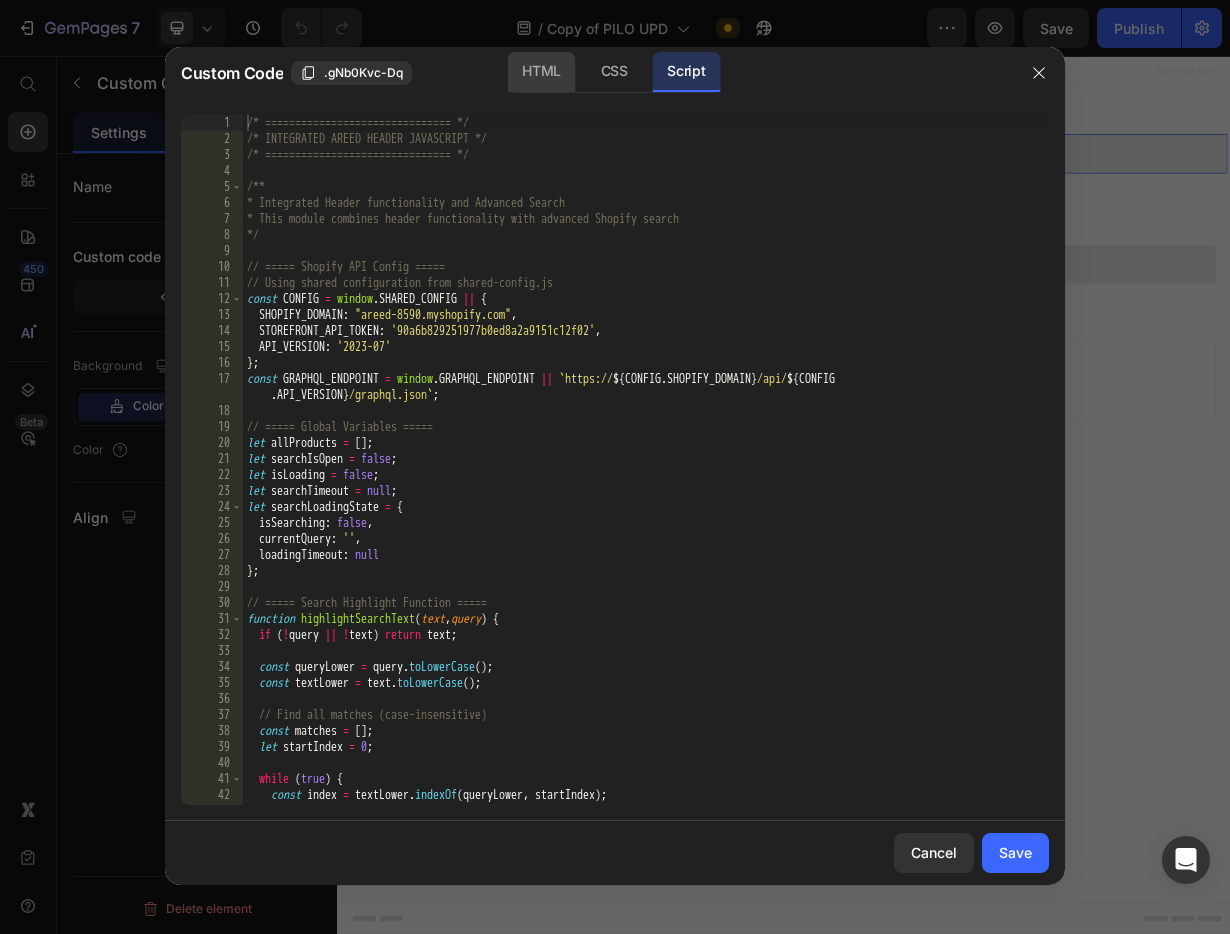 click on "HTML" 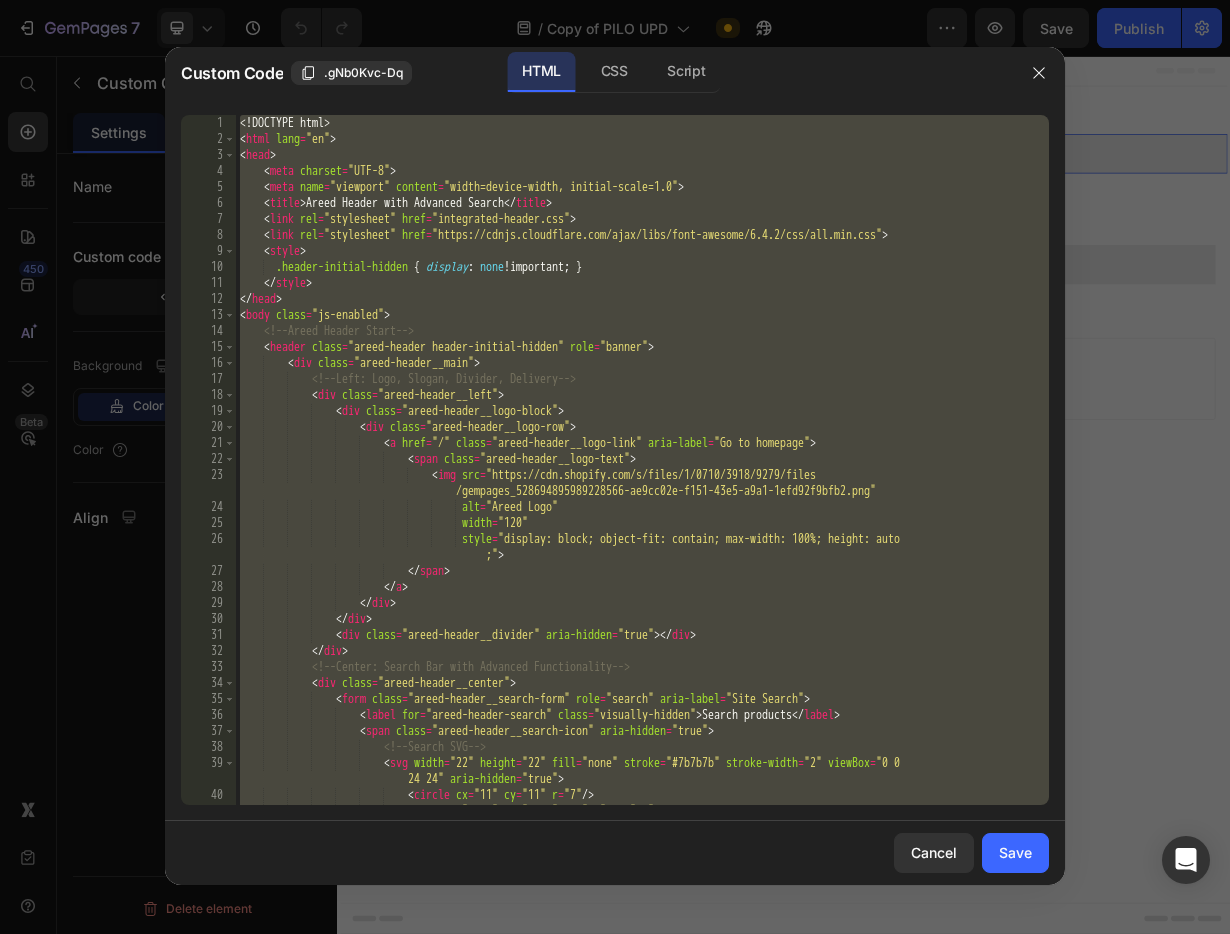 click on "John Smith" at bounding box center (642, 476) 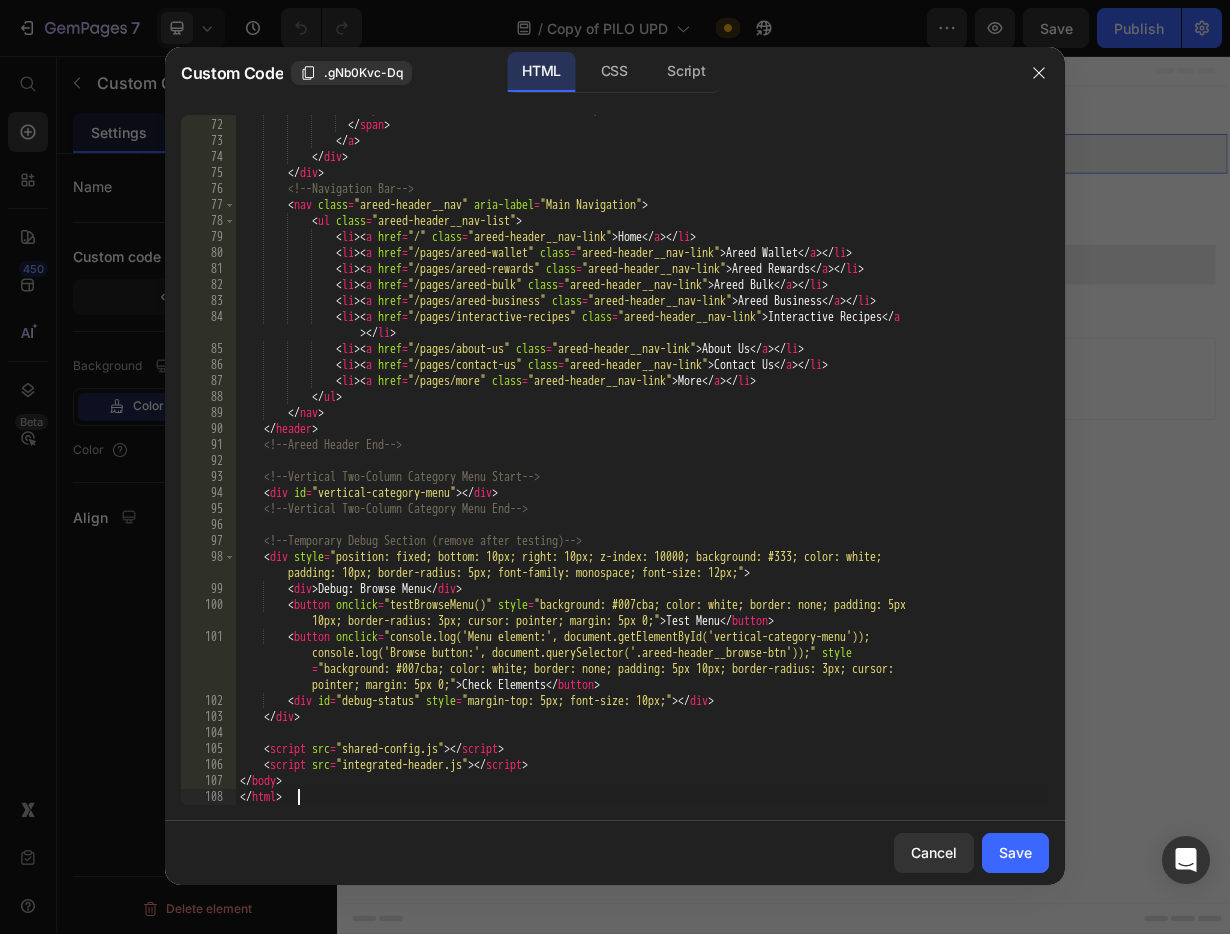 scroll, scrollTop: 1358, scrollLeft: 0, axis: vertical 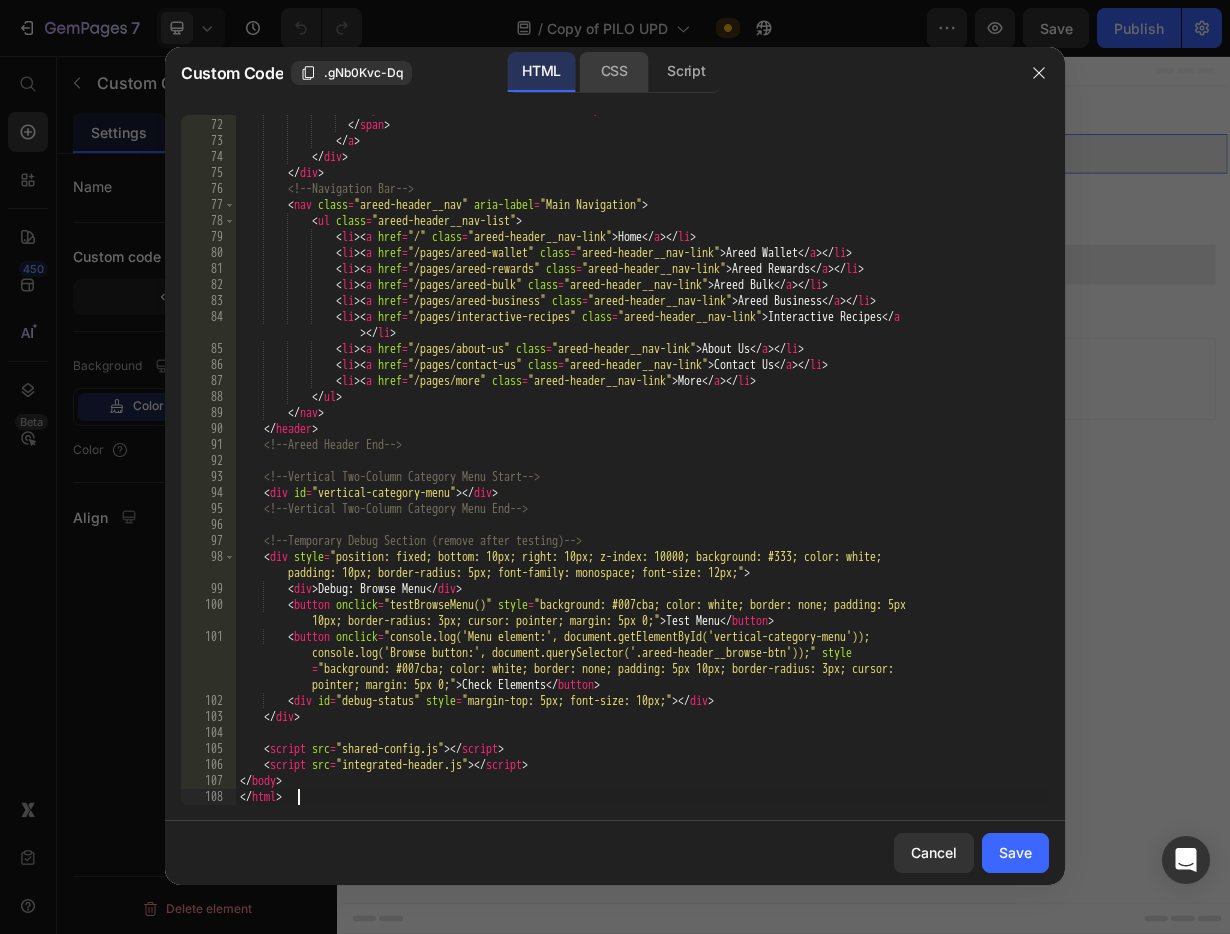click on "CSS" 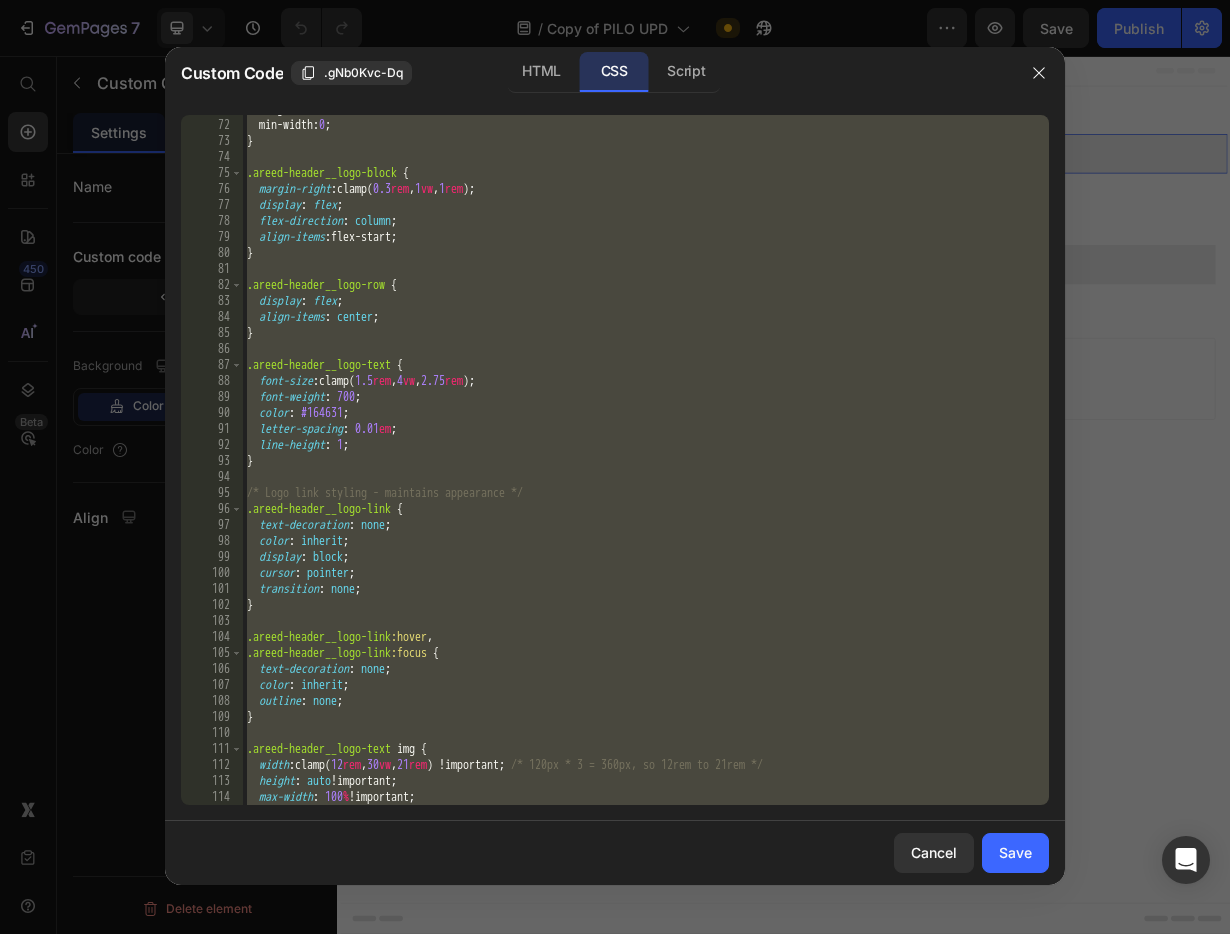 click on "align-items :  center ;    min-width :  0 ; } .areed-header__logo-block   {    margin-right :  clamp( 0.3 rem ,  1 vw ,  1 rem ) ;    display :   flex ;    flex-direction :   column ;    align-items :  flex-start ; } .areed-header__logo-row   {    display :   flex ;    align-items :   center ; } .areed-header__logo-text   {    font-size :  clamp( 1.5 rem ,  4 vw ,  2.75 rem ) ;    font-weight :   700 ;    color :   #164631 ;    letter-spacing :   0.01 em ;    line-height :   1 ; } /* Logo link styling - maintains appearance */ .areed-header__logo-link   {    text-decoration :   none ;    color :   inherit ;    display :   block ;    cursor :   pointer ;    transition :   none ; } .areed-header__logo-link :hover , .areed-header__logo-link :focus   {    text-decoration :   none ;    color :   inherit ;    outline :   none ; } .areed-header__logo-text   img   {    width :  clamp( 12 rem ,  30 vw ,  21 rem ) !important ;   /* 120px * 3 = 360px, so 12rem to 21rem */    height :   auto  !important ;    max-width" at bounding box center [646, 462] 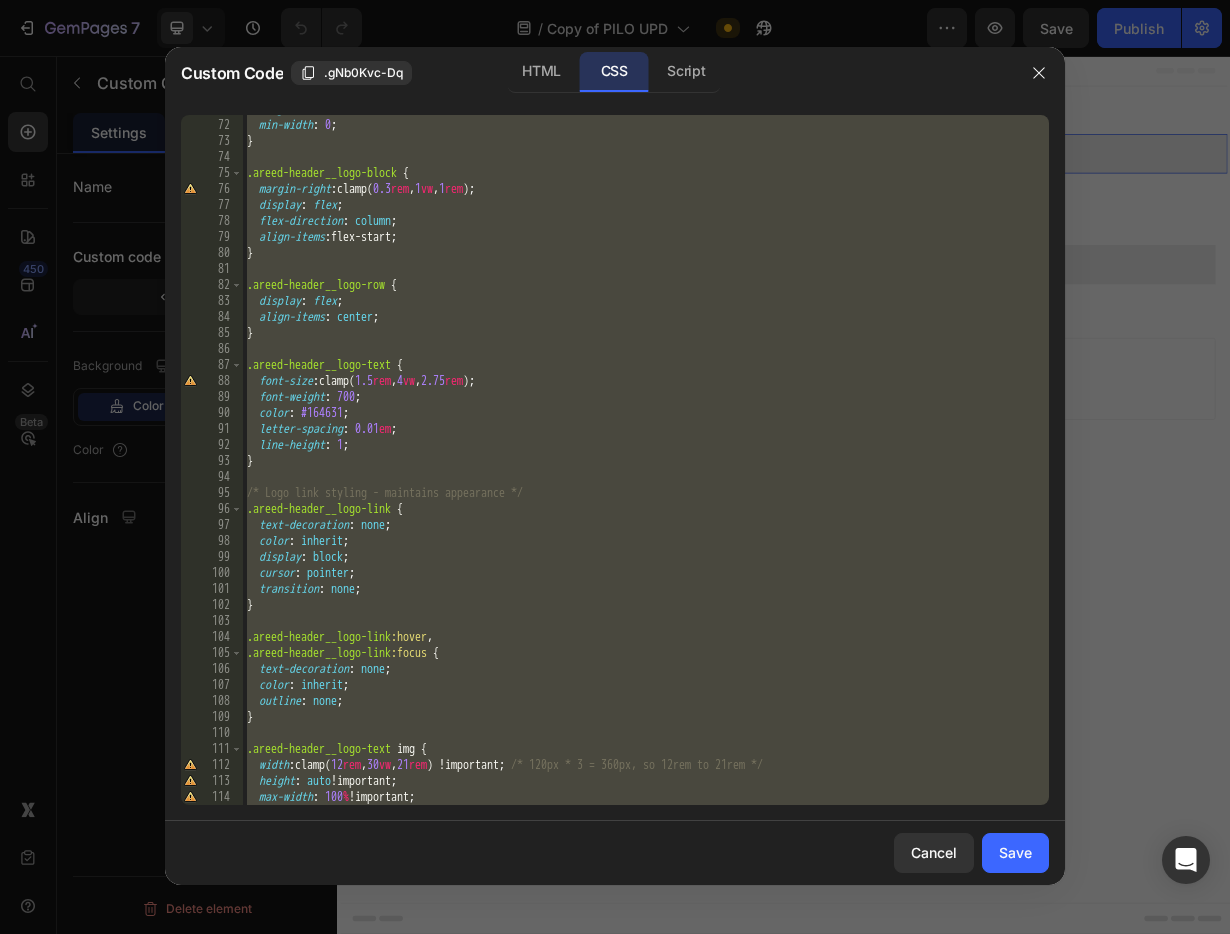 paste 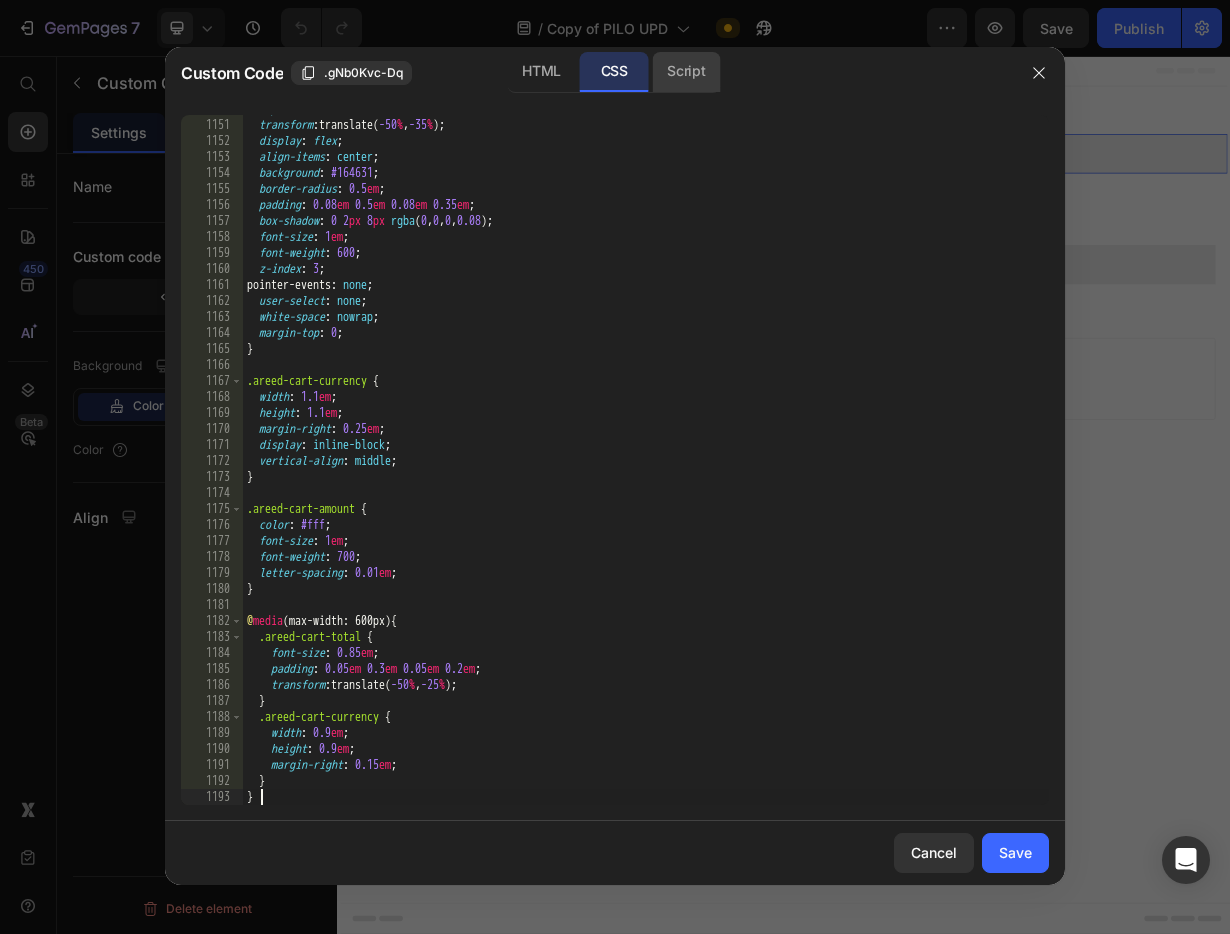 click on "Script" 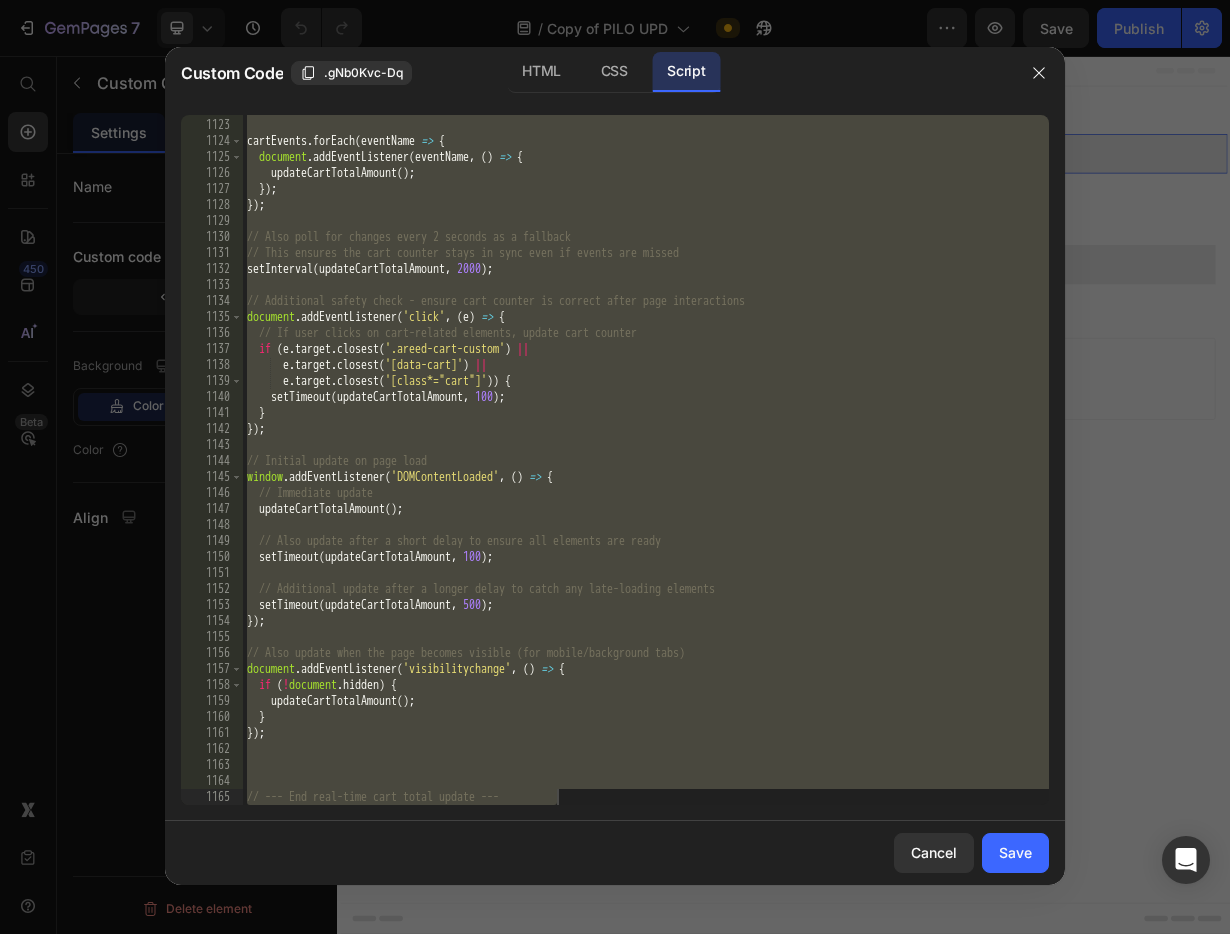 click on "] ; cartEvents . forEach ( eventName   =>   {    document . addEventListener ( eventName ,   ( )   =>   {      updateCartTotalAmount ( ) ;    }) ; }) ; // Also poll for changes every 2 seconds as a fallback // This ensures the cart counter stays in sync even if events are missed setInterval ( updateCartTotalAmount ,   2000 ) ; // Additional safety check - ensure cart counter is correct after page interactions document . addEventListener ( 'click' ,   ( e )   =>   {    // If user clicks on cart-related elements, update cart counter    if   ( e . target . closest ( '.areed-cart-custom' )   ||           e . target . closest ( '[data-cart]' )   ||           e . target . closest ( '[class*="cart"]' ))   {      setTimeout ( updateCartTotalAmount ,   100 ) ;    } }) ; // Initial update on page load window . addEventListener ( 'DOMContentLoaded' ,   ( )   =>   {    // Immediate update    updateCartTotalAmount ( ) ;       // Also update after a short delay to ensure all elements are ready    setTimeout ( ,   100 ) ; (" at bounding box center (646, 462) 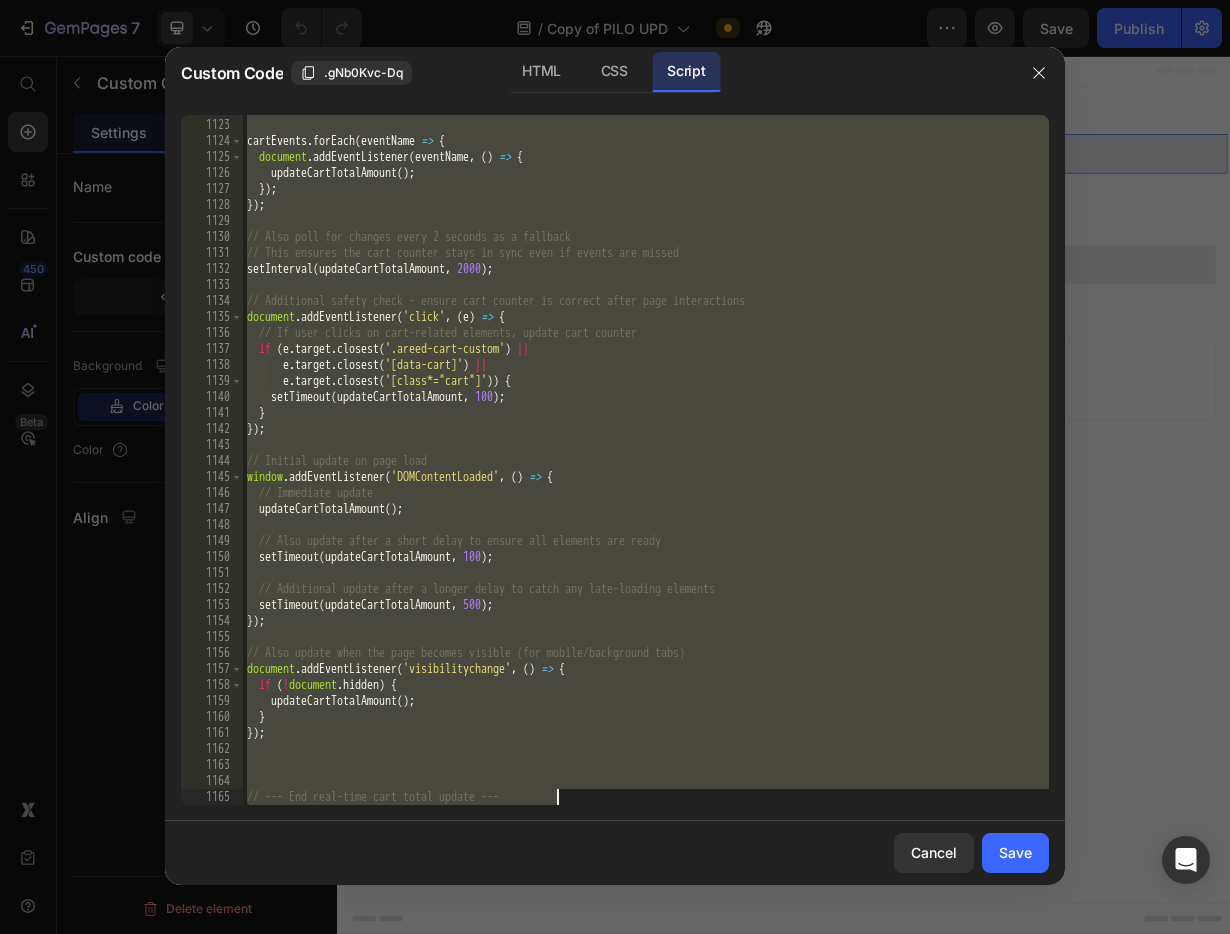 paste 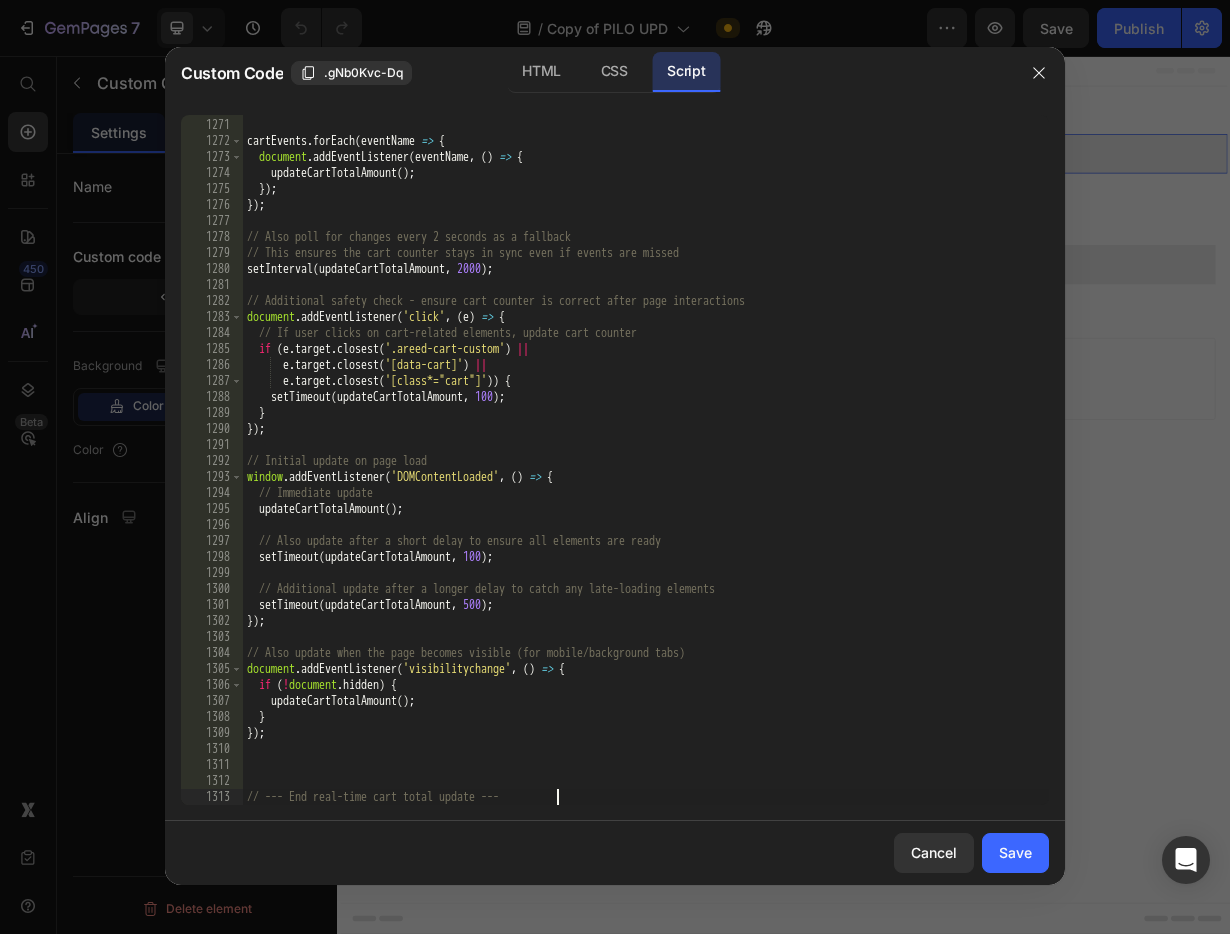 scroll, scrollTop: 20590, scrollLeft: 0, axis: vertical 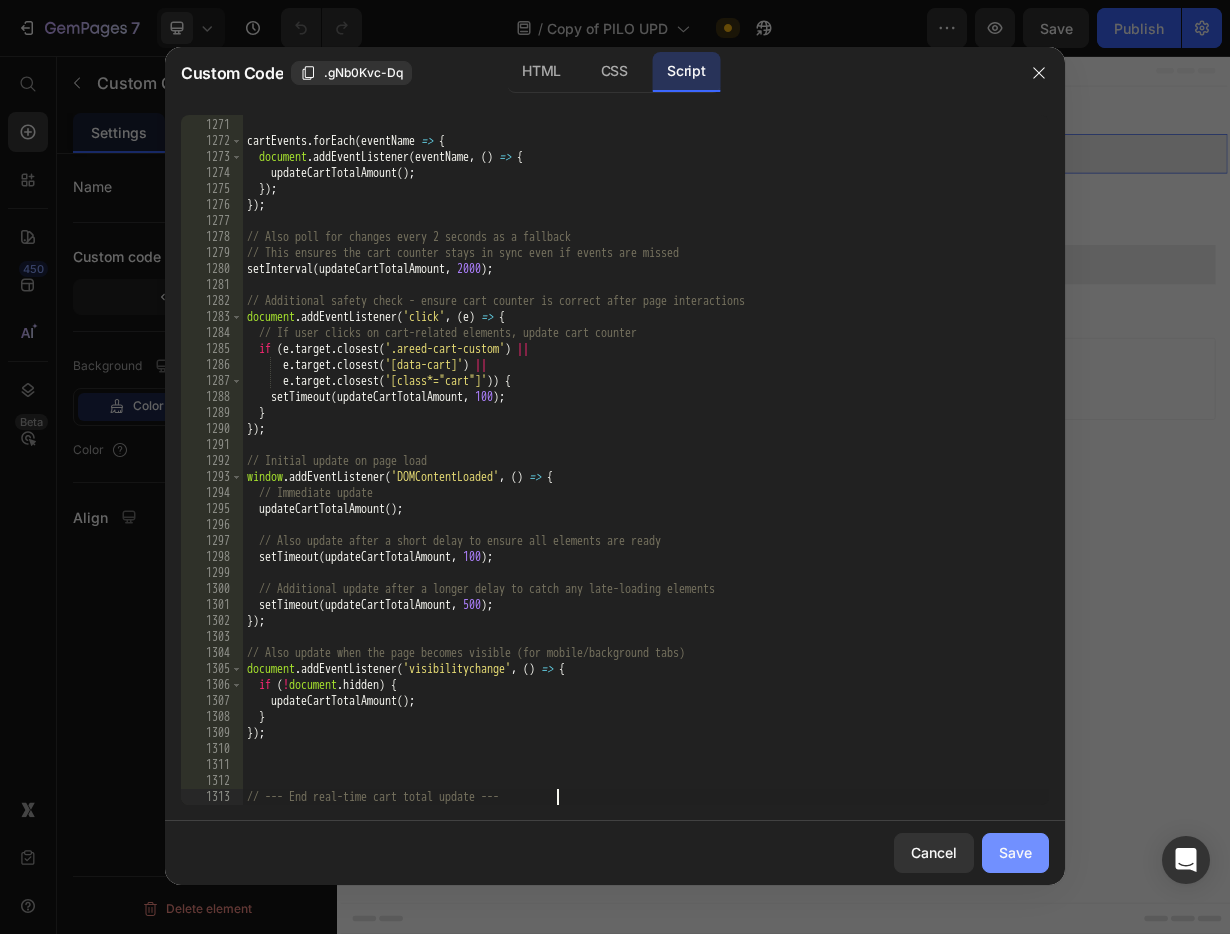 click on "Save" at bounding box center (1015, 852) 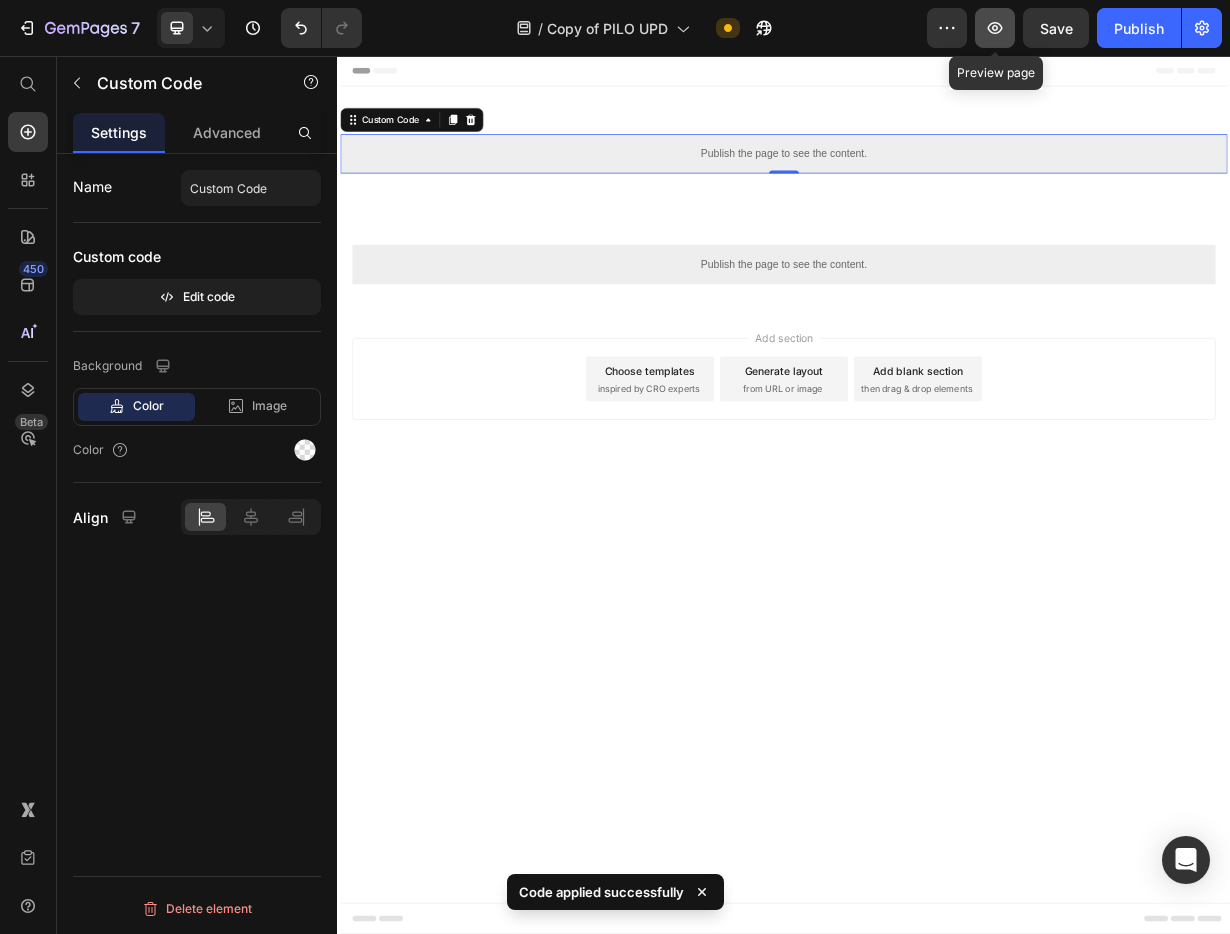 click 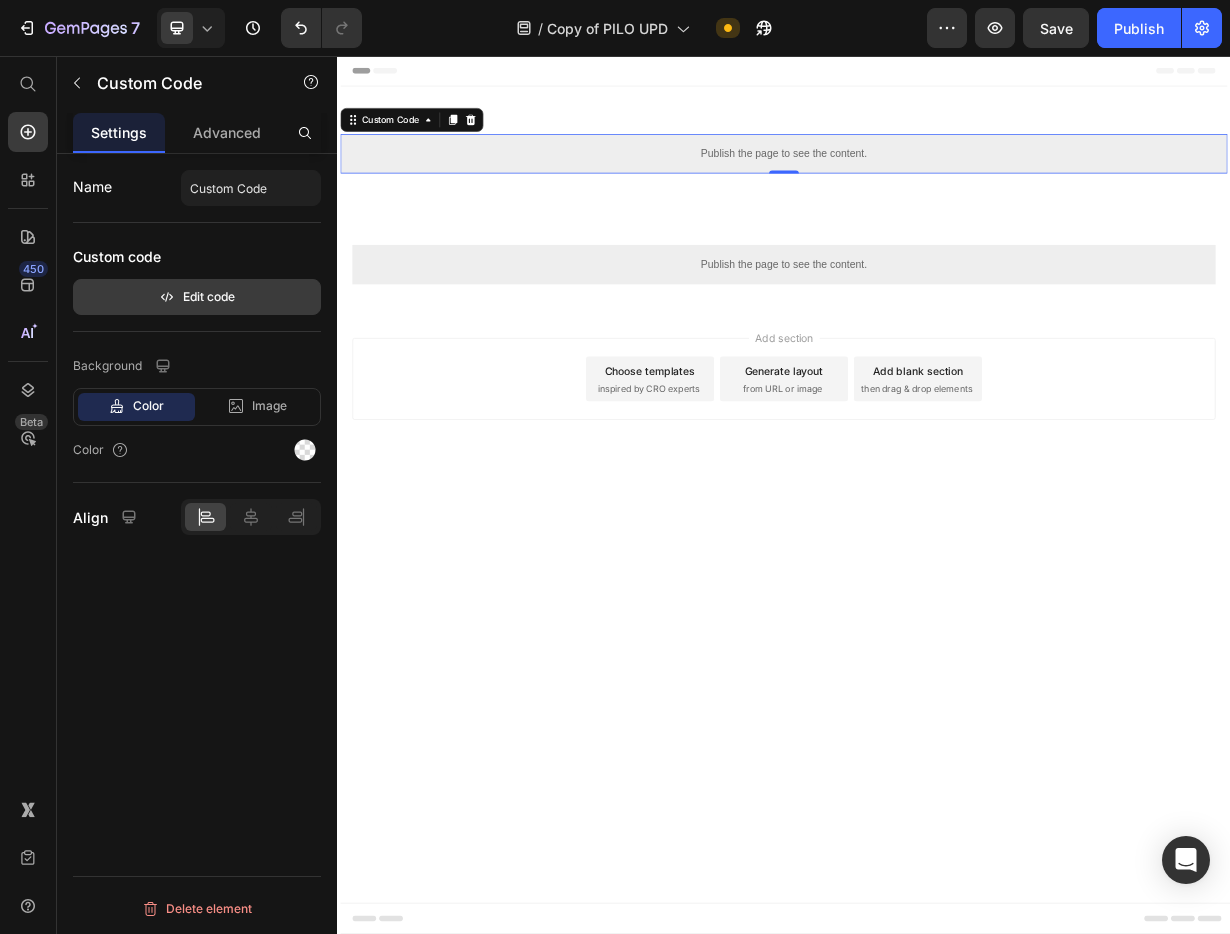 click on "Edit code" at bounding box center [197, 297] 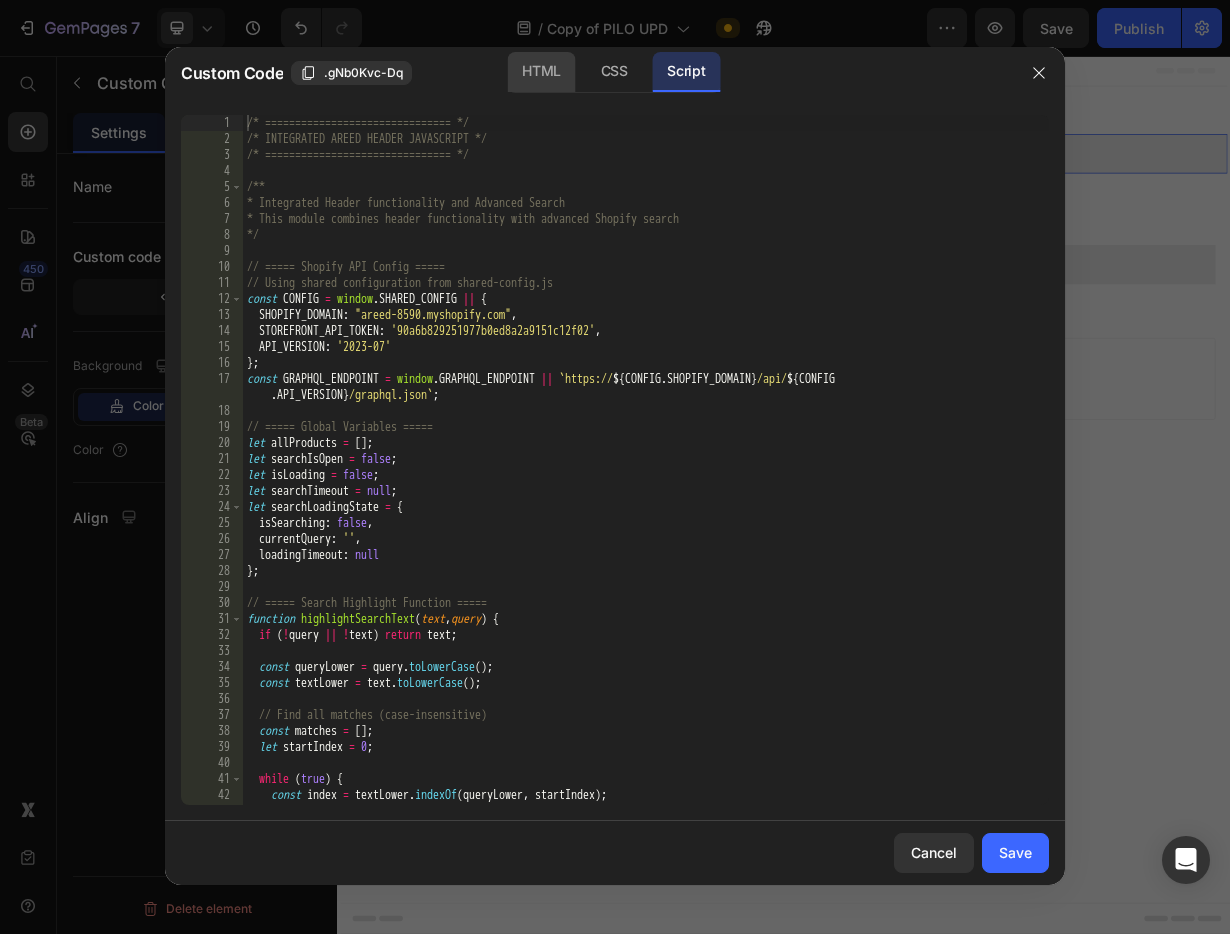 click on "HTML" 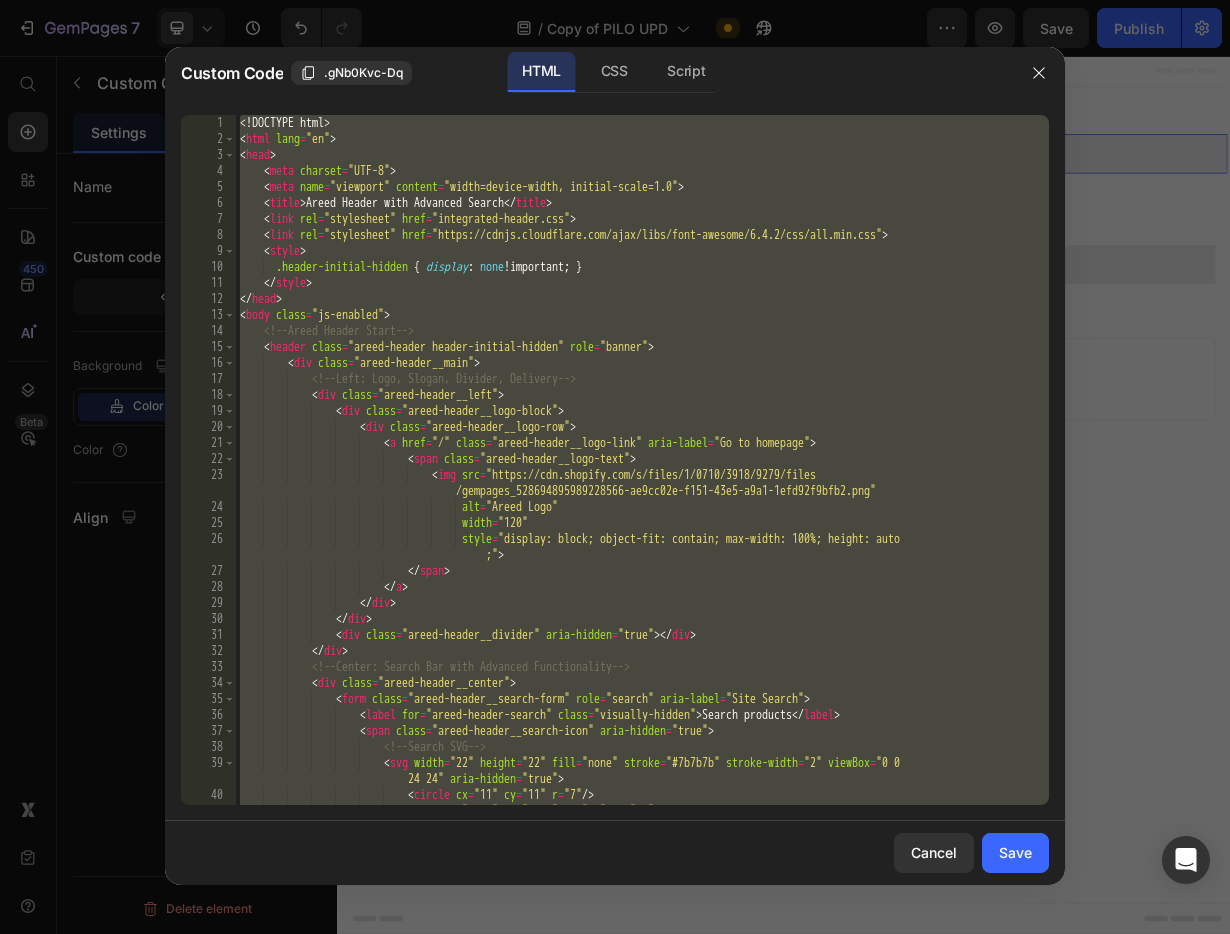 click on "John Smith" at bounding box center [642, 476] 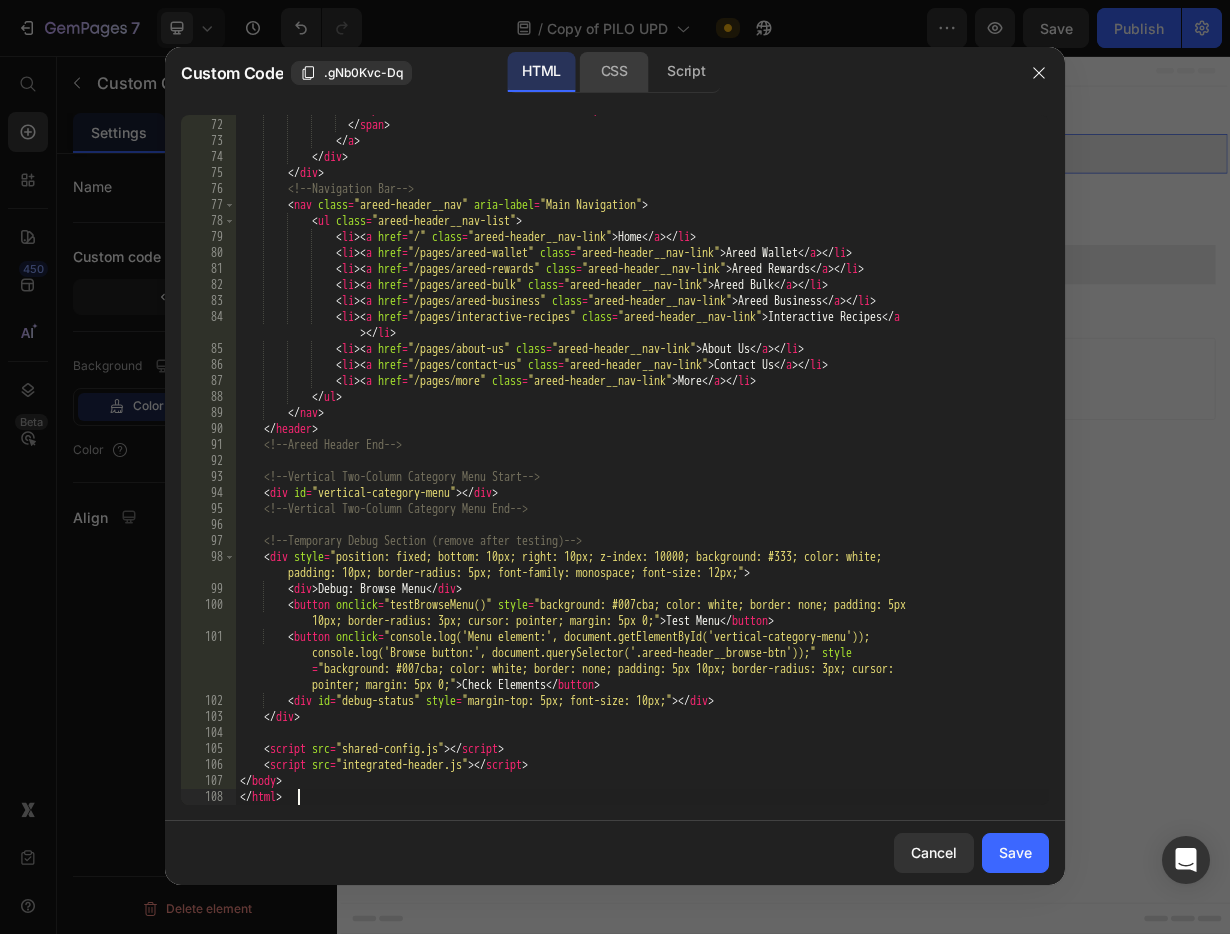 click on "CSS" 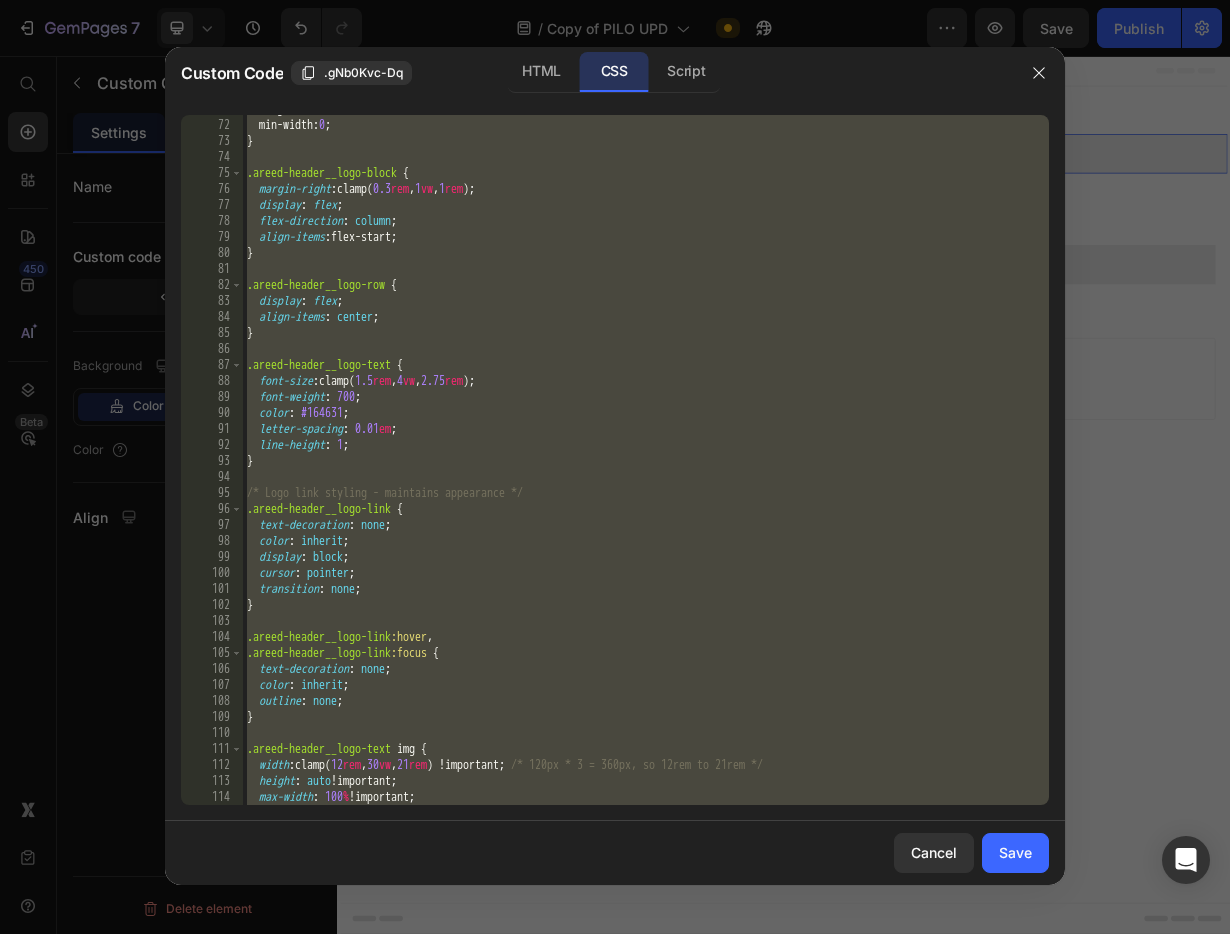 scroll, scrollTop: 1133, scrollLeft: 0, axis: vertical 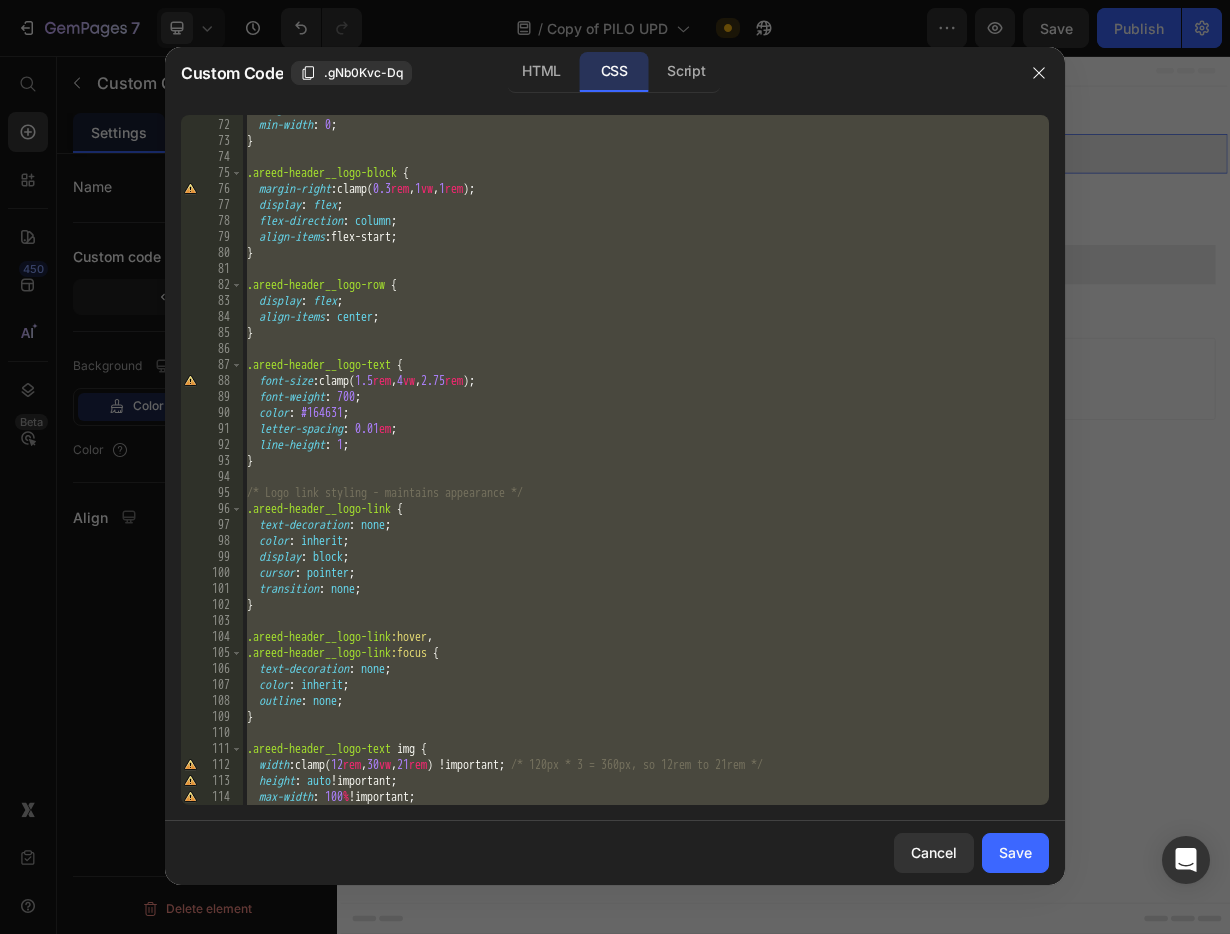 paste 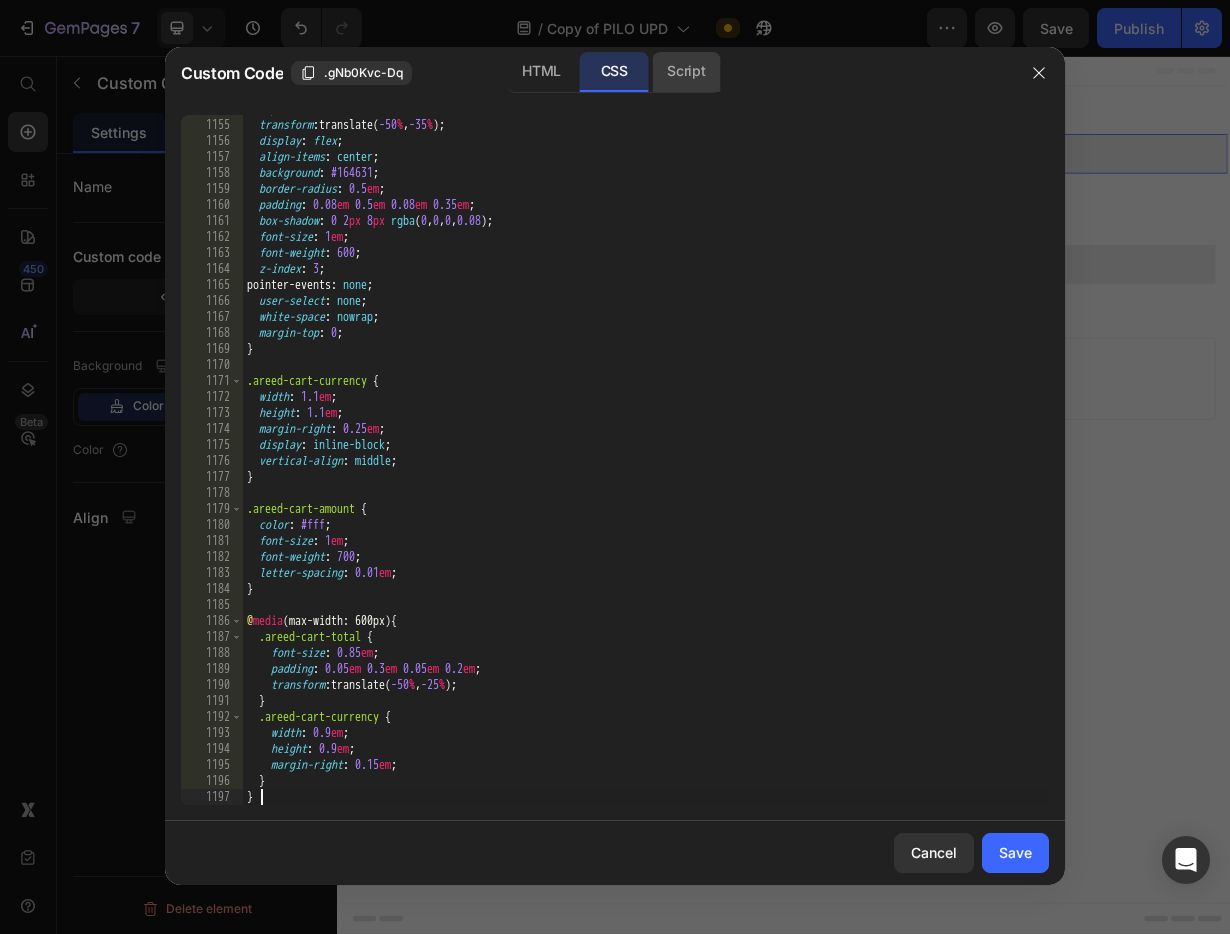 click on "Script" 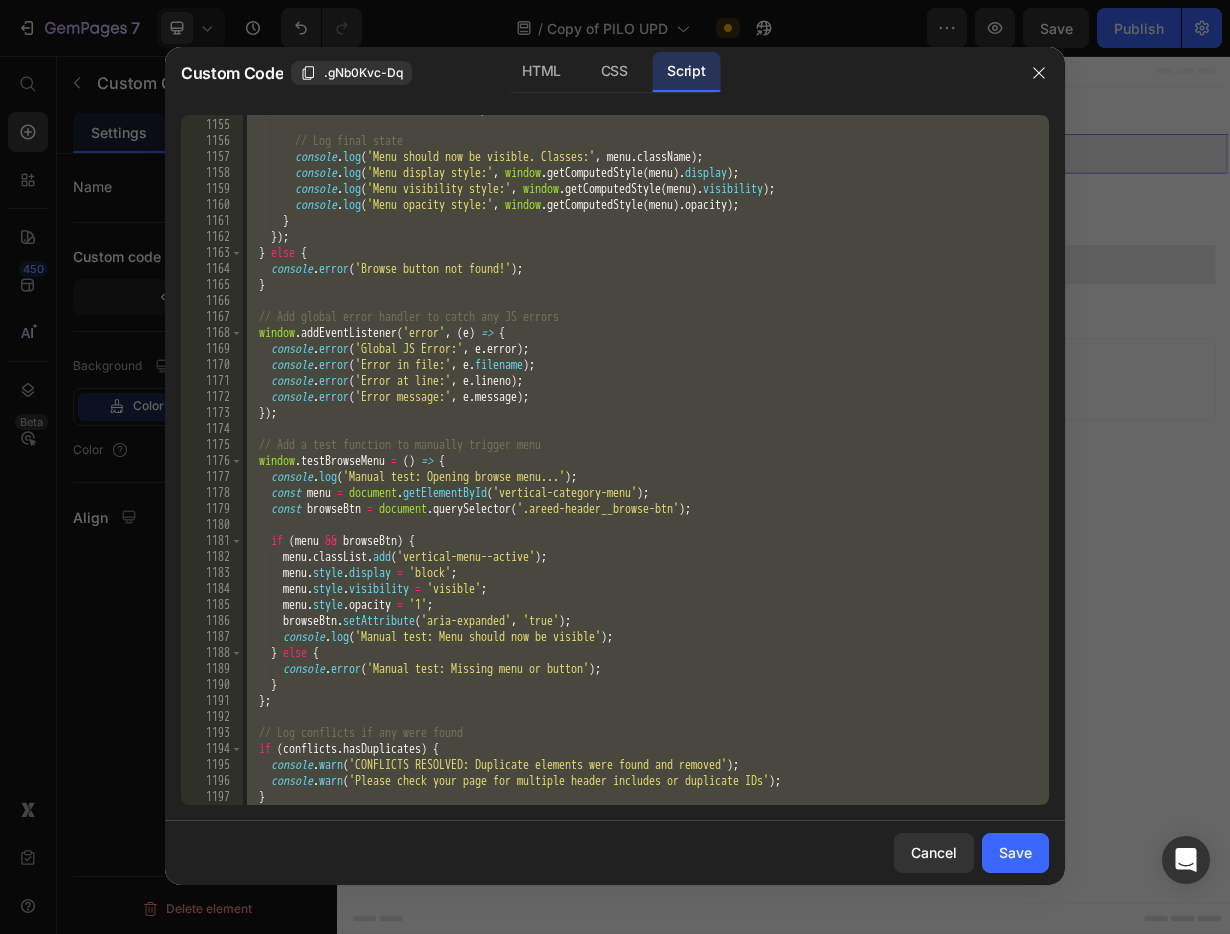 scroll, scrollTop: 18733, scrollLeft: 0, axis: vertical 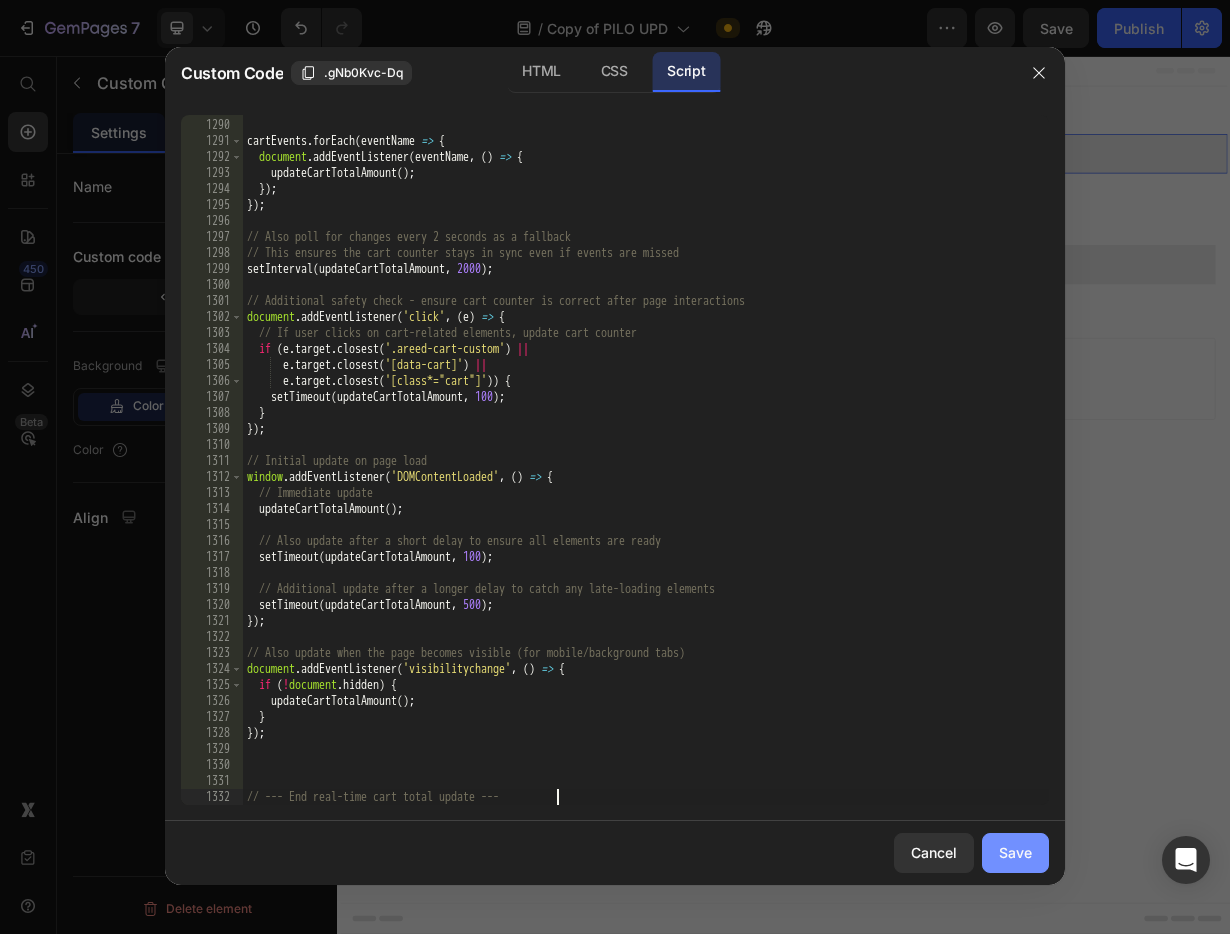 click on "Save" at bounding box center (1015, 852) 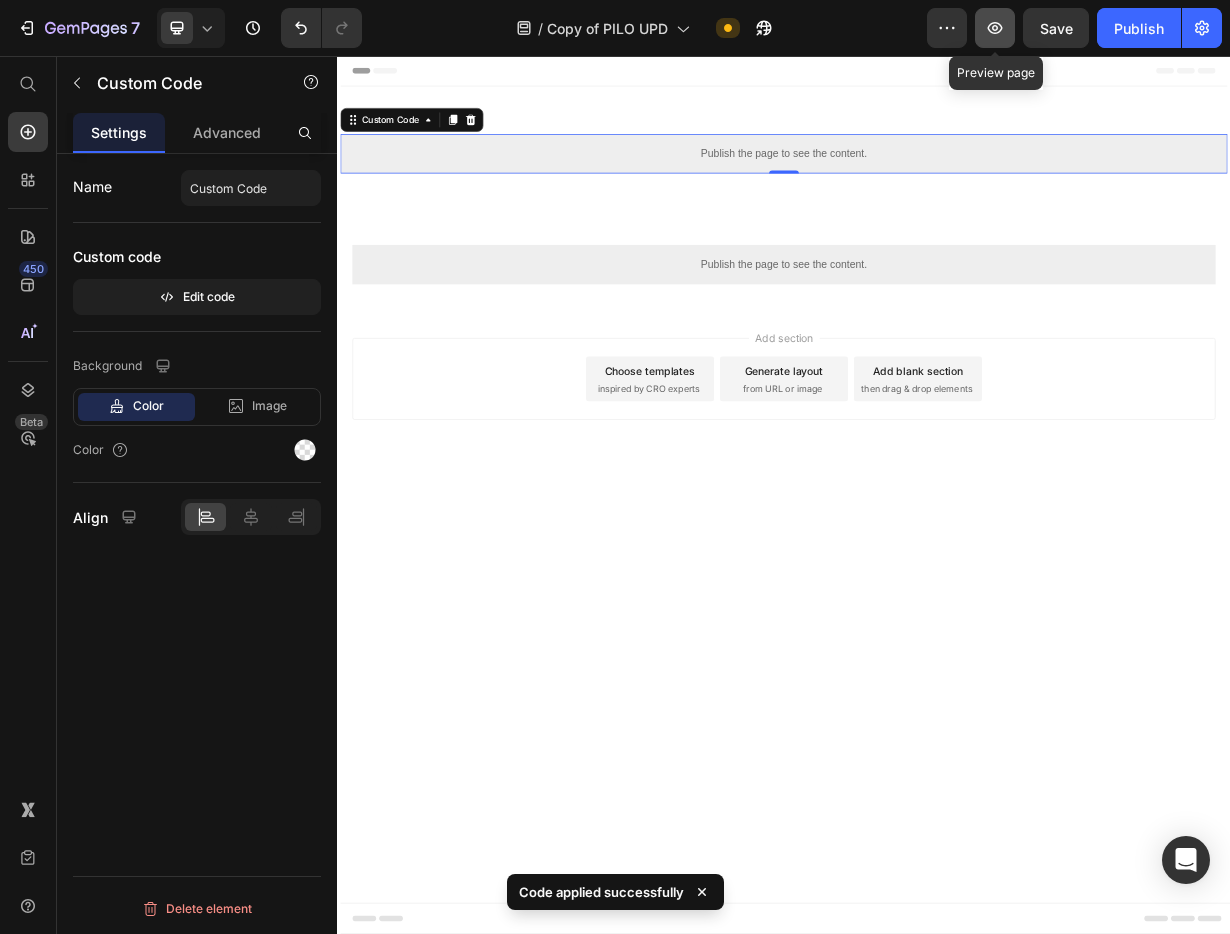 click 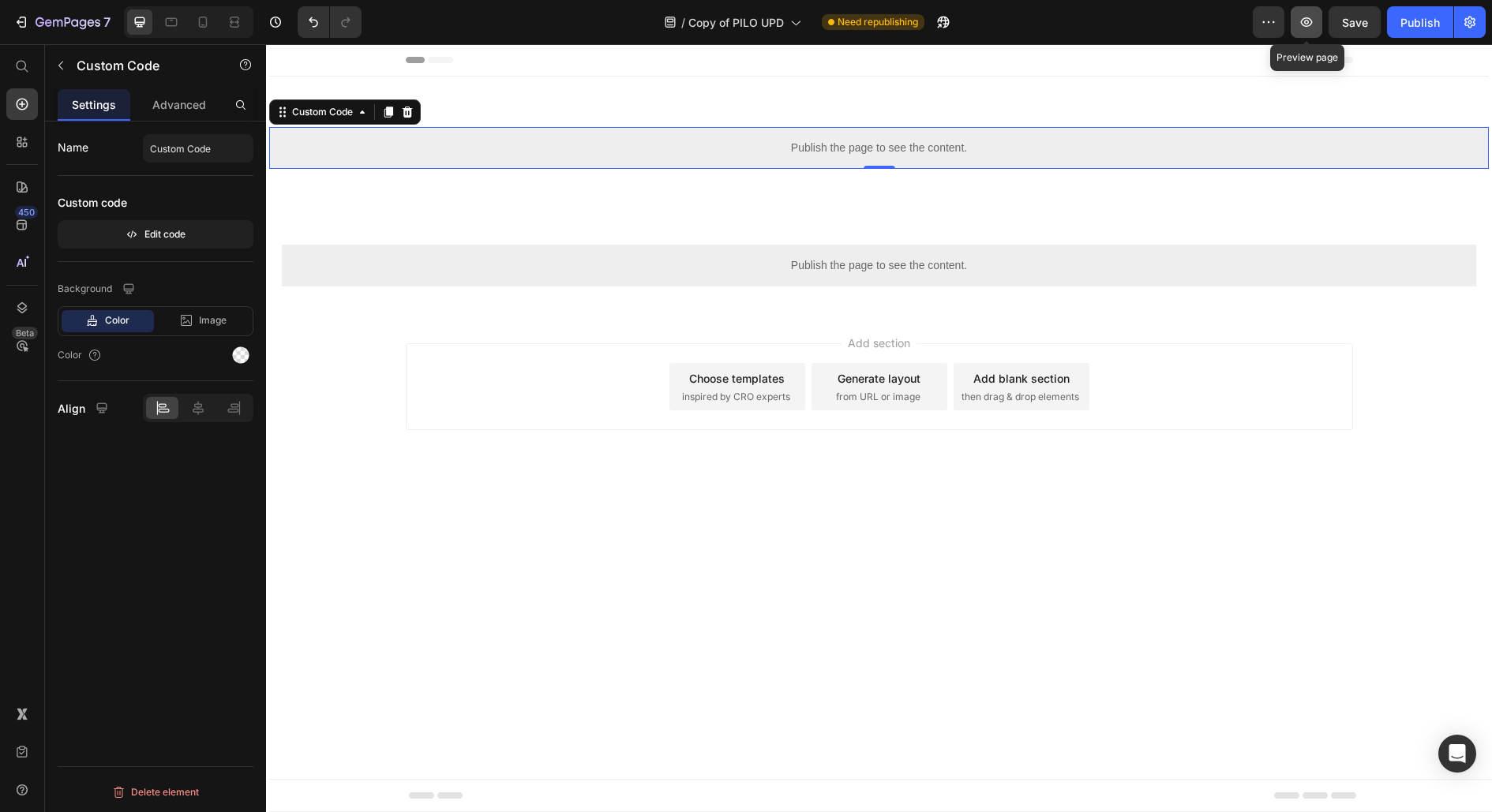 click 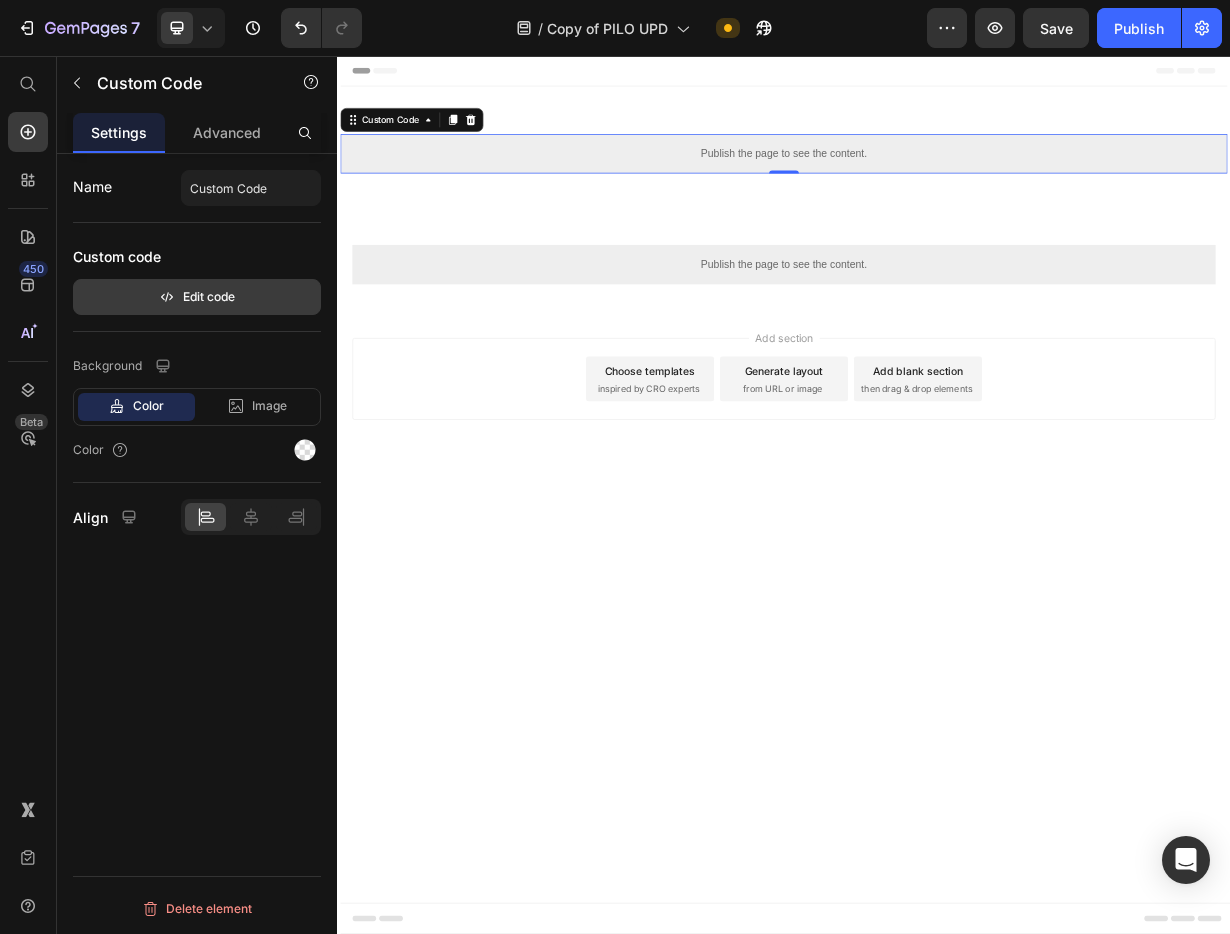 click on "Edit code" at bounding box center [197, 297] 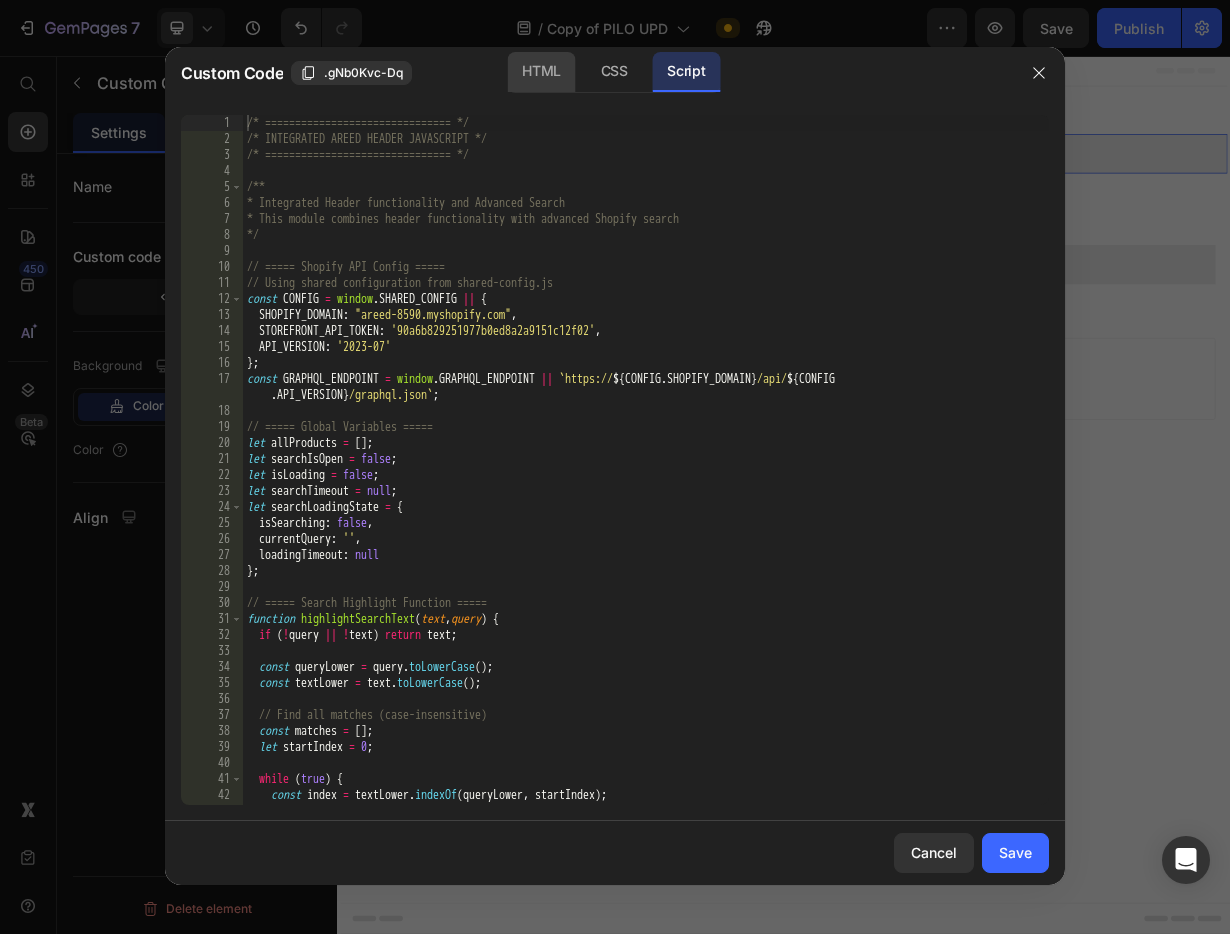 click on "HTML" 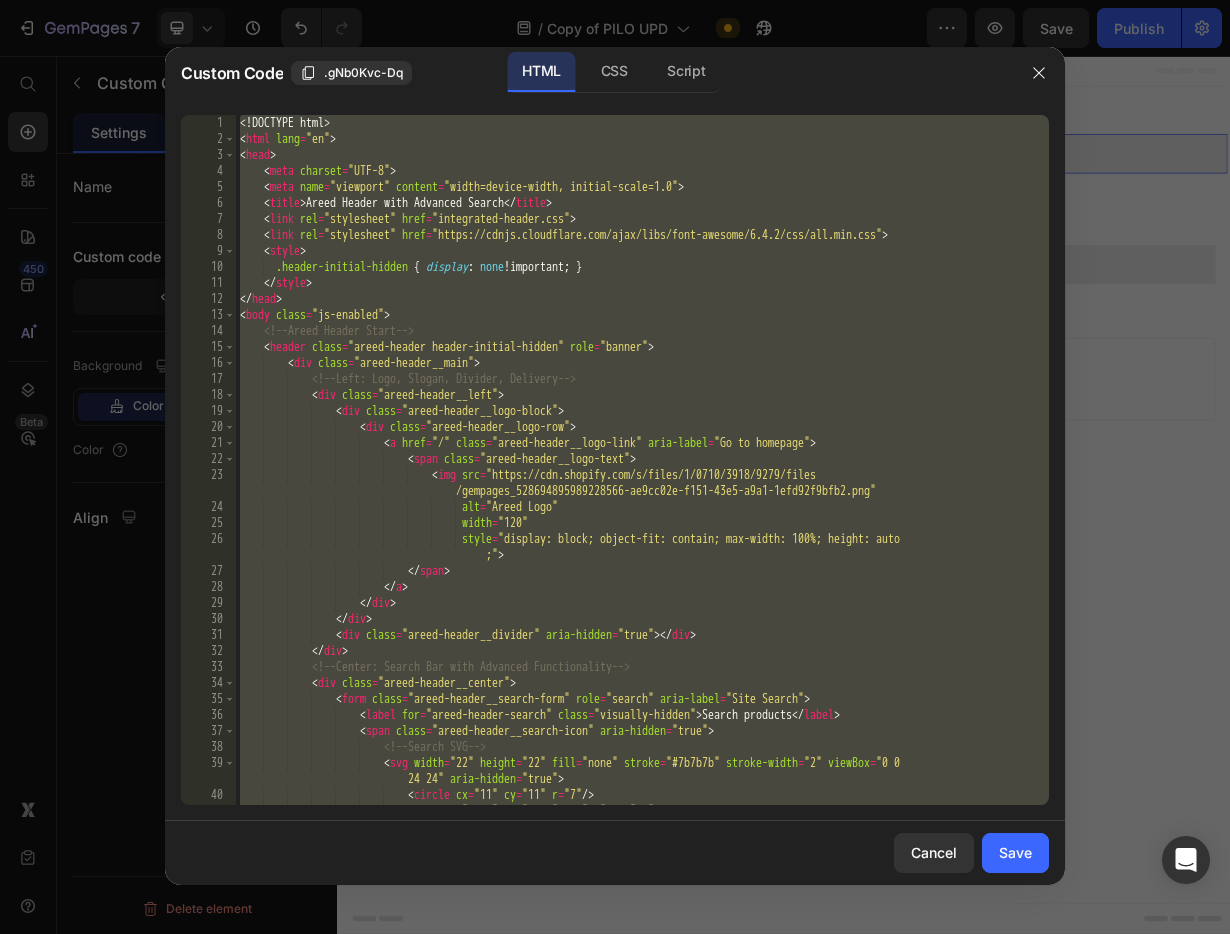 click on "John Smith" at bounding box center [642, 476] 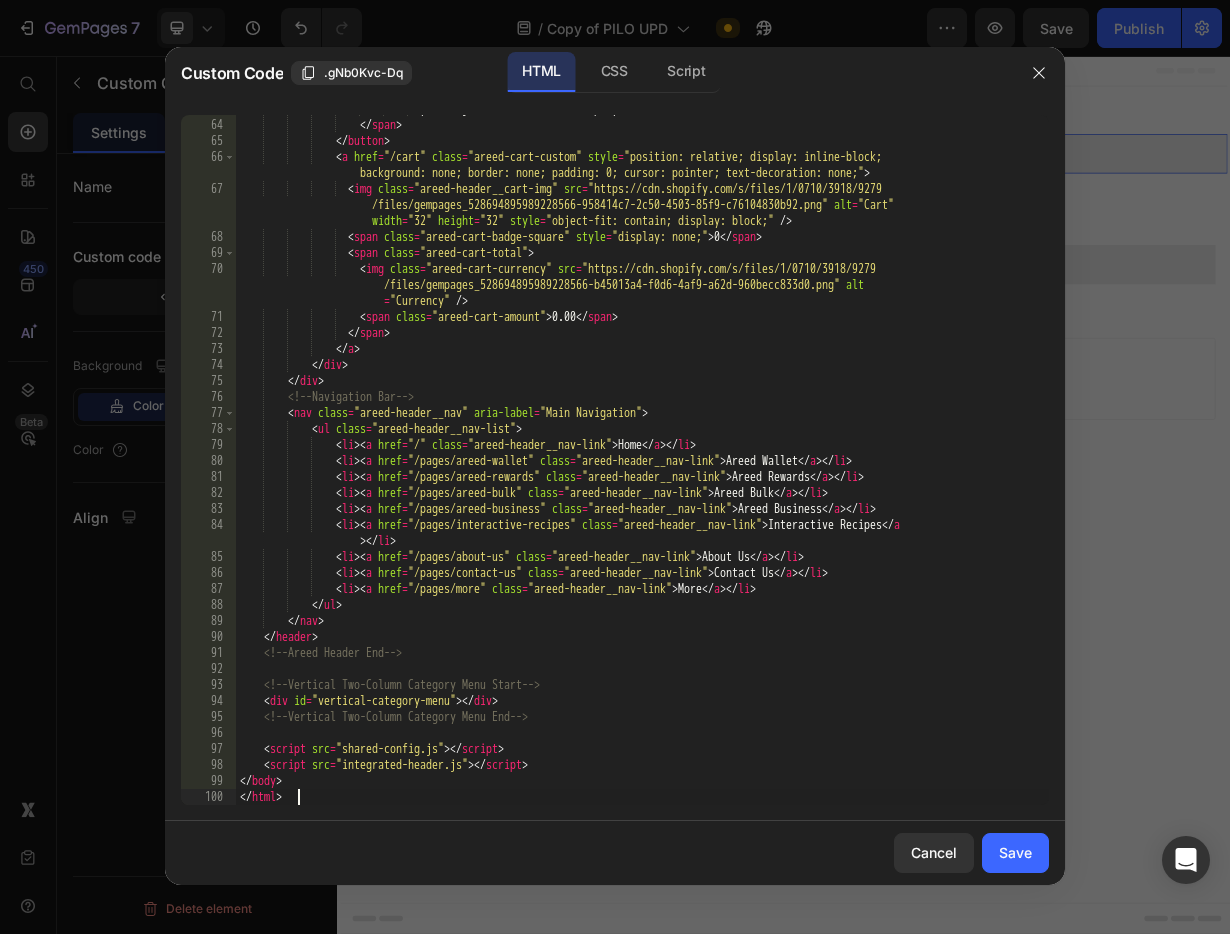 scroll, scrollTop: 1150, scrollLeft: 0, axis: vertical 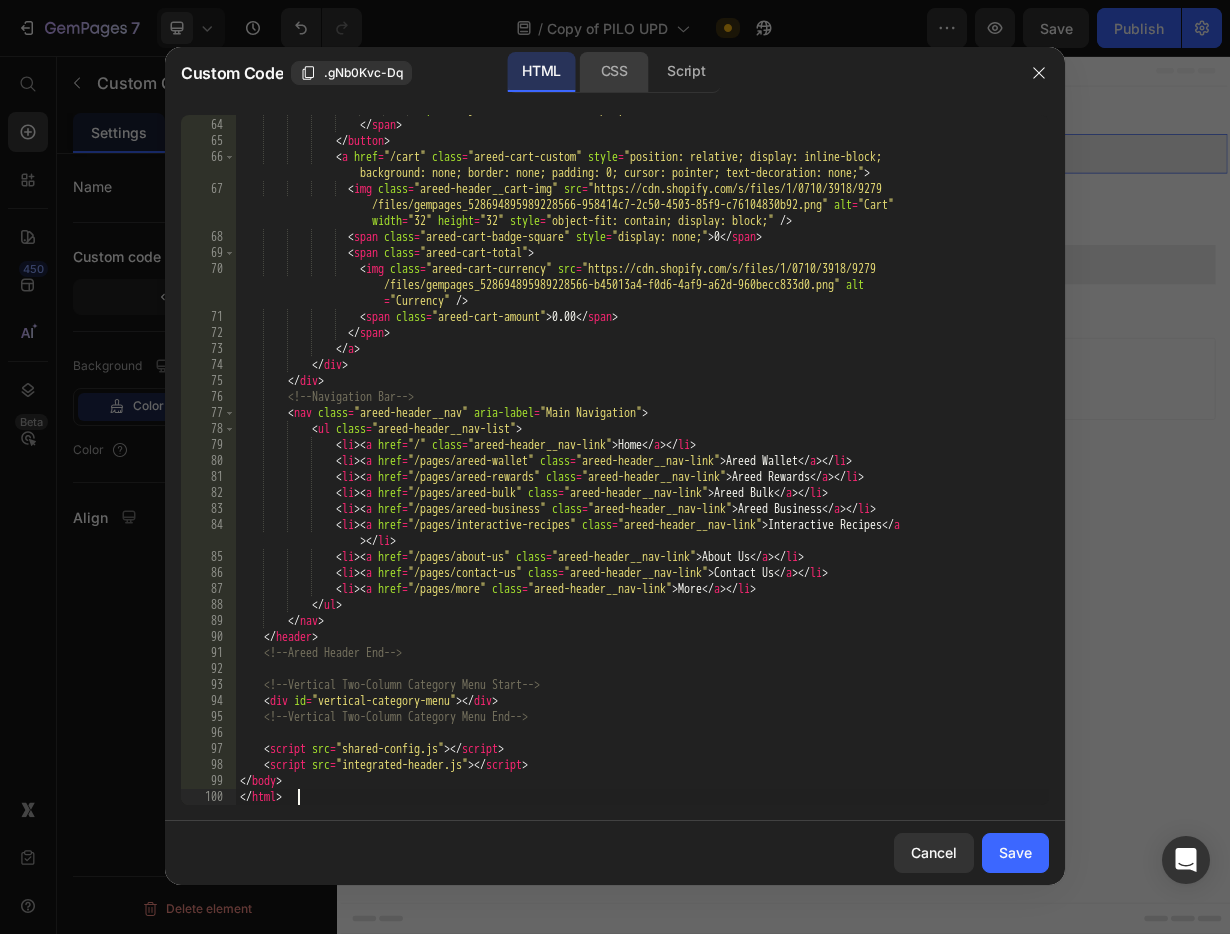 click on "CSS" 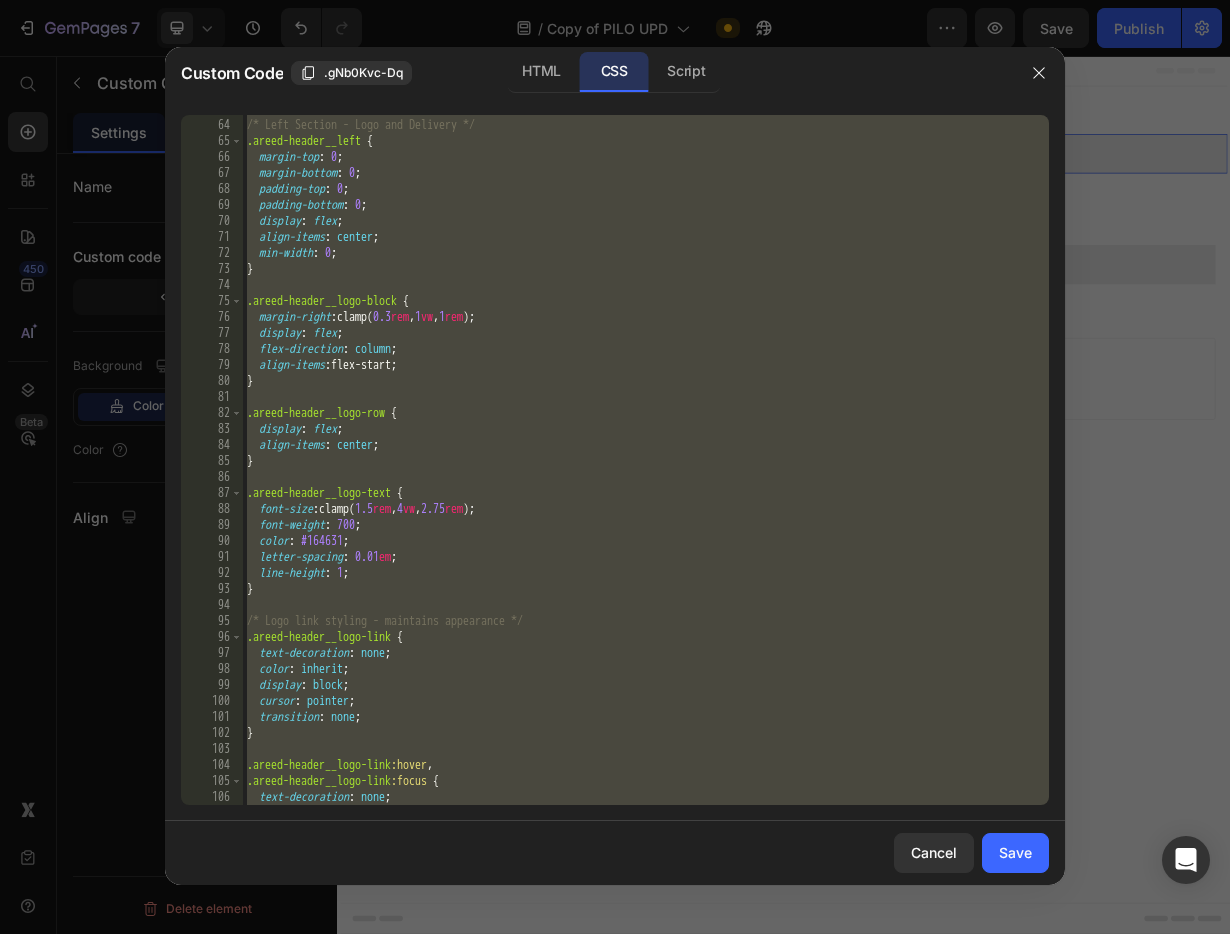 scroll, scrollTop: 1006, scrollLeft: 0, axis: vertical 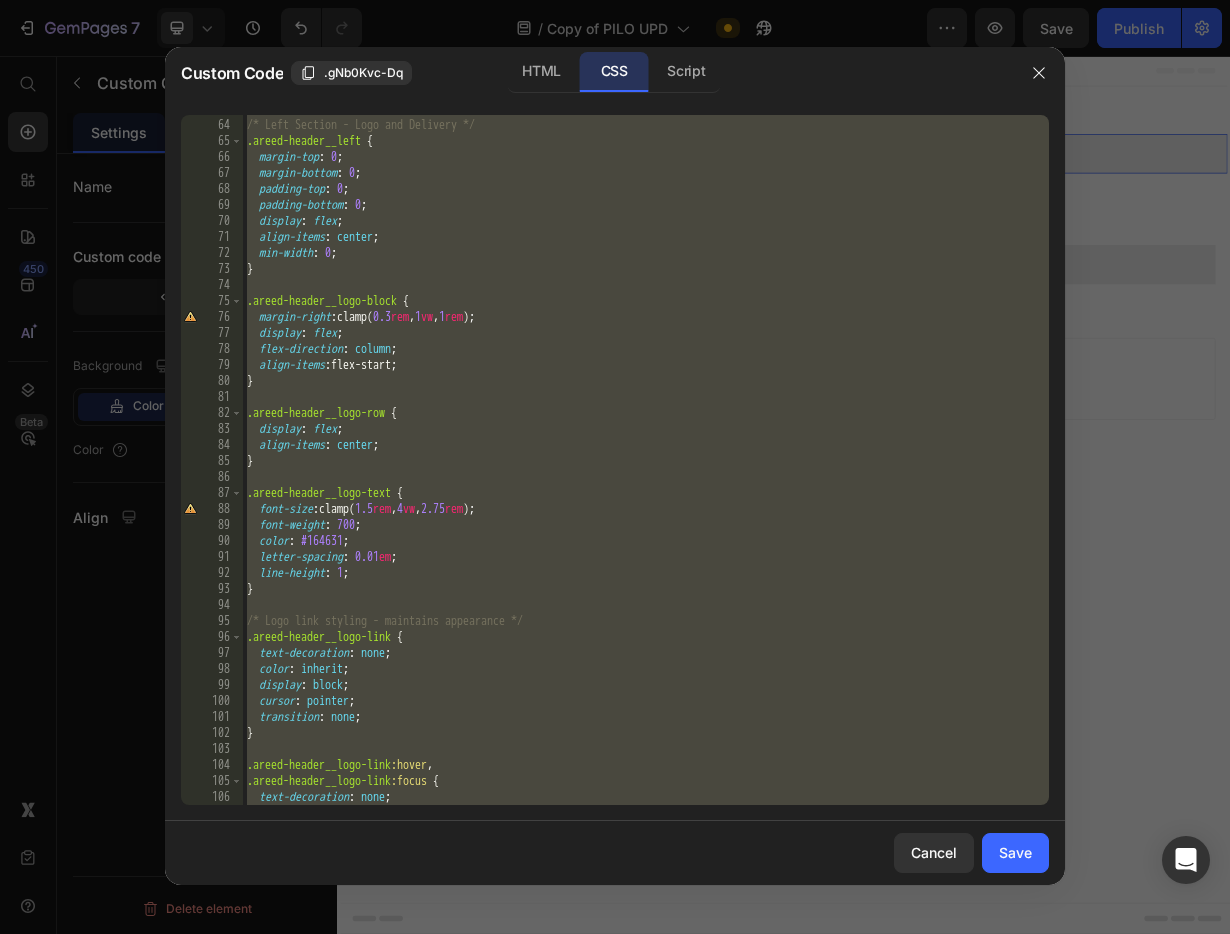 paste 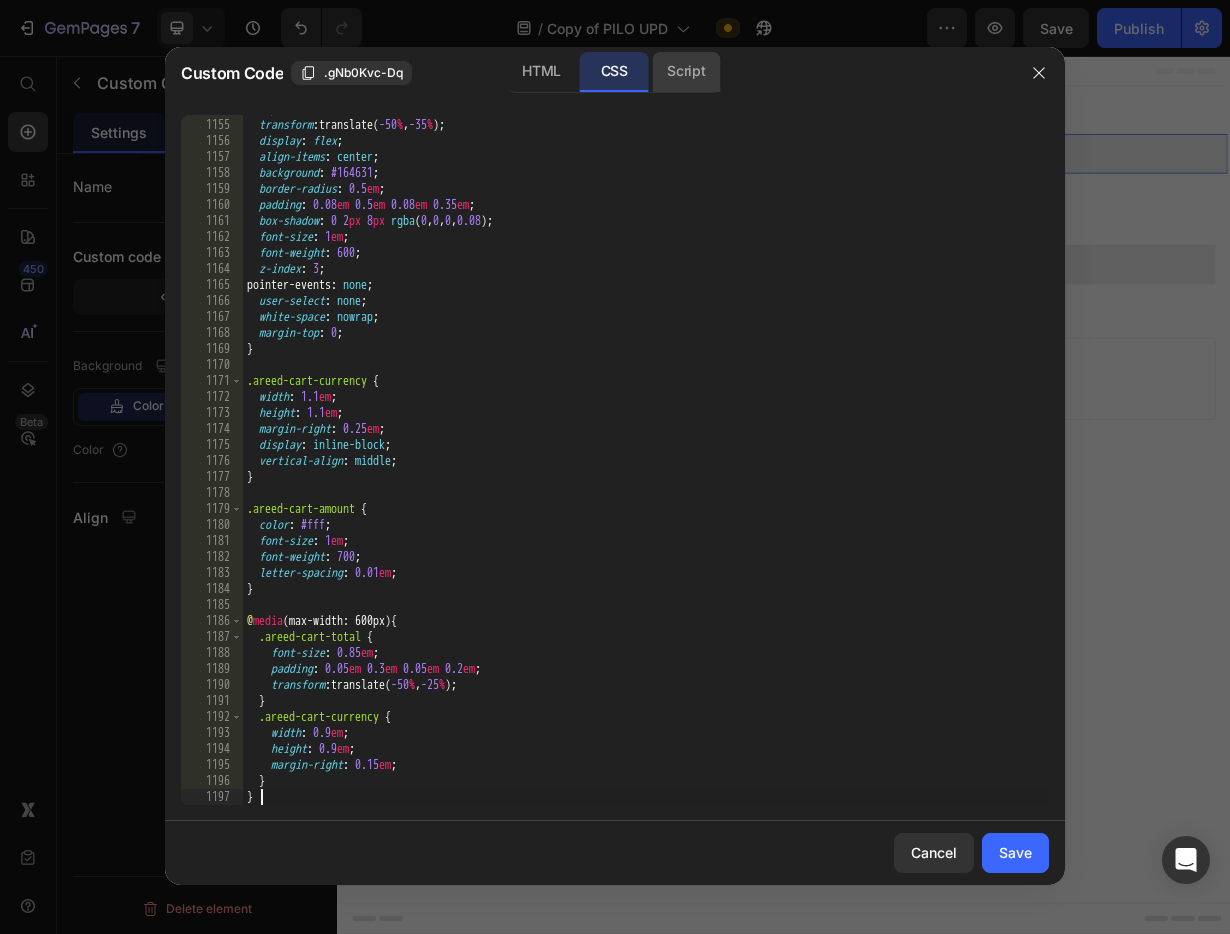 click on "Script" 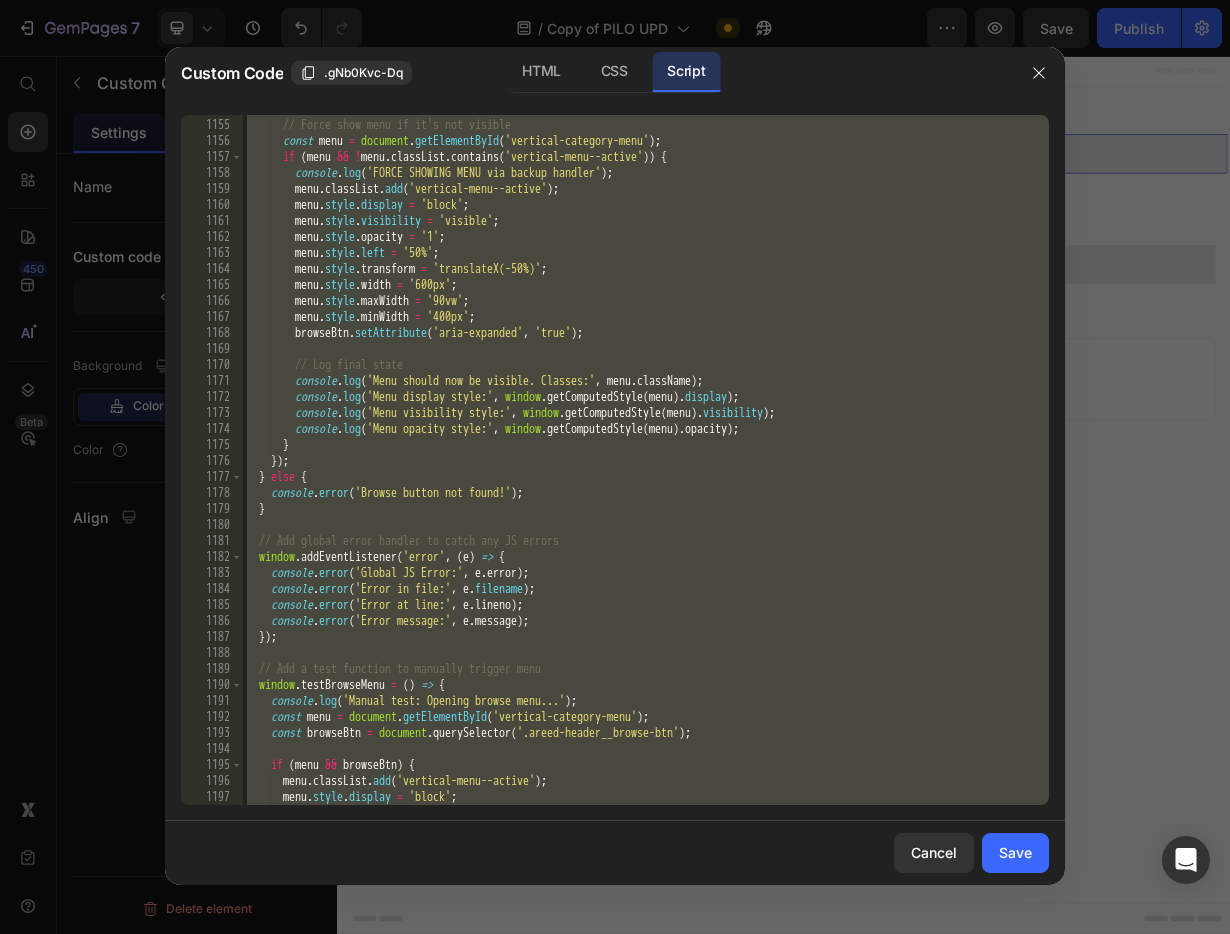click on "// Force show menu if it's not visible         const   menu   =   document . getElementById ( 'vertical-category-menu' ) ;         if   ( menu   &&   ! menu . classList . contains ( 'vertical-menu--active' ))   {           console . log ( 'FORCE SHOWING MENU via backup handler' ) ;           menu . classList . add ( 'vertical-menu--active' ) ;           menu . style . display   =   'block' ;           menu . style . visibility   =   'visible' ;           menu . style . opacity   =   '1' ;           menu . style . left   =   '50%' ;           menu . style . transform   =   'translateX(-50%)' ;           menu . style . width   =   '600px' ;           menu . style . maxWidth   =   '90vw' ;           menu . style . minWidth   =   '400px' ;           browseBtn . setAttribute ( 'aria-expanded' ,   'true' ) ;                     // Log final state           console . log ( 'Menu should now be visible. Classes:' ,   menu . className ) ;           console . log ( 'Menu display style:' ,   window . ( )" at bounding box center [646, 462] 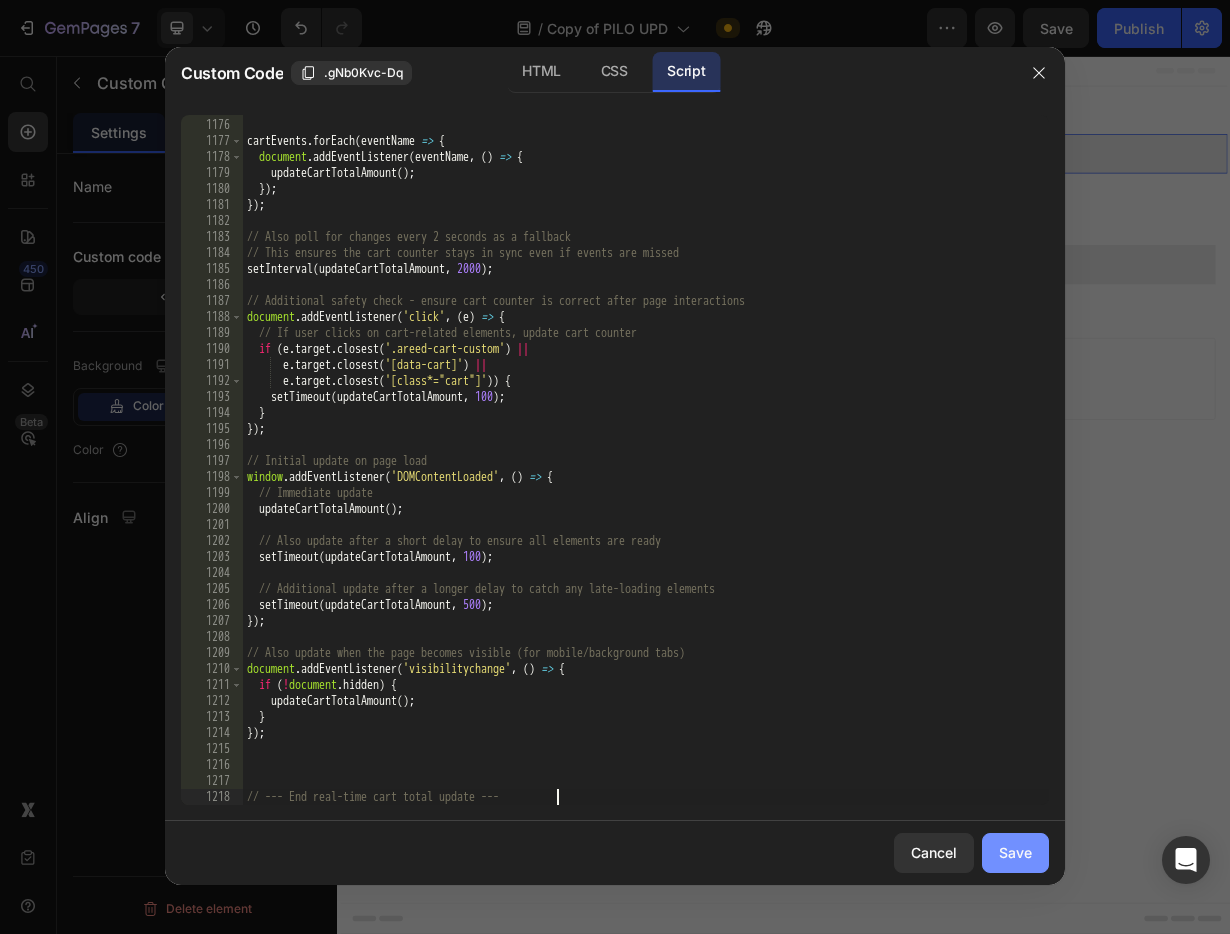click on "Save" at bounding box center (1015, 852) 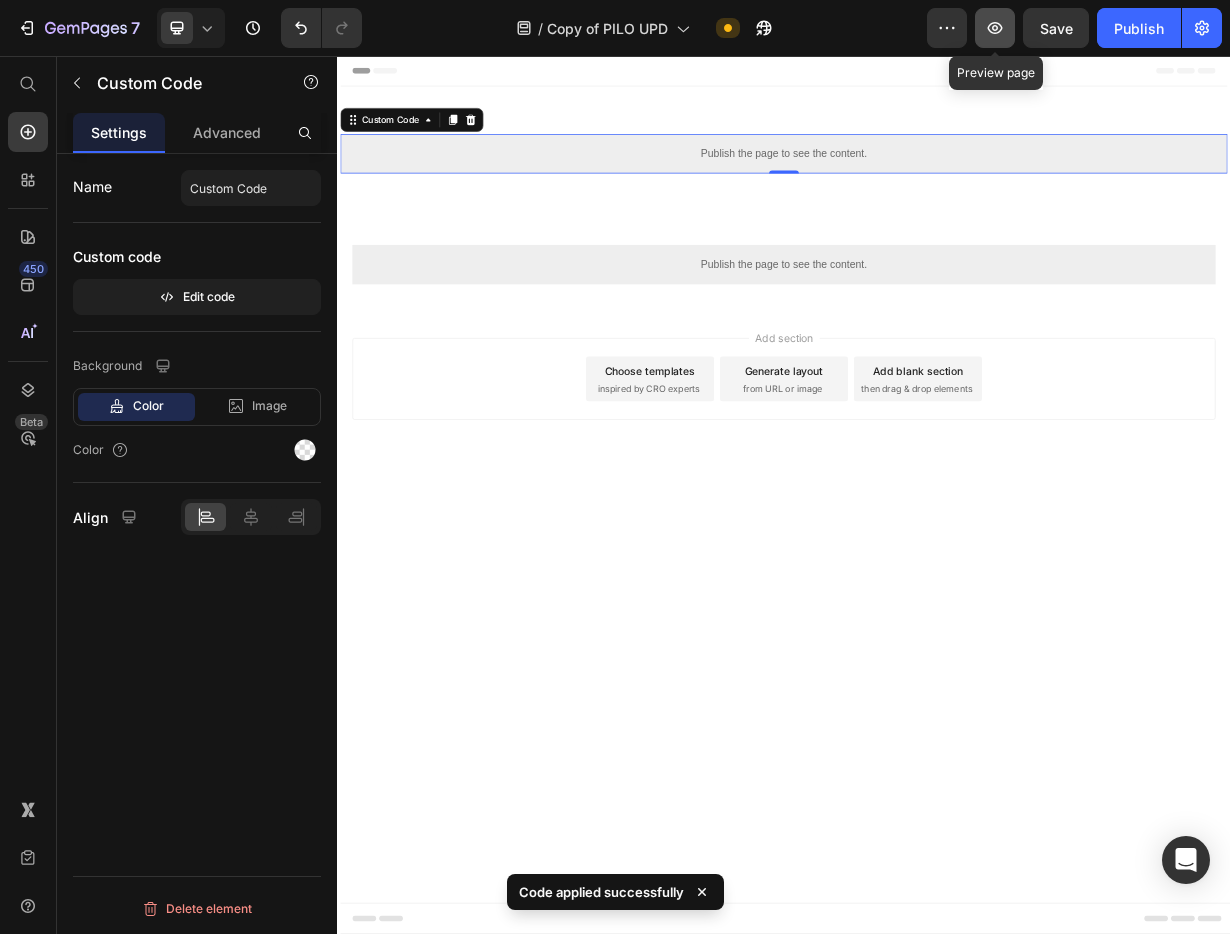 click 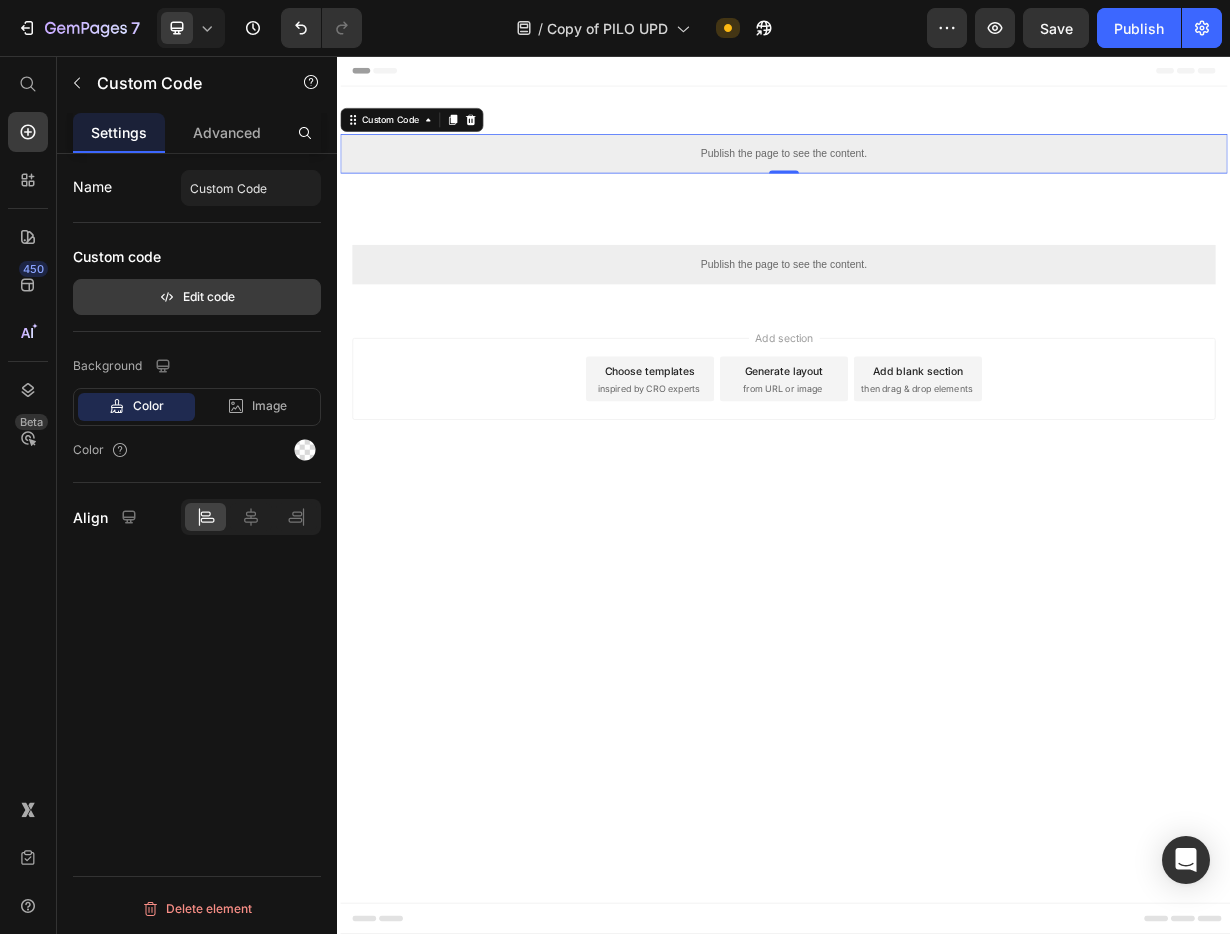 click on "Edit code" at bounding box center (197, 297) 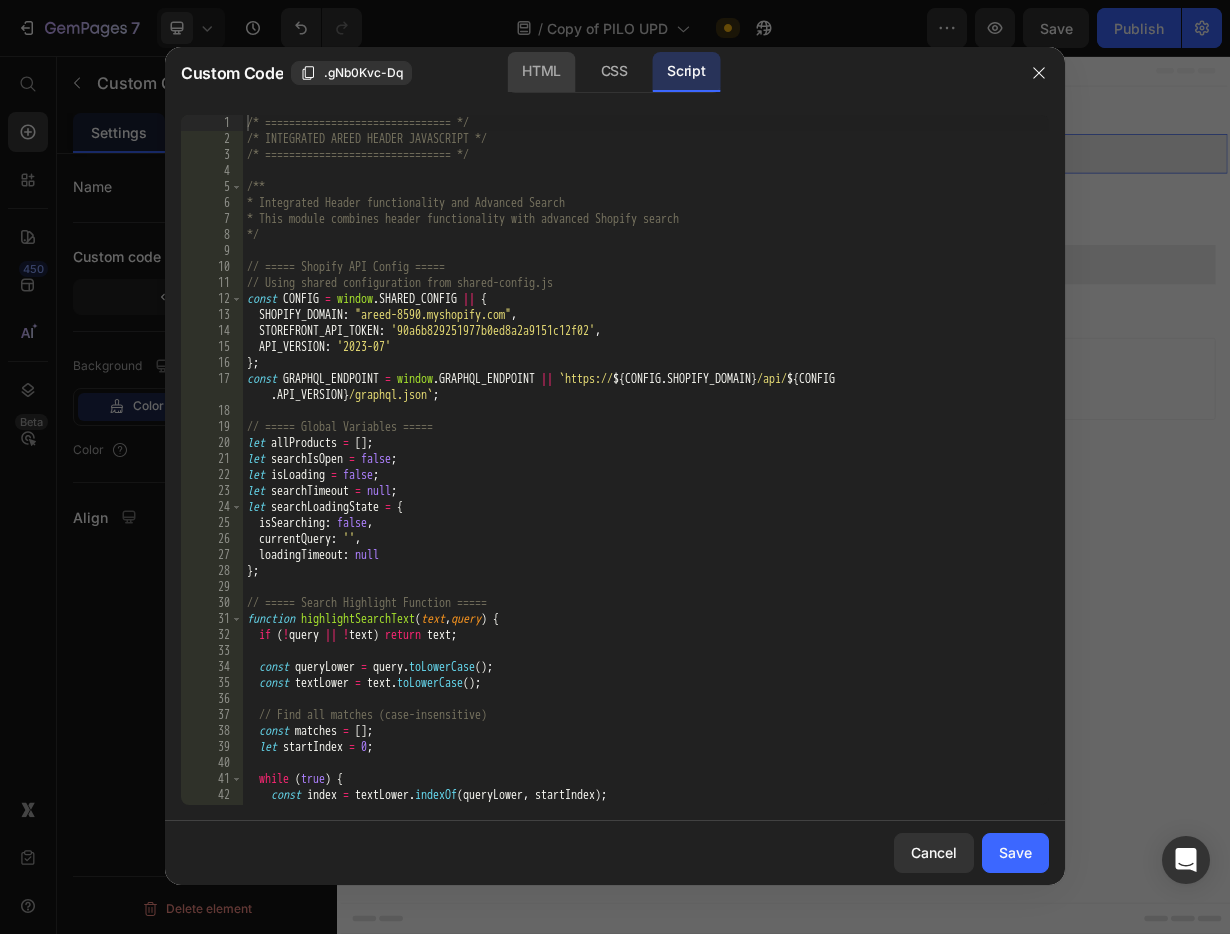 click on "HTML" 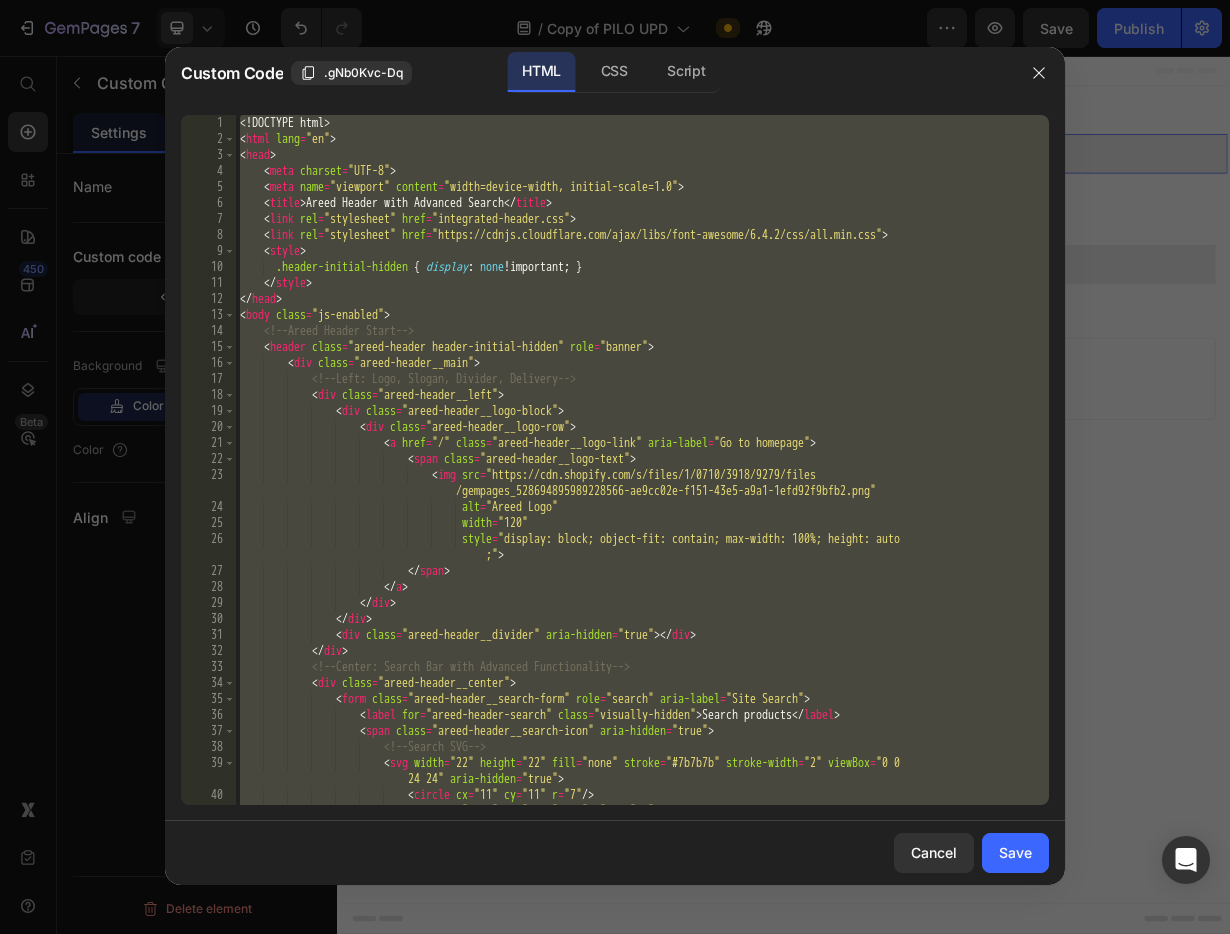 click on "John Smith" at bounding box center (642, 476) 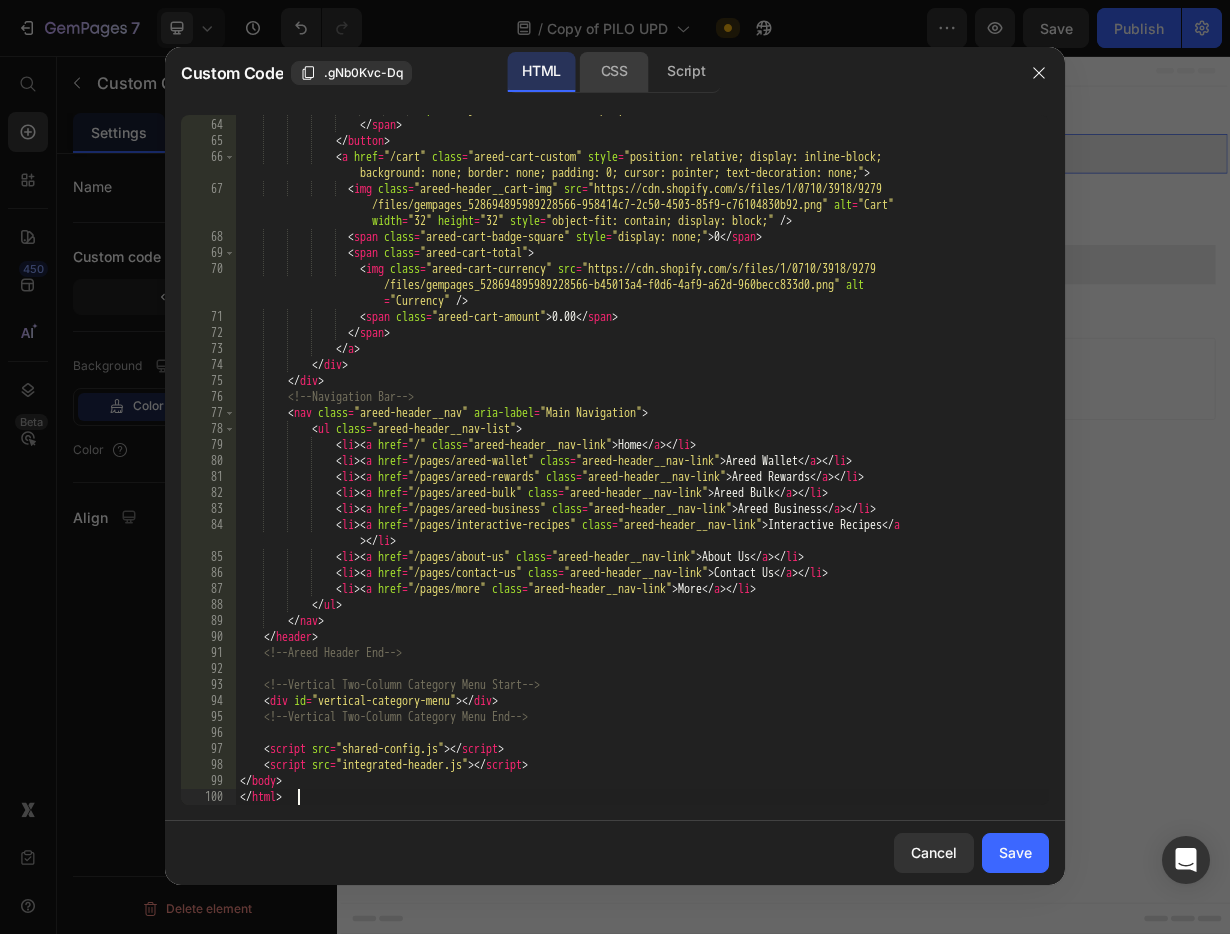 click on "CSS" 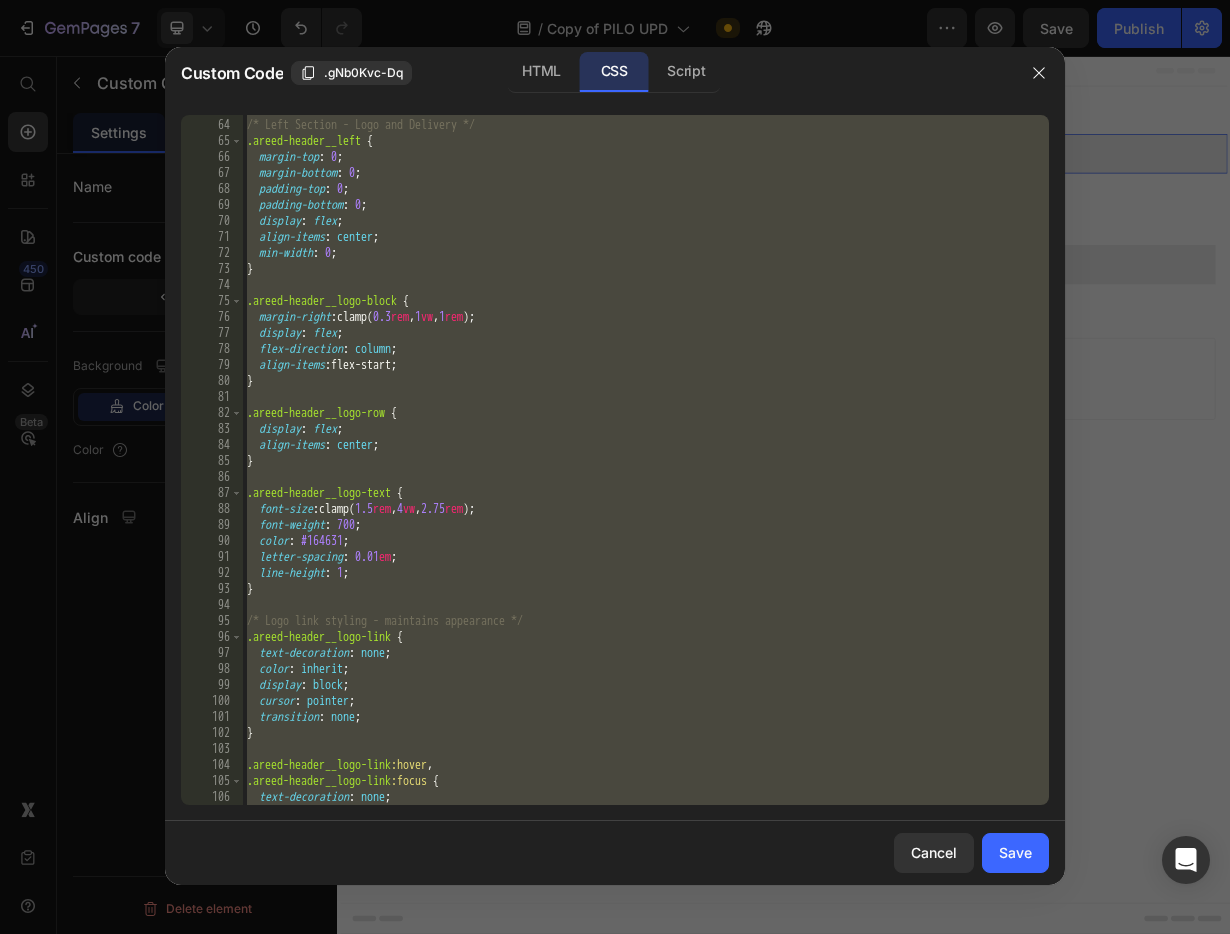 click on "/* Left Section - Logo and Delivery */ .areed-header__left   {    margin-top :   0 ;    margin-bottom :   0 ;    padding-top :   0 ;    padding-bottom :   0 ;    display :   flex ;    align-items :   center ;    min-width :   0 ; } .areed-header__logo-block   {    margin-right :  clamp( 0.3 rem ,  1 vw ,  1 rem ) ;    display :   flex ;    flex-direction :   column ;    align-items :  flex-start ; } .areed-header__logo-row   {    display :   flex ;    align-items :   center ; } .areed-header__logo-text   {    font-size :  clamp( 1.5 rem ,  4 vw ,  2.75 rem ) ;    font-weight :   700 ;    color :   #164631 ;    letter-spacing :   0.01 em ;    line-height :   1 ; } /* Logo link styling - maintains appearance */ .areed-header__logo-link   {    text-decoration :   none ;    color :   inherit ;    display :   block ;    cursor :   pointer ;    transition :   none ; } .areed-header__logo-link :hover , .areed-header__logo-link :focus   {    text-decoration :   none ;    color :   inherit ;" at bounding box center (646, 462) 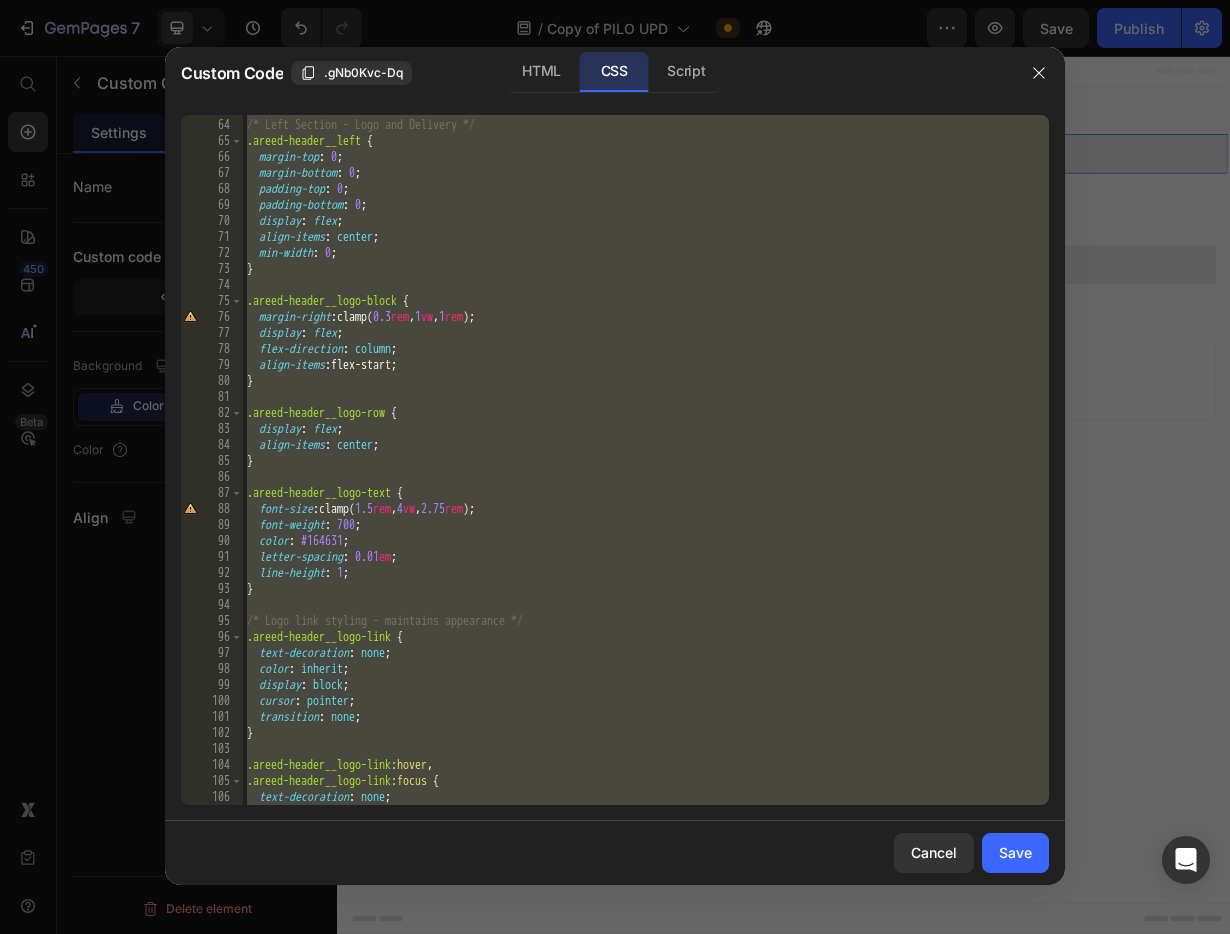 paste 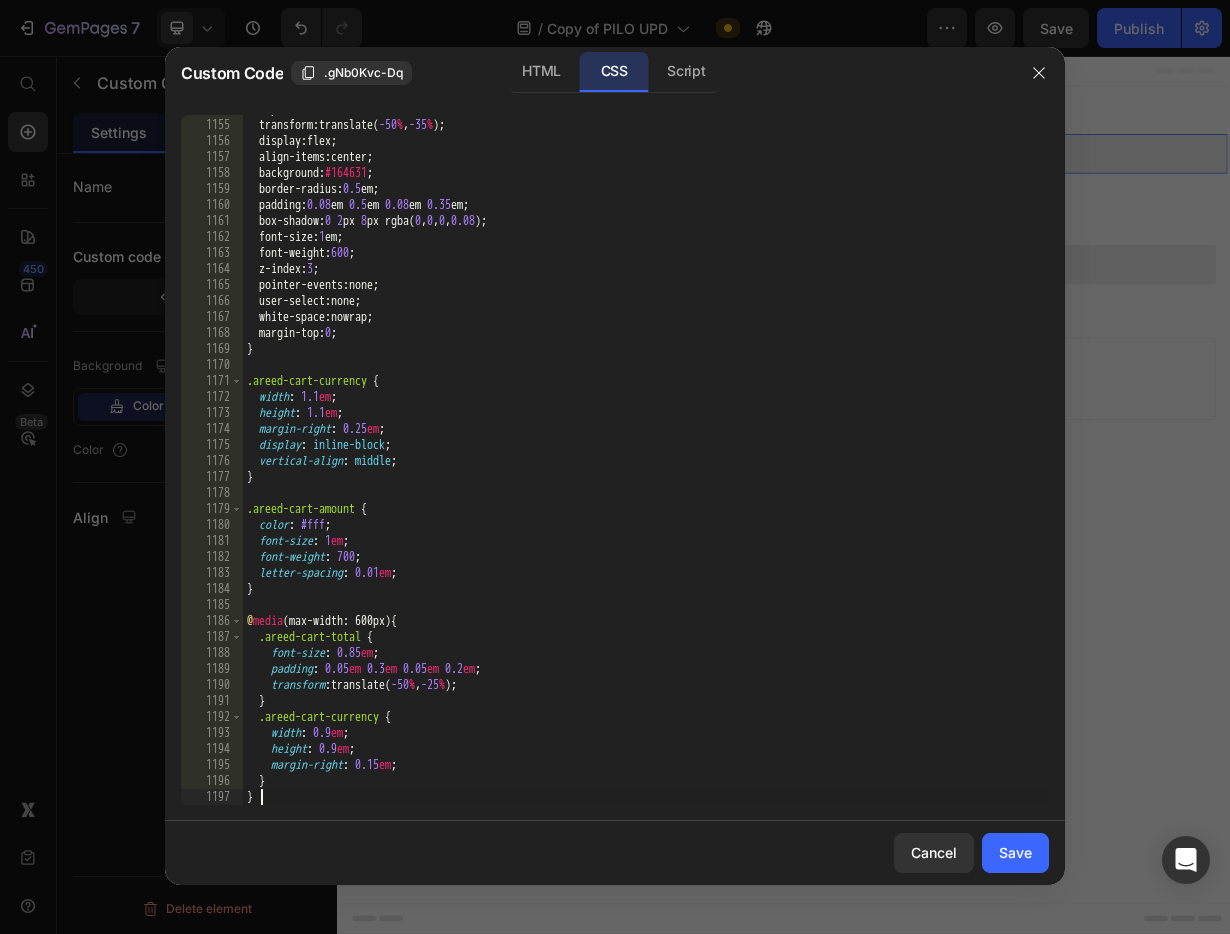 scroll, scrollTop: 18526, scrollLeft: 0, axis: vertical 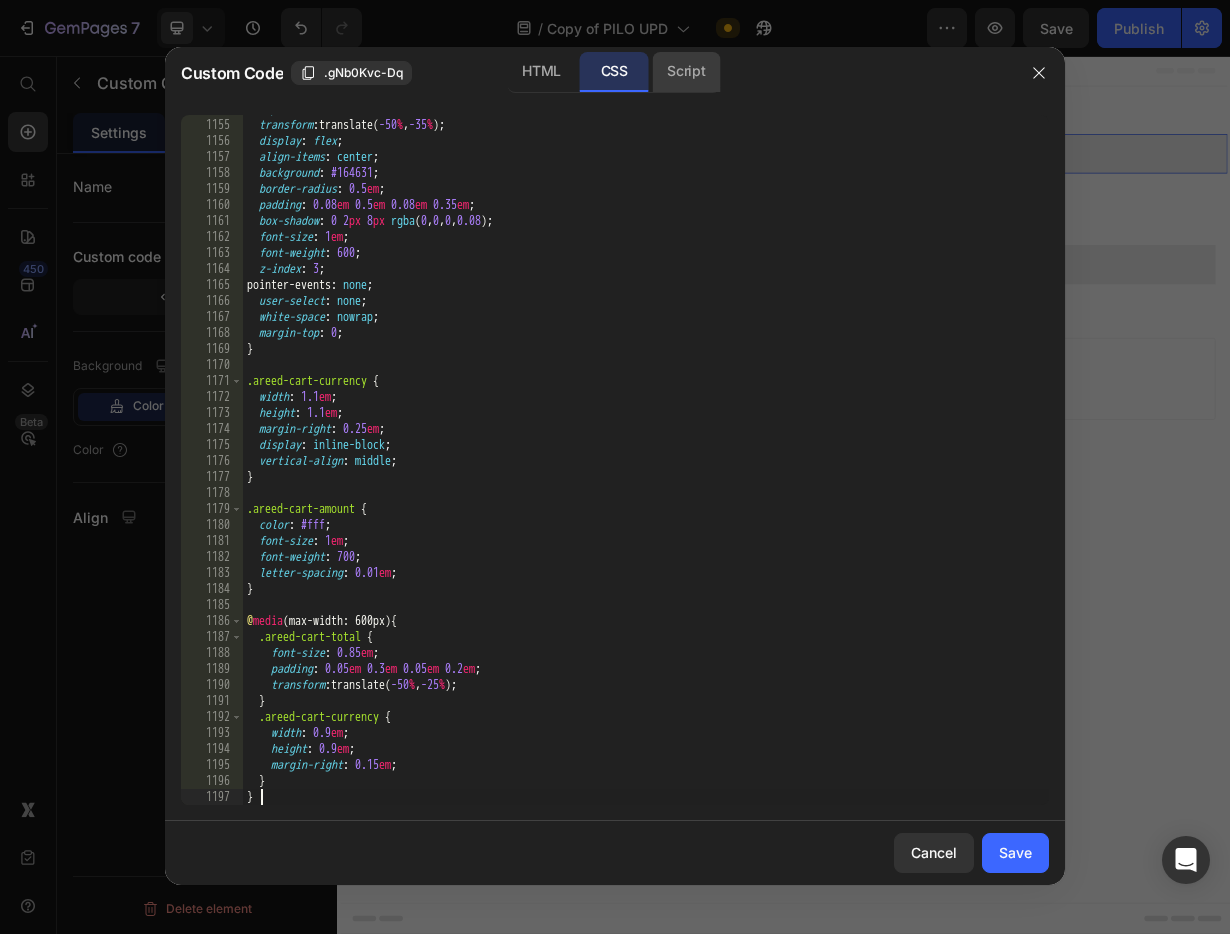 click on "Script" 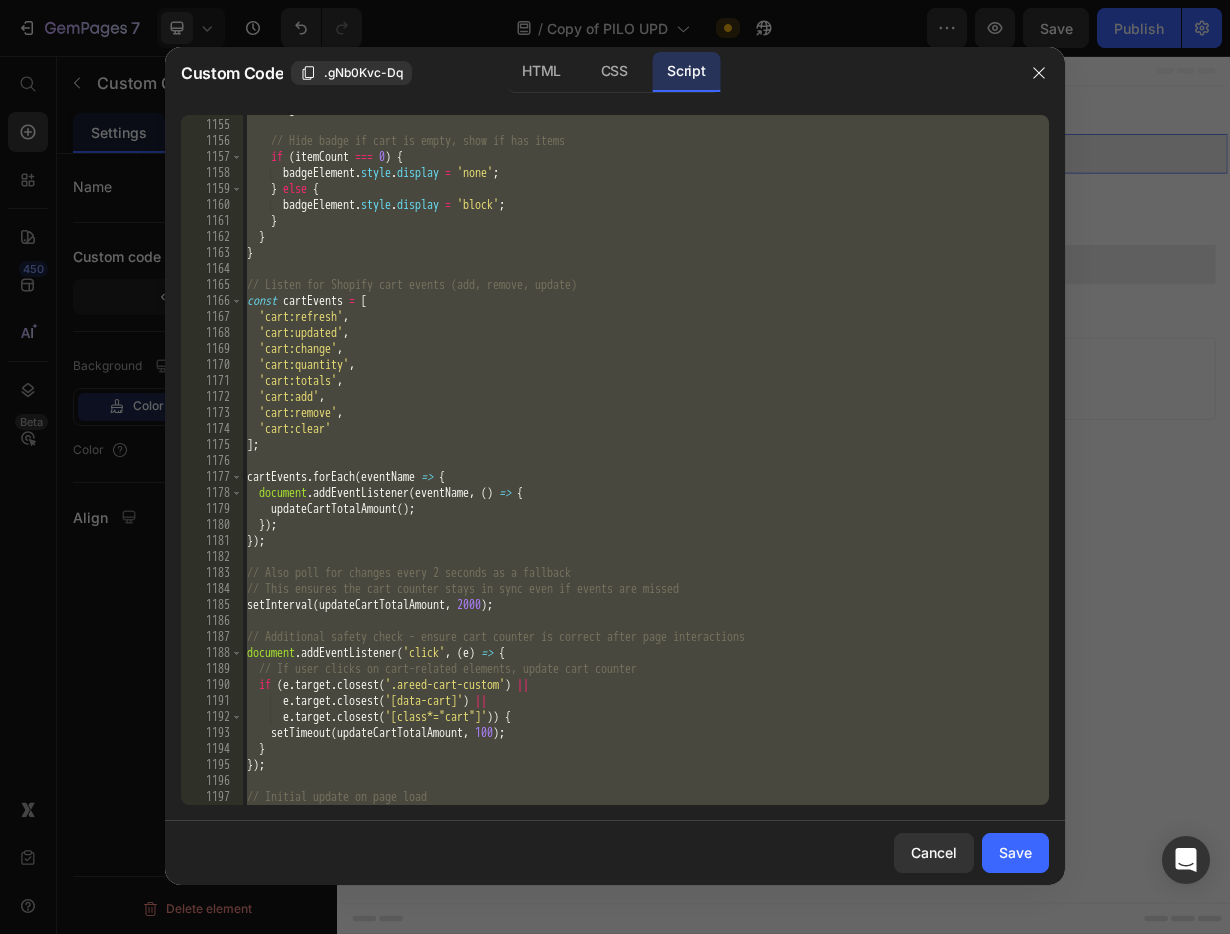 scroll, scrollTop: 18701, scrollLeft: 0, axis: vertical 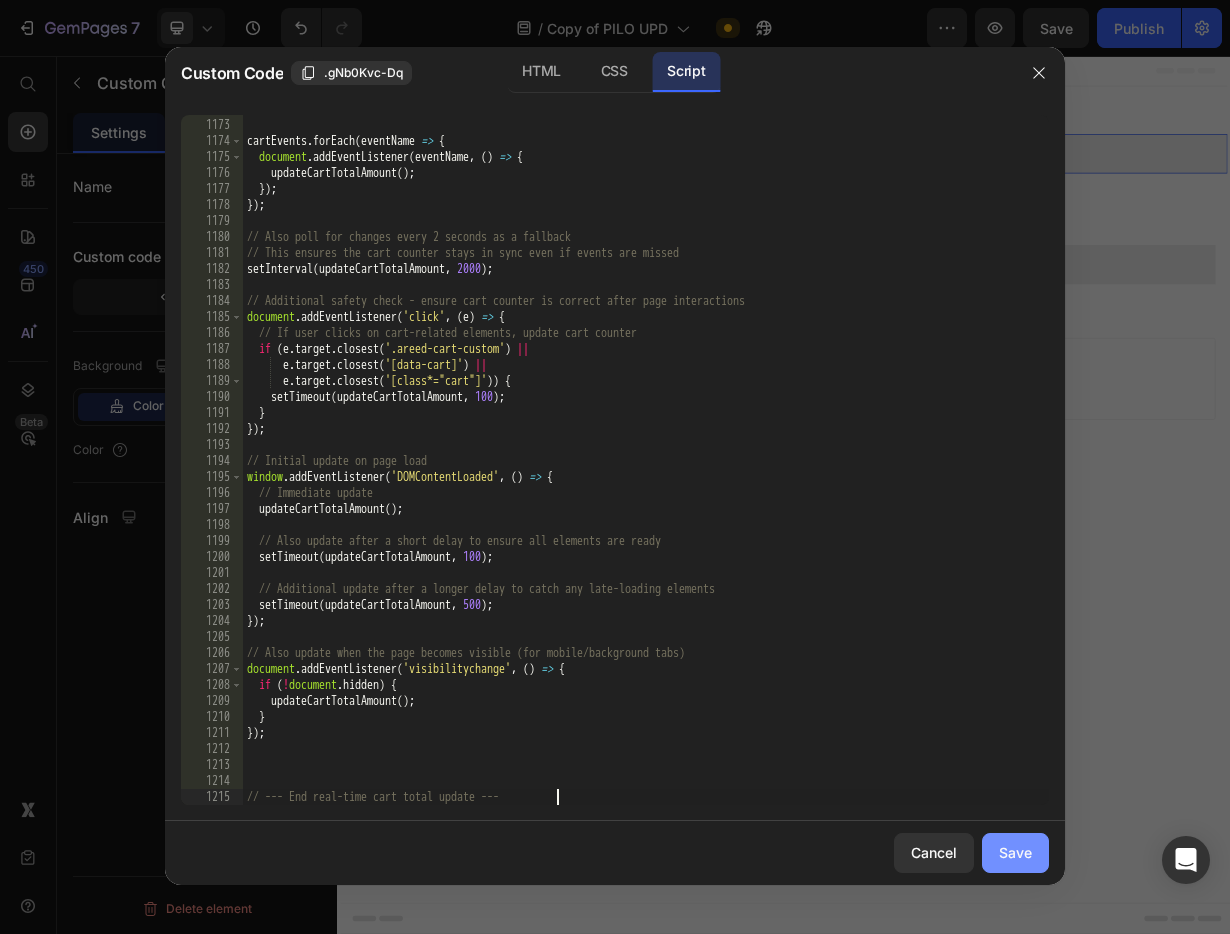 click on "Save" at bounding box center [1015, 852] 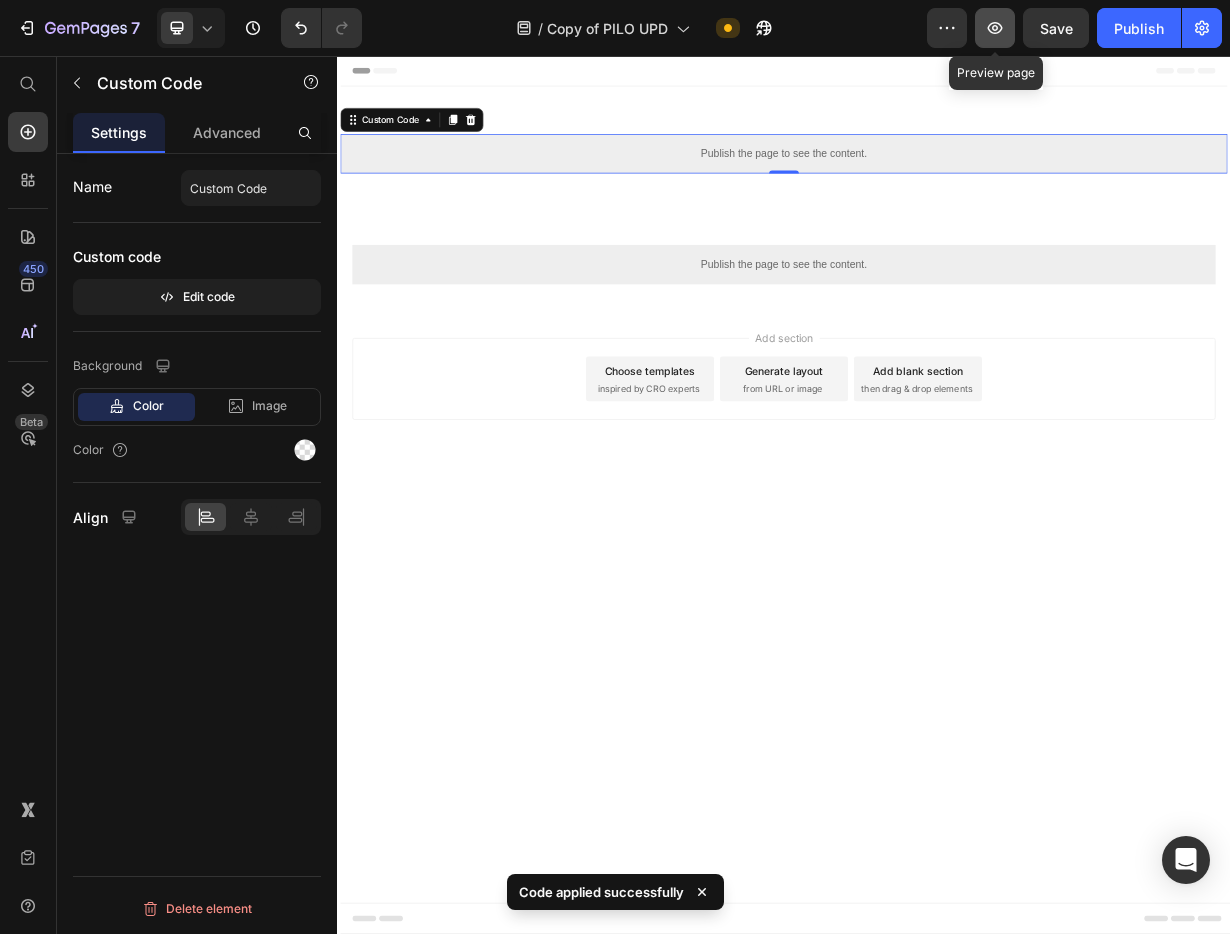 click 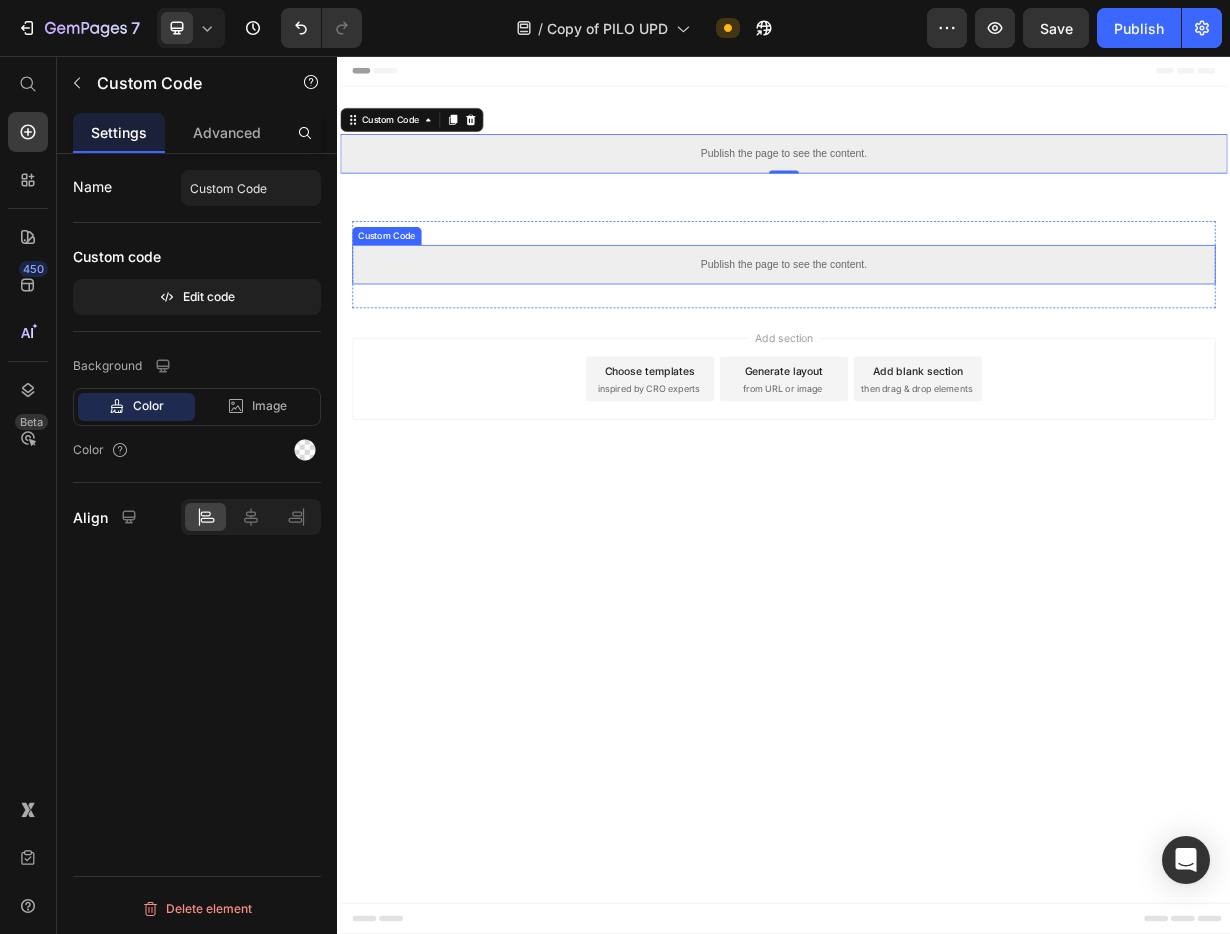 click on "Publish the page to see the content." at bounding box center [937, 336] 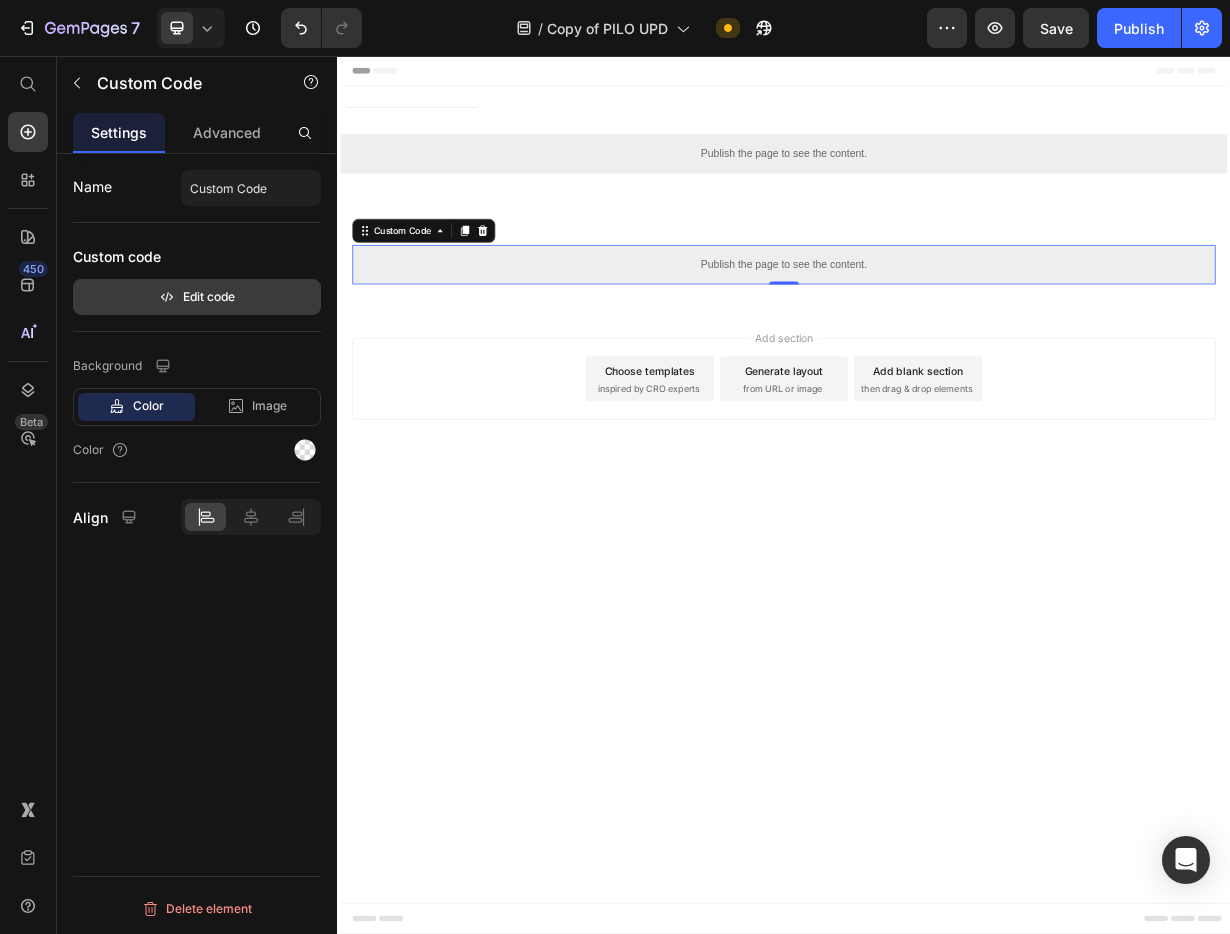 click on "Edit code" at bounding box center (197, 297) 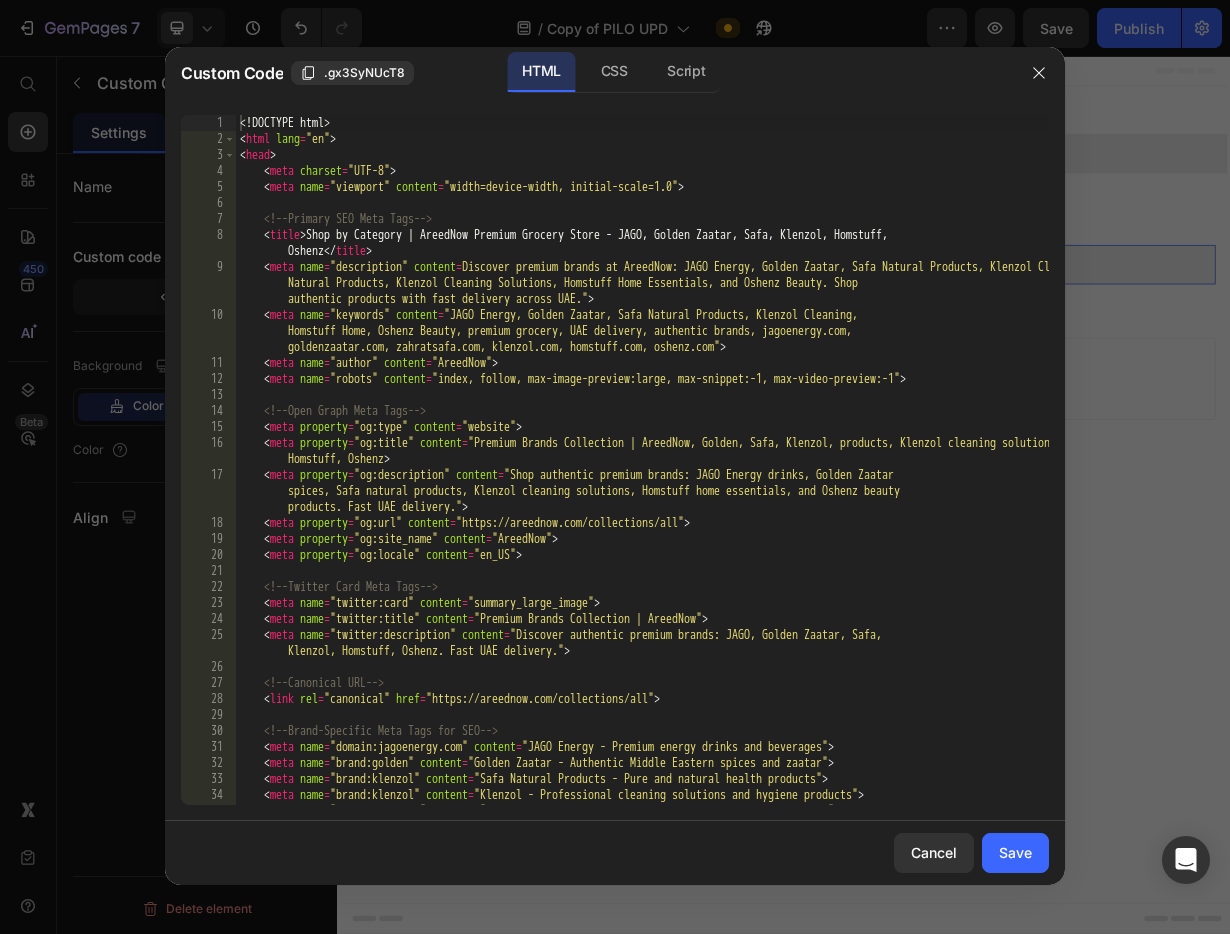 click on "John Smith" at bounding box center [642, 476] 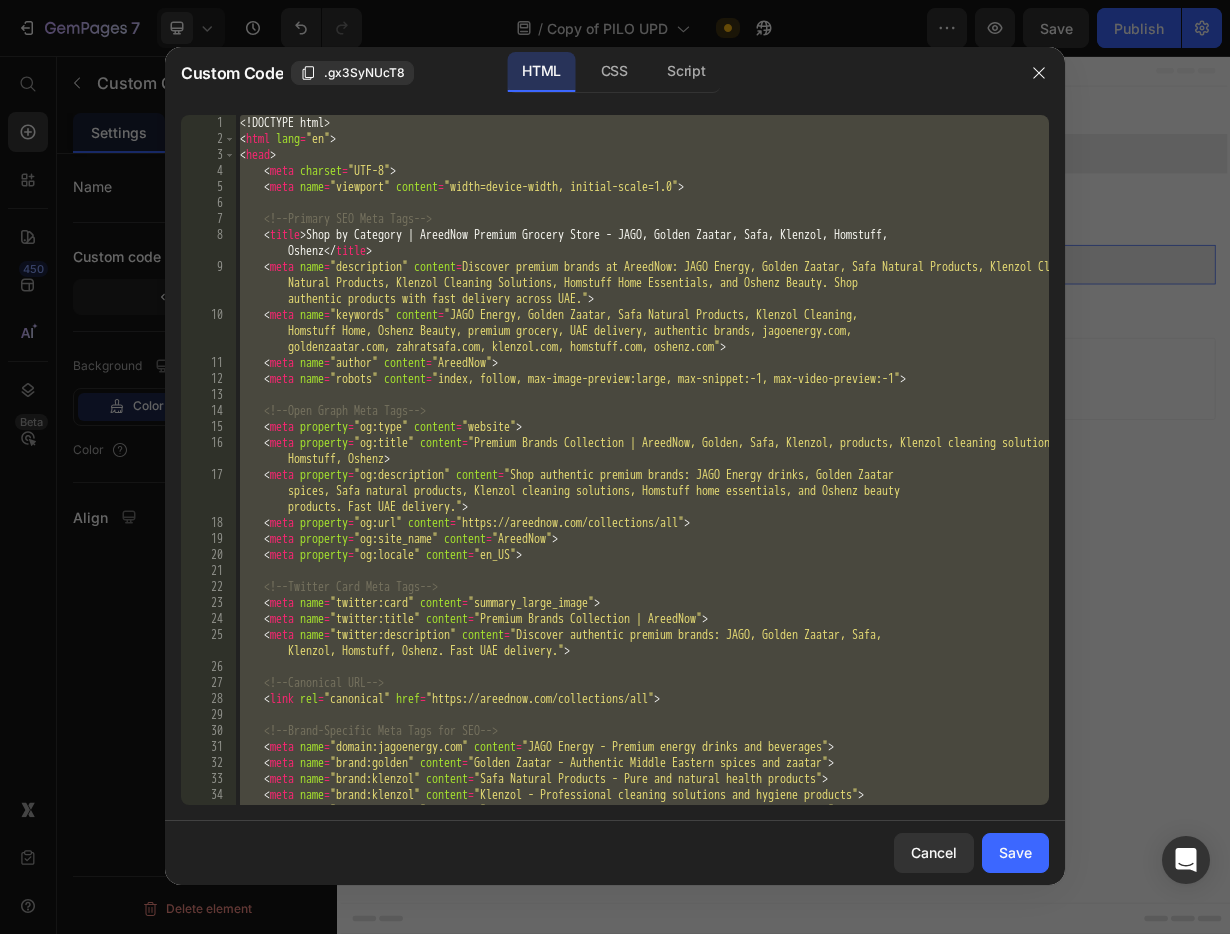 paste 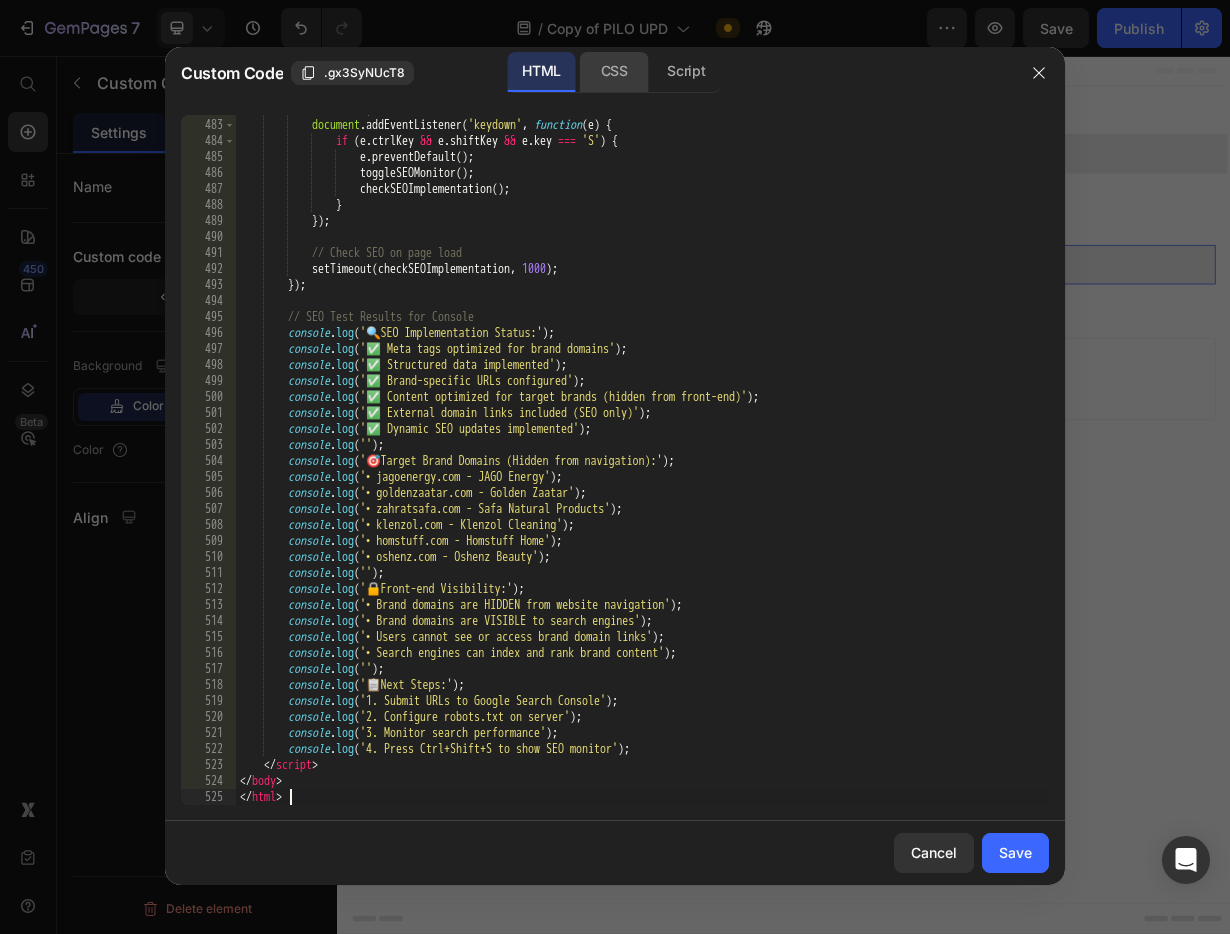 click on "CSS" 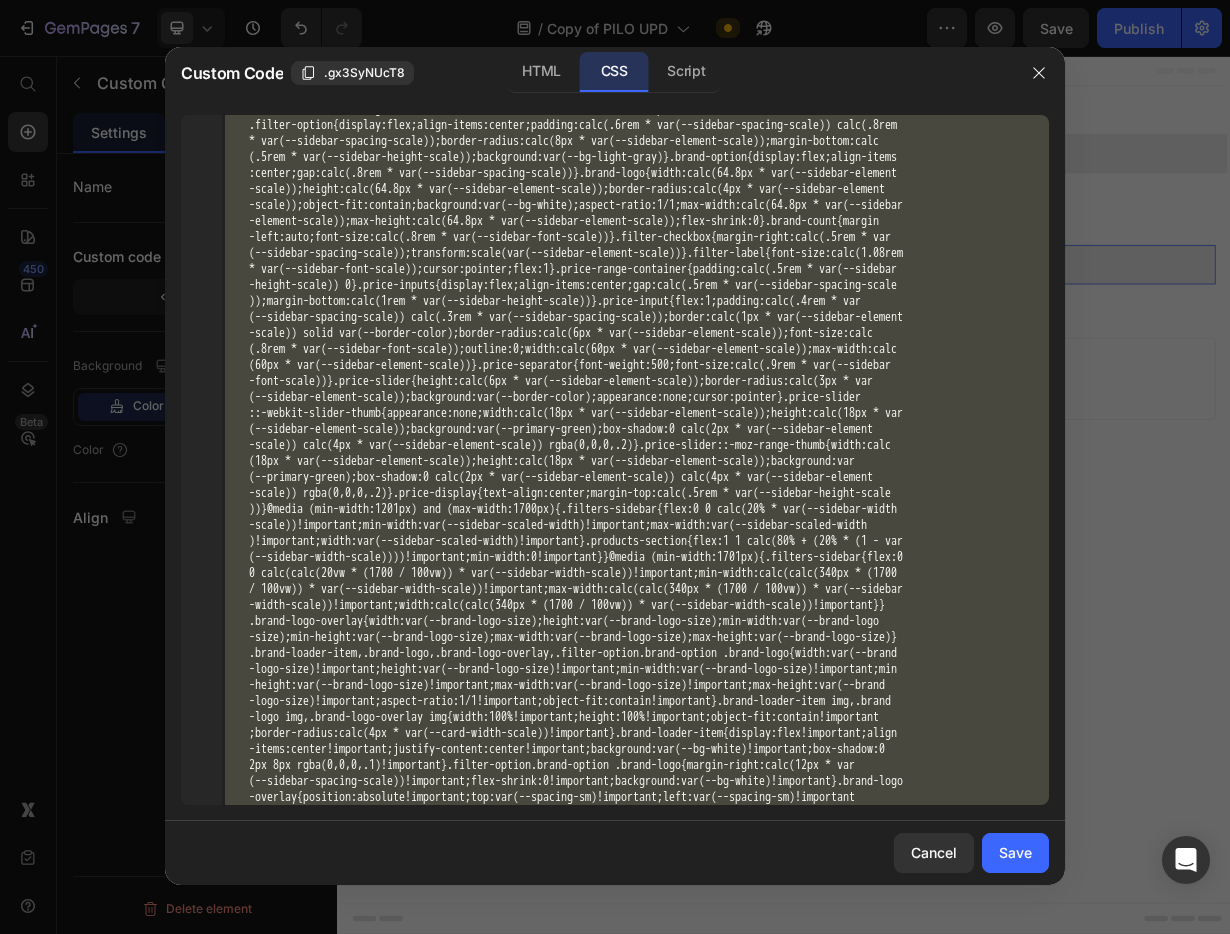 click on "body , html { overflow-x : hidden ; min-height : 100 vh } .category-image-container : :after , .category-image-container : :before      , .category-item   .highlight-ring { pointer-events : none !important ; position : absolute !important } .main-layout , body      , html { min-height : 100 vh } #priceRangeDisplay , .carousel-title , .filters-header   h3 { color : var(--primary-green) ; color      : var(--primary-green) } *, .categories-container , .filters-sidebar , .main-layout , .product-card , .products-grid      , .products-section , body , html { box-sizing : border-box } .filter-options { scrollbar-color : var(--border-color)       transparent } .filter-checkbox { accent-color : var(--primary-green) } .brand-highlight   a , .brand-item   h4   a { text      -decoration : none ; transition : color   .2 s } :root { --primary-green : #164631 ; --light-green : #7bb135 ; --accent-green      : #009c4f ; --text-primary : #23282a ; --text-secondary : #666 ; --text-white : #fff ; : ;" at bounding box center (635, 4030) 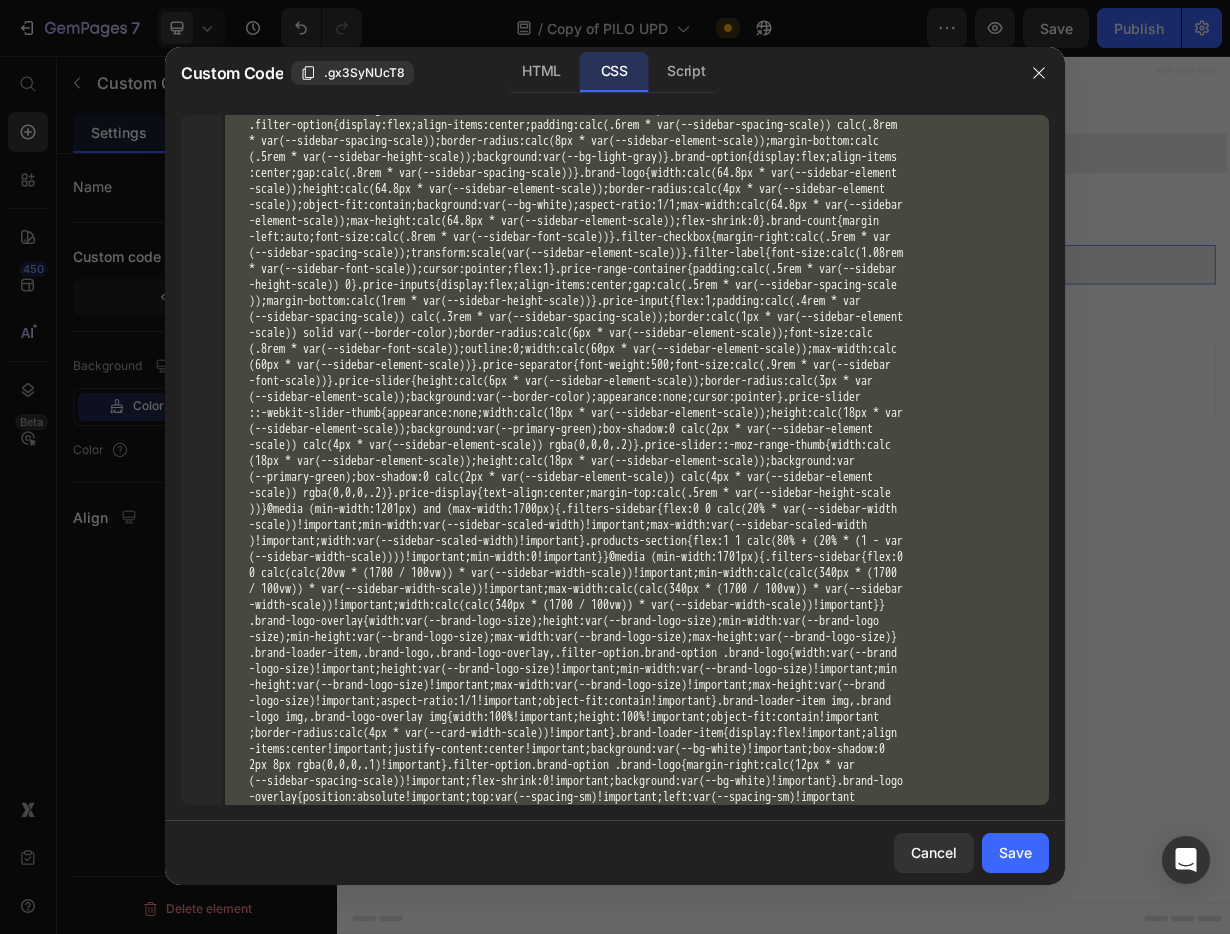 paste 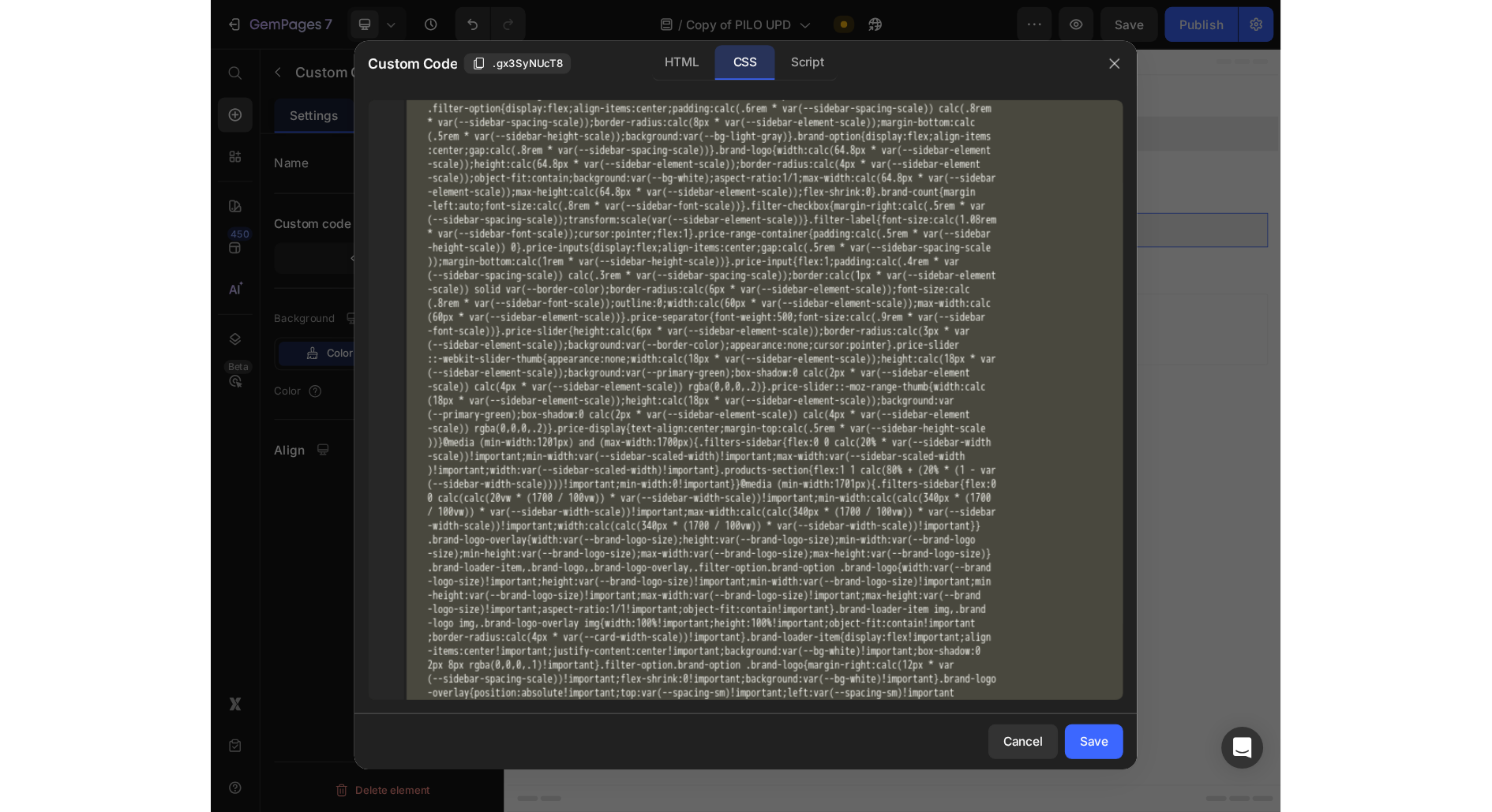 scroll, scrollTop: 25313, scrollLeft: 0, axis: vertical 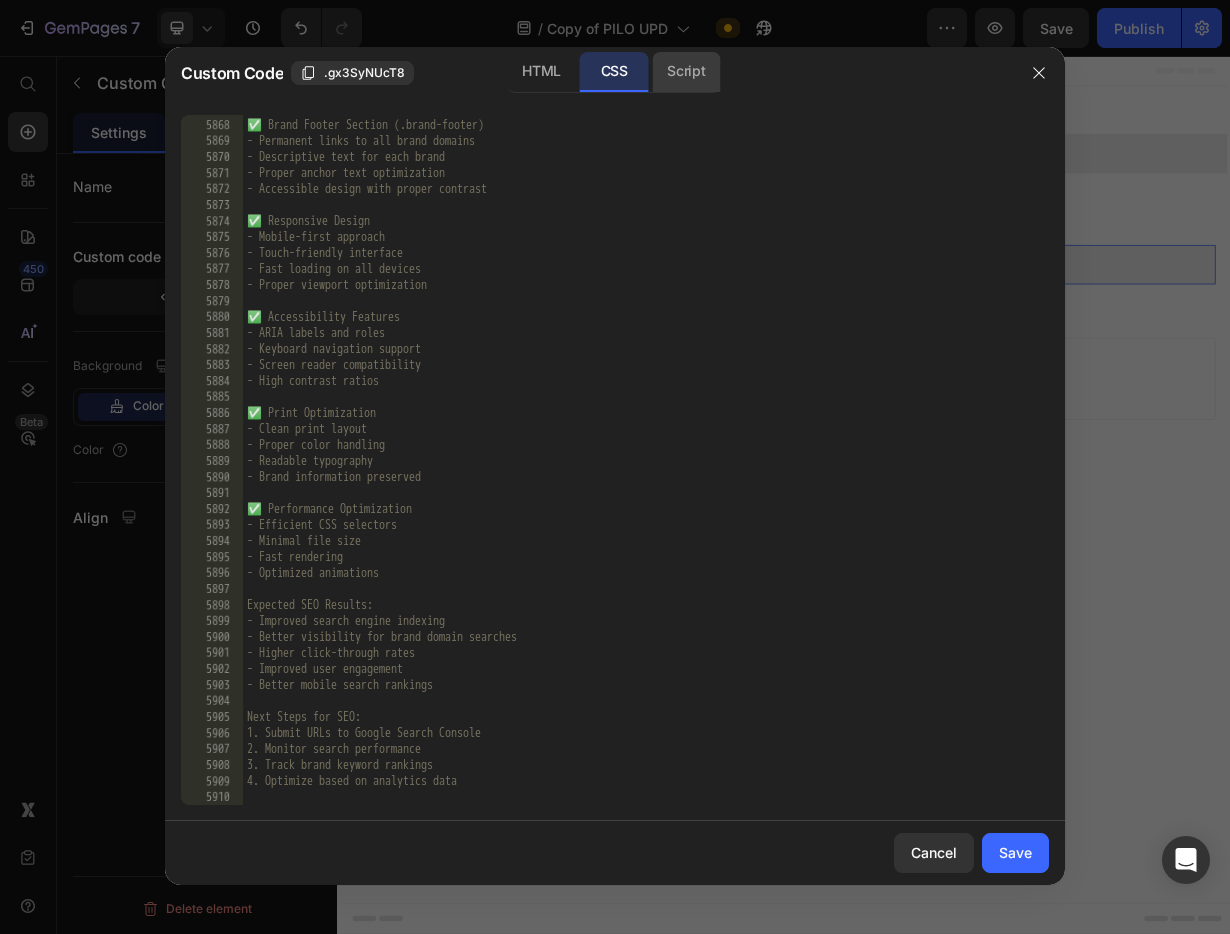click on "Script" 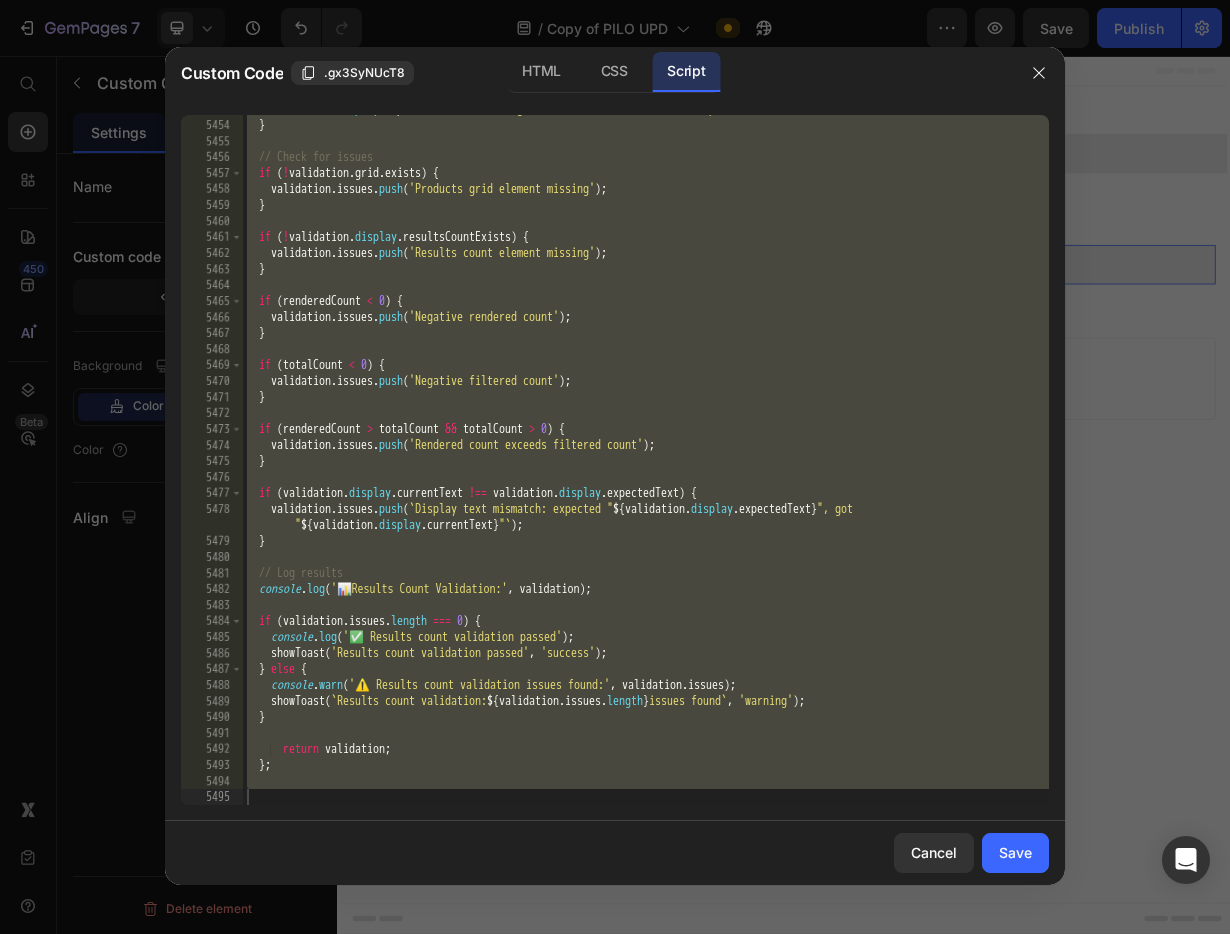click on "validation . display . expectedText   =   ` Showing  ${ renderedCount }  of  ${ totalCount }  products ` ;    }       // Check for issues    if   ( ! validation . grid . exists )   {      validation . issues . push ( 'Products grid element missing' ) ;    }       if   ( ! validation . display . resultsCountExists )   {      validation . issues . push ( 'Results count element missing' ) ;    }       if   ( renderedCount   <   0 )   {      validation . issues . push ( 'Negative rendered count' ) ;    }       if   ( totalCount   <   0 )   {      validation . issues . push ( 'Negative filtered count' ) ;    }       if   ( renderedCount   >   totalCount   &&   totalCount   >   0 )   {      validation . issues . push ( 'Rendered count exceeds filtered count' ) ;    }       if   ( validation . display . currentText   !==   validation . display . expectedText )   {      validation . issues . push ( ` Display text mismatch: expected " ${ validation . display . expectedText } ", got           " ${ "" } "" at bounding box center (646, 462) 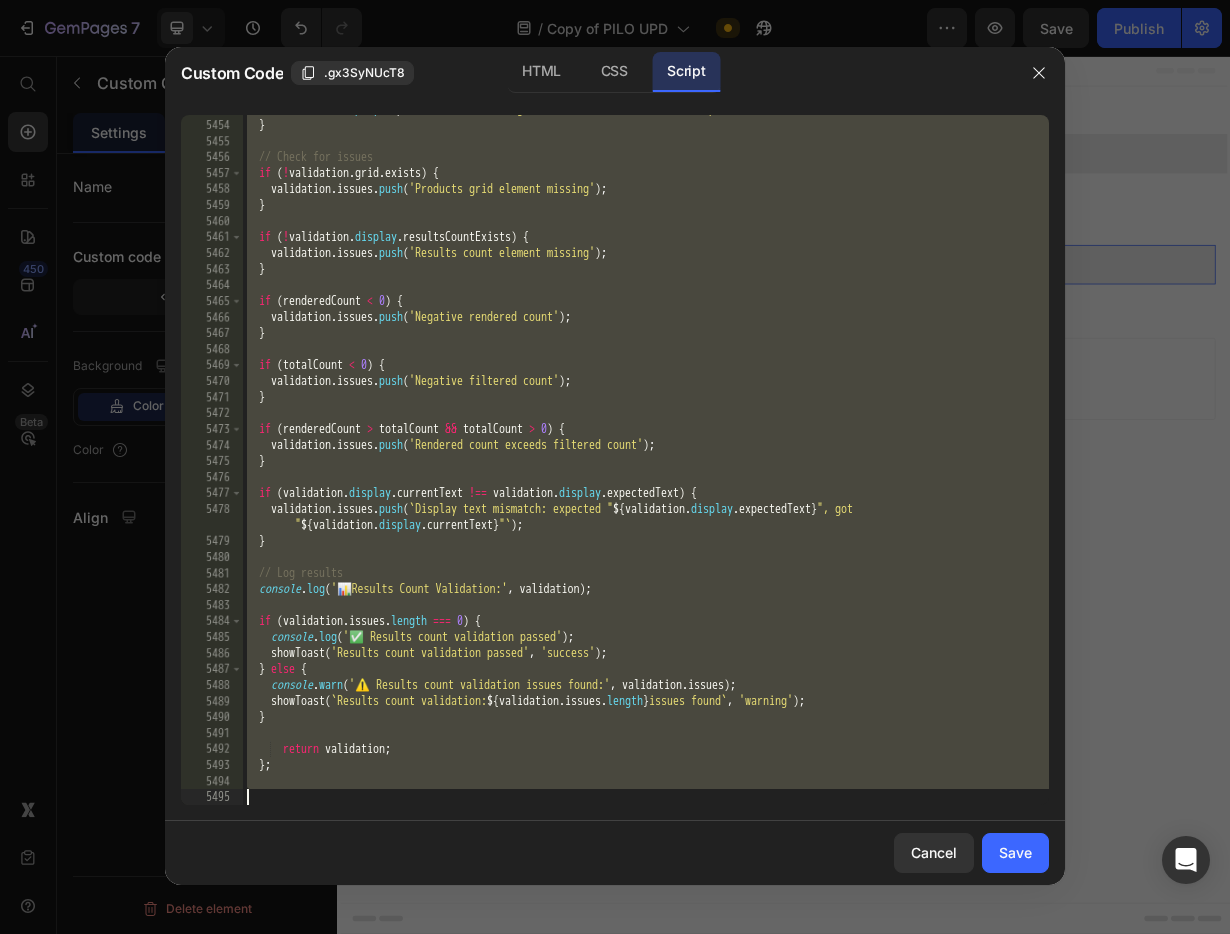 paste 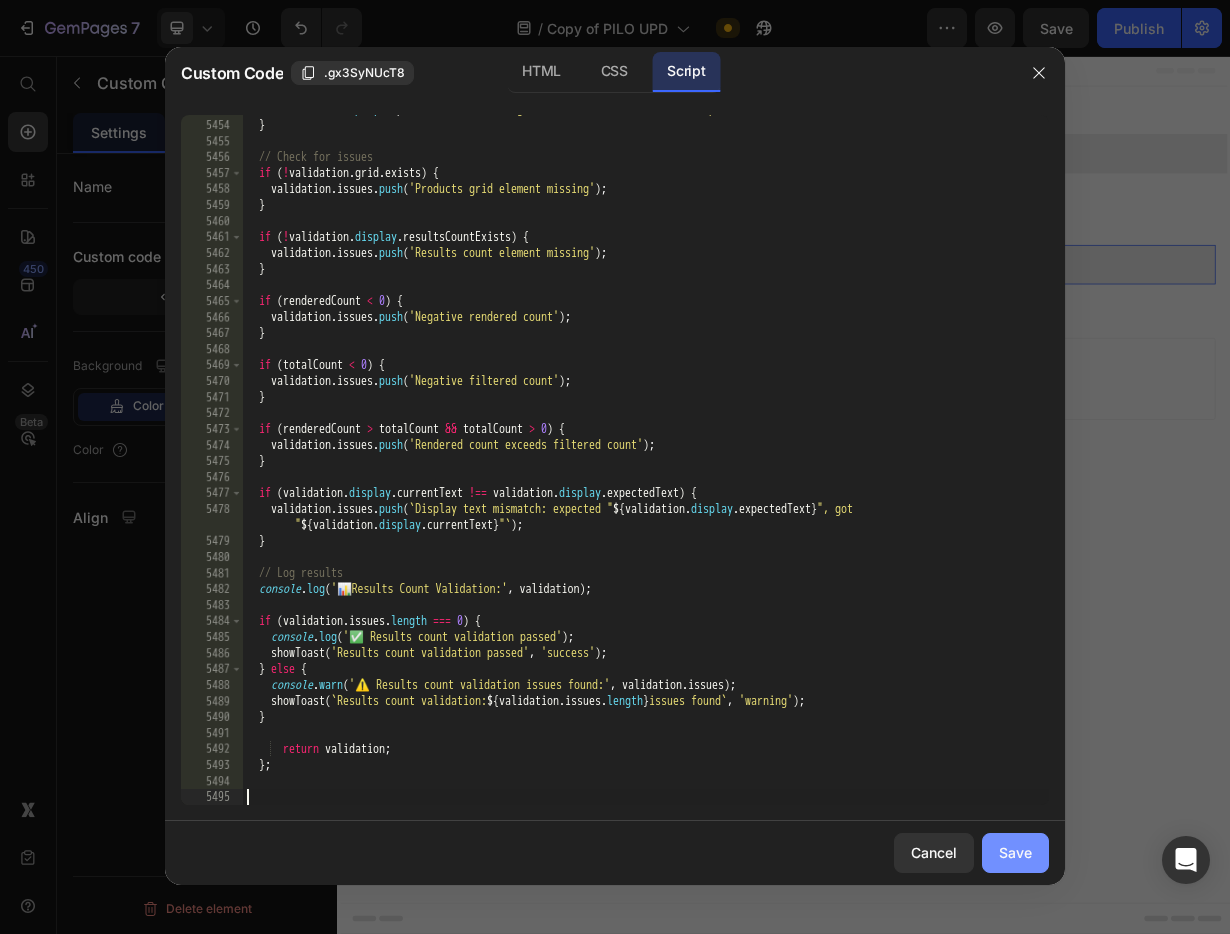 click on "Save" at bounding box center [1015, 852] 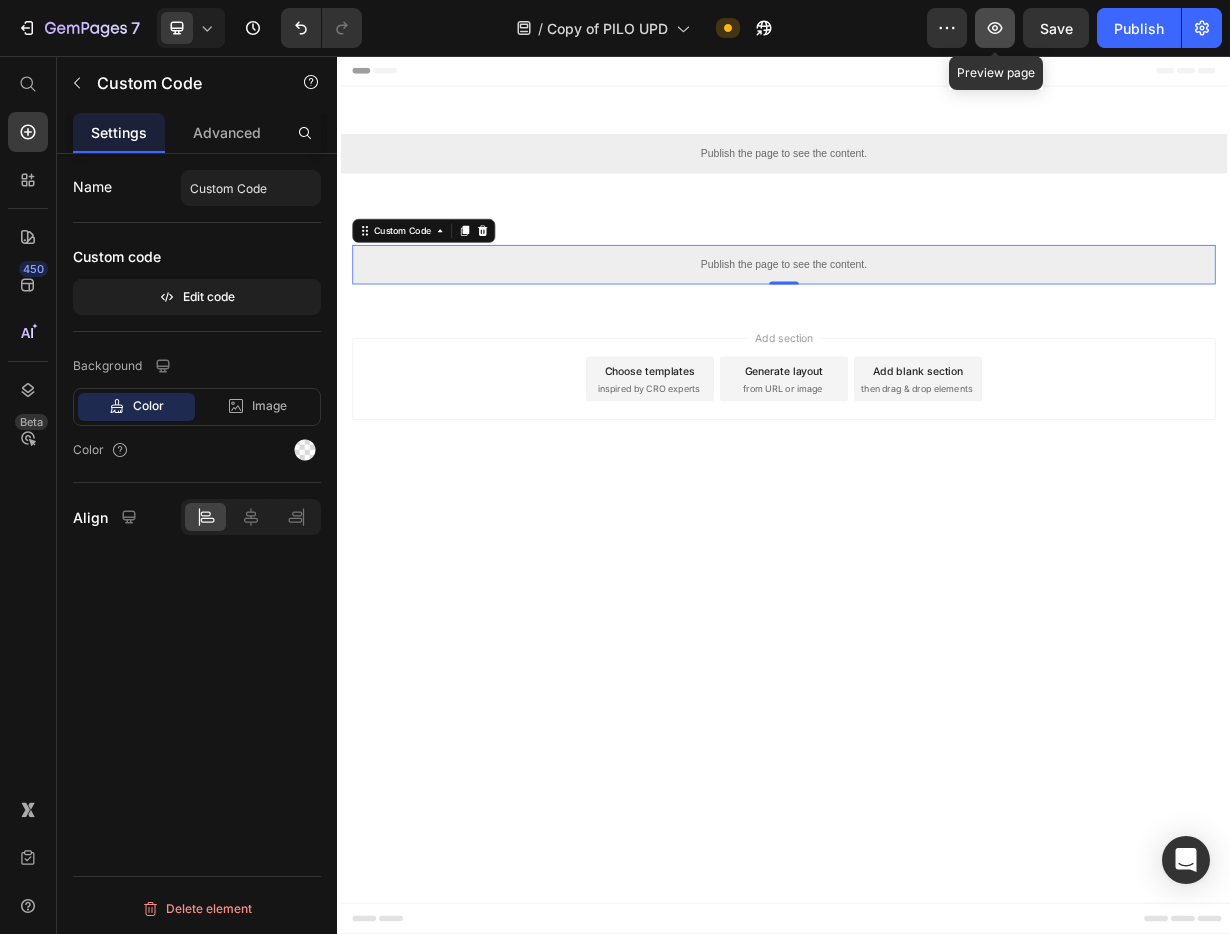 click 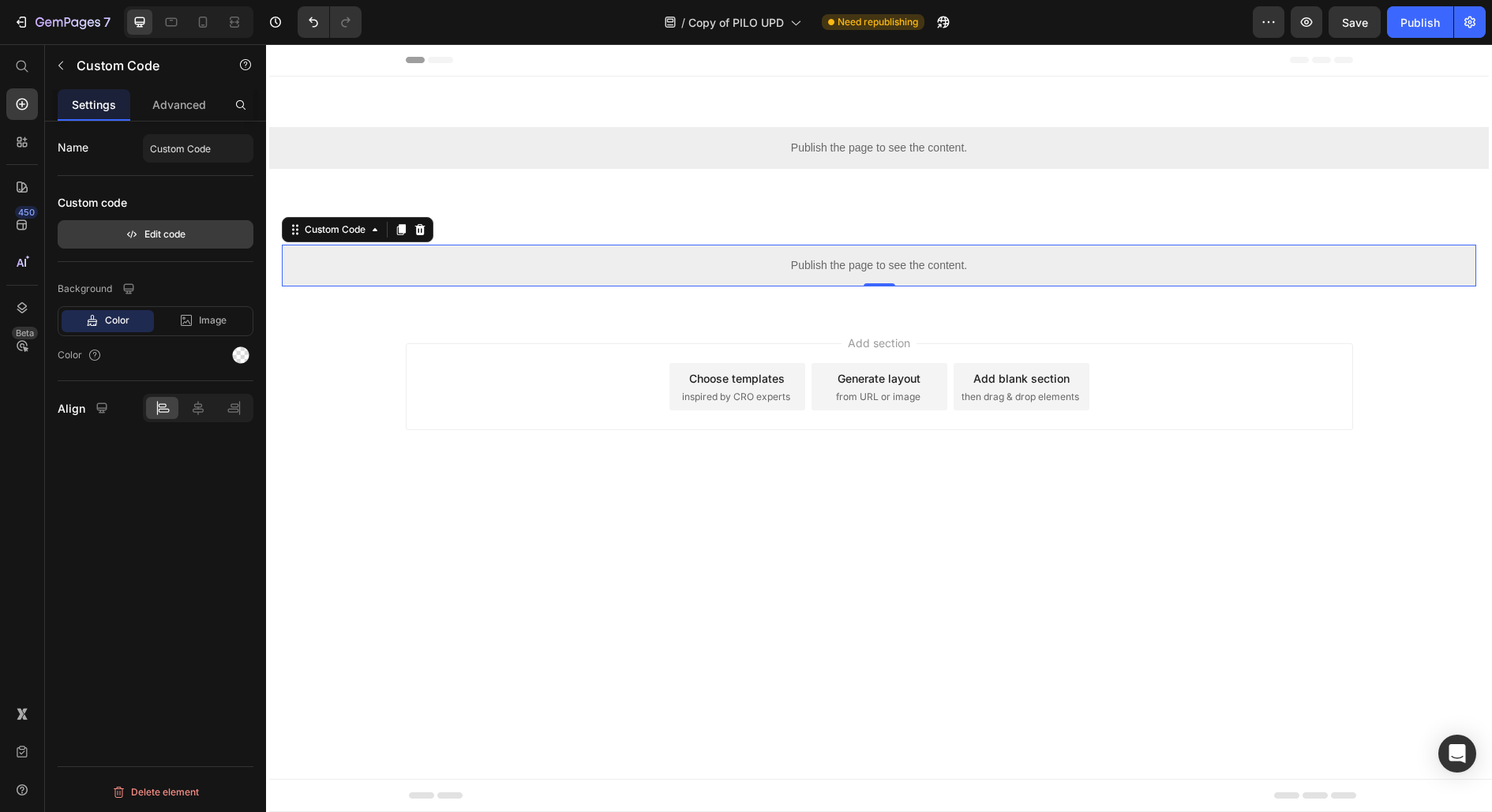 click on "Edit code" at bounding box center (156, 234) 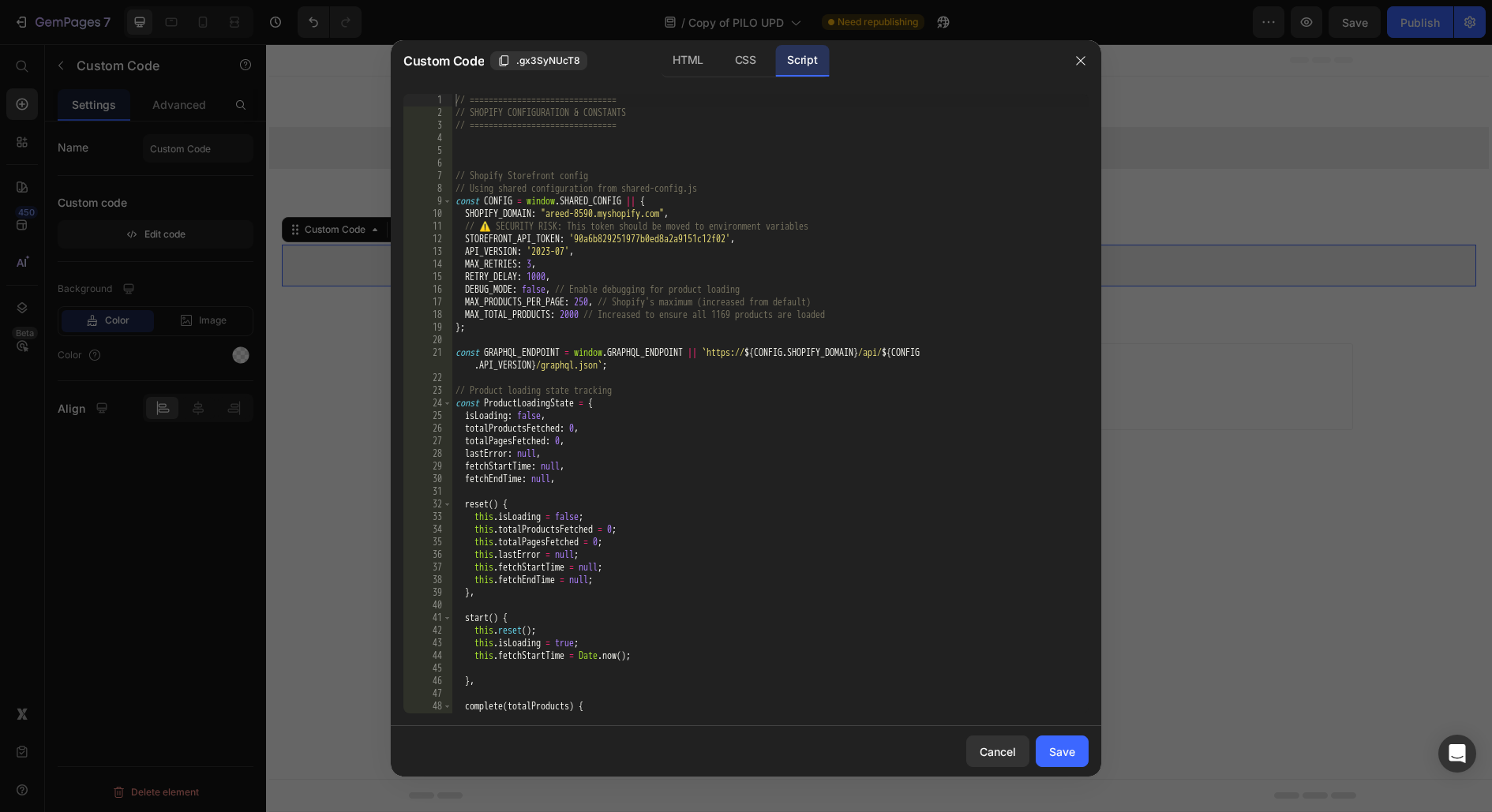 click on "// =============================== // SHOPIFY CONFIGURATION & CONSTANTS // =============================== // Shopify Storefront config // Using shared configuration from shared-config.js const CONFIG = window . SHARED_CONFIG || { SHOPIFY_DOMAIN : 'areed-8590.myshopify.com' , // ⚠️ SECURITY RISK: This token should be moved to environment variables STOREFRONT_API_TOKEN : '90a6b829251977b0ed8a2a9151c12f02' , API_VERSION : '2023-07' , MAX_RETRIES : 3 , RETRY_DELAY : 1000 , DEBUG_MODE : false , // Enable debugging for product loading MAX_PRODUCTS_PER_PAGE : 250 , // Shopify's maximum (increased from default) MAX_TOTAL_PRODUCTS : 2000 // Increased to ensure all 1169 products are loaded } ; const GRAPHQL_ENDPOINT = window . GRAPHQL_ENDPOINT || ` https:// ${ CONFIG . SHOPIFY_DOMAIN } /api/ ${ CONFIG . API_VERSION } /graphql.json ` ; // Product loading state tracking const ProductLoadingState = { isLoading : false , : 0}" at bounding box center [770, 416] 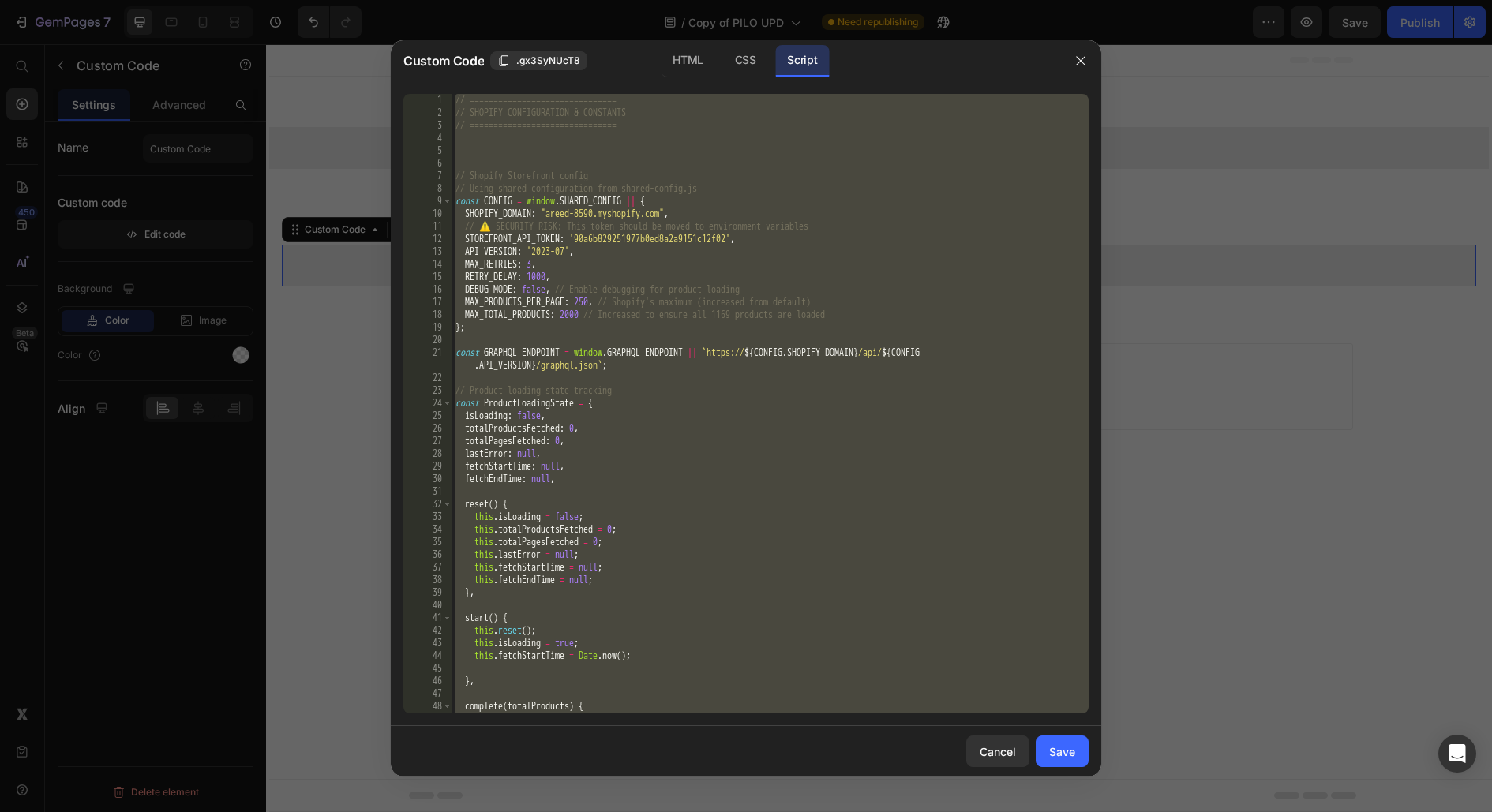paste 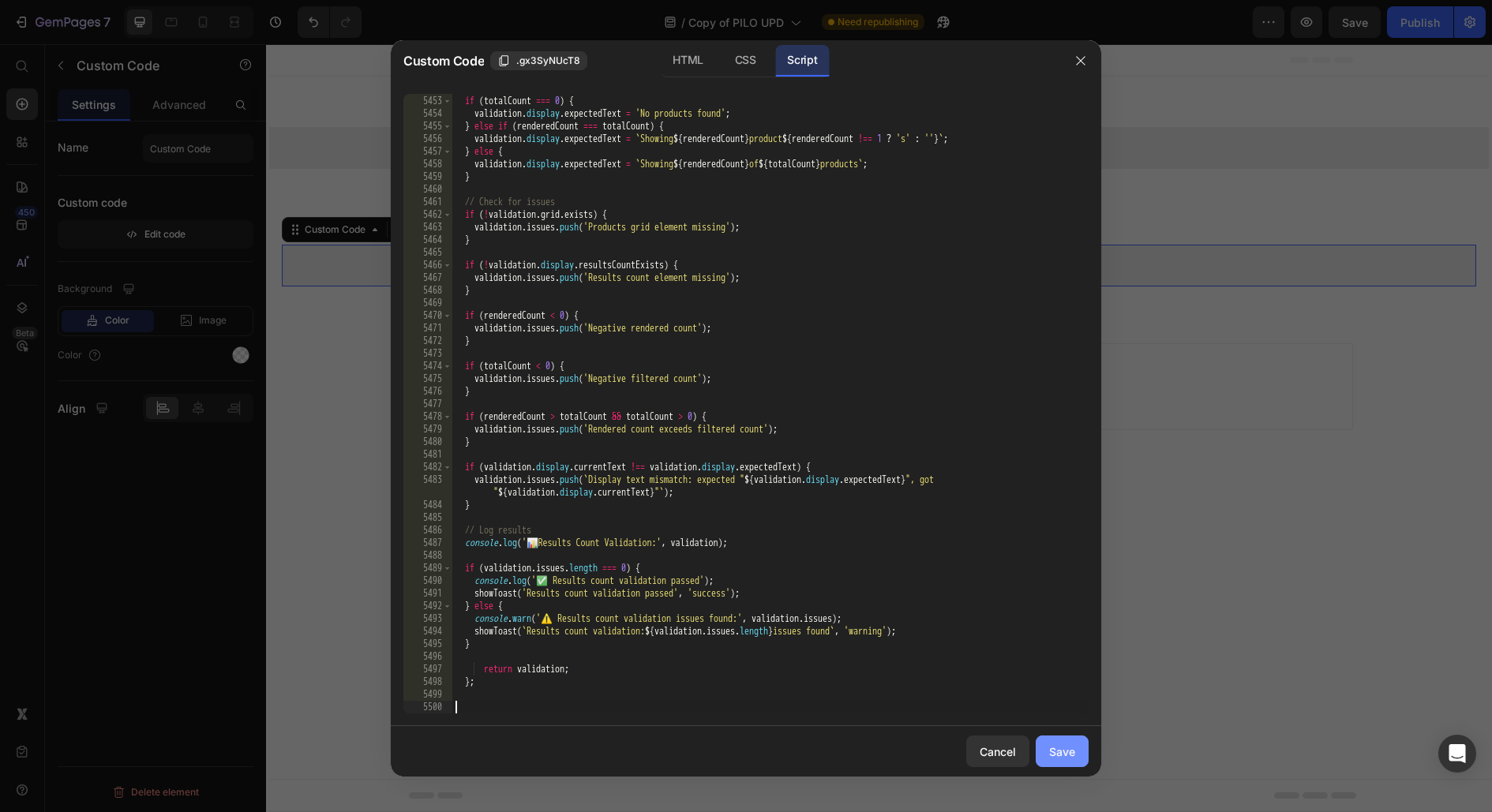 click on "Save" at bounding box center (1062, 751) 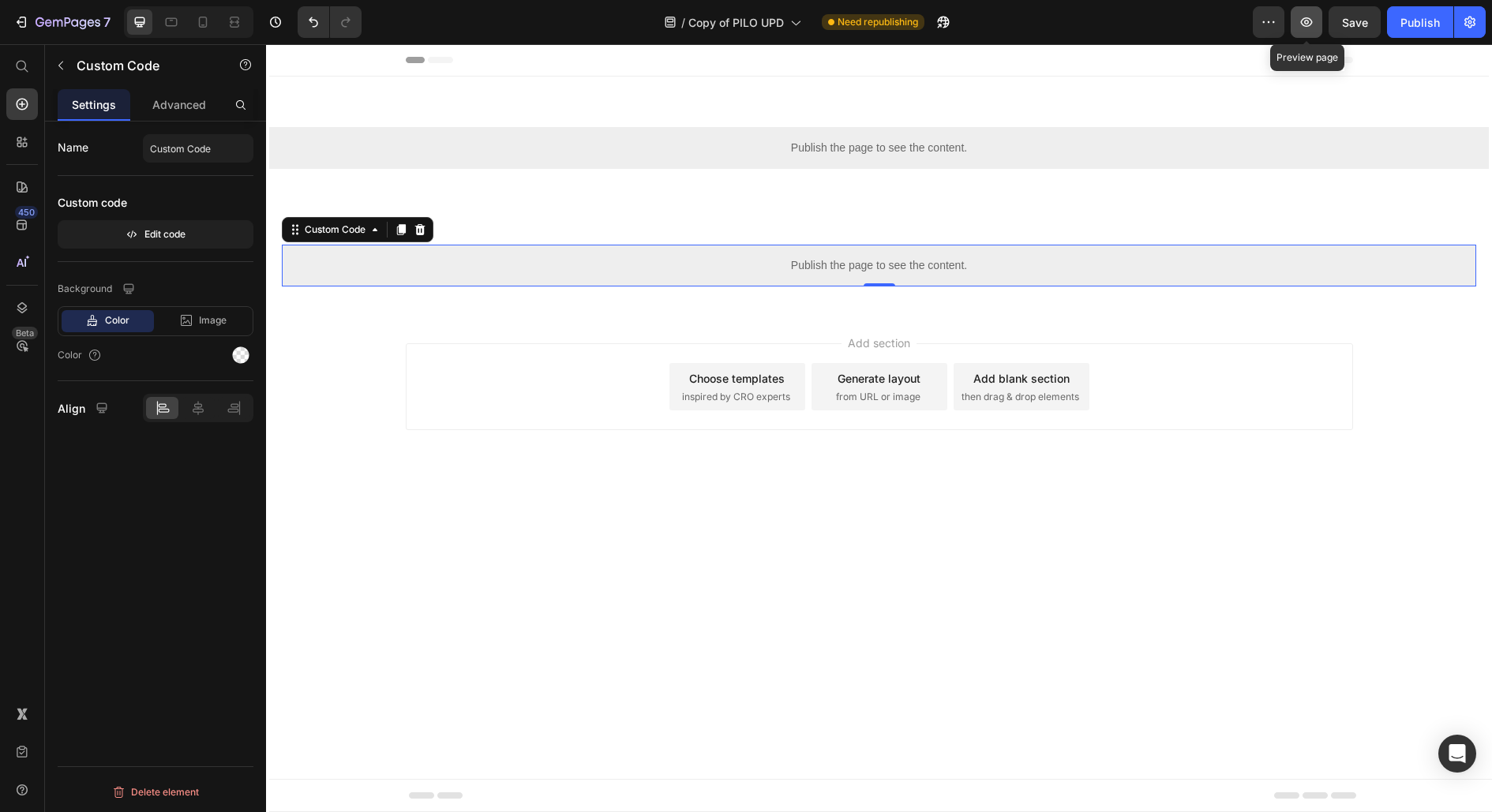 click 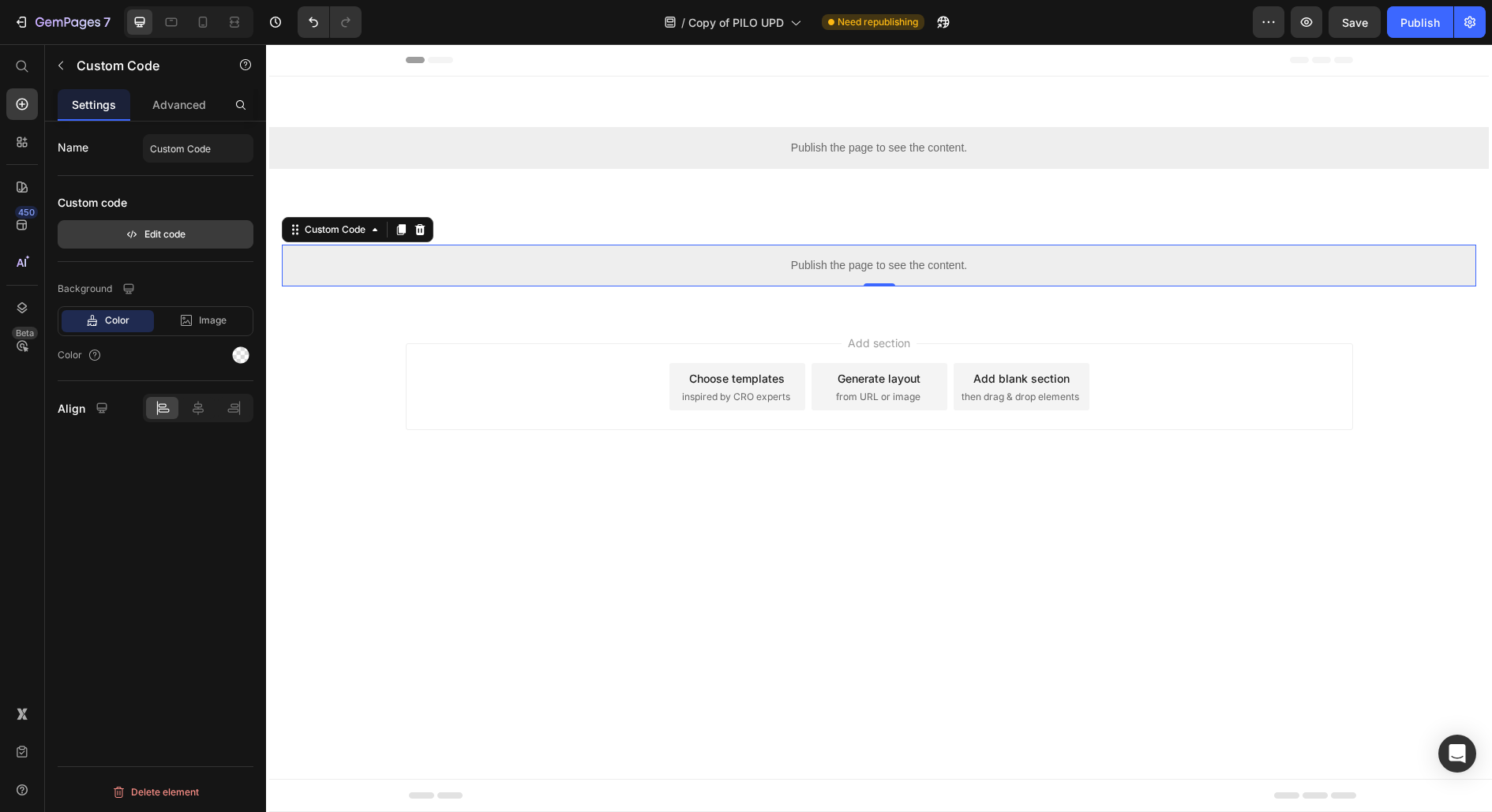 click on "Edit code" at bounding box center (156, 234) 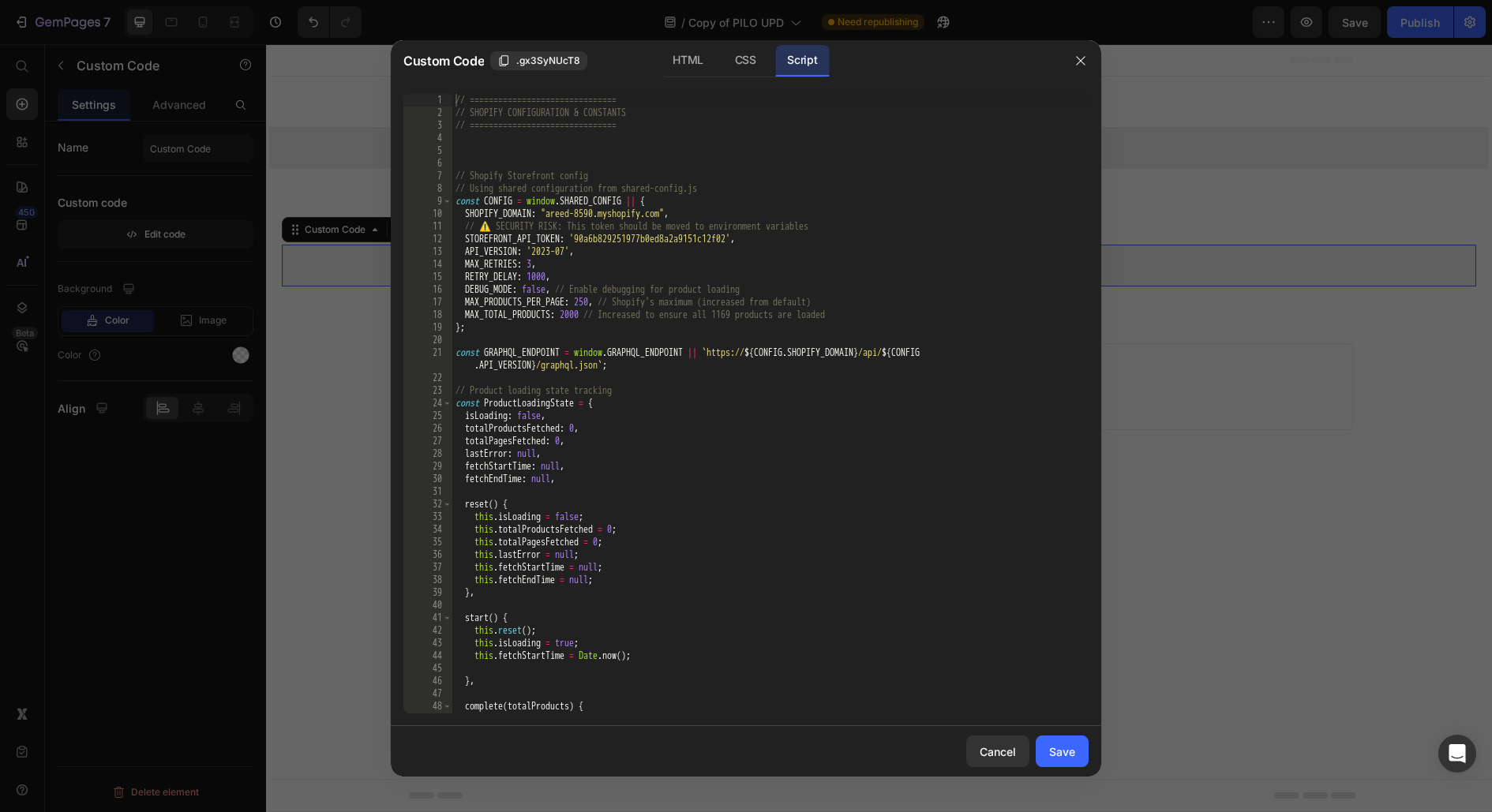 click on "// =============================== // SHOPIFY CONFIGURATION & CONSTANTS // =============================== // Shopify Storefront config // Using shared configuration from shared-config.js const CONFIG = window . SHARED_CONFIG || { SHOPIFY_DOMAIN : 'areed-8590.myshopify.com' , // ⚠️ SECURITY RISK: This token should be moved to environment variables STOREFRONT_API_TOKEN : '90a6b829251977b0ed8a2a9151c12f02' , API_VERSION : '2023-07' , MAX_RETRIES : 3 , RETRY_DELAY : 1000 , DEBUG_MODE : false , // Enable debugging for product loading MAX_PRODUCTS_PER_PAGE : 250 , // Shopify's maximum (increased from default) MAX_TOTAL_PRODUCTS : 2000 // Increased to ensure all 1169 products are loaded } ; const GRAPHQL_ENDPOINT = window . GRAPHQL_ENDPOINT || ` https:// ${ CONFIG . SHOPIFY_DOMAIN } /api/ ${ CONFIG . API_VERSION } /graphql.json ` ; // Product loading state tracking const ProductLoadingState = { isLoading : false , : 0}" at bounding box center [770, 416] 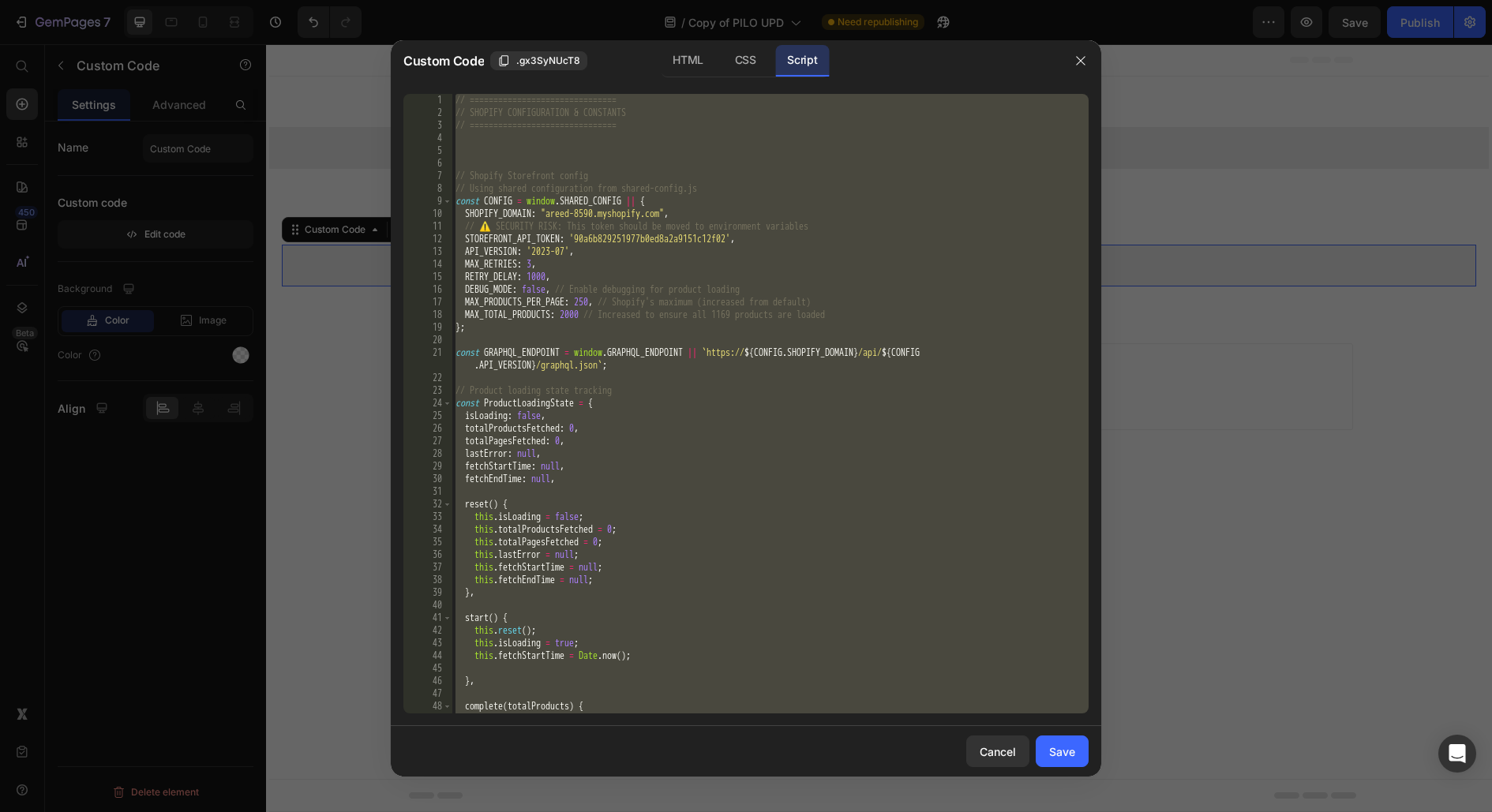 paste 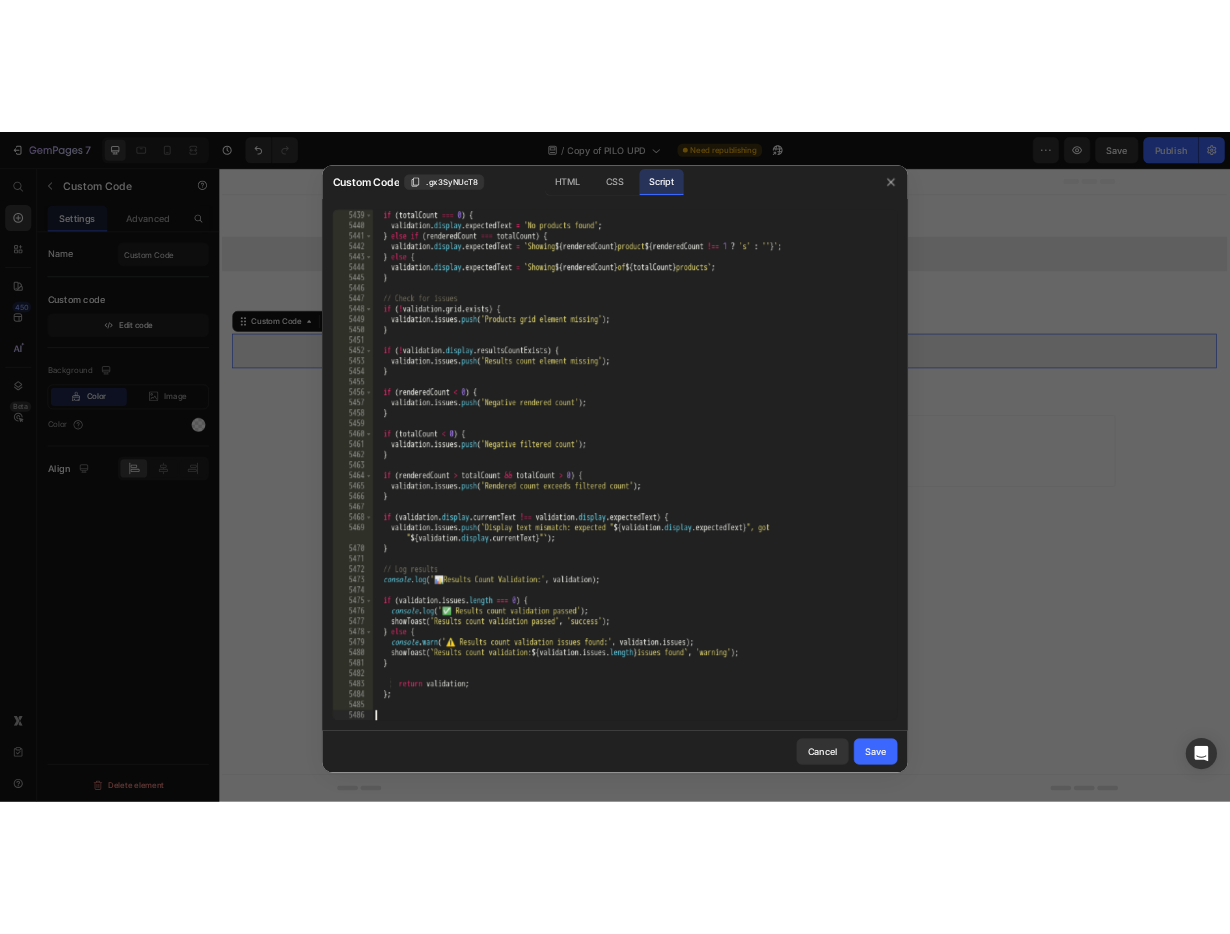 scroll, scrollTop: 31983, scrollLeft: 0, axis: vertical 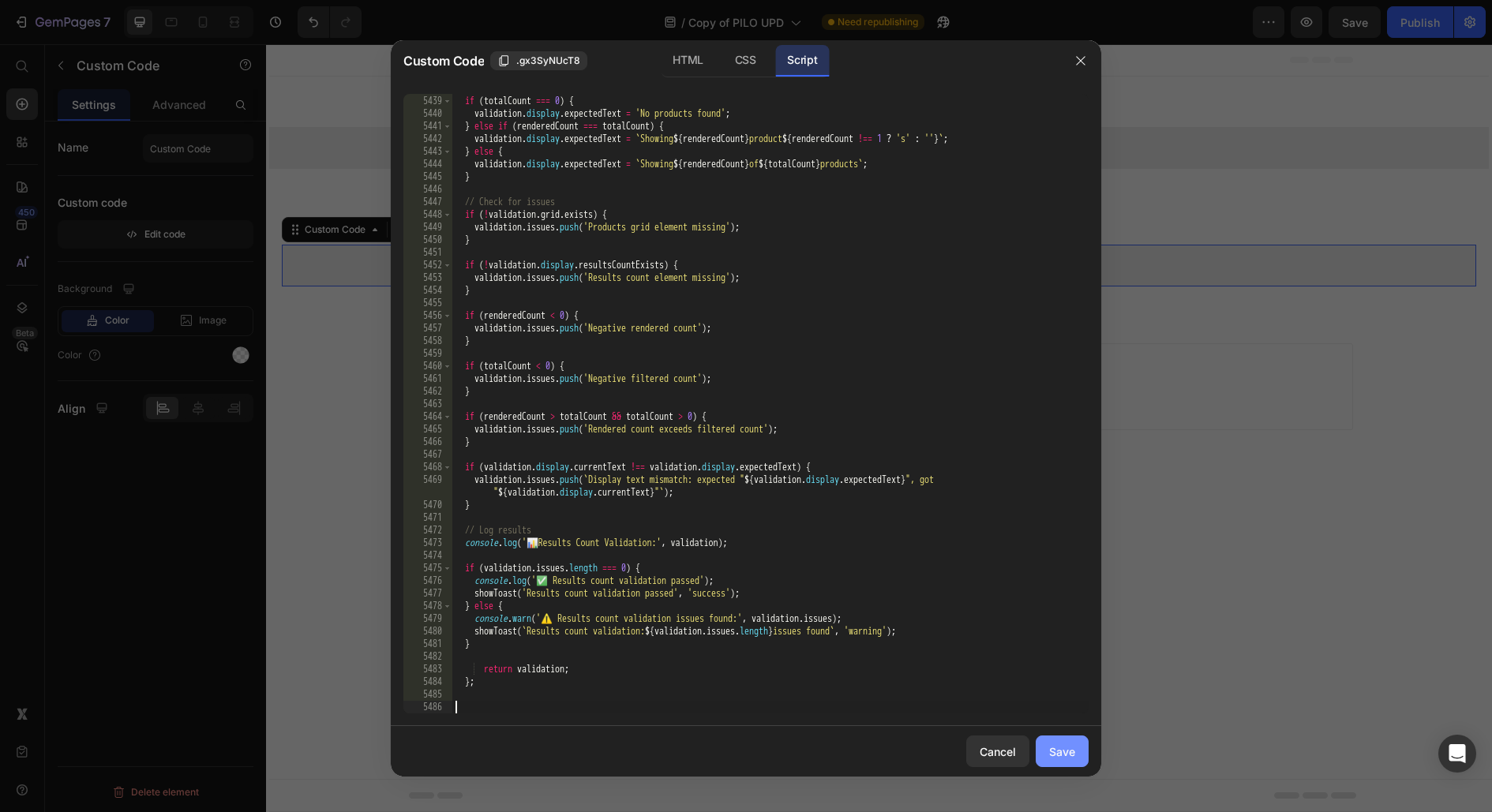 click on "Save" at bounding box center [1062, 751] 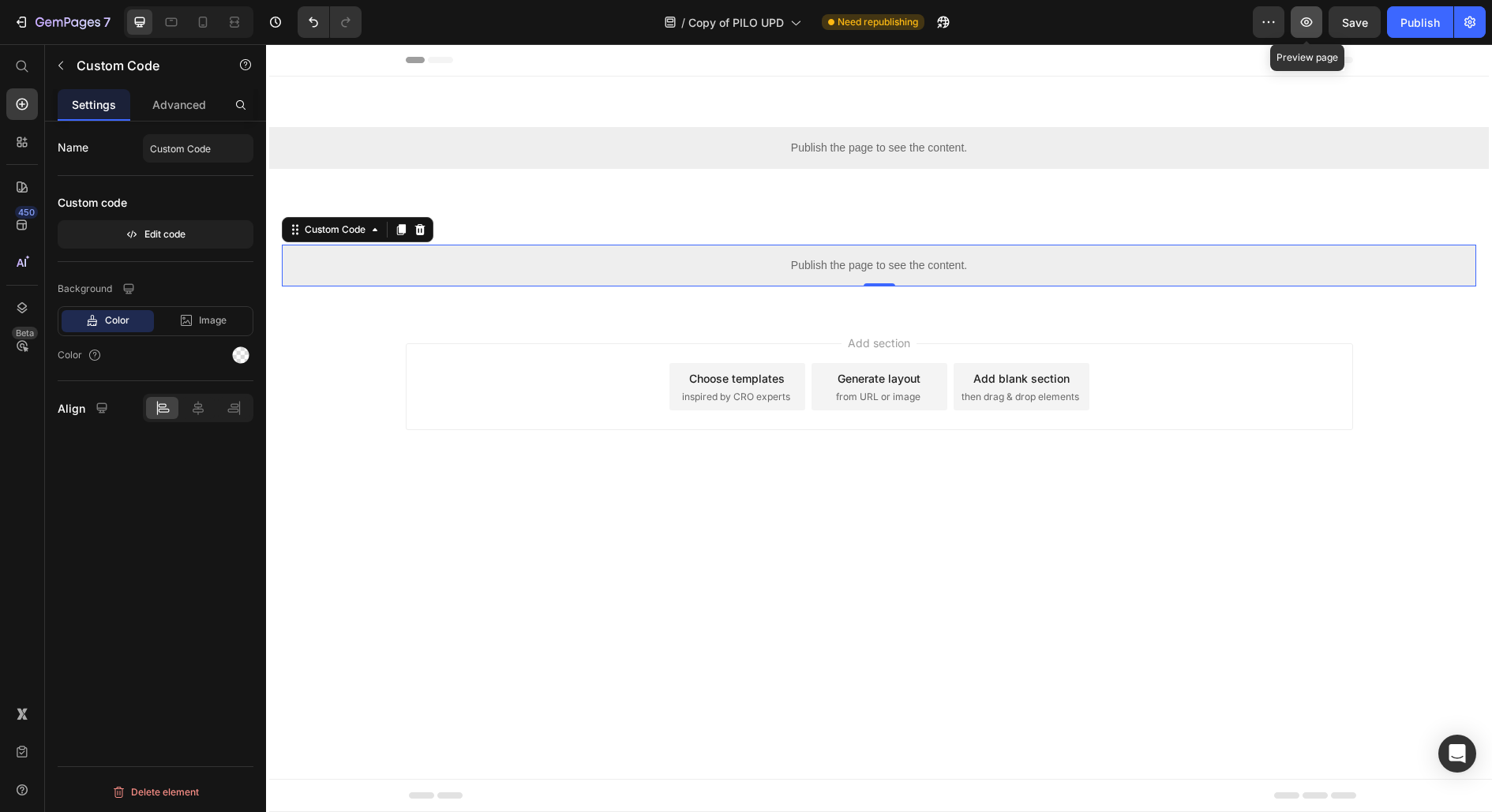 click 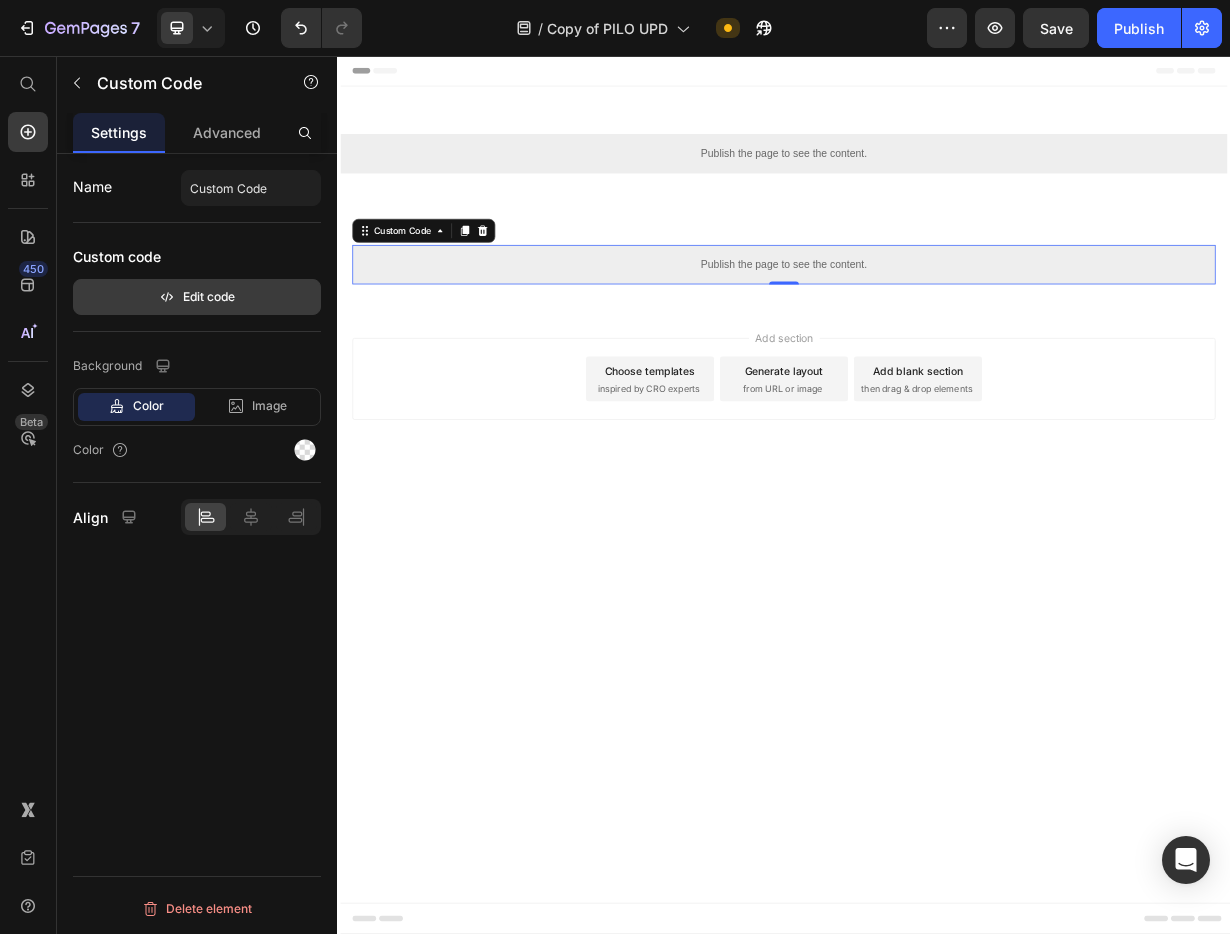click on "Edit code" at bounding box center [197, 297] 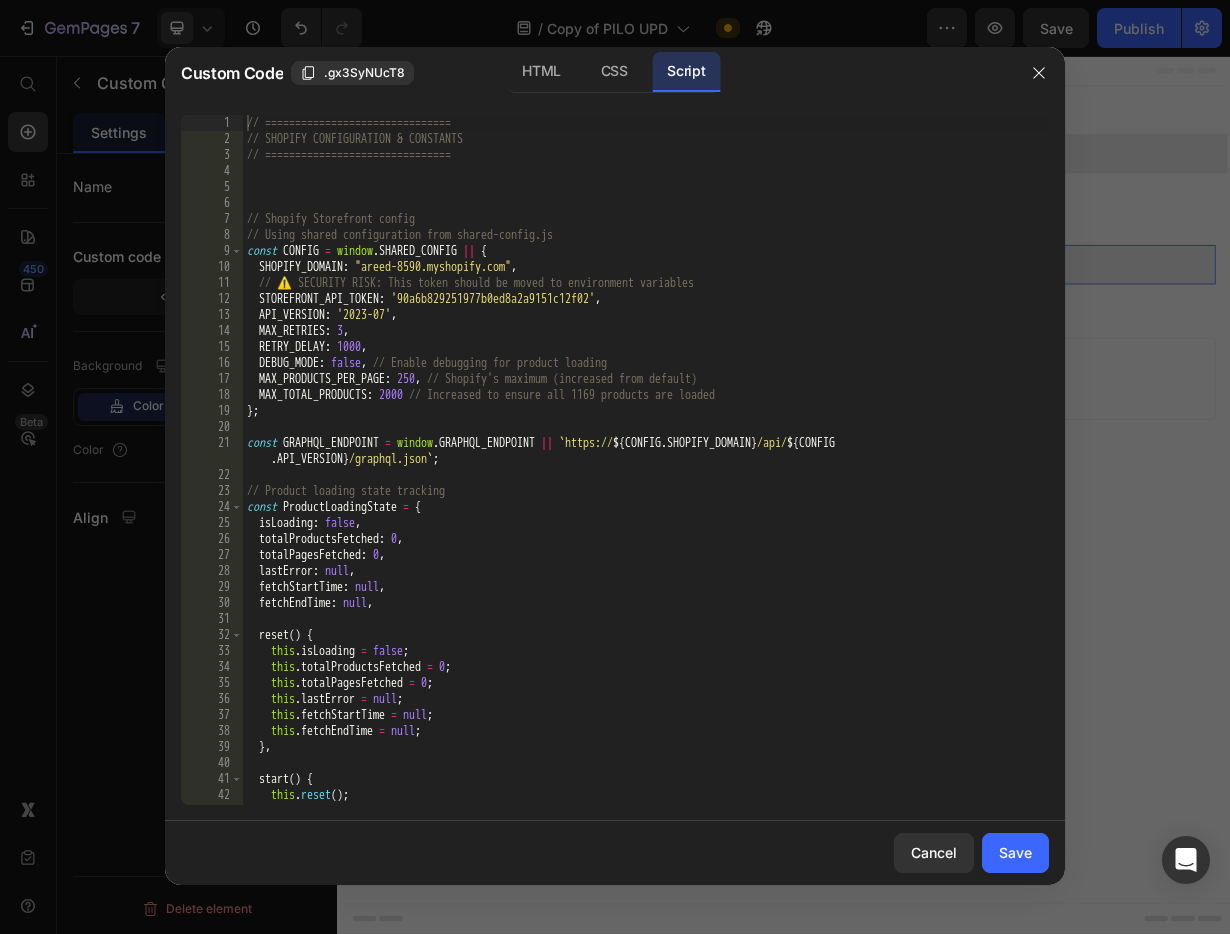 click on "// =============================== // SHOPIFY CONFIGURATION & CONSTANTS // =============================== // Shopify Storefront config // Using shared configuration from shared-config.js const CONFIG = window . SHARED_CONFIG || { SHOPIFY_DOMAIN : 'areed-8590.myshopify.com' , // ⚠️ SECURITY RISK: This token should be moved to environment variables STOREFRONT_API_TOKEN : '90a6b829251977b0ed8a2a9151c12f02' , API_VERSION : '2023-07' , MAX_RETRIES : 3 , RETRY_DELAY : 1000 , DEBUG_MODE : false , // Enable debugging for product loading MAX_PRODUCTS_PER_PAGE : 250 , // Shopify's maximum (increased from default) MAX_TOTAL_PRODUCTS : 2000 // Increased to ensure all 1169 products are loaded } ; const GRAPHQL_ENDPOINT = window . GRAPHQL_ENDPOINT || ` https:// ${ CONFIG . SHOPIFY_DOMAIN } /api/ ${ CONFIG . API_VERSION } /graphql.json ` ; // Product loading state tracking const ProductLoadingState = { isLoading : false , : 0}" at bounding box center (646, 476) 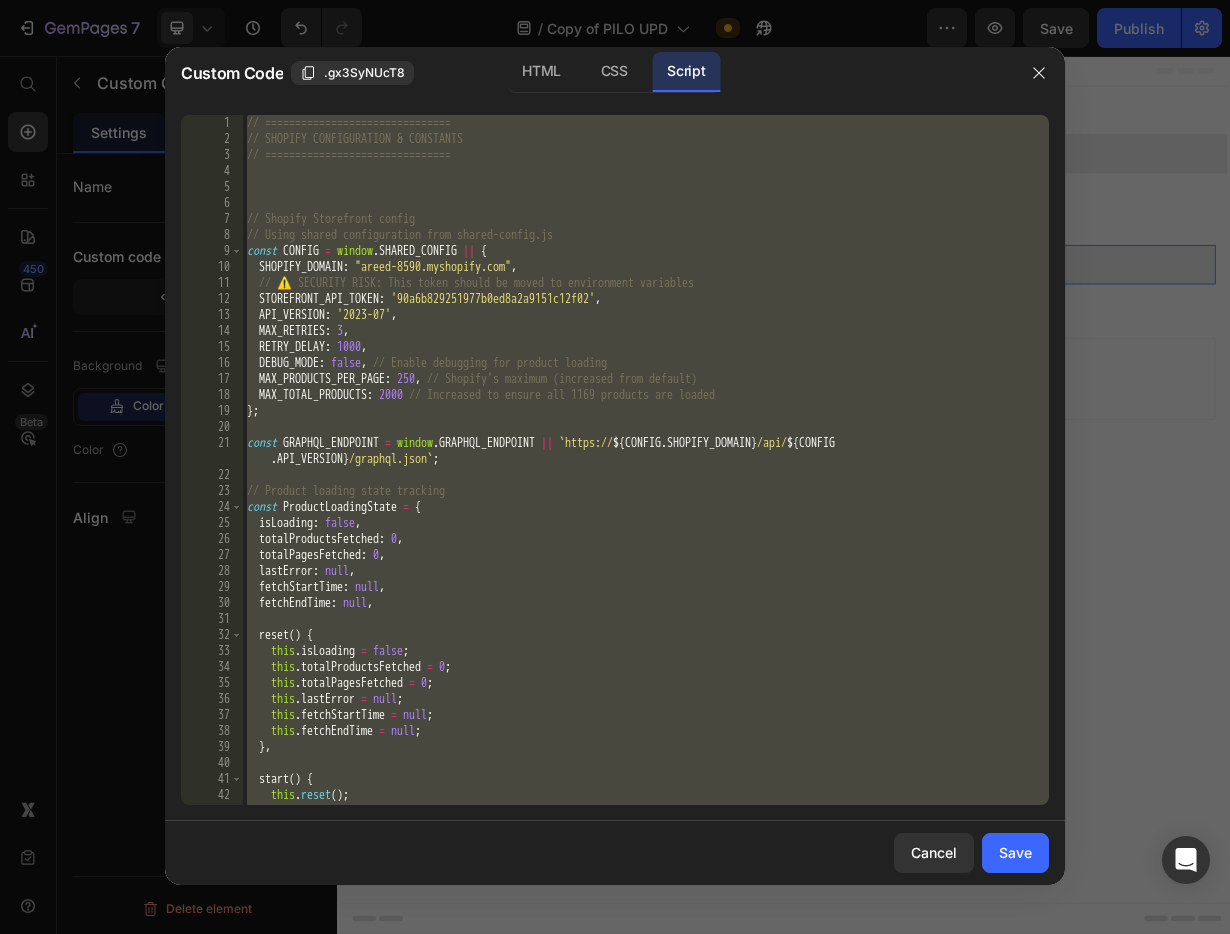 paste 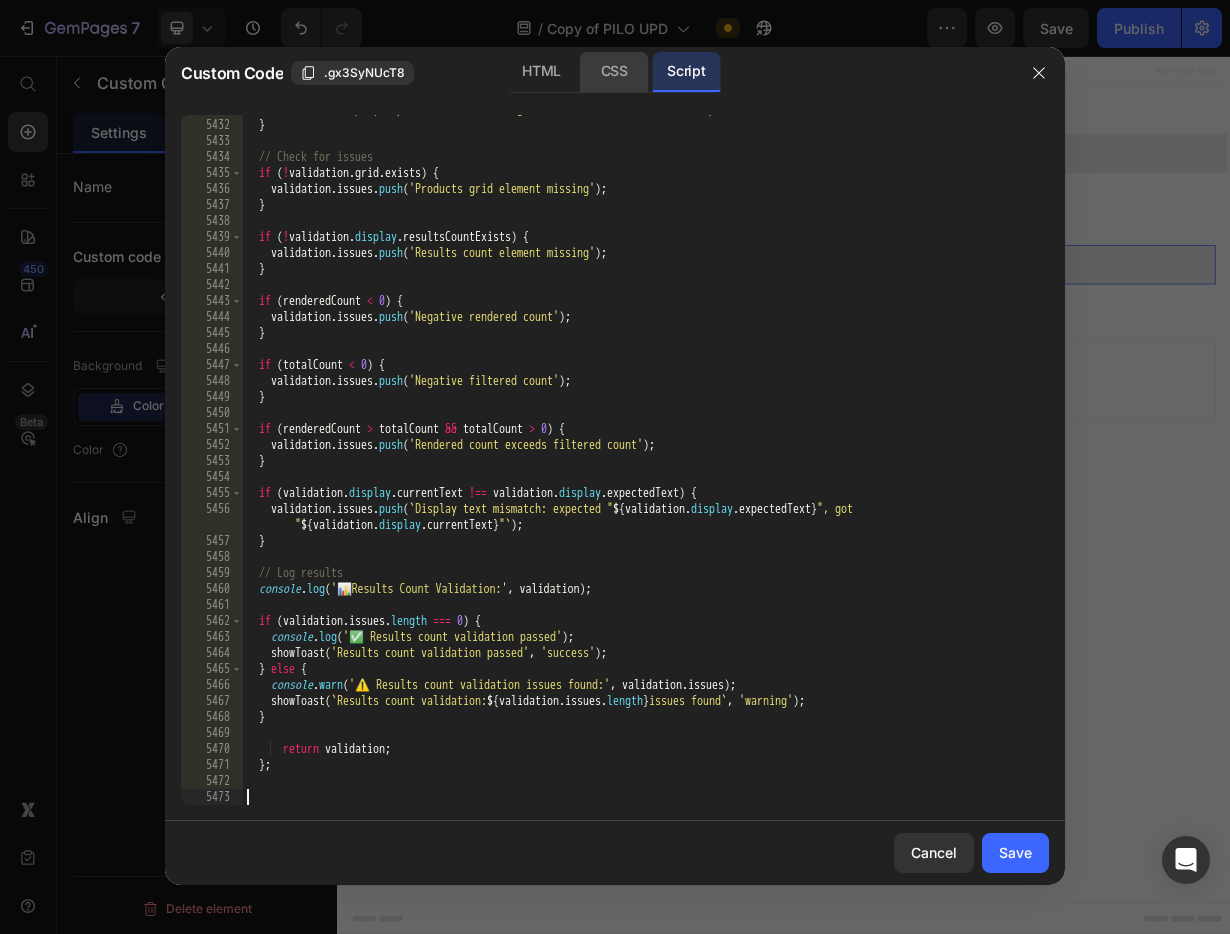 click on "CSS" 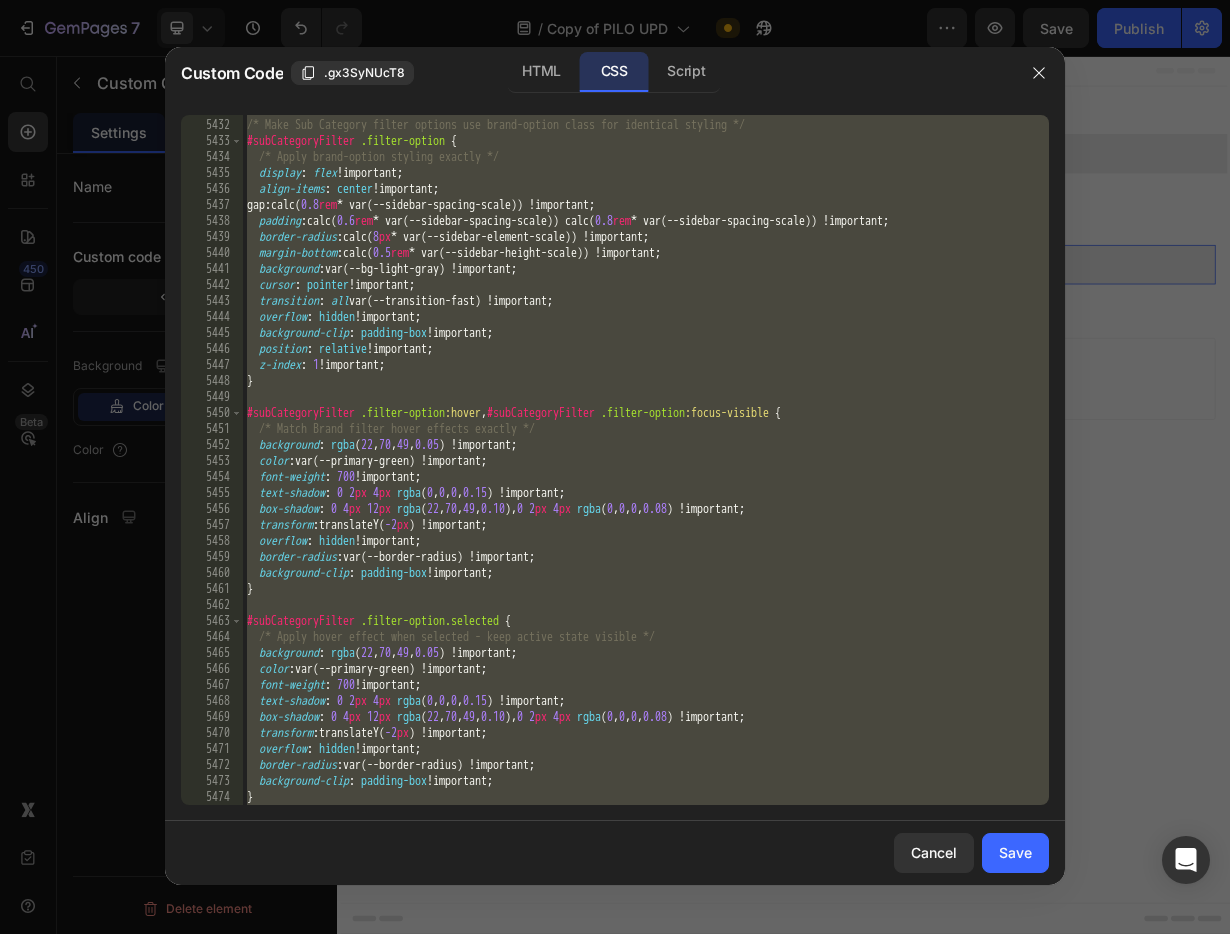 click on "/* Make Sub Category filter options use brand-option class for identical styling */ #subCategoryFilter   .filter-option   {    /* Apply brand-option styling exactly */    display :   flex  !important ;    align-items :   center  !important ;   gap :  calc( 0.8 rem  * var(--sidebar-spacing-scale)) !important ;    padding :  calc( 0.6 rem  * var(--sidebar-spacing-scale)) calc( 0.8 rem  * var(--sidebar-spacing-scale)) !important ;    border-radius :  calc( 8 px  * var(--sidebar-element-scale)) !important ;    margin-bottom :  calc( 0.5 rem  * var(--sidebar-height-scale)) !important ;    background :  var(--bg-light-gray) !important ;    cursor :   pointer  !important ;    transition :   all  var(--transition-fast) !important ;    overflow :   hidden  !important ;    background-clip :   padding-box  !important ;    position :   relative  !important ;    z-index :   1  !important ; } #subCategoryFilter   .filter-option :hover ,  #subCategoryFilter   .filter-option :focus-visible   {       background :   rgba ( 22" at bounding box center [646, 462] 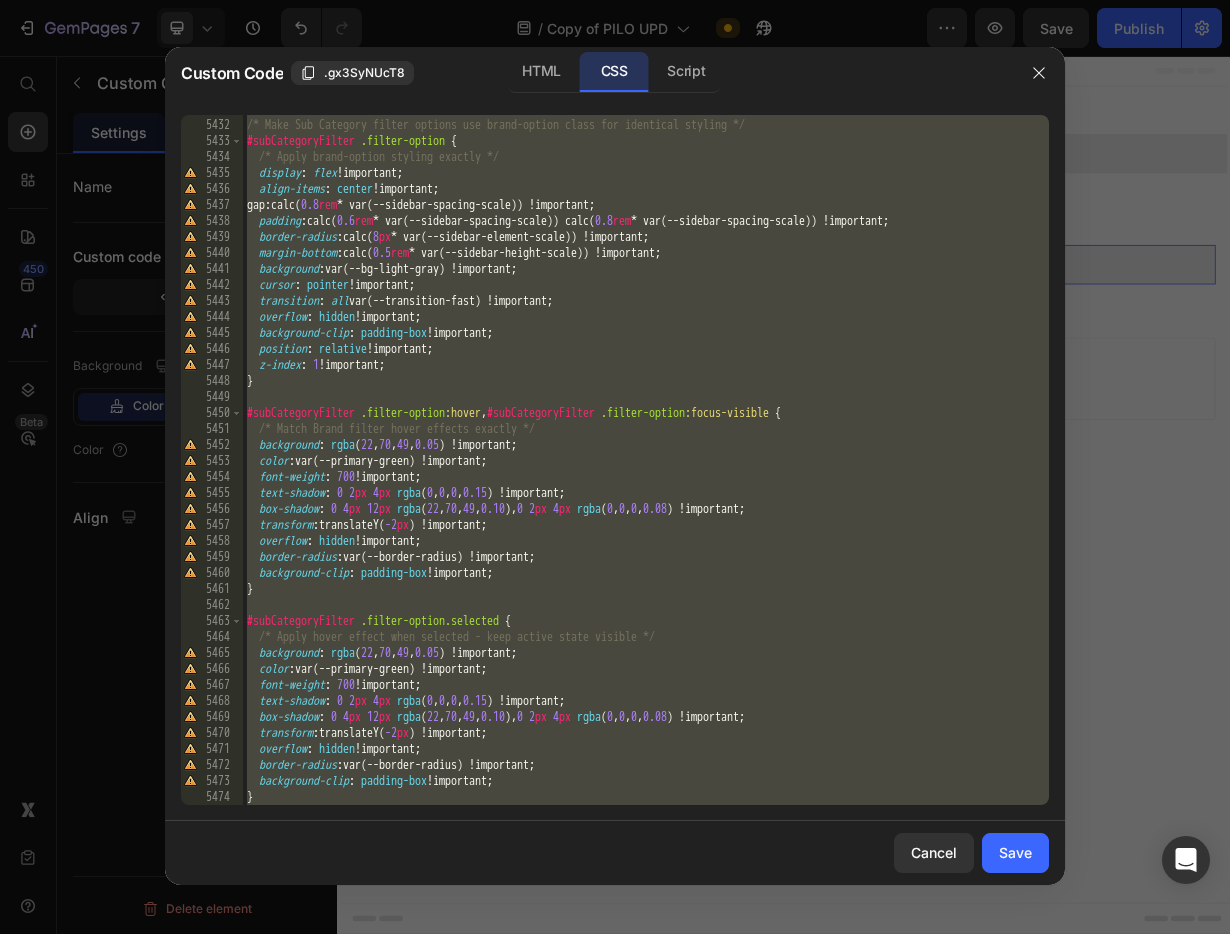 paste 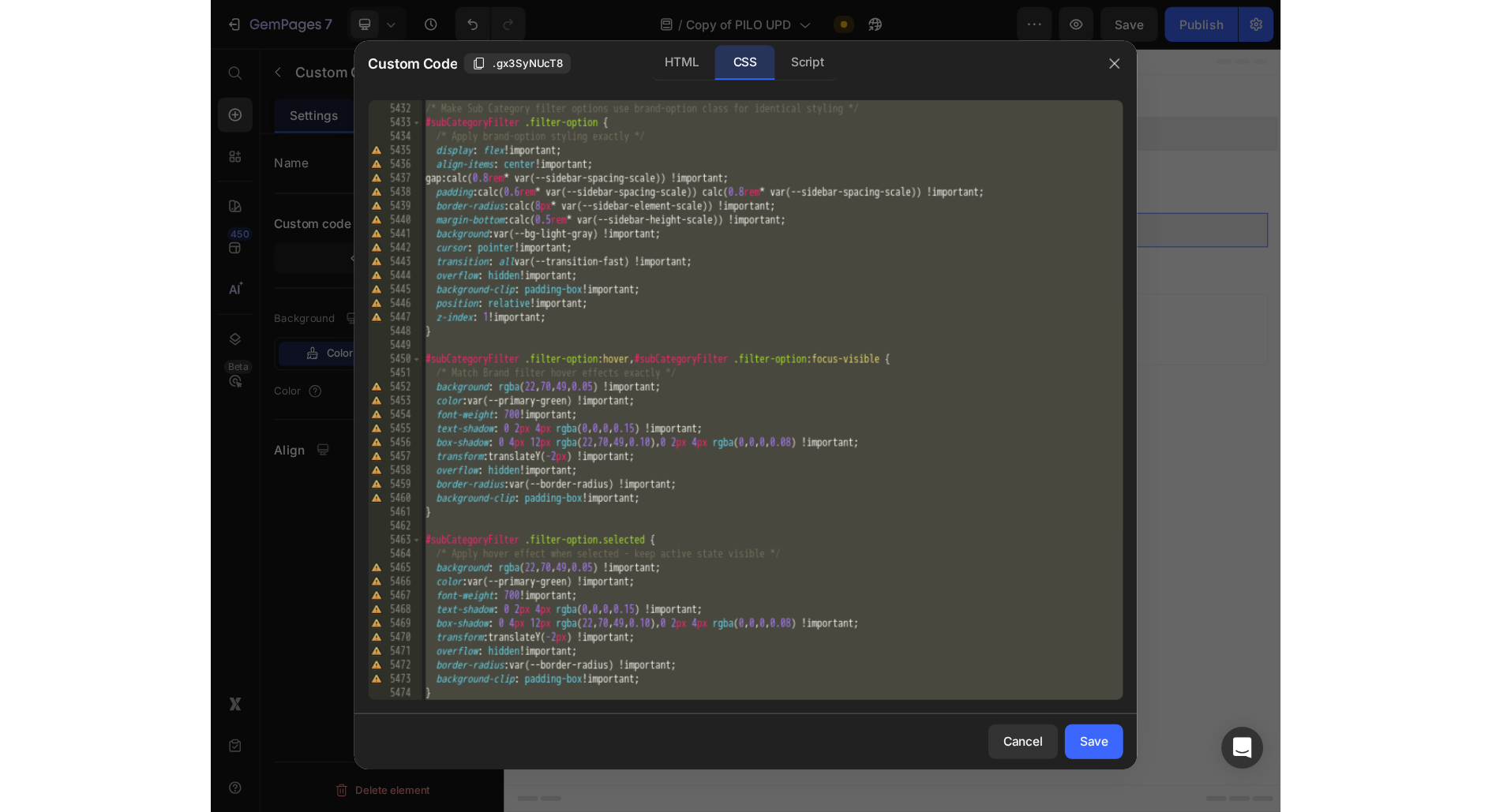 scroll, scrollTop: 25313, scrollLeft: 0, axis: vertical 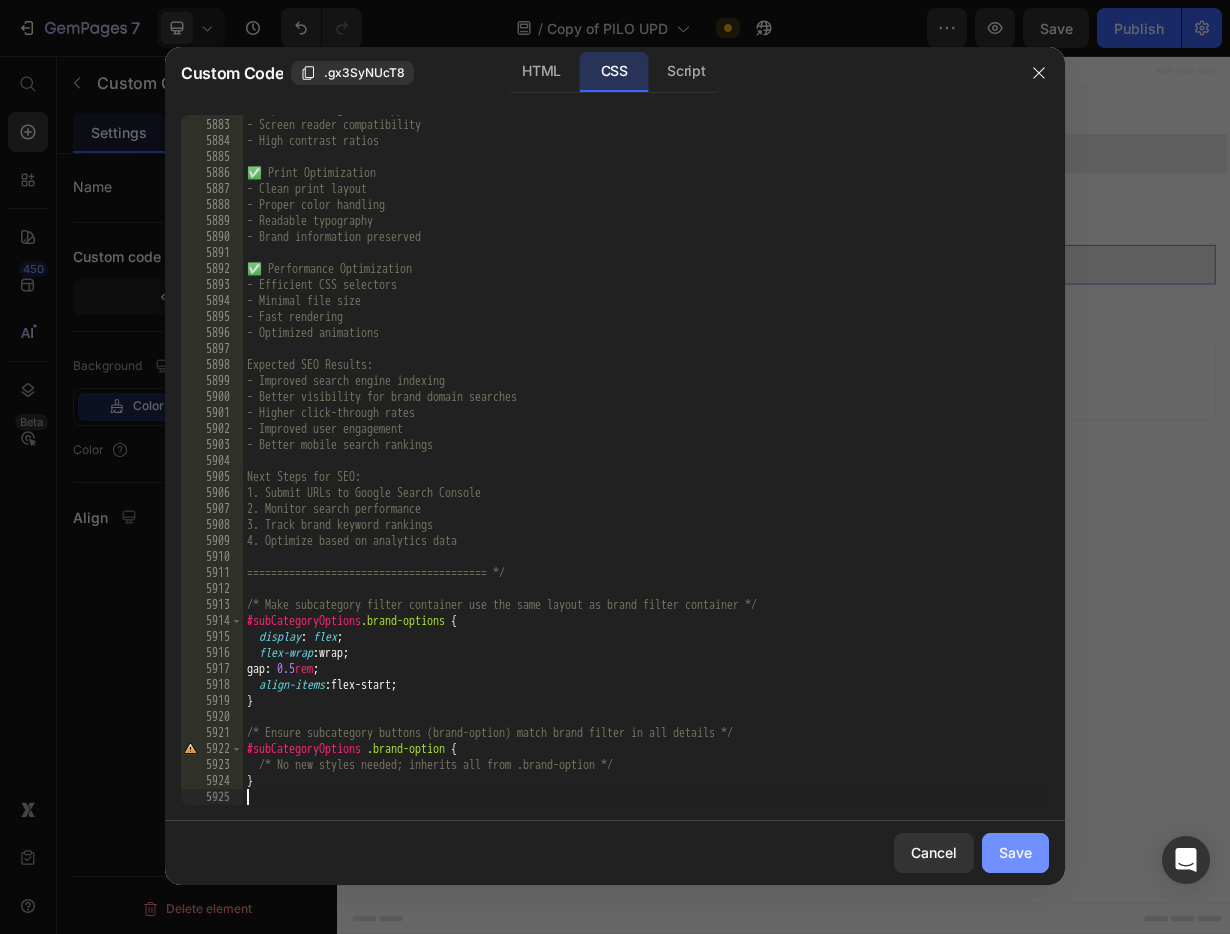 click on "Save" 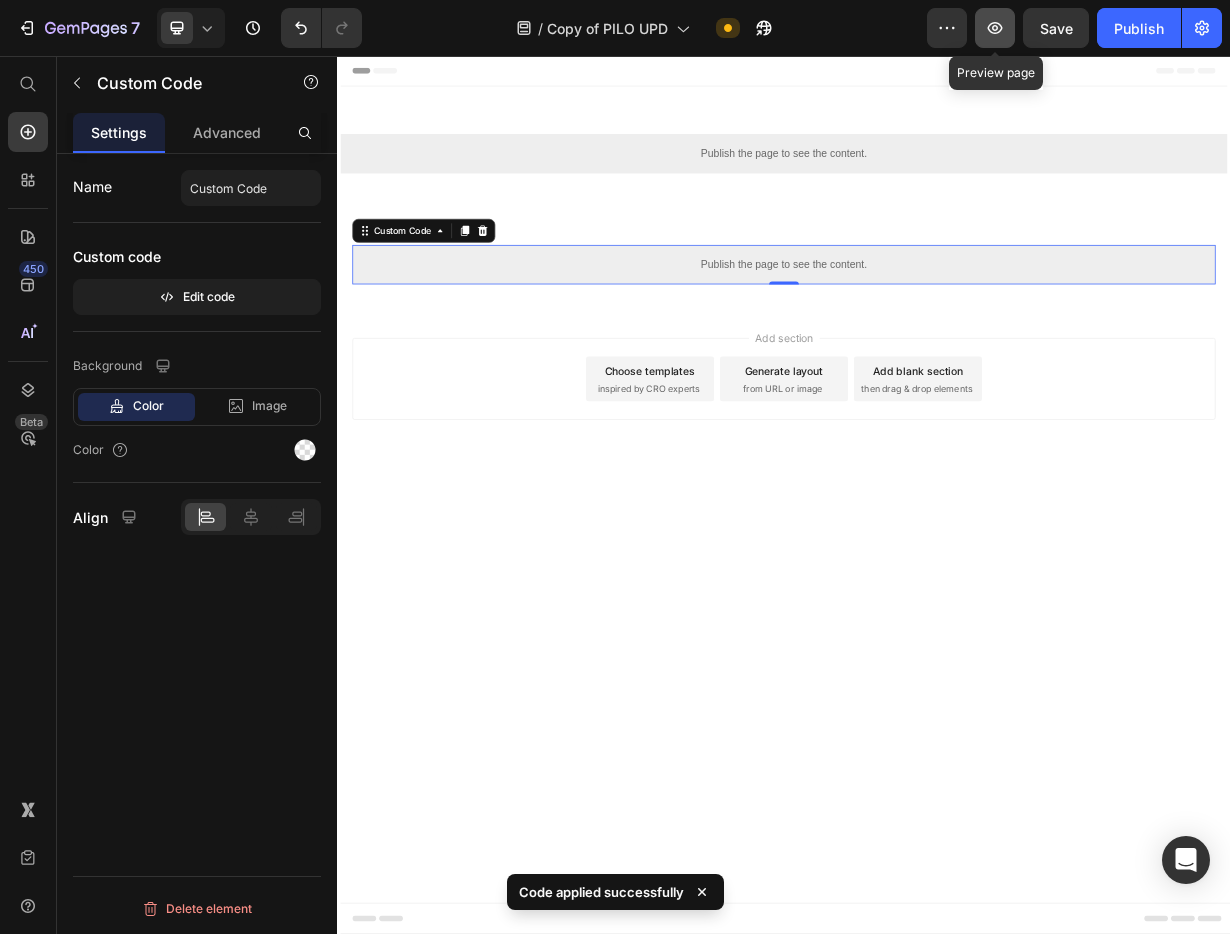 click 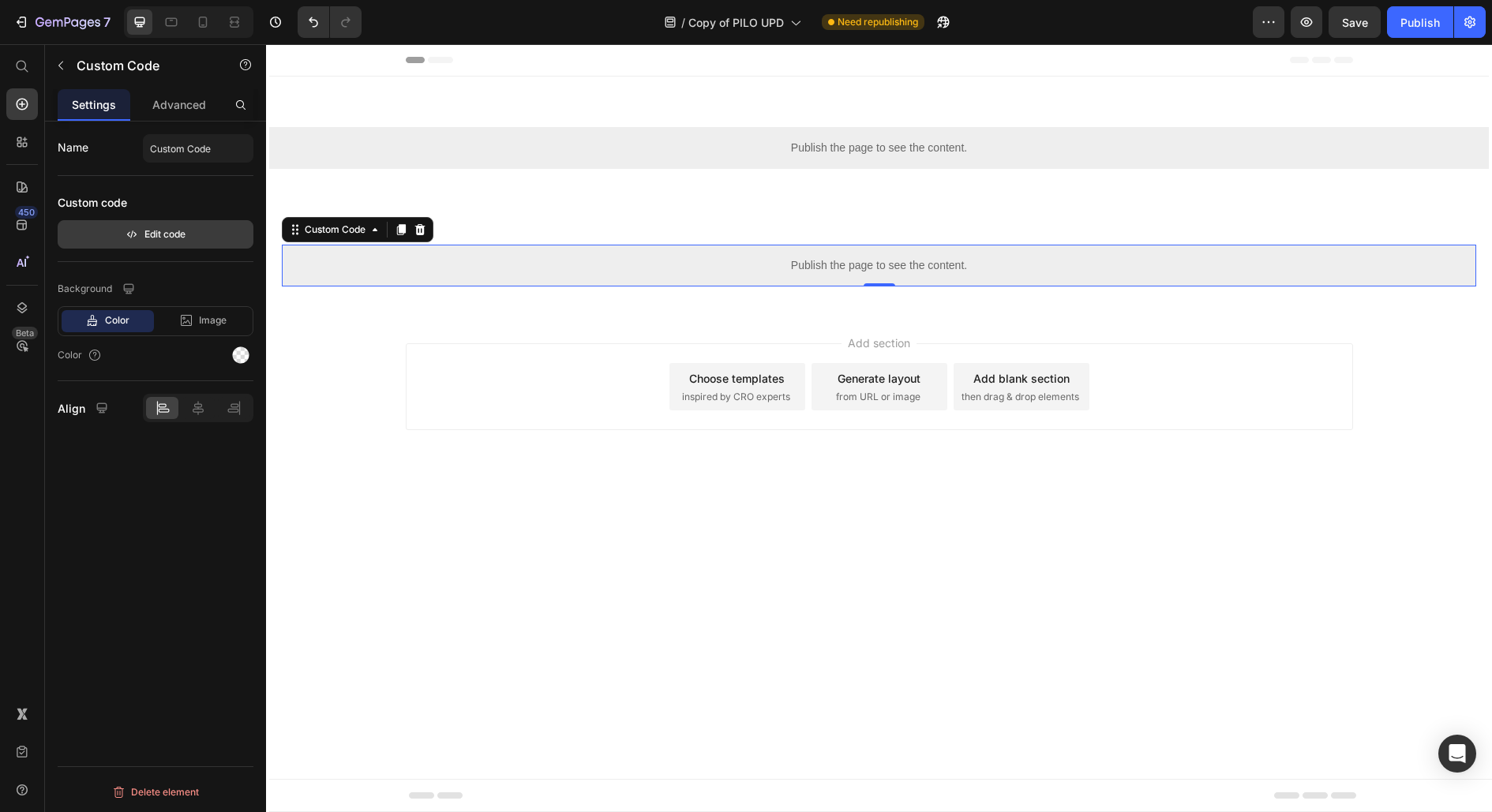 click on "Edit code" at bounding box center (156, 234) 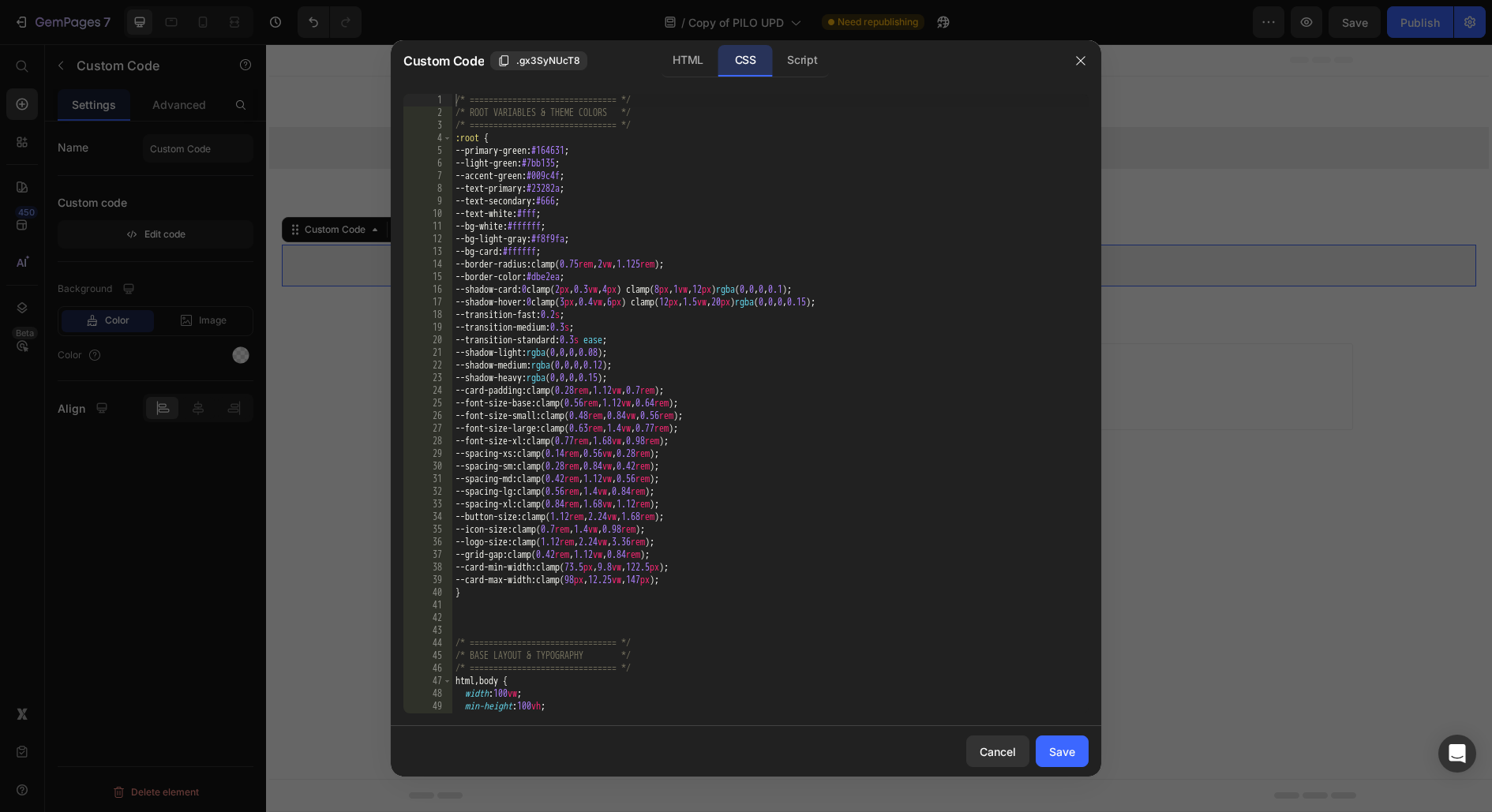 click on "/* =============================== */ /* ROOT VARIABLES & THEME COLORS   */ /* =============================== */ :root   {   --primary-green : #164631 ;   --light-green : #7bb135 ;   --accent-green : #009c4f ;   --text-primary : #23282a ;   --text-secondary : #666 ;   --text-white : #fff ;   --bg-white : #ffffff ;   --bg-light-gray : #f8f9fa ;   --bg-card : #ffffff ;   --border-radius : clamp( 0.75 rem , 2 vw , 1.125 rem ) ;   --border-color : #dbe2ea ;   --shadow-card : 0  clamp( 2 px ,  0.3 vw ,  4 px ) clamp( 8 px ,  1 vw ,  12 px )  rgba ( 0 , 0 , 0 , 0.1 ) ;   --shadow-hover : 0  clamp( 3 px ,  0.4 vw ,  6 px ) clamp( 12 px ,  1.5 vw ,  20 px )  rgba ( 0 , 0 , 0 , 0.15 ) ;   --transition-fast : 0.2 s ;   --transition-medium : 0.3 s ;   --transition-standard : 0.3 s   ease ;   --shadow-light : rgba ( 0 , 0 , 0 , 0.08 ) ;   --shadow-medium : rgba ( 0 , 0 , 0 , 0.12 ) ;   --shadow-heavy : rgba ( 0 , 0 , 0 , 0.15 ) ;   --card-padding : clamp( 0.28 rem , 1.12 vw , 0.7 rem ) ;   --font-size-base : clamp( 0.56" at bounding box center (770, 416) 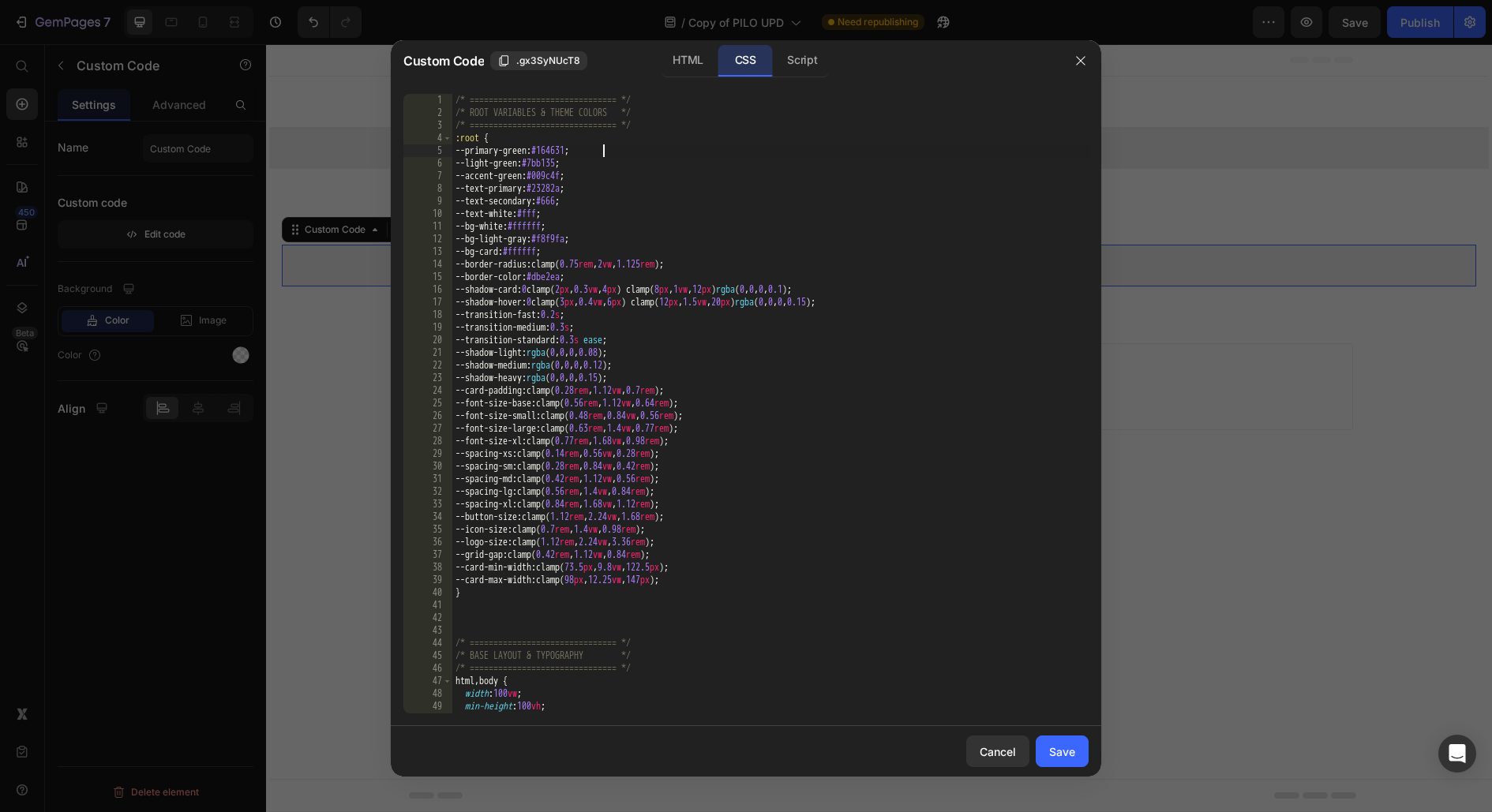 type on "}" 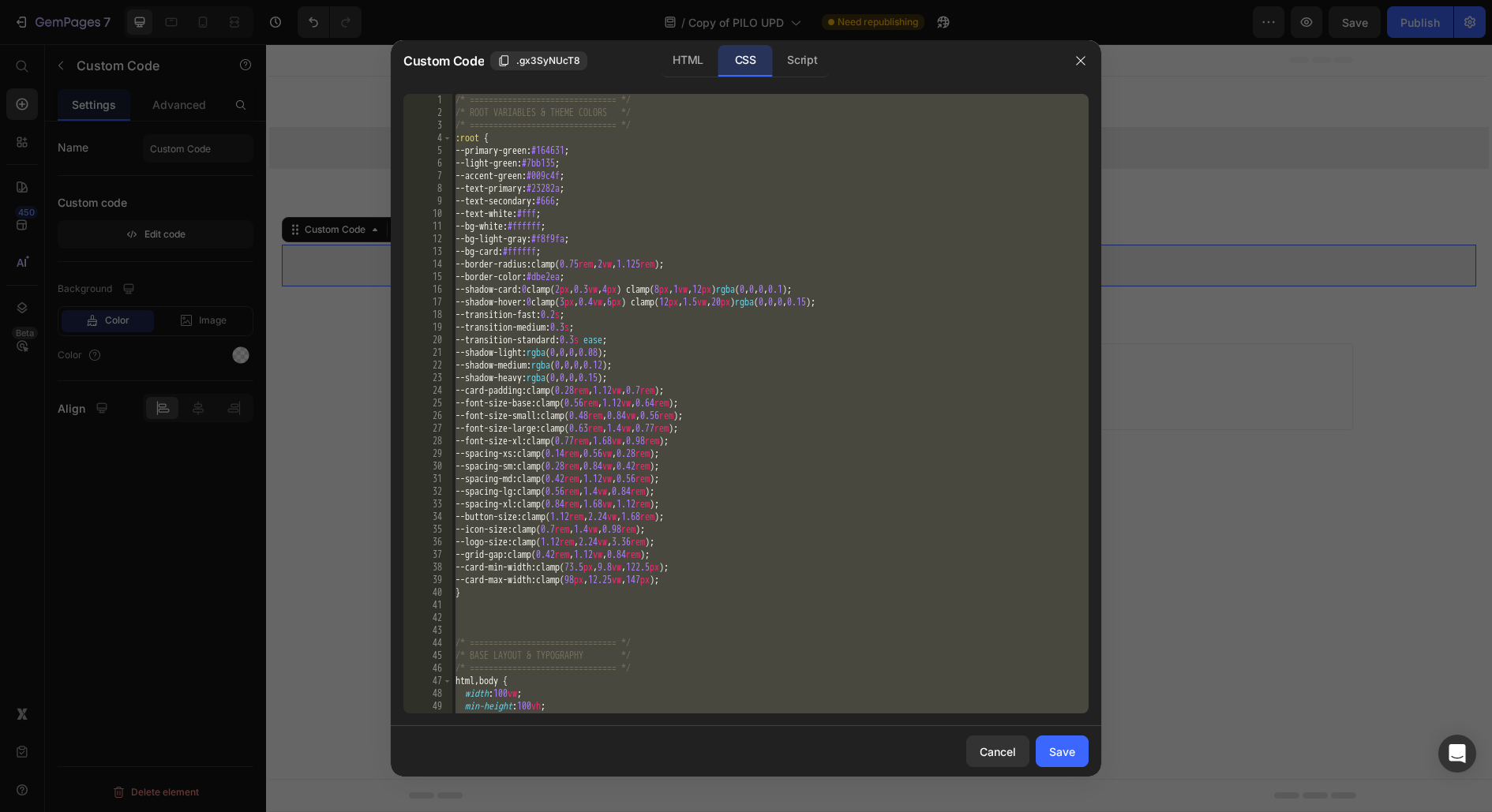 paste 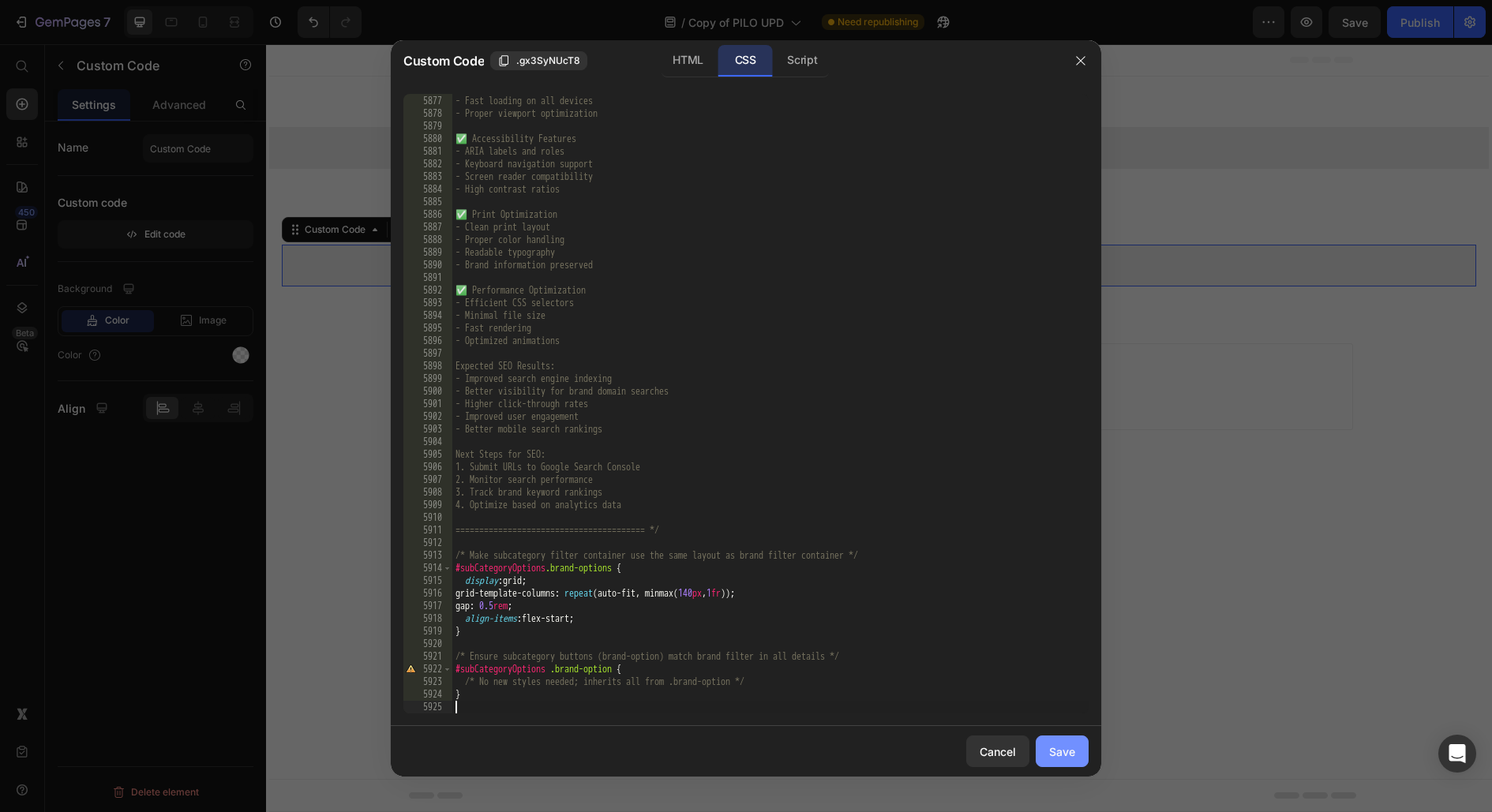 click on "Save" at bounding box center (1062, 751) 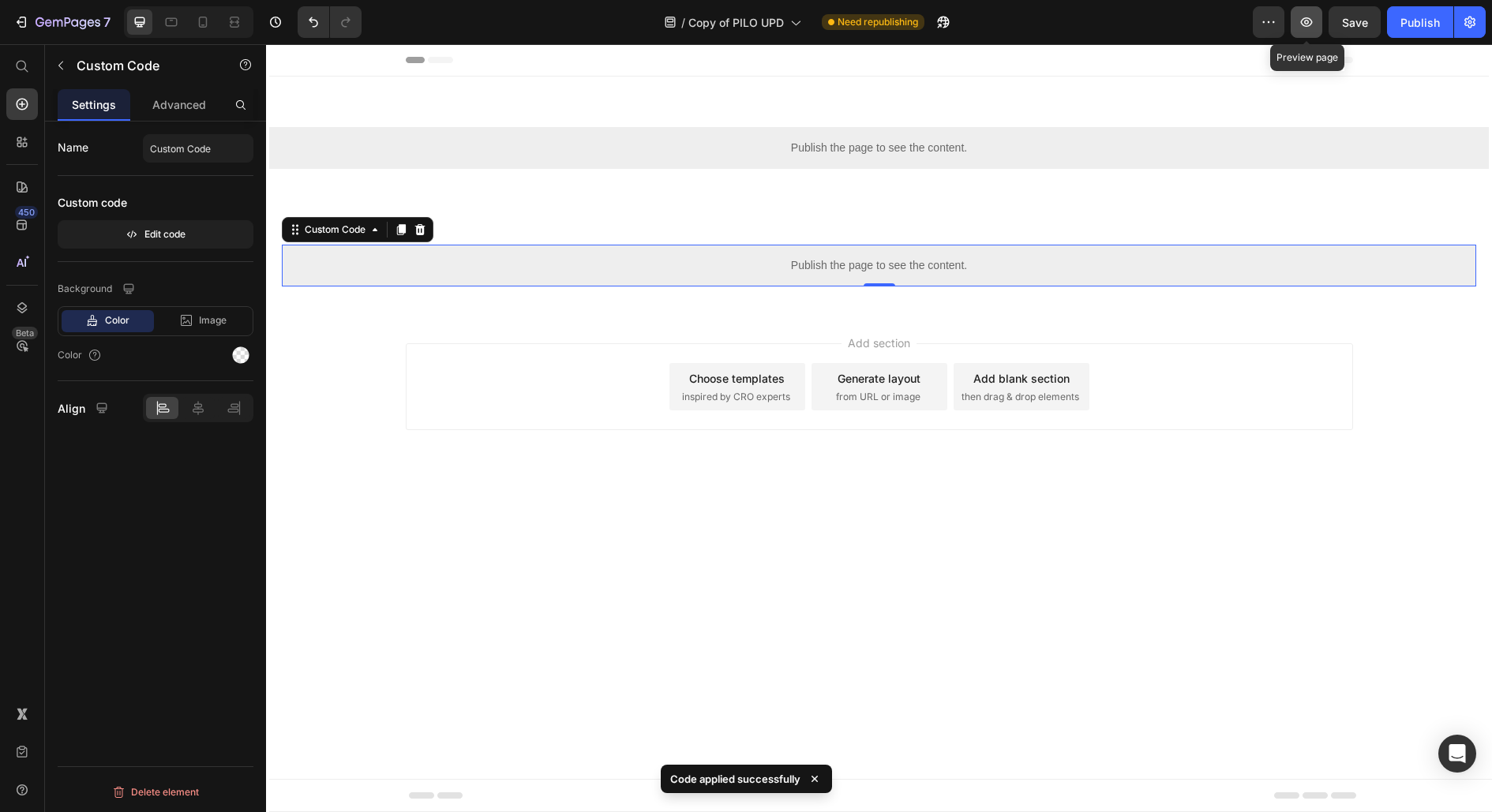 click 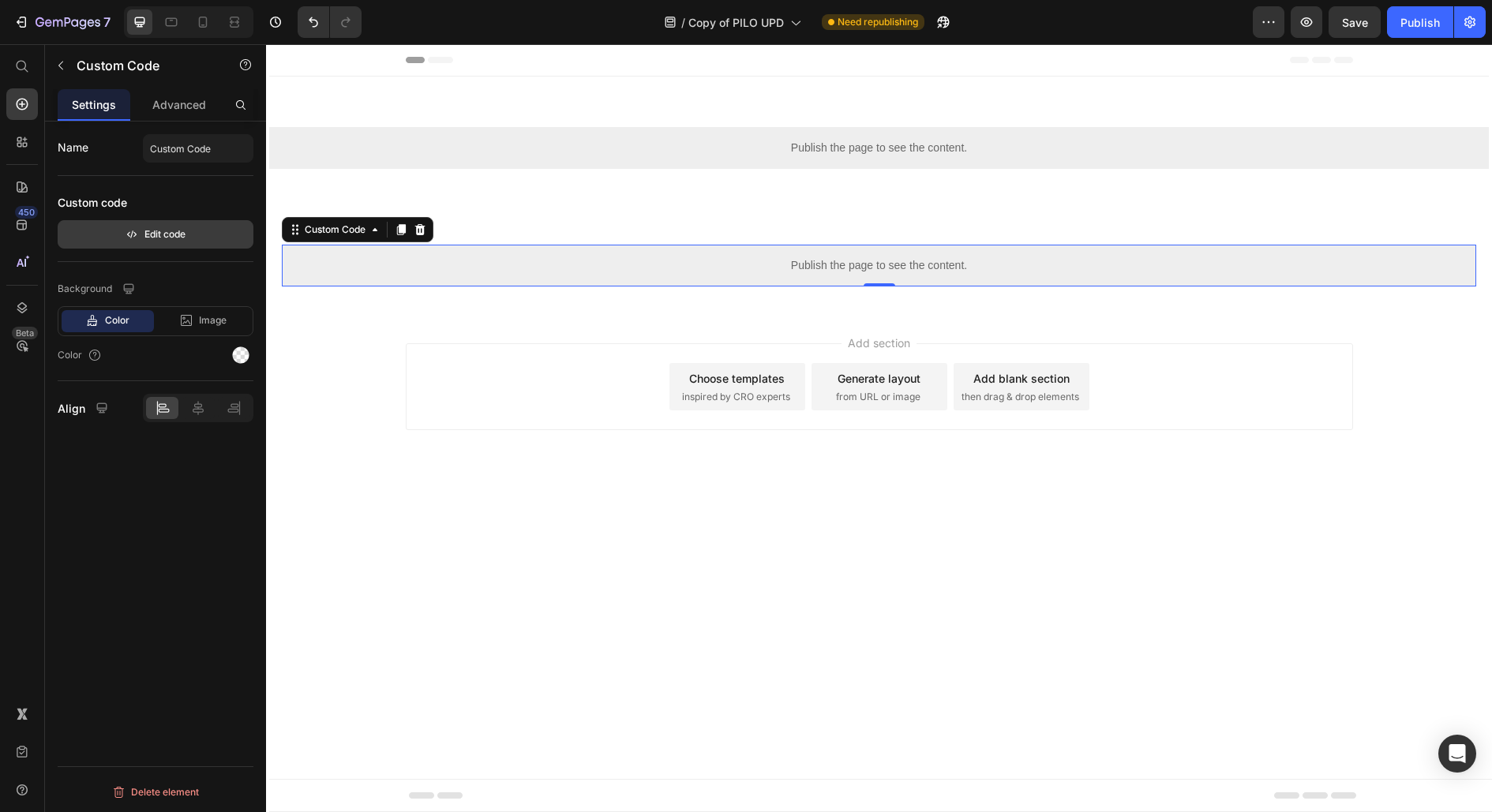 click on "Edit code" at bounding box center [156, 234] 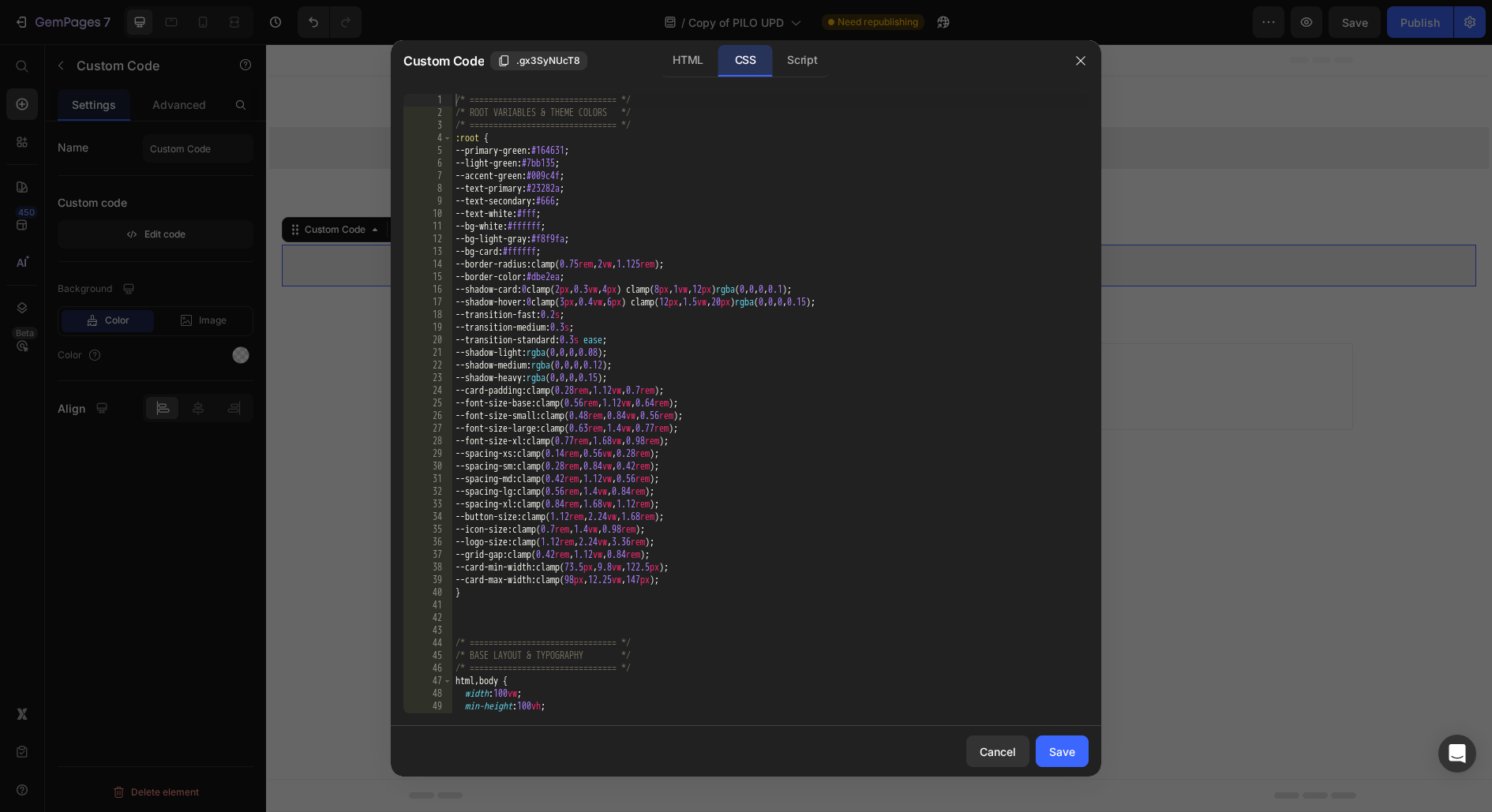 click on "/* =============================== */ /* ROOT VARIABLES & THEME COLORS   */ /* =============================== */ :root   {   --primary-green : #164631 ;   --light-green : #7bb135 ;   --accent-green : #009c4f ;   --text-primary : #23282a ;   --text-secondary : #666 ;   --text-white : #fff ;   --bg-white : #ffffff ;   --bg-light-gray : #f8f9fa ;   --bg-card : #ffffff ;   --border-radius : clamp( 0.75 rem , 2 vw , 1.125 rem ) ;   --border-color : #dbe2ea ;   --shadow-card : 0  clamp( 2 px ,  0.3 vw ,  4 px ) clamp( 8 px ,  1 vw ,  12 px )  rgba ( 0 , 0 , 0 , 0.1 ) ;   --shadow-hover : 0  clamp( 3 px ,  0.4 vw ,  6 px ) clamp( 12 px ,  1.5 vw ,  20 px )  rgba ( 0 , 0 , 0 , 0.15 ) ;   --transition-fast : 0.2 s ;   --transition-medium : 0.3 s ;   --transition-standard : 0.3 s   ease ;   --shadow-light : rgba ( 0 , 0 , 0 , 0.08 ) ;   --shadow-medium : rgba ( 0 , 0 , 0 , 0.12 ) ;   --shadow-heavy : rgba ( 0 , 0 , 0 , 0.15 ) ;   --card-padding : clamp( 0.28 rem , 1.12 vw , 0.7 rem ) ;   --font-size-base : clamp( 0.56" at bounding box center [770, 416] 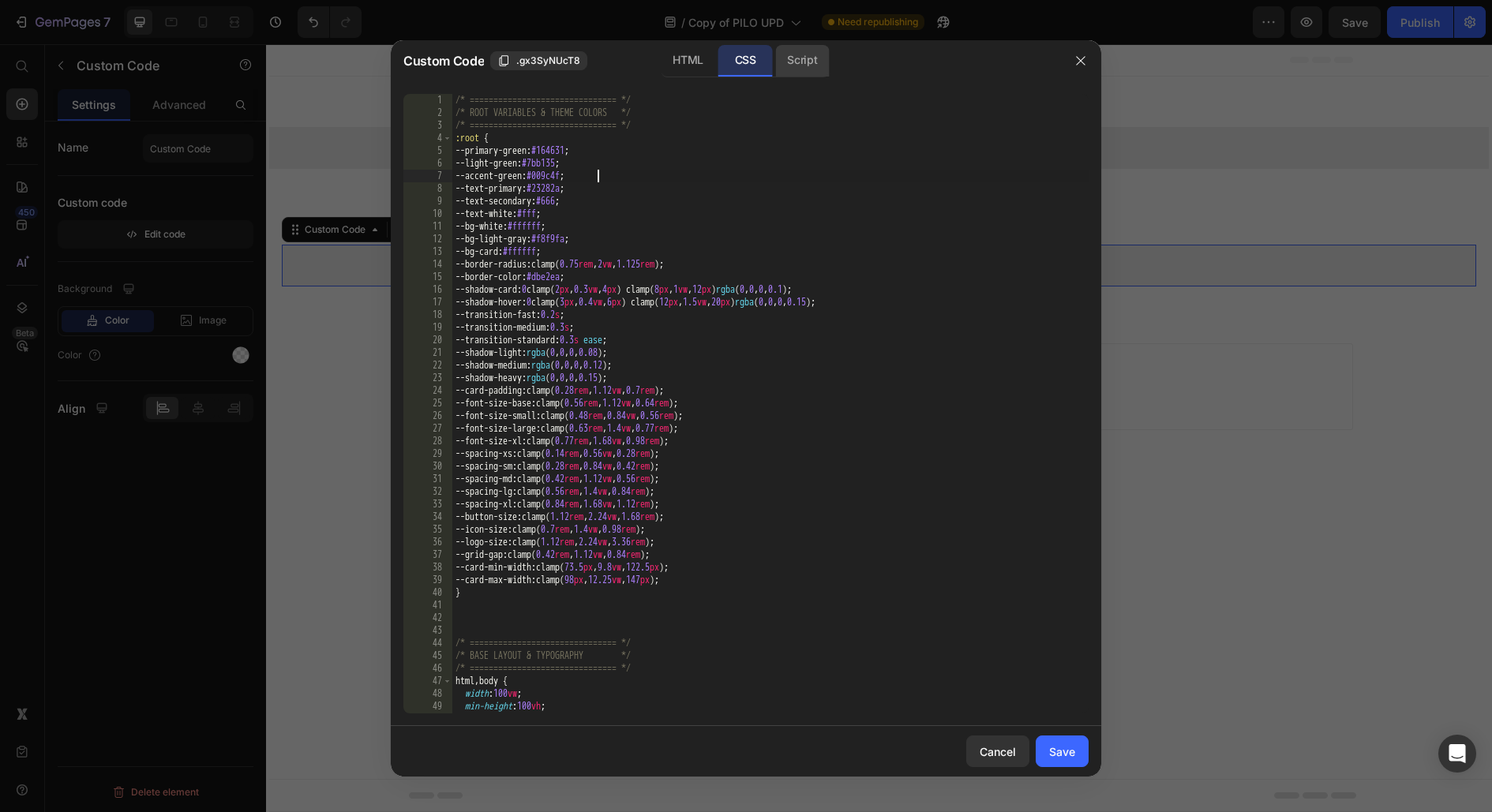 click on "Script" 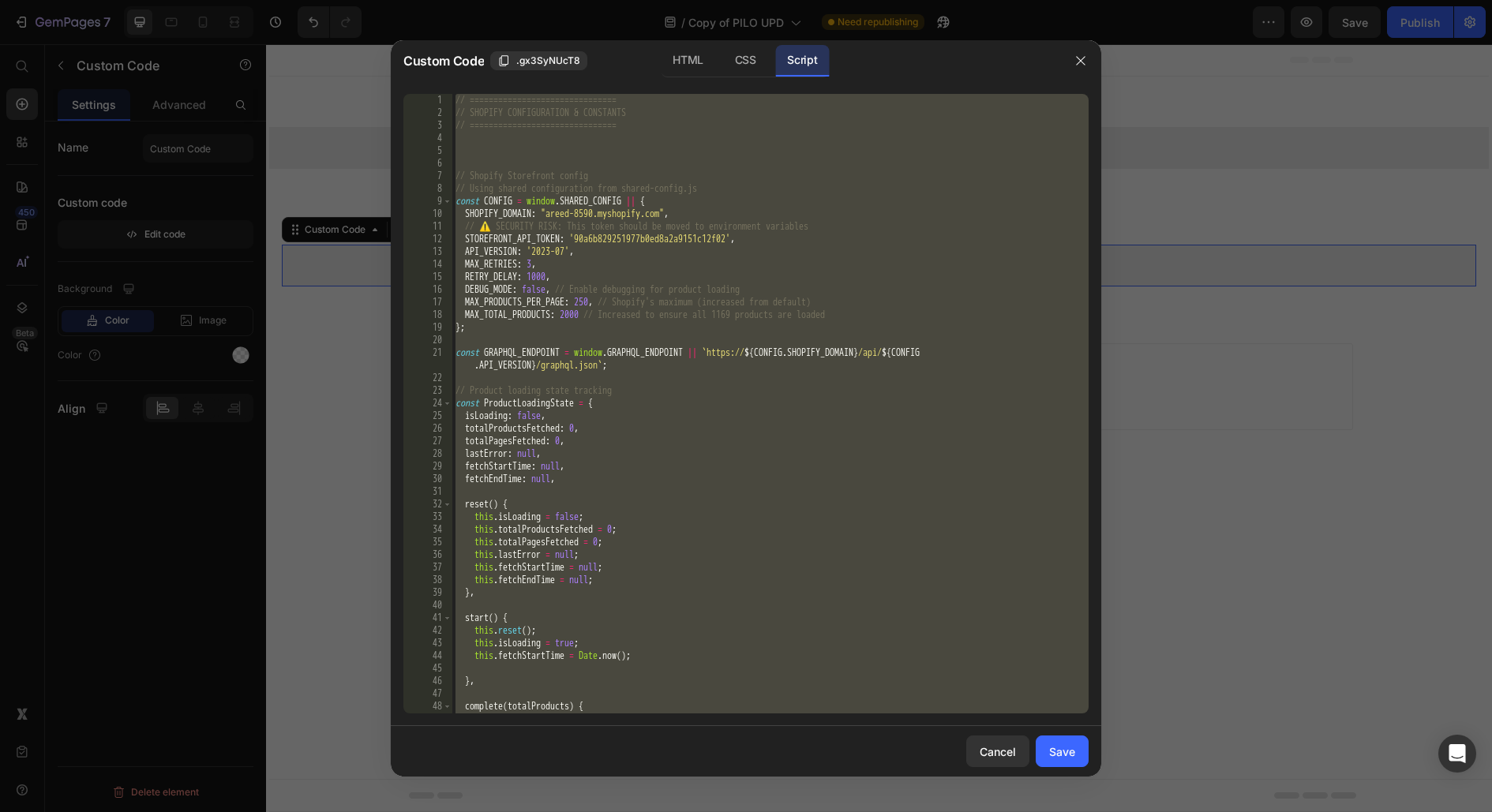 click on "// =============================== // SHOPIFY CONFIGURATION & CONSTANTS // =============================== // Shopify Storefront config // Using shared configuration from shared-config.js const CONFIG = window . SHARED_CONFIG || { SHOPIFY_DOMAIN : 'areed-8590.myshopify.com' , // ⚠️ SECURITY RISK: This token should be moved to environment variables STOREFRONT_API_TOKEN : '90a6b829251977b0ed8a2a9151c12f02' , API_VERSION : '2023-07' , MAX_RETRIES : 3 , RETRY_DELAY : 1000 , DEBUG_MODE : false , // Enable debugging for product loading MAX_PRODUCTS_PER_PAGE : 250 , // Shopify's maximum (increased from default) MAX_TOTAL_PRODUCTS : 2000 // Increased to ensure all 1169 products are loaded } ; const GRAPHQL_ENDPOINT = window . GRAPHQL_ENDPOINT || ` https:// ${ CONFIG . SHOPIFY_DOMAIN } /api/ ${ CONFIG . API_VERSION } /graphql.json ` ; // Product loading state tracking const ProductLoadingState = { isLoading : false , : 0}" at bounding box center (770, 416) 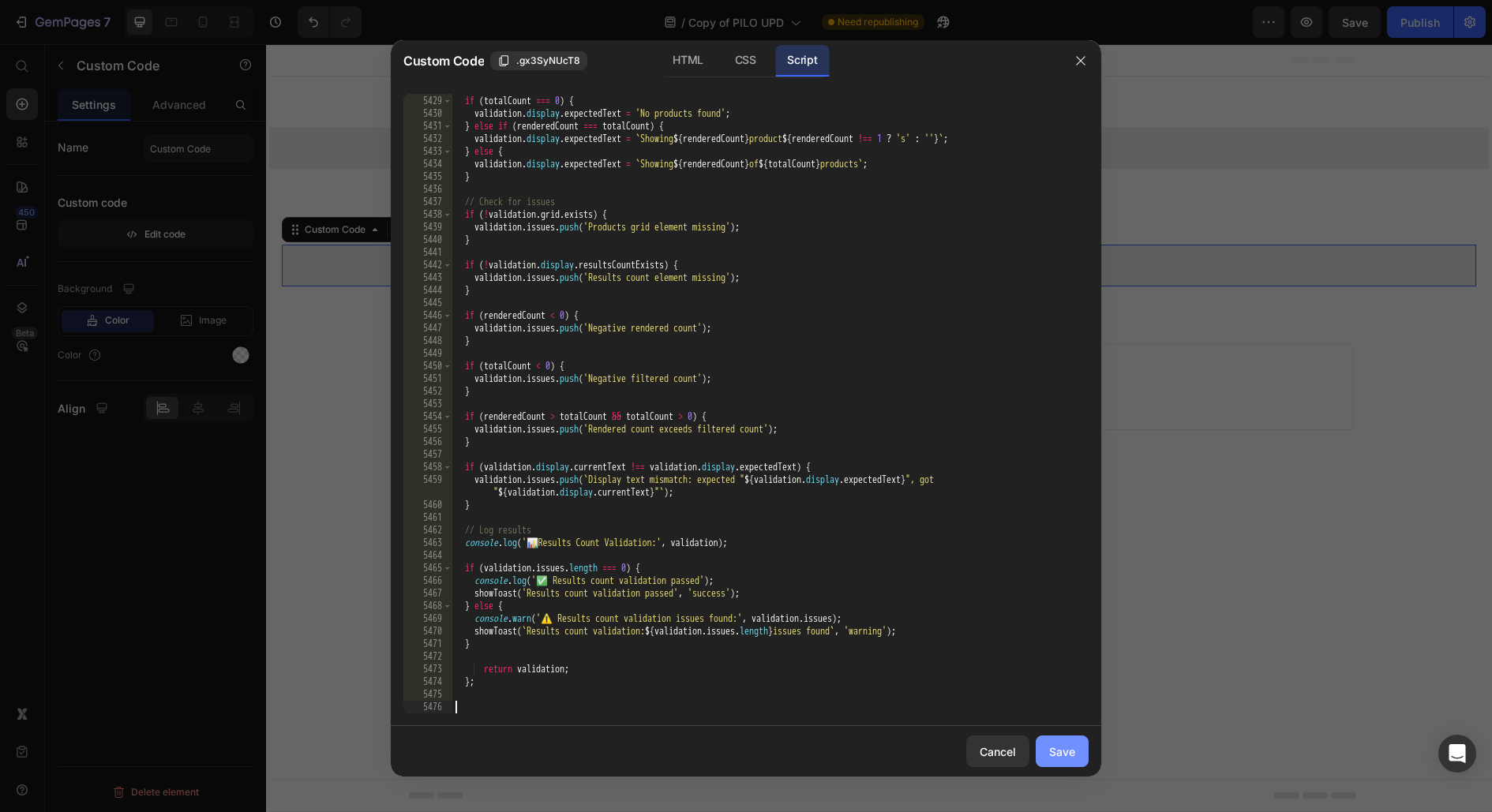 click on "Save" at bounding box center [1062, 751] 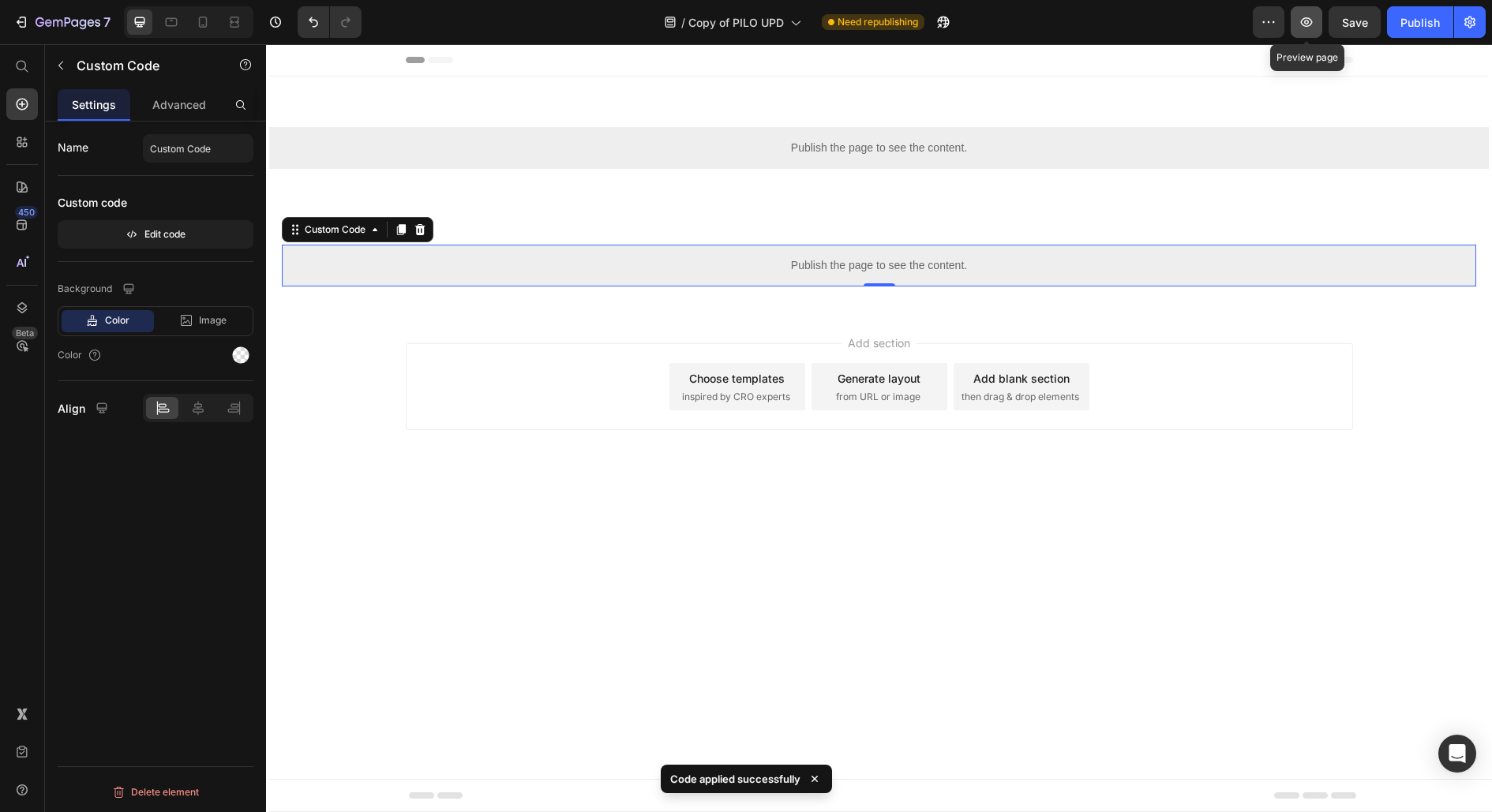 click 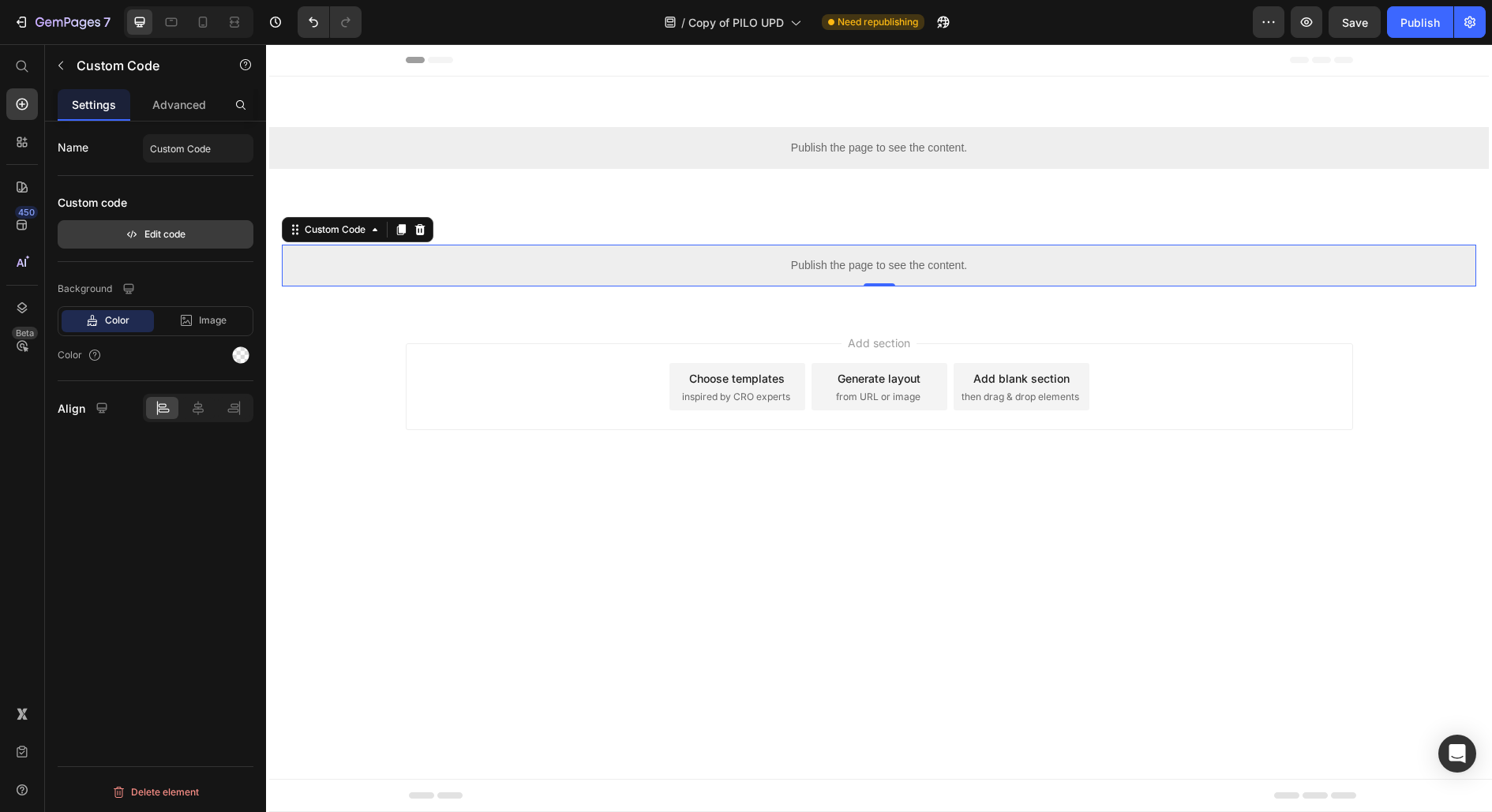 click on "Edit code" at bounding box center [156, 234] 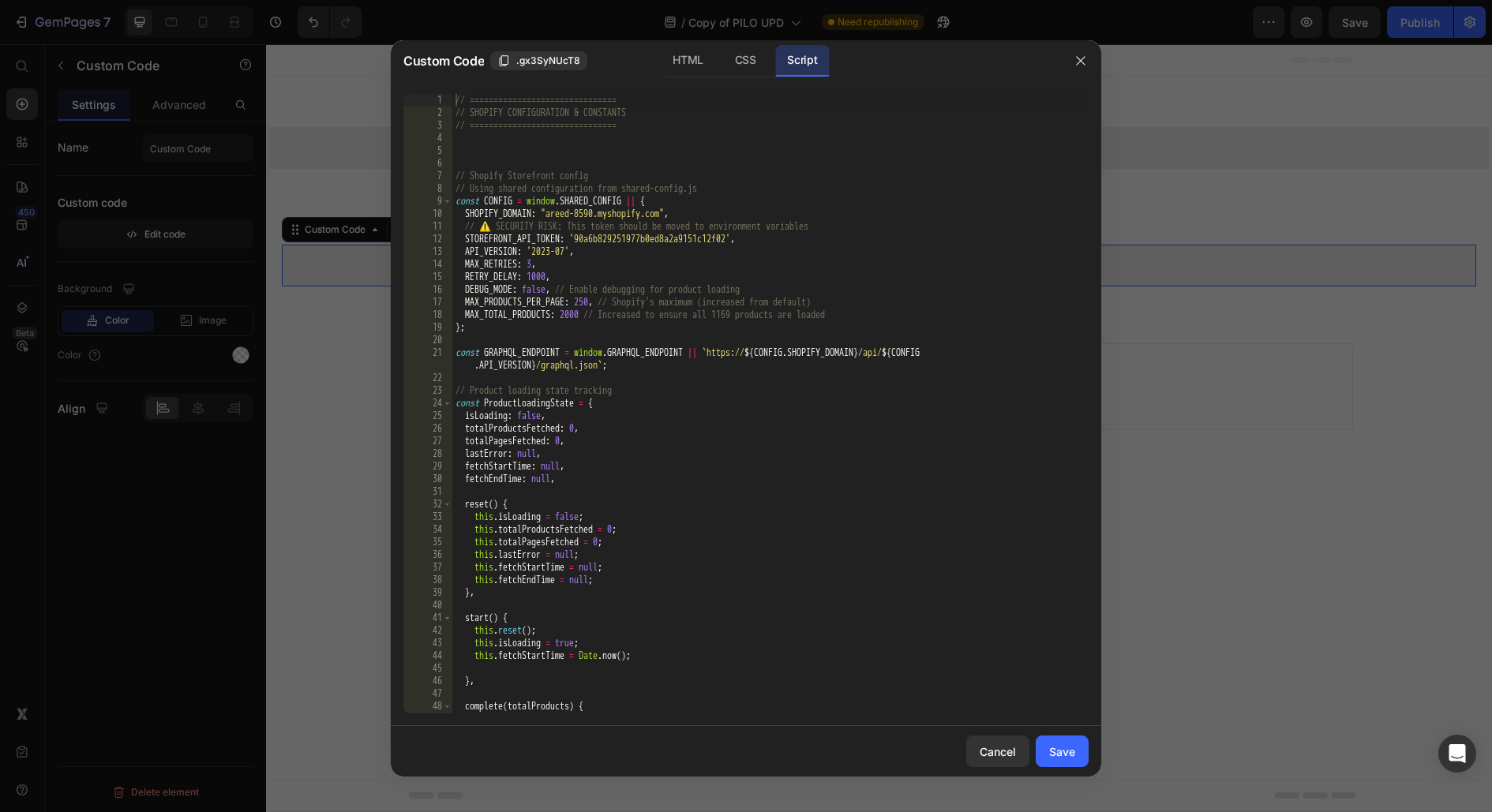 click on "// =============================== // SHOPIFY CONFIGURATION & CONSTANTS // =============================== // Shopify Storefront config // Using shared configuration from shared-config.js const CONFIG = window . SHARED_CONFIG || { SHOPIFY_DOMAIN : 'areed-8590.myshopify.com' , // ⚠️ SECURITY RISK: This token should be moved to environment variables STOREFRONT_API_TOKEN : '90a6b829251977b0ed8a2a9151c12f02' , API_VERSION : '2023-07' , MAX_RETRIES : 3 , RETRY_DELAY : 1000 , DEBUG_MODE : false , // Enable debugging for product loading MAX_PRODUCTS_PER_PAGE : 250 , // Shopify's maximum (increased from default) MAX_TOTAL_PRODUCTS : 2000 // Increased to ensure all 1169 products are loaded } ; const GRAPHQL_ENDPOINT = window . GRAPHQL_ENDPOINT || ` https:// ${ CONFIG . SHOPIFY_DOMAIN } /api/ ${ CONFIG . API_VERSION } /graphql.json ` ; // Product loading state tracking const ProductLoadingState = { isLoading : false , : 0}" at bounding box center (770, 416) 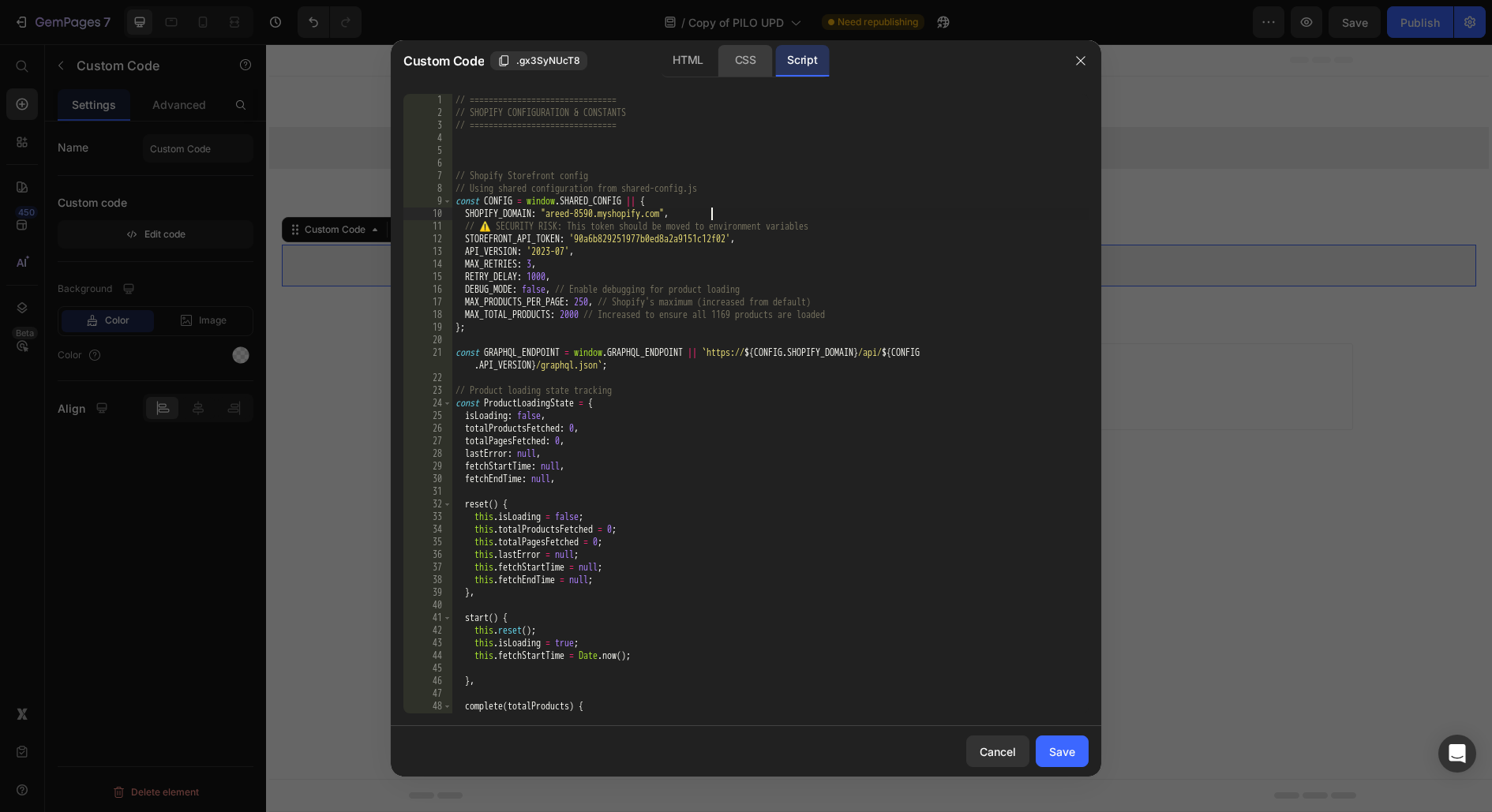 click on "CSS" 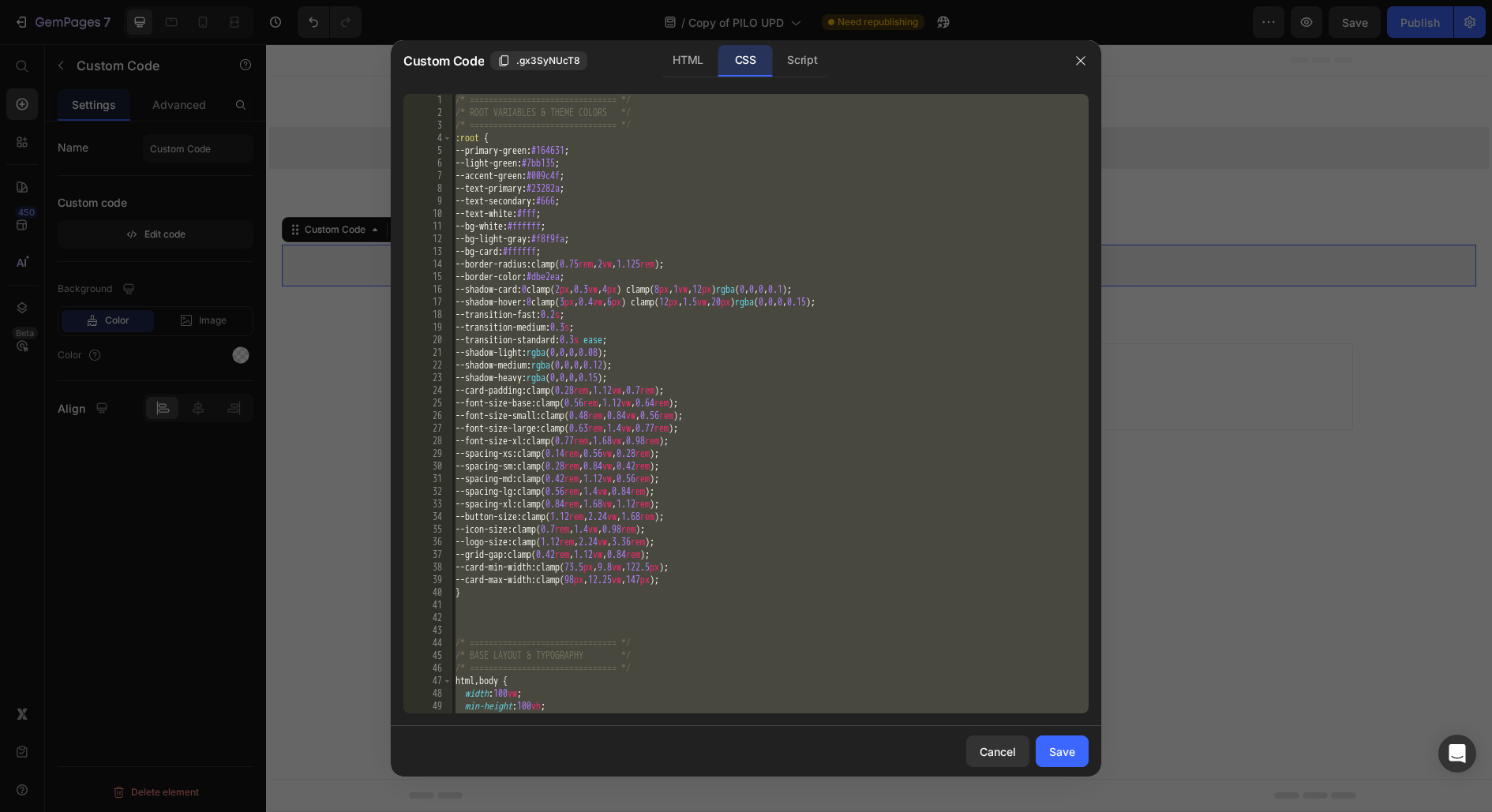 click on "/* =============================== */ /* ROOT VARIABLES & THEME COLORS   */ /* =============================== */ :root   {   --primary-green : #164631 ;   --light-green : #7bb135 ;   --accent-green : #009c4f ;   --text-primary : #23282a ;   --text-secondary : #666 ;   --text-white : #fff ;   --bg-white : #ffffff ;   --bg-light-gray : #f8f9fa ;   --bg-card : #ffffff ;   --border-radius : clamp( 0.75 rem , 2 vw , 1.125 rem ) ;   --border-color : #dbe2ea ;   --shadow-card : 0  clamp( 2 px ,  0.3 vw ,  4 px ) clamp( 8 px ,  1 vw ,  12 px )  rgba ( 0 , 0 , 0 , 0.1 ) ;   --shadow-hover : 0  clamp( 3 px ,  0.4 vw ,  6 px ) clamp( 12 px ,  1.5 vw ,  20 px )  rgba ( 0 , 0 , 0 , 0.15 ) ;   --transition-fast : 0.2 s ;   --transition-medium : 0.3 s ;   --transition-standard : 0.3 s   ease ;   --shadow-light : rgba ( 0 , 0 , 0 , 0.08 ) ;   --shadow-medium : rgba ( 0 , 0 , 0 , 0.12 ) ;   --shadow-heavy : rgba ( 0 , 0 , 0 , 0.15 ) ;   --card-padding : clamp( 0.28 rem , 1.12 vw , 0.7 rem ) ;   --font-size-base : clamp( 0.56" at bounding box center [770, 416] 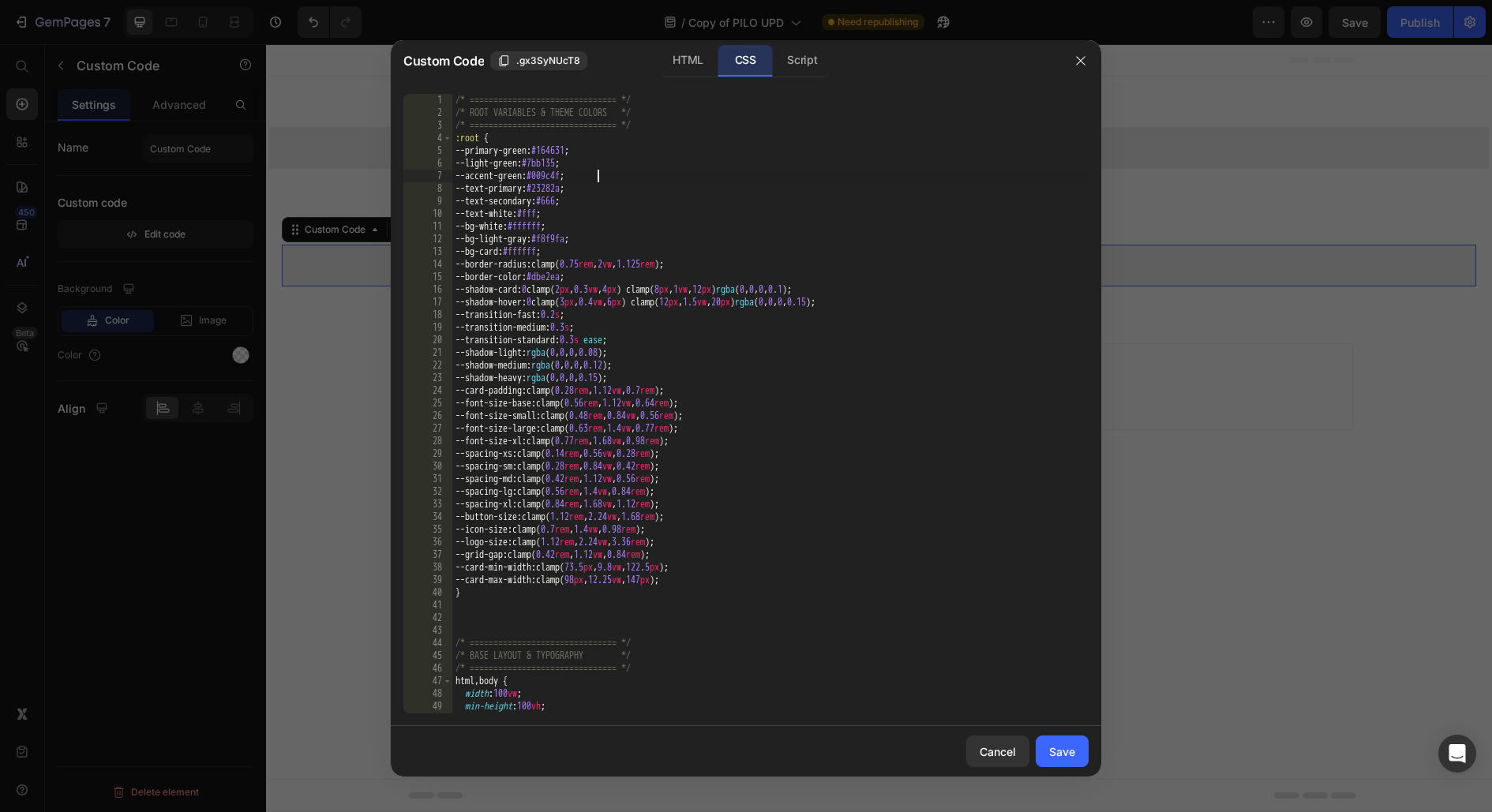 type on "}" 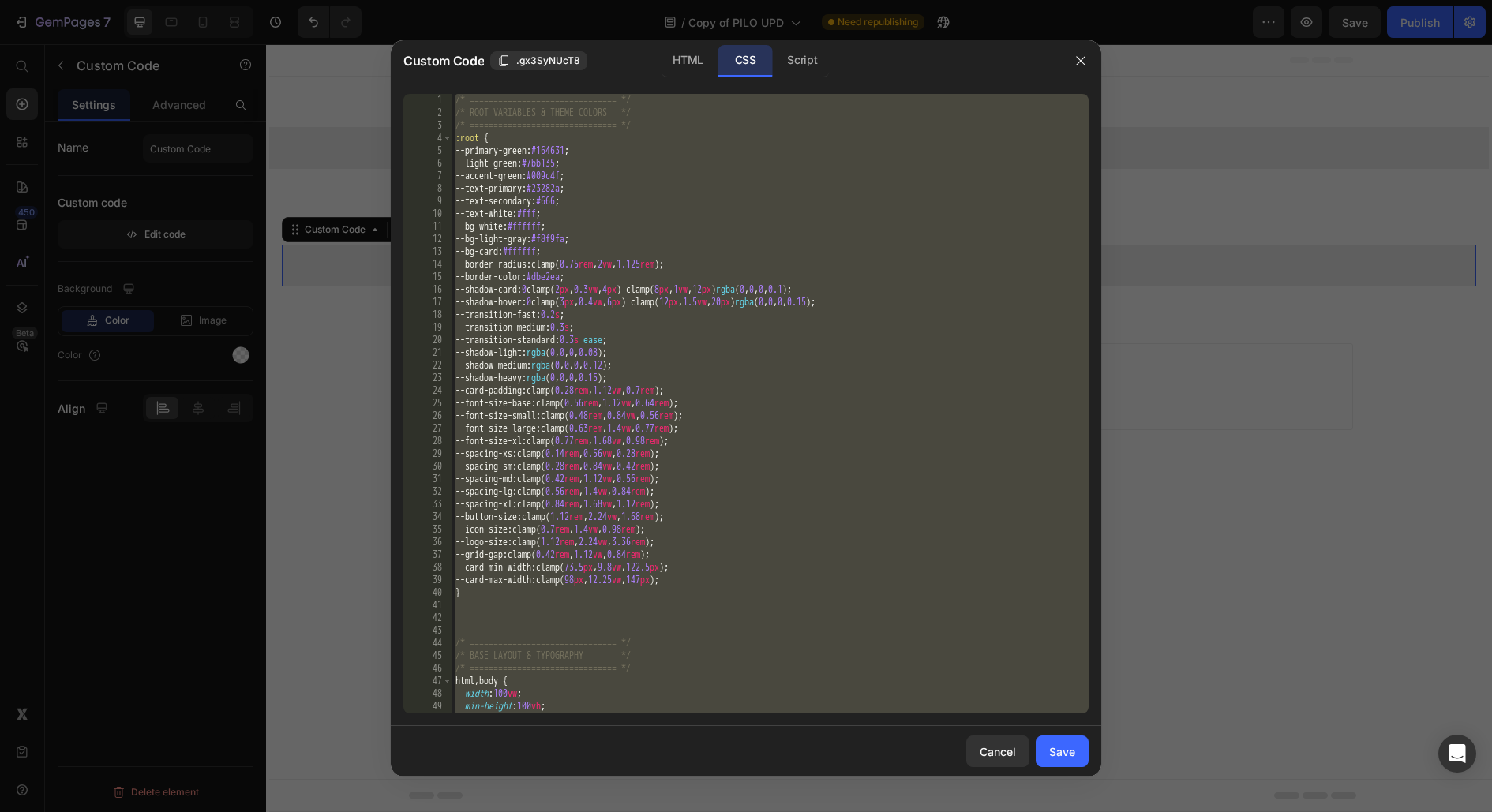 paste 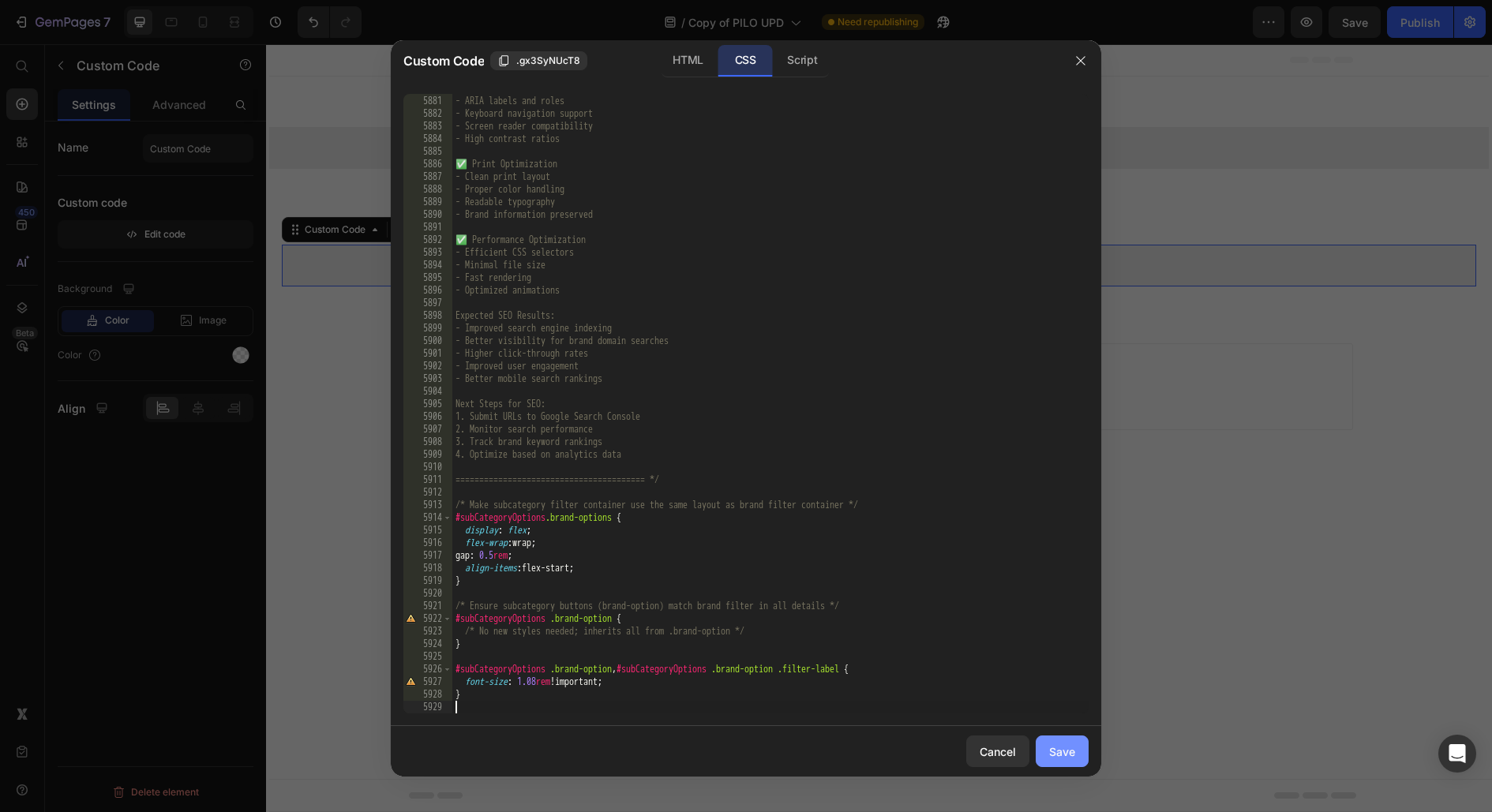click on "Save" 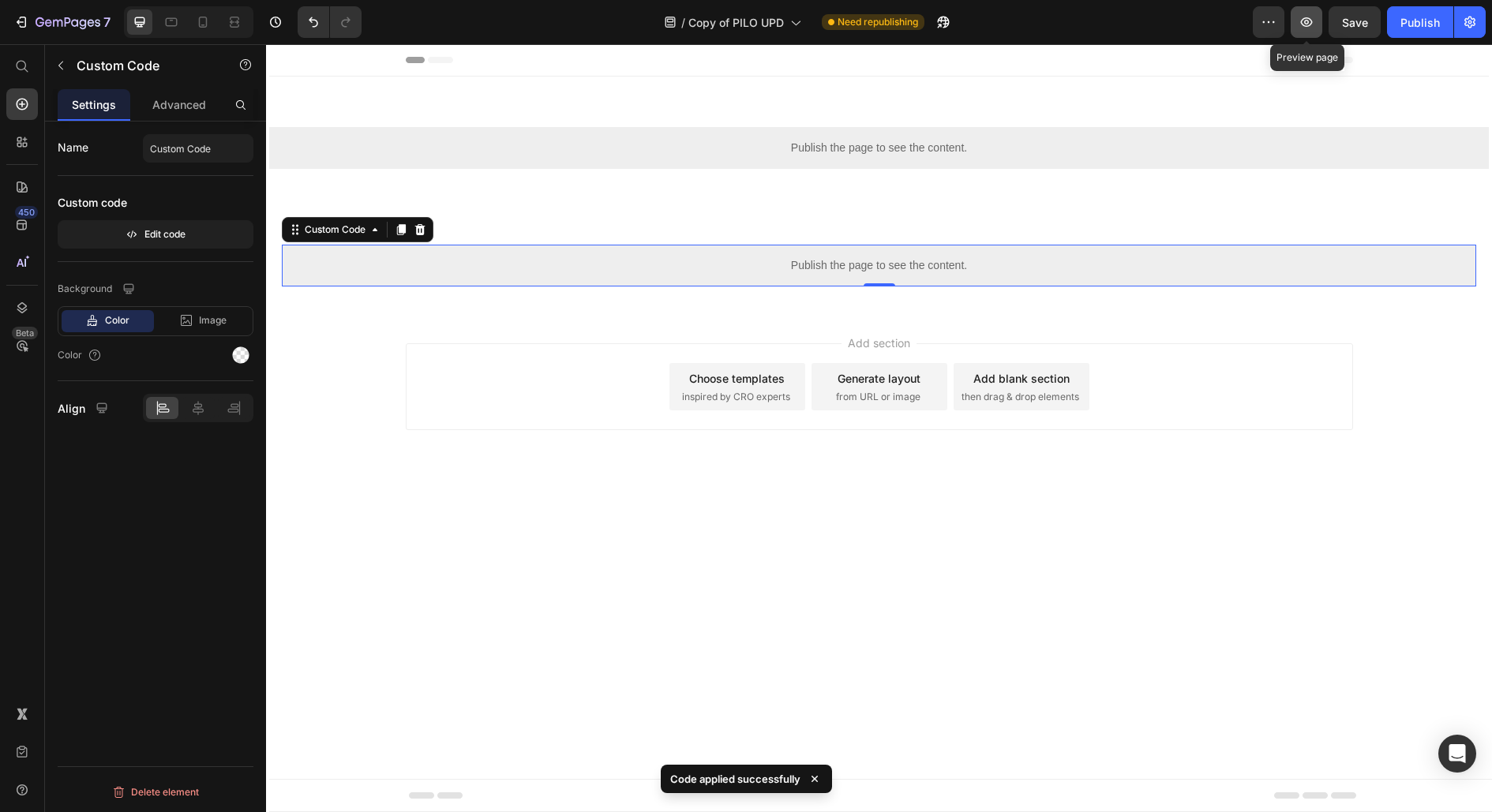 click 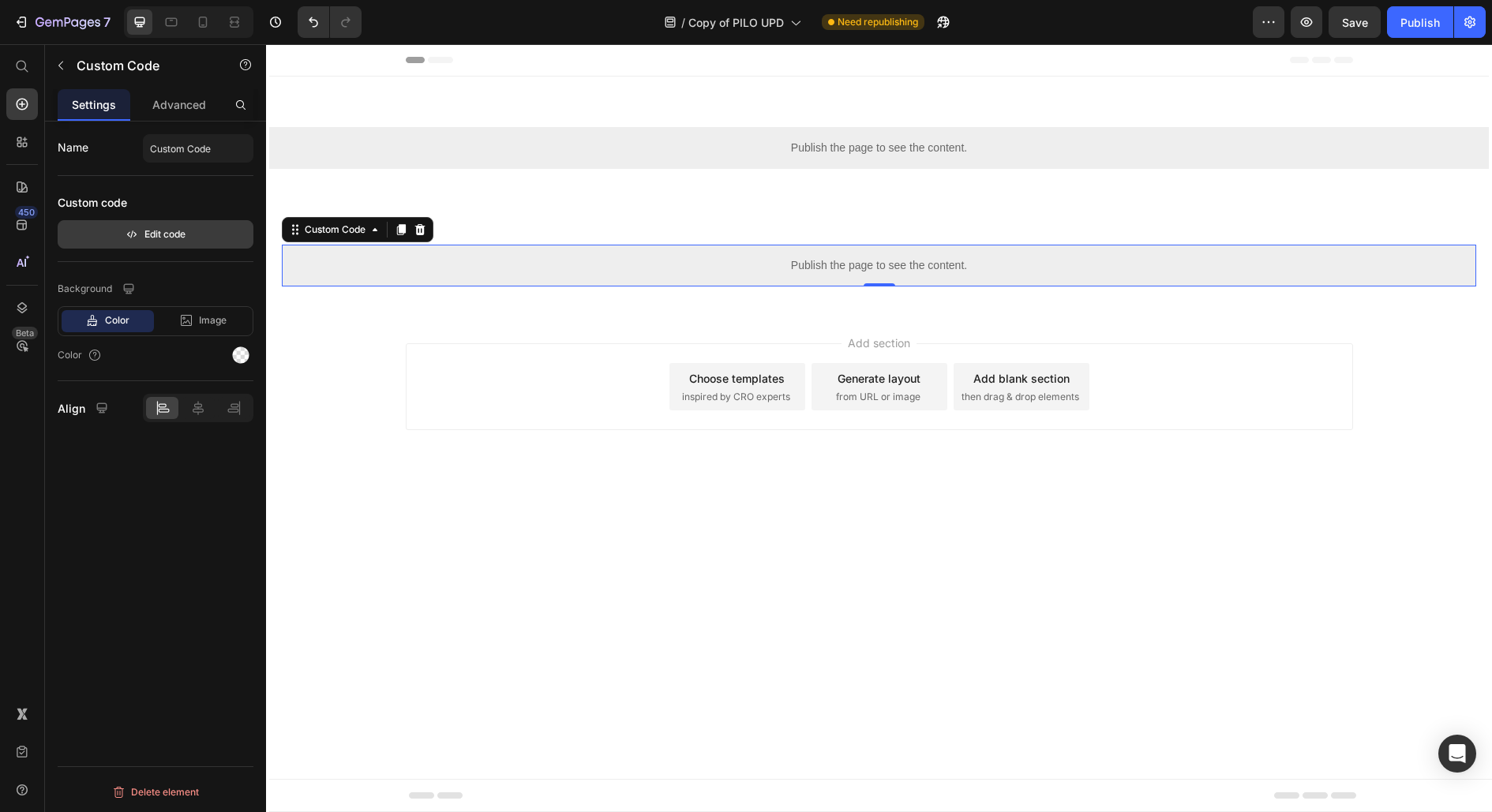 click on "Edit code" at bounding box center (156, 234) 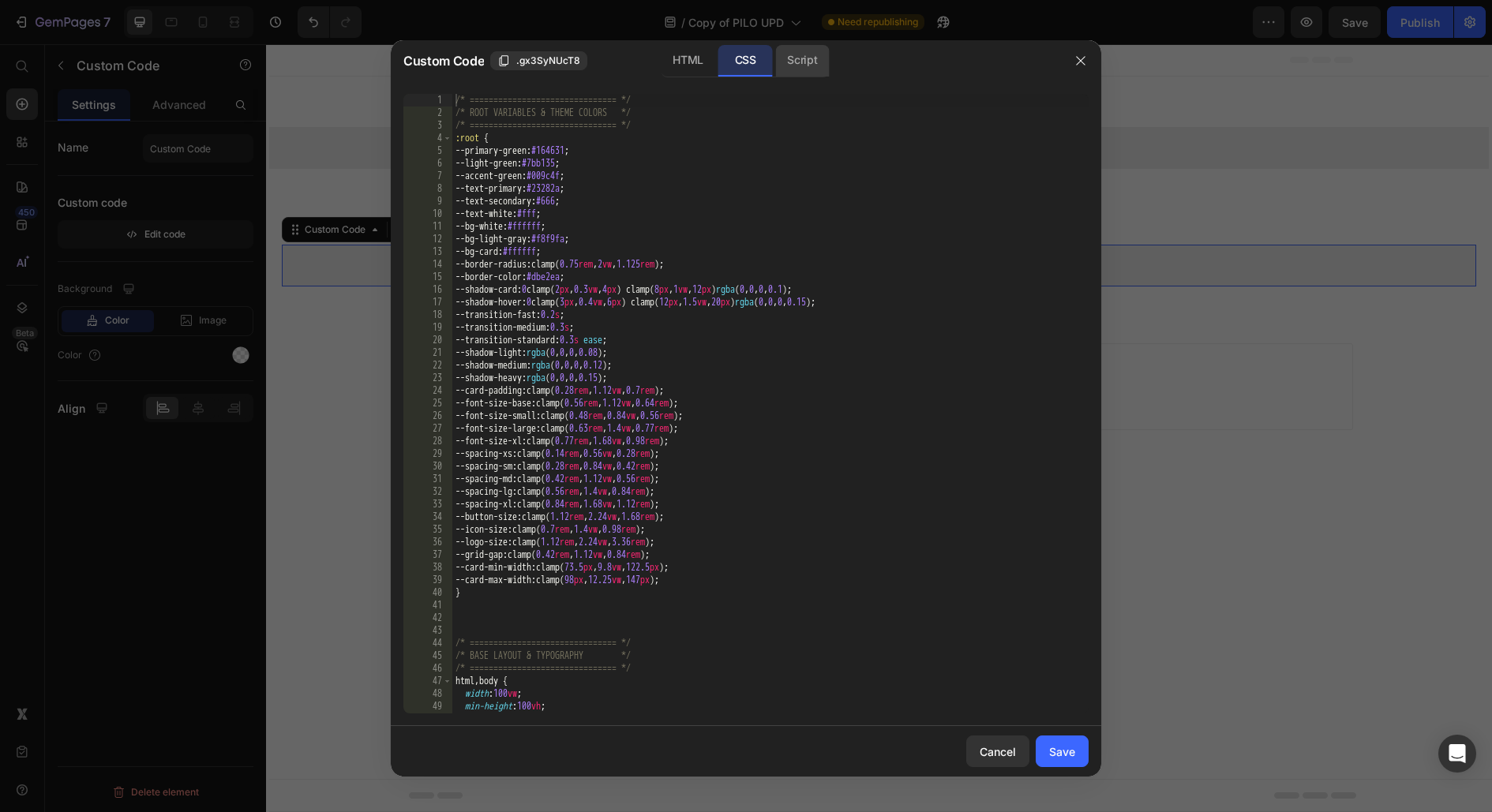 click on "Script" 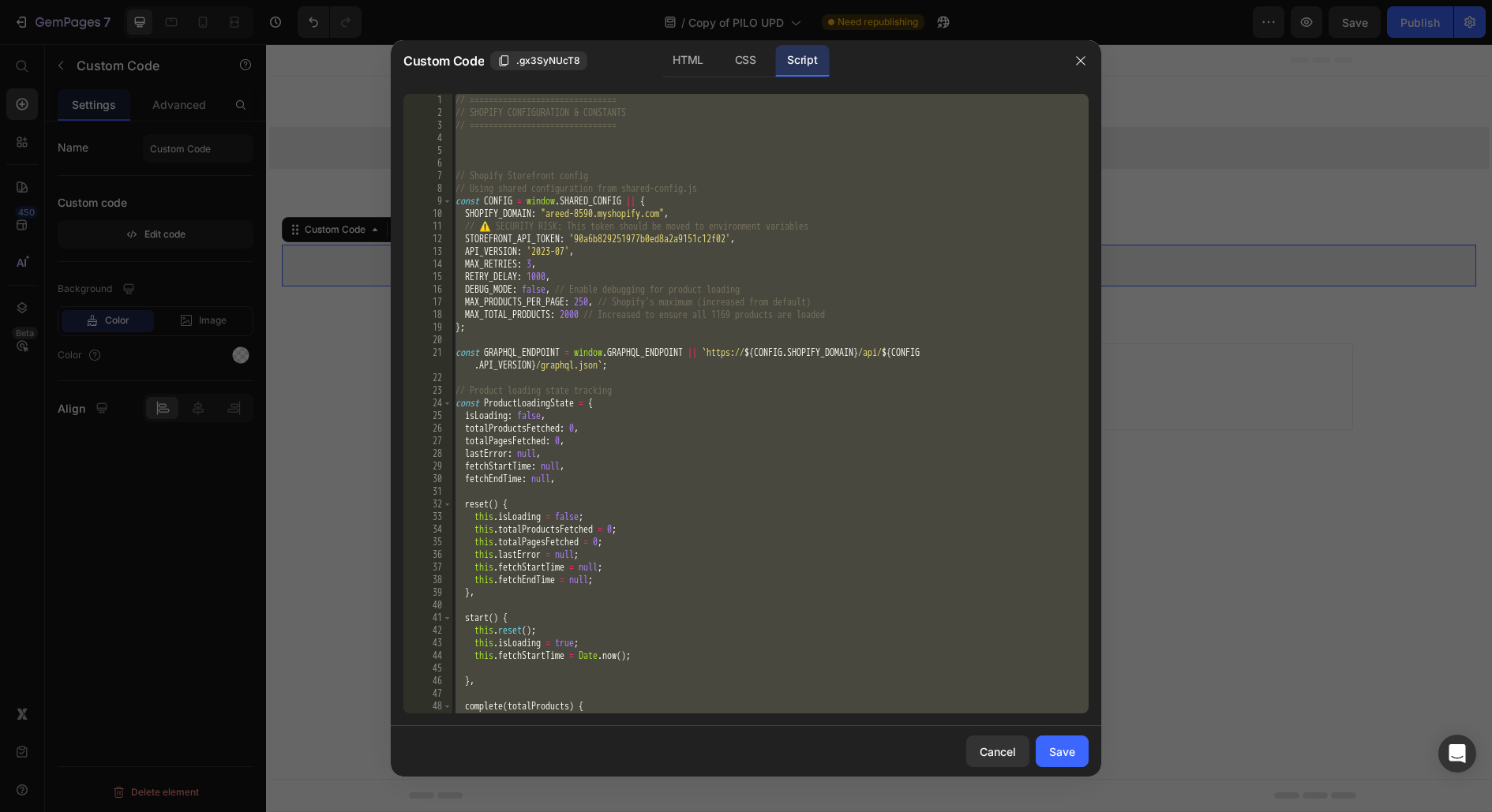 click on "// =============================== // SHOPIFY CONFIGURATION & CONSTANTS // =============================== // Shopify Storefront config // Using shared configuration from shared-config.js const CONFIG = window . SHARED_CONFIG || { SHOPIFY_DOMAIN : 'areed-8590.myshopify.com' , // ⚠️ SECURITY RISK: This token should be moved to environment variables STOREFRONT_API_TOKEN : '90a6b829251977b0ed8a2a9151c12f02' , API_VERSION : '2023-07' , MAX_RETRIES : 3 , RETRY_DELAY : 1000 , DEBUG_MODE : false , // Enable debugging for product loading MAX_PRODUCTS_PER_PAGE : 250 , // Shopify's maximum (increased from default) MAX_TOTAL_PRODUCTS : 2000 // Increased to ensure all 1169 products are loaded } ; const GRAPHQL_ENDPOINT = window . GRAPHQL_ENDPOINT || ` https:// ${ CONFIG . SHOPIFY_DOMAIN } /api/ ${ CONFIG . API_VERSION } /graphql.json ` ; // Product loading state tracking const ProductLoadingState = { isLoading : false , : 0}" at bounding box center [770, 416] 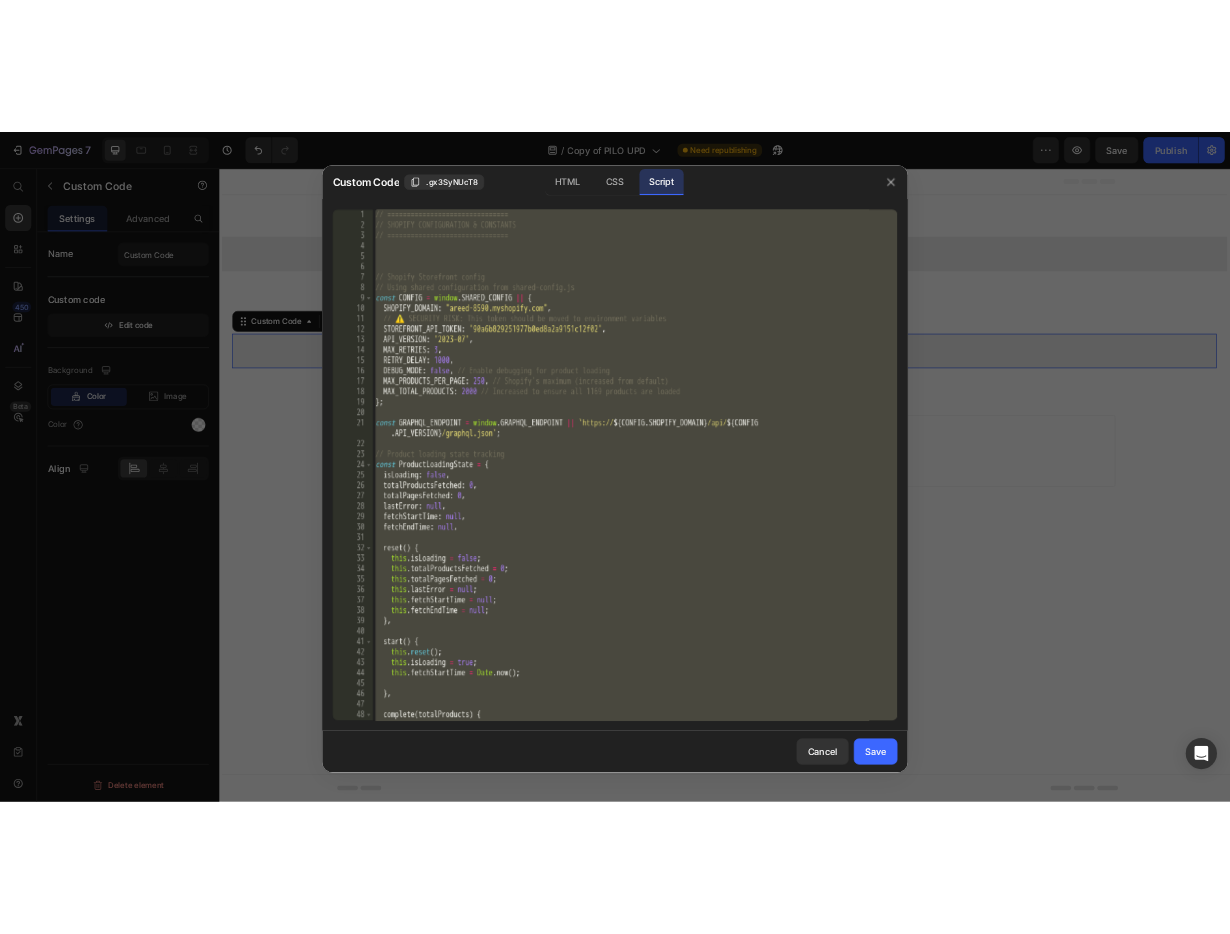 scroll, scrollTop: 31983, scrollLeft: 0, axis: vertical 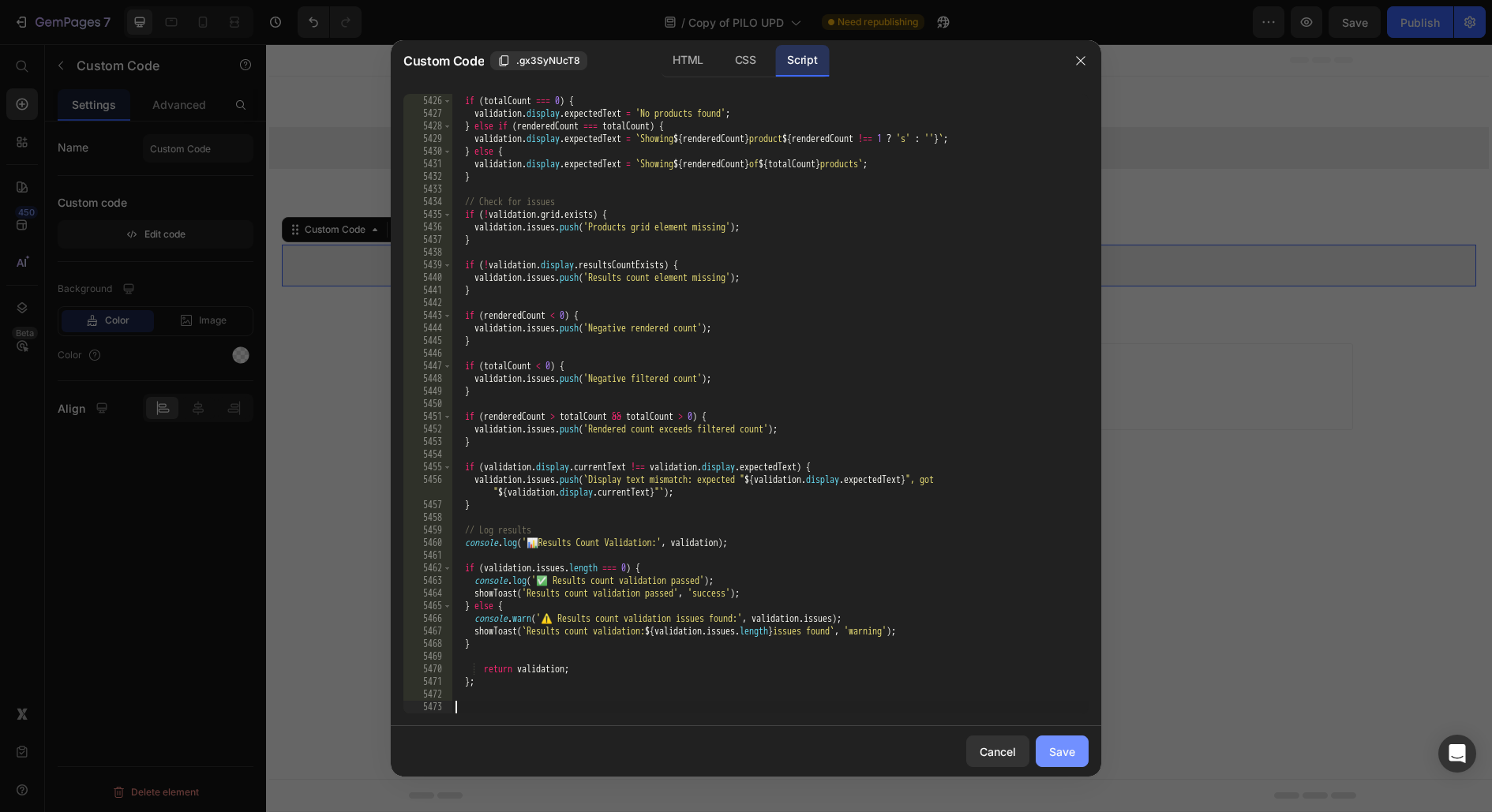 click on "Save" at bounding box center [1062, 751] 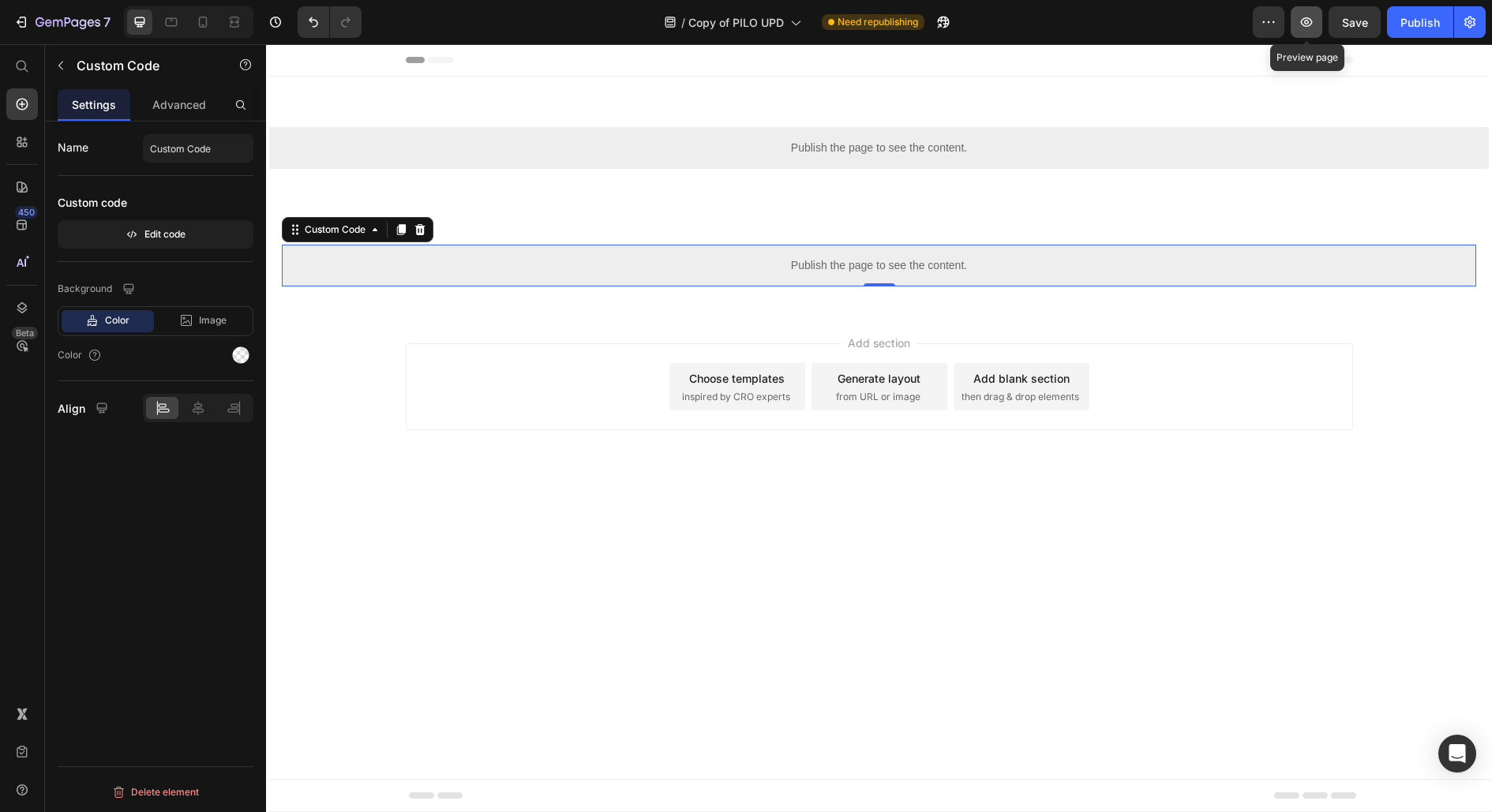 click 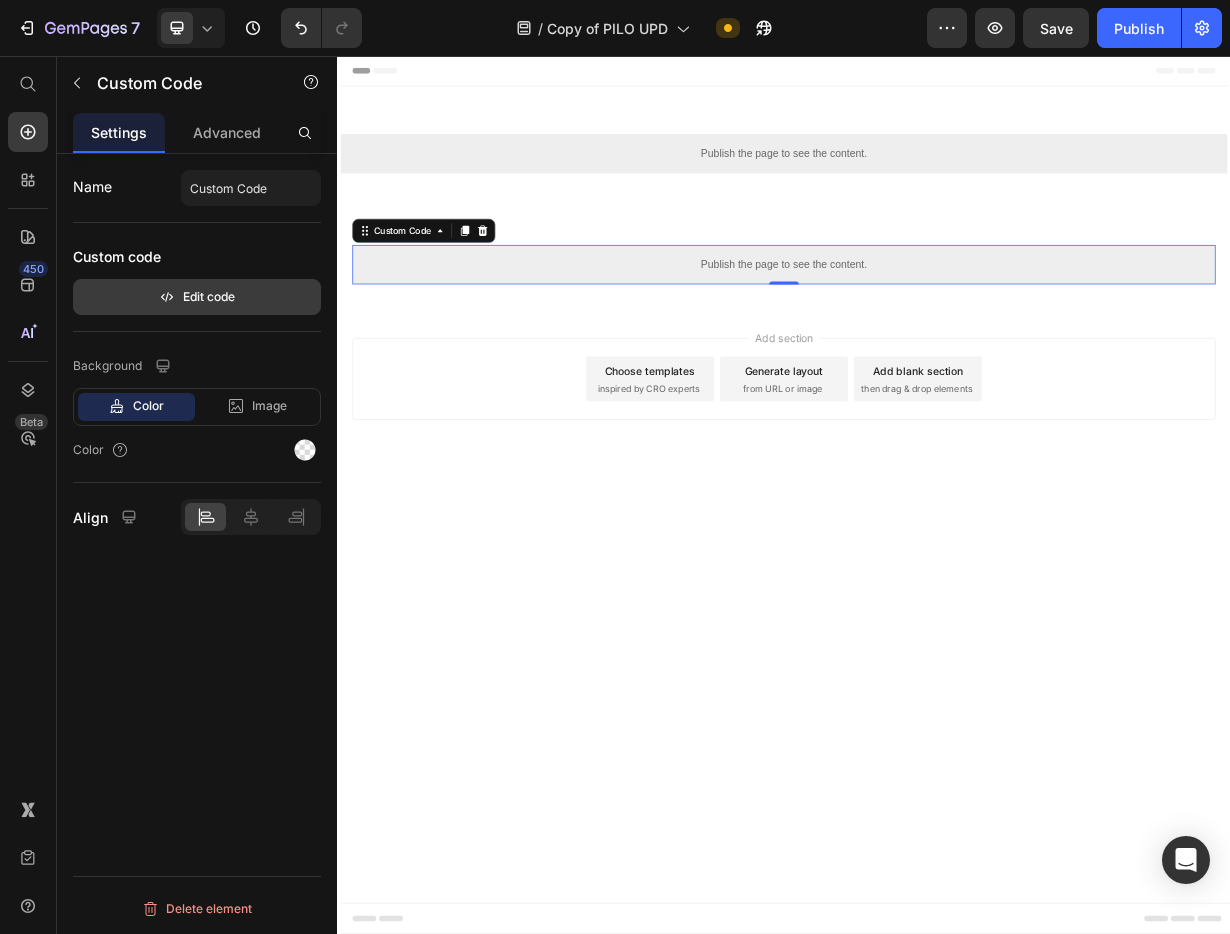 click on "Edit code" at bounding box center [197, 297] 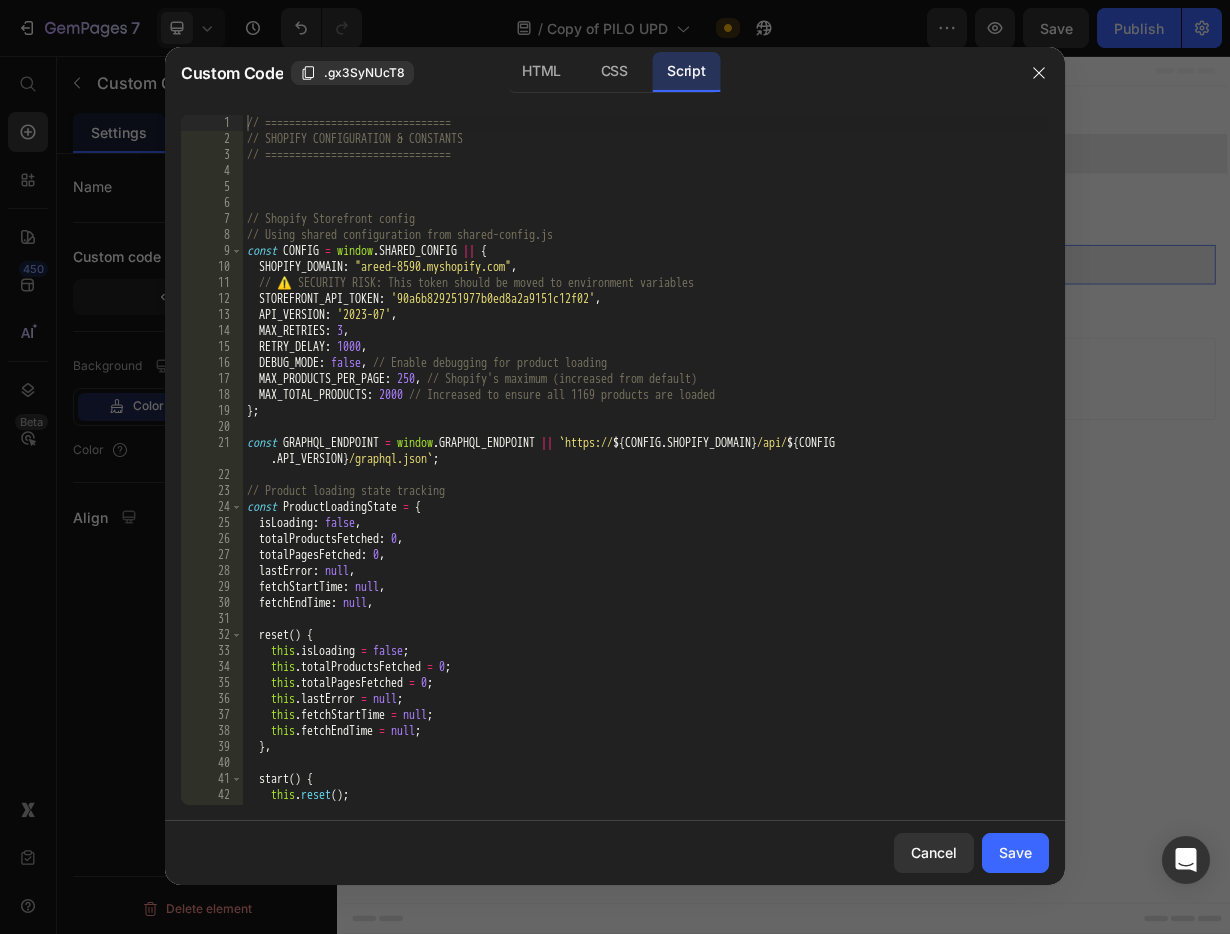 click on "Custom Code .gx3SyNUcT8 HTML CSS Script" at bounding box center (589, 73) 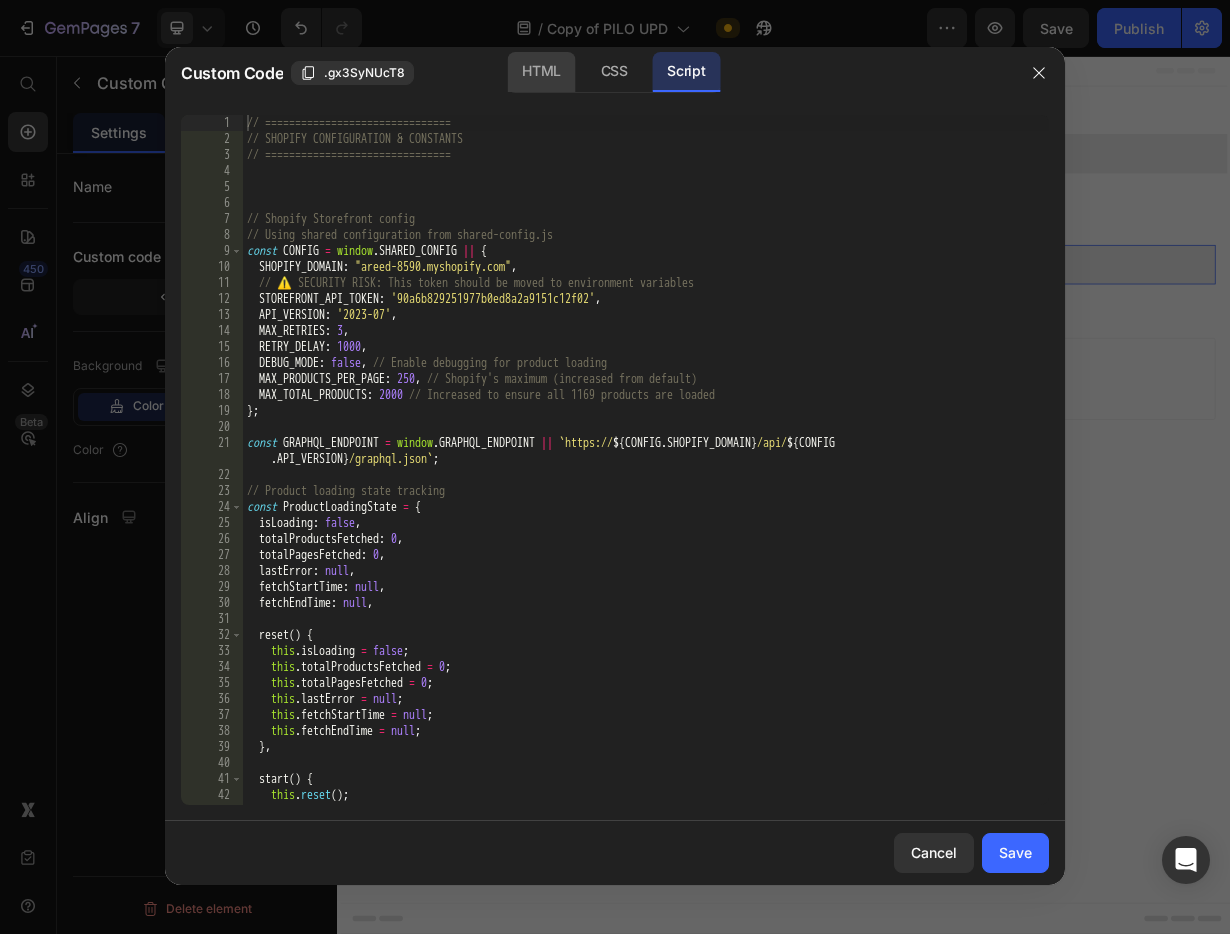 click on "HTML" 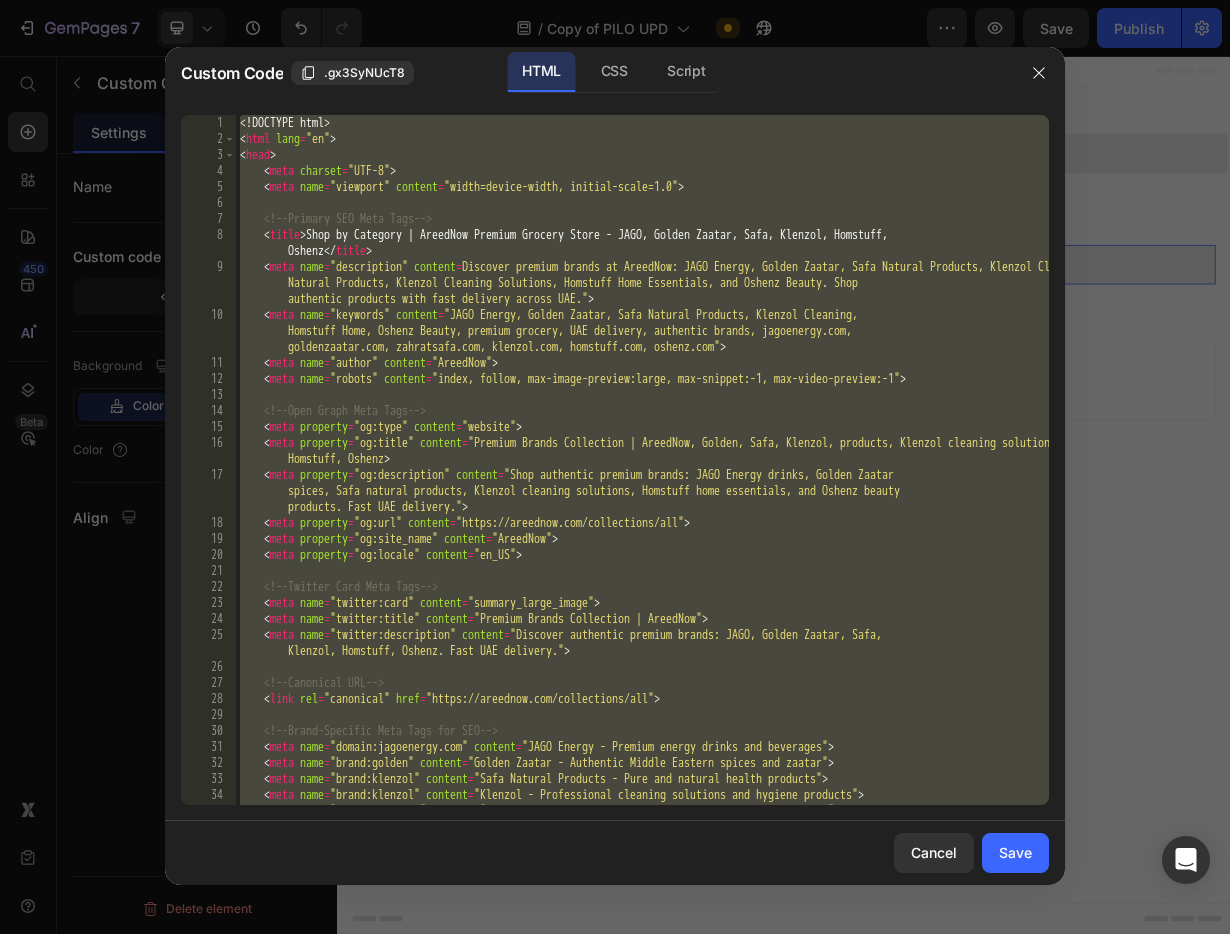 click on "John Smith" at bounding box center (642, 476) 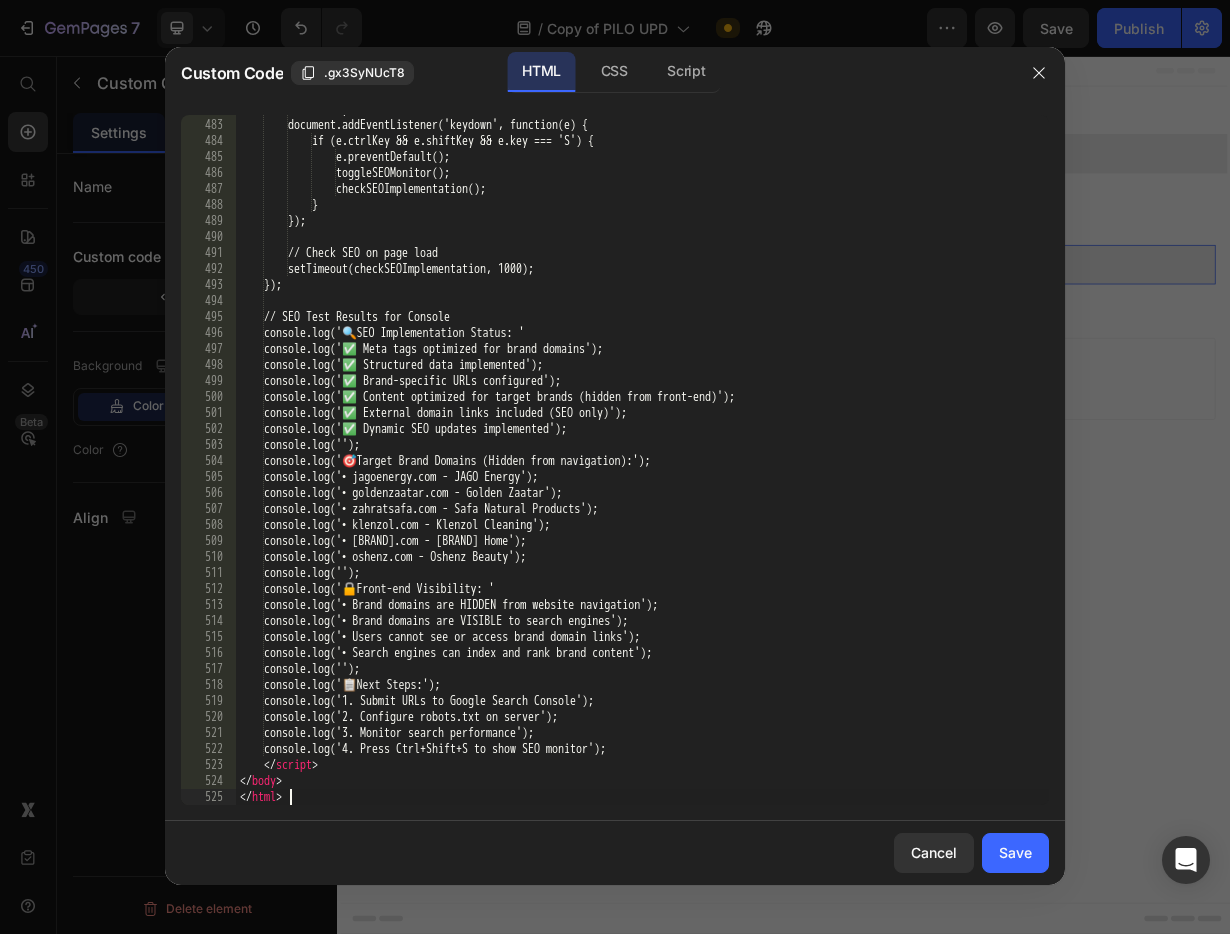 scroll, scrollTop: 8541, scrollLeft: 0, axis: vertical 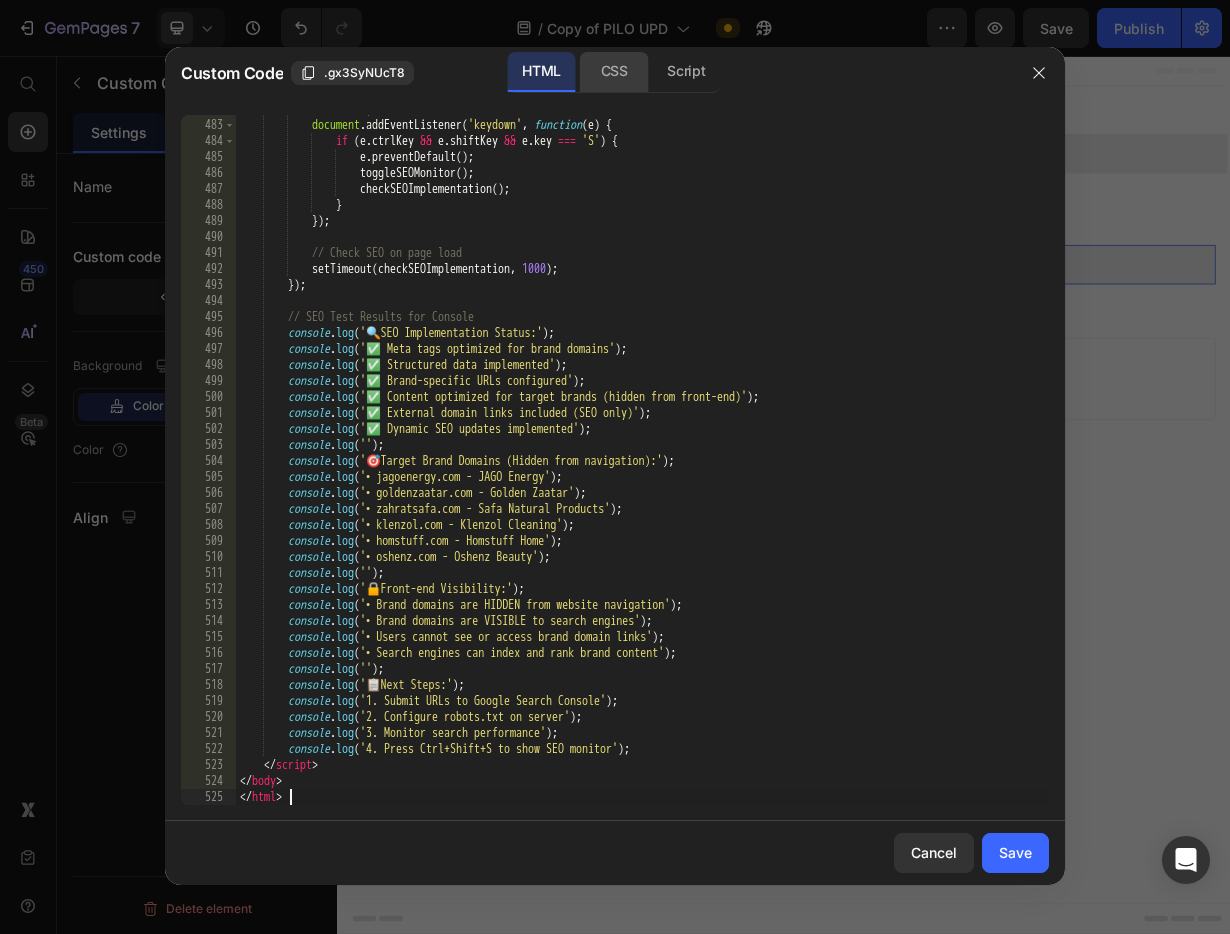click on "CSS" 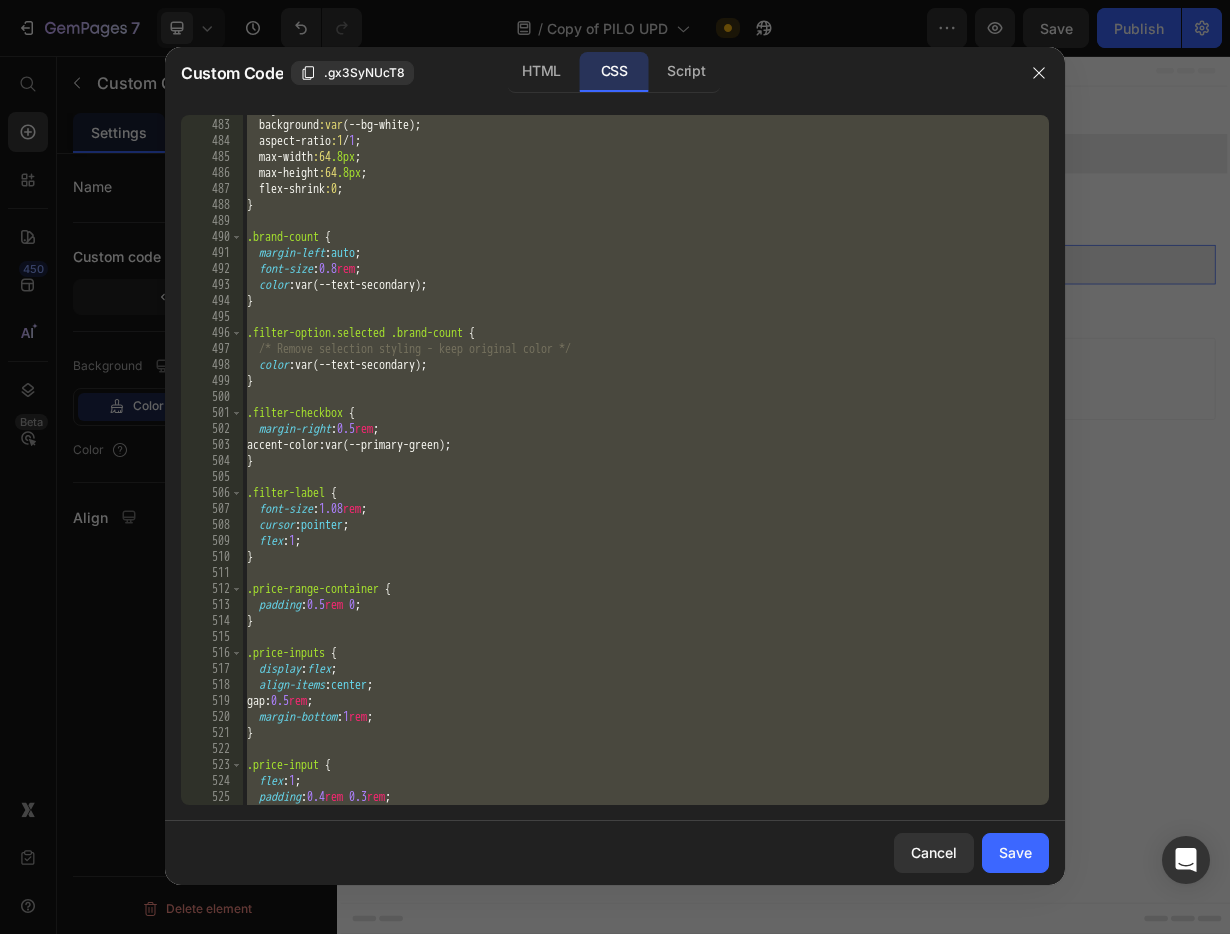 click on "object-fit :contain ;    background :var ( --bg-white );    aspect-ratio :1 / 1 ;    max-width :64 .8px ;    max-height :64 .8px ;    flex-shrink :0 ; } .brand-count   {    margin-left : auto ;    font-size : 0.8 rem ;    color : var(--text-secondary) ; } .filter-option.selected   .brand-count   {    /* Remove selection styling - keep original color */    color :  var(--text-secondary) ; } .filter-checkbox   {    margin-right : 0.5 rem ;   accent-color : var(--primary-green) ; } .filter-label   {    font-size : 1.08 rem ;    cursor : pointer ;    flex : 1 ; } .price-range-container   {    padding : 0.5 rem   0 ; } .price-inputs   {    display : flex ;    align-items : center ;   gap : 0.5 rem ;    margin-bottom : 1 rem ; } .price-input   {    flex : 1 ;    padding : 0.4 rem   0.3 rem ;    border : 1 px   solid  var(--border-color) ;" at bounding box center [646, 462] 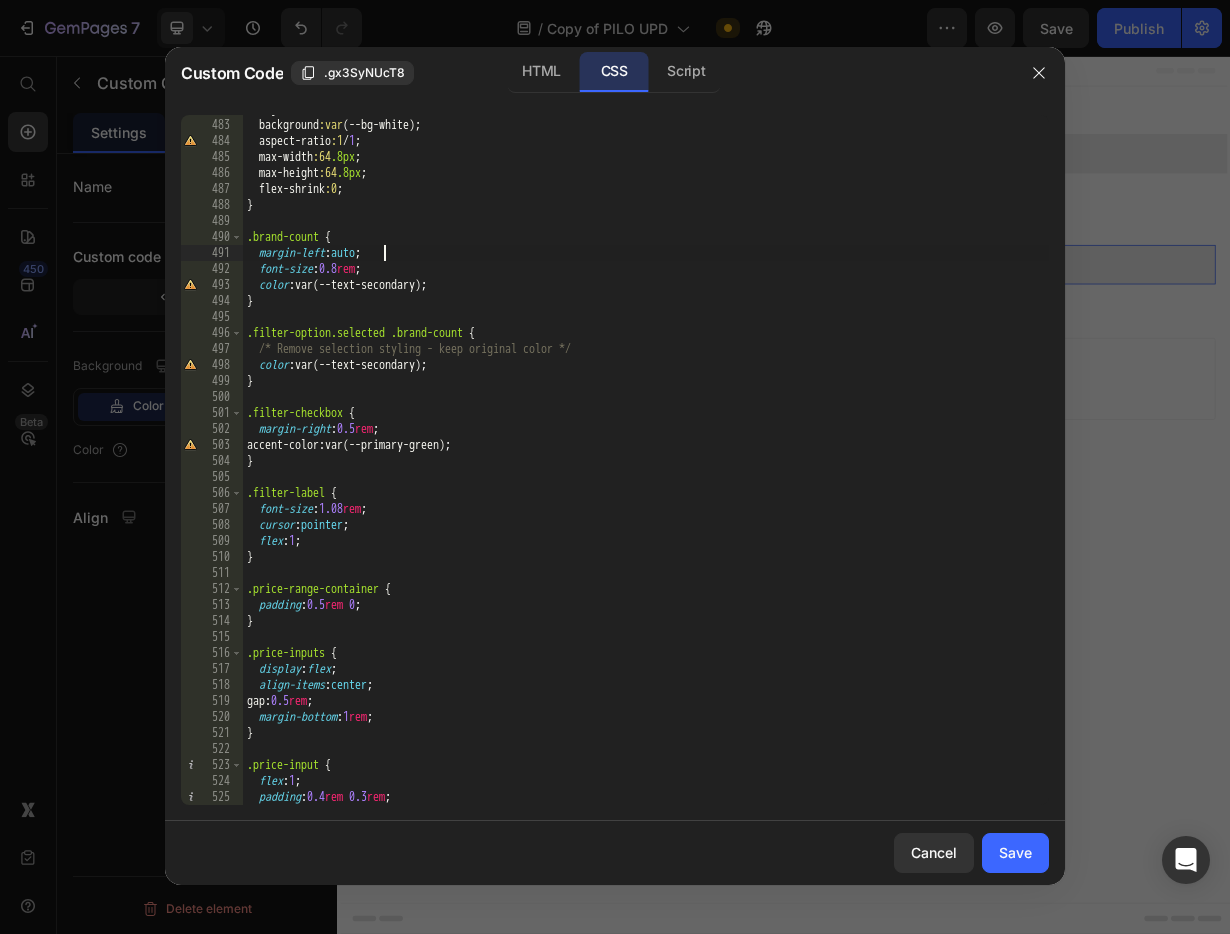 type on "}" 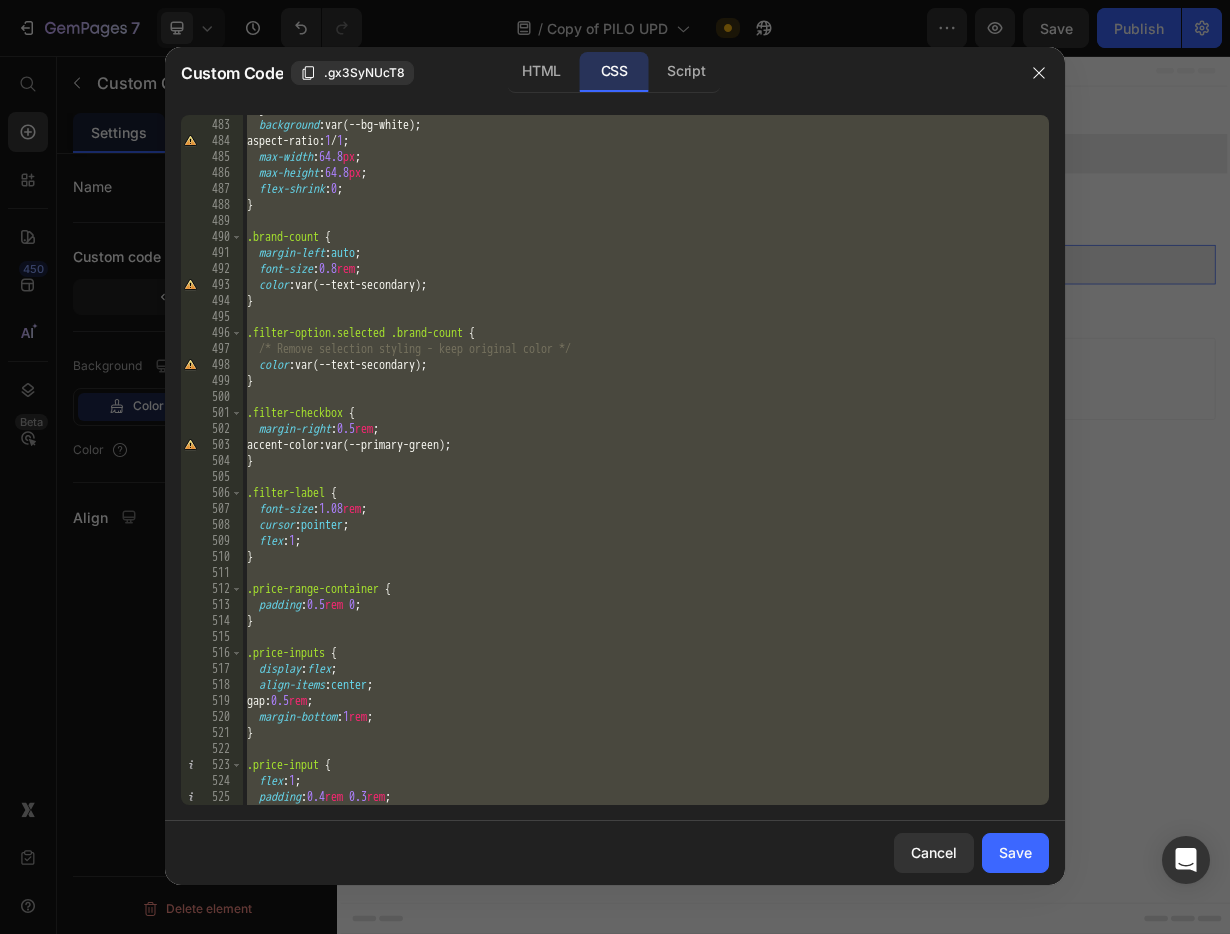 paste 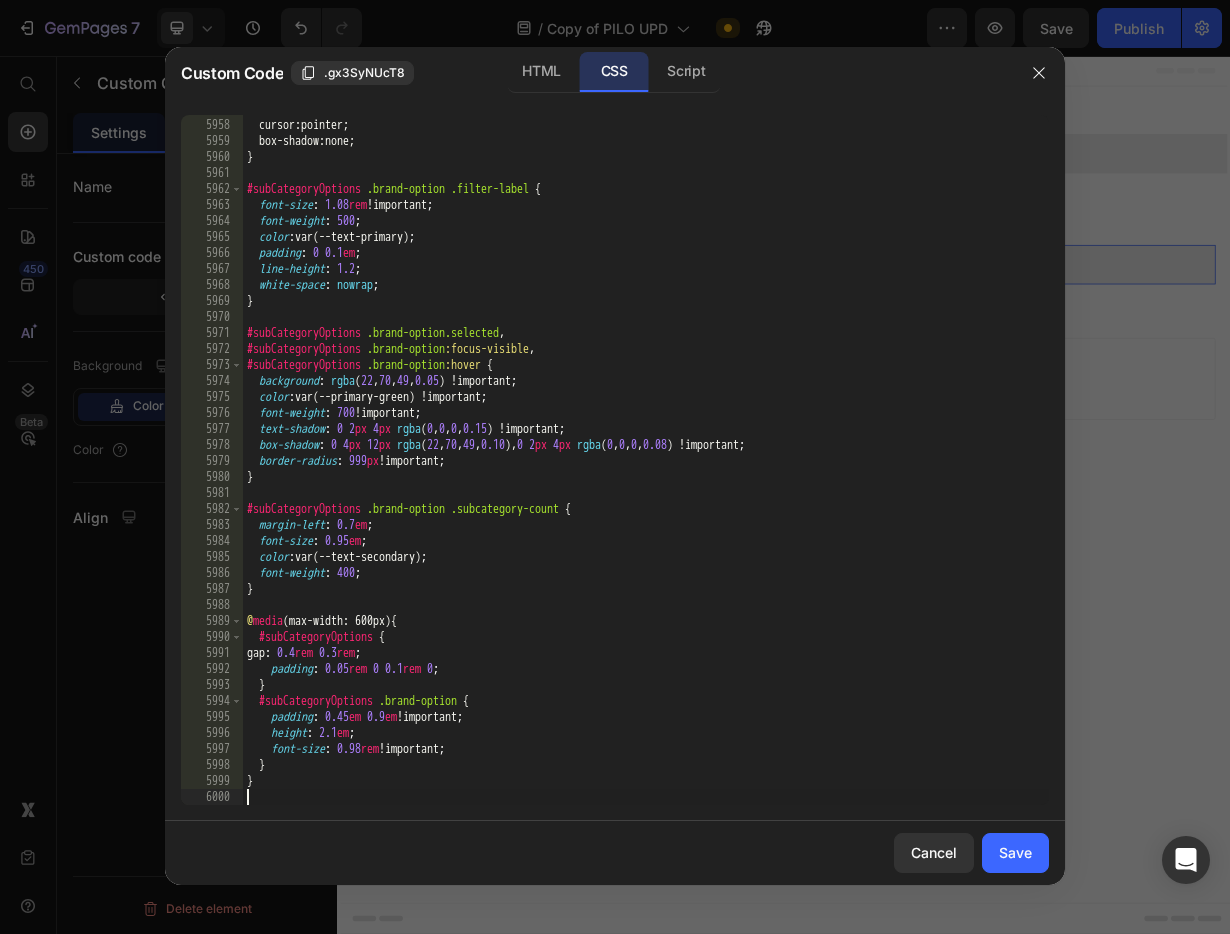 scroll, scrollTop: 32078, scrollLeft: 0, axis: vertical 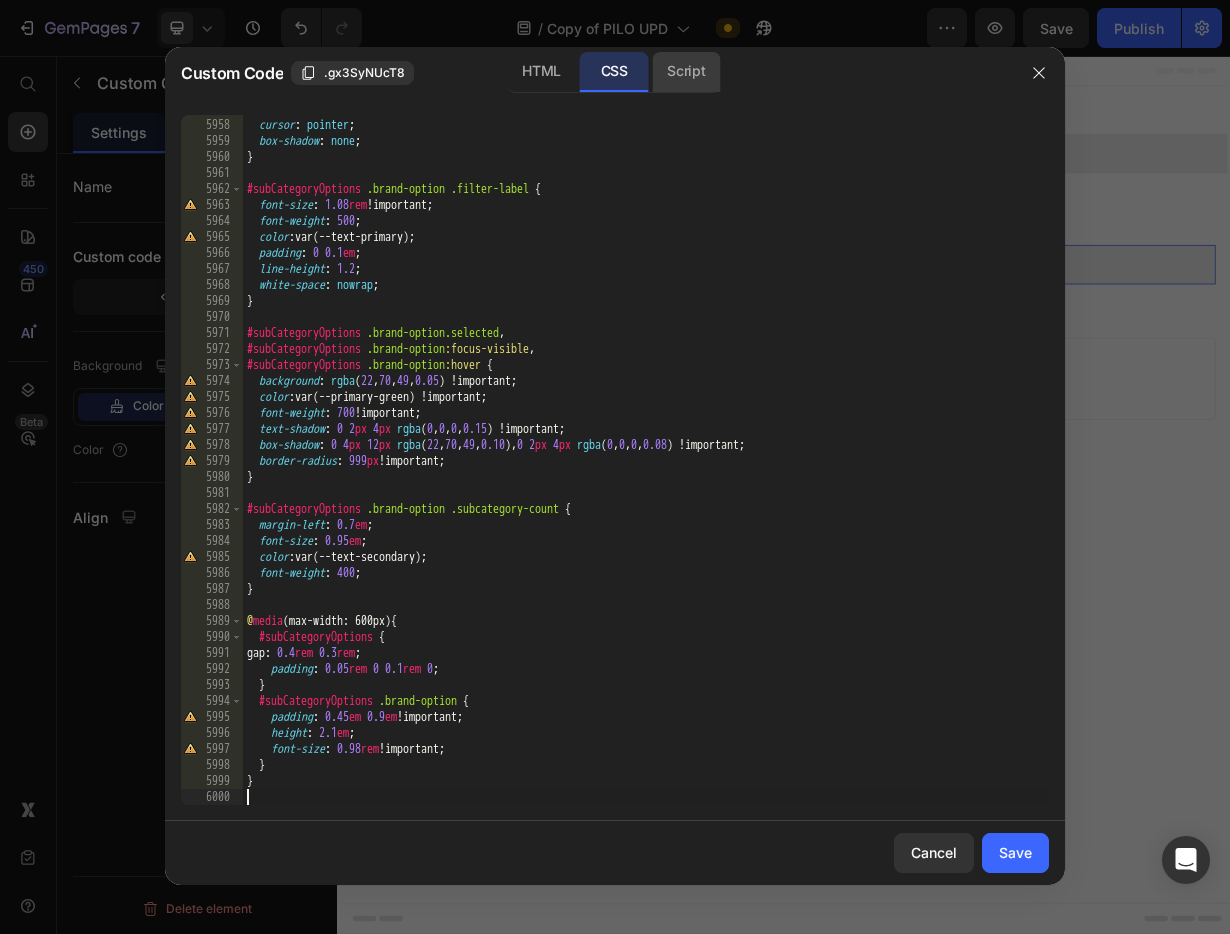 click on "Script" 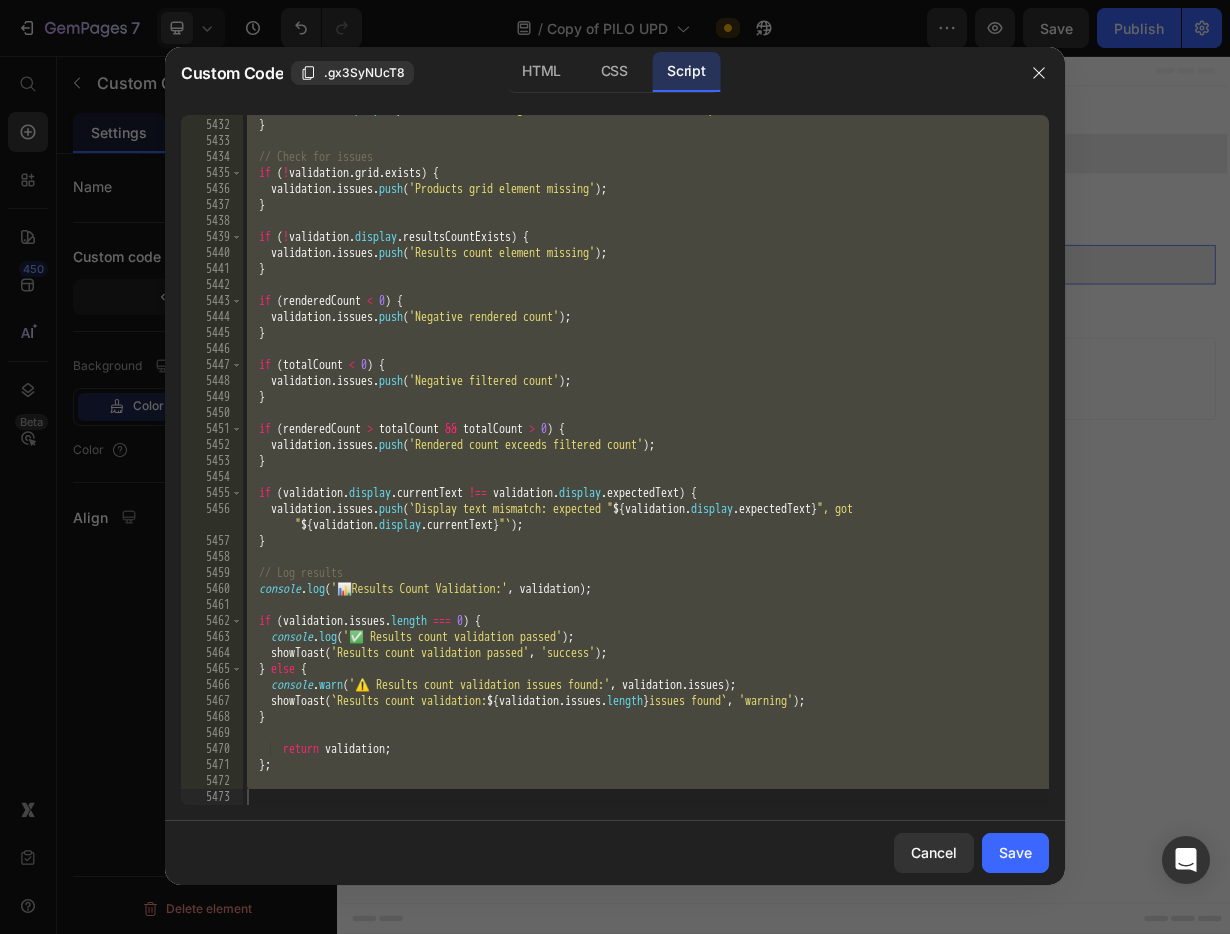 click on "validation . display . expectedText   =   ` Showing  ${ renderedCount }  of  ${ totalCount }  products ` ;    }       // Check for issues    if   ( ! validation . grid . exists )   {      validation . issues . push ( 'Products grid element missing' ) ;    }       if   ( ! validation . display . resultsCountExists )   {      validation . issues . push ( 'Results count element missing' ) ;    }       if   ( renderedCount   <   0 )   {      validation . issues . push ( 'Negative rendered count' ) ;    }       if   ( totalCount   <   0 )   {      validation . issues . push ( 'Negative filtered count' ) ;    }       if   ( renderedCount   >   totalCount   &&   totalCount   >   0 )   {      validation . issues . push ( 'Rendered count exceeds filtered count' ) ;    }       if   ( validation . display . currentText   !==   validation . display . expectedText )   {      validation . issues . push ( ` Display text mismatch: expected " ${ validation . display . expectedText } ", got           " ${ "" } "" at bounding box center (646, 462) 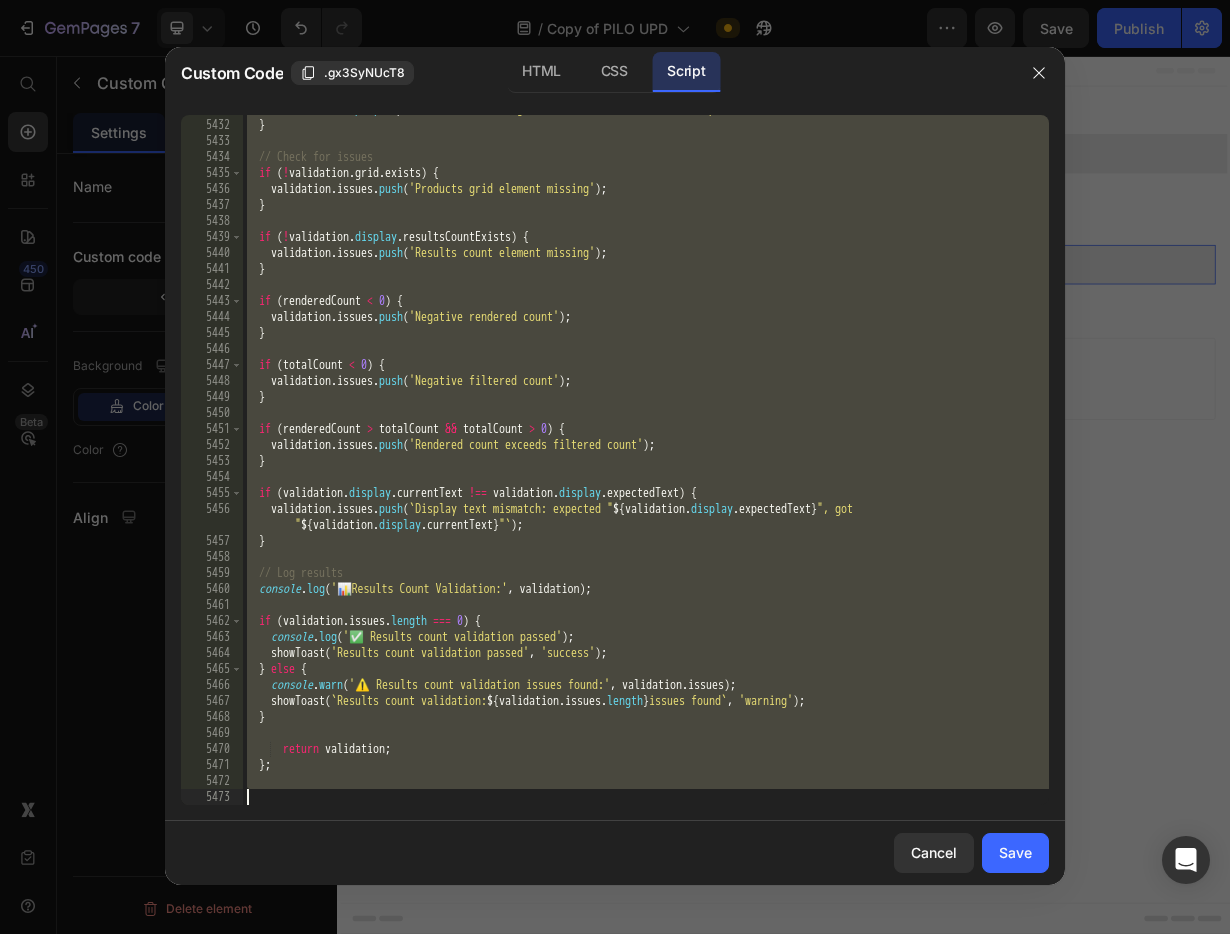 paste 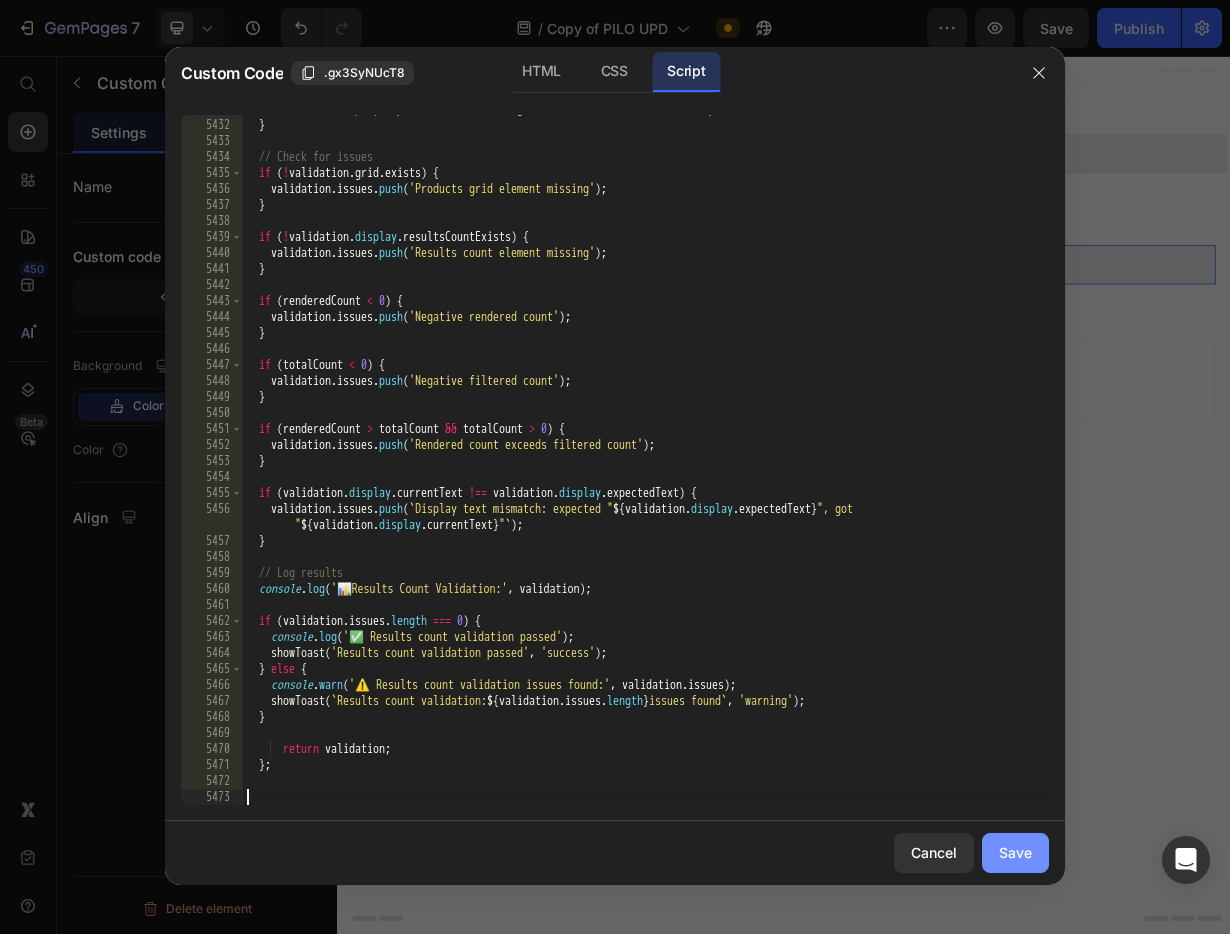 click on "Save" at bounding box center [1015, 852] 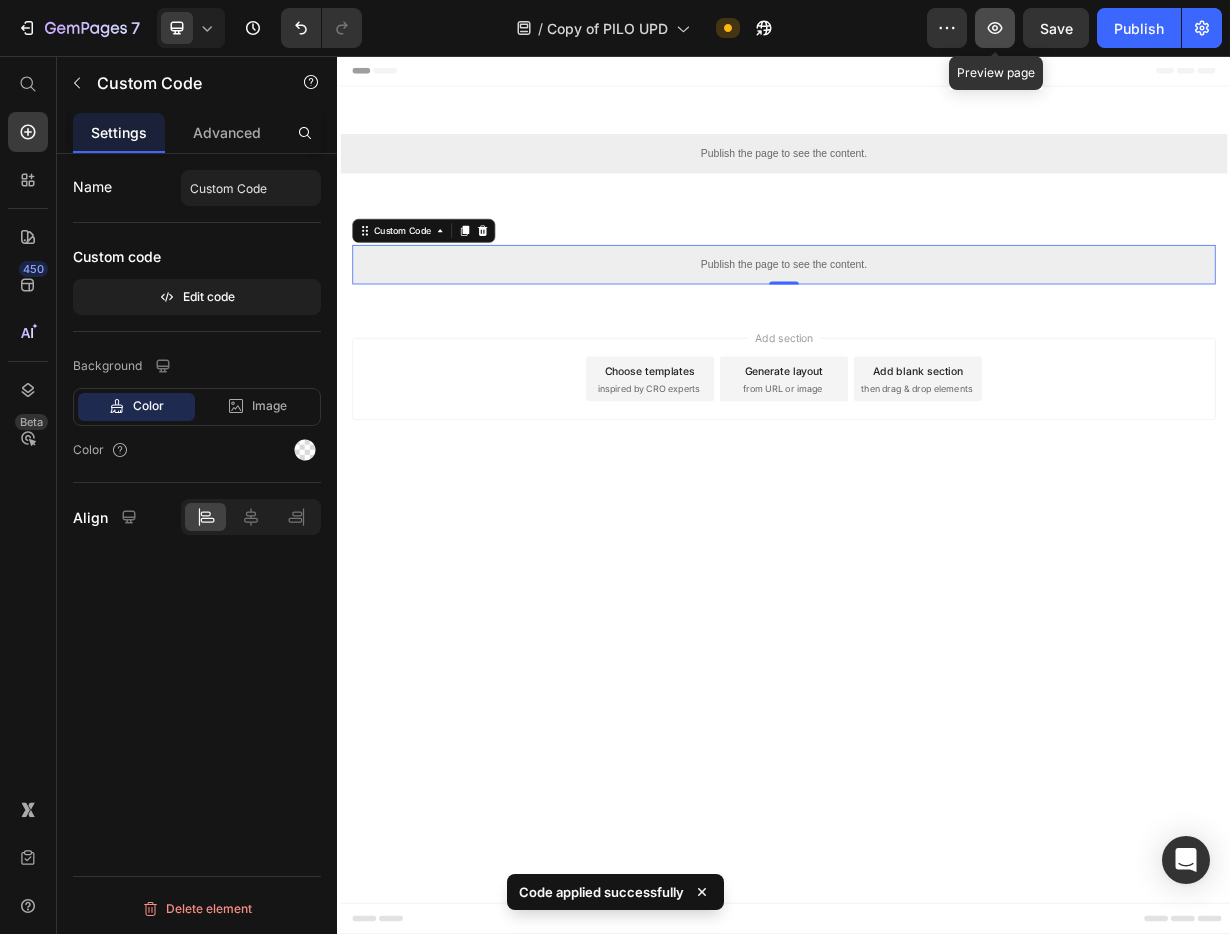 click 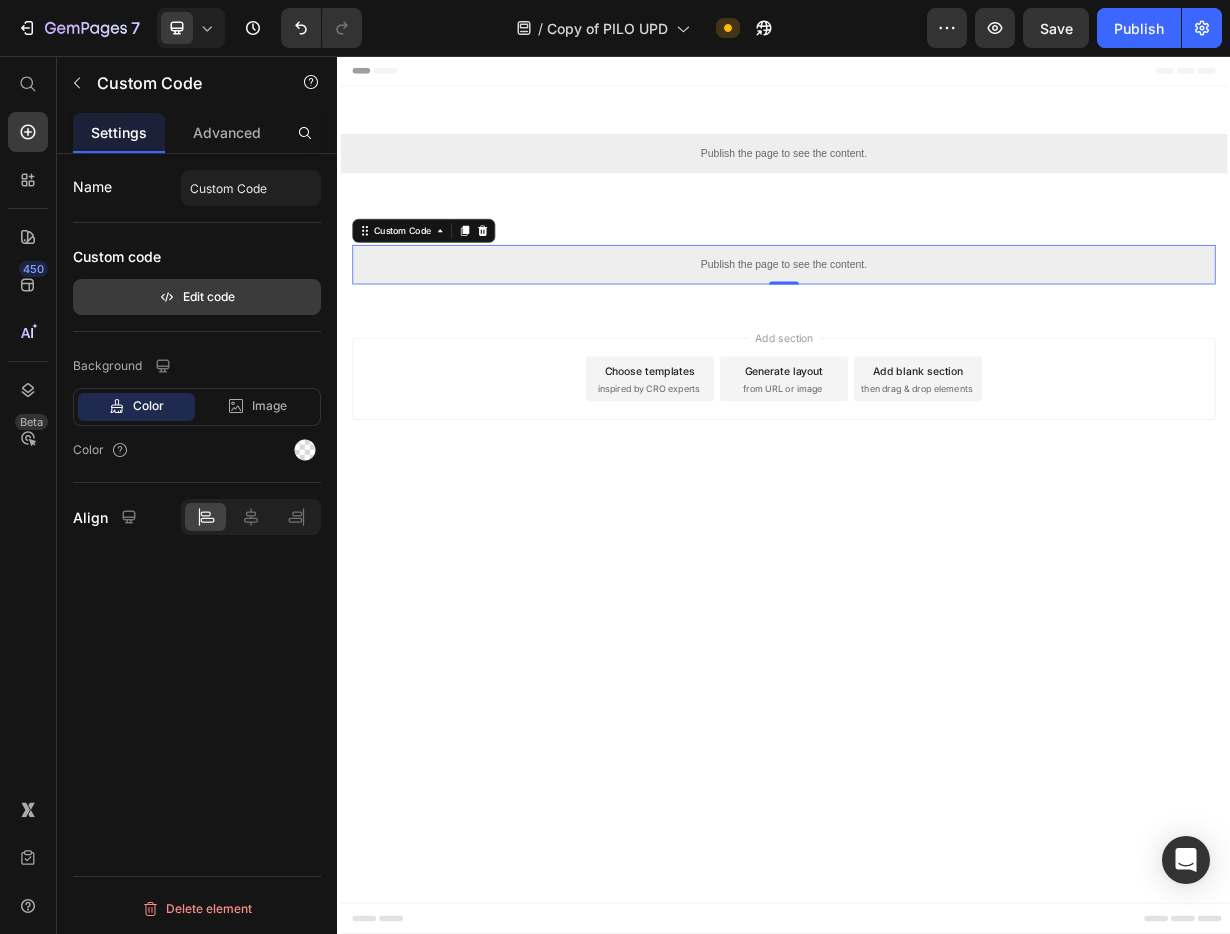 click on "Edit code" at bounding box center (197, 297) 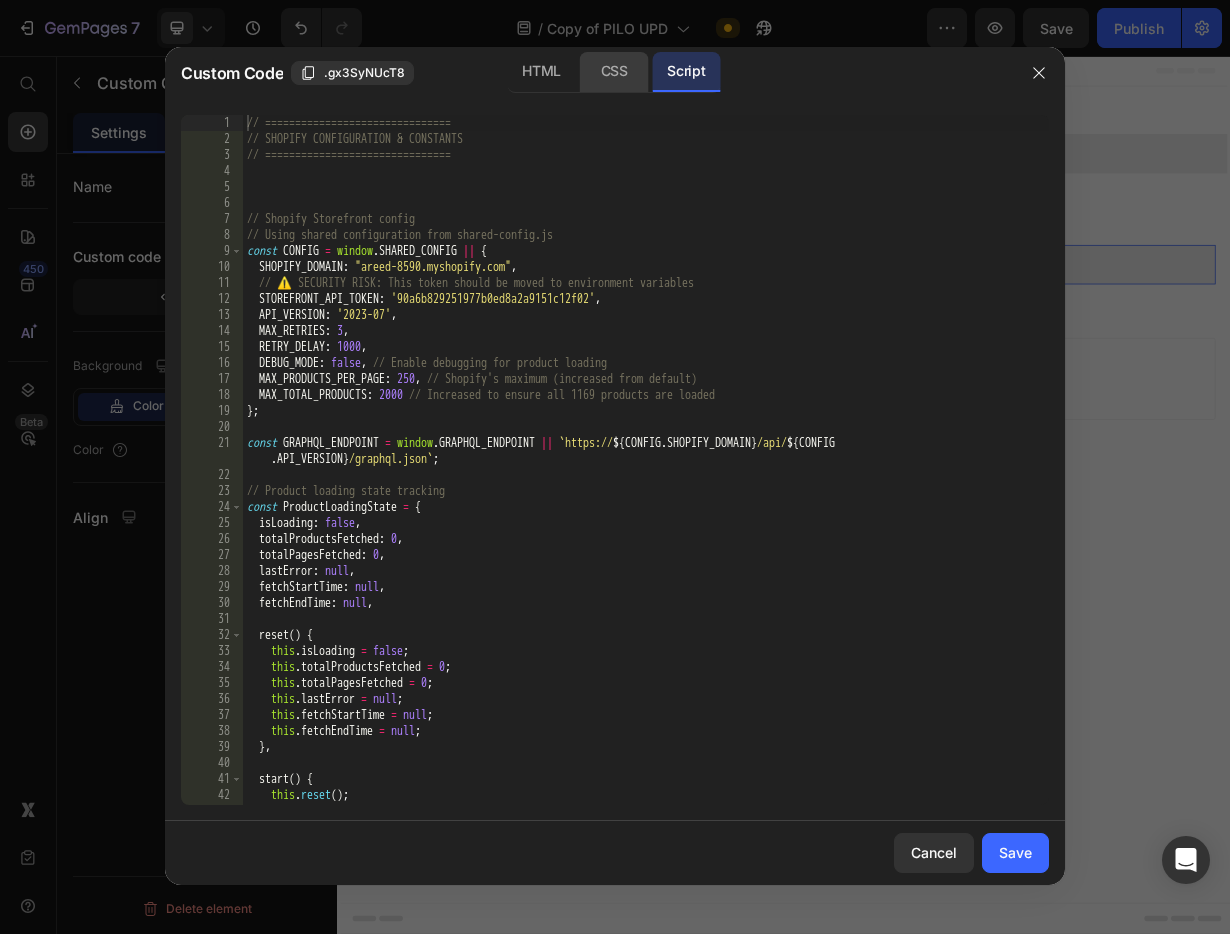 click on "CSS" 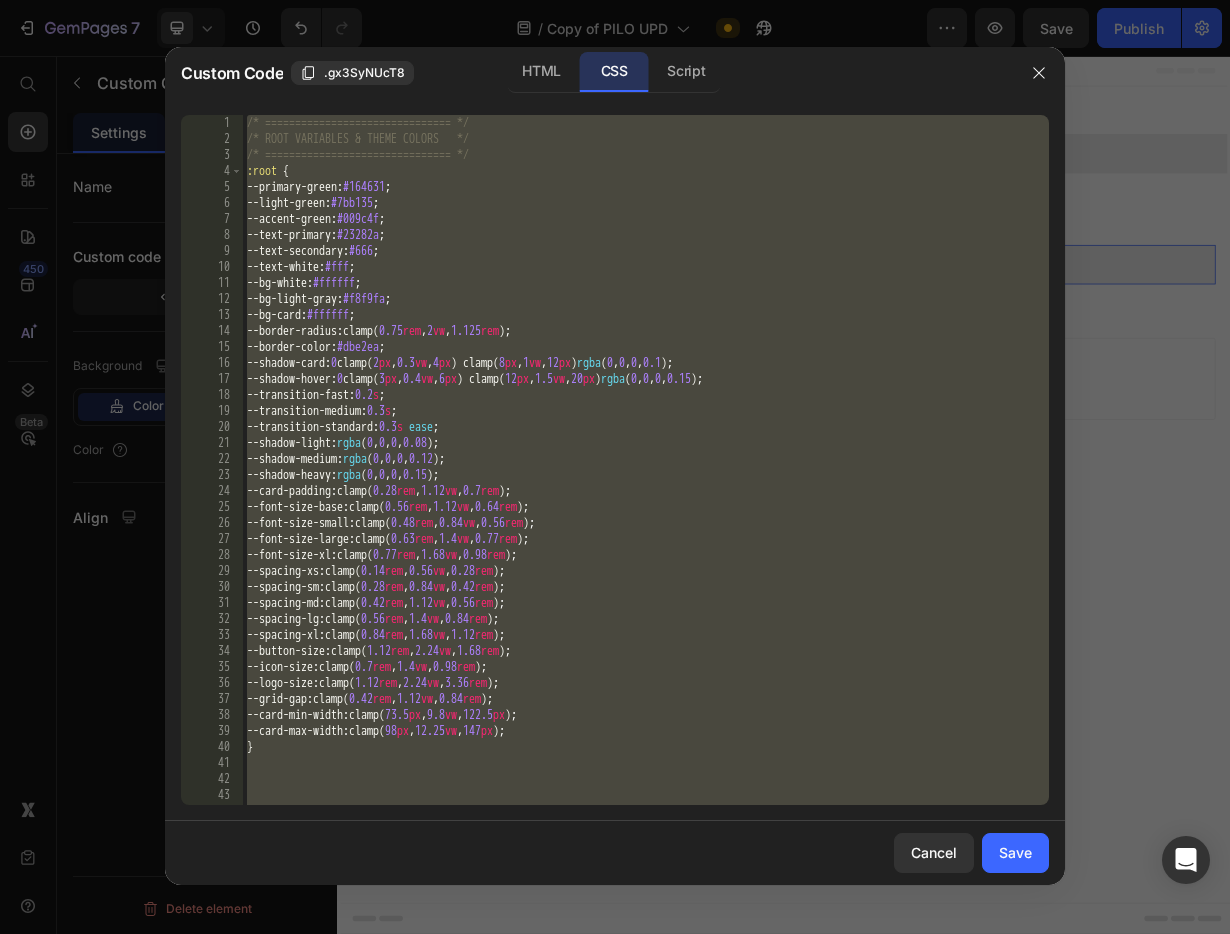 click on "/* =============================== */ /* ROOT VARIABLES & THEME COLORS   */ /* =============================== */ :root   {   --primary-green : #164631 ;   --light-green : #7bb135 ;   --accent-green : #009c4f ;   --text-primary : #23282a ;   --text-secondary : #666 ;   --text-white : #fff ;   --bg-white : #ffffff ;   --bg-light-gray : #f8f9fa ;   --bg-card : #ffffff ;   --border-radius : clamp( 0.75 rem , 2 vw , 1.125 rem ) ;   --border-color : #dbe2ea ;   --shadow-card : 0  clamp( 2 px ,  0.3 vw ,  4 px ) clamp( 8 px ,  1 vw ,  12 px )  rgba ( 0 , 0 , 0 , 0.1 ) ;   --shadow-hover : 0  clamp( 3 px ,  0.4 vw ,  6 px ) clamp( 12 px ,  1.5 vw ,  20 px )  rgba ( 0 , 0 , 0 , 0.15 ) ;   --transition-fast : 0.2 s ;   --transition-medium : 0.3 s ;   --transition-standard : 0.3 s   ease ;   --shadow-light : rgba ( 0 , 0 , 0 , 0.08 ) ;   --shadow-medium : rgba ( 0 , 0 , 0 , 0.12 ) ;   --shadow-heavy : rgba ( 0 , 0 , 0 , 0.15 ) ;   --card-padding : clamp( 0.28 rem , 1.12 vw , 0.7 rem ) ;   --font-size-base : clamp( 0.56" at bounding box center (646, 476) 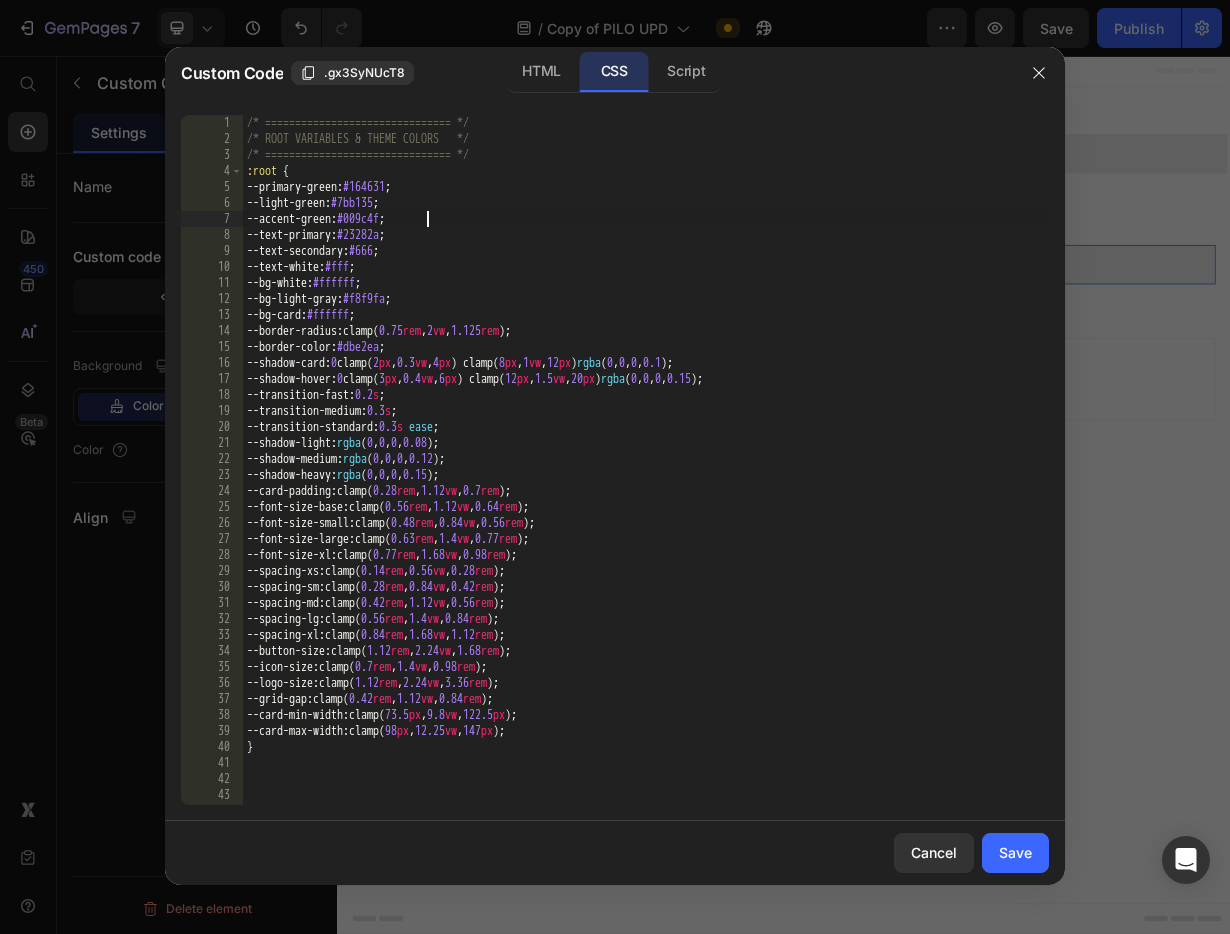 type on "}" 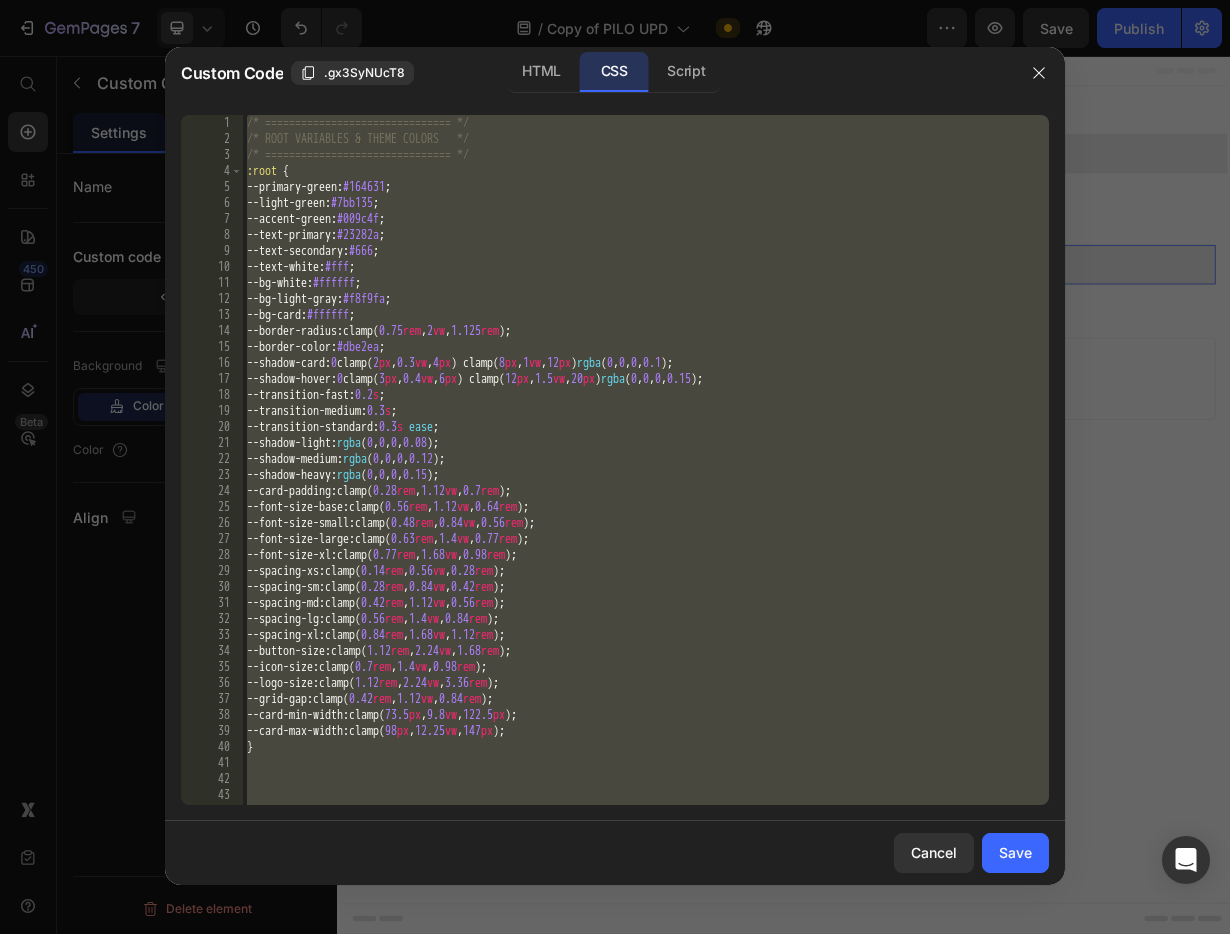 paste 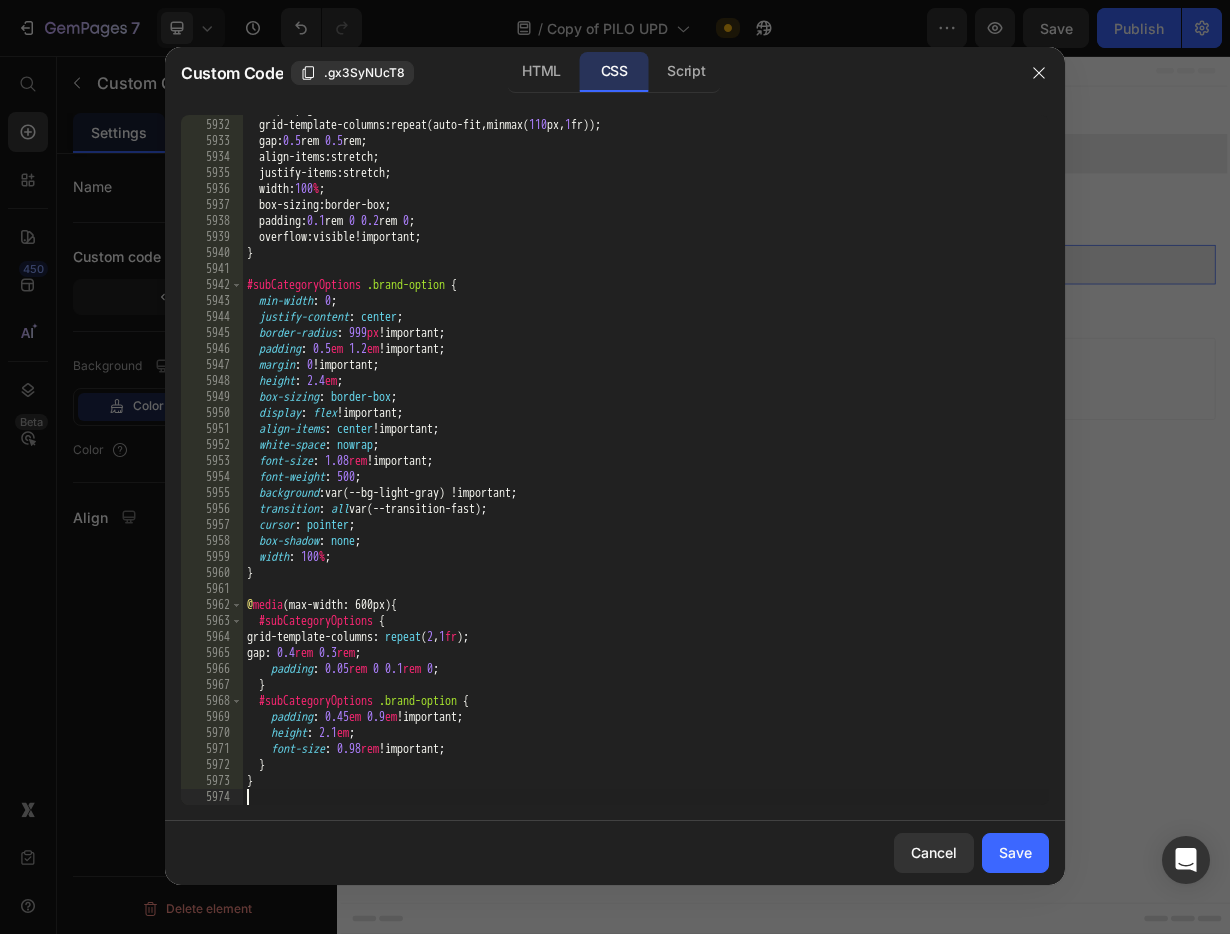 scroll, scrollTop: 32078, scrollLeft: 0, axis: vertical 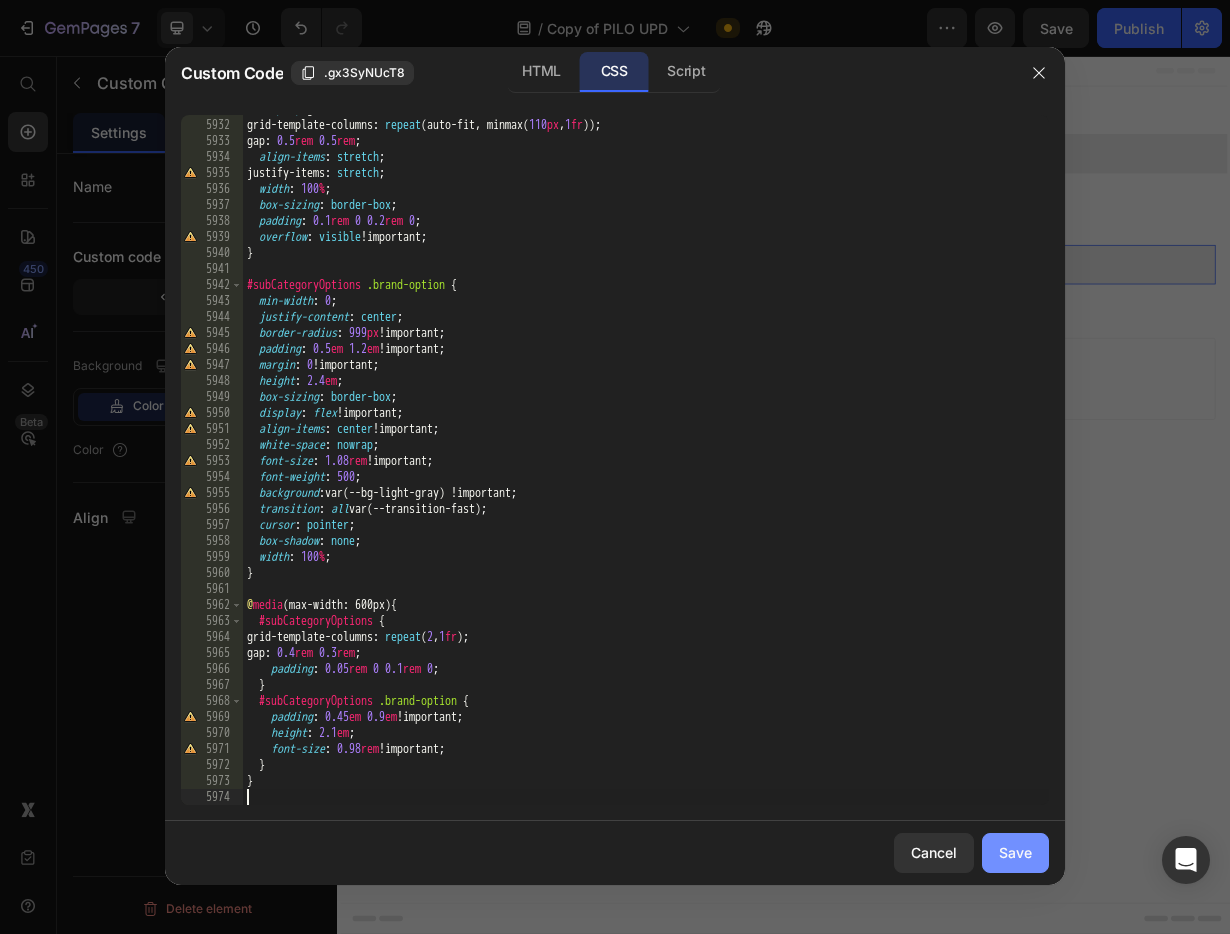 click on "Save" at bounding box center (1015, 852) 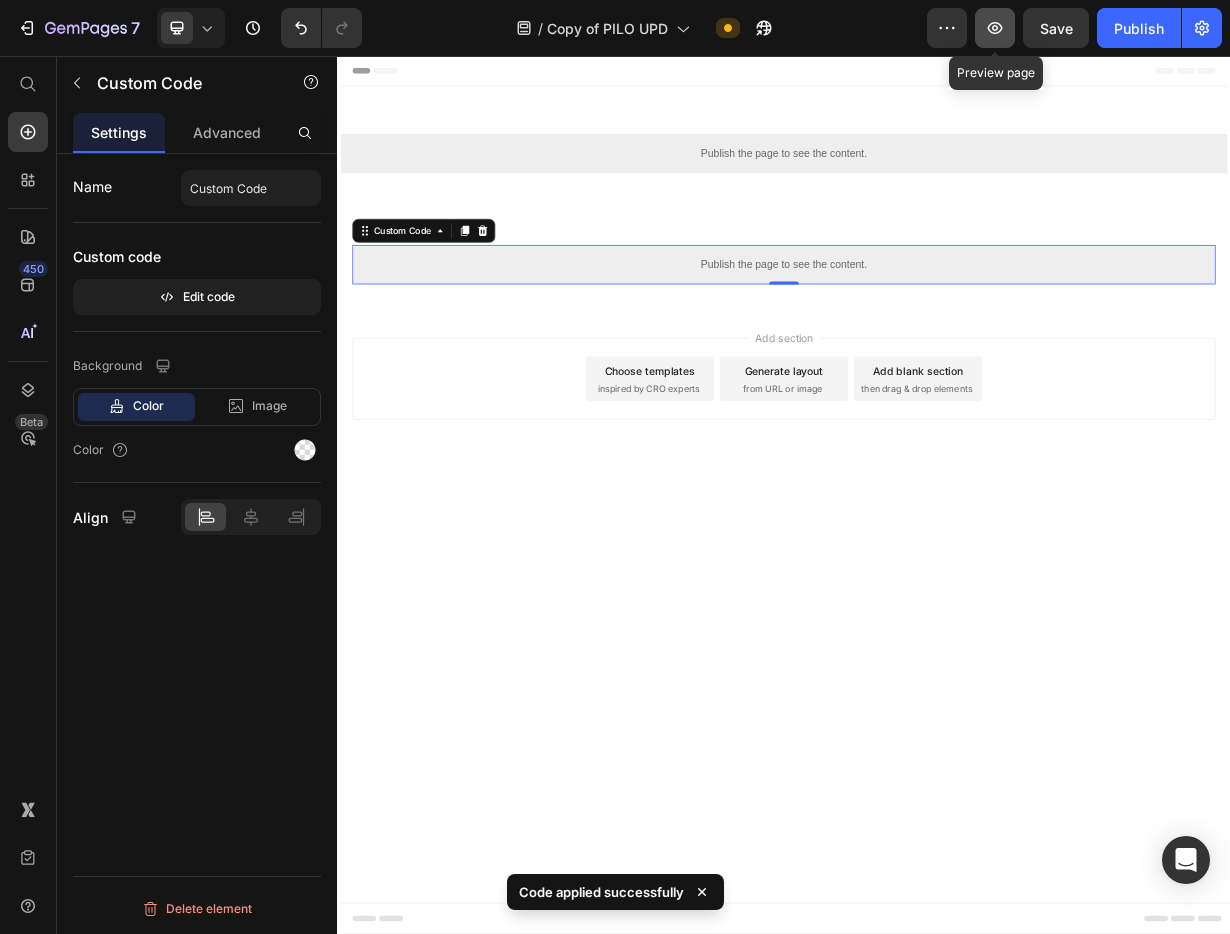 click 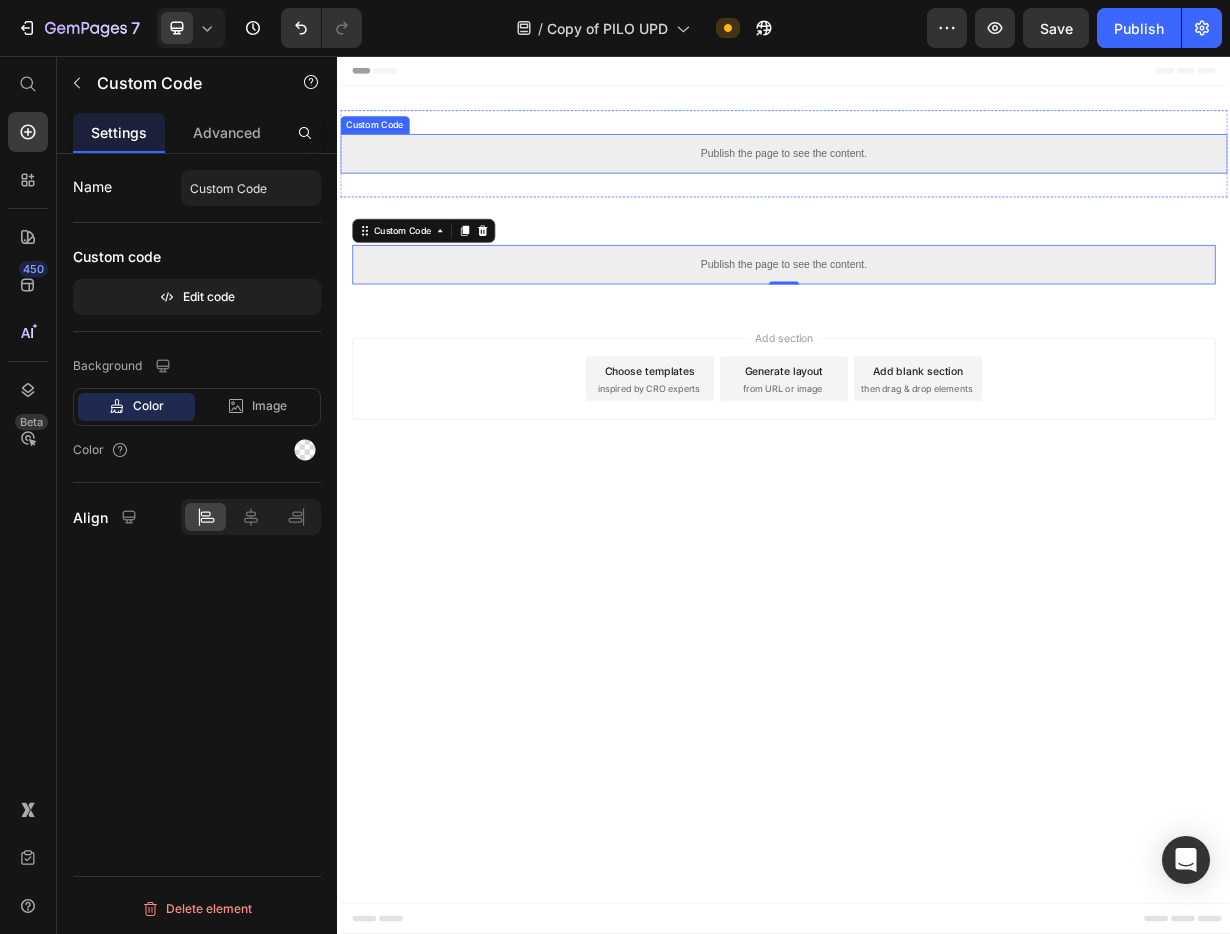 click on "Publish the page to see the content." at bounding box center [937, 187] 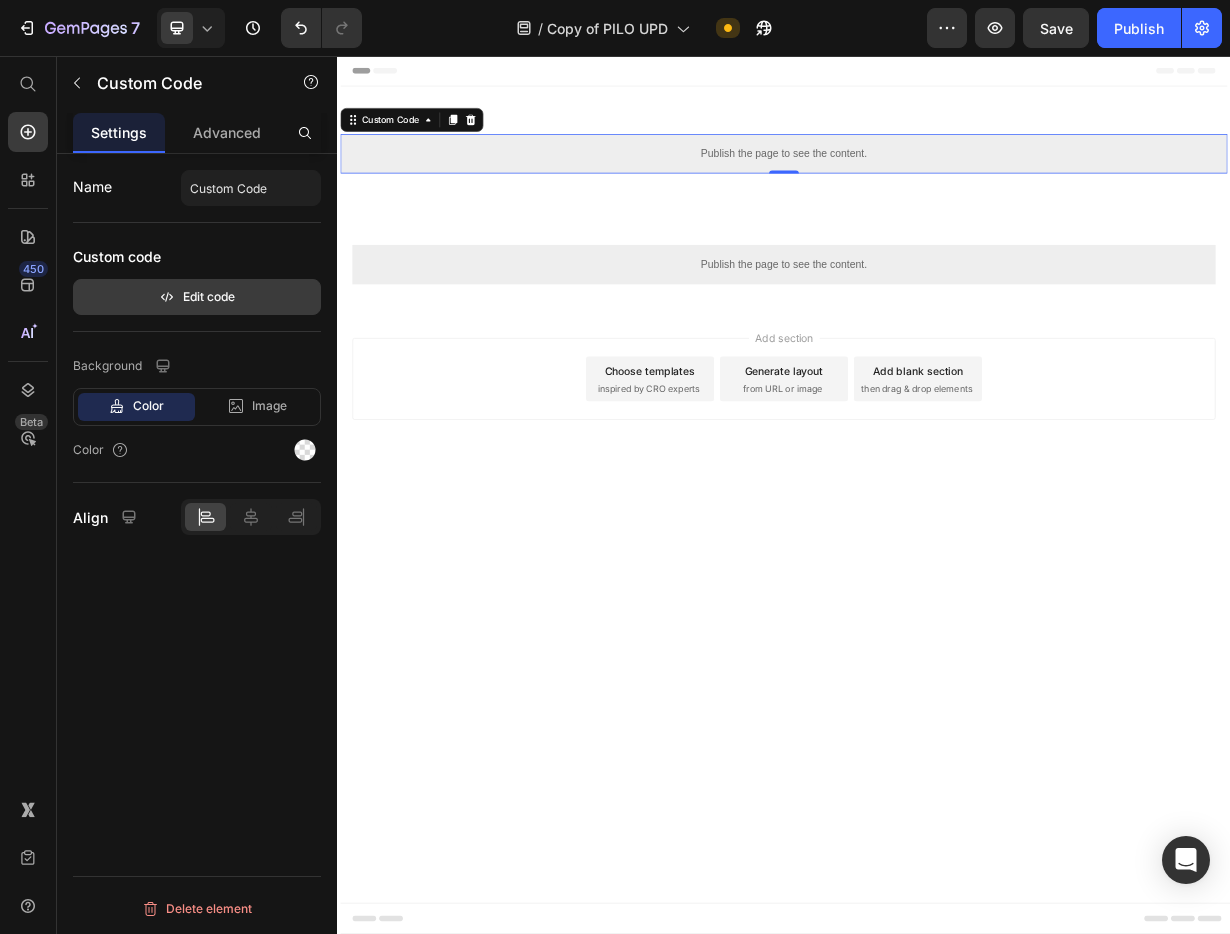 click 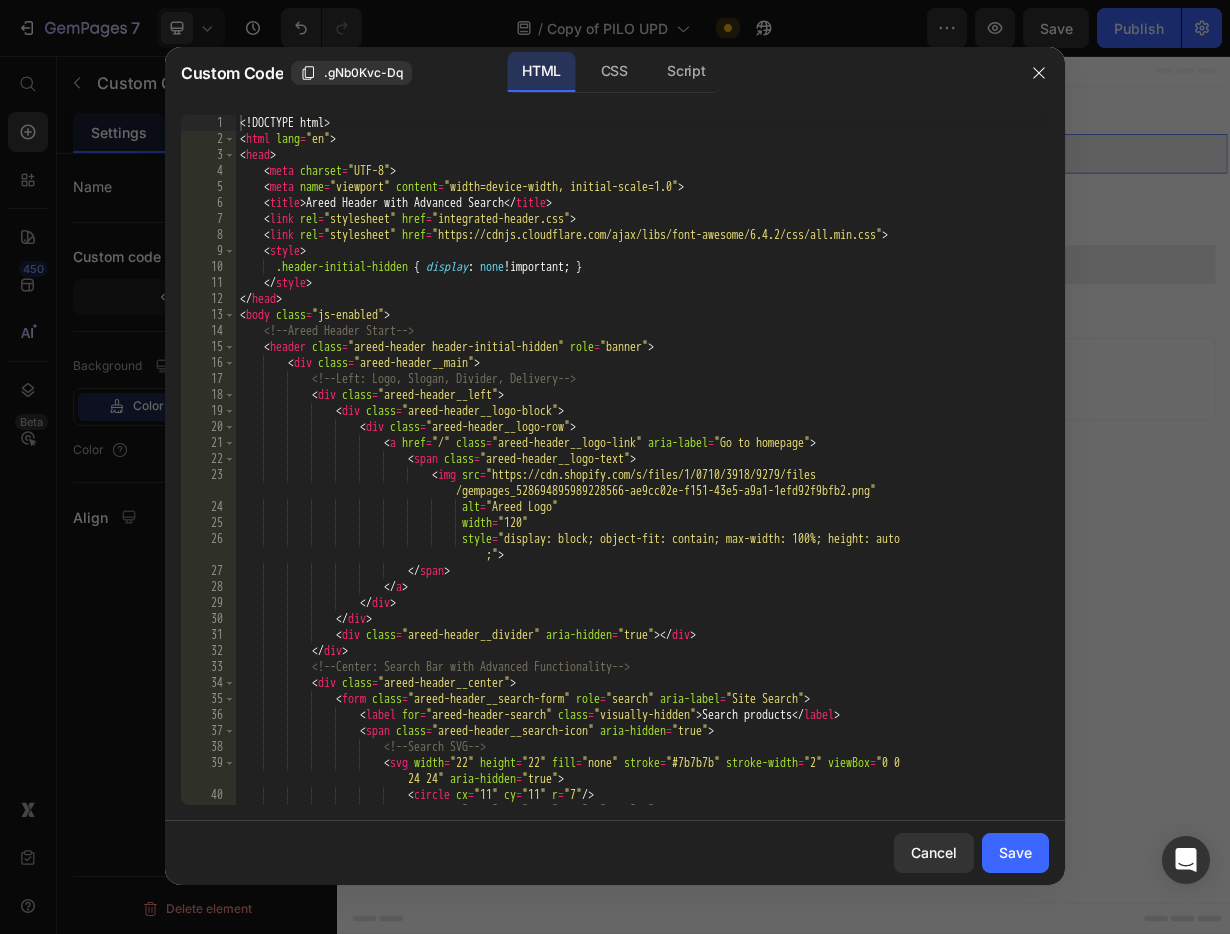 click on "John Smith" at bounding box center (642, 476) 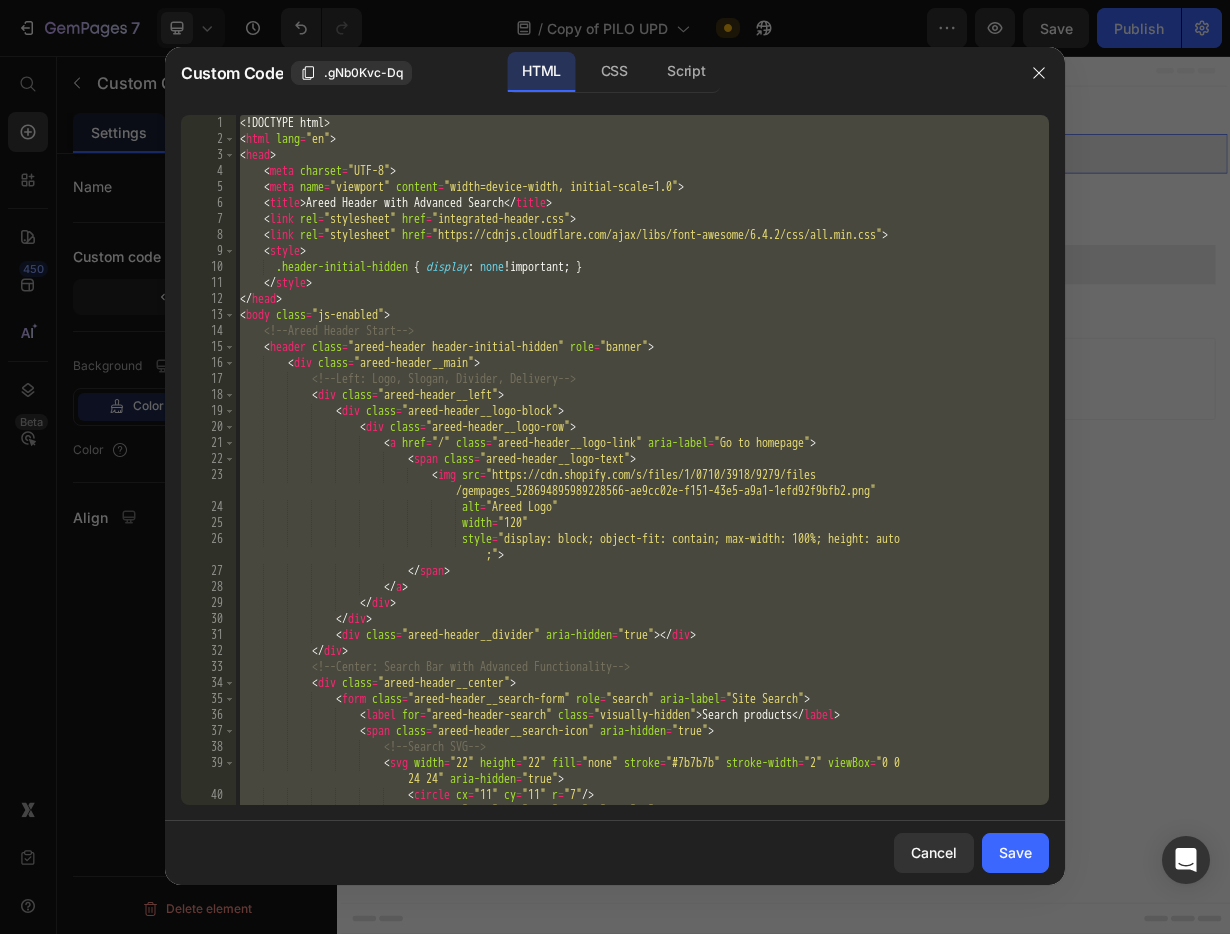 paste on "html>" 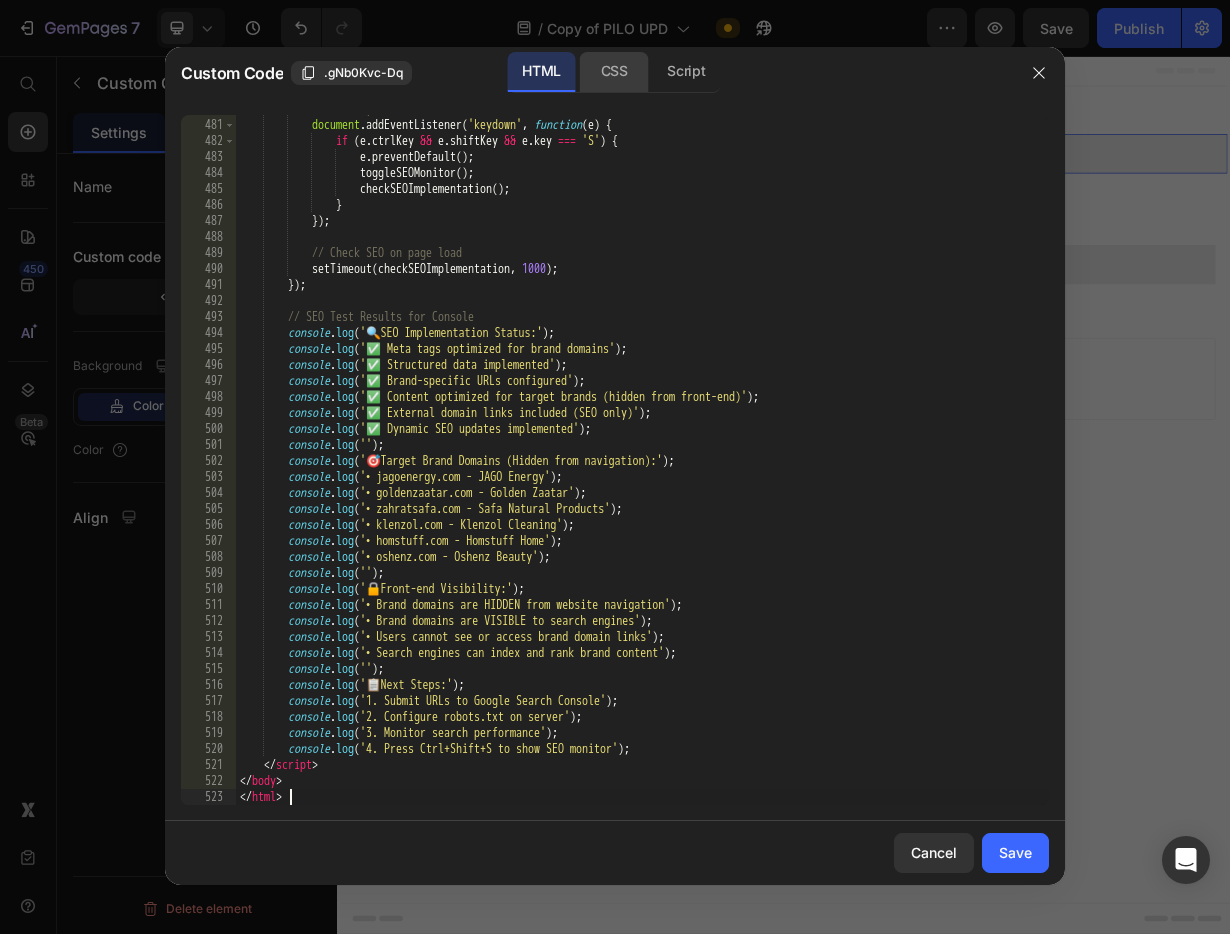 click on "CSS" 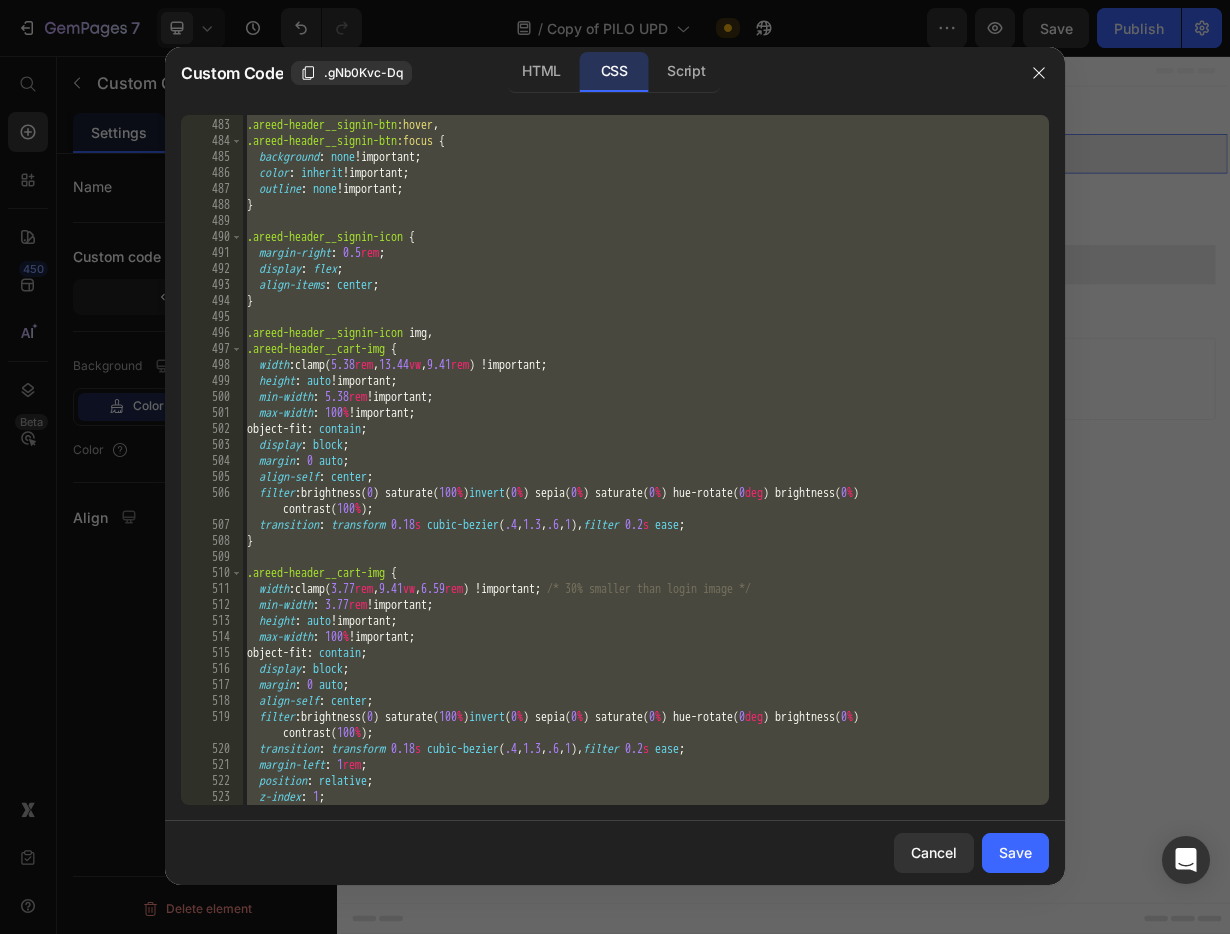 click on ".areed-header__signin-btn :hover ,  .areed-header__signin-btn :focus   {    background :   none  !important ;    color :   inherit  !important ;    outline :   none  !important ; } .areed-header__signin-icon   {    margin-right :   0.5 rem ;    display :   flex ;    align-items :   center ; } .areed-header__signin-icon   img , .areed-header__cart-img   {    width :  clamp( 5.38 rem ,  13.44 vw ,  9.41 rem ) !important ;    height :   auto  !important ;    min-width :   5.38 rem  !important ;    max-width :   100 %  !important ;   object-fit :   contain ;    display :   block ;    margin :   0   auto ;    align-self :   center ;    filter :  brightness( 0 ) saturate( 100 % )  invert ( 0 % ) sepia( 0 % ) saturate( 0 % ) hue-rotate( 0 deg ) brightness( 0 % )         contrast( 100 % ) ;    transition :   transform   0.18 s   cubic-bezier ( .4 , 1.3 , .6 , 1 ),  filter   0.2 s   ease ; } .areed-header__cart-img   {    width :  clamp( 3.77 rem ,  9.41 vw ,  6.59 rem ) !important ;      min-width :   3.77 rem" at bounding box center (646, 462) 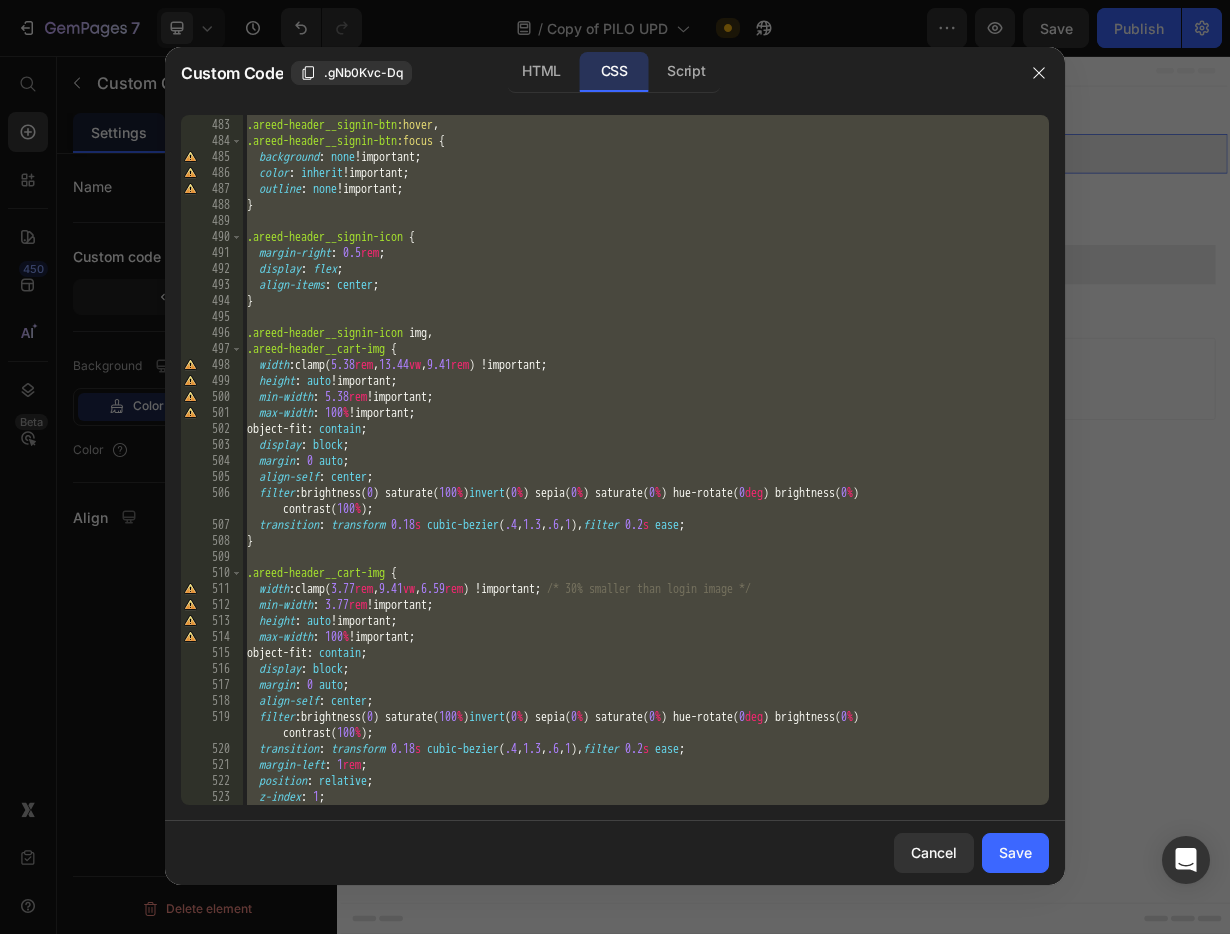 paste 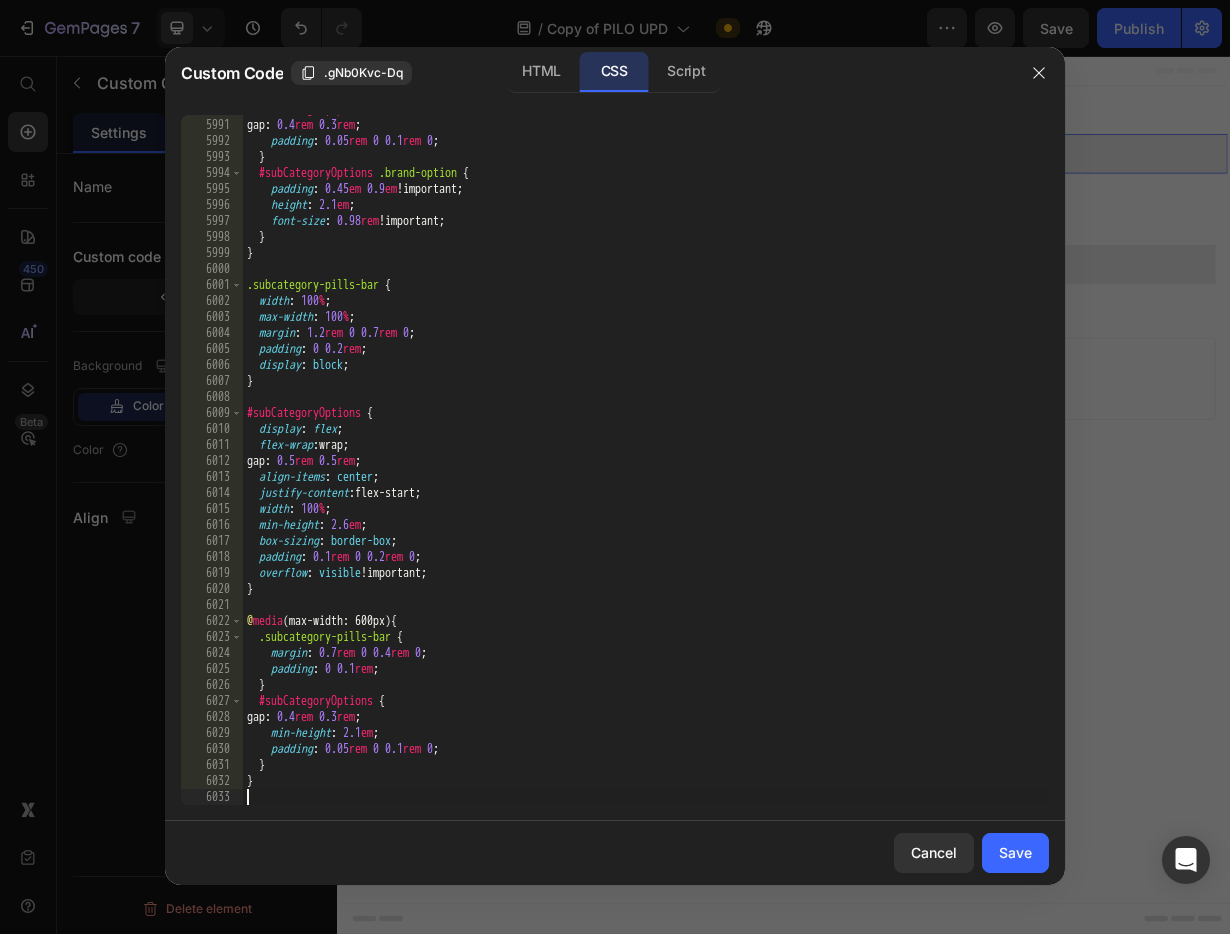 scroll, scrollTop: 32078, scrollLeft: 0, axis: vertical 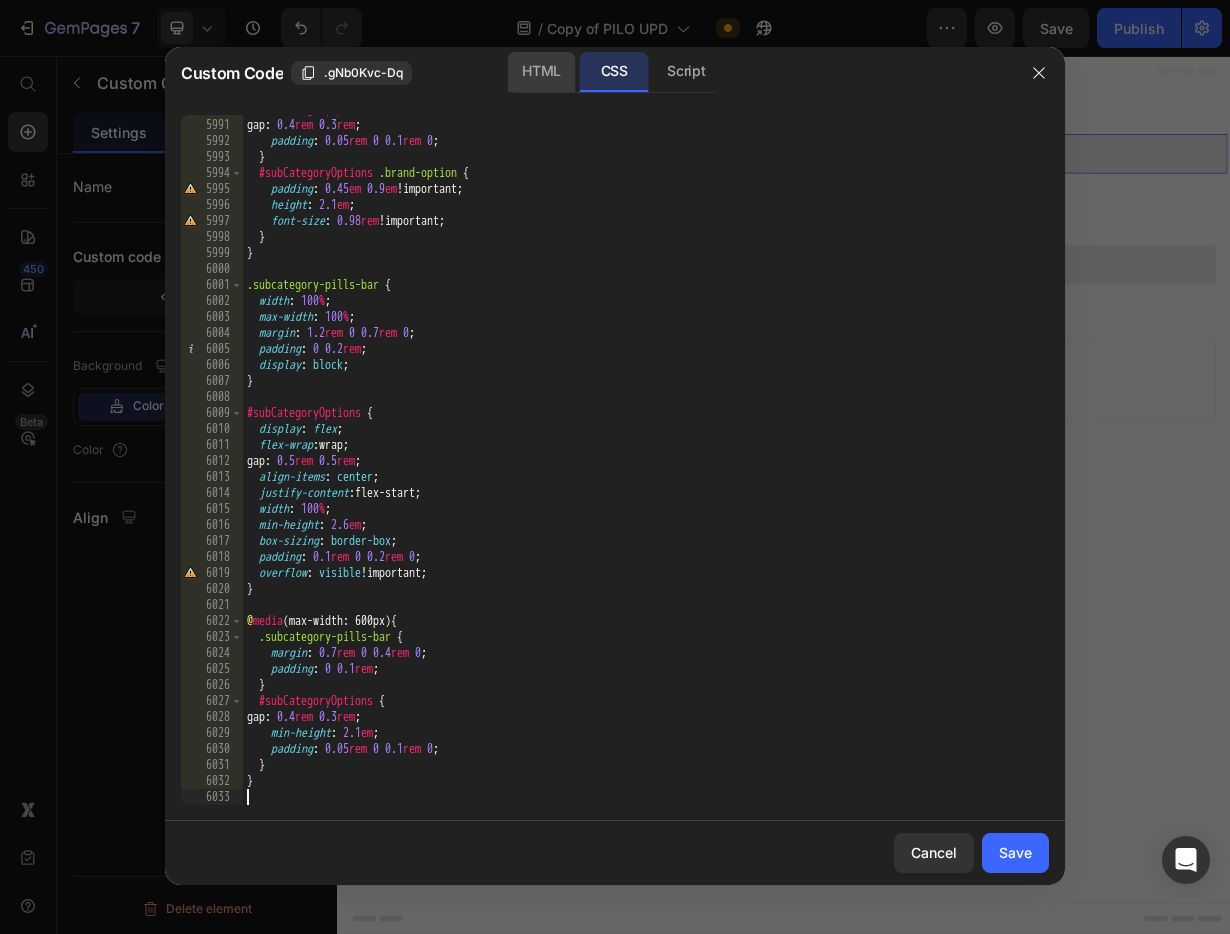 click on "HTML" 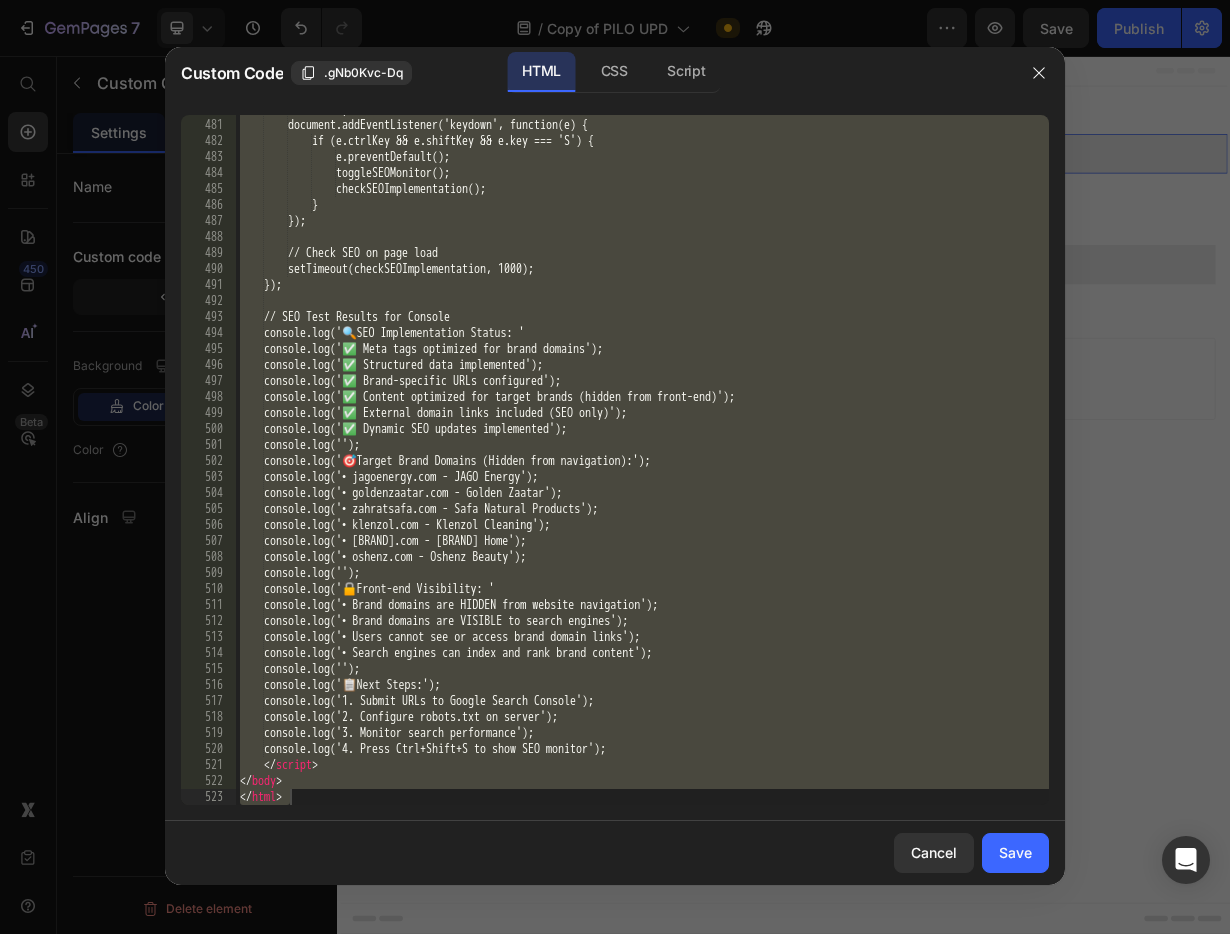 click on "// Add keyboard shortcut to show SEO monitor (Ctrl+Shift+S)               document.addEventListener('keydown', function(e) {                    if (e.ctrlKey && e.shiftKey && e.key === 'S') {                         e.preventDefault();                         toggleSEOMonitor();                         checkSEOImplementation();                    }               });                              // Check SEO on page load               setTimeout(checkSEOImplementation, 1000);          });                    // SEO Test Results for Console          console.log(' 🔍  SEO Implementation Status:');          console.log('✅ Meta tags optimized for brand domains');          console.log('✅ Structured data implemented');          console.log('✅ Brand-specific URLs configured');          console.log('✅ Content optimized for target brands (hidden from front-end)');          console.log('✅ External domain links included (SEO only)');          console.log('✅ Dynamic SEO updates implemented'); </" at bounding box center (642, 462) 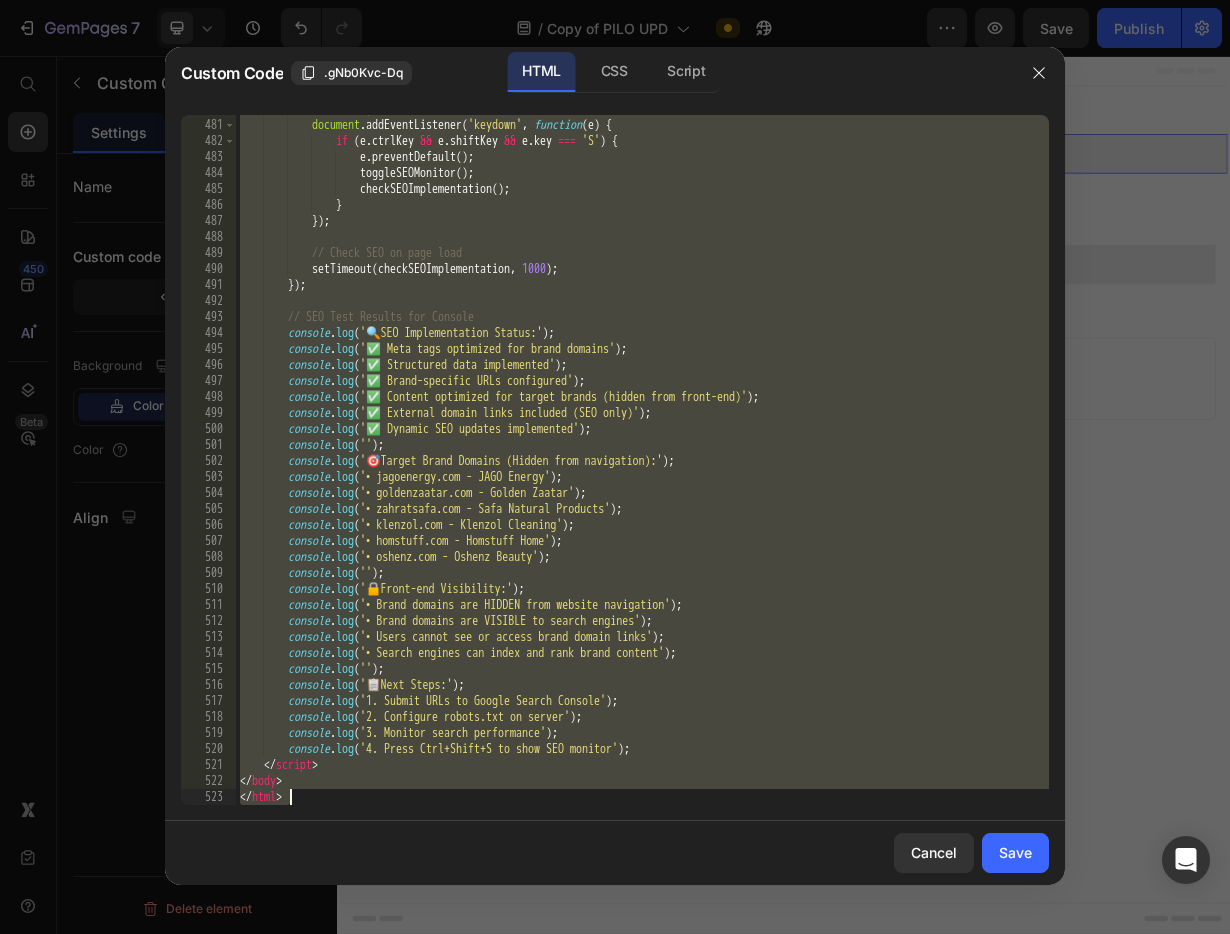 paste 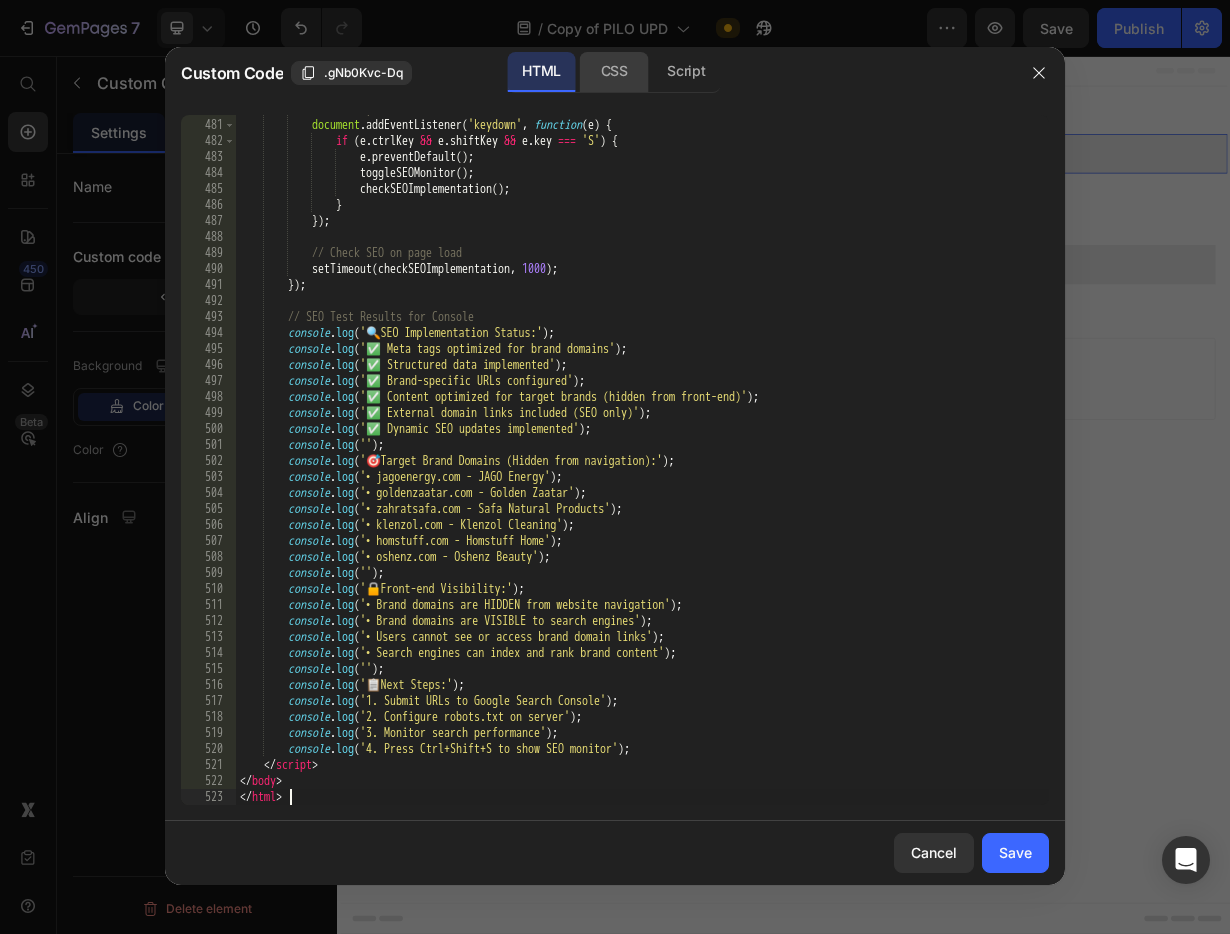 click on "CSS" 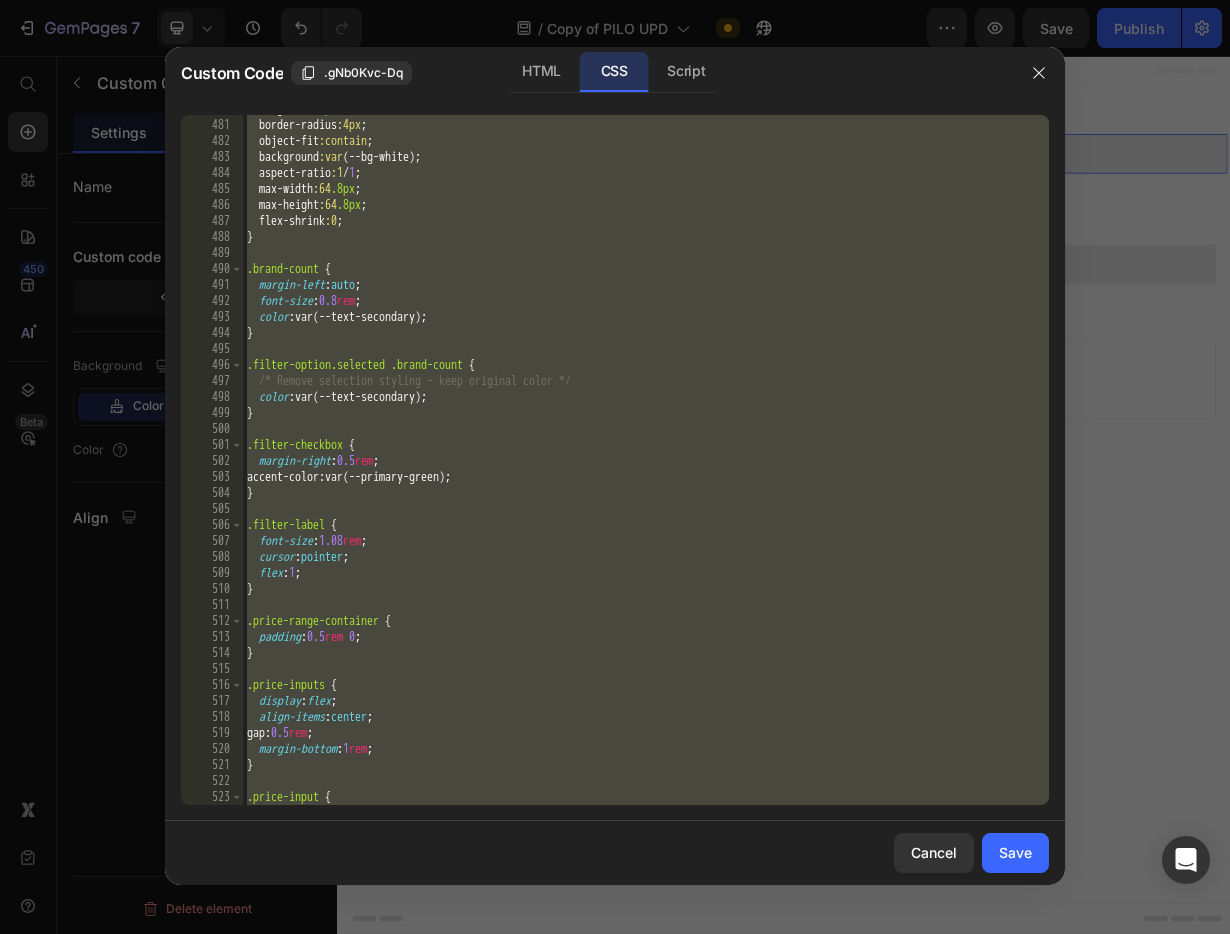 click on "height :64 .8px ;    border-radius :4px ;    object-fit :contain ;    background :var ( --bg-white );    aspect-ratio :1 / 1 ;    max-width :64 .8px ;    max-height :64 .8px ;    flex-shrink :0 ; } .brand-count   {    margin-left : auto ;    font-size : 0.8 rem ;    color : var(--text-secondary) ; } .filter-option.selected   .brand-count   {    /* Remove selection styling - keep original color */    color :  var(--text-secondary) ; } .filter-checkbox   {    margin-right : 0.5 rem ;   accent-color : var(--primary-green) ; } .filter-label   {    font-size : 1.08 rem ;    cursor : pointer ;    flex : 1 ; } .price-range-container   {    padding : 0.5 rem   0 ; } .price-inputs   {    display : flex ;    align-items : center ;   gap : 0.5 rem ;    margin-bottom : 1 rem ; } .price-input   {    flex : 1 ;" at bounding box center (646, 462) 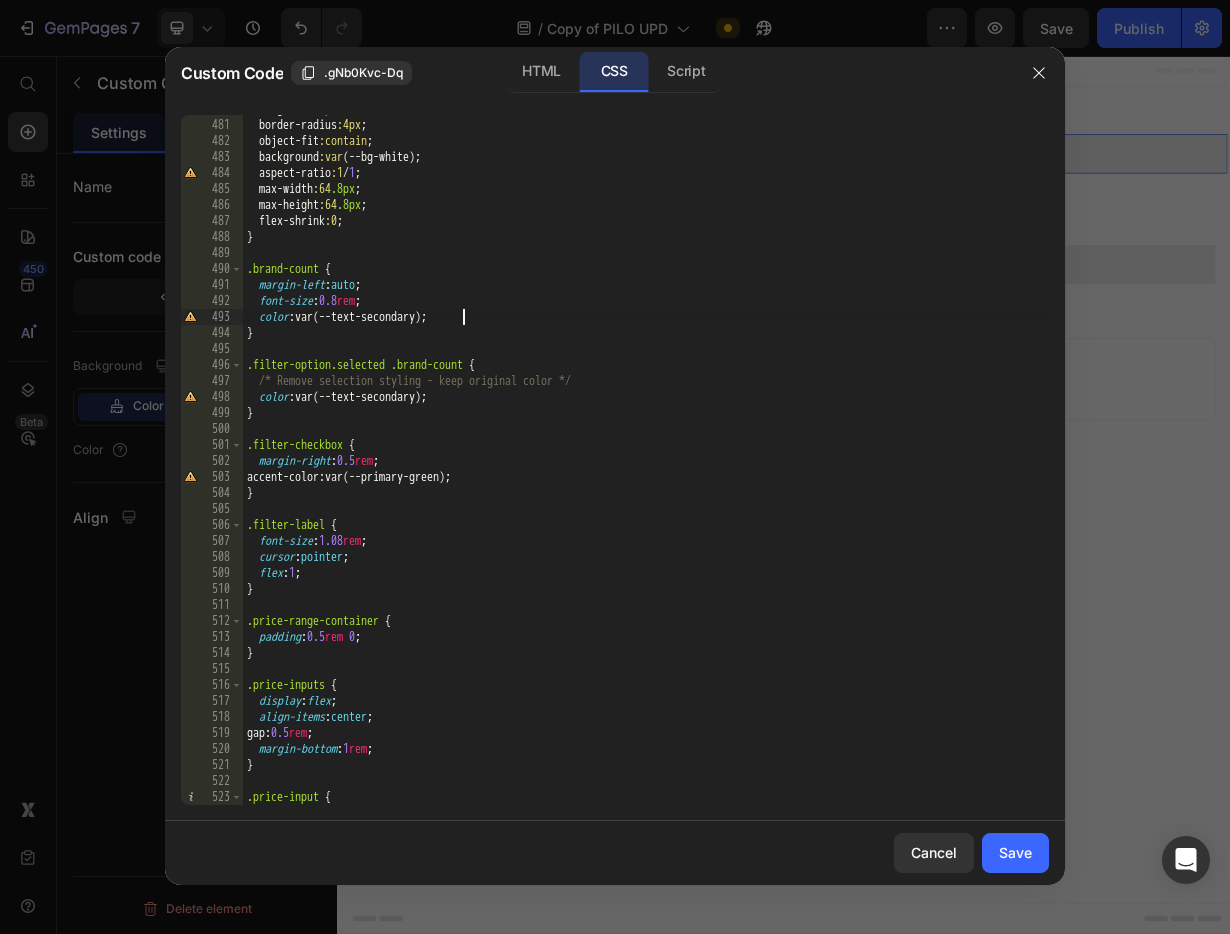 type on "}" 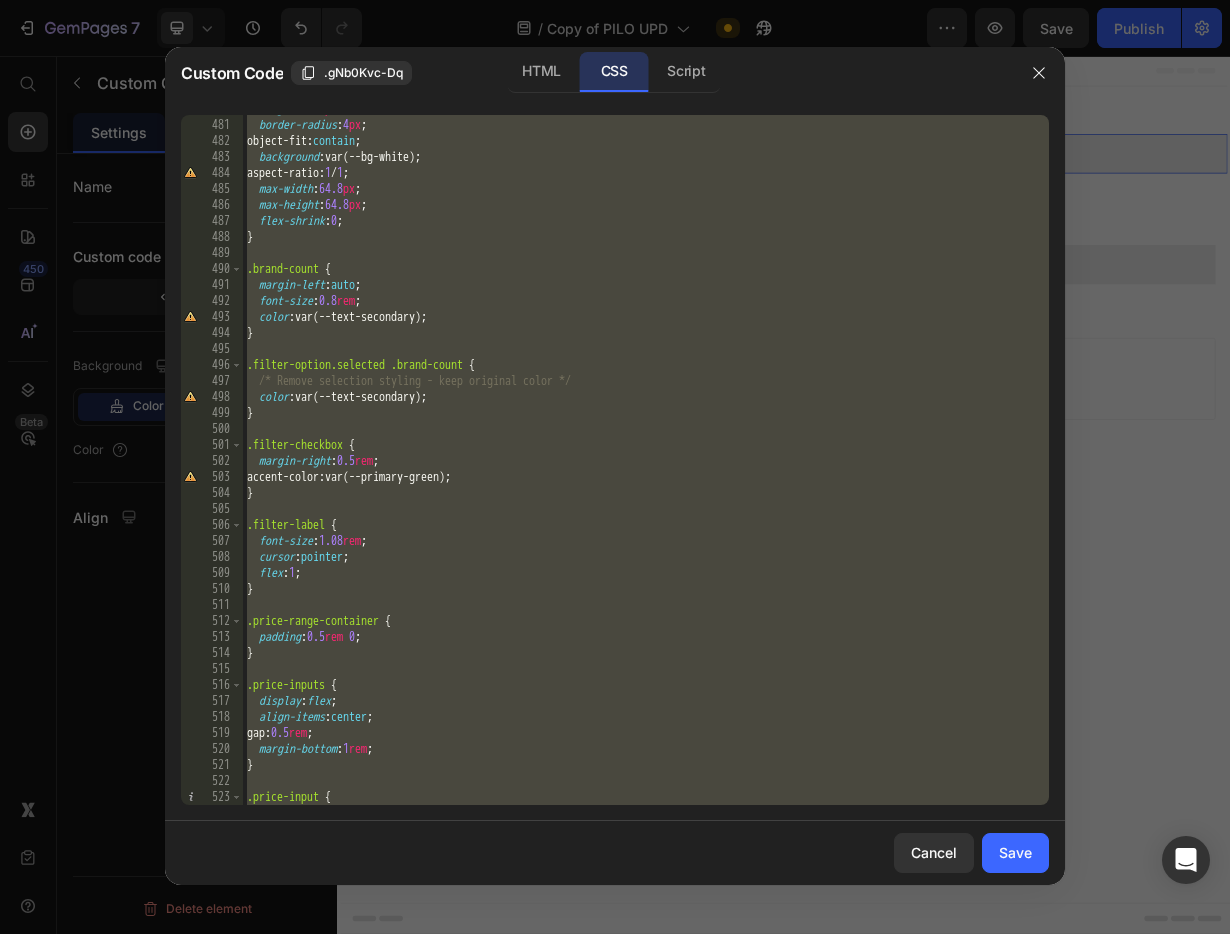 paste 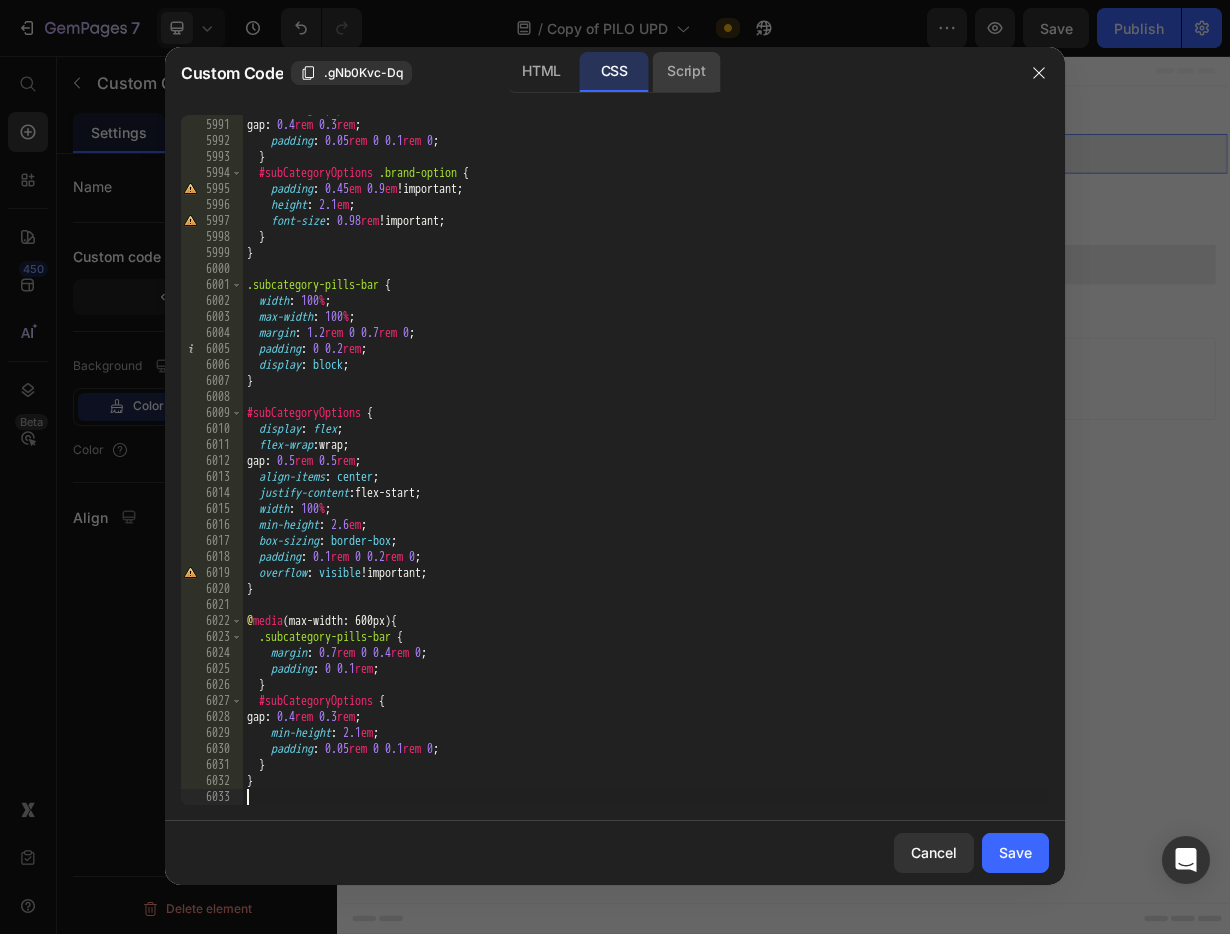 click on "Script" 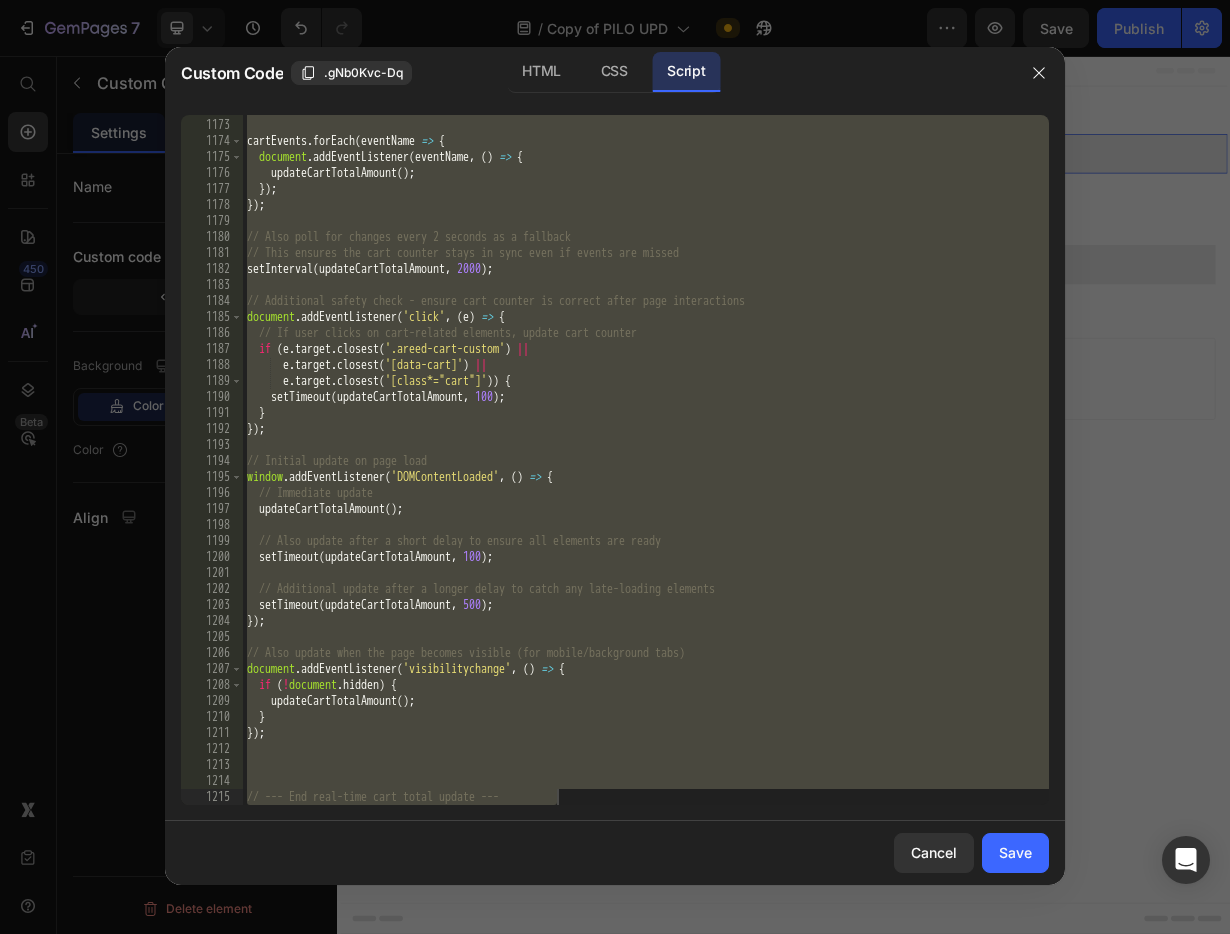 click on "] ; cartEvents . forEach ( eventName   =>   {    document . addEventListener ( eventName ,   ( )   =>   {      updateCartTotalAmount ( ) ;    }) ; }) ; // Also poll for changes every 2 seconds as a fallback // This ensures the cart counter stays in sync even if events are missed setInterval ( updateCartTotalAmount ,   2000 ) ; // Additional safety check - ensure cart counter is correct after page interactions document . addEventListener ( 'click' ,   ( e )   =>   {    // If user clicks on cart-related elements, update cart counter    if   ( e . target . closest ( '.areed-cart-custom' )   ||           e . target . closest ( '[data-cart]' )   ||           e . target . closest ( '[class*="cart"]' ))   {      setTimeout ( updateCartTotalAmount ,   100 ) ;    } }) ; // Initial update on page load window . addEventListener ( 'DOMContentLoaded' ,   ( )   =>   {    // Immediate update    updateCartTotalAmount ( ) ;       // Also update after a short delay to ensure all elements are ready    setTimeout ( ,   100 ) ; (" at bounding box center (646, 462) 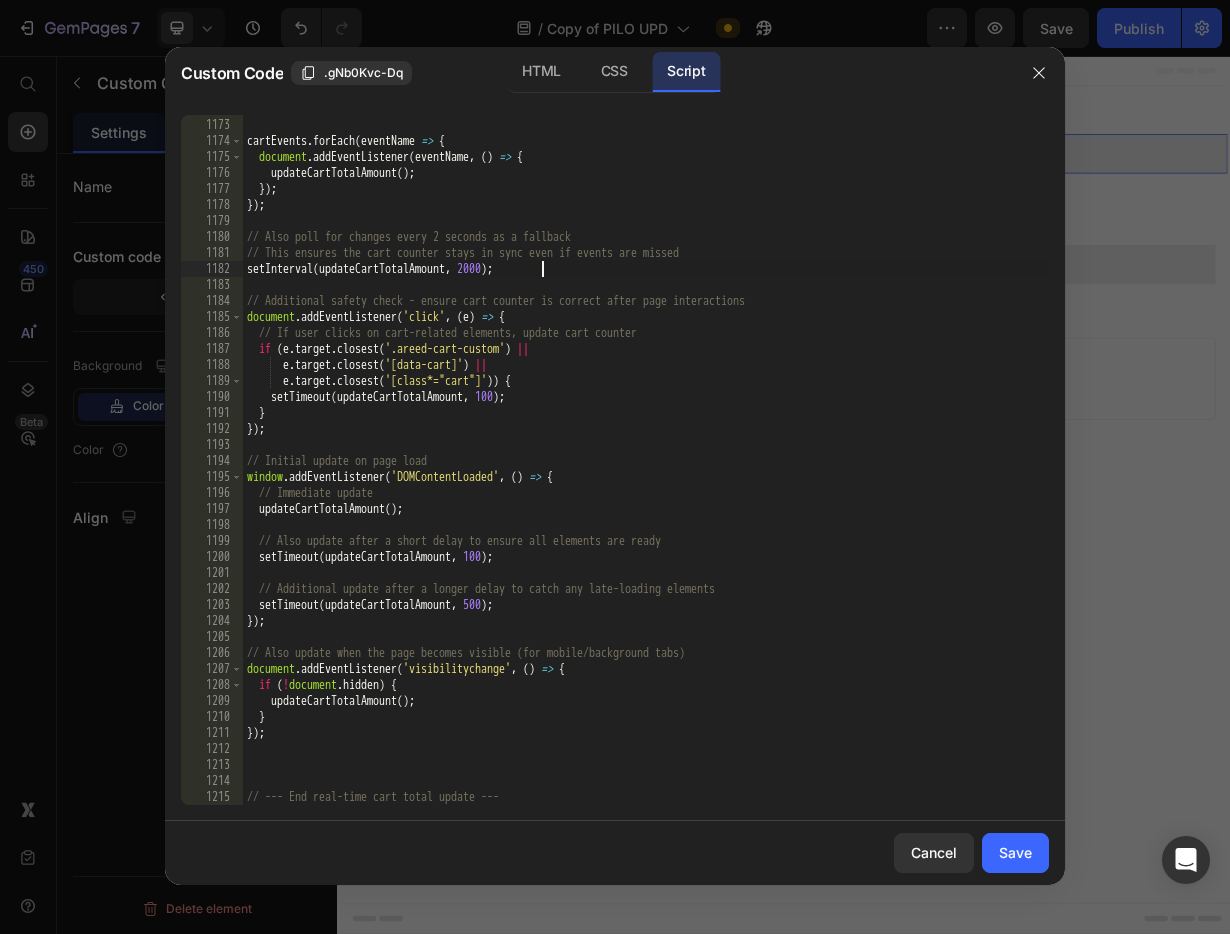 type on "// --- End real-time cart total update ---" 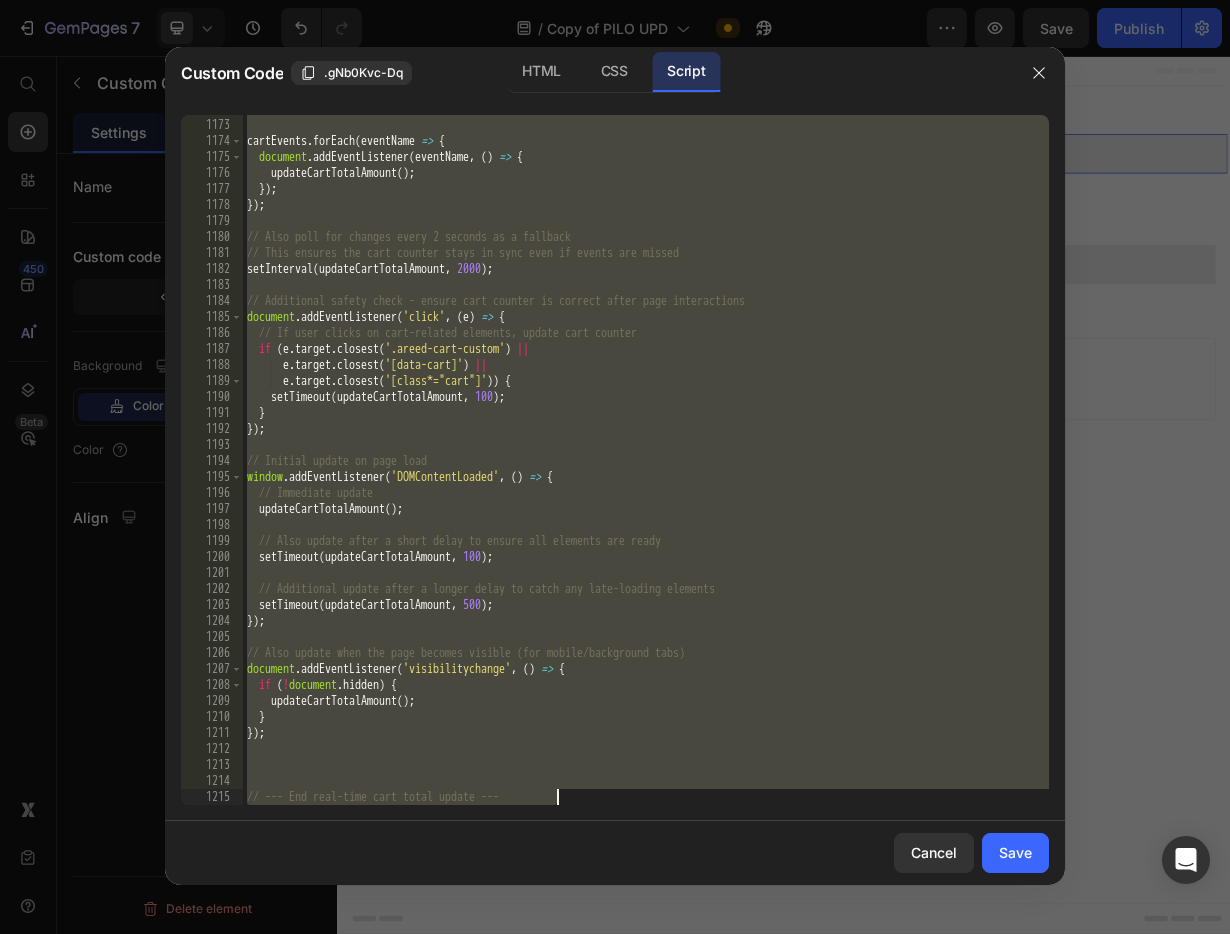 paste 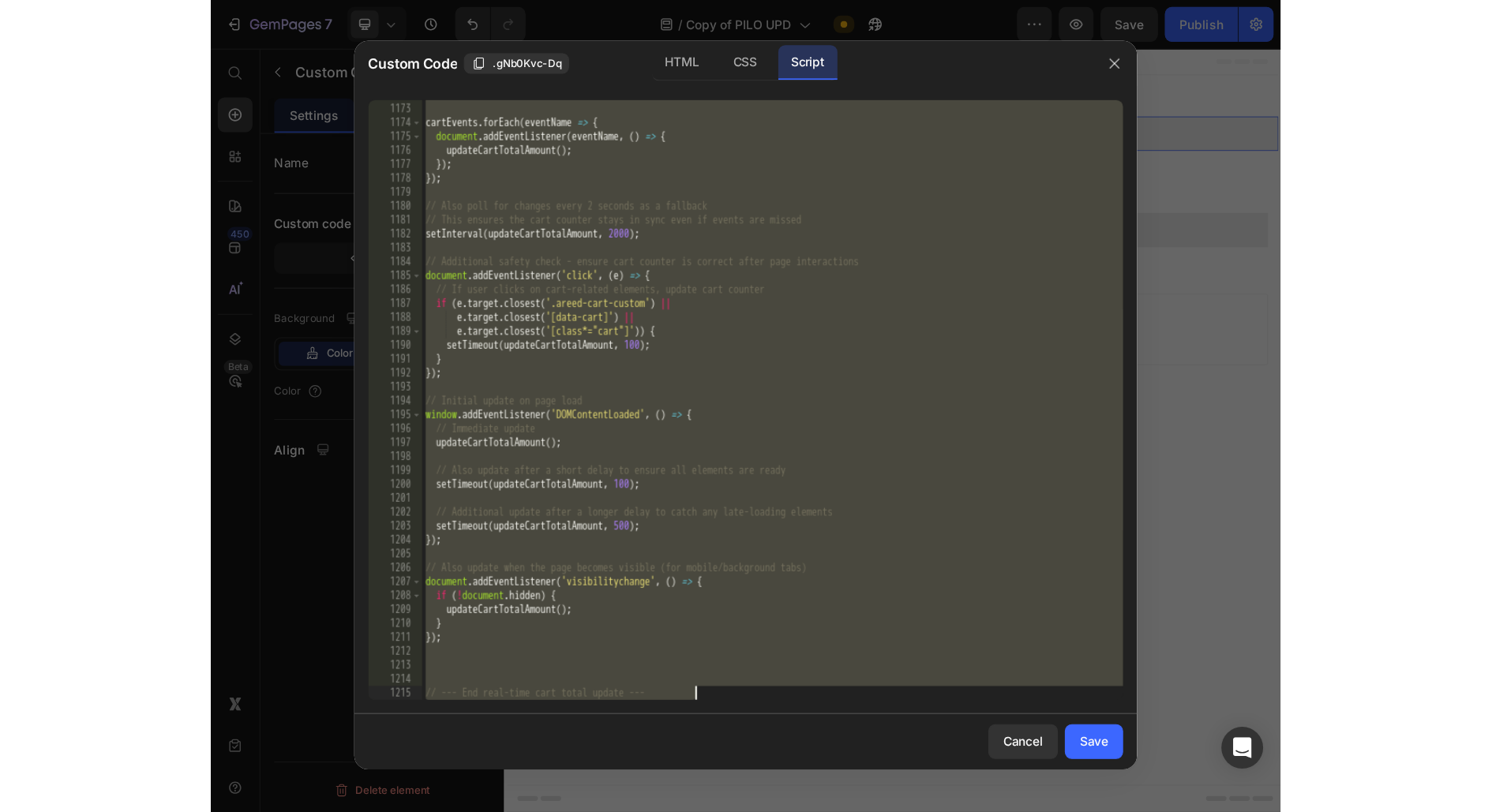 scroll, scrollTop: 25313, scrollLeft: 0, axis: vertical 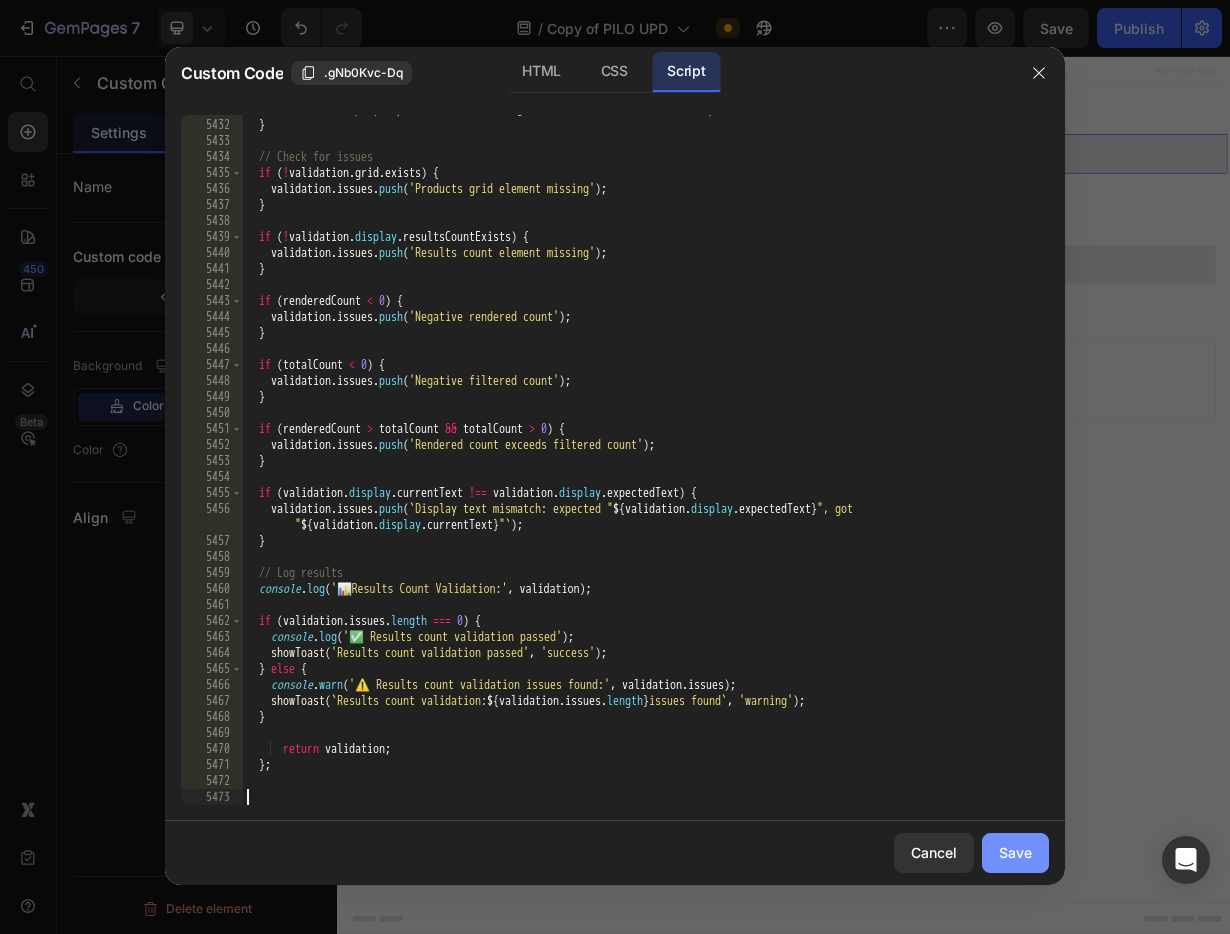 click on "Save" at bounding box center [1015, 852] 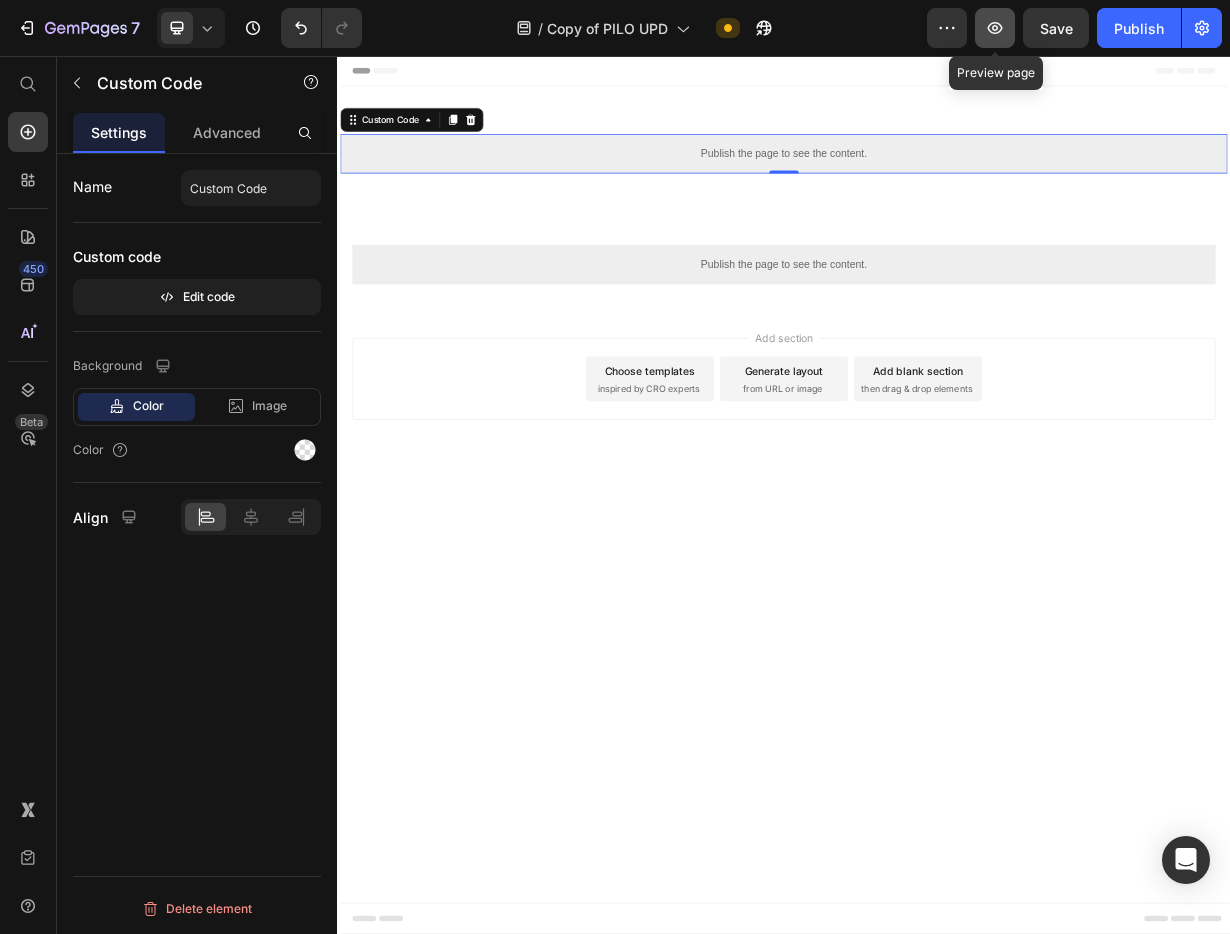 click 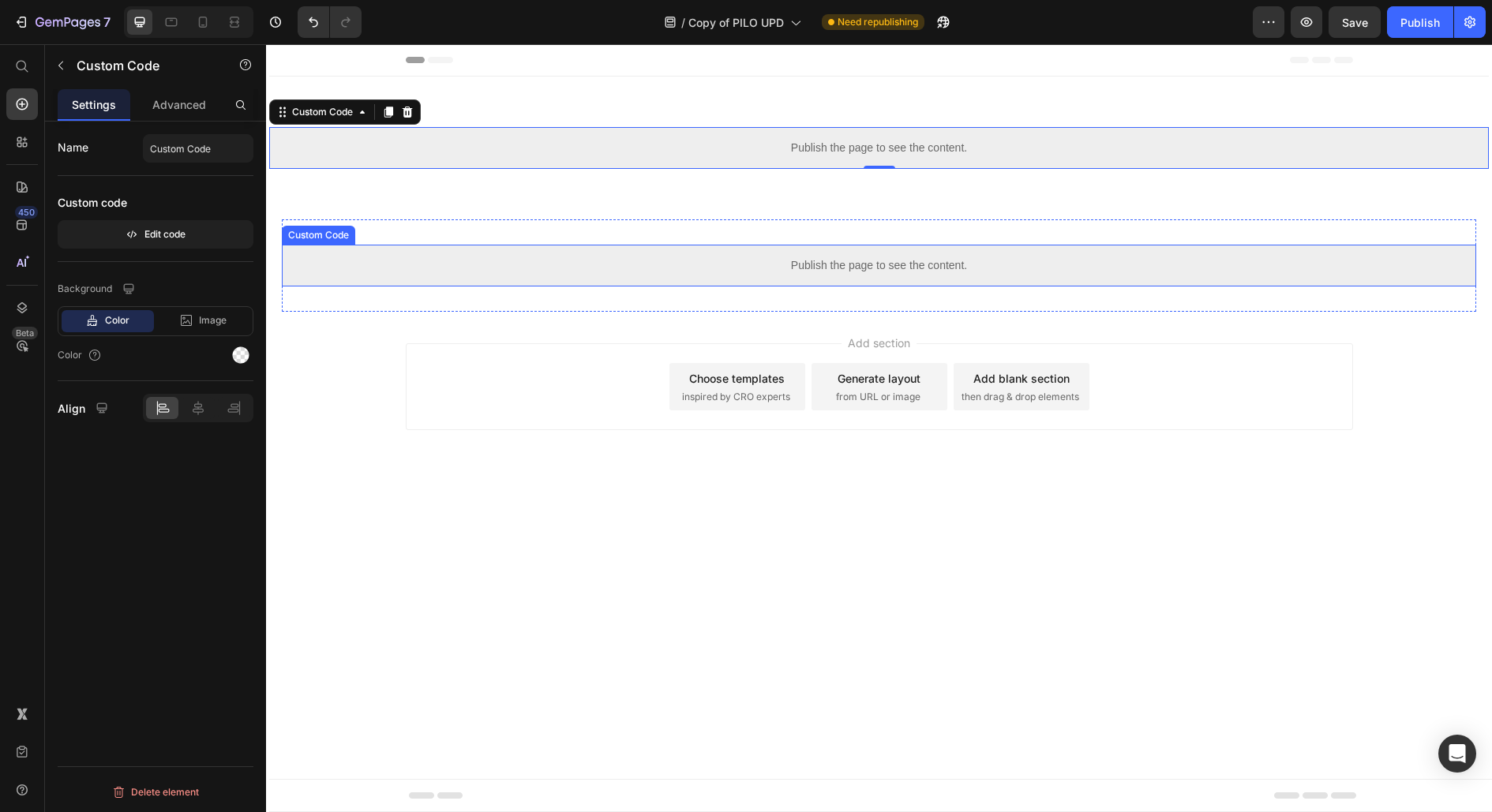 click on "Publish the page to see the content." at bounding box center [879, 265] 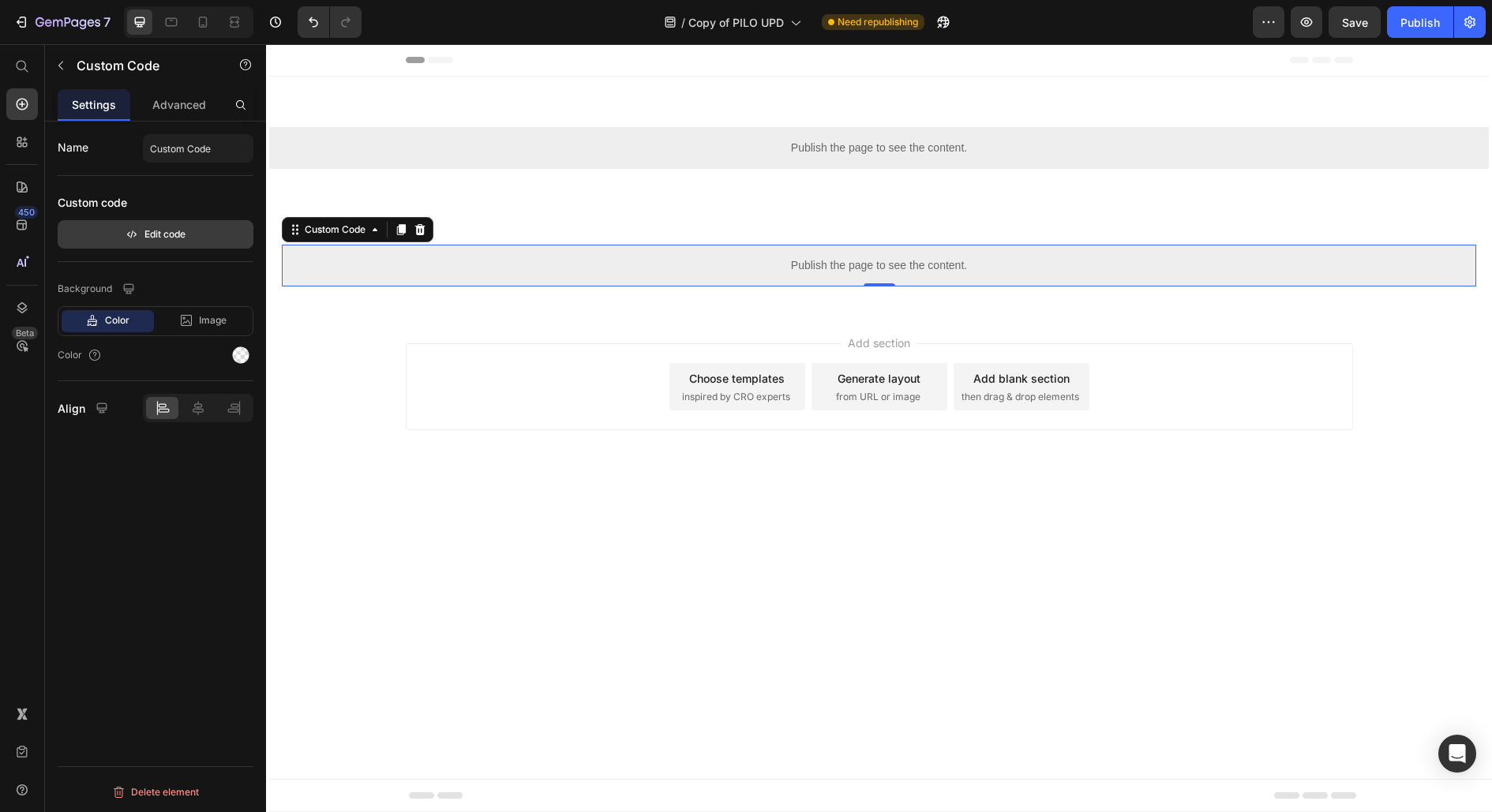 click on "Edit code" at bounding box center [156, 234] 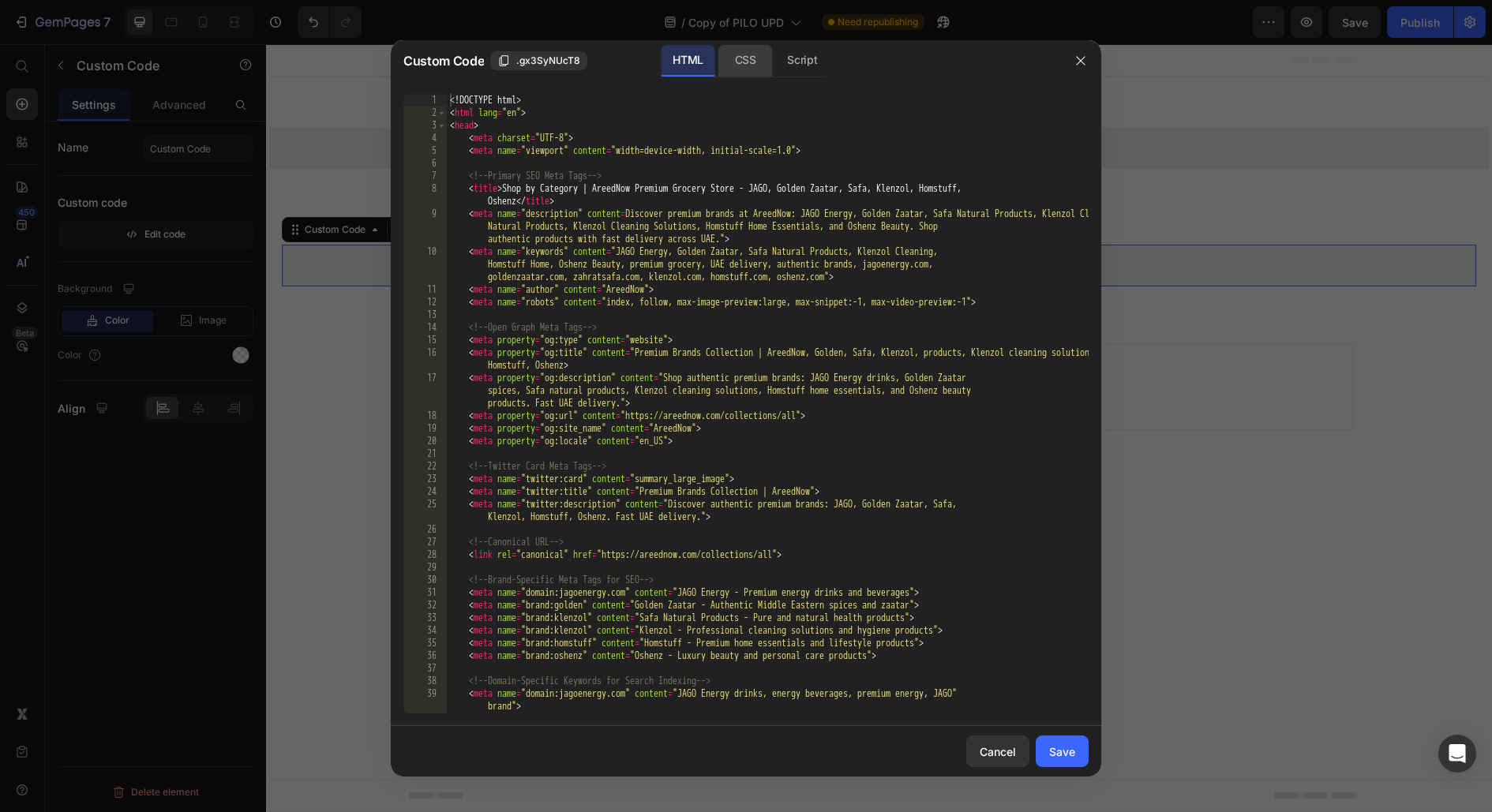 click on "CSS" 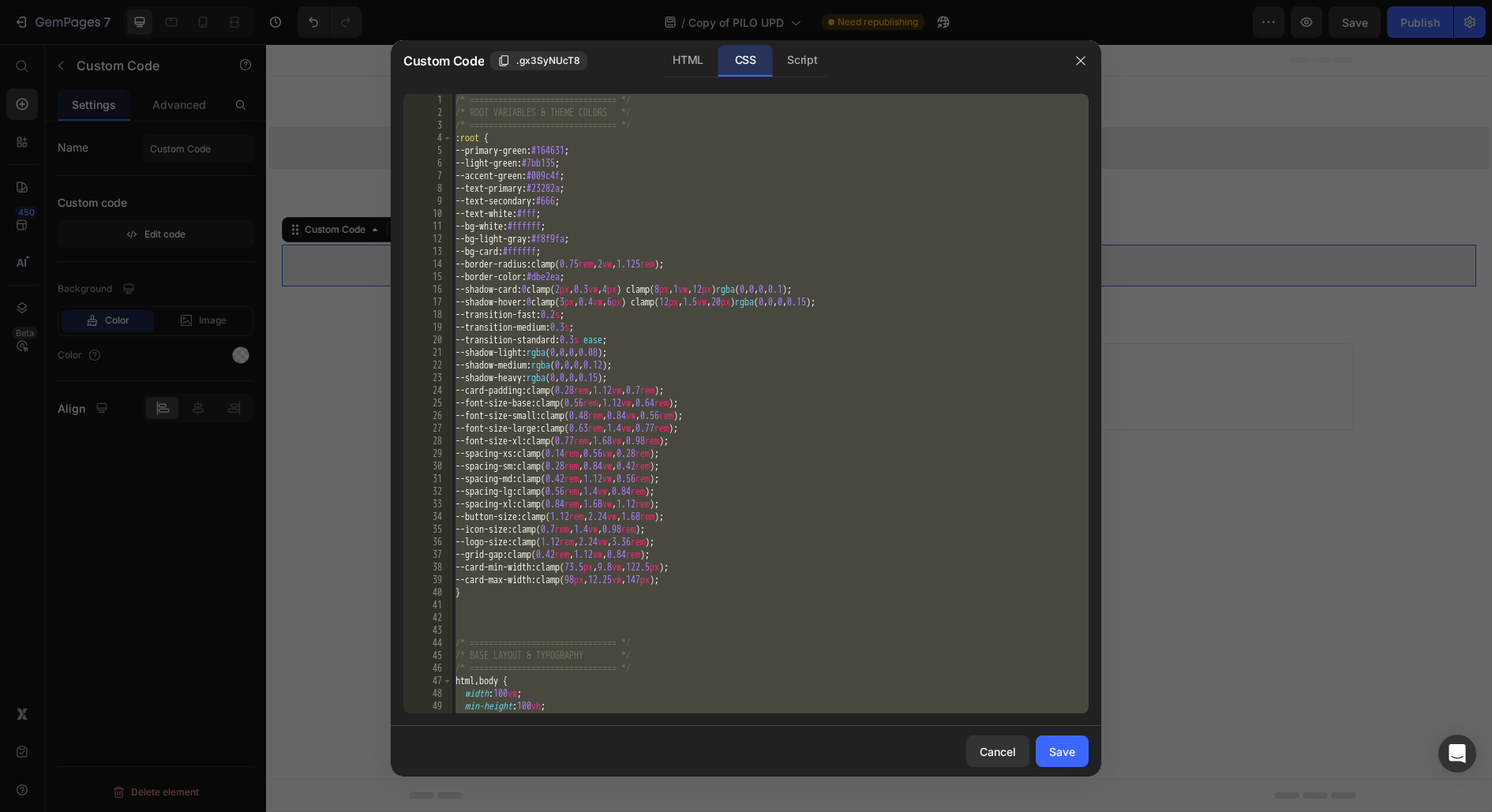 click on "/* =============================== */ /* ROOT VARIABLES & THEME COLORS   */ /* =============================== */ :root   {   --primary-green : #164631 ;   --light-green : #7bb135 ;   --accent-green : #009c4f ;   --text-primary : #23282a ;   --text-secondary : #666 ;   --text-white : #fff ;   --bg-white : #ffffff ;   --bg-light-gray : #f8f9fa ;   --bg-card : #ffffff ;   --border-radius : clamp( 0.75 rem , 2 vw , 1.125 rem ) ;   --border-color : #dbe2ea ;   --shadow-card : 0  clamp( 2 px ,  0.3 vw ,  4 px ) clamp( 8 px ,  1 vw ,  12 px )  rgba ( 0 , 0 , 0 , 0.1 ) ;   --shadow-hover : 0  clamp( 3 px ,  0.4 vw ,  6 px ) clamp( 12 px ,  1.5 vw ,  20 px )  rgba ( 0 , 0 , 0 , 0.15 ) ;   --transition-fast : 0.2 s ;   --transition-medium : 0.3 s ;   --transition-standard : 0.3 s   ease ;   --shadow-light : rgba ( 0 , 0 , 0 , 0.08 ) ;   --shadow-medium : rgba ( 0 , 0 , 0 , 0.12 ) ;   --shadow-heavy : rgba ( 0 , 0 , 0 , 0.15 ) ;   --card-padding : clamp( 0.28 rem , 1.12 vw , 0.7 rem ) ;   --font-size-base : clamp( 0.56" at bounding box center (770, 416) 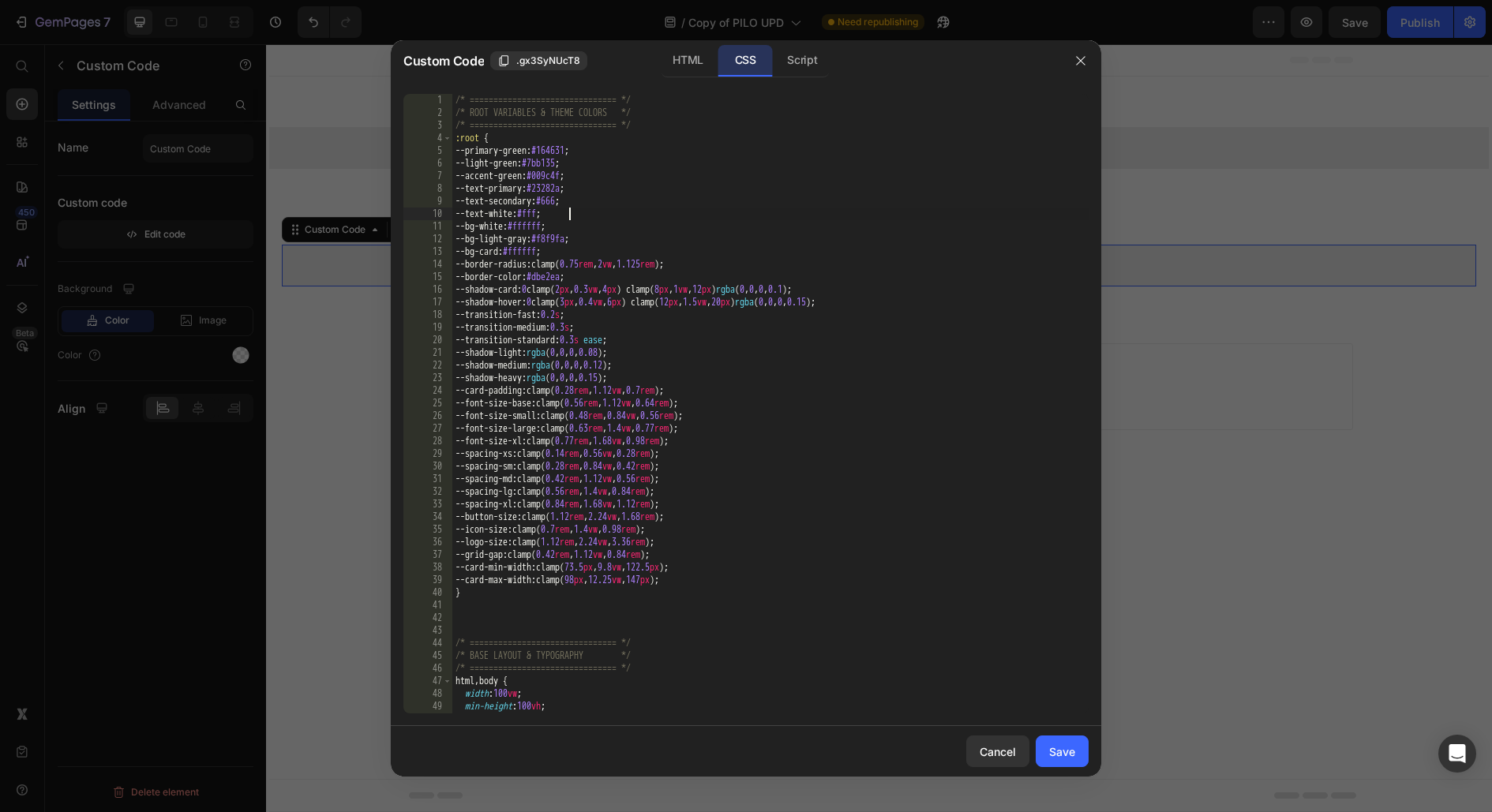 type on "}" 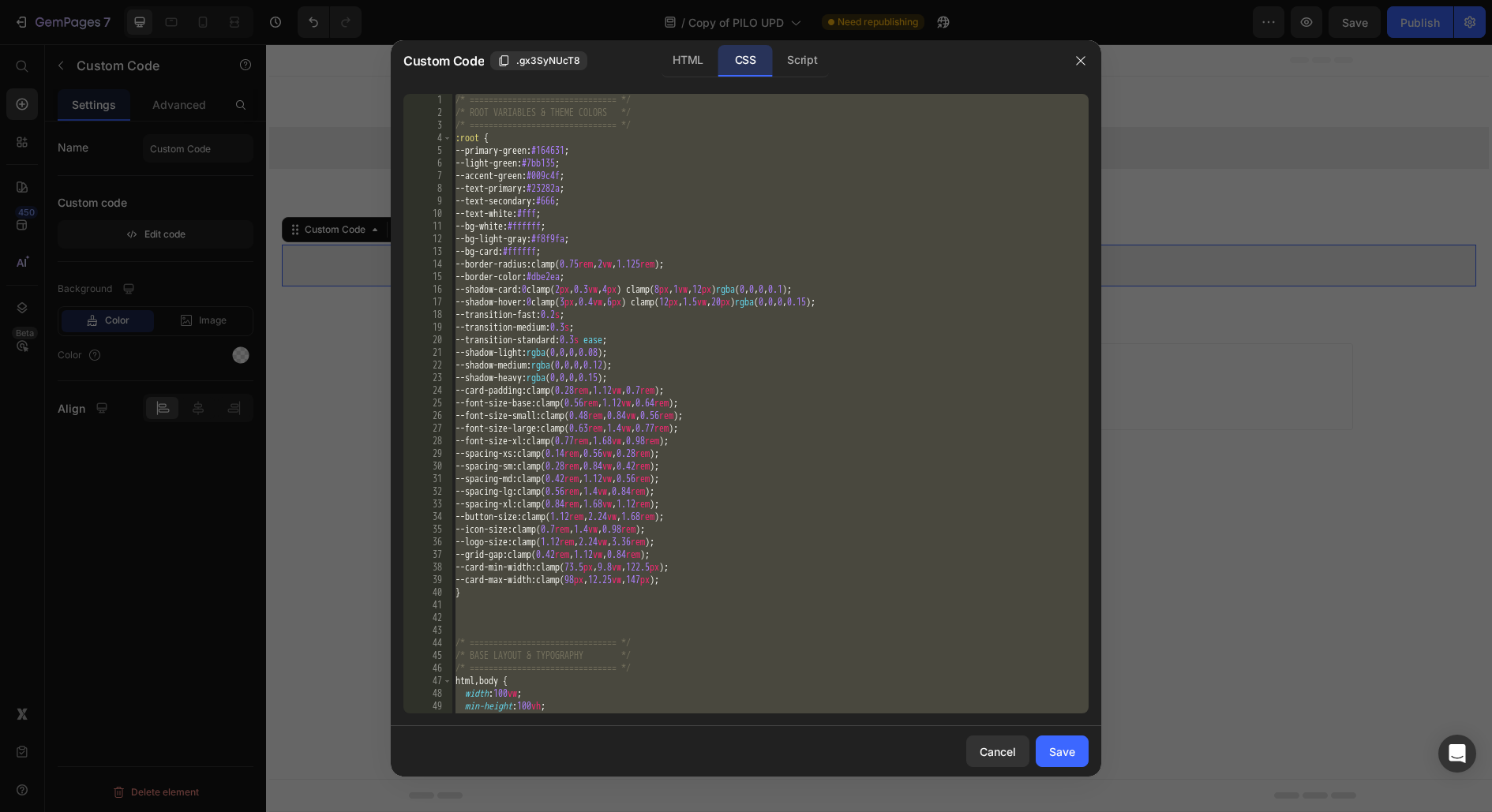 paste 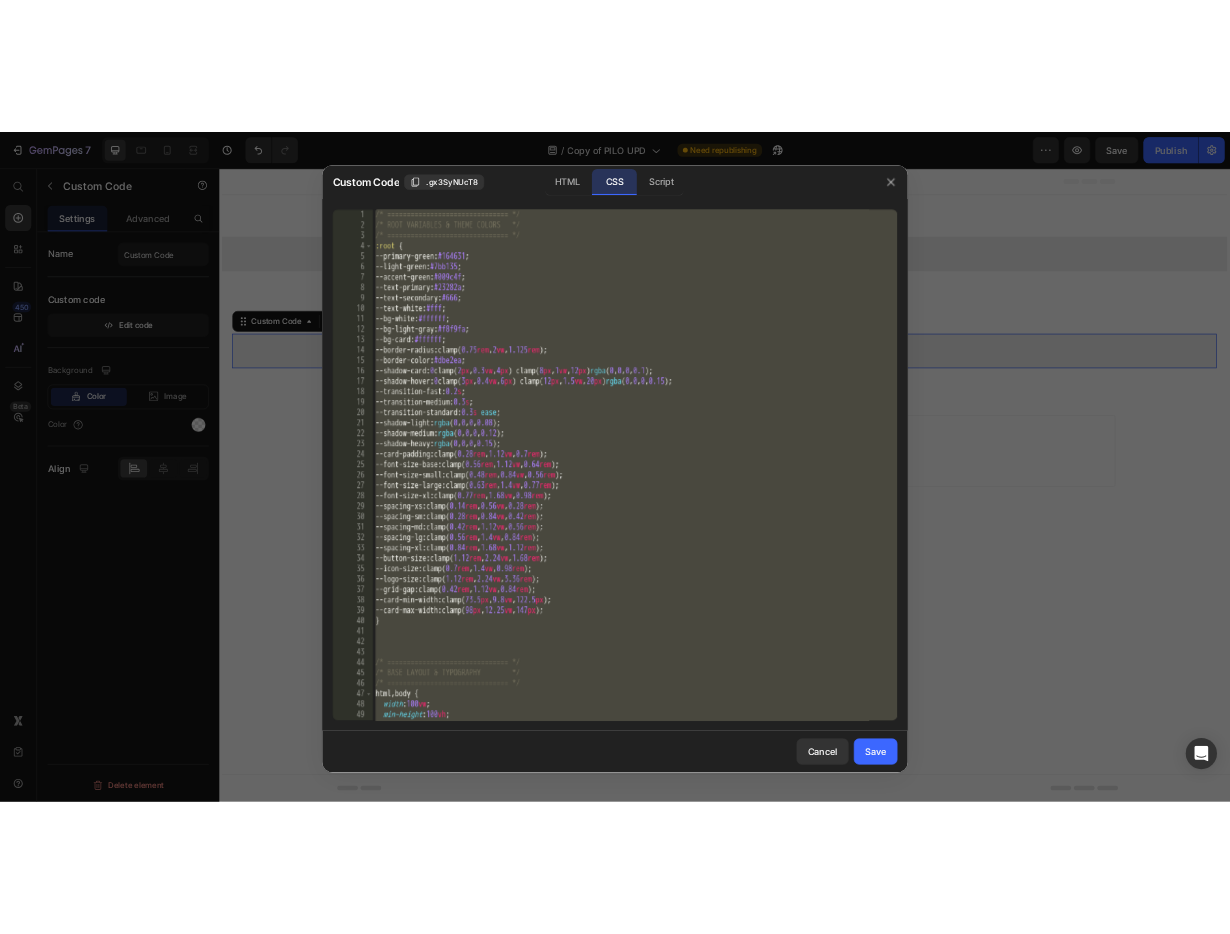 scroll, scrollTop: 31983, scrollLeft: 0, axis: vertical 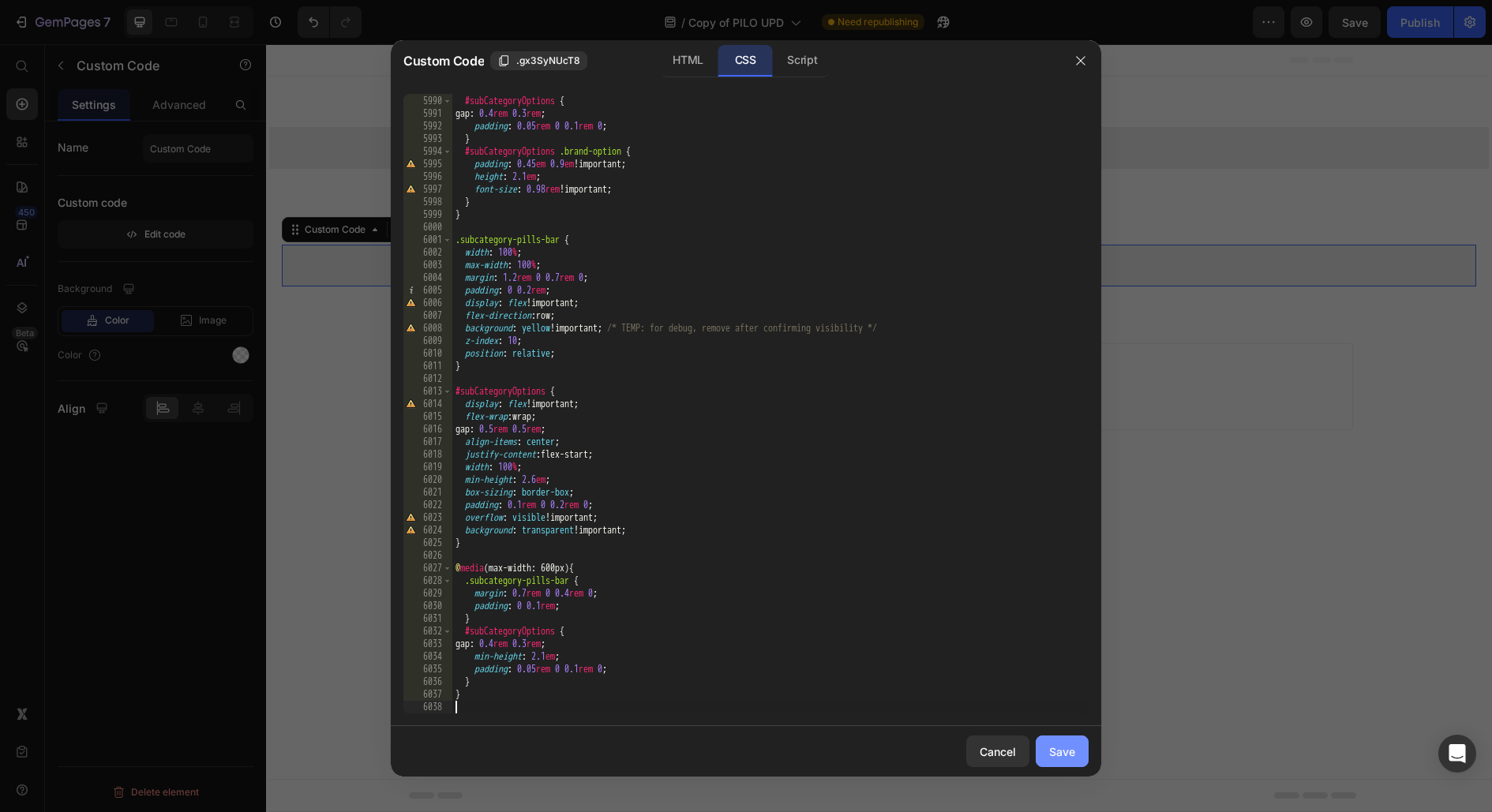click on "Save" at bounding box center [1062, 751] 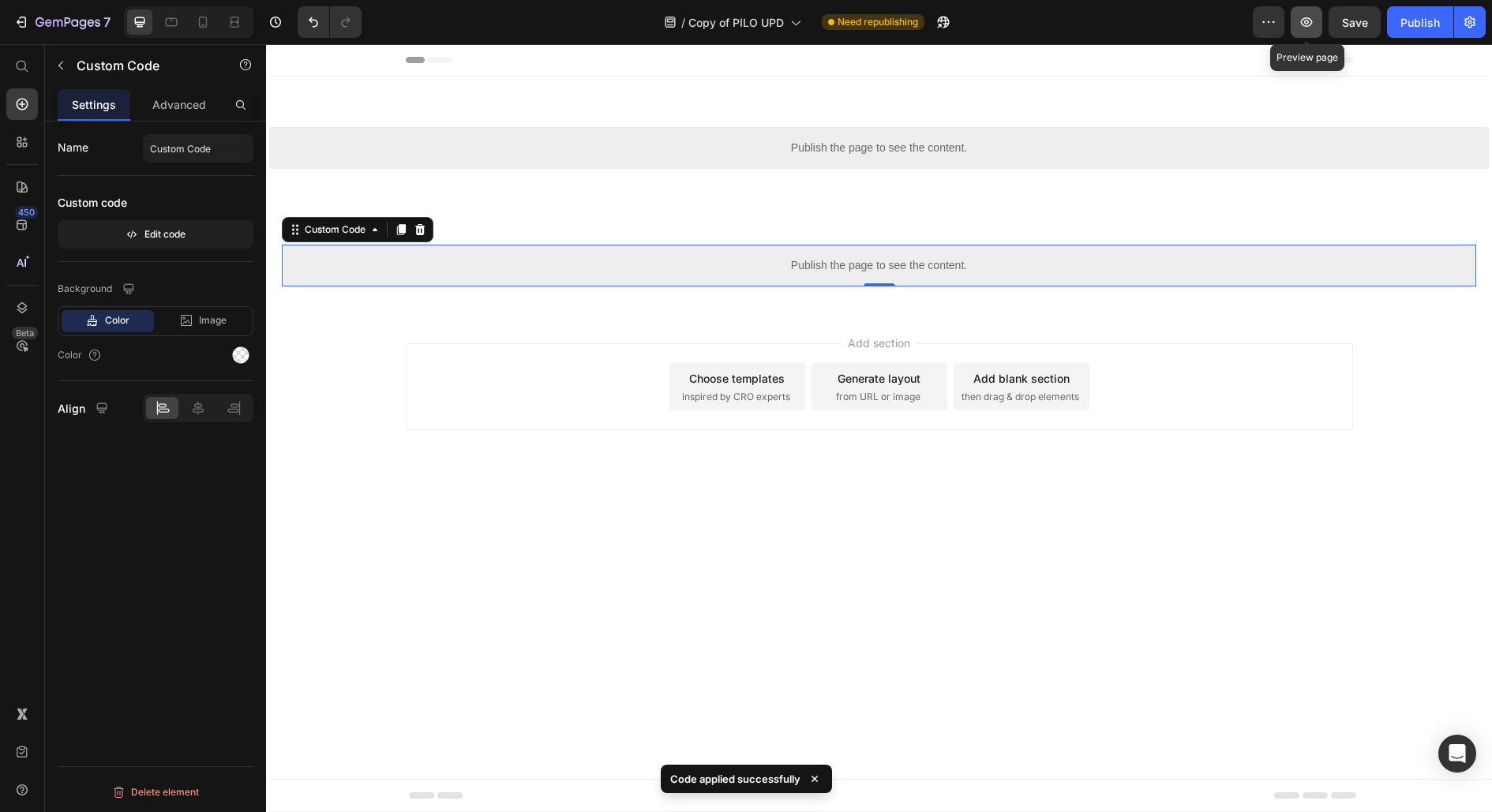 click 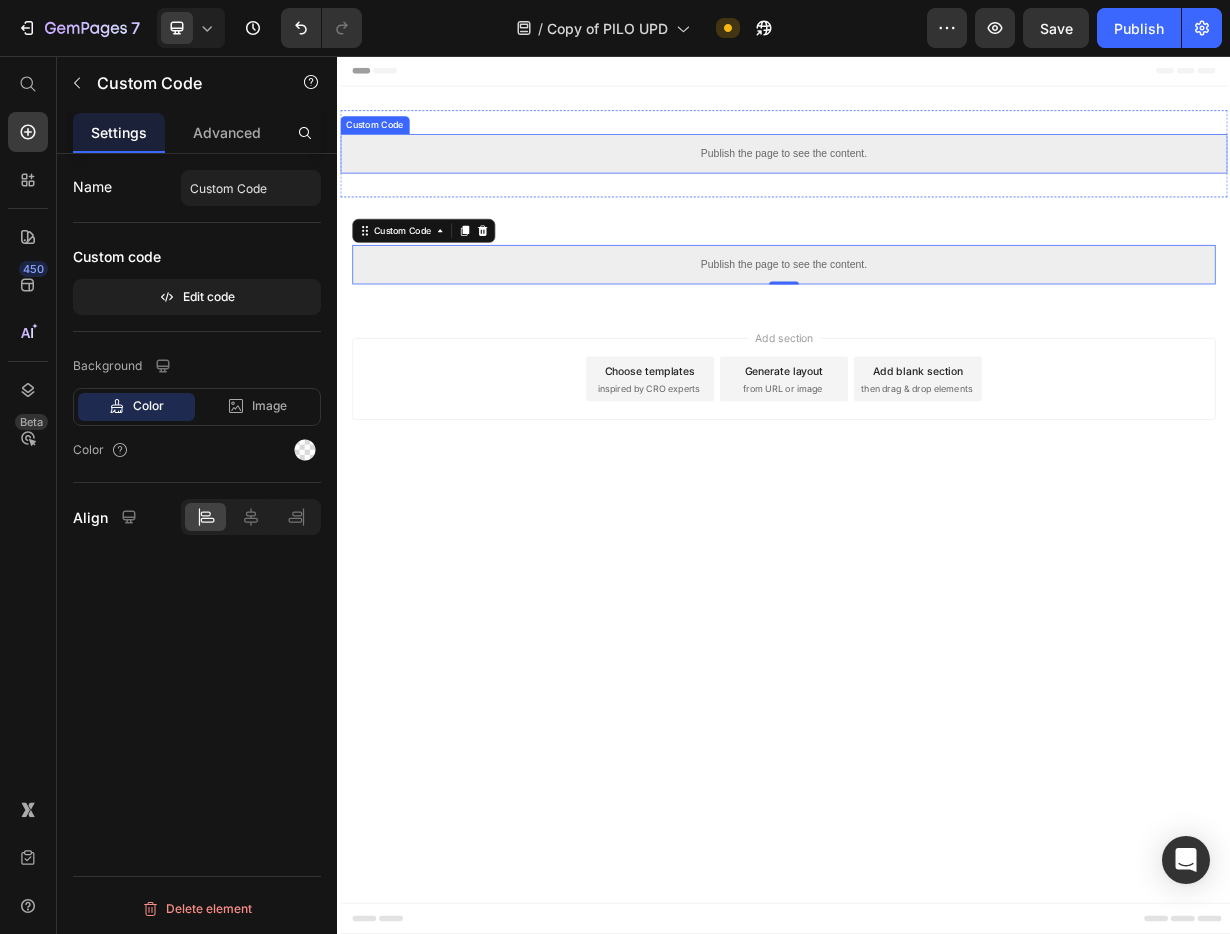 click on "Publish the page to see the content." at bounding box center (937, 187) 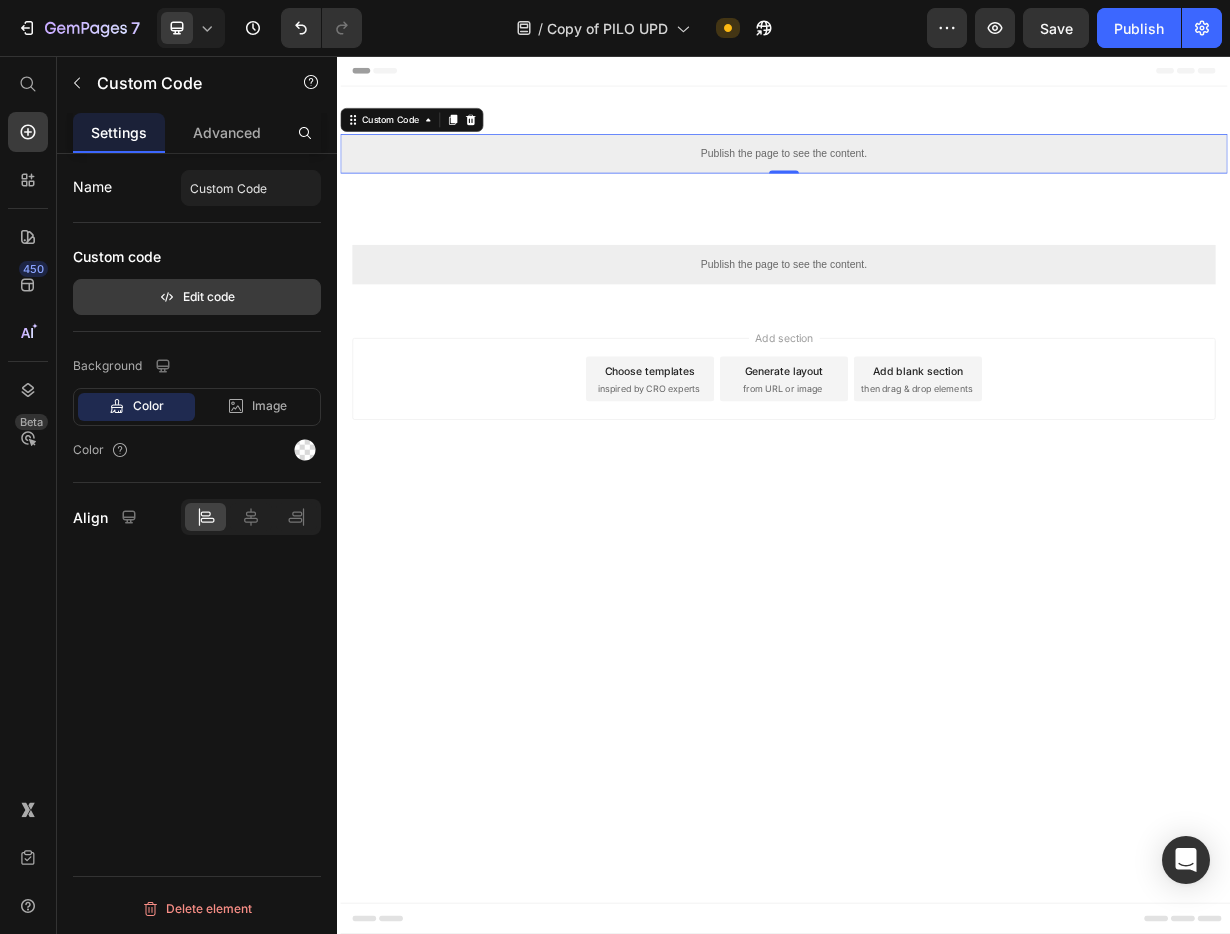 click on "Edit code" at bounding box center [197, 297] 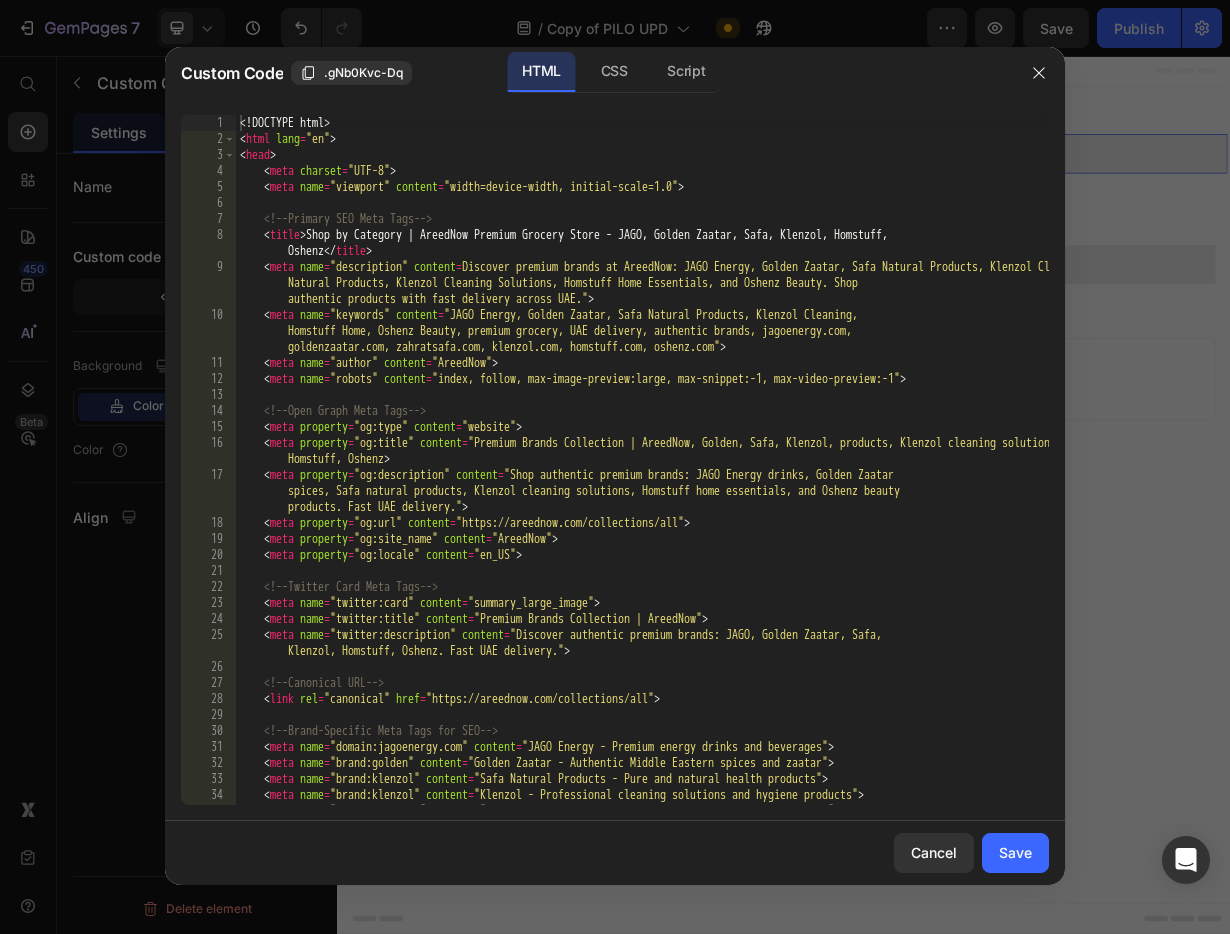 click on "John Smith" at bounding box center [642, 476] 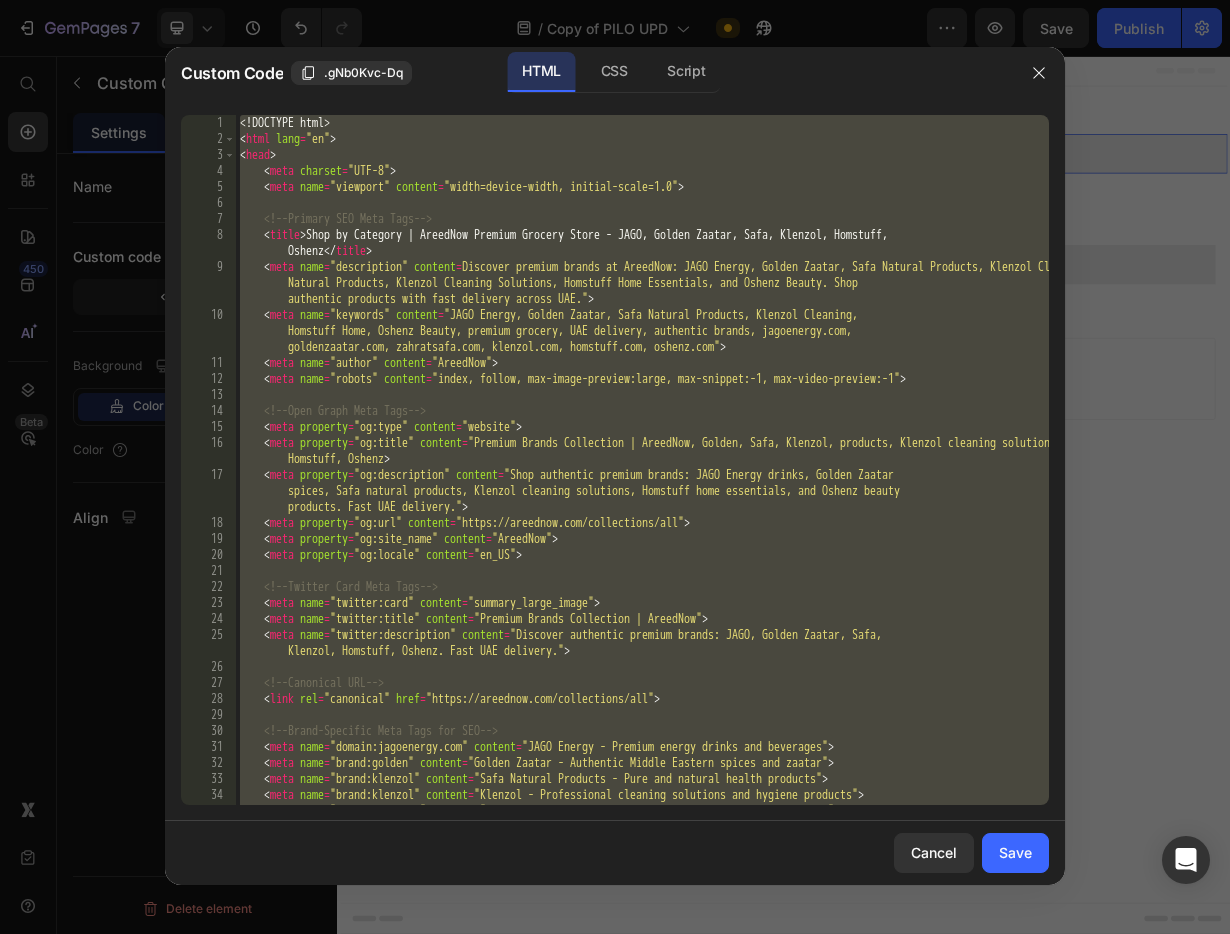 paste on "html>" 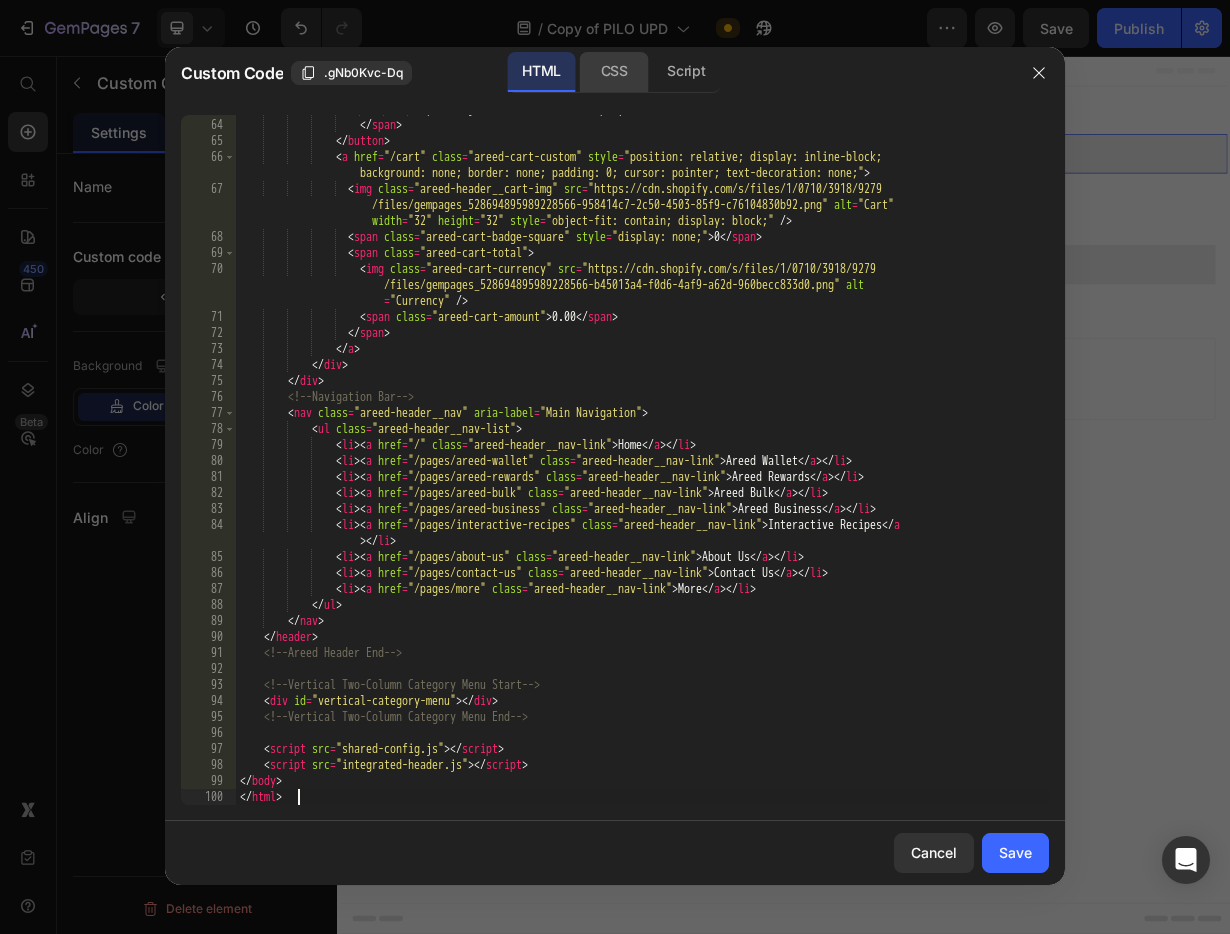 click on "CSS" 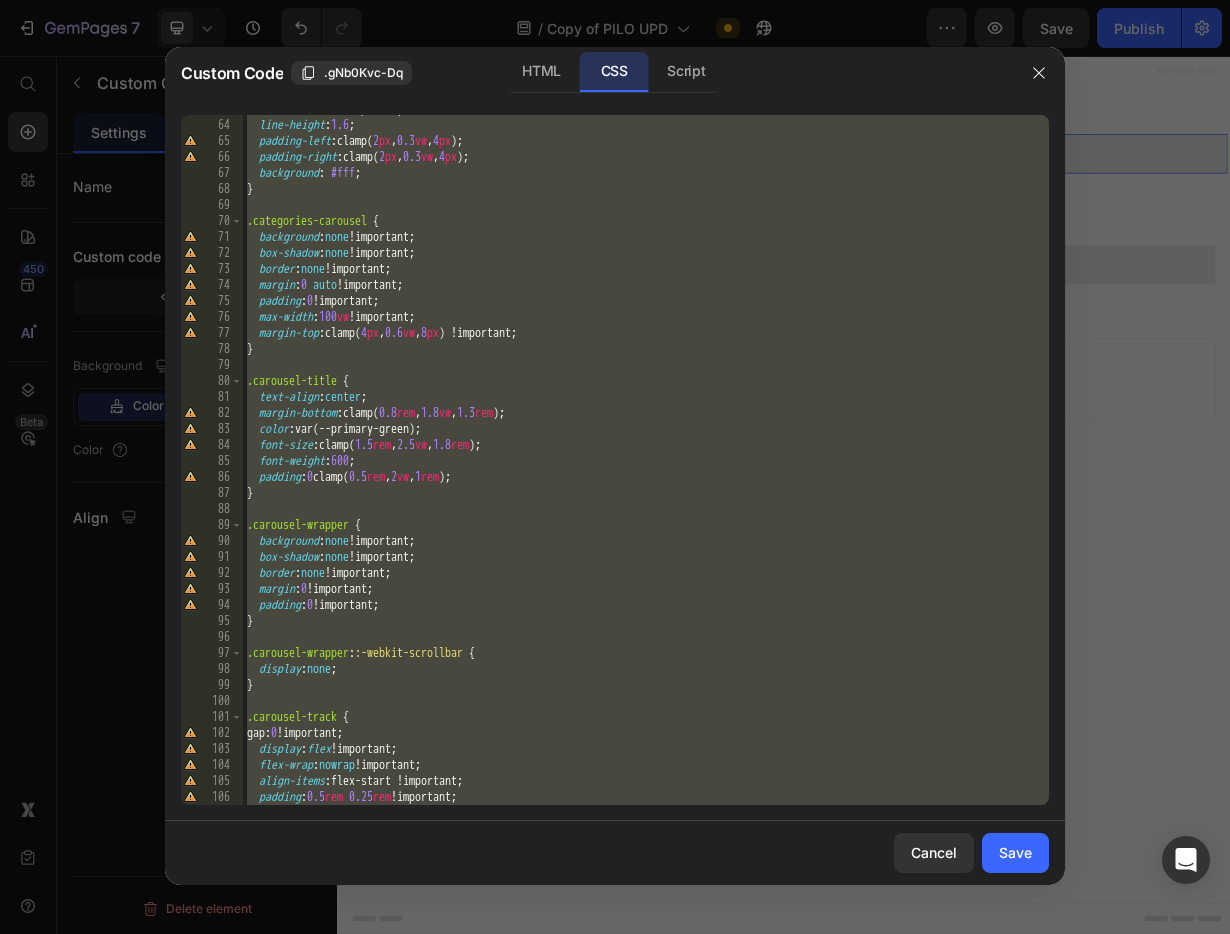 click on "color : var(--text-primary) ;    line-height : 1.6 ;    padding-left :  clamp( 2 px ,  0.3 vw ,  4 px ) ;    padding-right :  clamp( 2 px ,  0.3 vw ,  4 px ) ;    background :   #fff ; } .categories-carousel   {    background : none  !important ;    box-shadow : none  !important ;    border : none  !important ;    margin : 0   auto  !important ;    padding : 0  !important ;    max-width : 100 vw  !important ;    margin-top :  clamp( 4 px ,  0.6 vw ,  8 px ) !important ; } .carousel-title   {    text-align : center ;    margin-bottom : clamp( 0.8 rem , 1.8 vw , 1.3 rem ) ;    color : var(--primary-green) ;    font-size : clamp( 1.5 rem , 2.5 vw , 1.8 rem ) ;    font-weight : 600 ;    padding : 0  clamp( 0.5 rem , 2 vw , 1 rem ) ; } .carousel-wrapper   {    background : none  !important ;    box-shadow : none  !important ;    border : none  !important ;    margin : 0  !important ;    padding : 0  !important ; } .carousel-wrapper : :-webkit-scrollbar   {    display : none ; } .carousel-track   {   gap : 0 ; :" at bounding box center [646, 462] 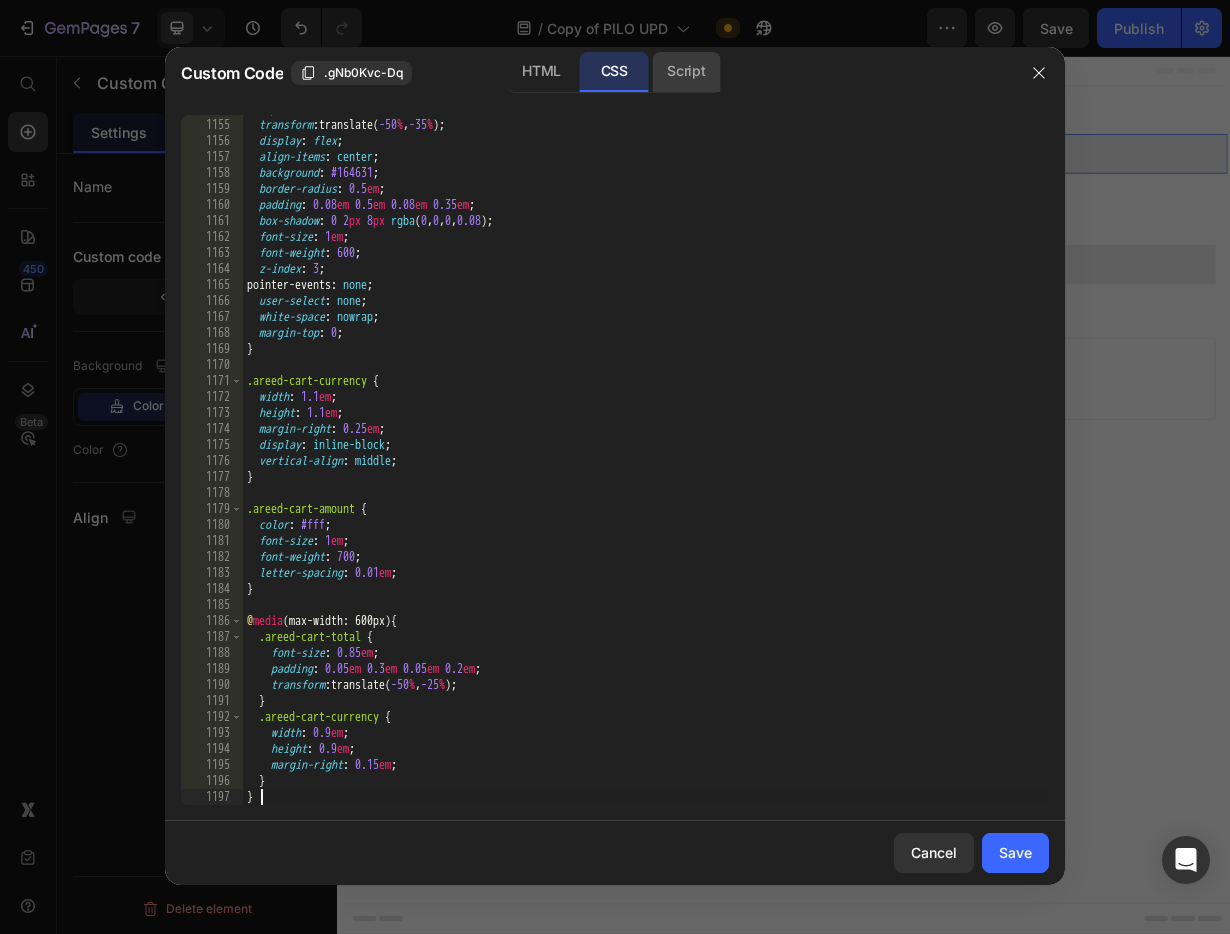 click on "Script" 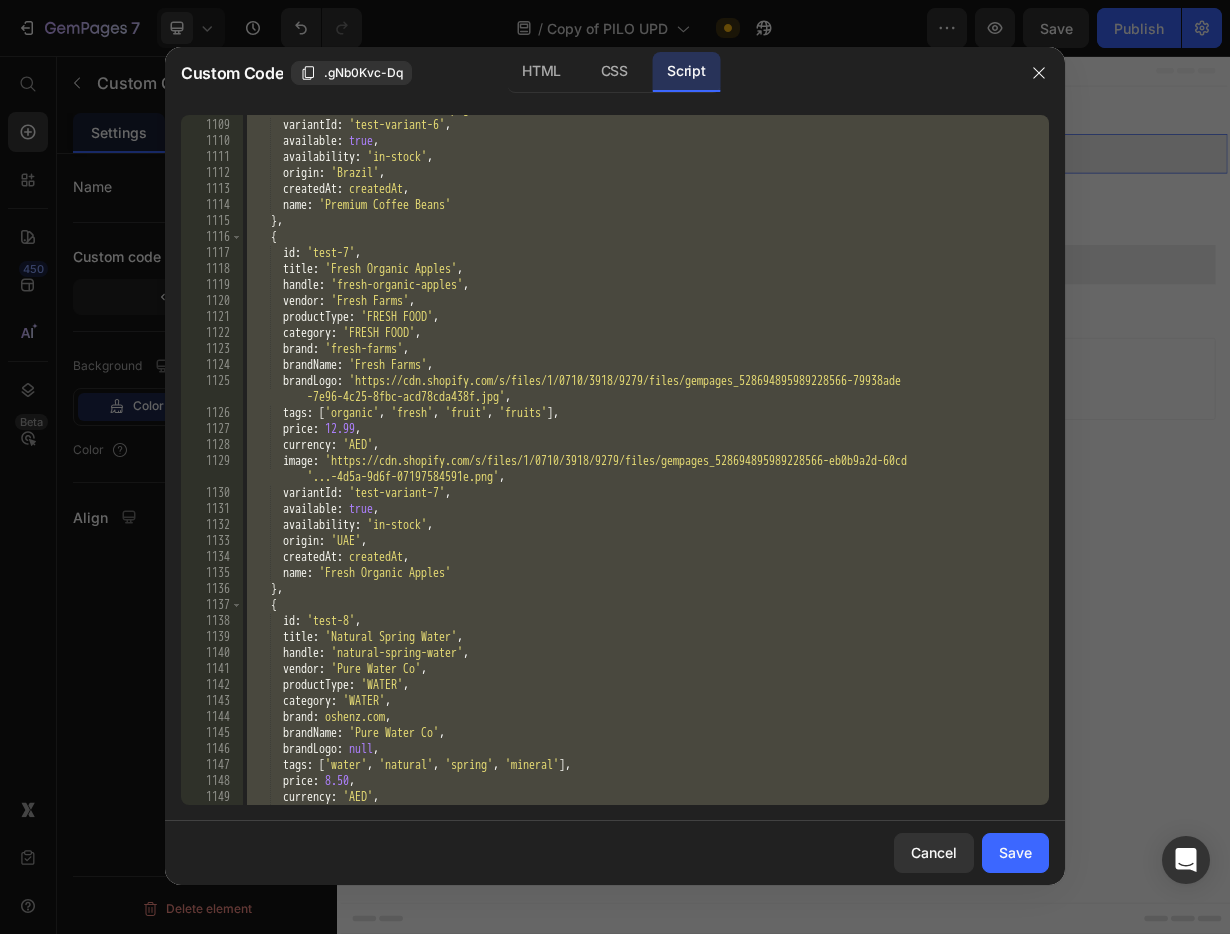 click on "origin :   'Brazil' ,         createdAt :   '2024-01-01T00:00:00Z' ,         name :   'Premium Coffee Beans'      } ,      {         id :   'test-7' ,         title :   'Fresh Organic Apples' ,         handle :   'fresh-organic-apples' ,         vendor :   'Fresh Farms' ,         productType :   'FRESH FOOD' ,         category :   'FRESH FOOD' ,         brand :   'fresh-farms' ,         brandName :   'Fresh Farms' ,         brandLogo :   'https://cdn.shopify.com/s/files/1/0710/3918/9279/files/gempages_528694895989228566-79938ade            -7e96-4c25-8fbc-acd78cda438f.jpg' ,         tags :   [ 'organic' ,   'fresh' ,   'fruit' ,   'fruits' ] ,         price :   12.99 ,         currency :   'AED' ,         image :" at bounding box center (646, 454) 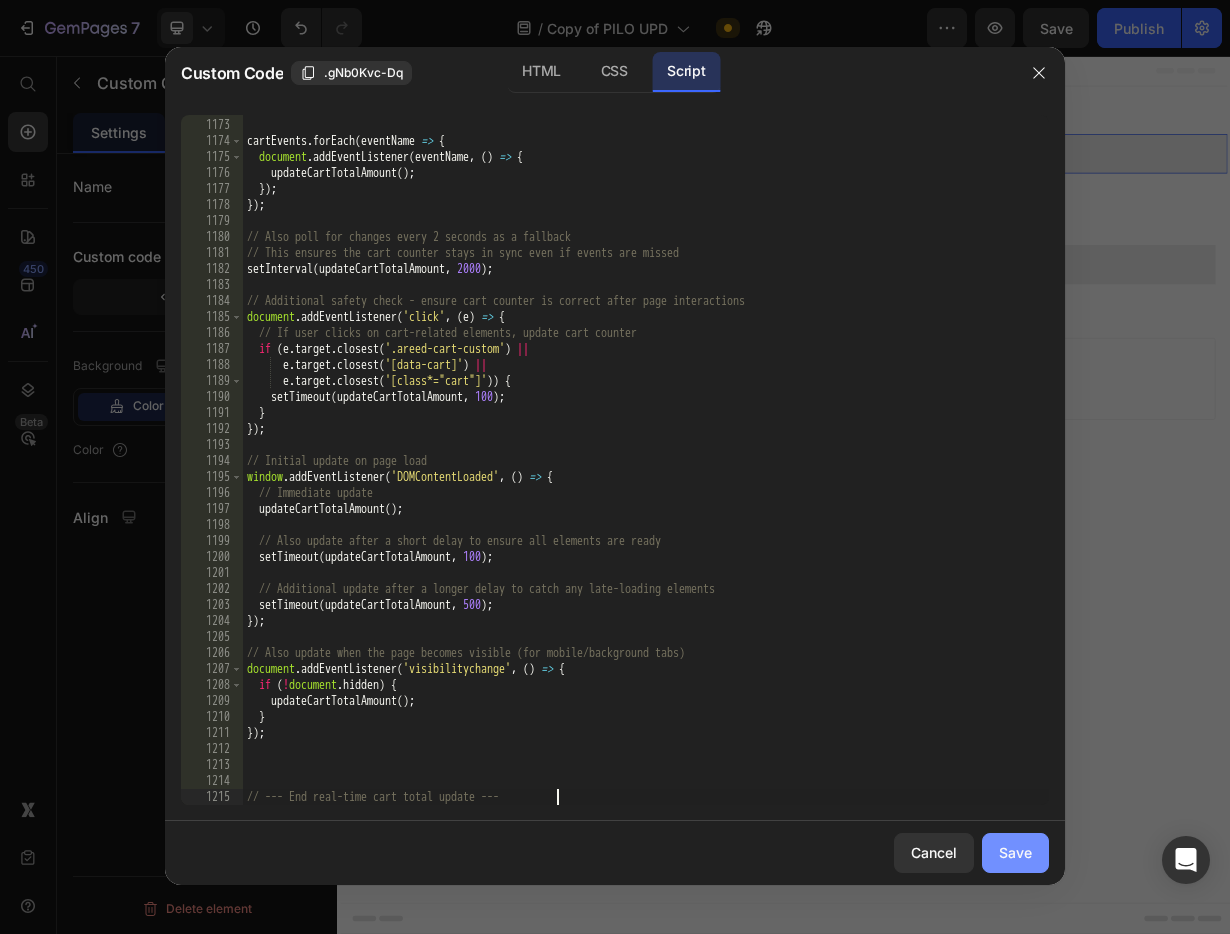 click on "Save" at bounding box center (1015, 852) 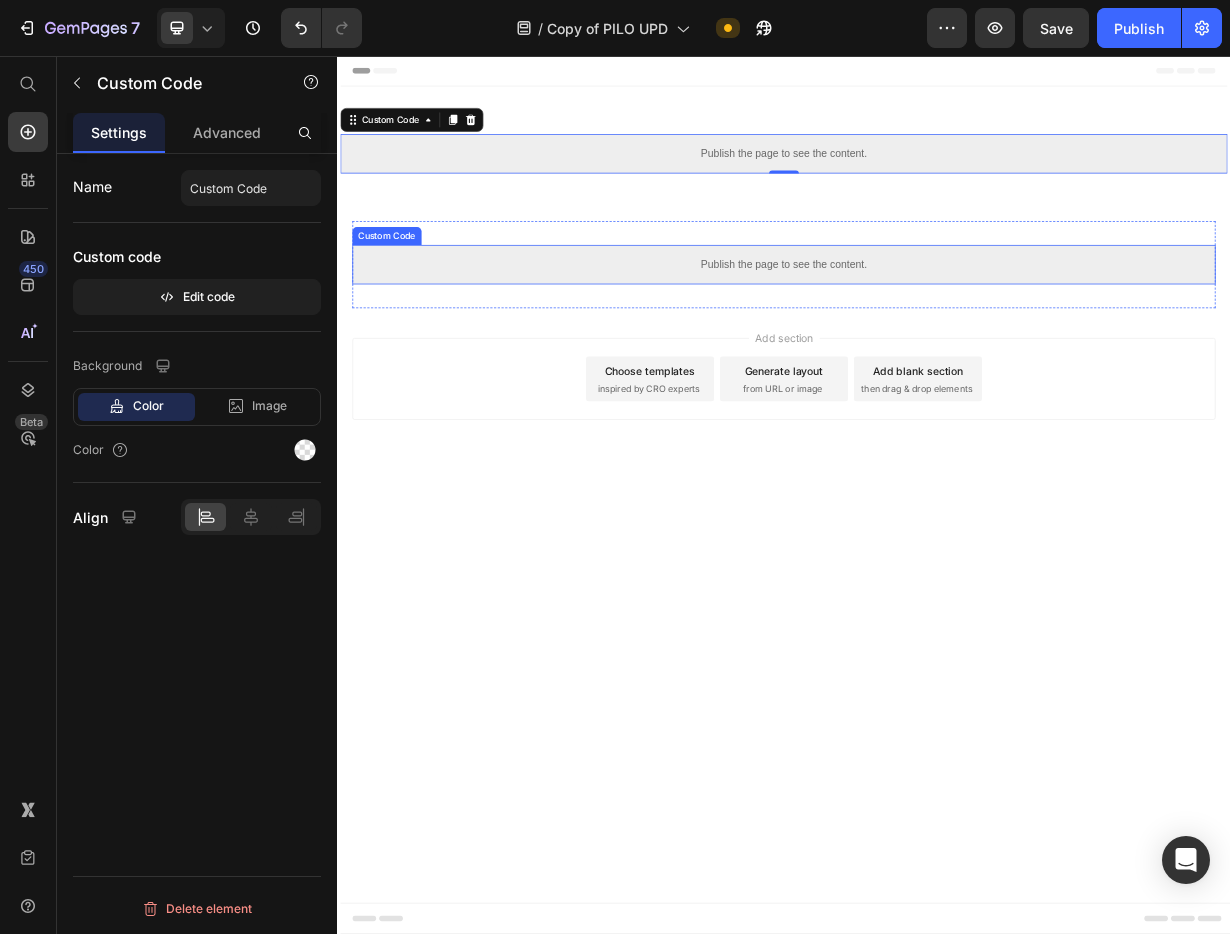 click on "Publish the page to see the content." at bounding box center [937, 336] 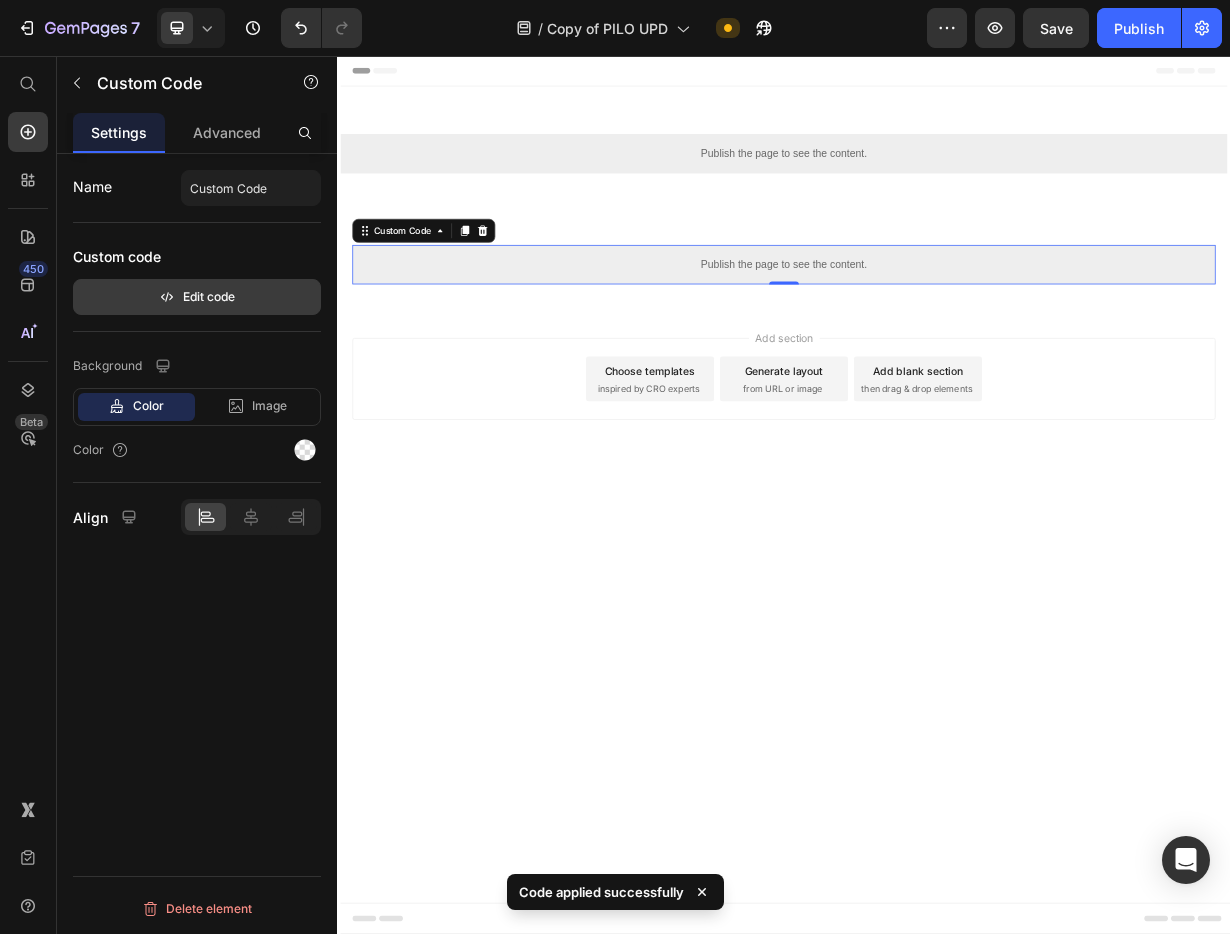 click on "Edit code" at bounding box center [197, 297] 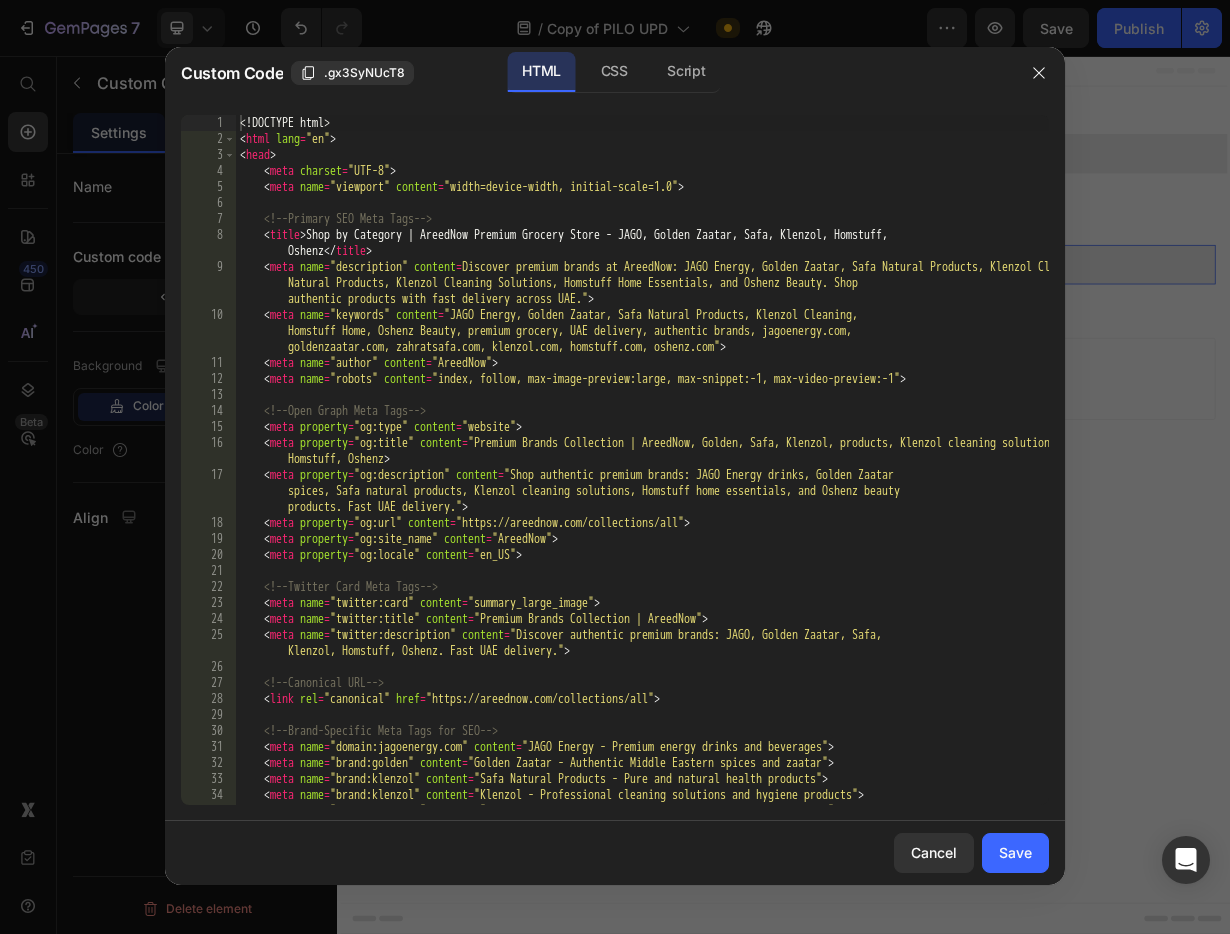 click on "John Smith" at bounding box center [642, 476] 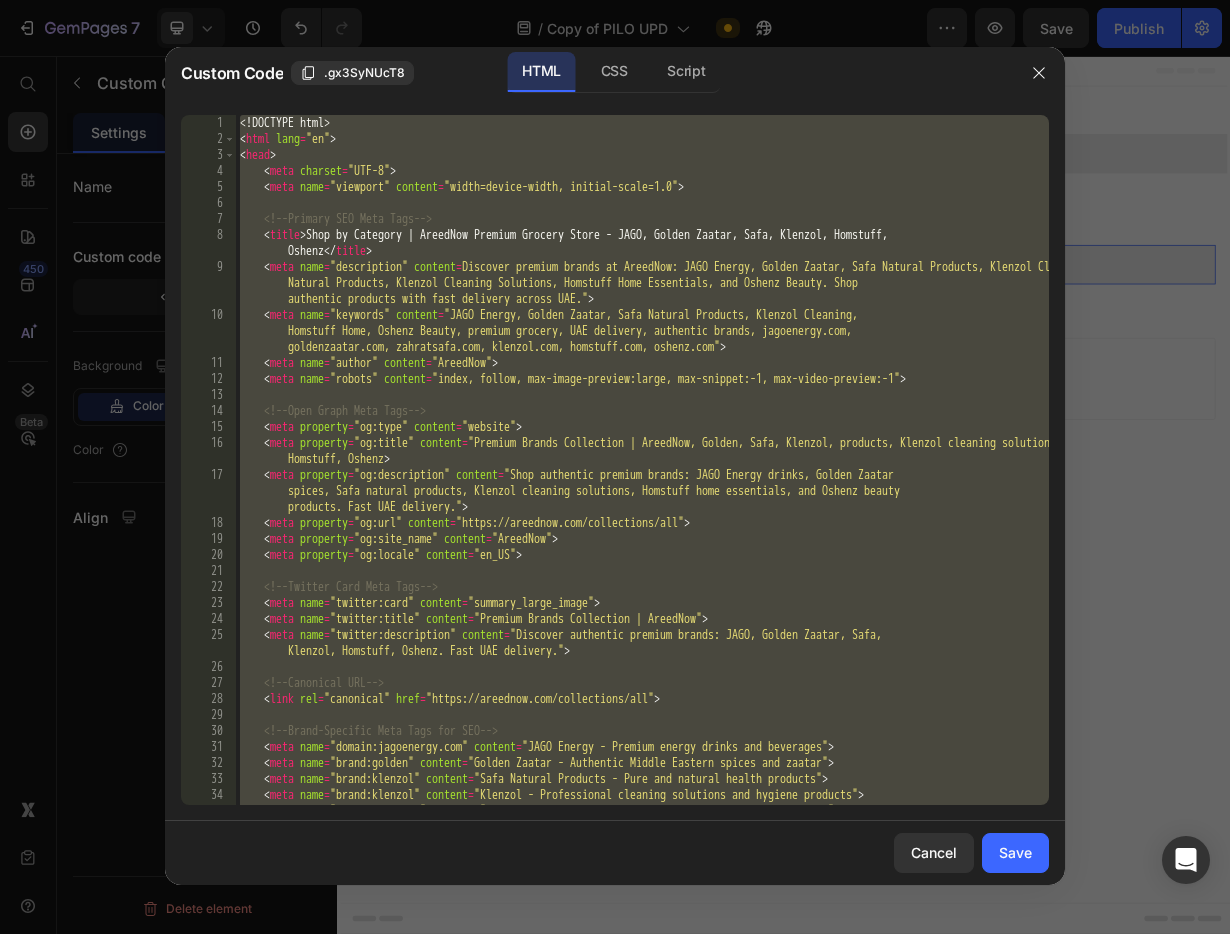 paste 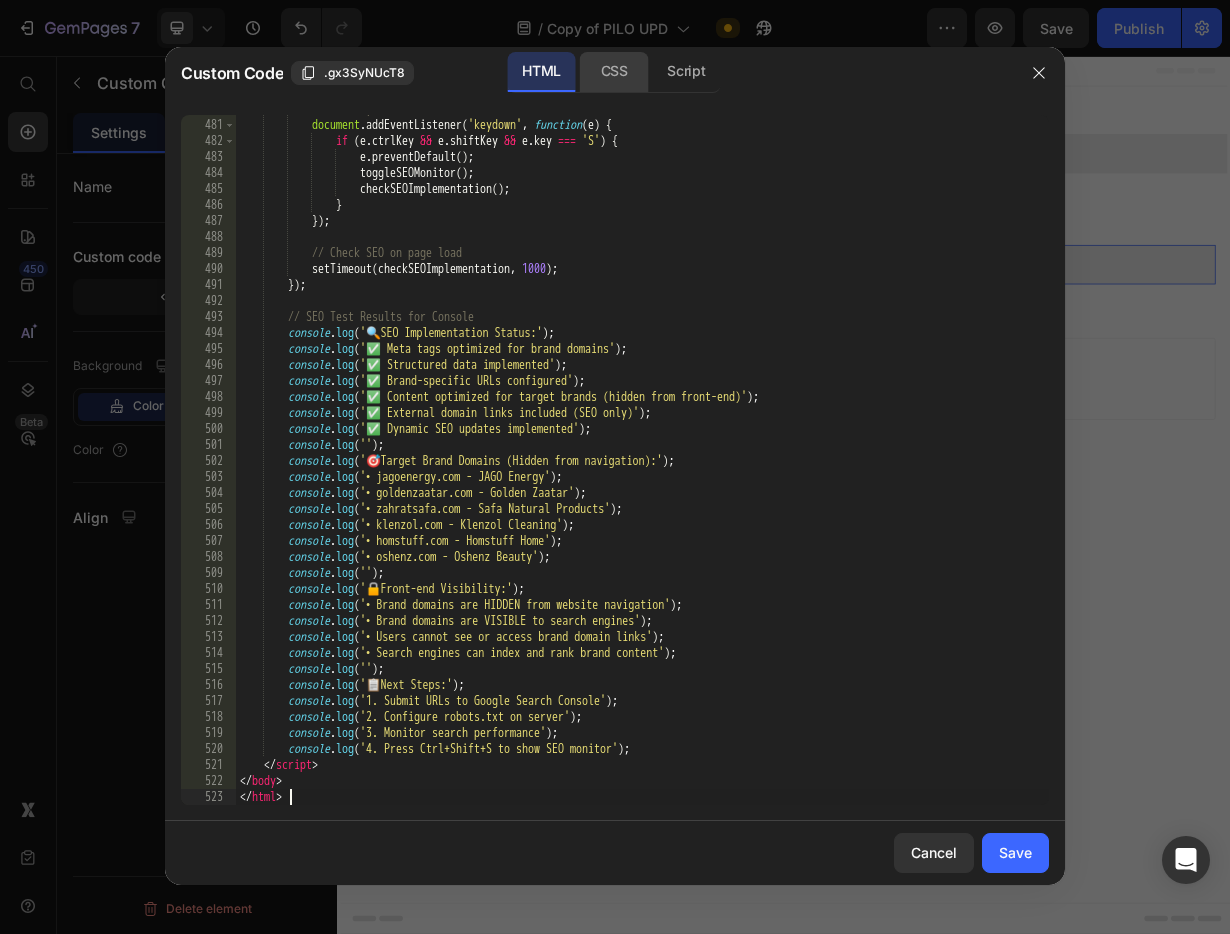 click on "CSS" 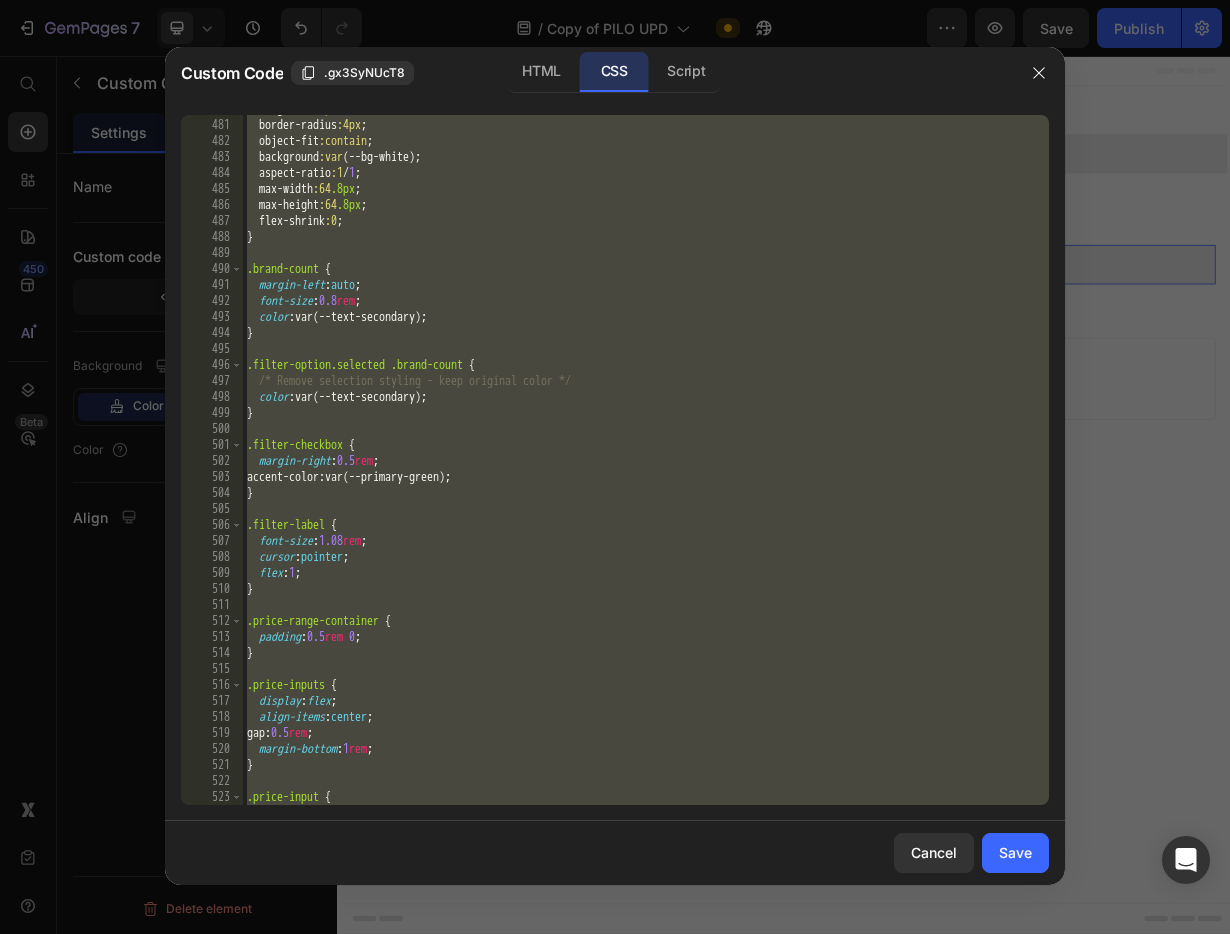 click on "height :64 .8px ;    border-radius :4px ;    object-fit :contain ;    background :var ( --bg-white );    aspect-ratio :1 / 1 ;    max-width :64 .8px ;    max-height :64 .8px ;    flex-shrink :0 ; } .brand-count   {    margin-left : auto ;    font-size : 0.8 rem ;    color : var(--text-secondary) ; } .filter-option.selected   .brand-count   {    /* Remove selection styling - keep original color */    color :  var(--text-secondary) ; } .filter-checkbox   {    margin-right : 0.5 rem ;   accent-color : var(--primary-green) ; } .filter-label   {    font-size : 1.08 rem ;    cursor : pointer ;    flex : 1 ; } .price-range-container   {    padding : 0.5 rem   0 ; } .price-inputs   {    display : flex ;    align-items : center ;   gap : 0.5 rem ;    margin-bottom : 1 rem ; } .price-input   {    flex : 1 ;" at bounding box center [646, 462] 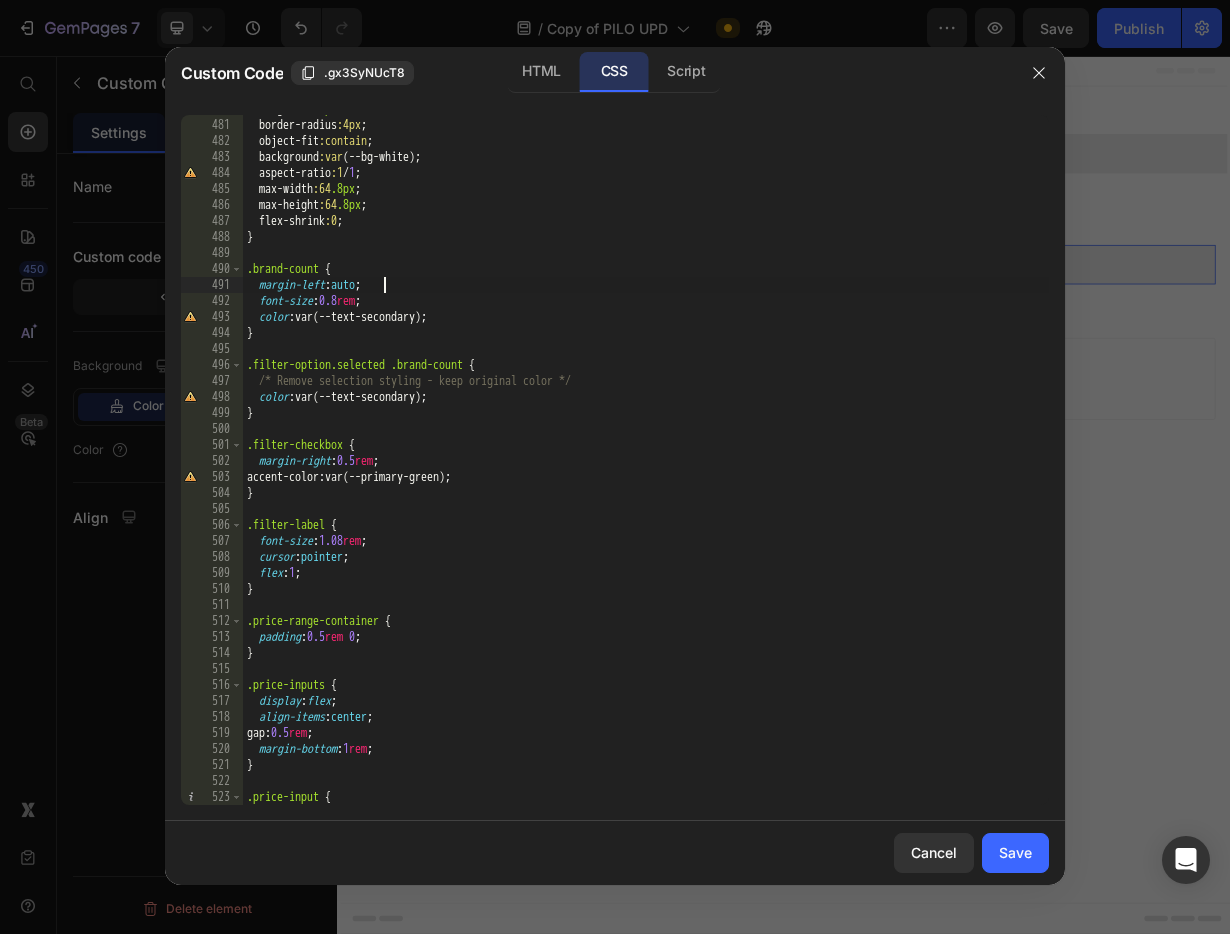 type on "}" 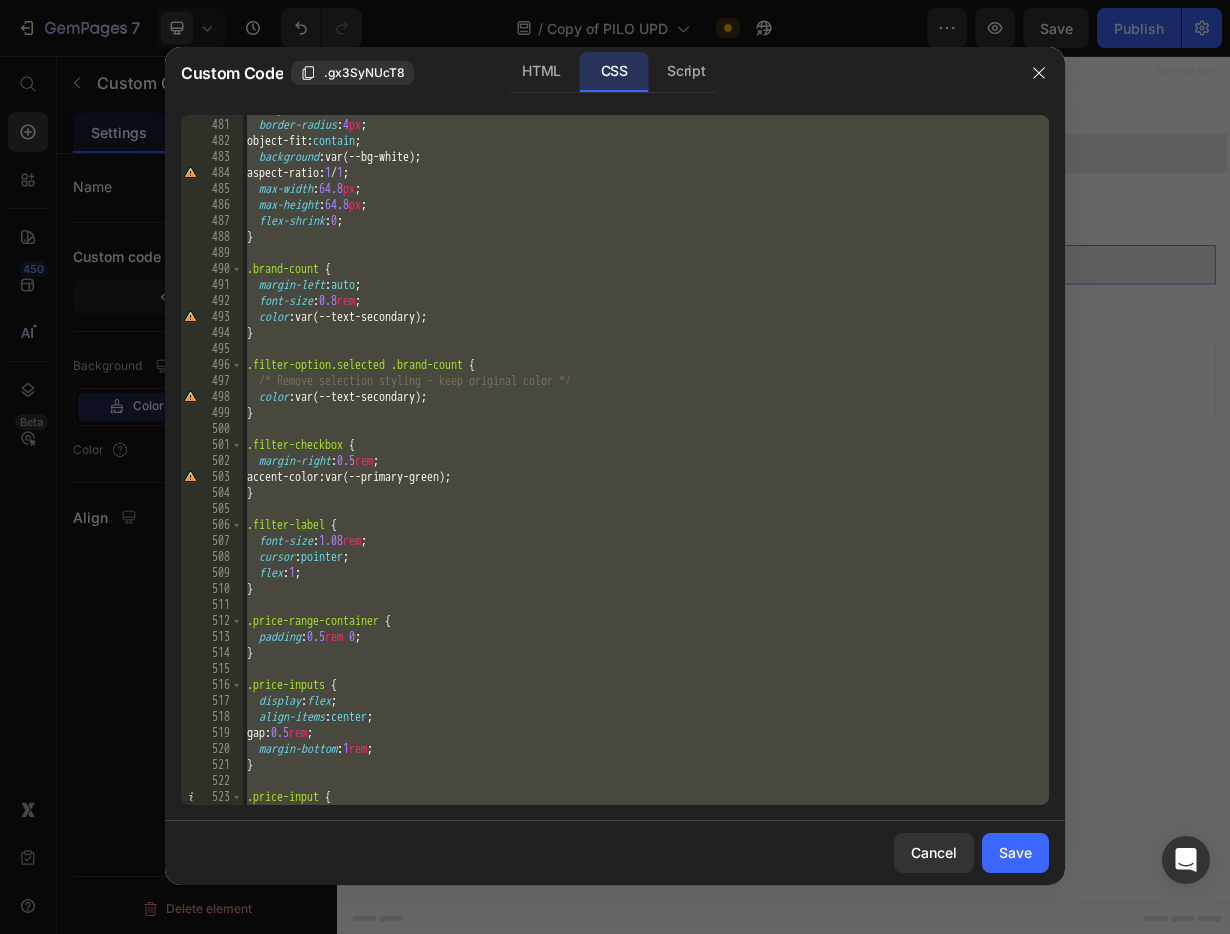 paste 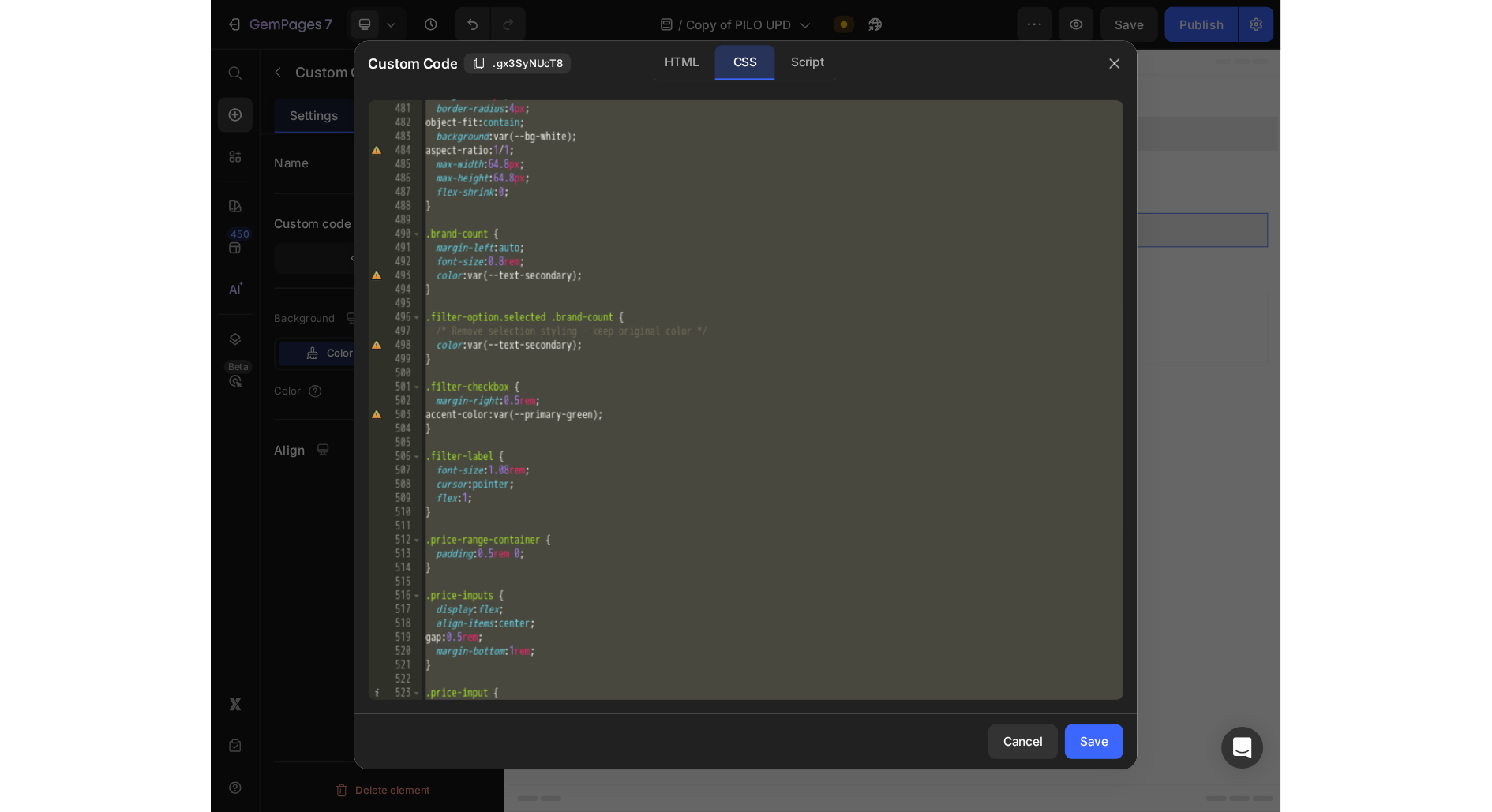 scroll, scrollTop: 25313, scrollLeft: 0, axis: vertical 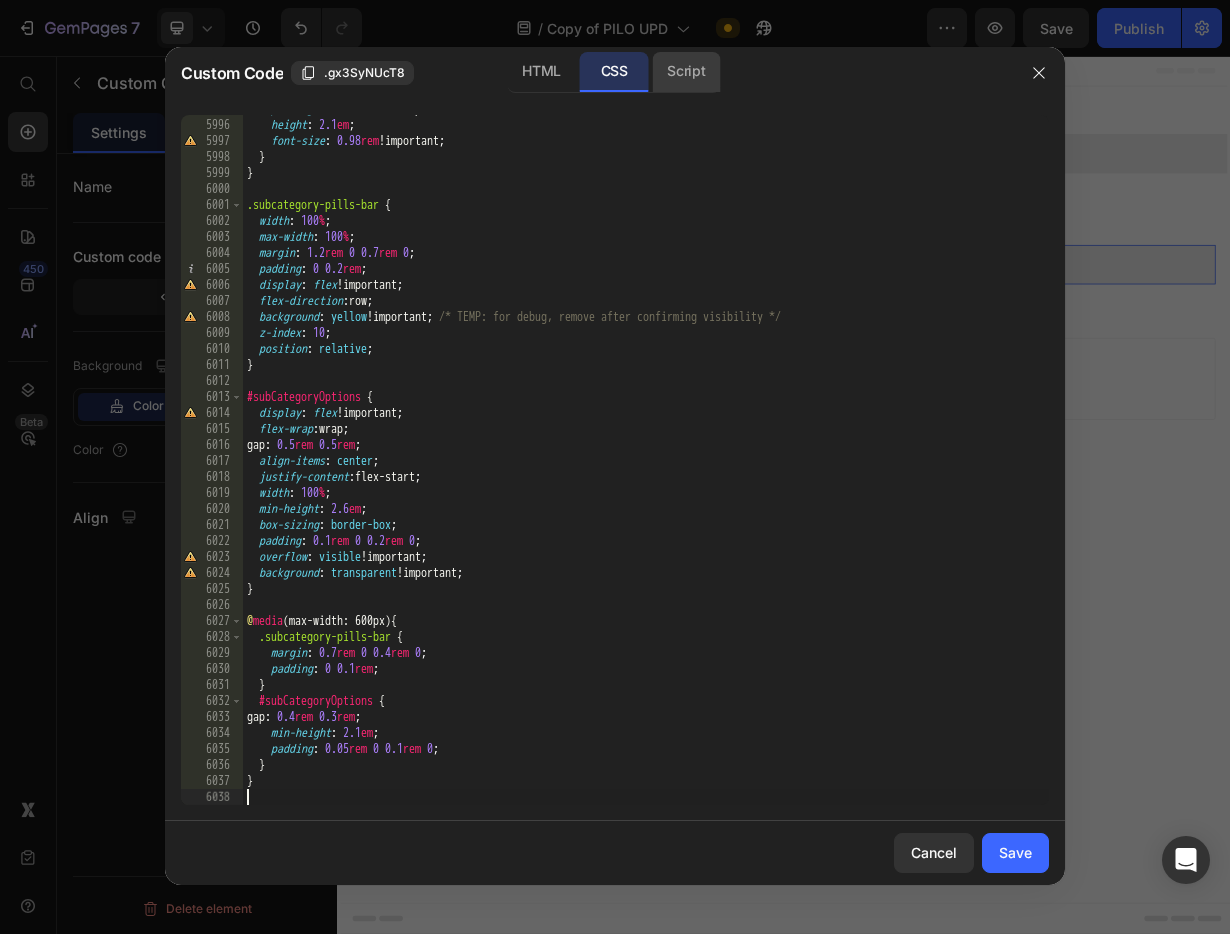 click on "Script" 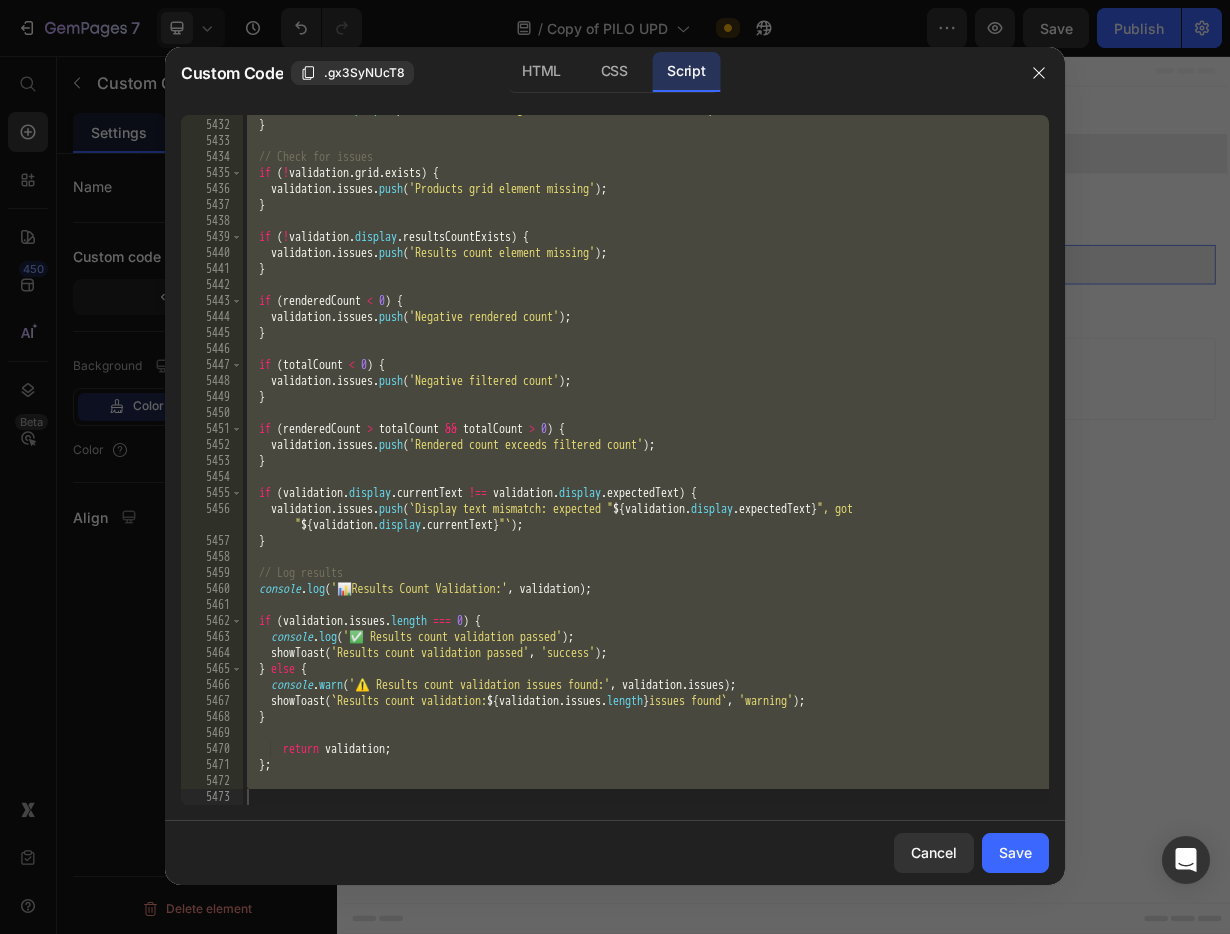 click on "validation . display . expectedText   =   ` Showing  ${ renderedCount }  of  ${ totalCount }  products ` ;    }       // Check for issues    if   ( ! validation . grid . exists )   {      validation . issues . push ( 'Products grid element missing' ) ;    }       if   ( ! validation . display . resultsCountExists )   {      validation . issues . push ( 'Results count element missing' ) ;    }       if   ( renderedCount   <   0 )   {      validation . issues . push ( 'Negative rendered count' ) ;    }       if   ( totalCount   <   0 )   {      validation . issues . push ( 'Negative filtered count' ) ;    }       if   ( renderedCount   >   totalCount   &&   totalCount   >   0 )   {      validation . issues . push ( 'Rendered count exceeds filtered count' ) ;    }       if   ( validation . display . currentText   !==   validation . display . expectedText )   {      validation . issues . push ( ` Display text mismatch: expected " ${ validation . display . expectedText } ", got           " ${ "" } "" at bounding box center (646, 462) 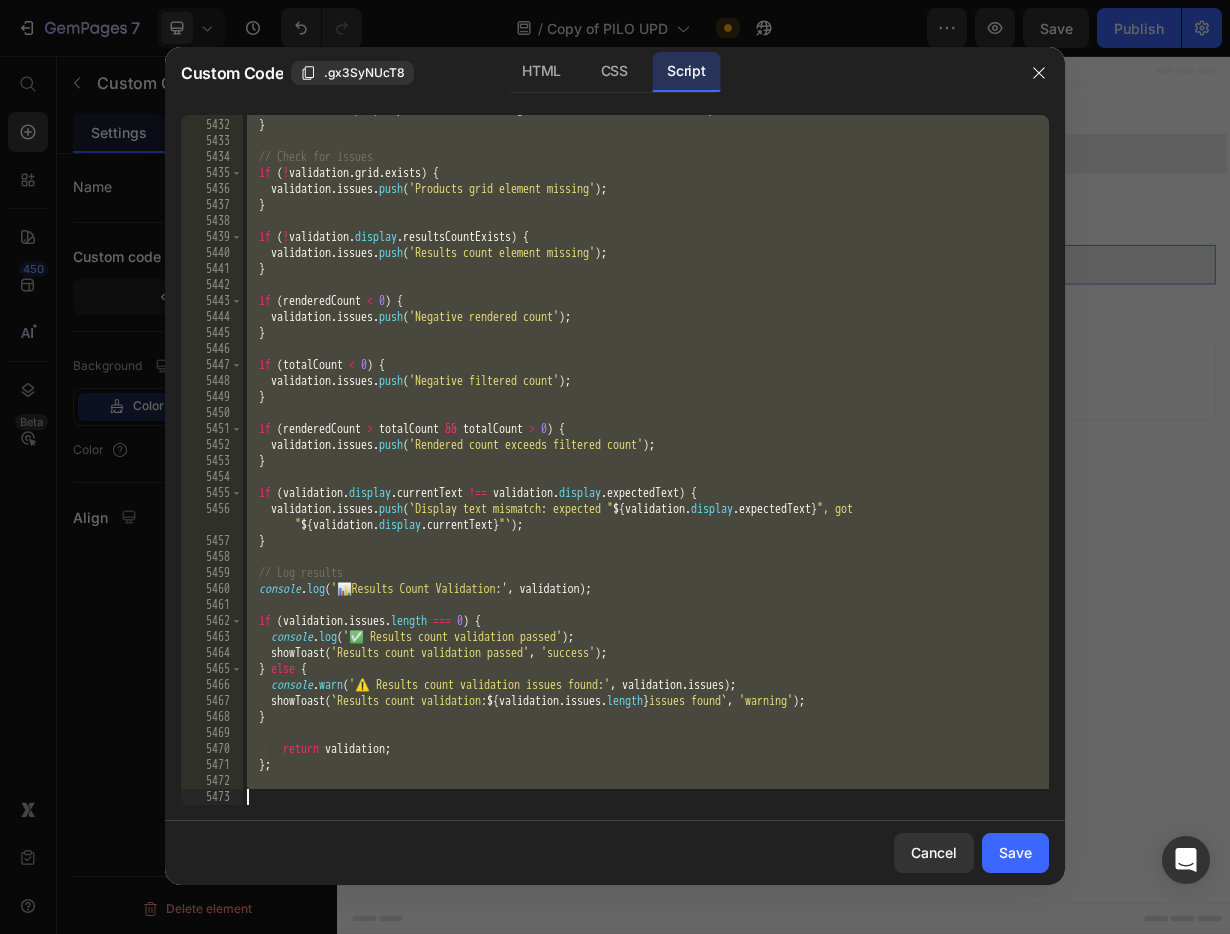 paste 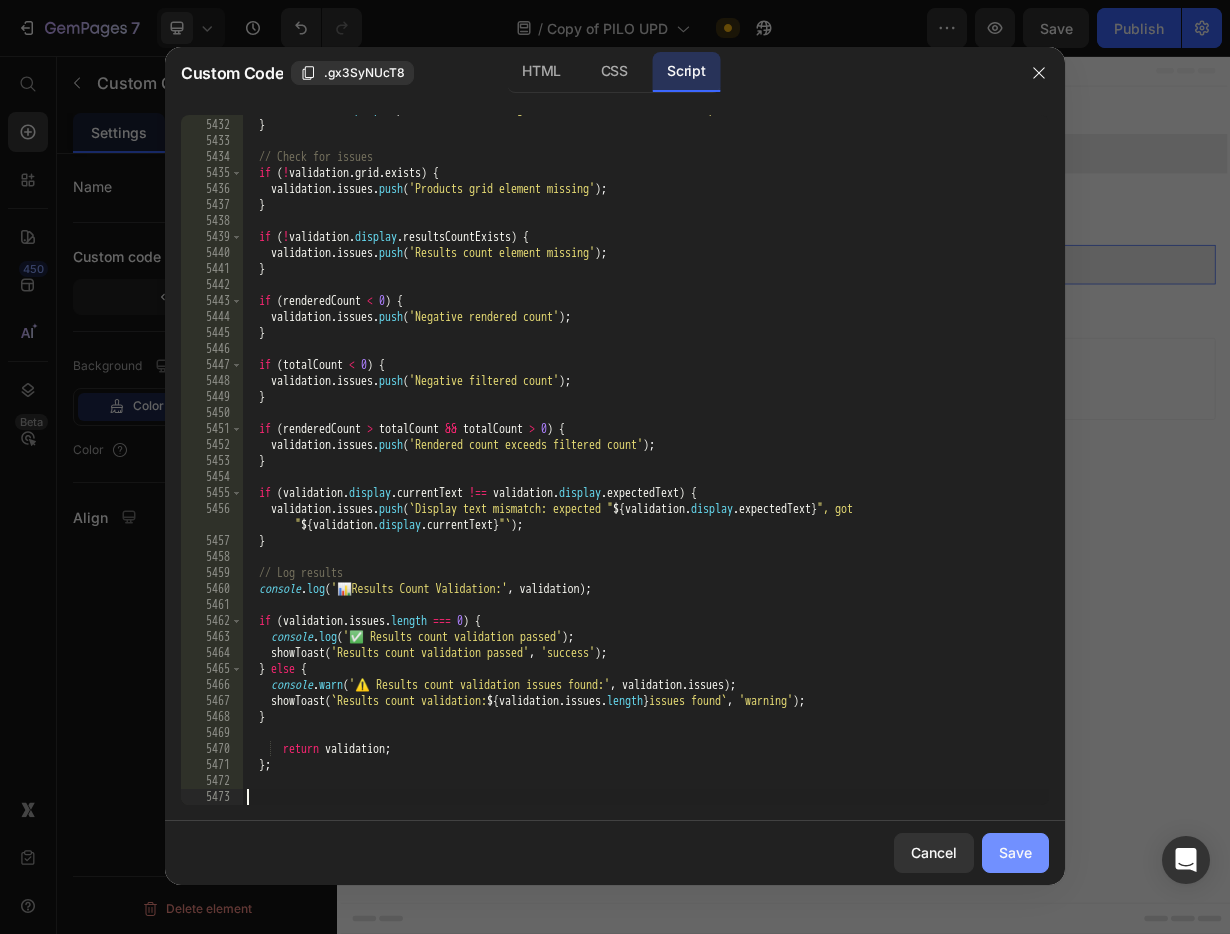 click on "Save" 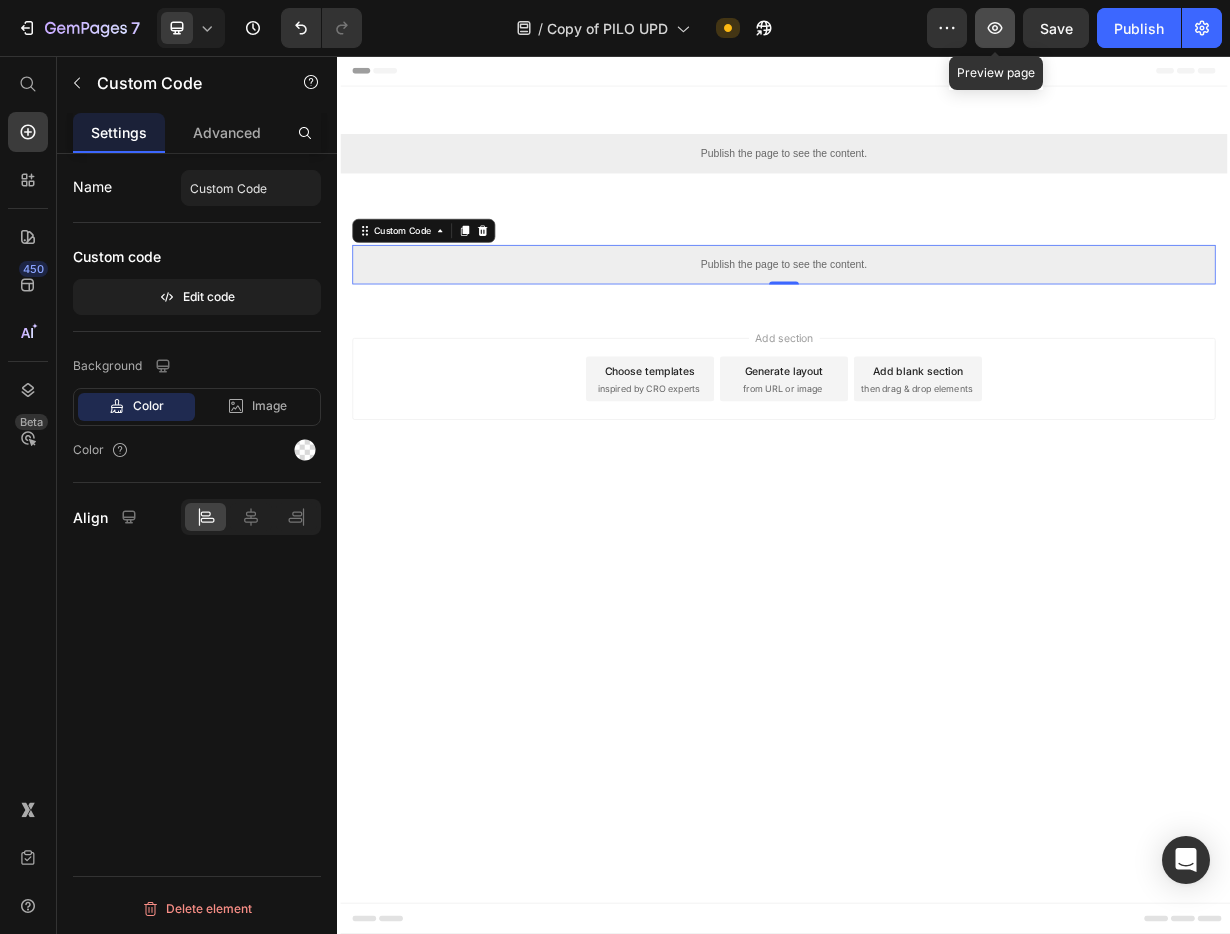 click 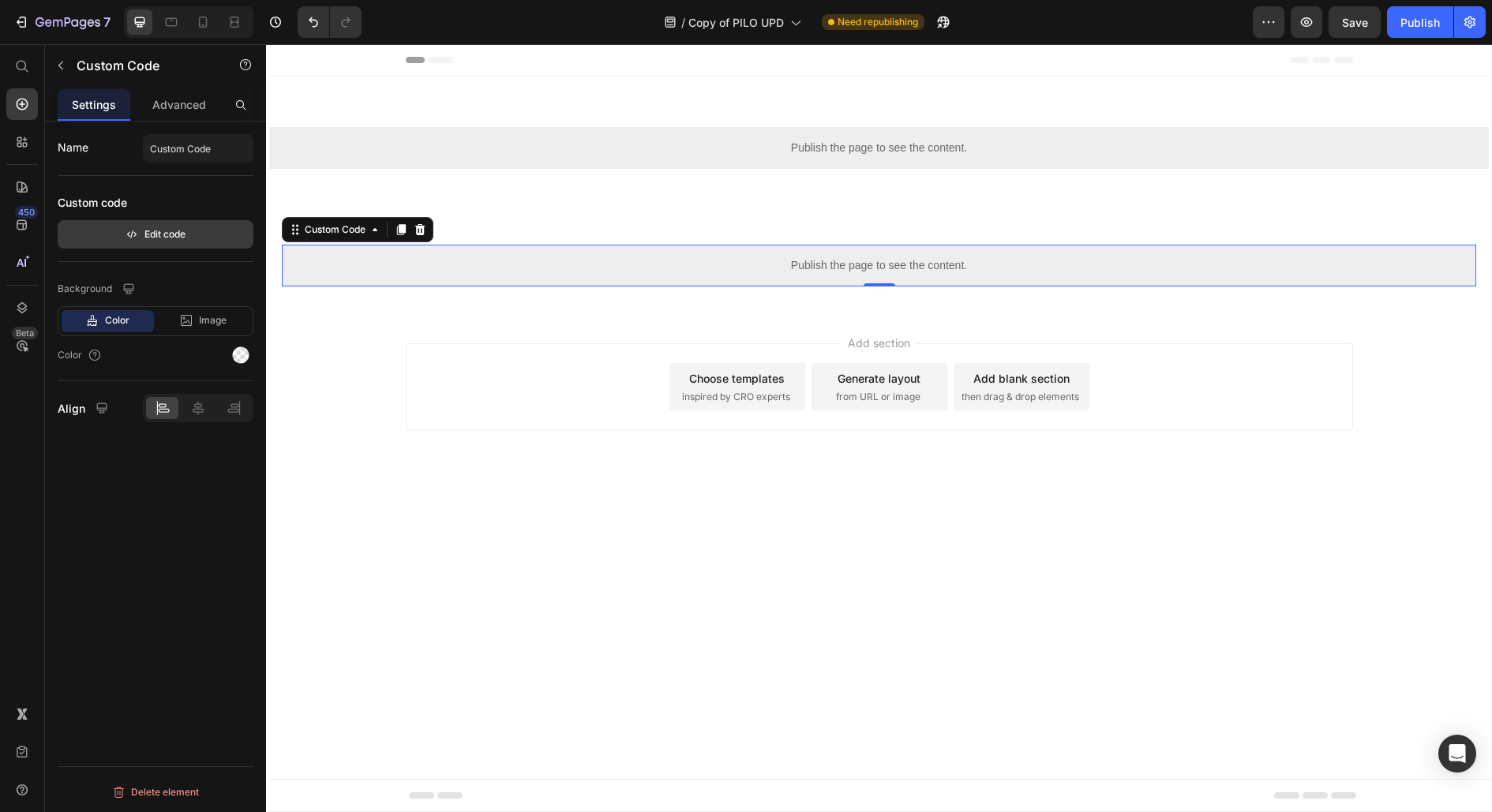 click on "Edit code" at bounding box center [156, 234] 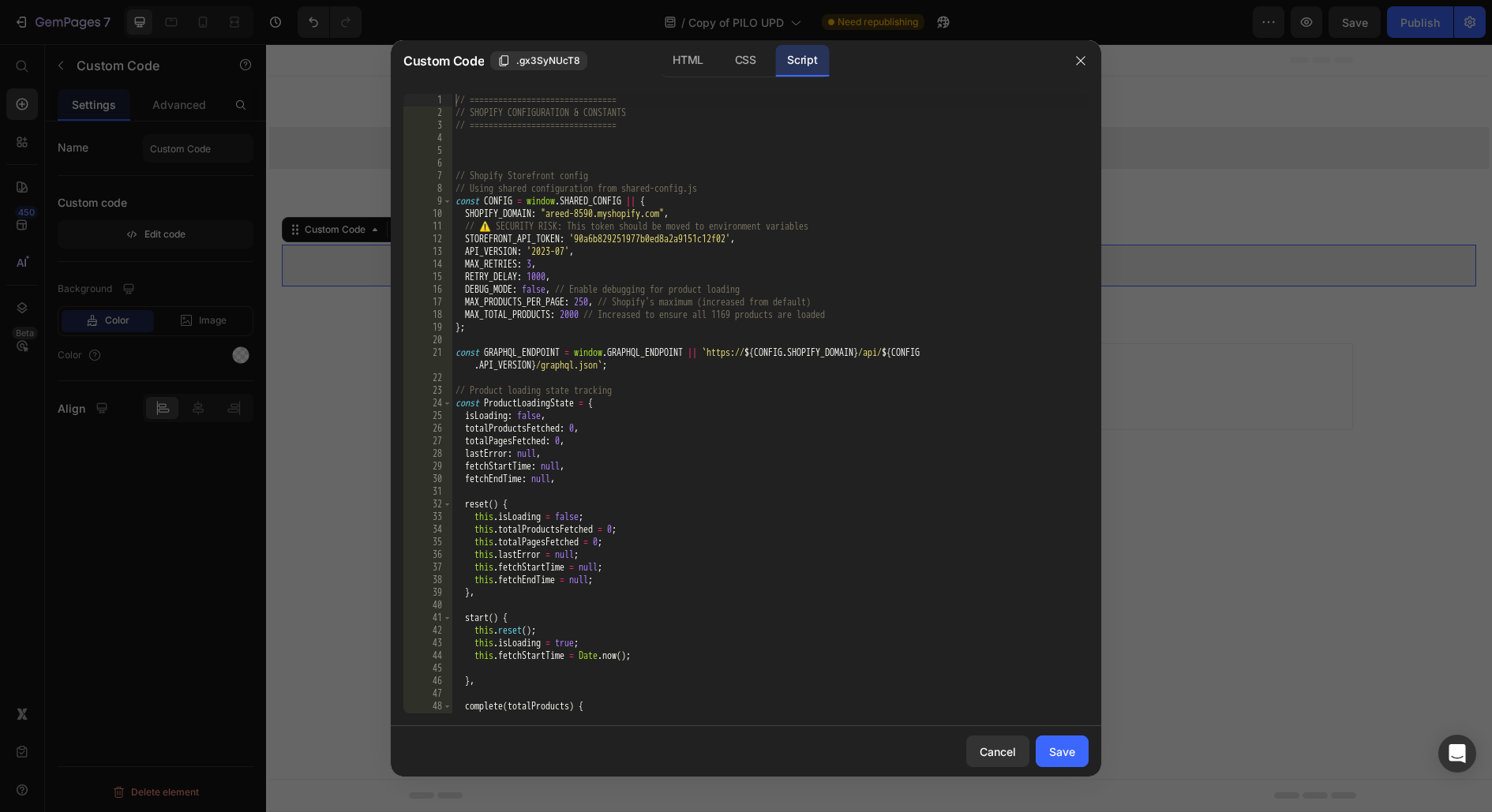 click on "// =============================== // SHOPIFY CONFIGURATION & CONSTANTS // =============================== // Shopify Storefront config // Using shared configuration from shared-config.js const CONFIG = window . SHARED_CONFIG || { SHOPIFY_DOMAIN : 'areed-8590.myshopify.com' , // ⚠️ SECURITY RISK: This token should be moved to environment variables STOREFRONT_API_TOKEN : '90a6b829251977b0ed8a2a9151c12f02' , API_VERSION : '2023-07' , MAX_RETRIES : 3 , RETRY_DELAY : 1000 , DEBUG_MODE : false , // Enable debugging for product loading MAX_PRODUCTS_PER_PAGE : 250 , // Shopify's maximum (increased from default) MAX_TOTAL_PRODUCTS : 2000 // Increased to ensure all 1169 products are loaded } ; const GRAPHQL_ENDPOINT = window . GRAPHQL_ENDPOINT || ` https:// ${ CONFIG . SHOPIFY_DOMAIN } /api/ ${ CONFIG . API_VERSION } /graphql.json ` ; // Product loading state tracking const ProductLoadingState = { isLoading : false , : 0}" at bounding box center [770, 416] 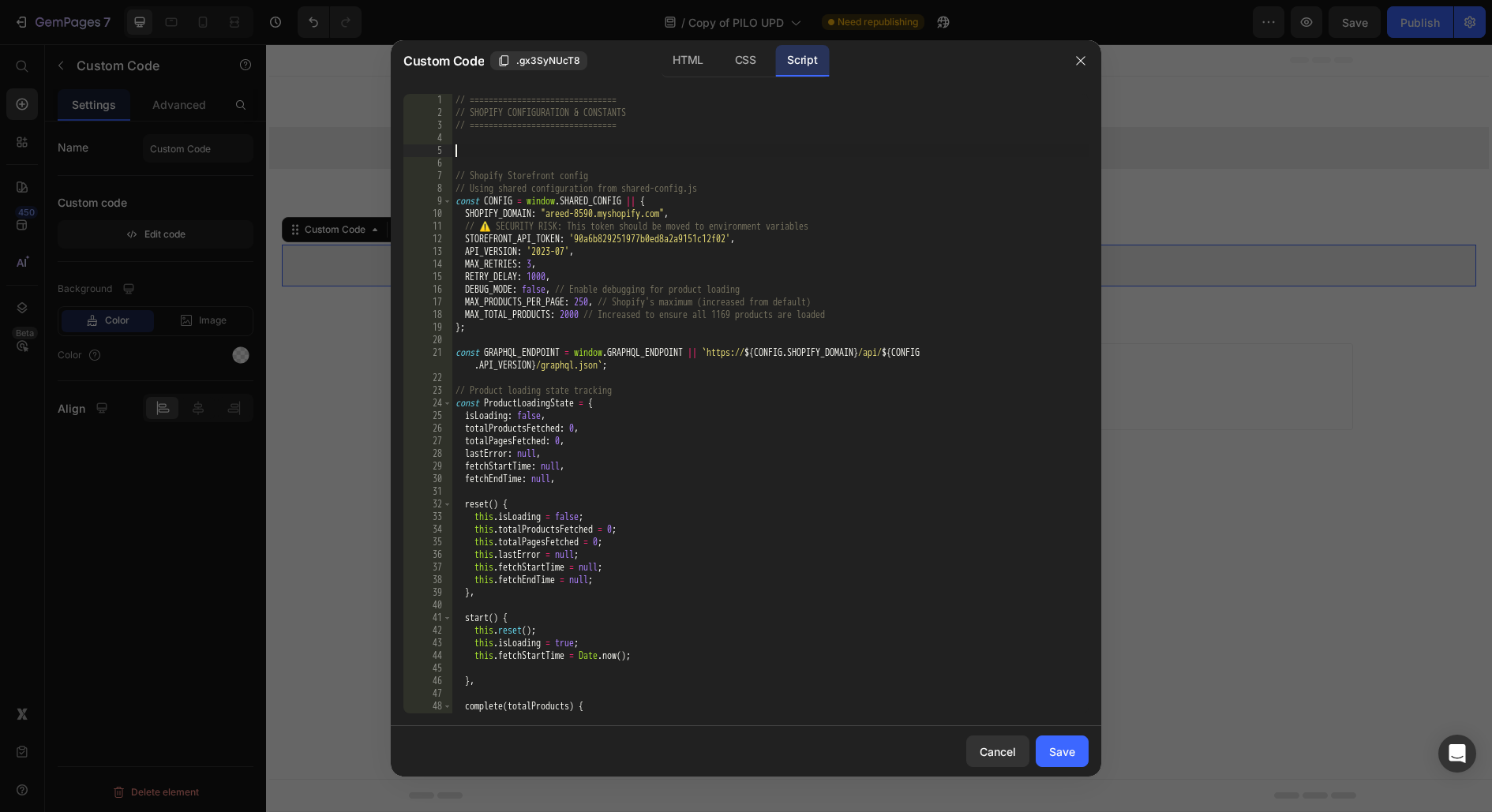 click on "// =============================== // SHOPIFY CONFIGURATION & CONSTANTS // =============================== // Shopify Storefront config // Using shared configuration from shared-config.js const CONFIG = window . SHARED_CONFIG || { SHOPIFY_DOMAIN : 'areed-8590.myshopify.com' , // ⚠️ SECURITY RISK: This token should be moved to environment variables STOREFRONT_API_TOKEN : '90a6b829251977b0ed8a2a9151c12f02' , API_VERSION : '2023-07' , MAX_RETRIES : 3 , RETRY_DELAY : 1000 , DEBUG_MODE : false , // Enable debugging for product loading MAX_PRODUCTS_PER_PAGE : 250 , // Shopify's maximum (increased from default) MAX_TOTAL_PRODUCTS : 2000 // Increased to ensure all 1169 products are loaded } ; const GRAPHQL_ENDPOINT = window . GRAPHQL_ENDPOINT || ` https:// ${ CONFIG . SHOPIFY_DOMAIN } /api/ ${ CONFIG . API_VERSION } /graphql.json ` ; // Product loading state tracking const ProductLoadingState = { isLoading : false , : 0}" at bounding box center [770, 416] 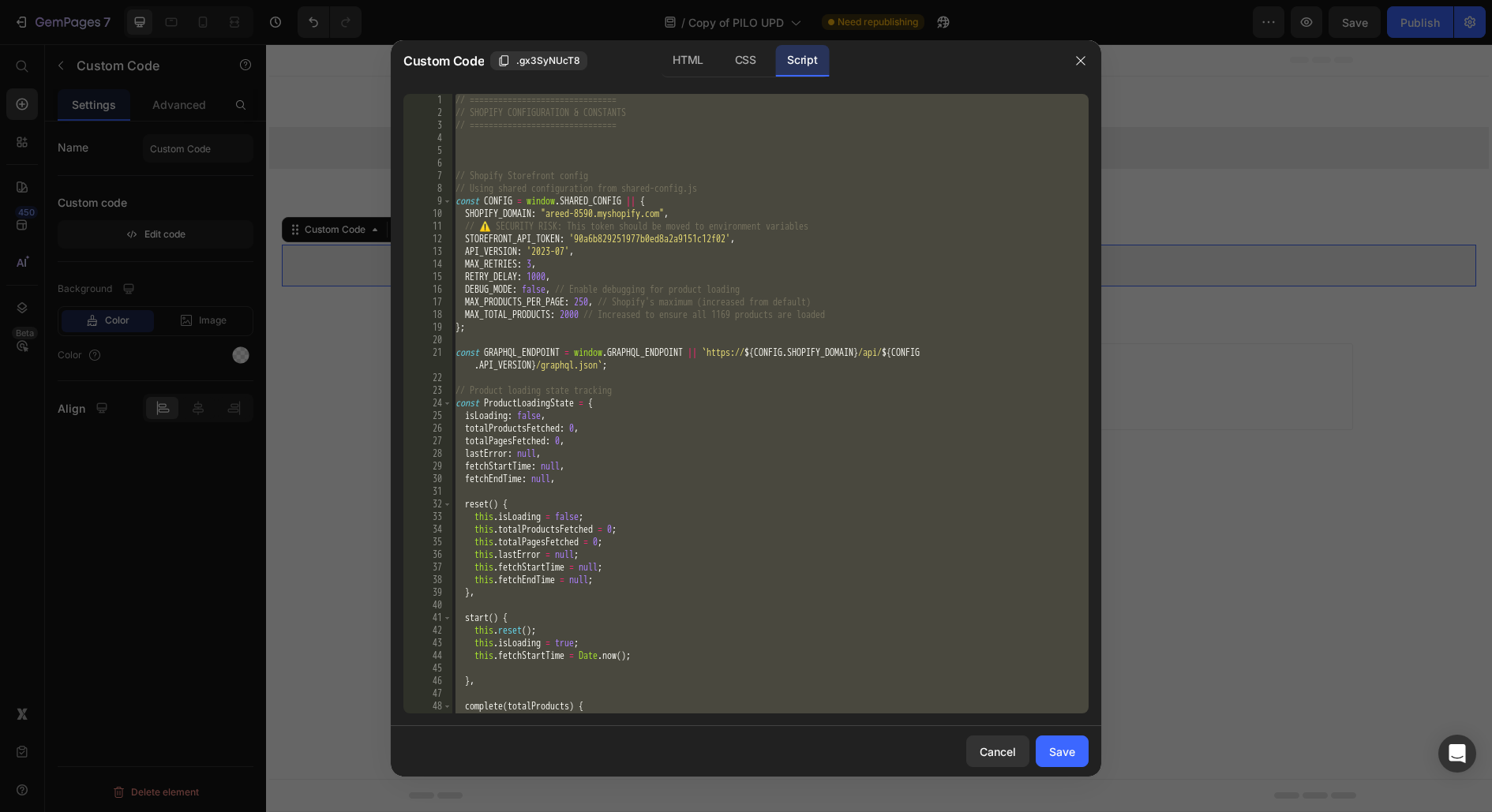 paste 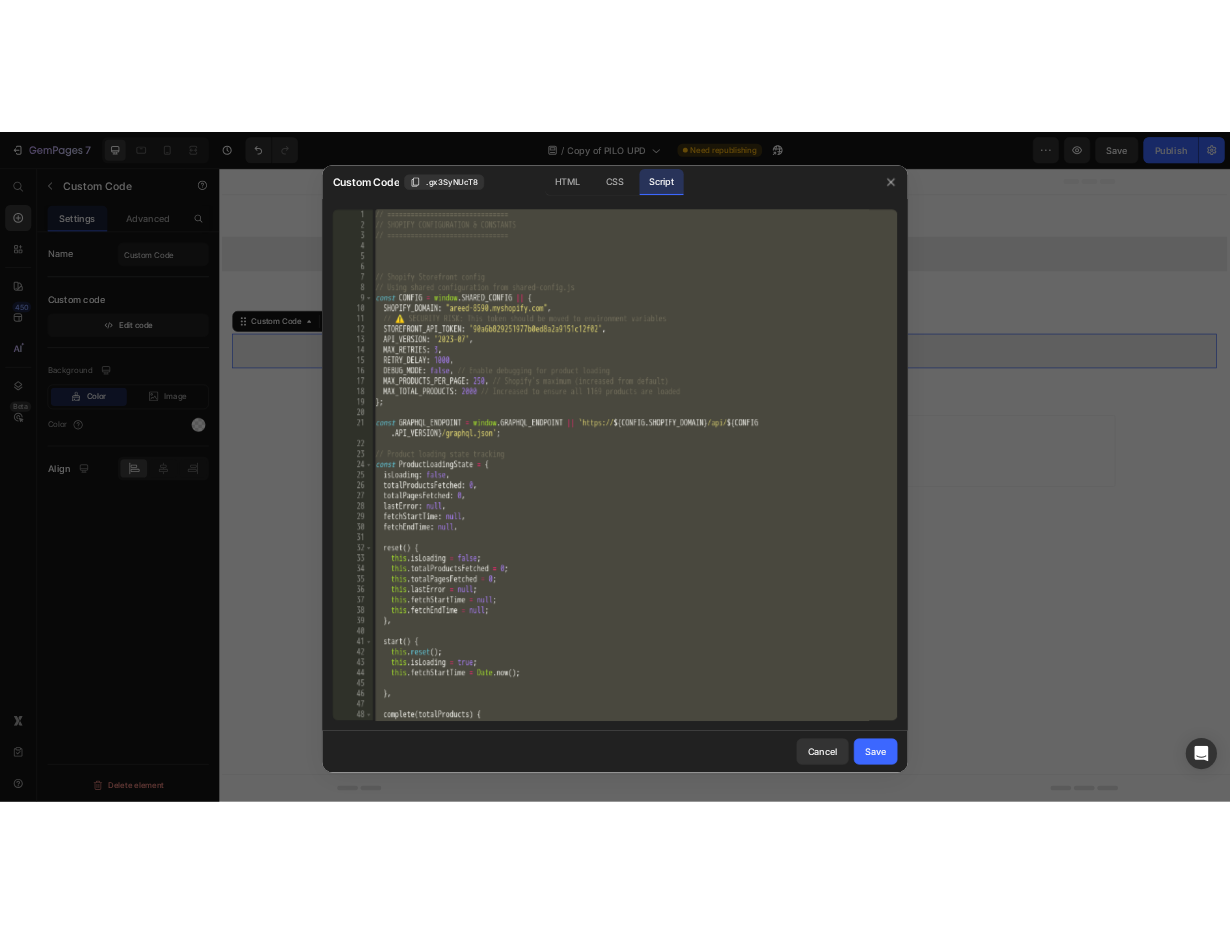 scroll, scrollTop: 31983, scrollLeft: 0, axis: vertical 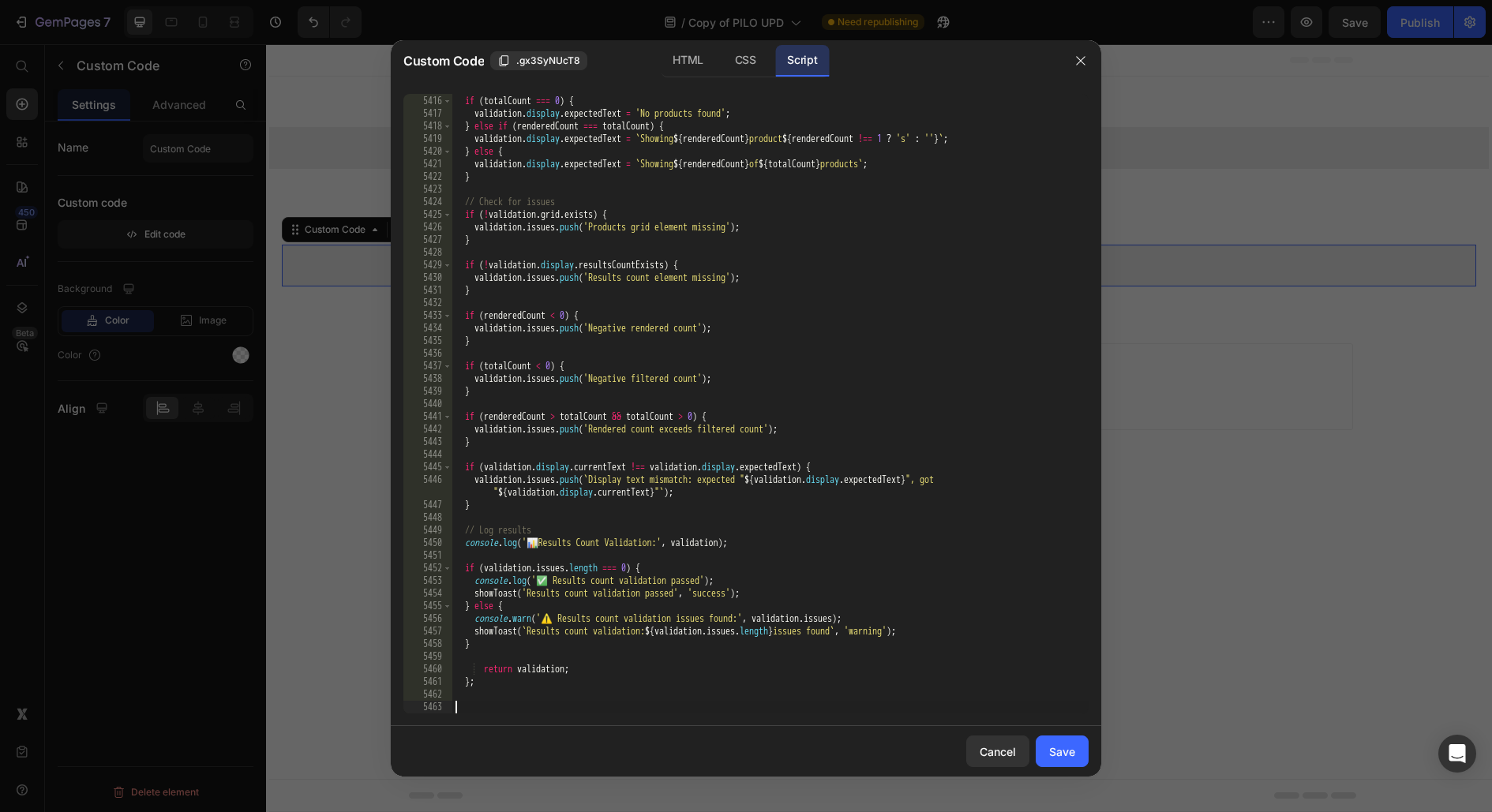 click on "Cancel Save" at bounding box center (746, 751) 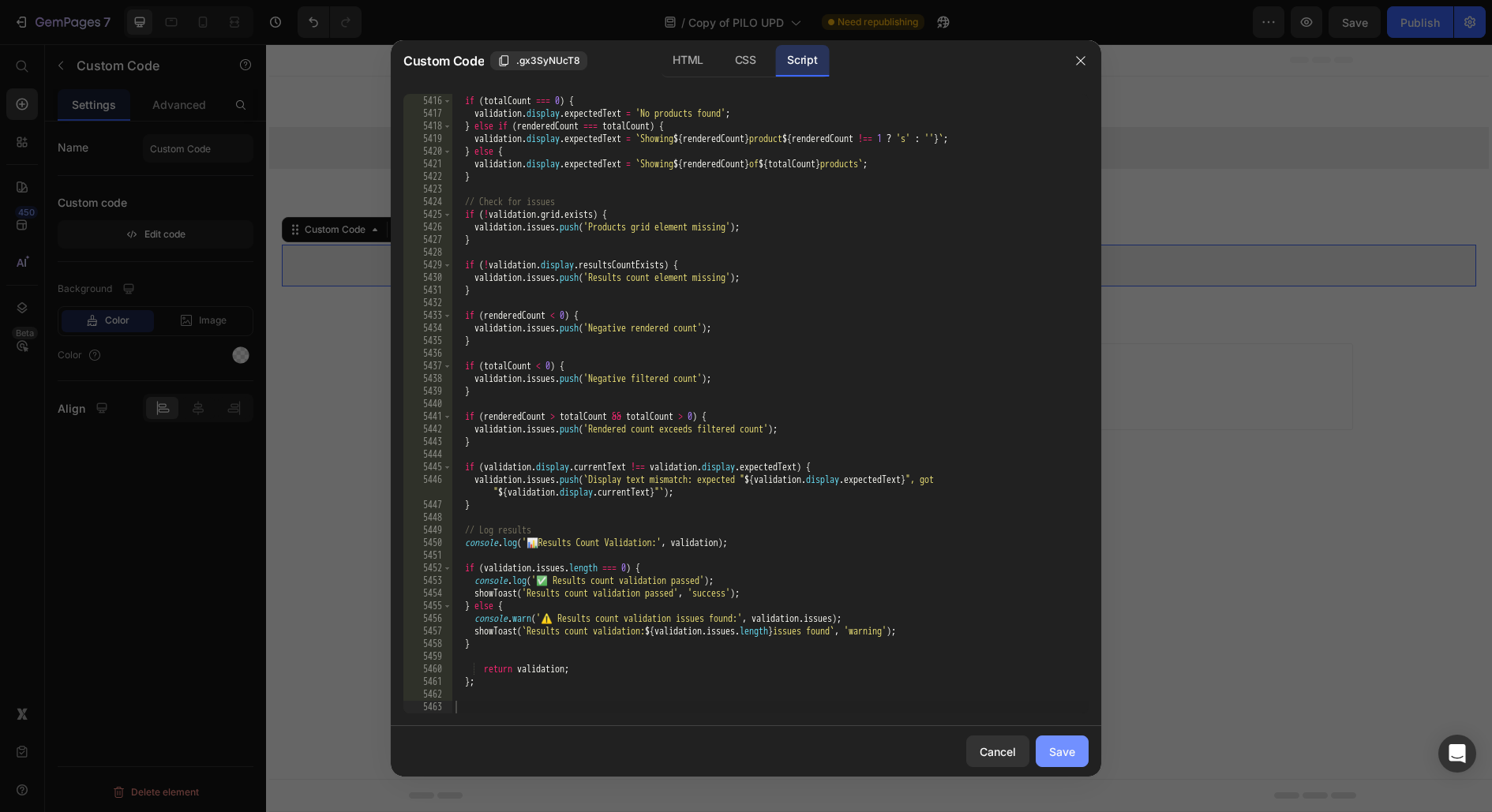 click on "Save" at bounding box center [1062, 751] 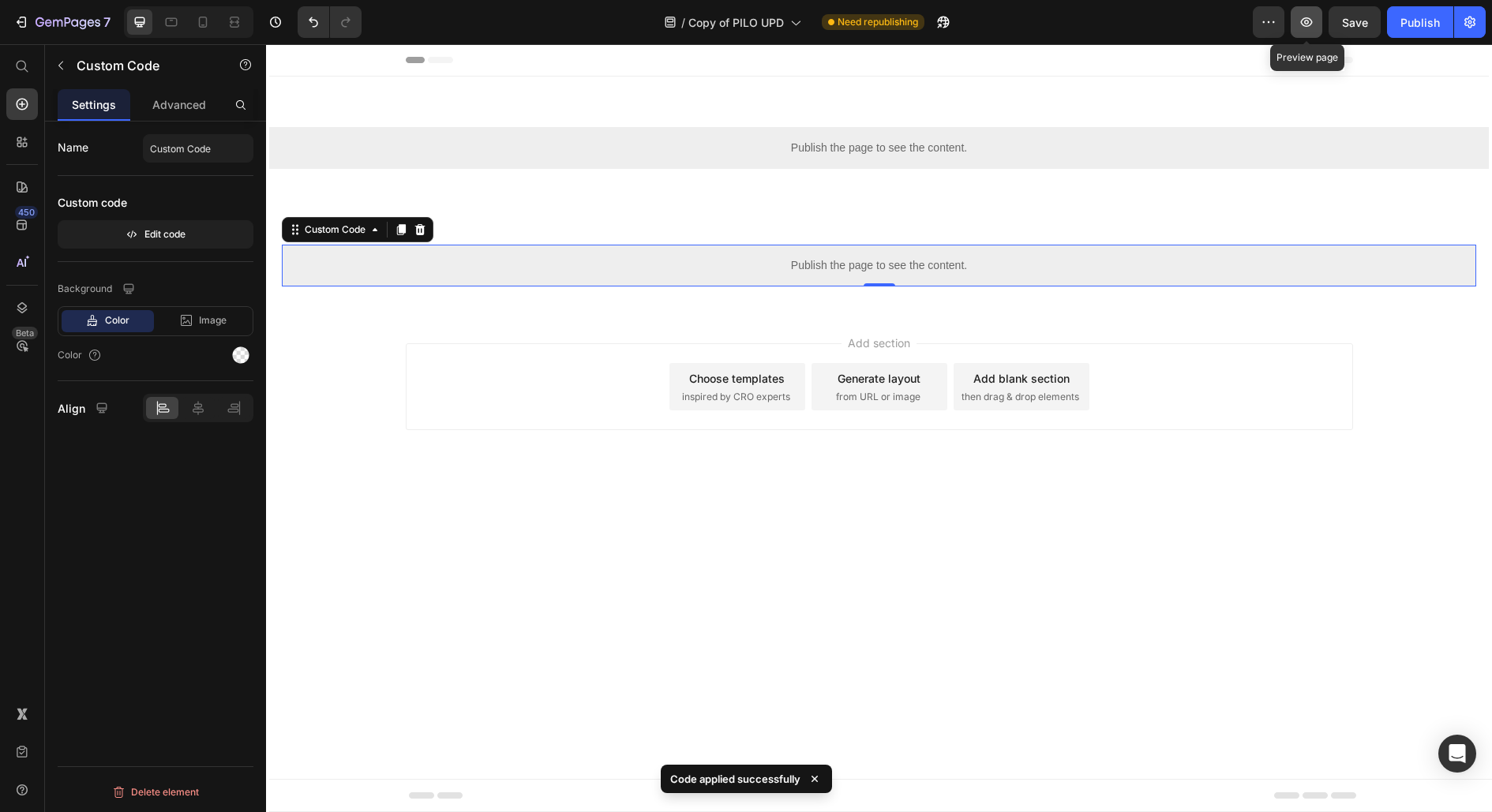 click 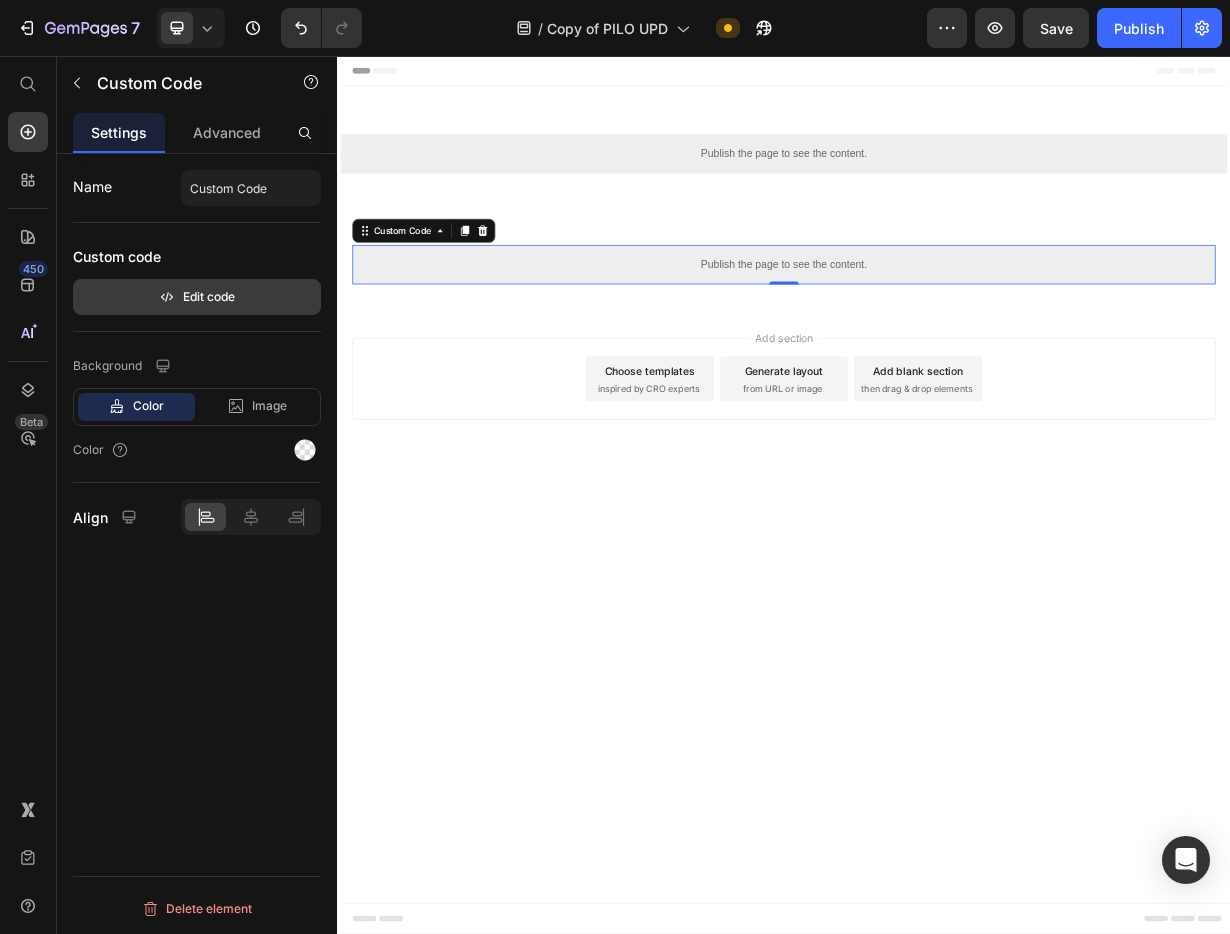 click on "Edit code" at bounding box center [197, 297] 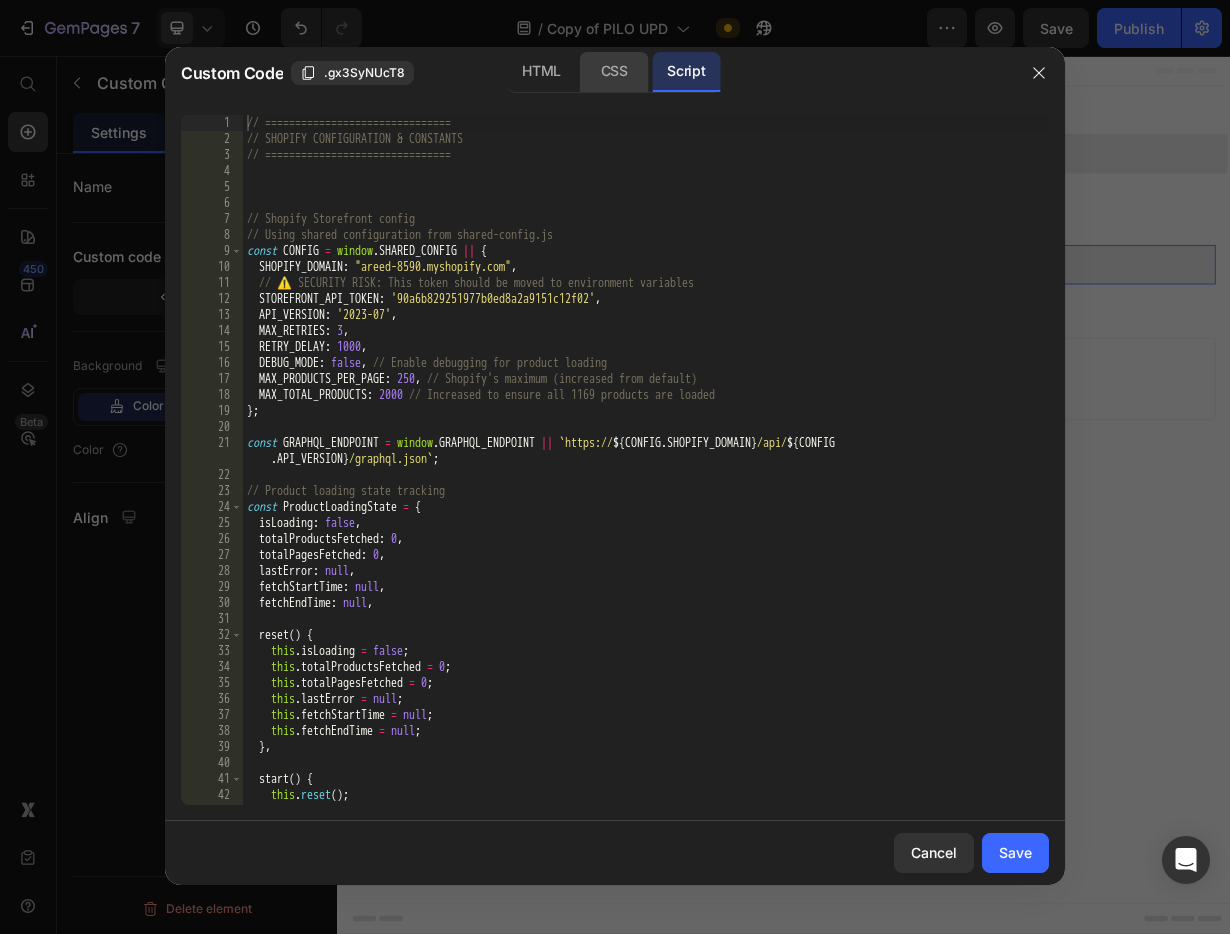 click on "CSS" 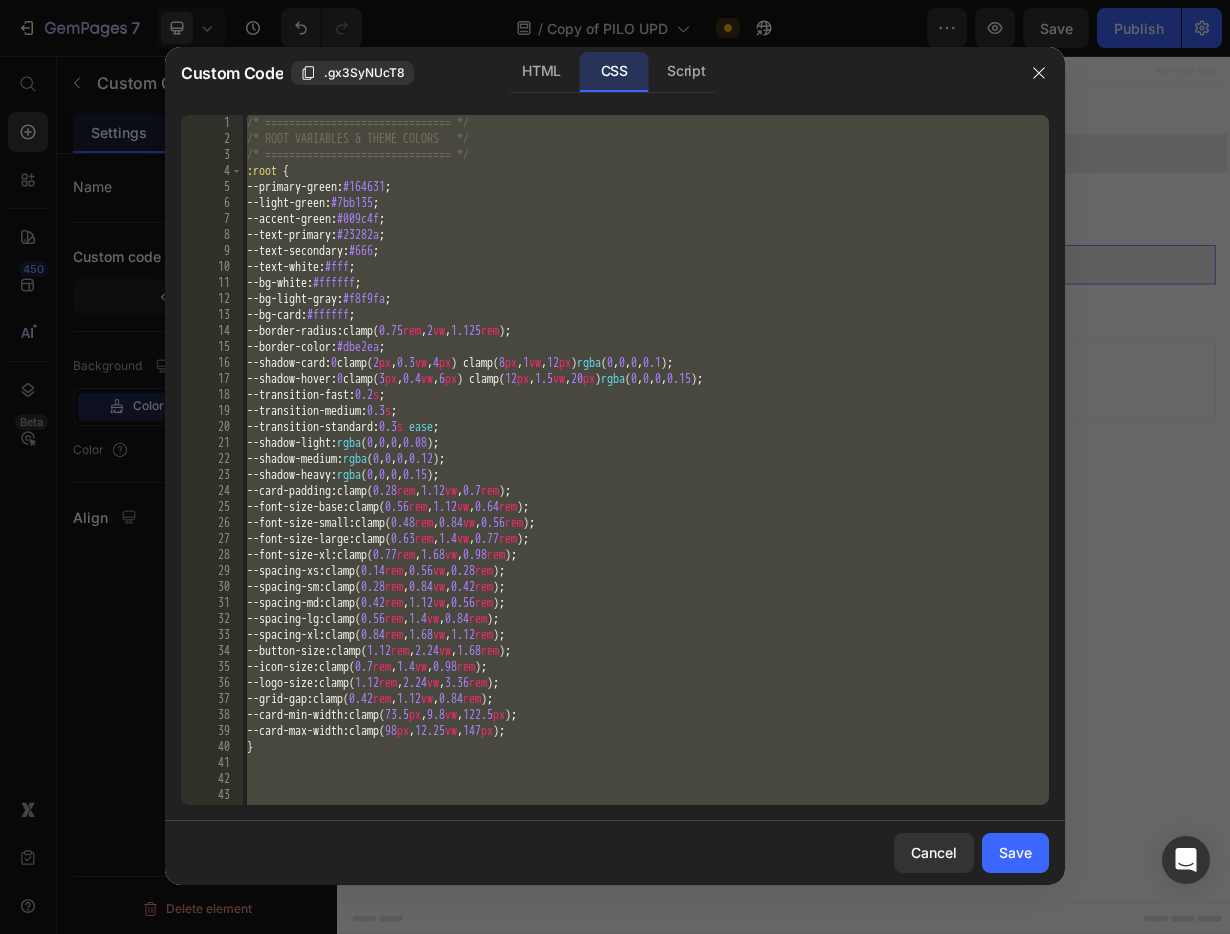 click on "/* =============================== */ /* ROOT VARIABLES & THEME COLORS   */ /* =============================== */ :root   {   --primary-green : #164631 ;   --light-green : #7bb135 ;   --accent-green : #009c4f ;   --text-primary : #23282a ;   --text-secondary : #666 ;   --text-white : #fff ;   --bg-white : #ffffff ;   --bg-light-gray : #f8f9fa ;   --bg-card : #ffffff ;   --border-radius : clamp( 0.75 rem , 2 vw , 1.125 rem ) ;   --border-color : #dbe2ea ;   --shadow-card : 0  clamp( 2 px ,  0.3 vw ,  4 px ) clamp( 8 px ,  1 vw ,  12 px )  rgba ( 0 , 0 , 0 , 0.1 ) ;   --shadow-hover : 0  clamp( 3 px ,  0.4 vw ,  6 px ) clamp( 12 px ,  1.5 vw ,  20 px )  rgba ( 0 , 0 , 0 , 0.15 ) ;   --transition-fast : 0.2 s ;   --transition-medium : 0.3 s ;   --transition-standard : 0.3 s   ease ;   --shadow-light : rgba ( 0 , 0 , 0 , 0.08 ) ;   --shadow-medium : rgba ( 0 , 0 , 0 , 0.12 ) ;   --shadow-heavy : rgba ( 0 , 0 , 0 , 0.15 ) ;   --card-padding : clamp( 0.28 rem , 1.12 vw , 0.7 rem ) ;   --font-size-base : clamp( 0.56" at bounding box center (646, 476) 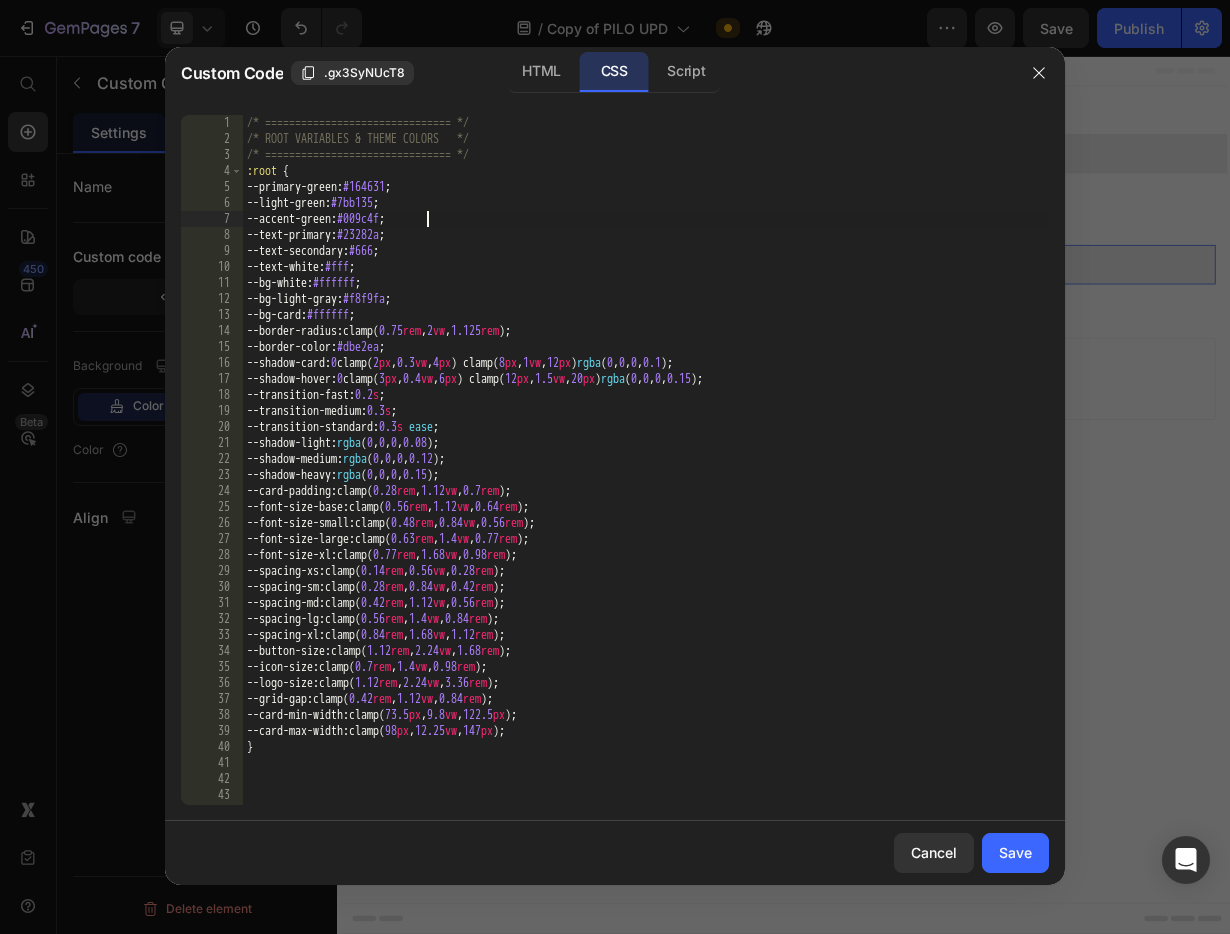 type on "}" 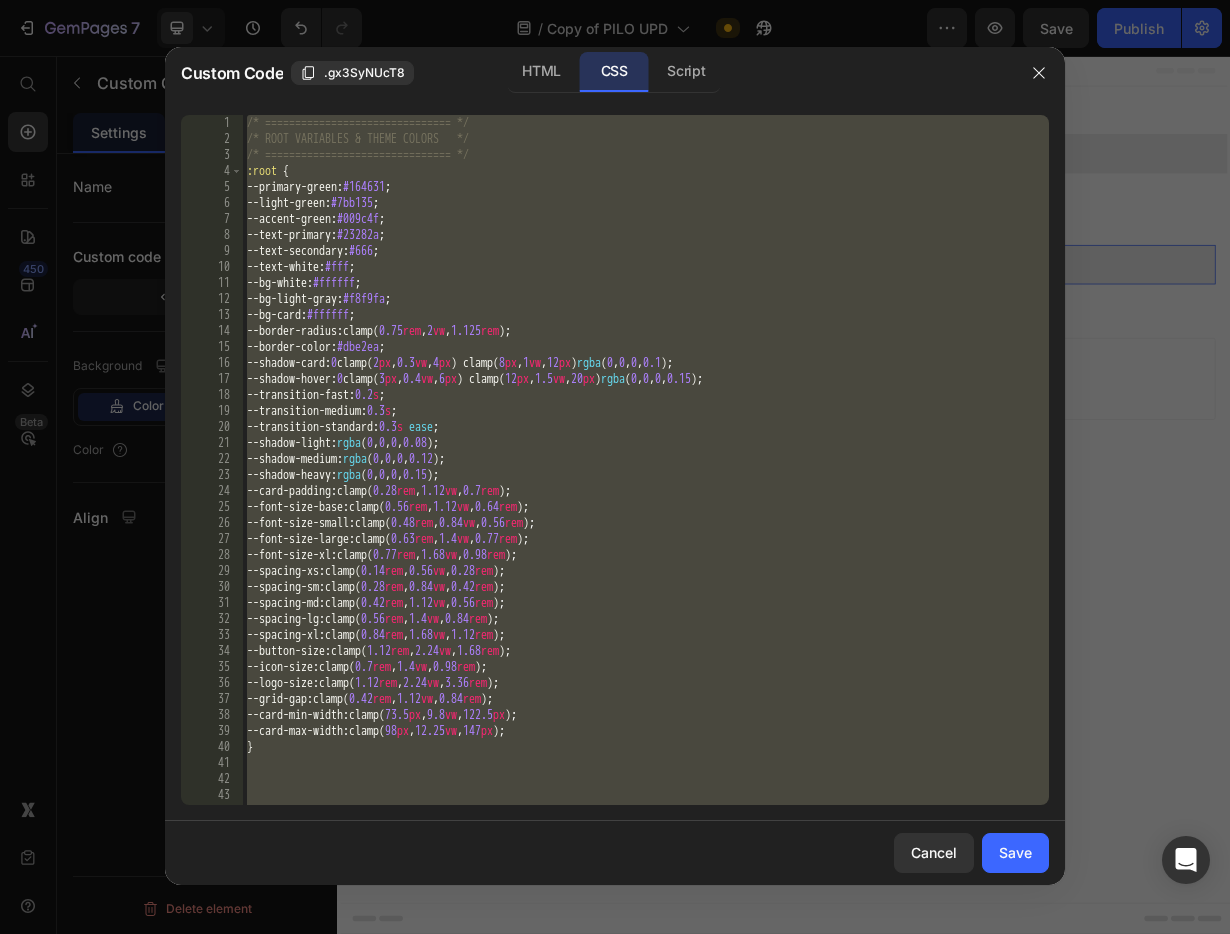 paste 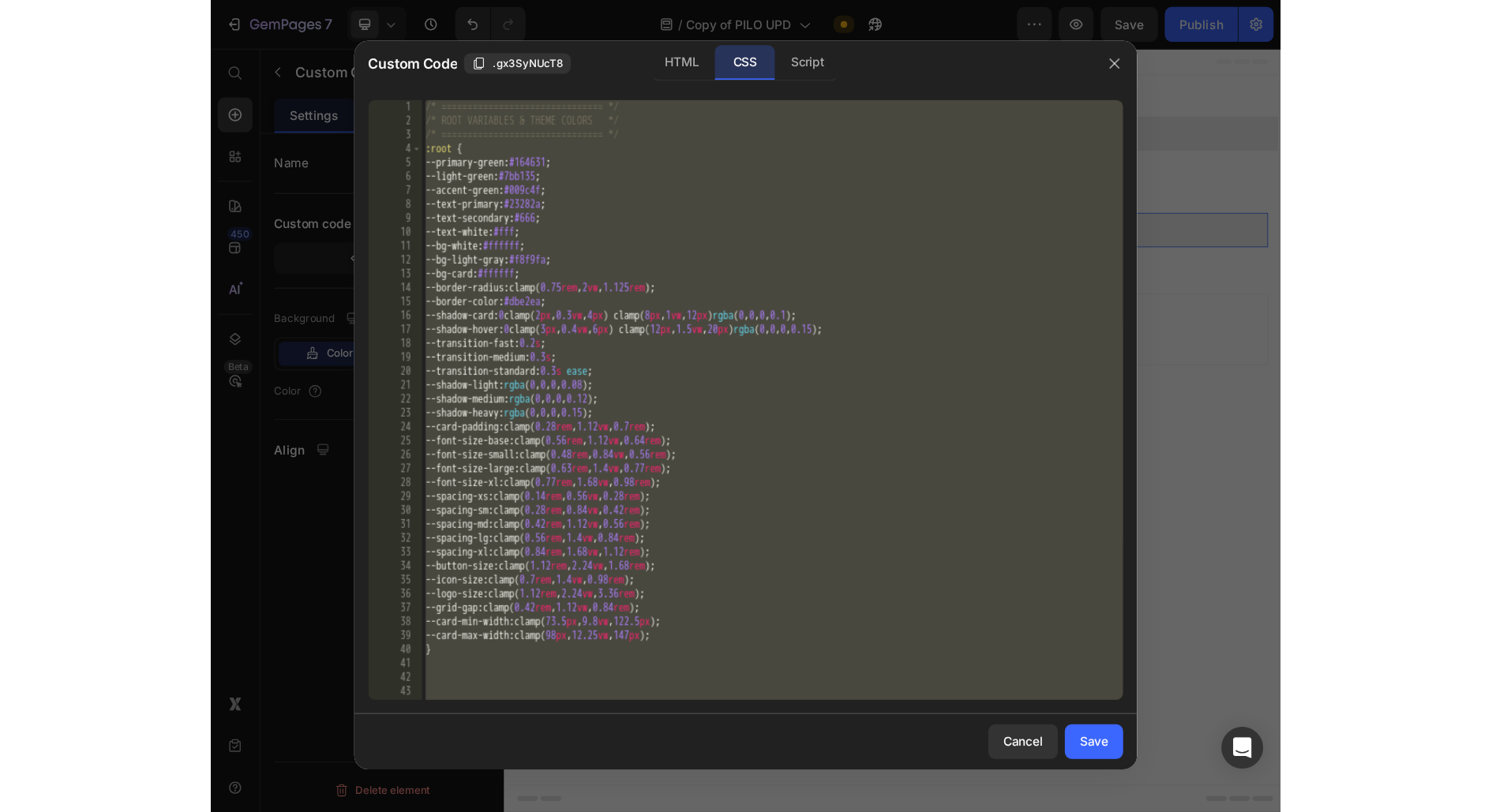 scroll, scrollTop: 25313, scrollLeft: 0, axis: vertical 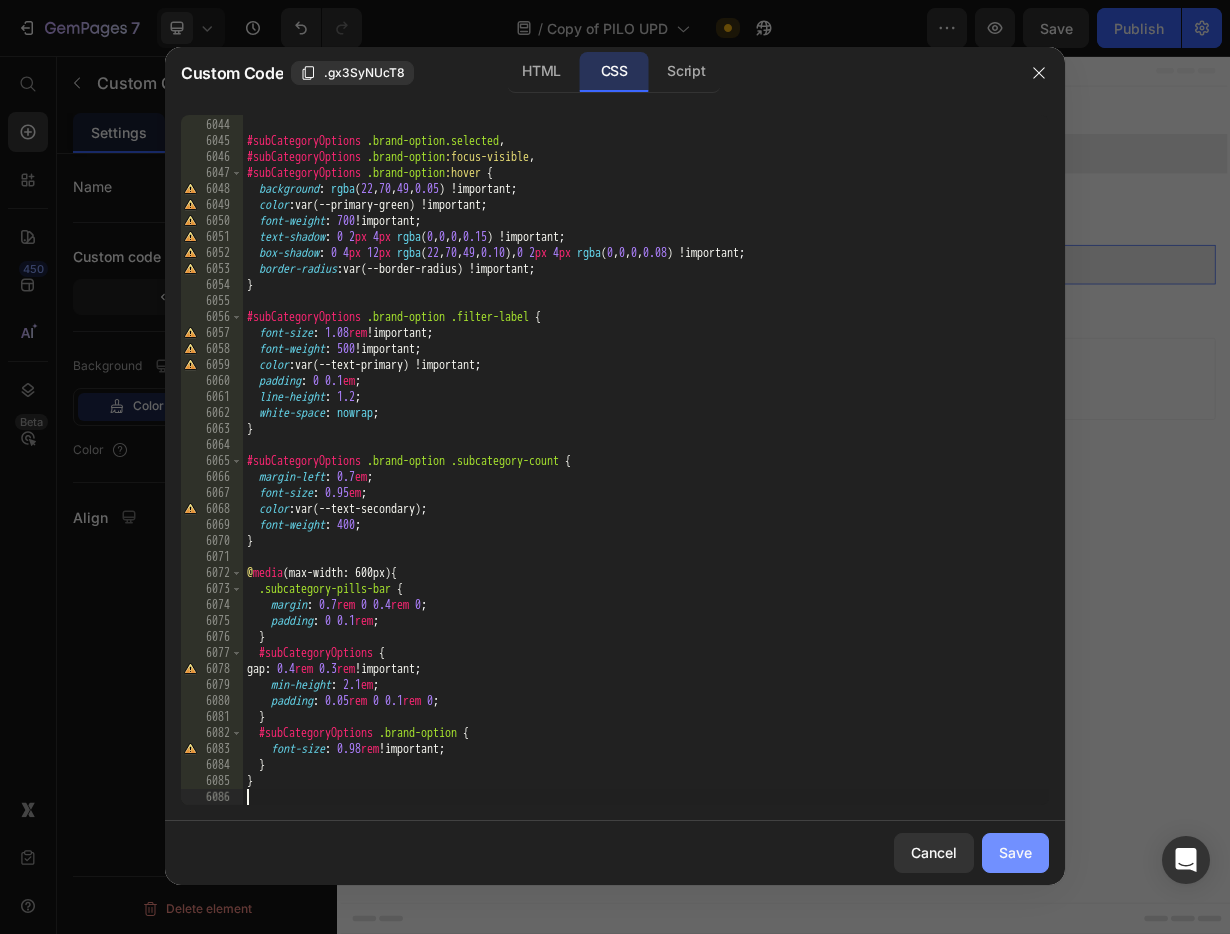 click on "Save" at bounding box center [1015, 852] 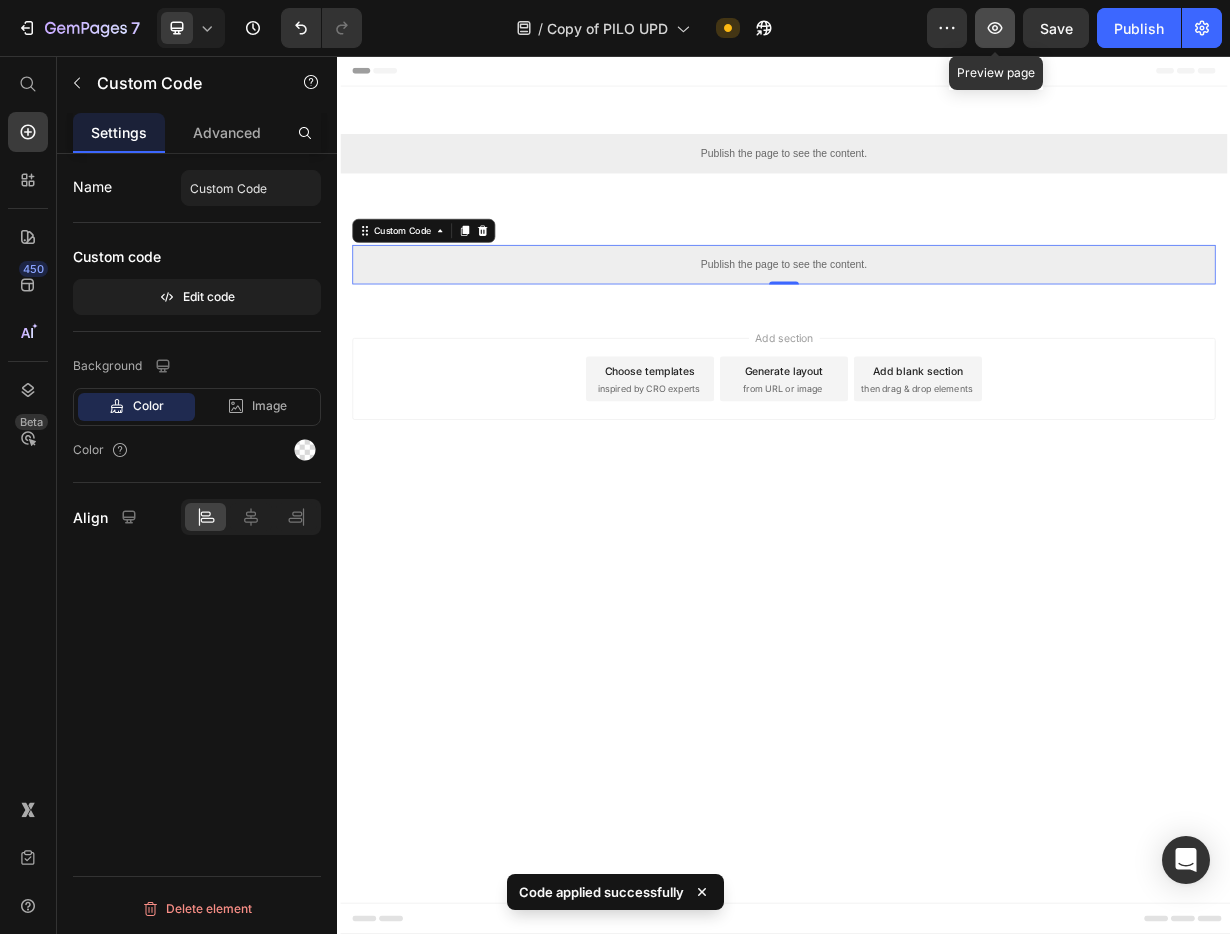 click 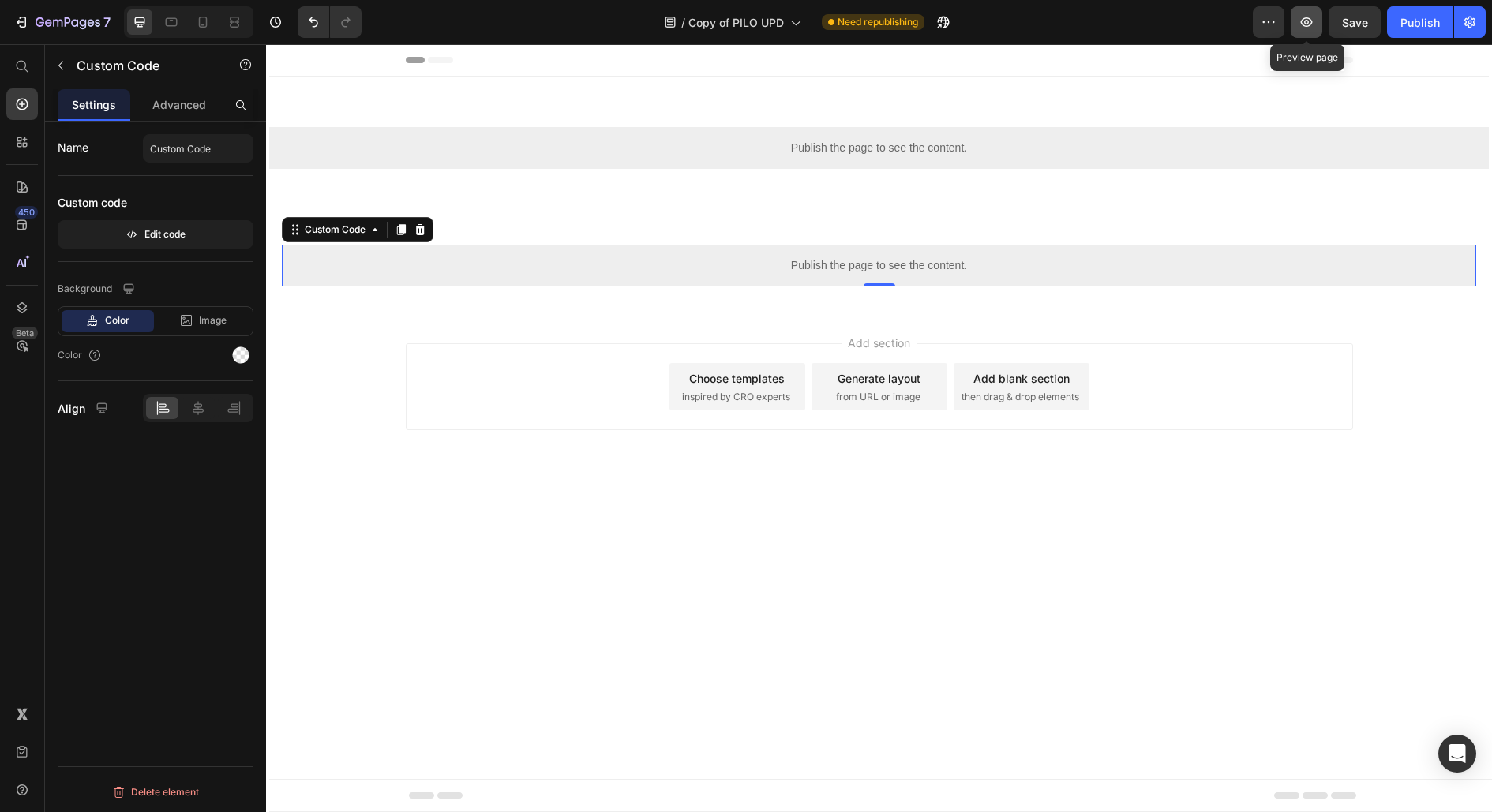 click 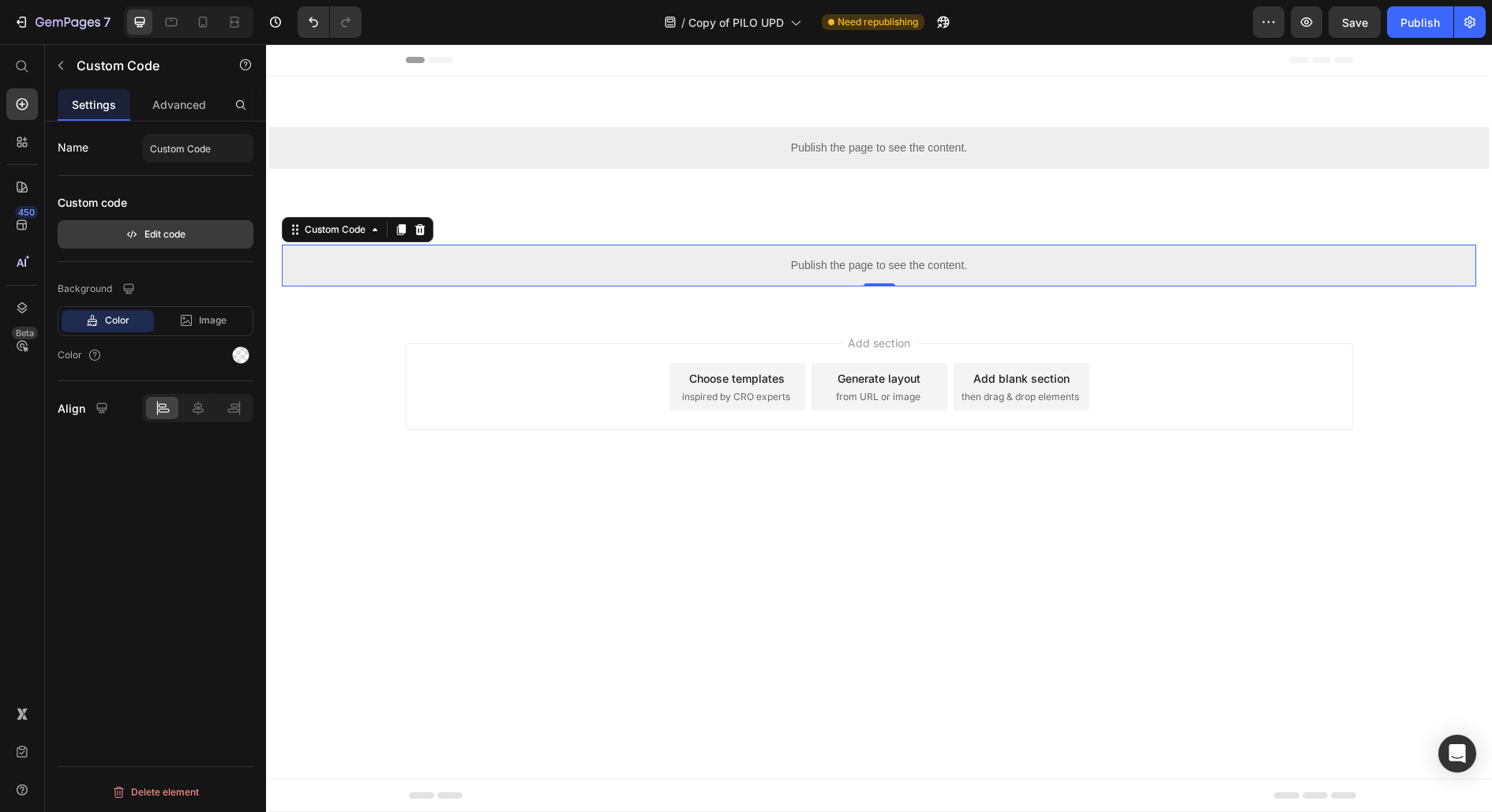 click on "Edit code" at bounding box center [156, 234] 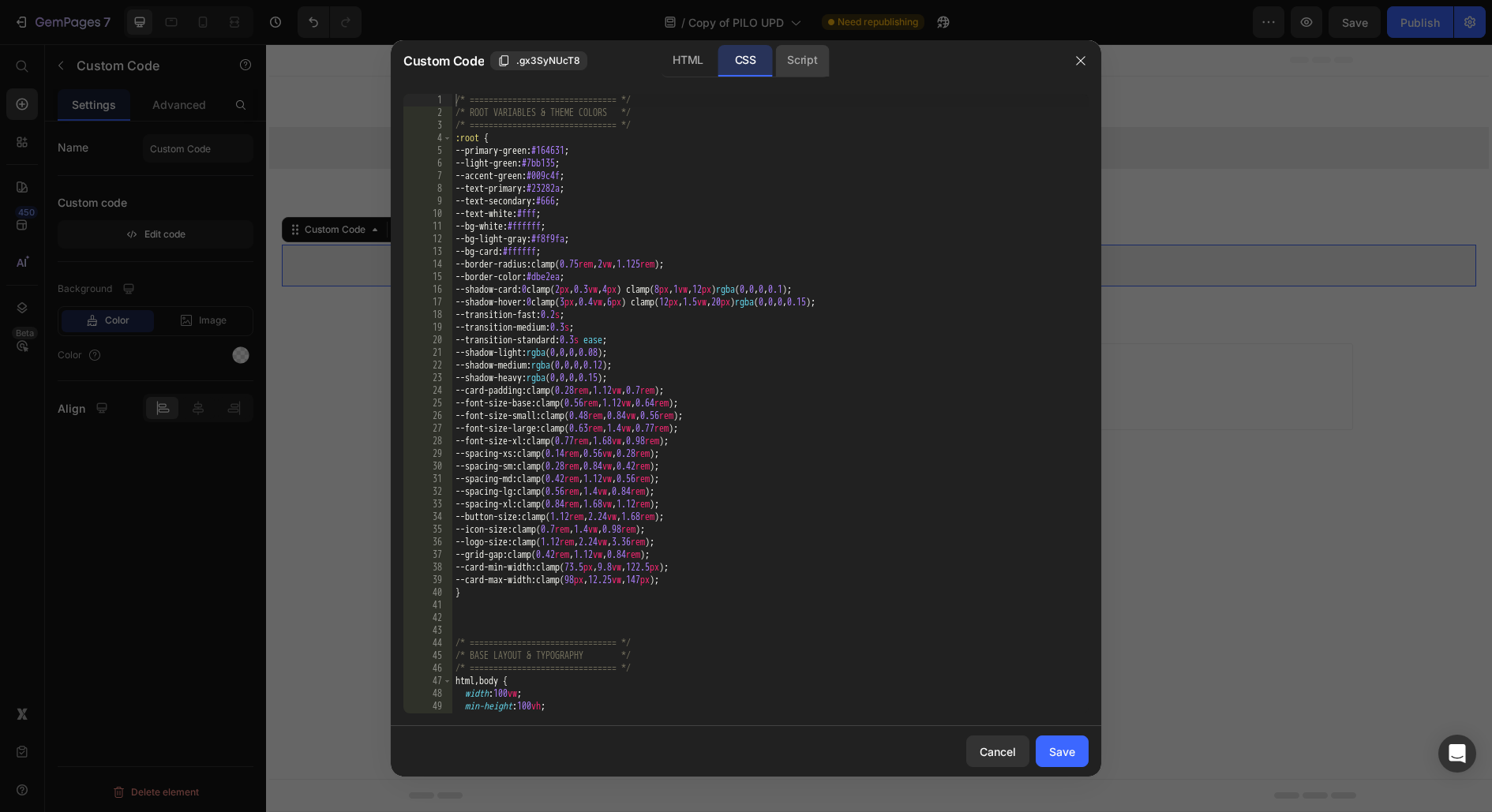 click on "Script" 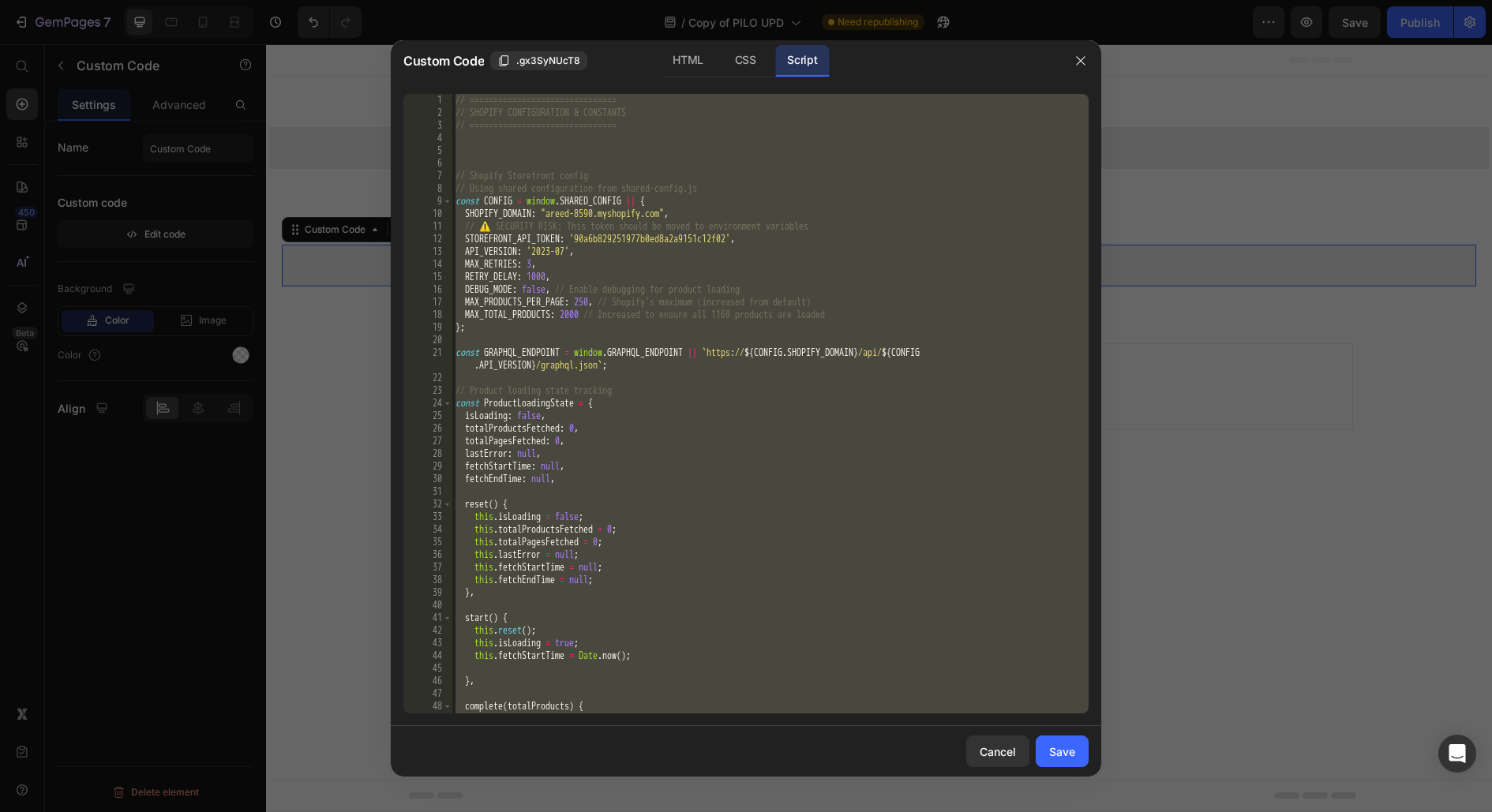 click on "// =============================== // SHOPIFY CONFIGURATION & CONSTANTS // =============================== // Shopify Storefront config // Using shared configuration from shared-config.js const CONFIG = window . SHARED_CONFIG || { SHOPIFY_DOMAIN : 'areed-8590.myshopify.com' , // ⚠️ SECURITY RISK: This token should be moved to environment variables STOREFRONT_API_TOKEN : '90a6b829251977b0ed8a2a9151c12f02' , API_VERSION : '2023-07' , MAX_RETRIES : 3 , RETRY_DELAY : 1000 , DEBUG_MODE : false , // Enable debugging for product loading MAX_PRODUCTS_PER_PAGE : 250 , // Shopify's maximum (increased from default) MAX_TOTAL_PRODUCTS : 2000 // Increased to ensure all 1169 products are loaded } ; const GRAPHQL_ENDPOINT = window . GRAPHQL_ENDPOINT || ` https:// ${ CONFIG . SHOPIFY_DOMAIN } /api/ ${ CONFIG . API_VERSION } /graphql.json ` ; // Product loading state tracking const ProductLoadingState = { isLoading : false , : 0}" at bounding box center (770, 416) 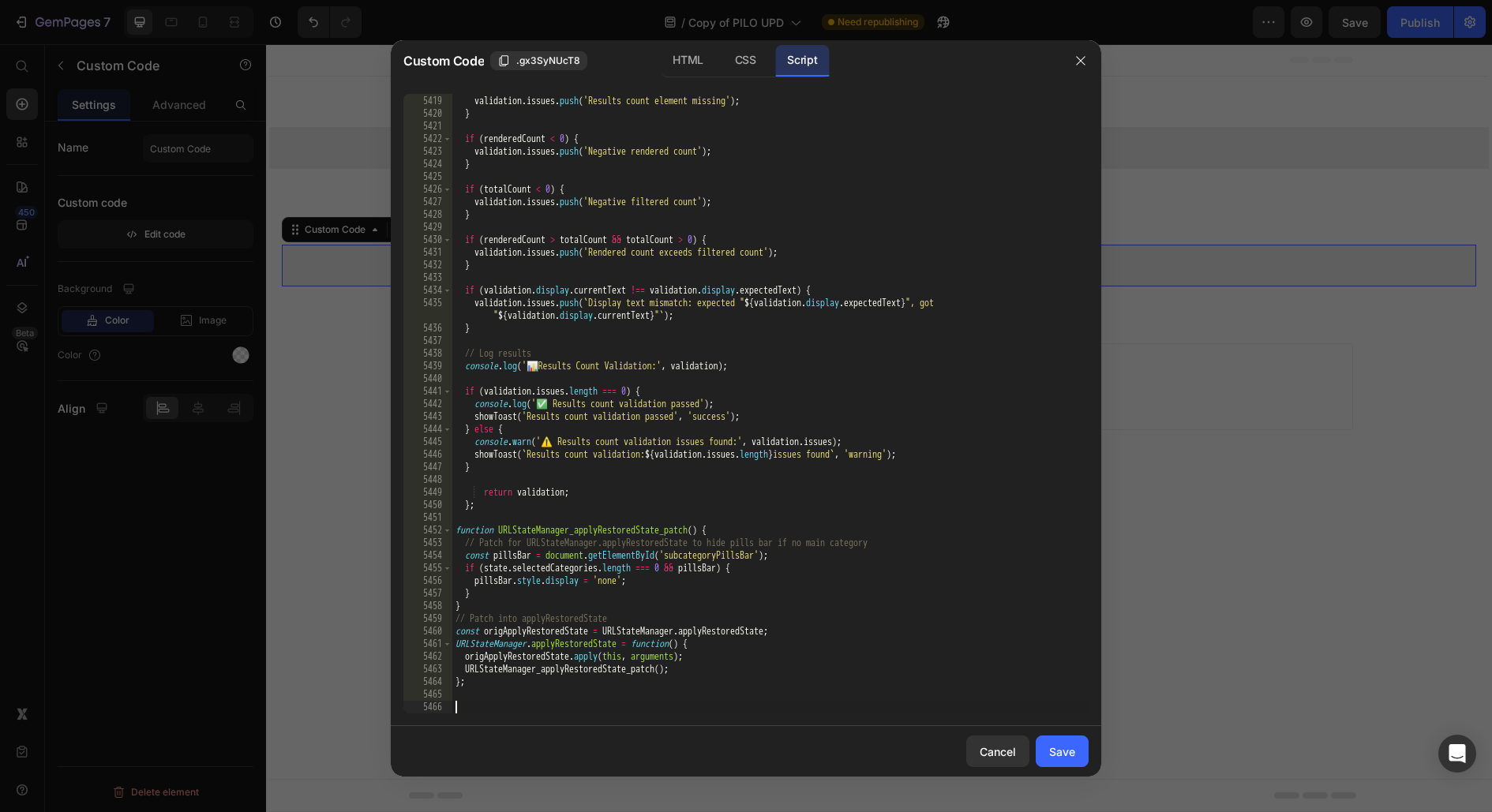 scroll, scrollTop: 25238, scrollLeft: 0, axis: vertical 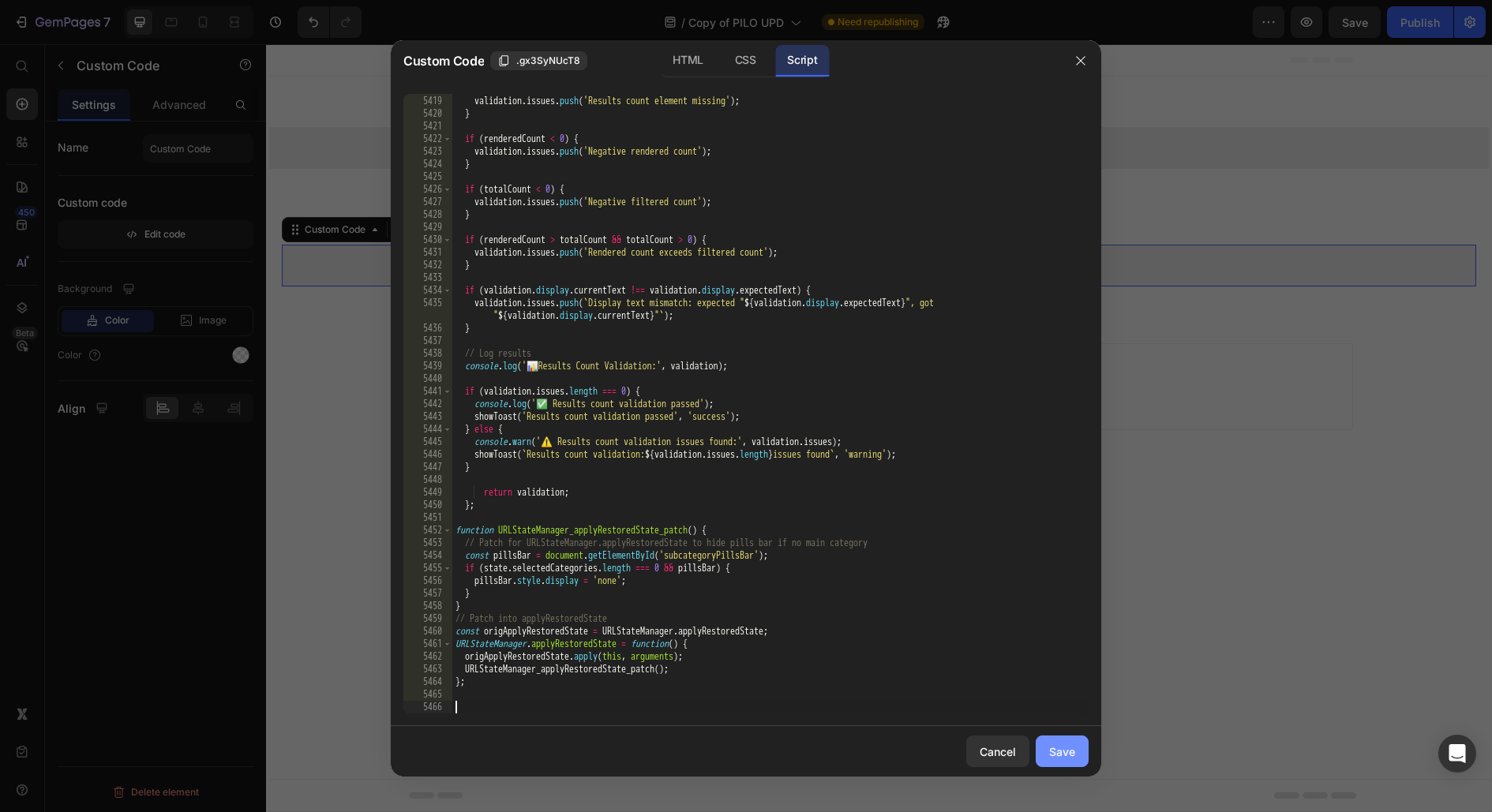 click on "Save" at bounding box center (1062, 751) 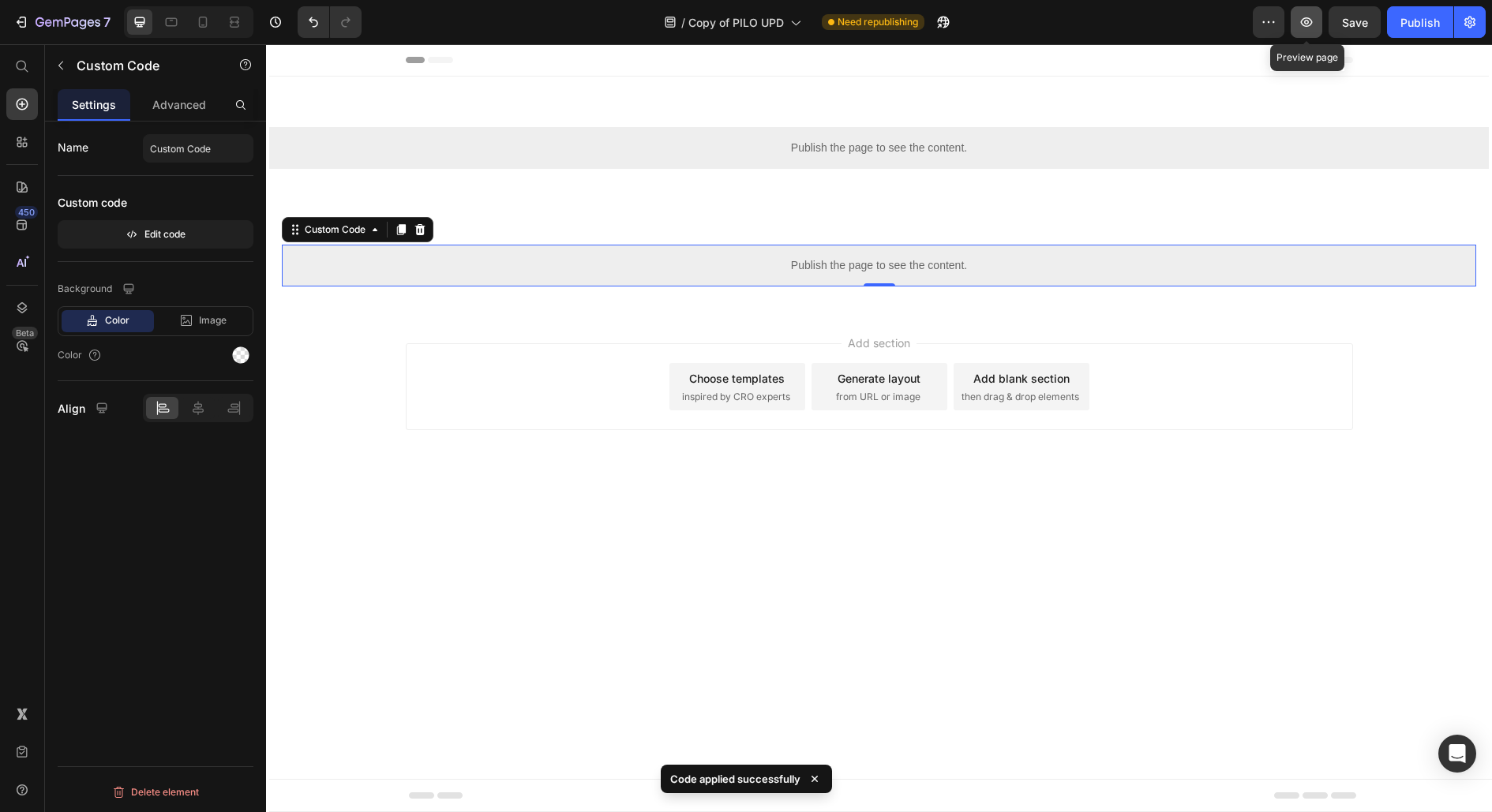 click 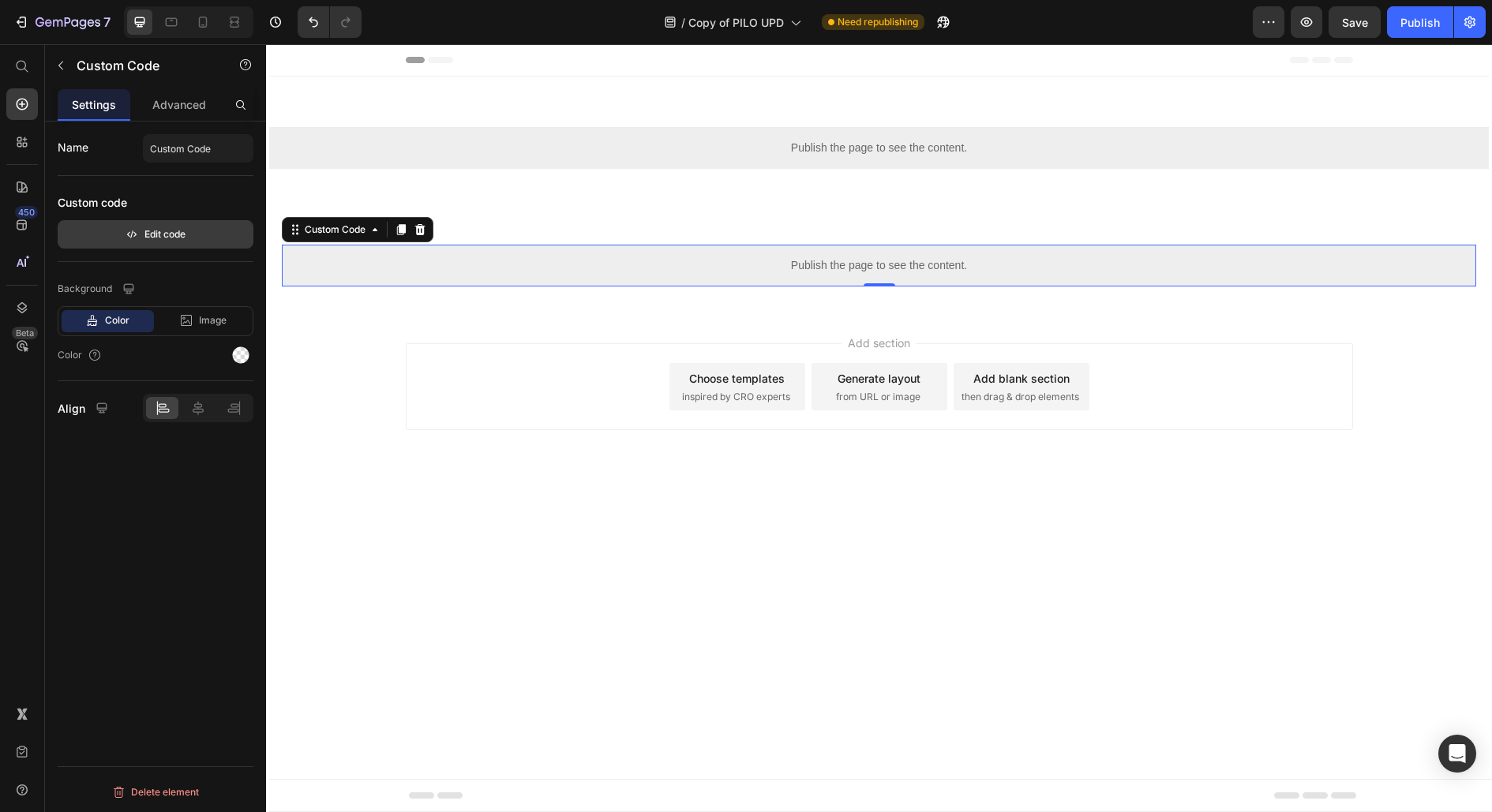 click on "Edit code" at bounding box center (156, 234) 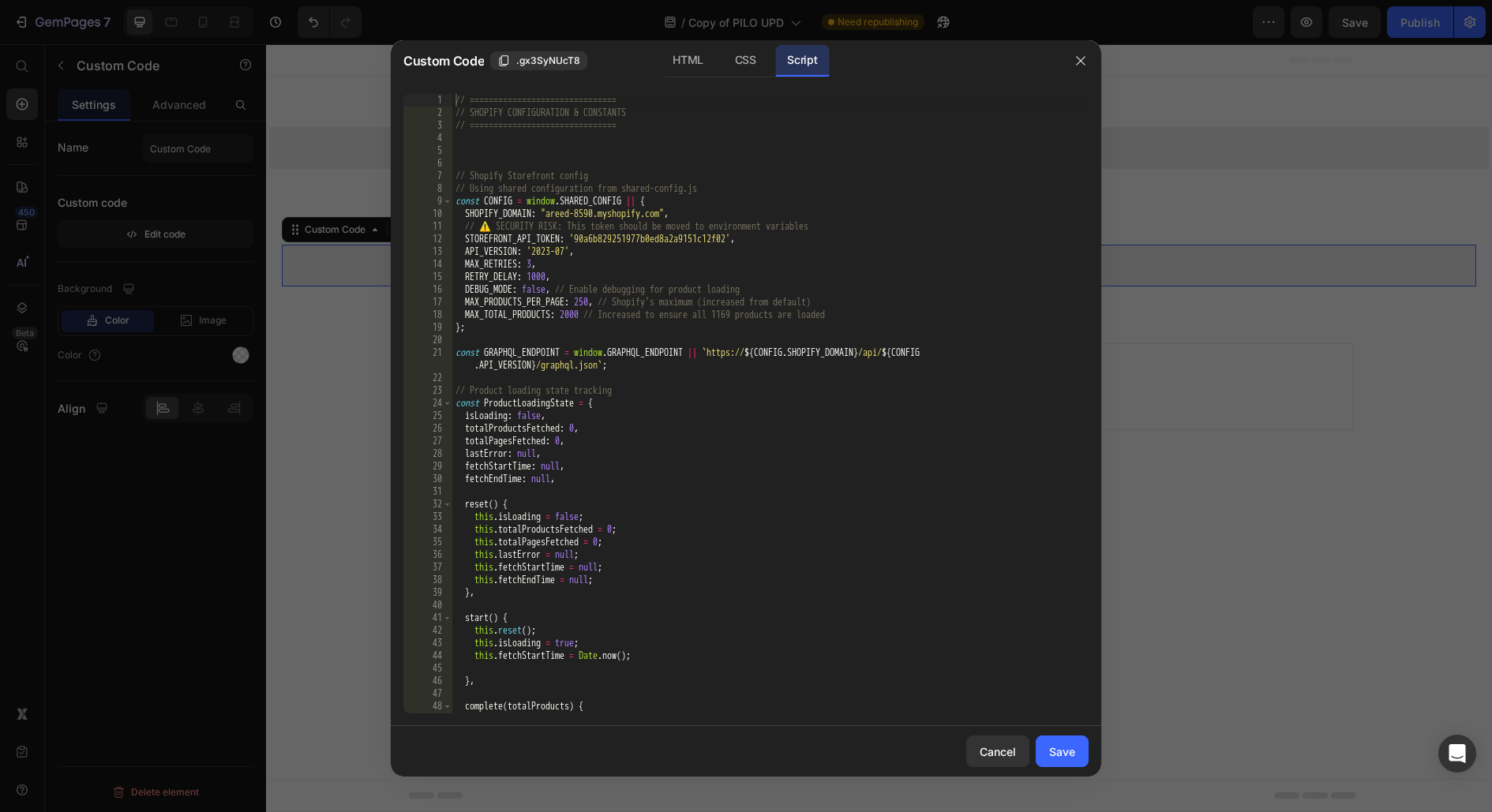 click on "// =============================== // SHOPIFY CONFIGURATION & CONSTANTS // =============================== // Shopify Storefront config // Using shared configuration from shared-config.js const CONFIG = window . SHARED_CONFIG || { SHOPIFY_DOMAIN : 'areed-8590.myshopify.com' , // ⚠️ SECURITY RISK: This token should be moved to environment variables STOREFRONT_API_TOKEN : '90a6b829251977b0ed8a2a9151c12f02' , API_VERSION : '2023-07' , MAX_RETRIES : 3 , RETRY_DELAY : 1000 , DEBUG_MODE : false , // Enable debugging for product loading MAX_PRODUCTS_PER_PAGE : 250 , // Shopify's maximum (increased from default) MAX_TOTAL_PRODUCTS : 2000 // Increased to ensure all 1169 products are loaded } ; const GRAPHQL_ENDPOINT = window . GRAPHQL_ENDPOINT || ` https:// ${ CONFIG . SHOPIFY_DOMAIN } /api/ ${ CONFIG . API_VERSION } /graphql.json ` ; // Product loading state tracking const ProductLoadingState = { isLoading : false , : 0}" at bounding box center [770, 416] 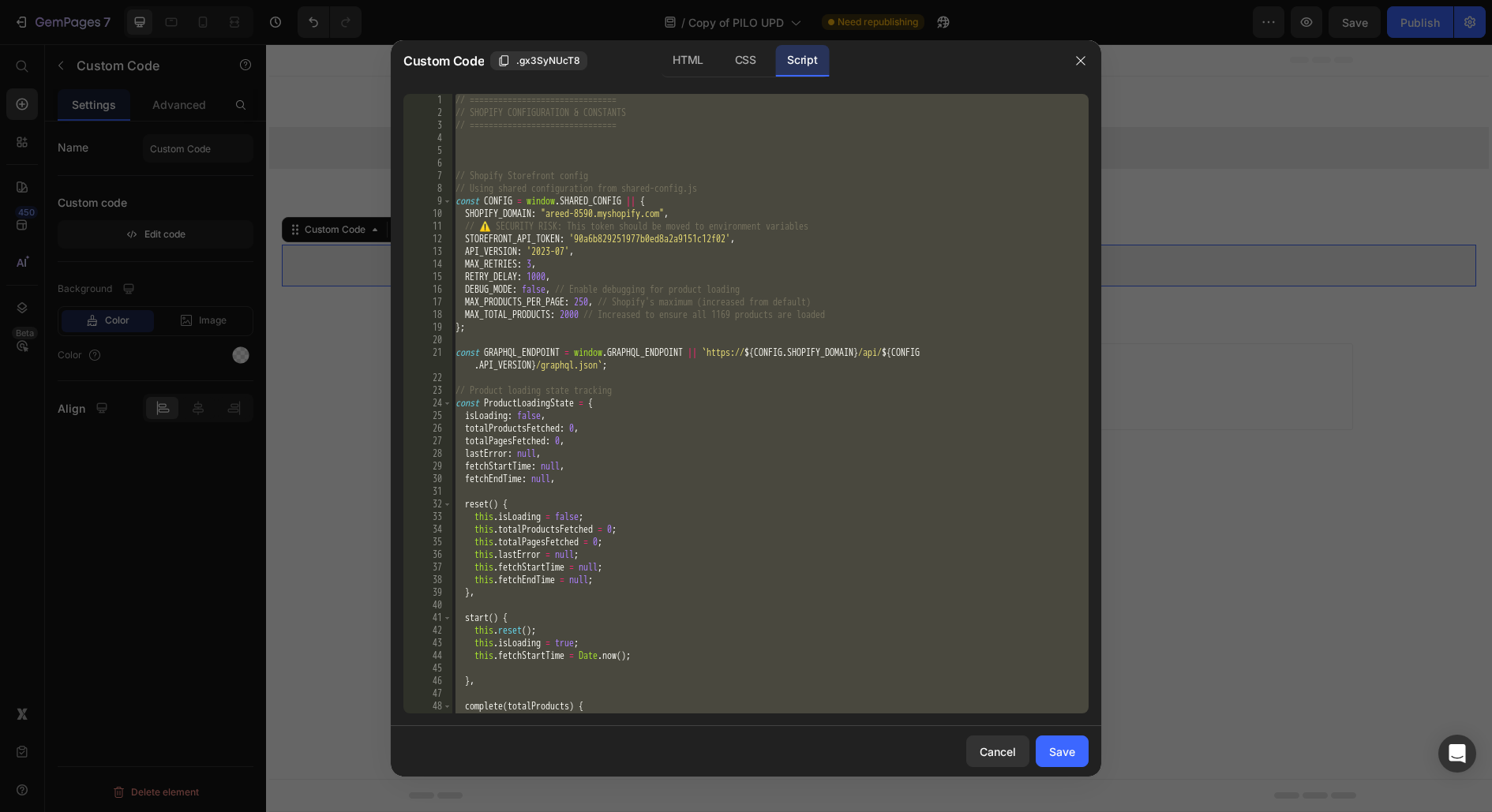 paste 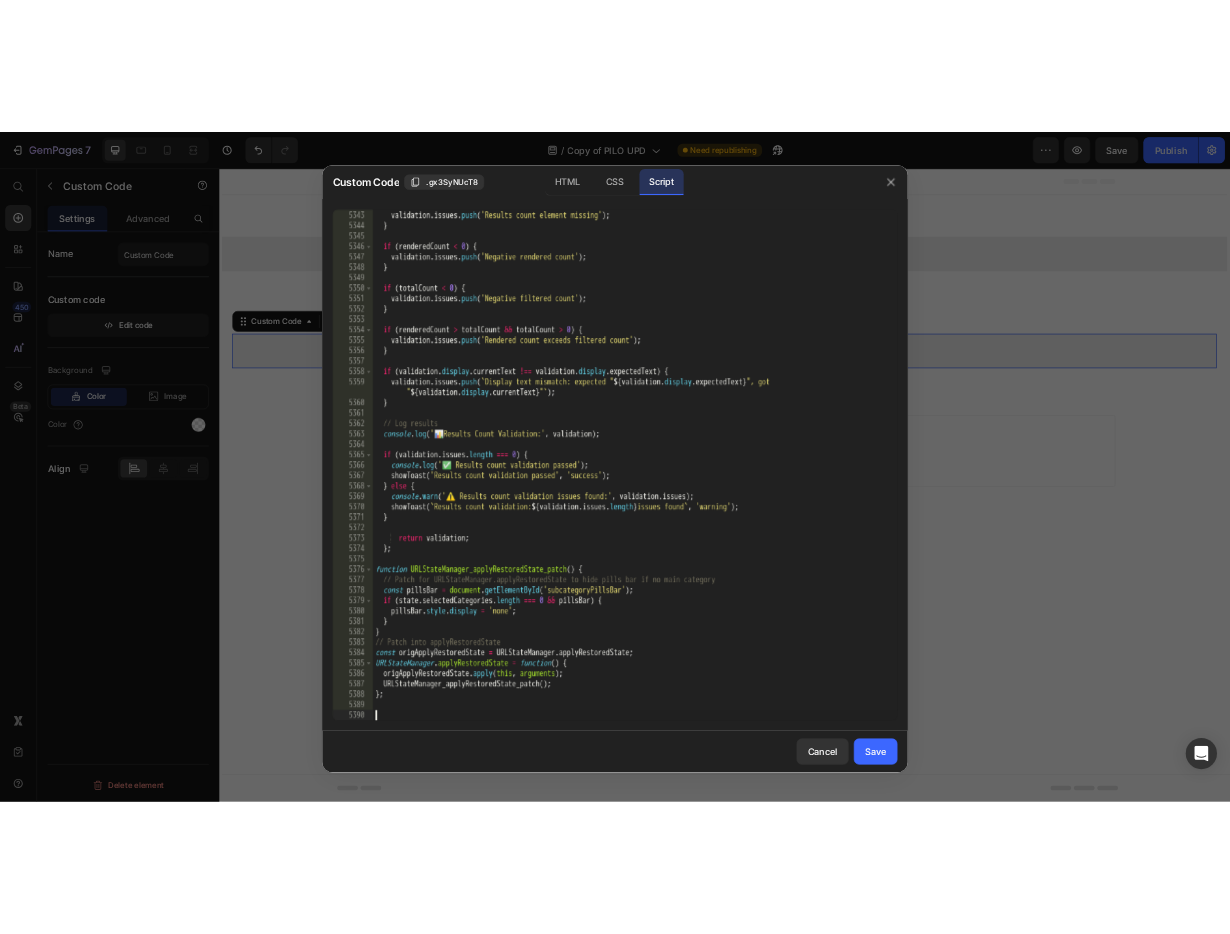scroll, scrollTop: 31983, scrollLeft: 0, axis: vertical 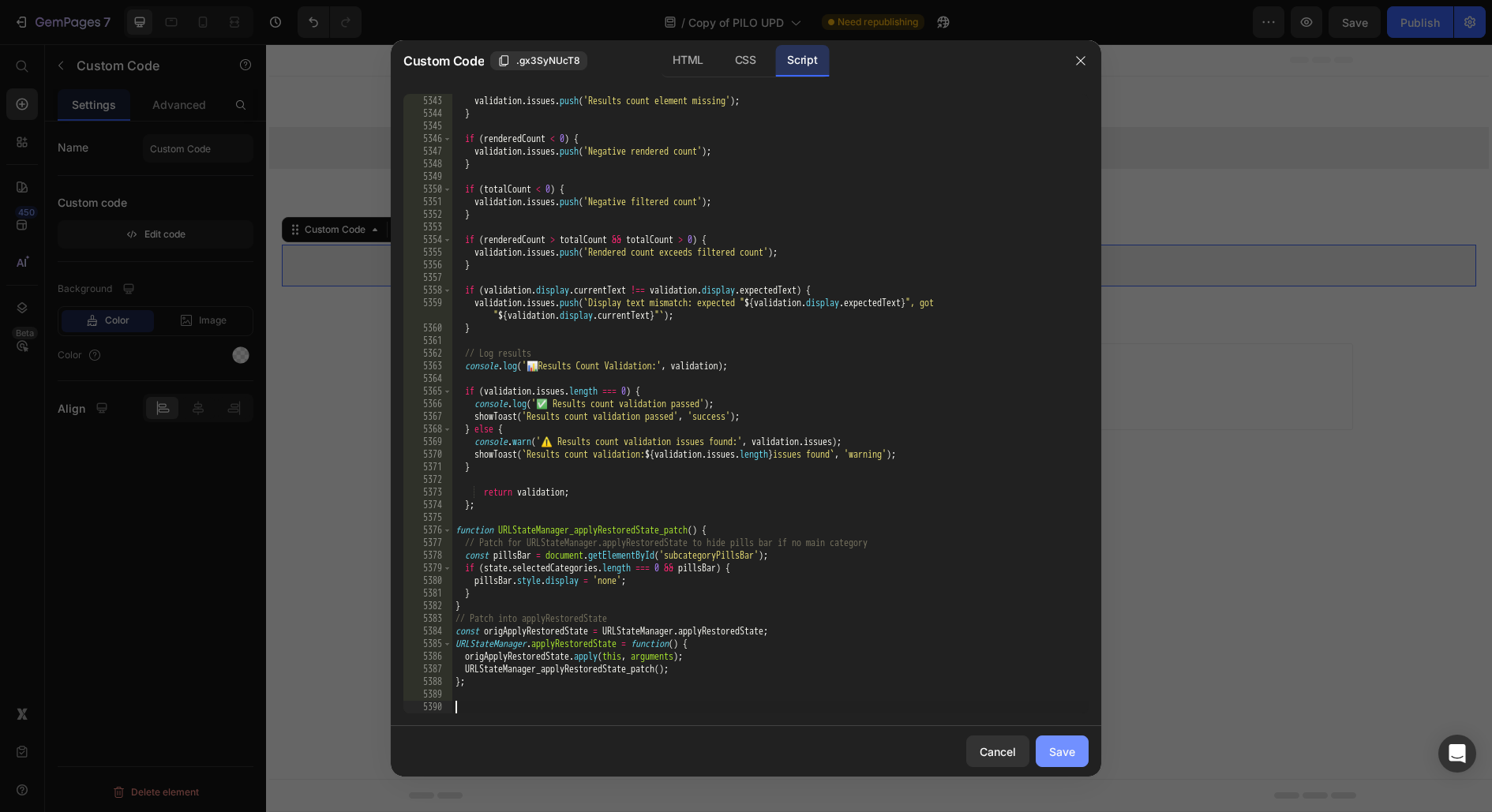 click on "Save" at bounding box center (1062, 751) 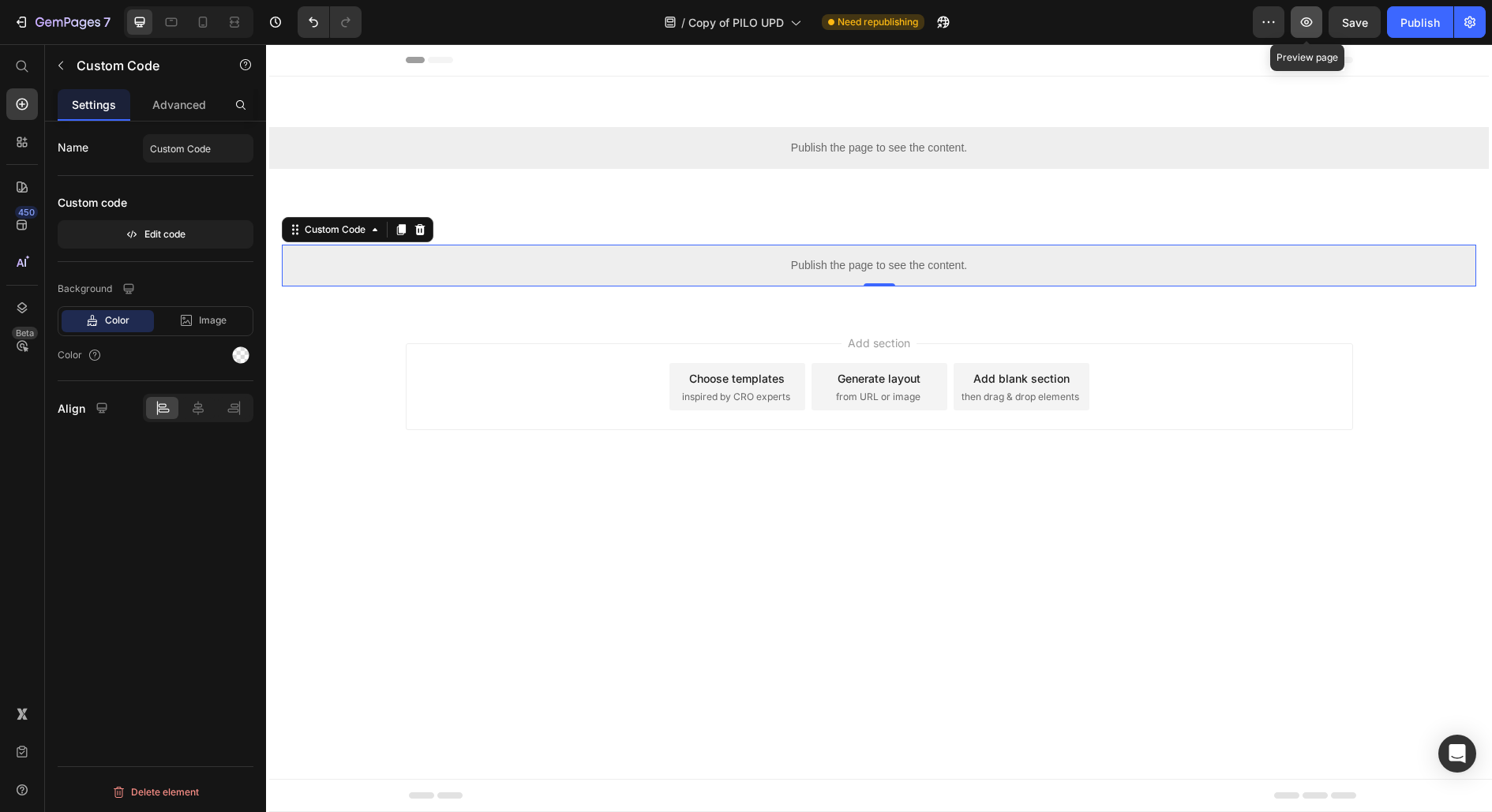 click 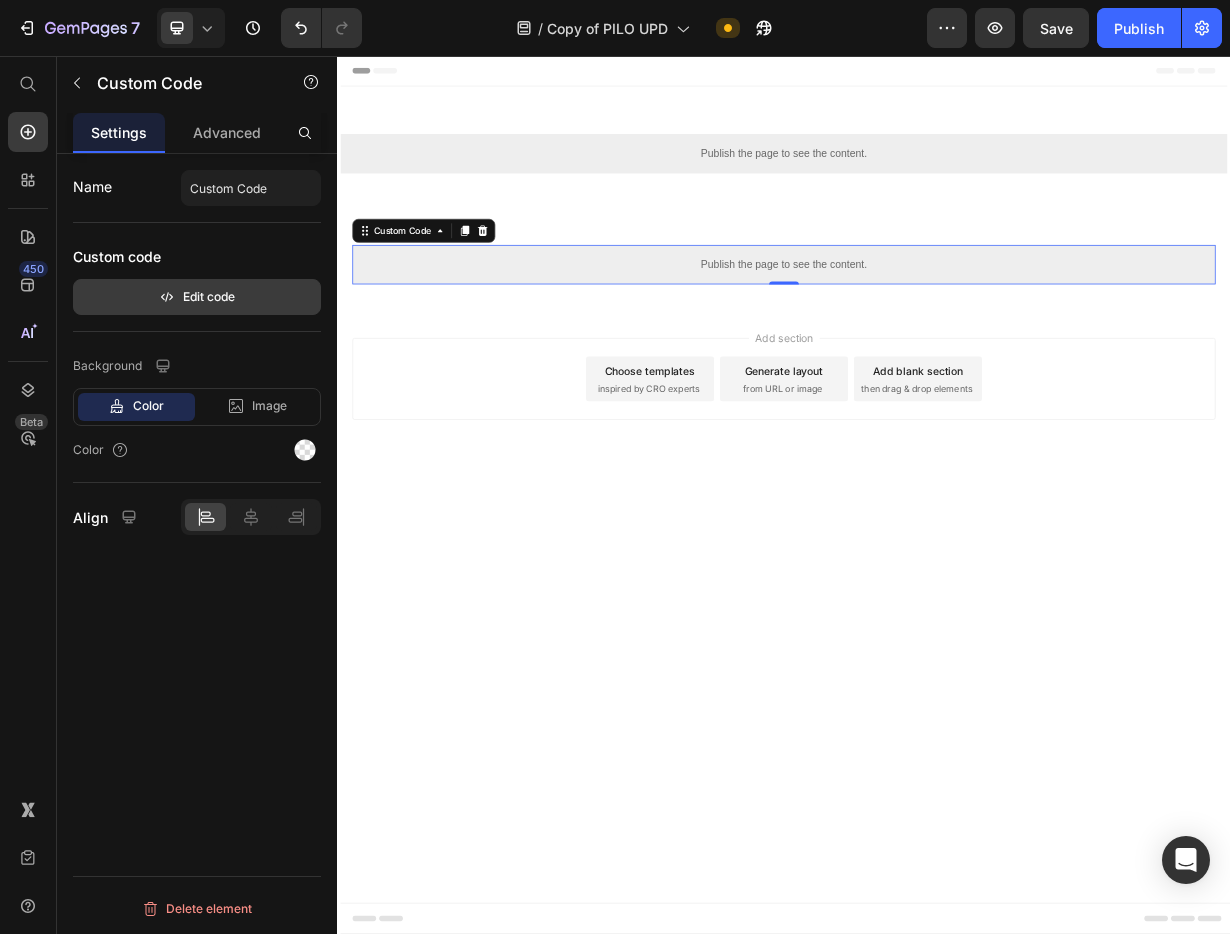 click on "Edit code" at bounding box center (197, 297) 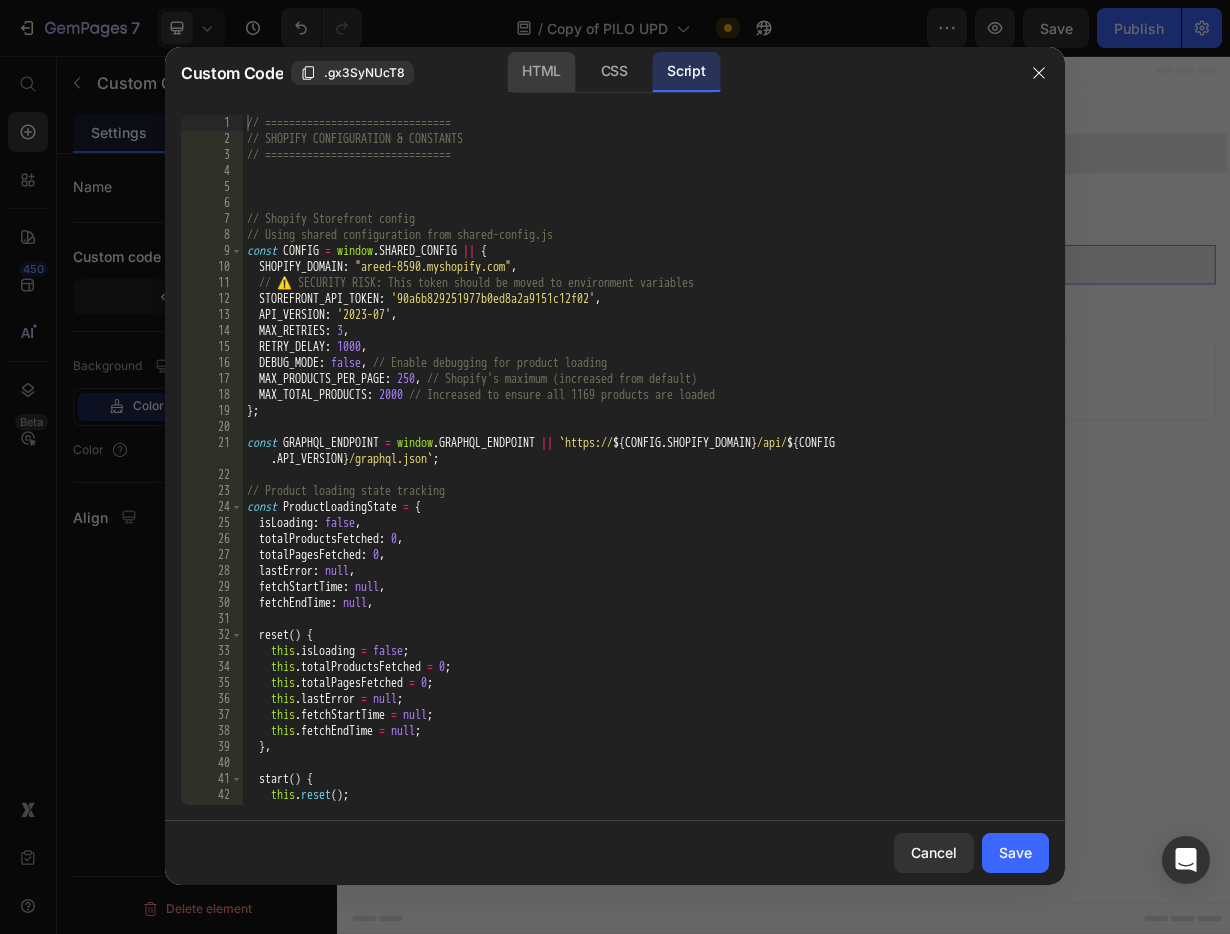 click on "HTML" 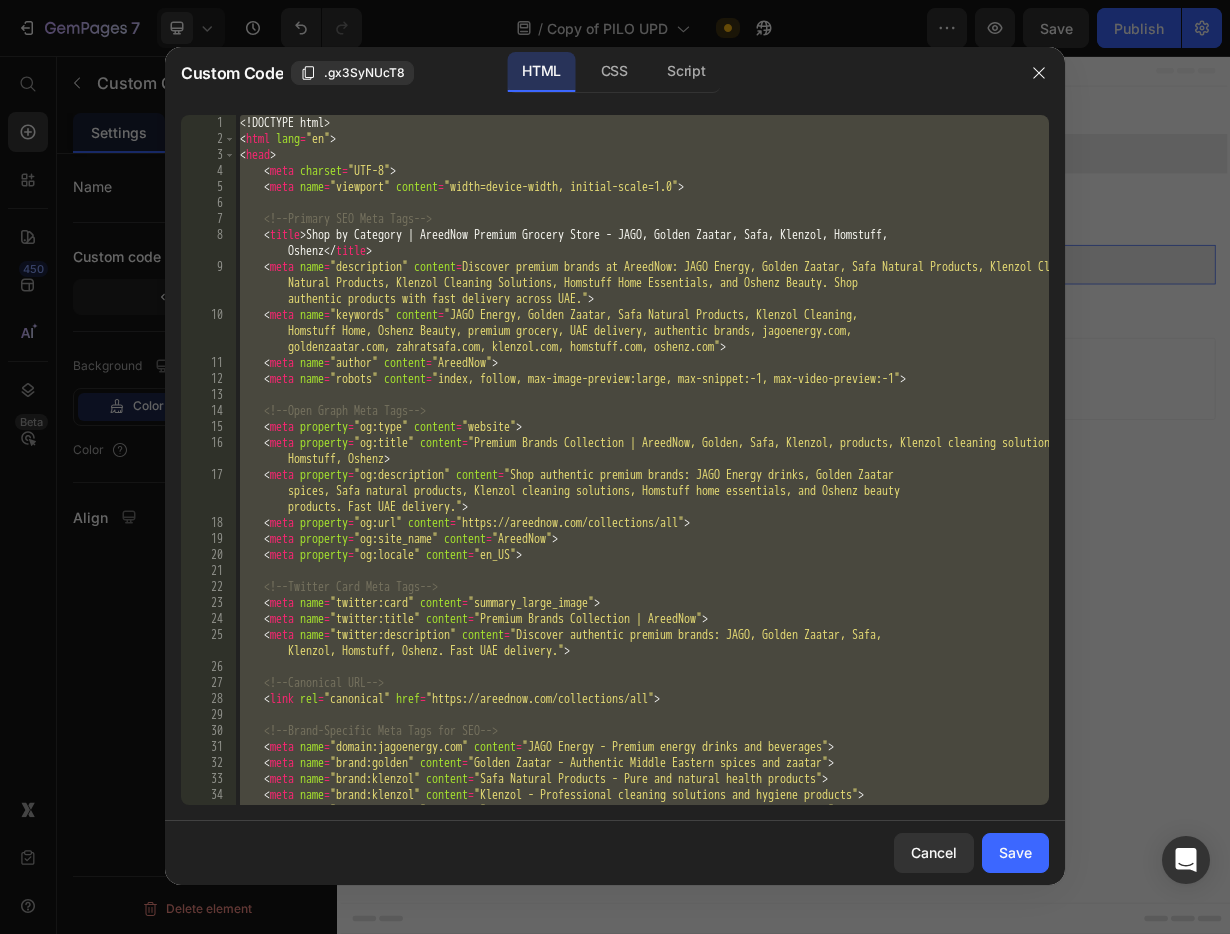 click on "John Smith" at bounding box center (642, 476) 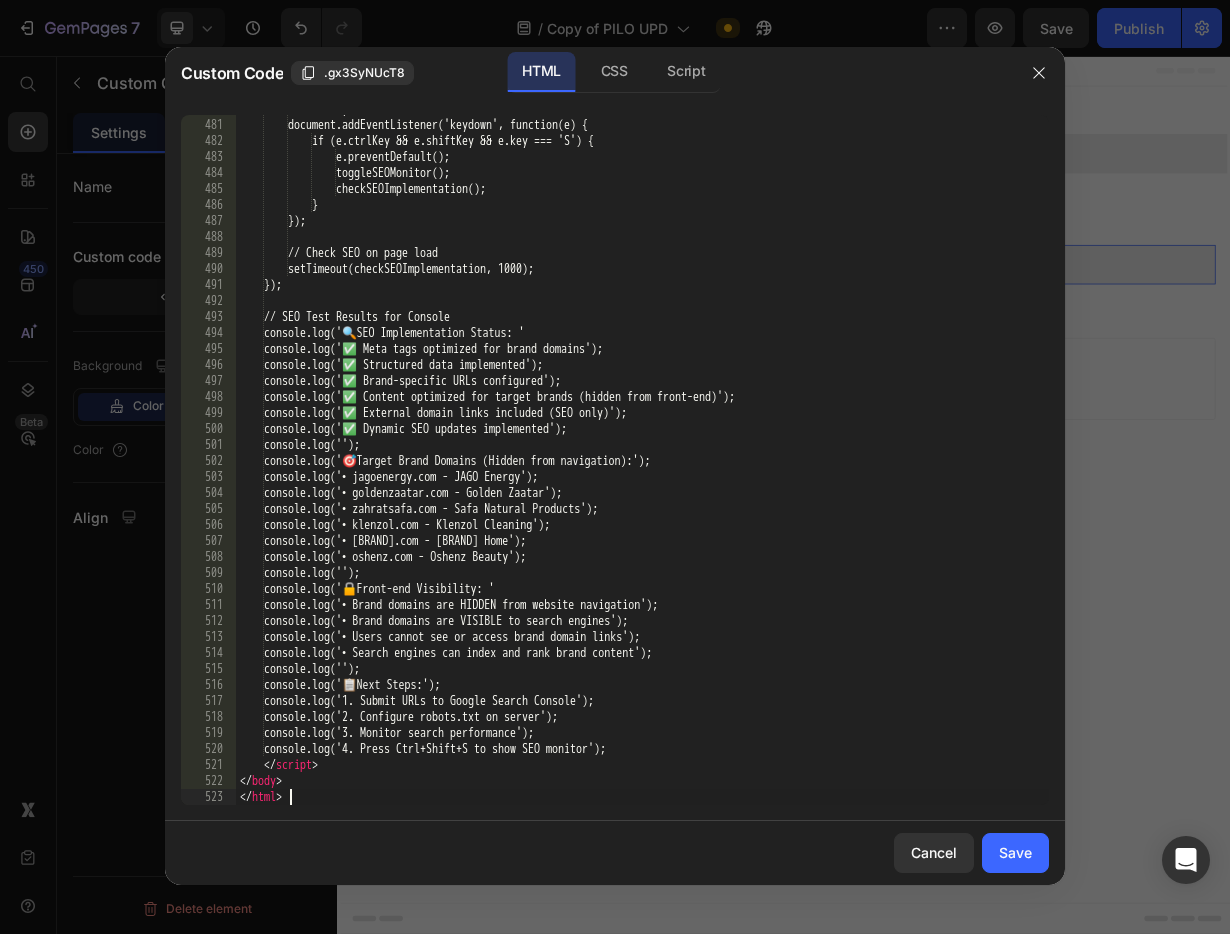 scroll, scrollTop: 8526, scrollLeft: 0, axis: vertical 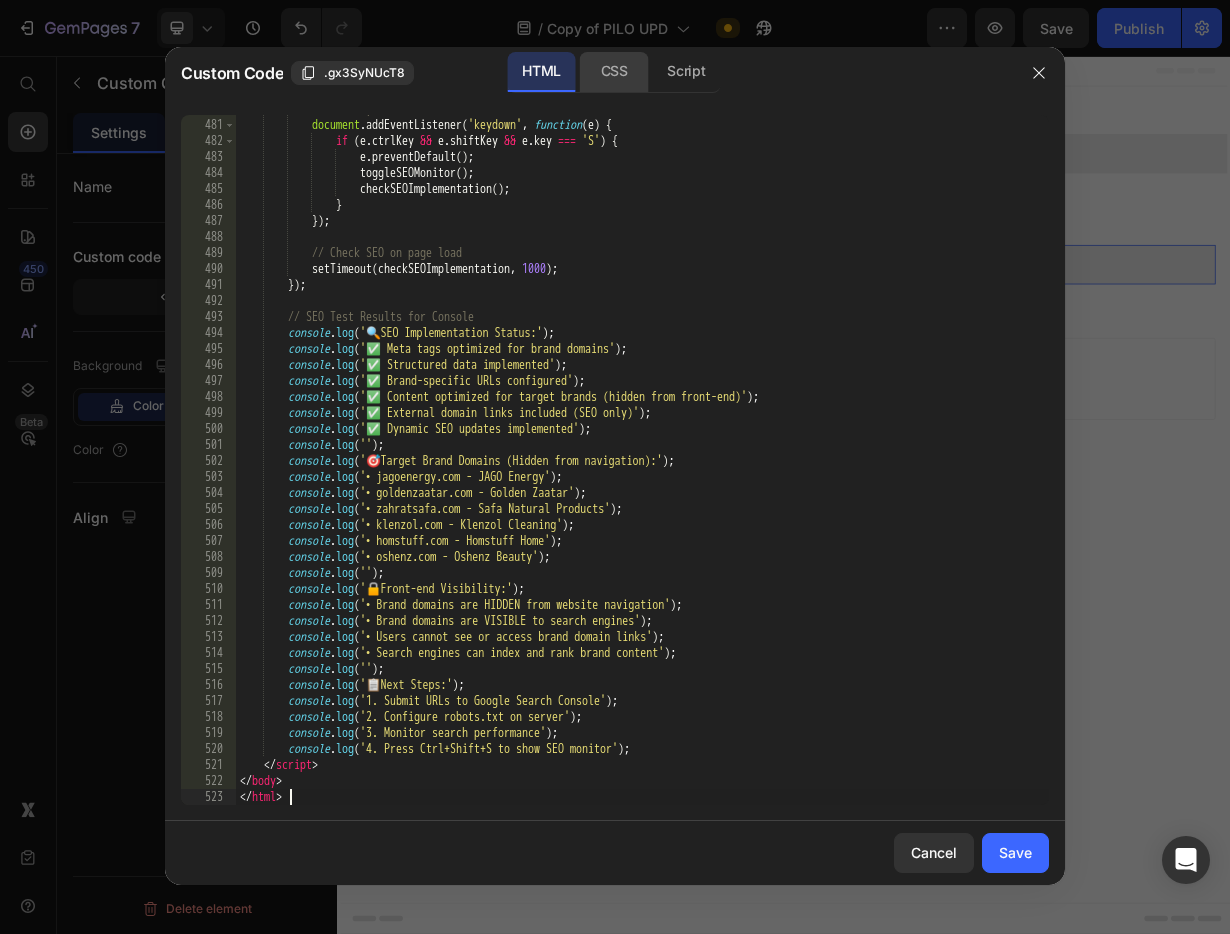 click on "CSS" 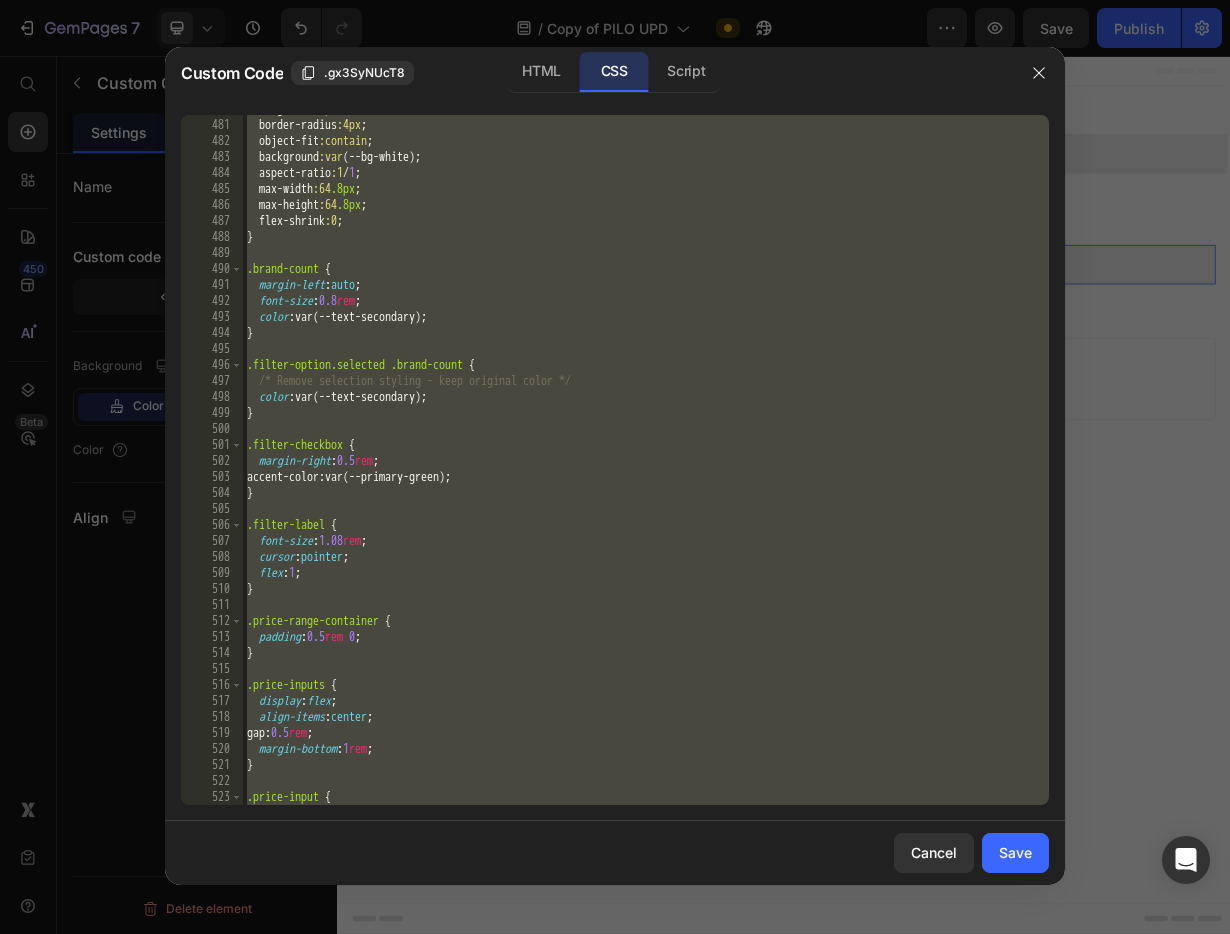 click on "height :64 .8px ;    border-radius :4px ;    object-fit :contain ;    background :var ( --bg-white );    aspect-ratio :1 / 1 ;    max-width :64 .8px ;    max-height :64 .8px ;    flex-shrink :0 ; } .brand-count   {    margin-left : auto ;    font-size : 0.8 rem ;    color : var(--text-secondary) ; } .filter-option.selected   .brand-count   {    /* Remove selection styling - keep original color */    color :  var(--text-secondary) ; } .filter-checkbox   {    margin-right : 0.5 rem ;   accent-color : var(--primary-green) ; } .filter-label   {    font-size : 1.08 rem ;    cursor : pointer ;    flex : 1 ; } .price-range-container   {    padding : 0.5 rem   0 ; } .price-inputs   {    display : flex ;    align-items : center ;   gap : 0.5 rem ;    margin-bottom : 1 rem ; } .price-input   {    flex : 1 ;" at bounding box center [646, 462] 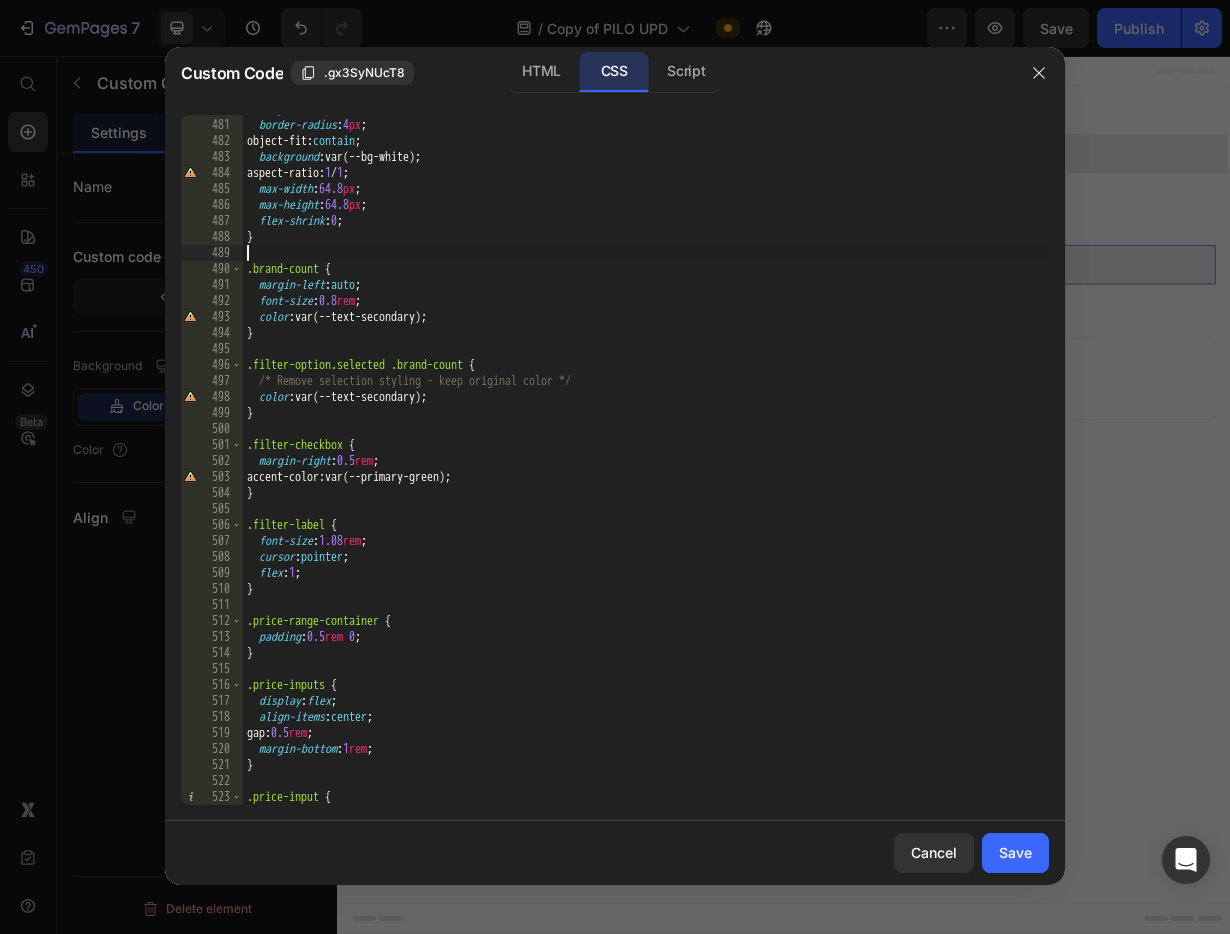 type on "}" 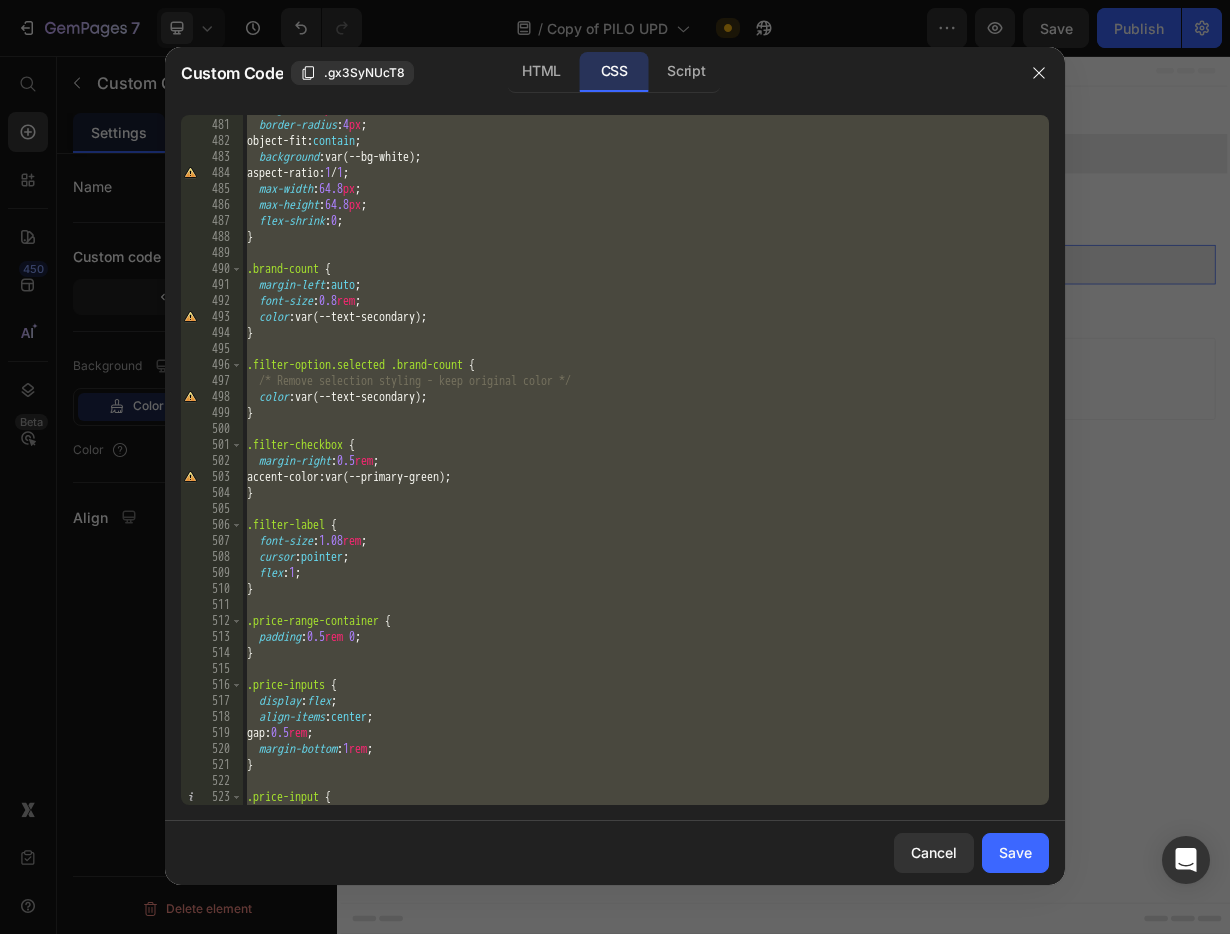 paste 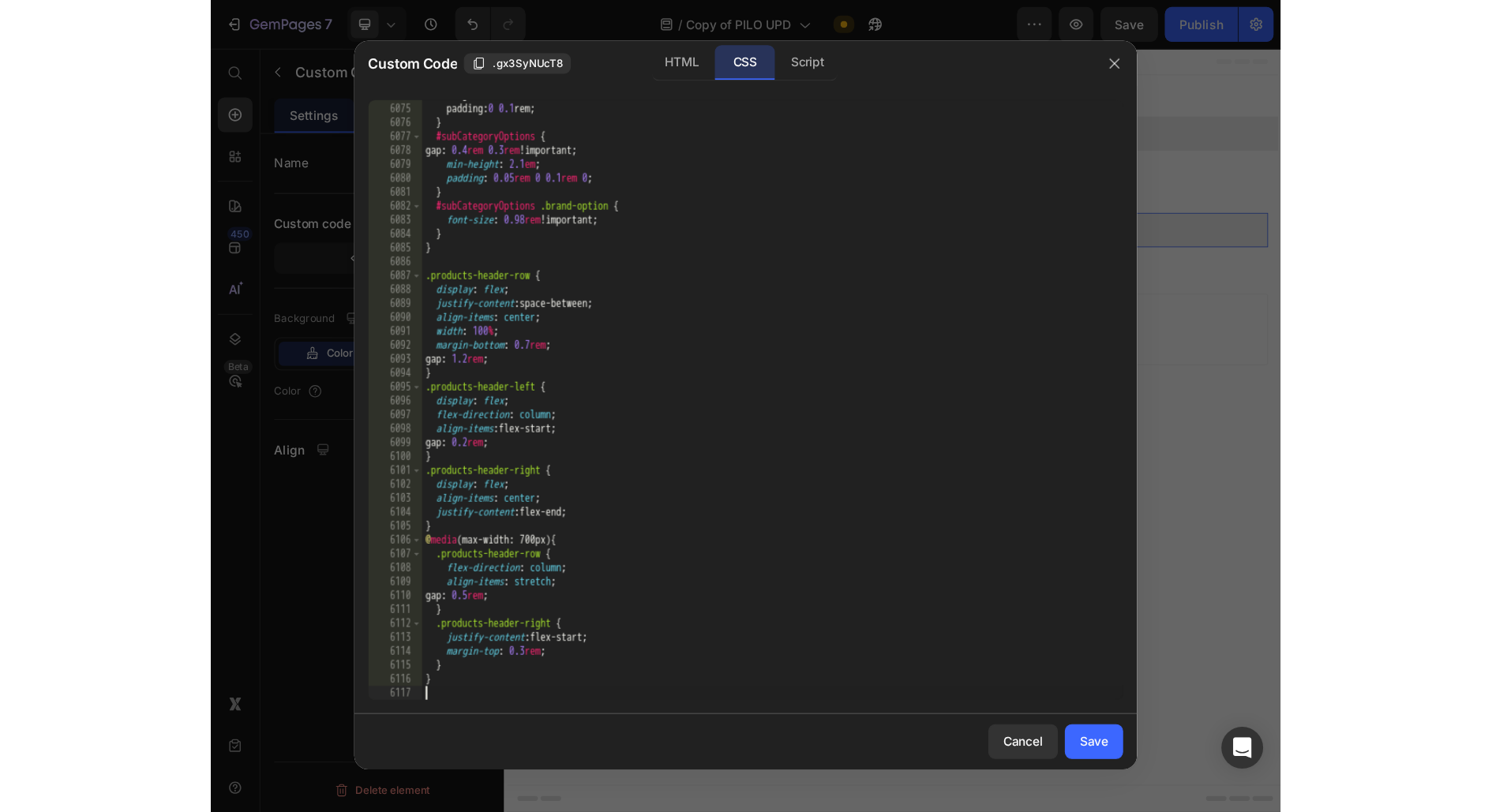 scroll, scrollTop: 25313, scrollLeft: 0, axis: vertical 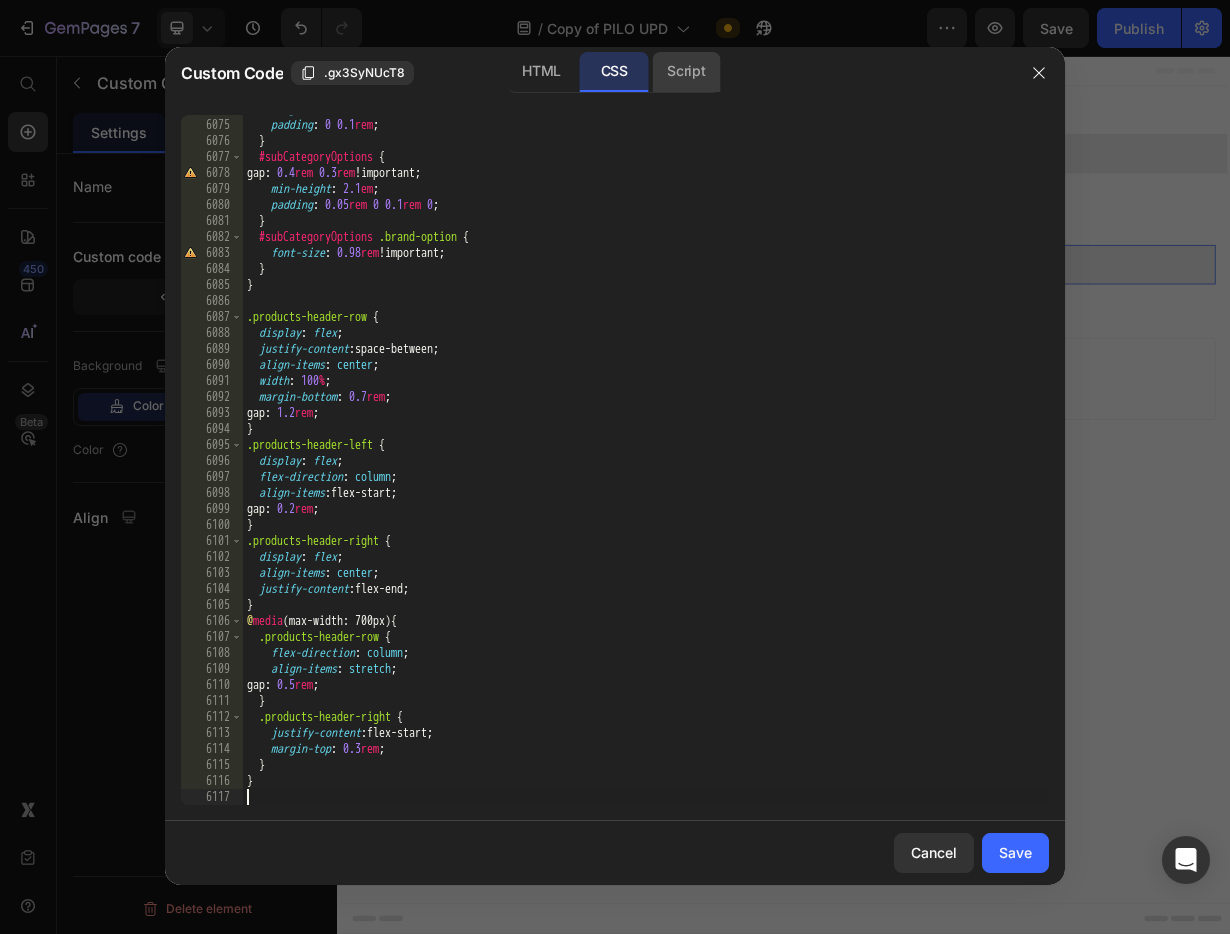 click on "Script" 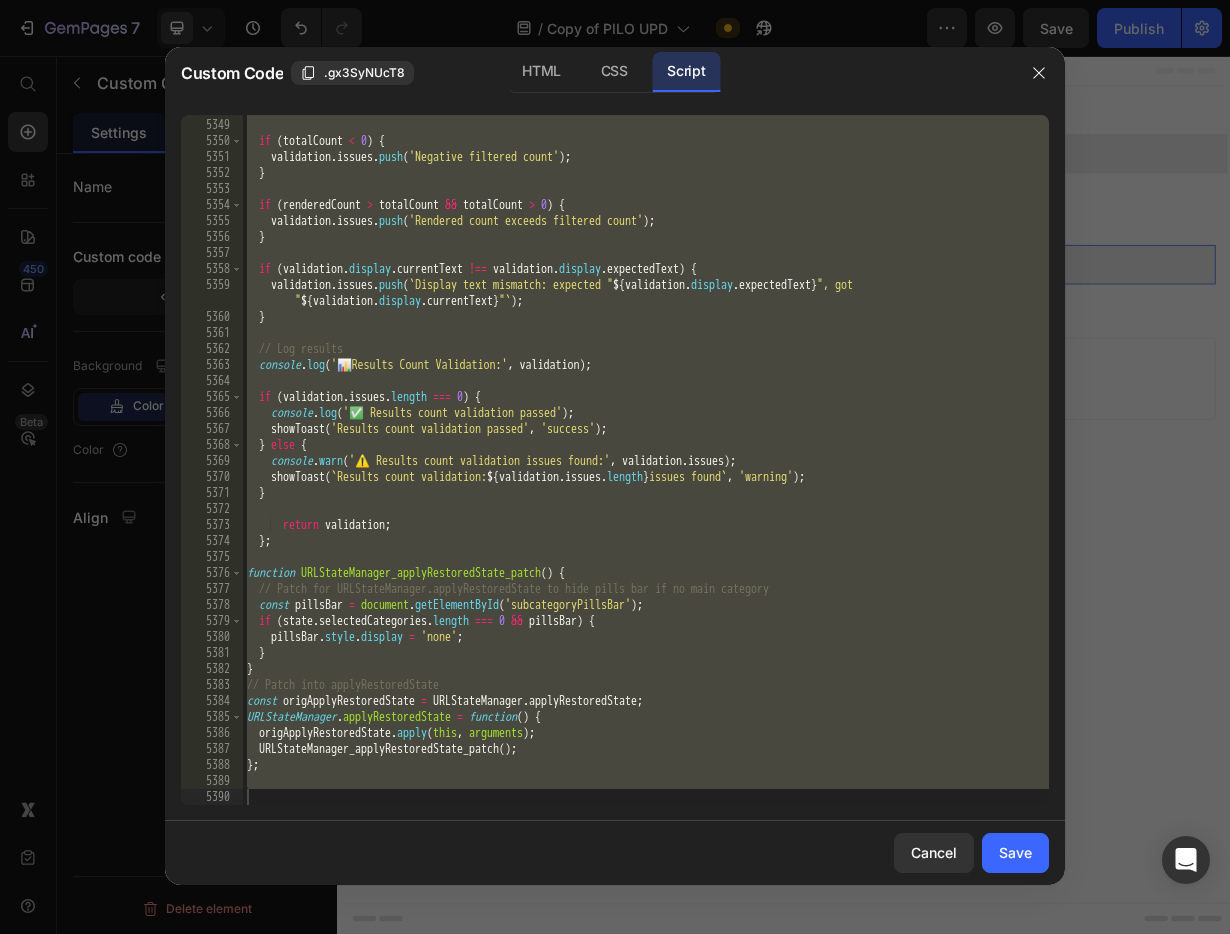 click on "}       if   ( totalCount   <   0 )   {      validation . issues . push ( 'Negative filtered count' ) ;    }       if   ( renderedCount   >   totalCount   &&   totalCount   >   0 )   {      validation . issues . push ( 'Rendered count exceeds filtered count' ) ;    }       if   ( validation . display . currentText   !==   validation . display . expectedText )   {      validation . issues . push ( ` Display text mismatch: expected " ${ validation . display . expectedText } ", got           " ${ validation . display . currentText } " ` ) ;    }       // Log results    console . log ( ' 📊  Results Count Validation:' ,   validation ) ;       if   ( validation . issues . length   ===   0 )   {      console . log ( '✅ Results count validation passed' ) ;      showToast ( 'Results count validation passed' ,   'success' ) ;    }   else   {      console . warn ( '⚠️ Results count validation issues found:' ,   validation . issues ) ;      showToast ( ` Results count validation:  ${ validation . . }" at bounding box center (646, 462) 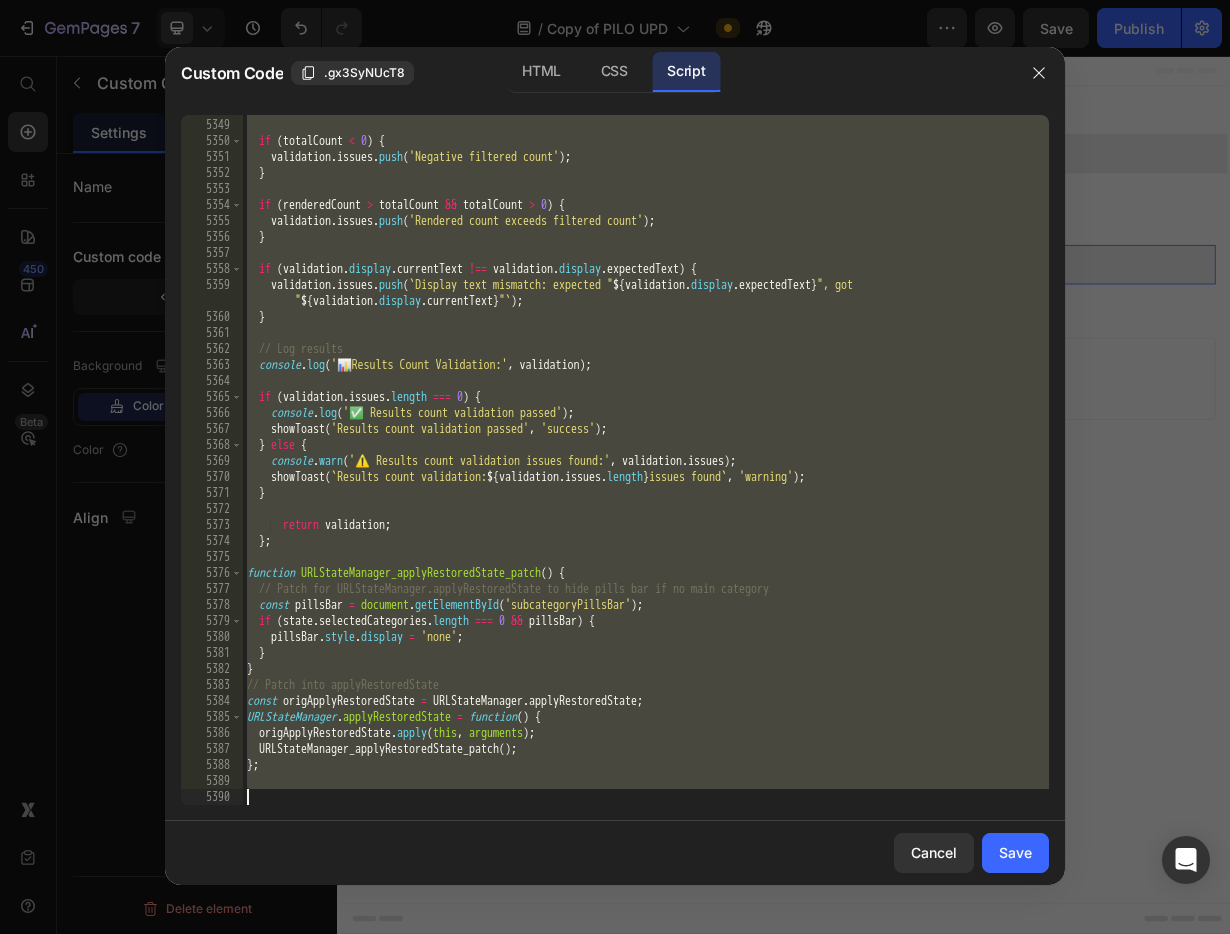 paste 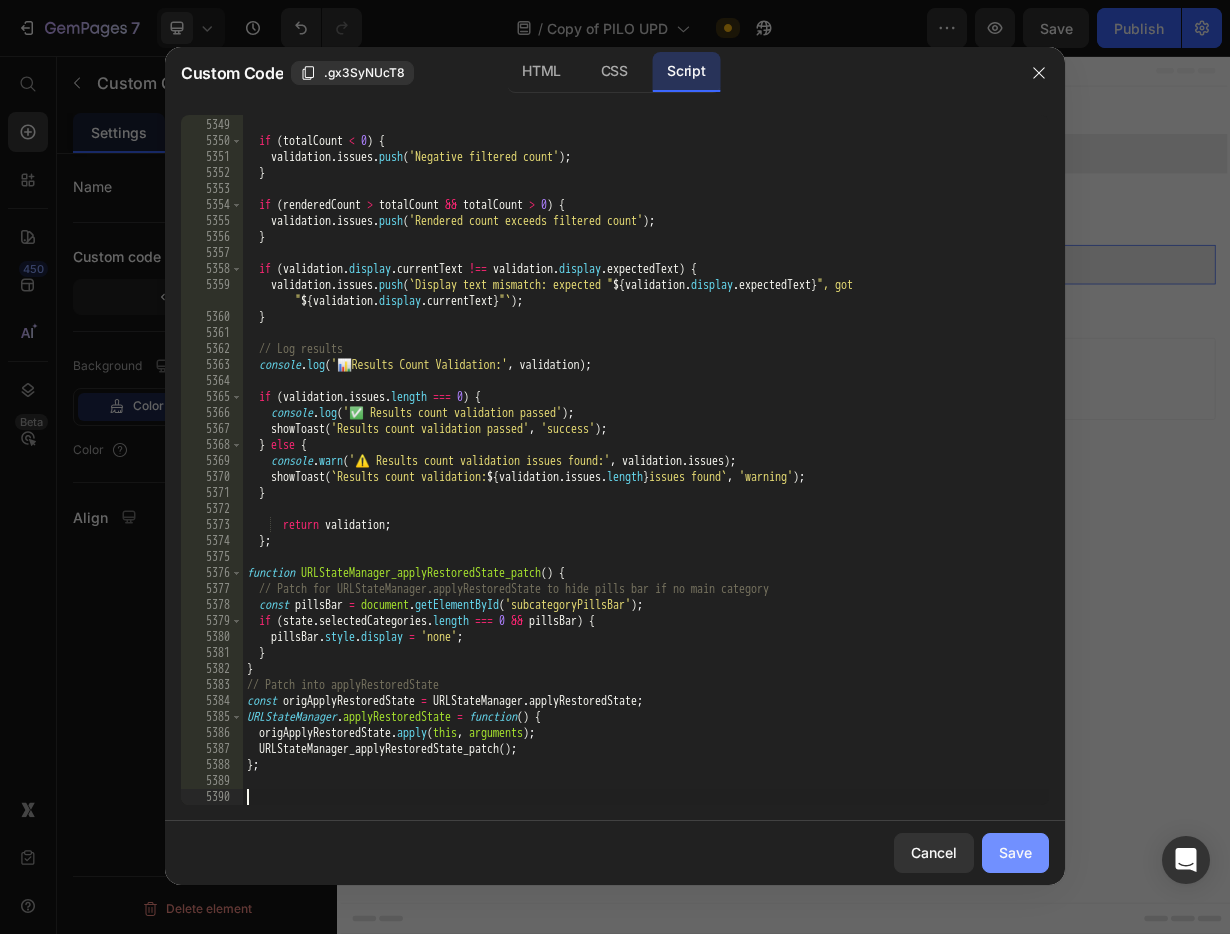 click on "Save" at bounding box center (1015, 852) 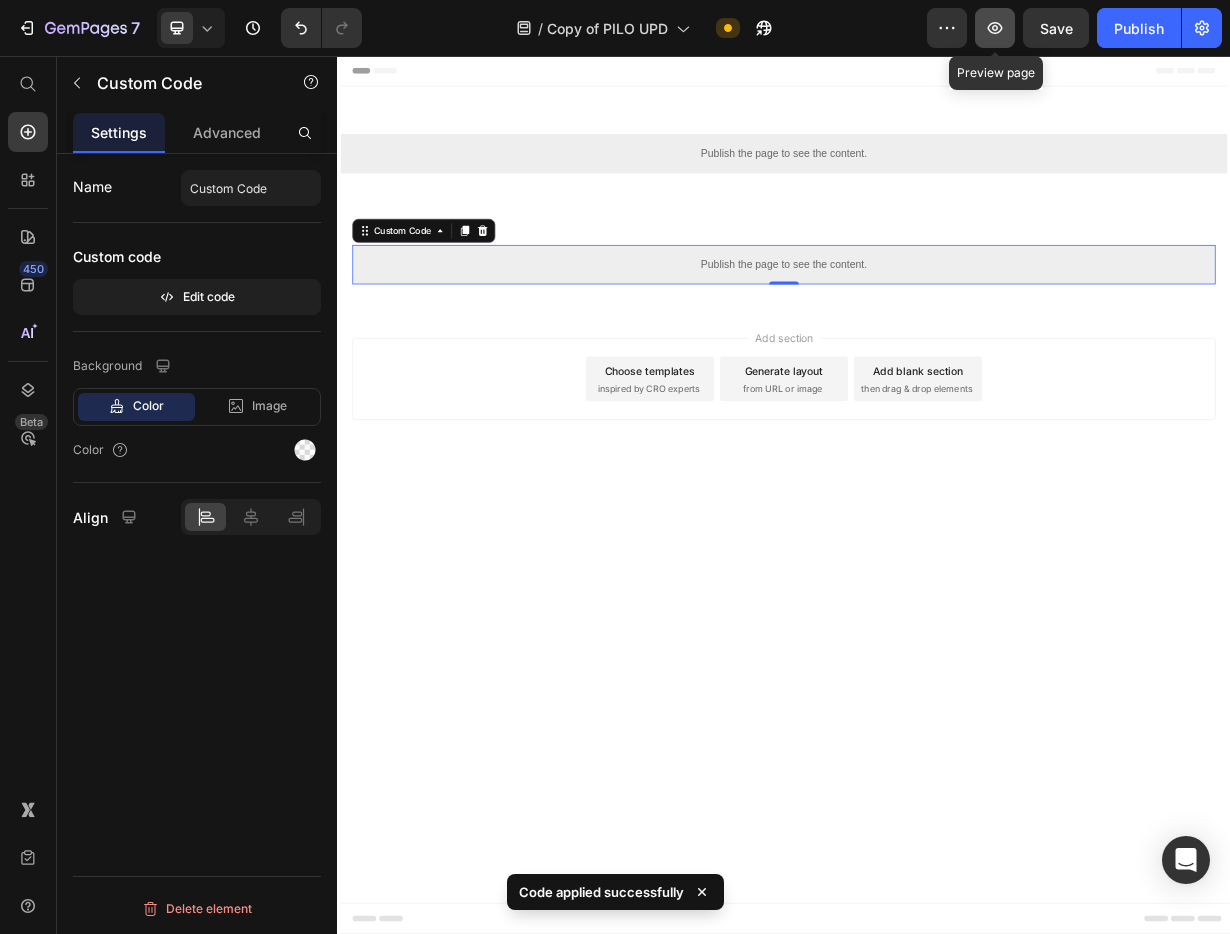 click 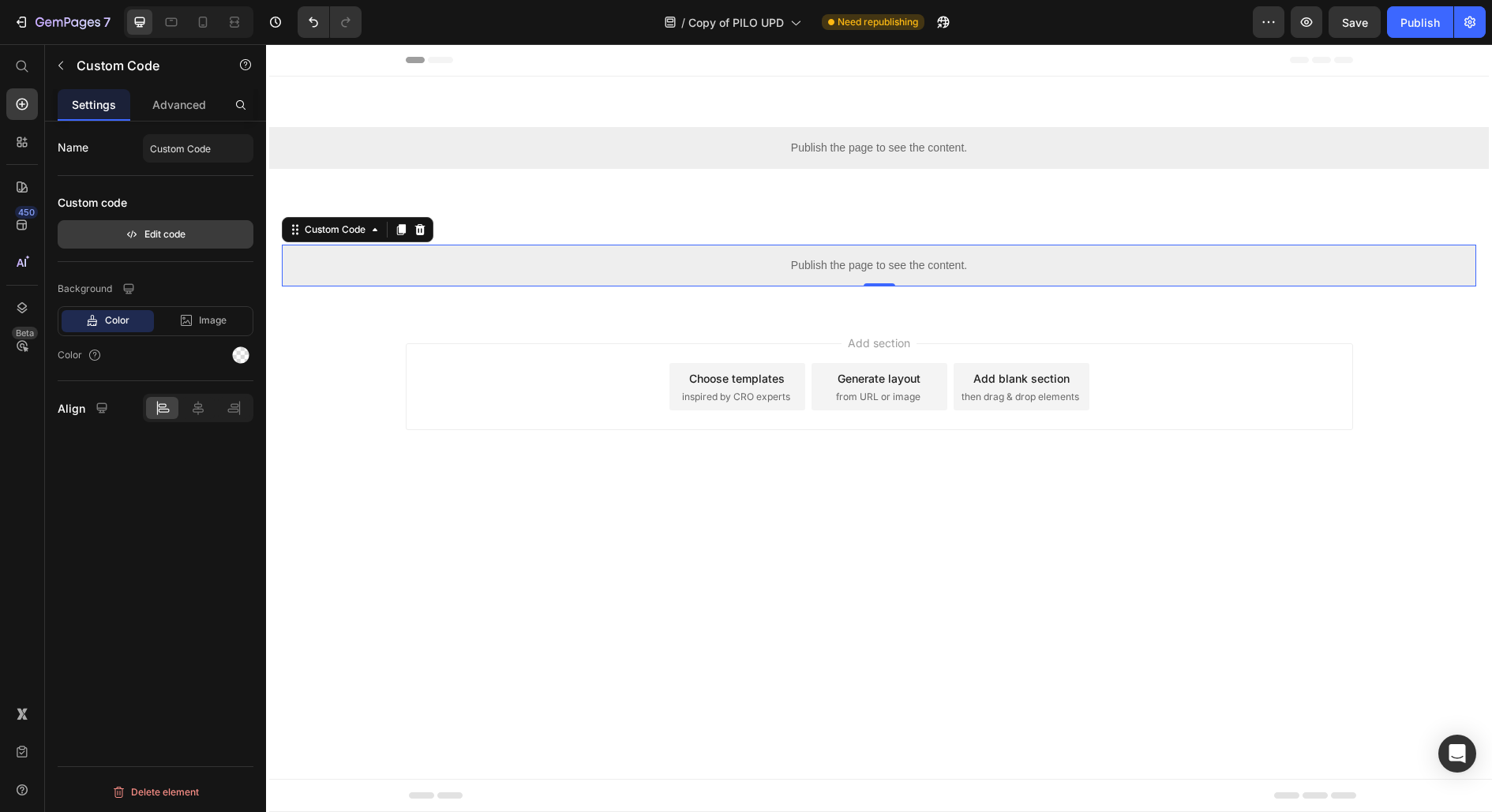 click on "Edit code" at bounding box center (156, 234) 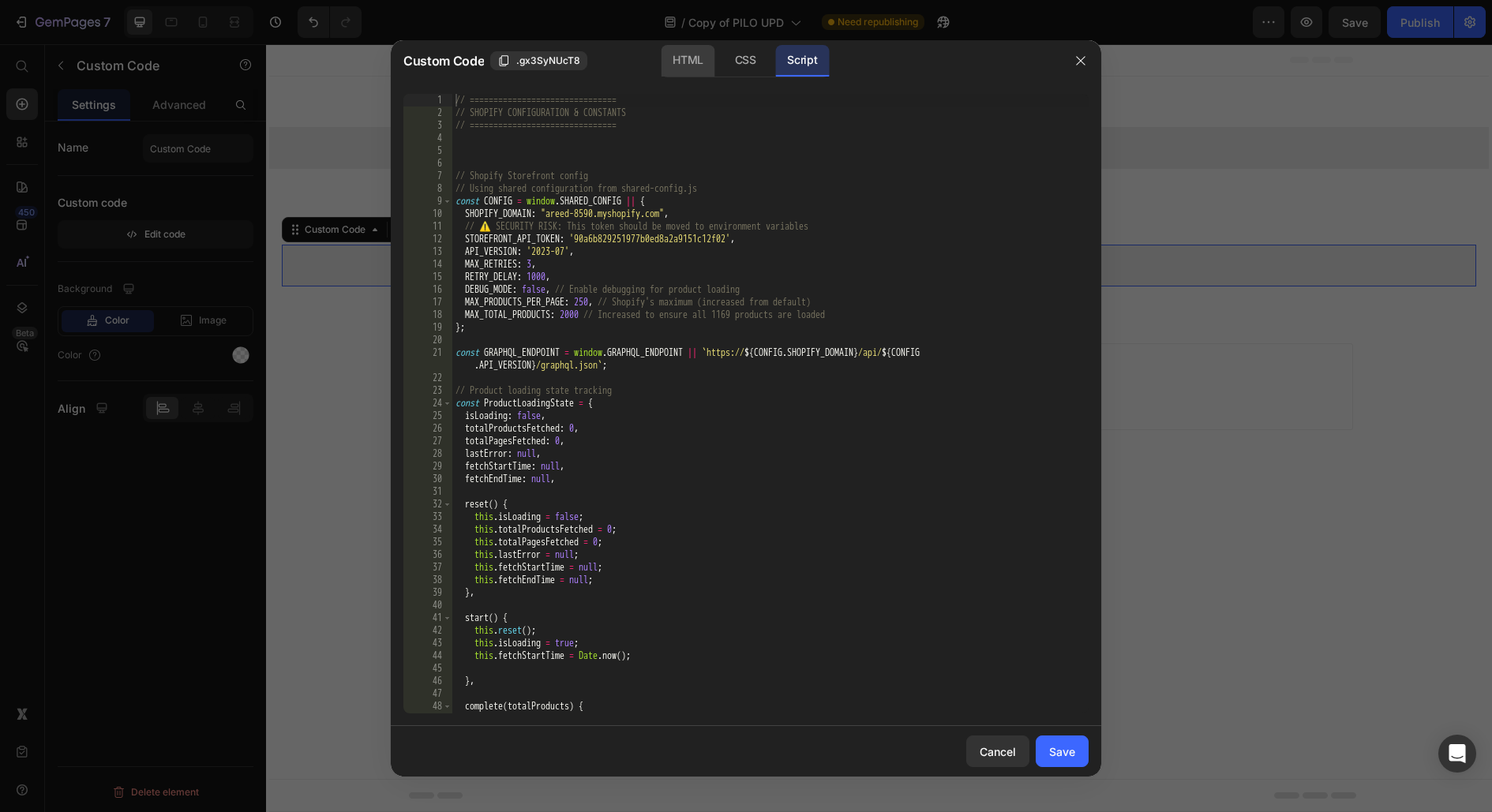 click on "HTML" 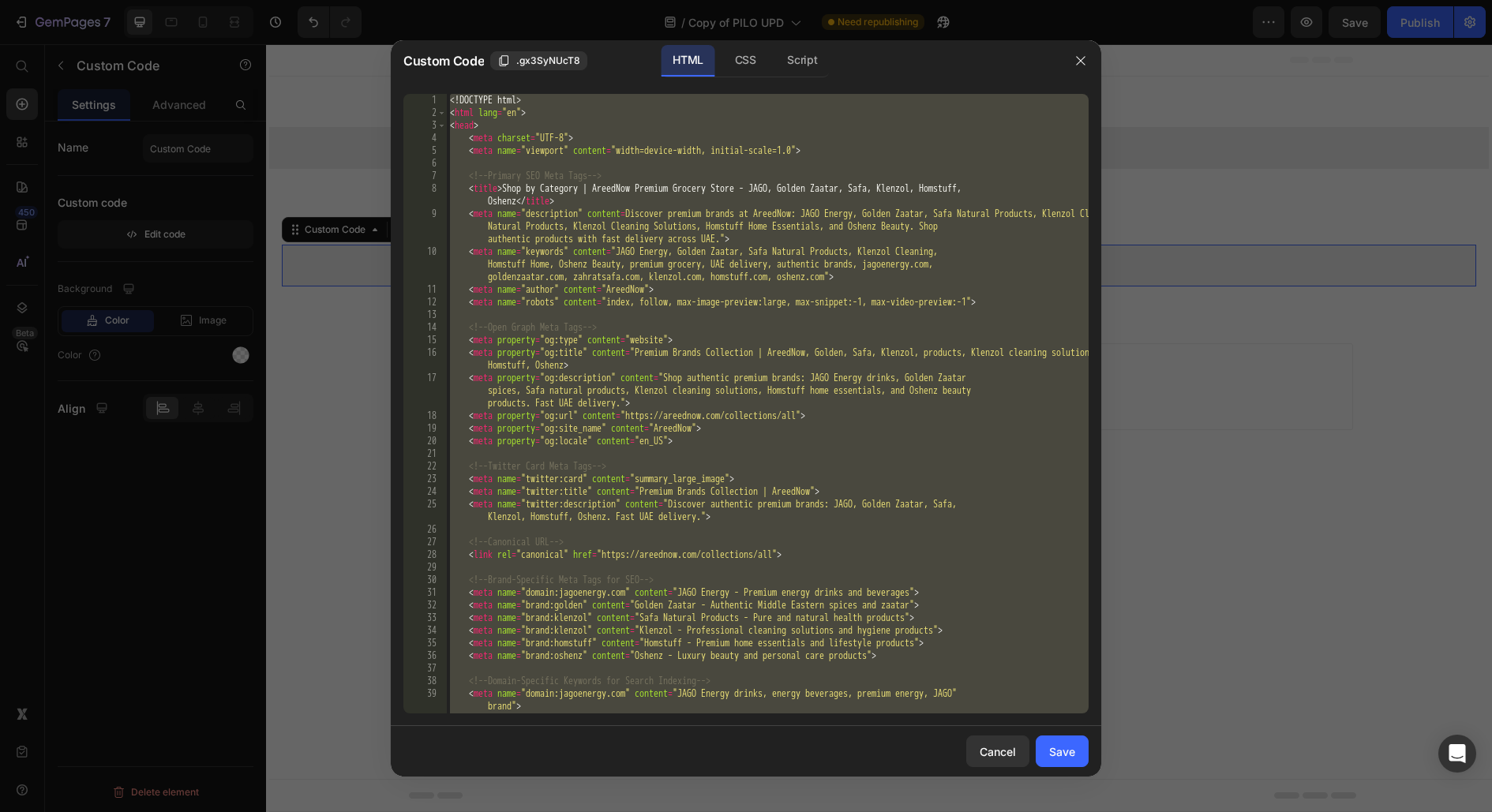 click on "John Smith" at bounding box center (767, 422) 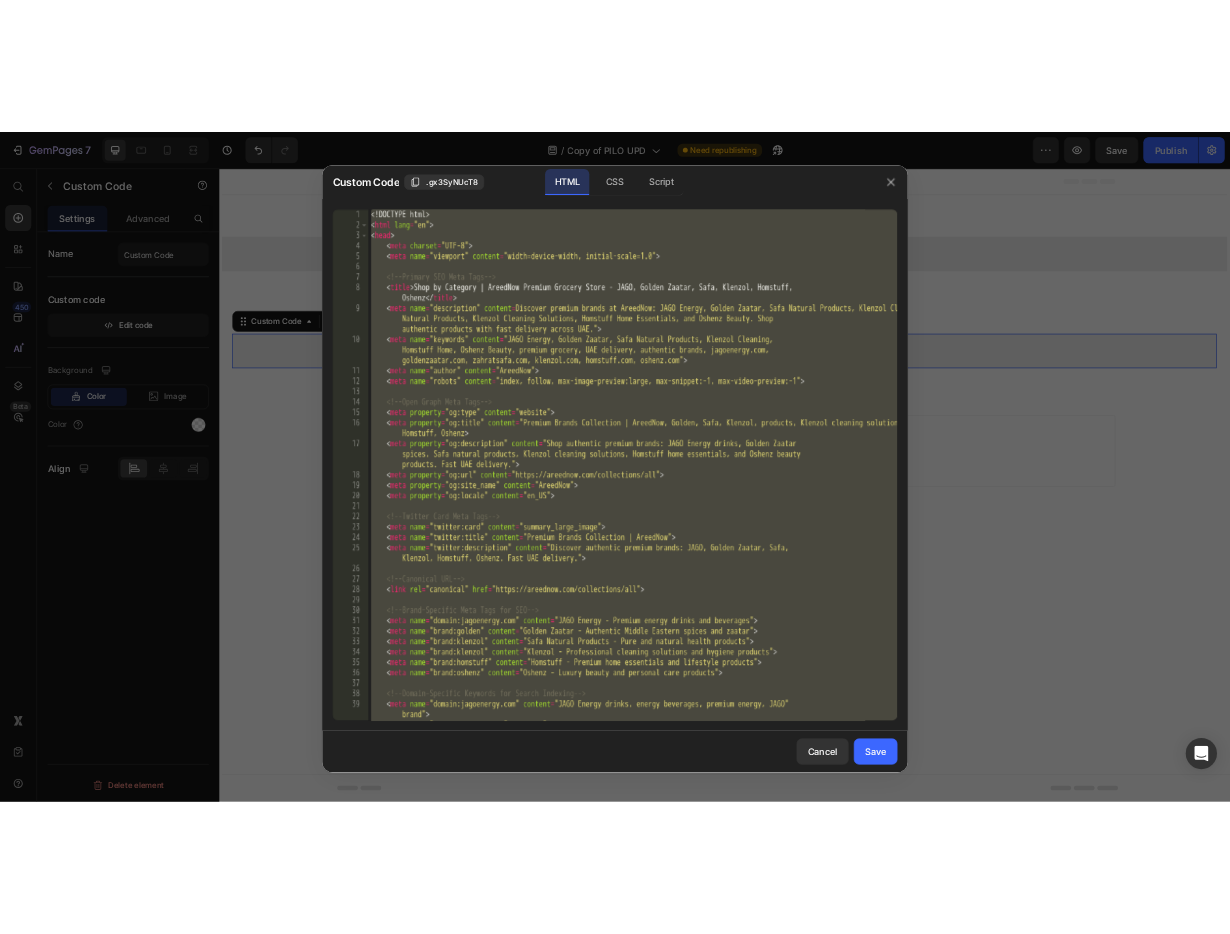 scroll, scrollTop: 8463, scrollLeft: 0, axis: vertical 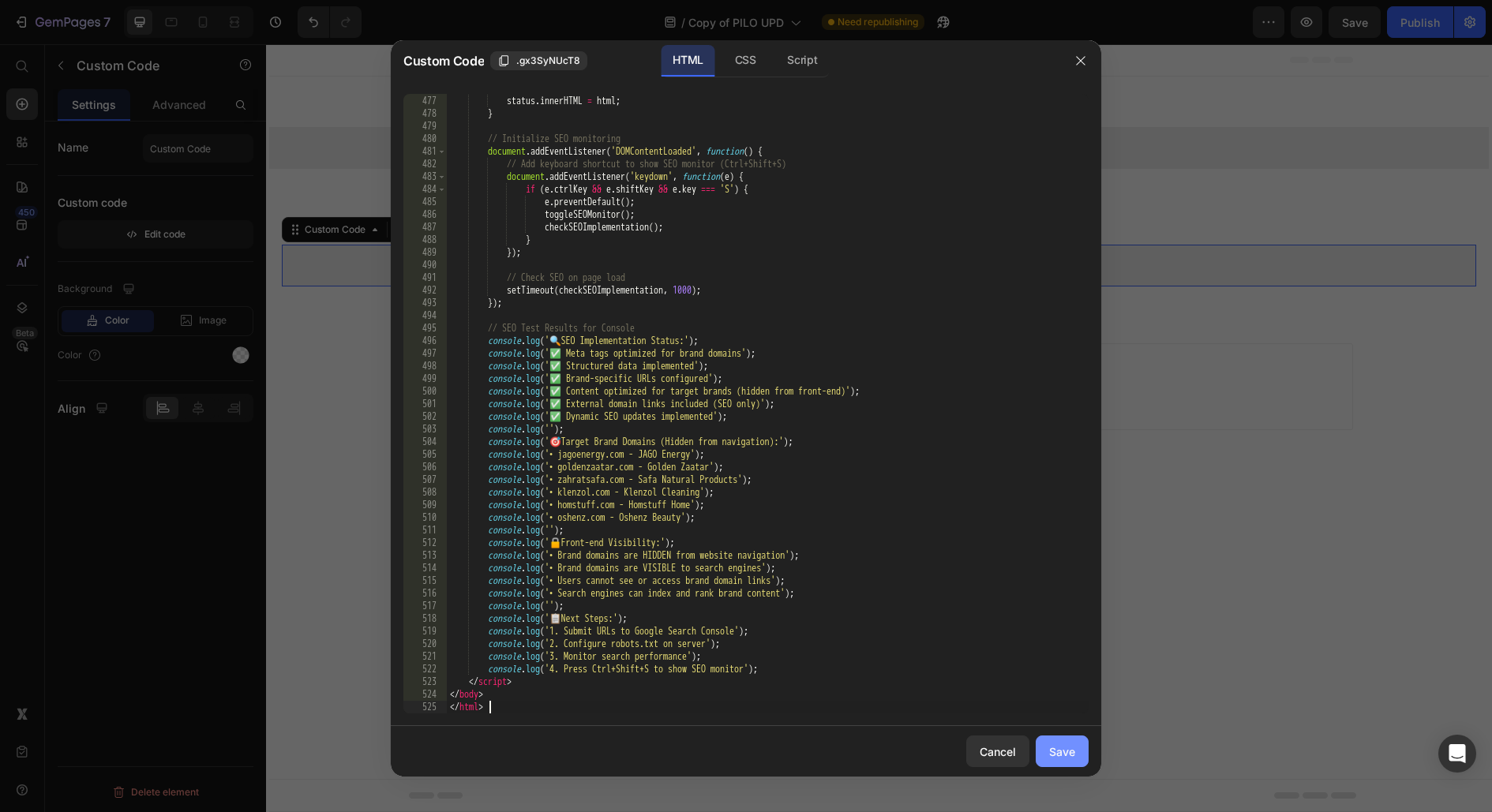 click on "Save" 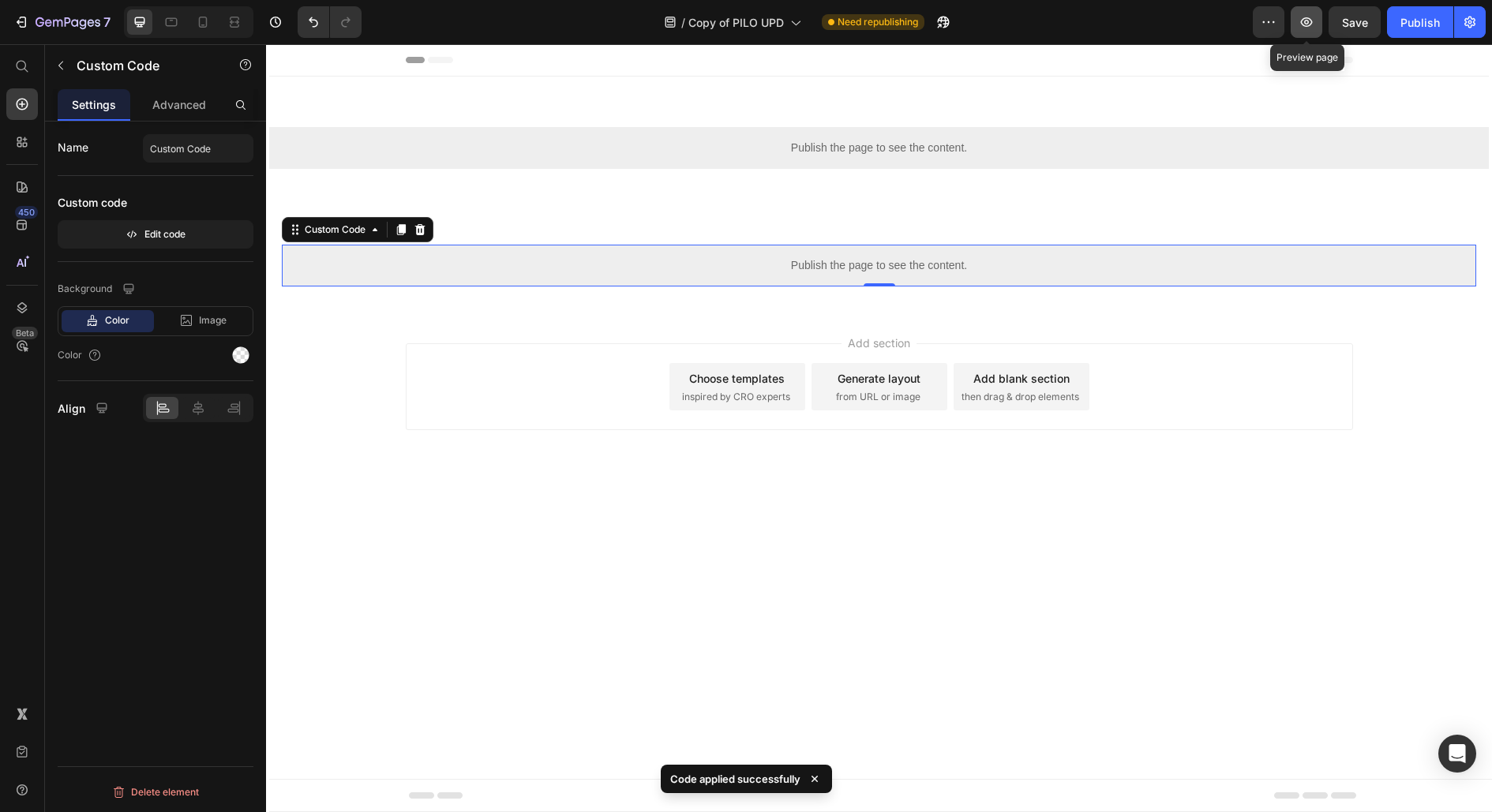 click 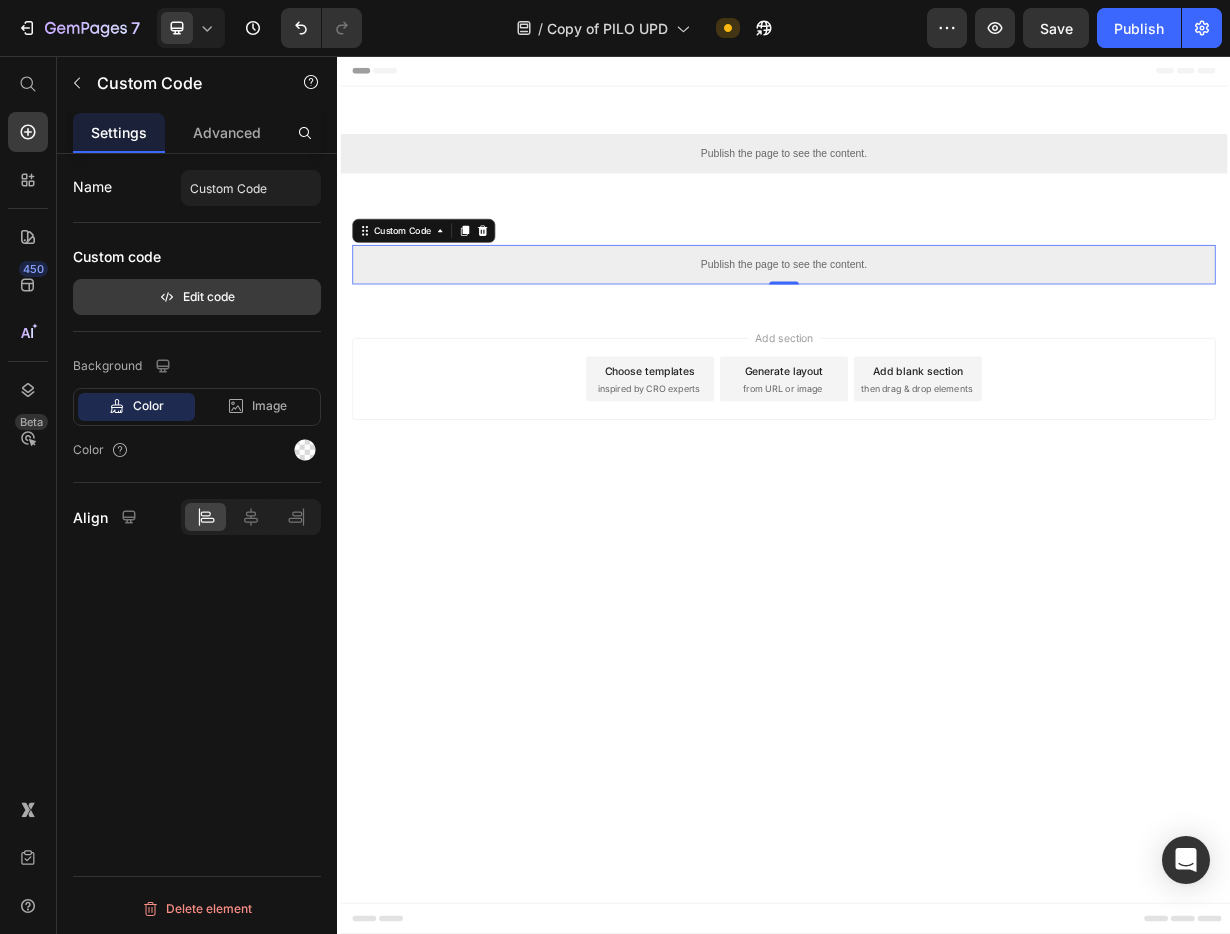 click on "Edit code" at bounding box center (197, 297) 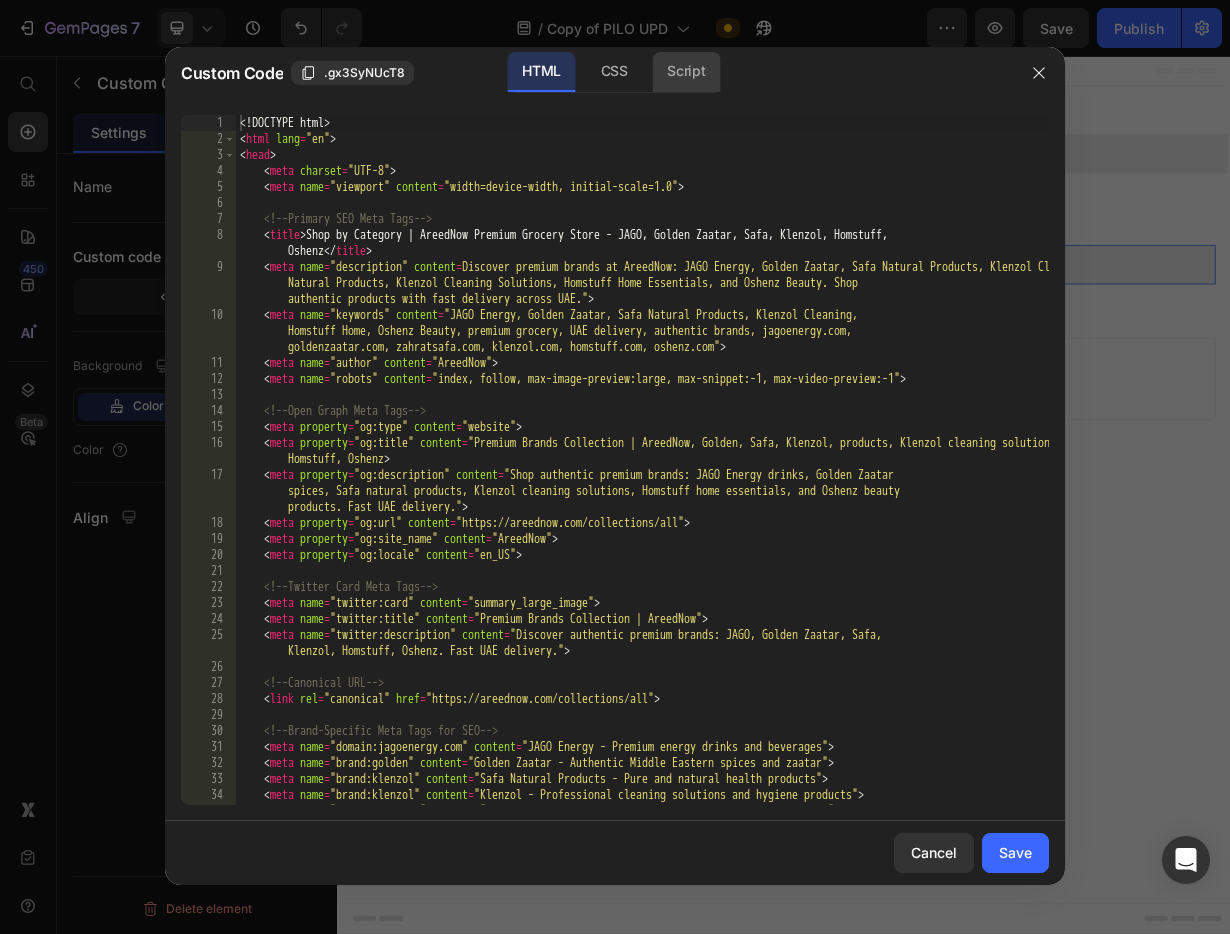 click on "Script" 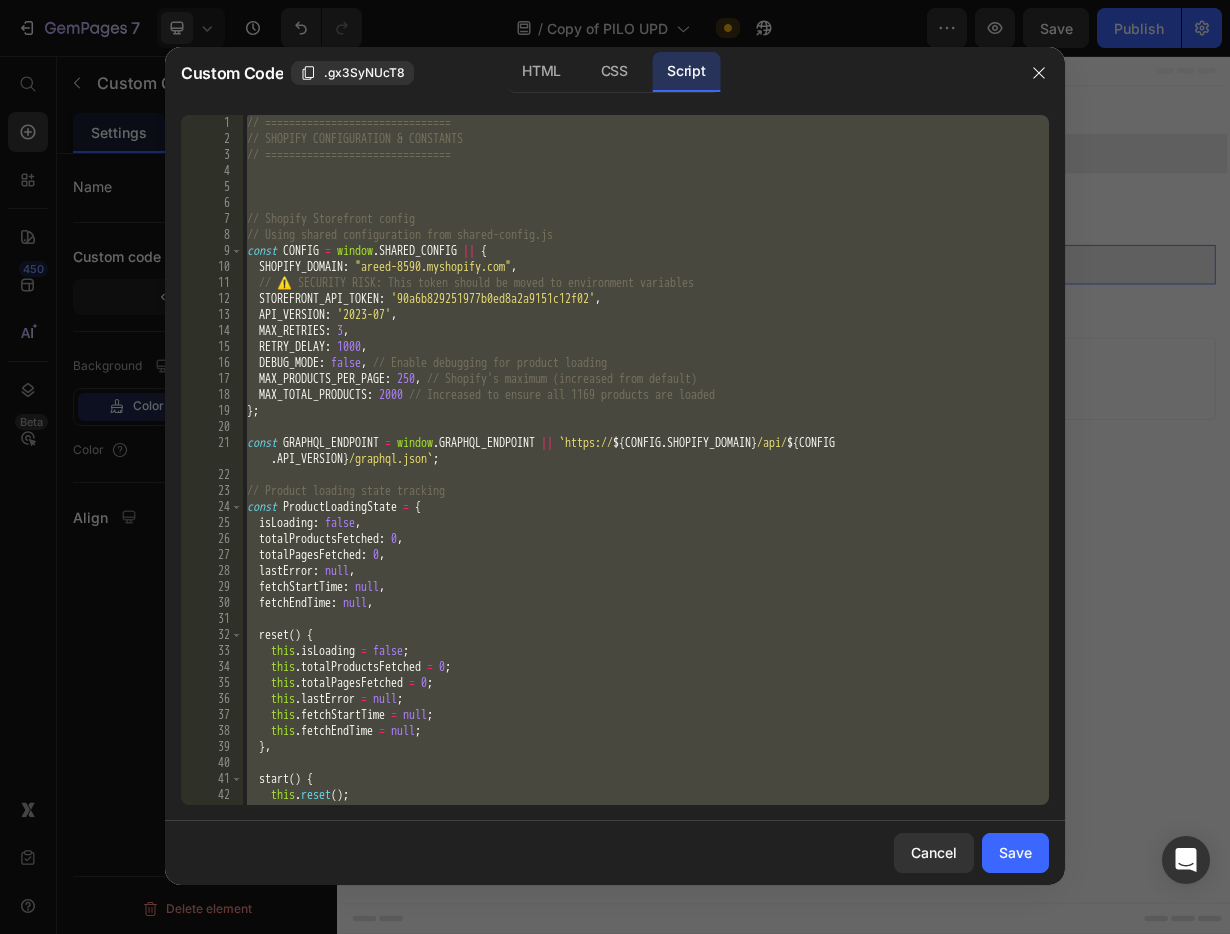 click on "// =============================== // SHOPIFY CONFIGURATION & CONSTANTS // =============================== // Shopify Storefront config // Using shared configuration from shared-config.js const CONFIG = window . SHARED_CONFIG || { SHOPIFY_DOMAIN : 'areed-8590.myshopify.com' , // ⚠️ SECURITY RISK: This token should be moved to environment variables STOREFRONT_API_TOKEN : '90a6b829251977b0ed8a2a9151c12f02' , API_VERSION : '2023-07' , MAX_RETRIES : 3 , RETRY_DELAY : 1000 , DEBUG_MODE : false , // Enable debugging for product loading MAX_PRODUCTS_PER_PAGE : 250 , // Shopify's maximum (increased from default) MAX_TOTAL_PRODUCTS : 2000 // Increased to ensure all 1169 products are loaded } ; const GRAPHQL_ENDPOINT = window . GRAPHQL_ENDPOINT || ` https:// ${ CONFIG . SHOPIFY_DOMAIN } /api/ ${ CONFIG . API_VERSION } /graphql.json ` ; // Product loading state tracking const ProductLoadingState = { isLoading : false , : 0}" at bounding box center [646, 476] 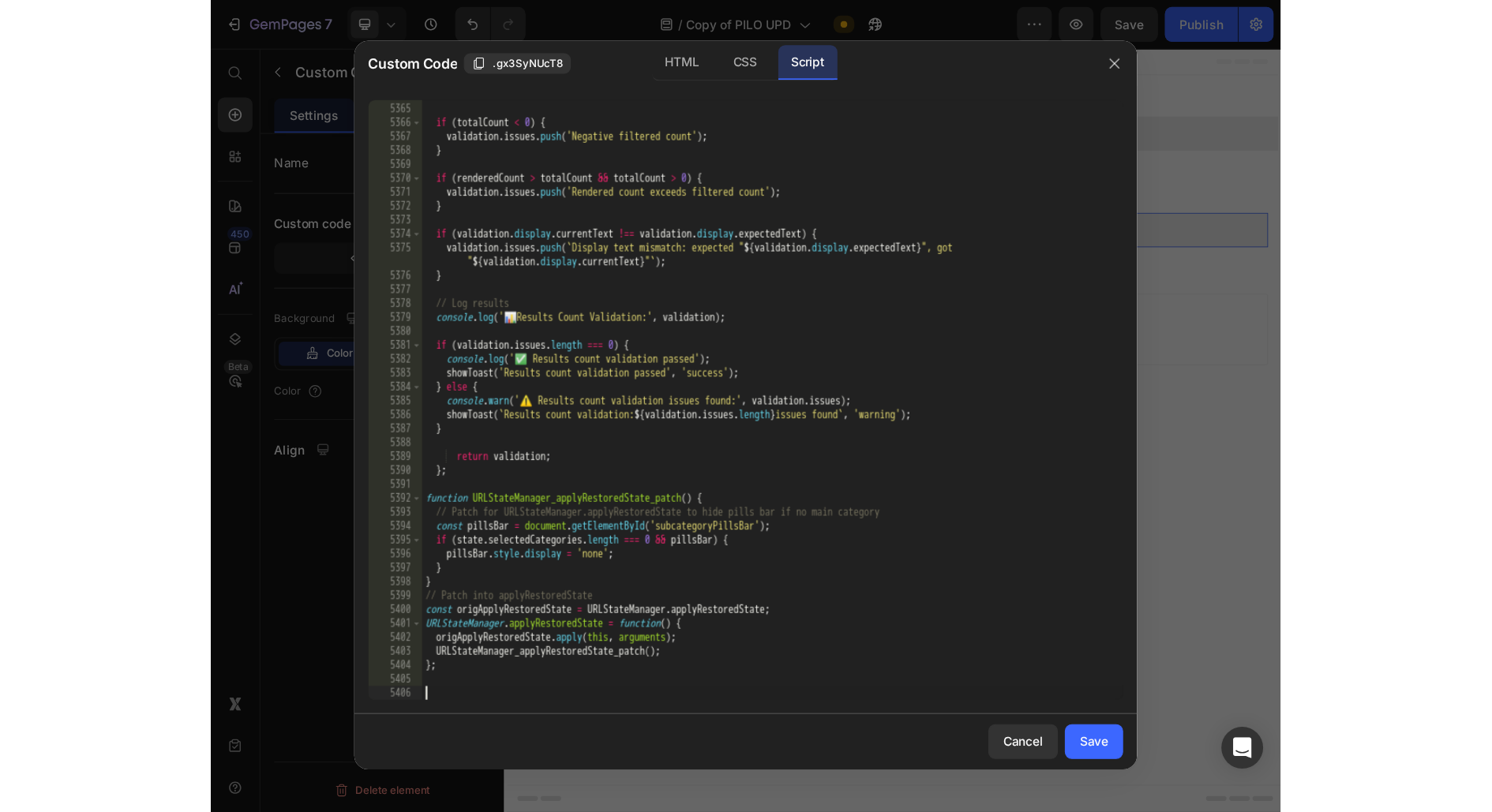 scroll, scrollTop: 25313, scrollLeft: 0, axis: vertical 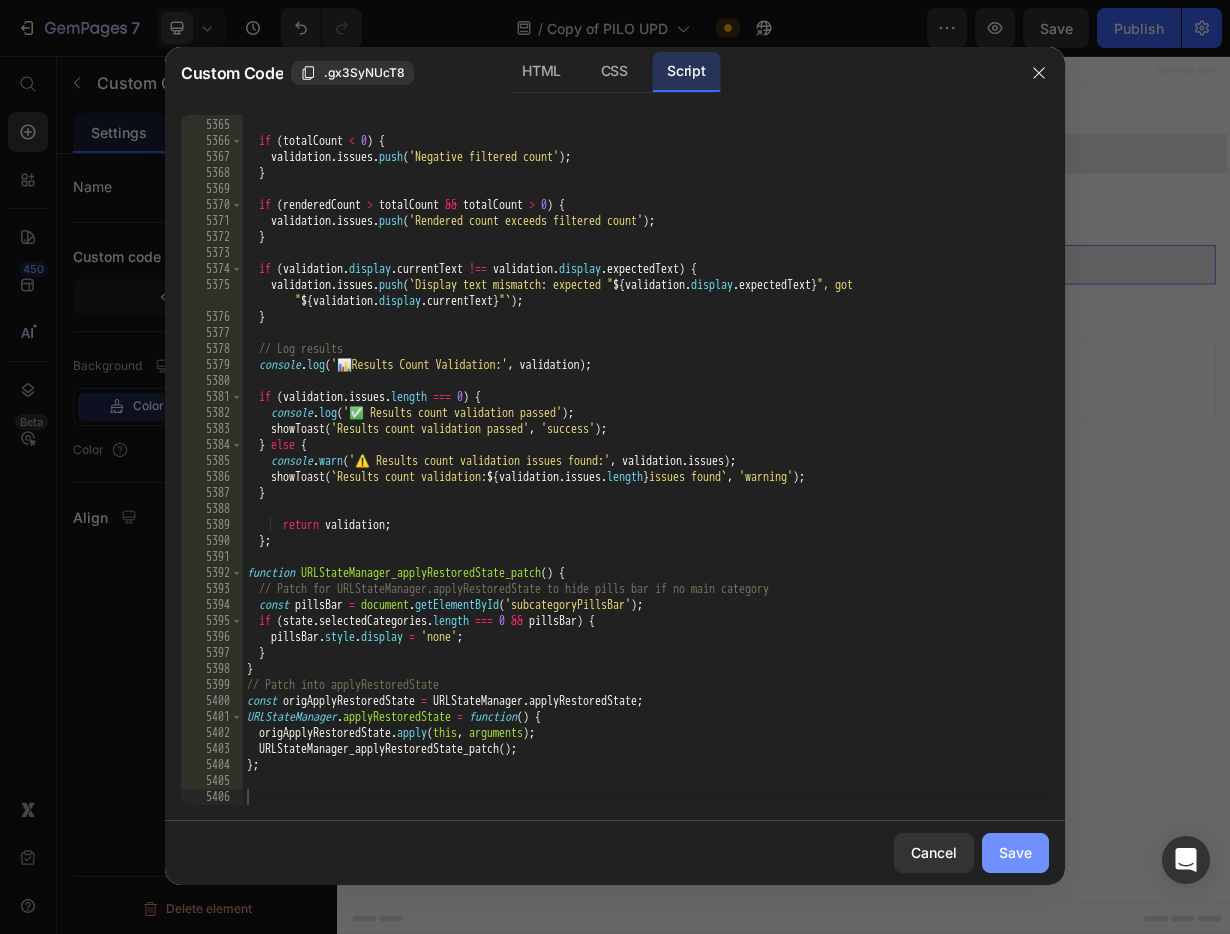 click on "Save" at bounding box center [1015, 852] 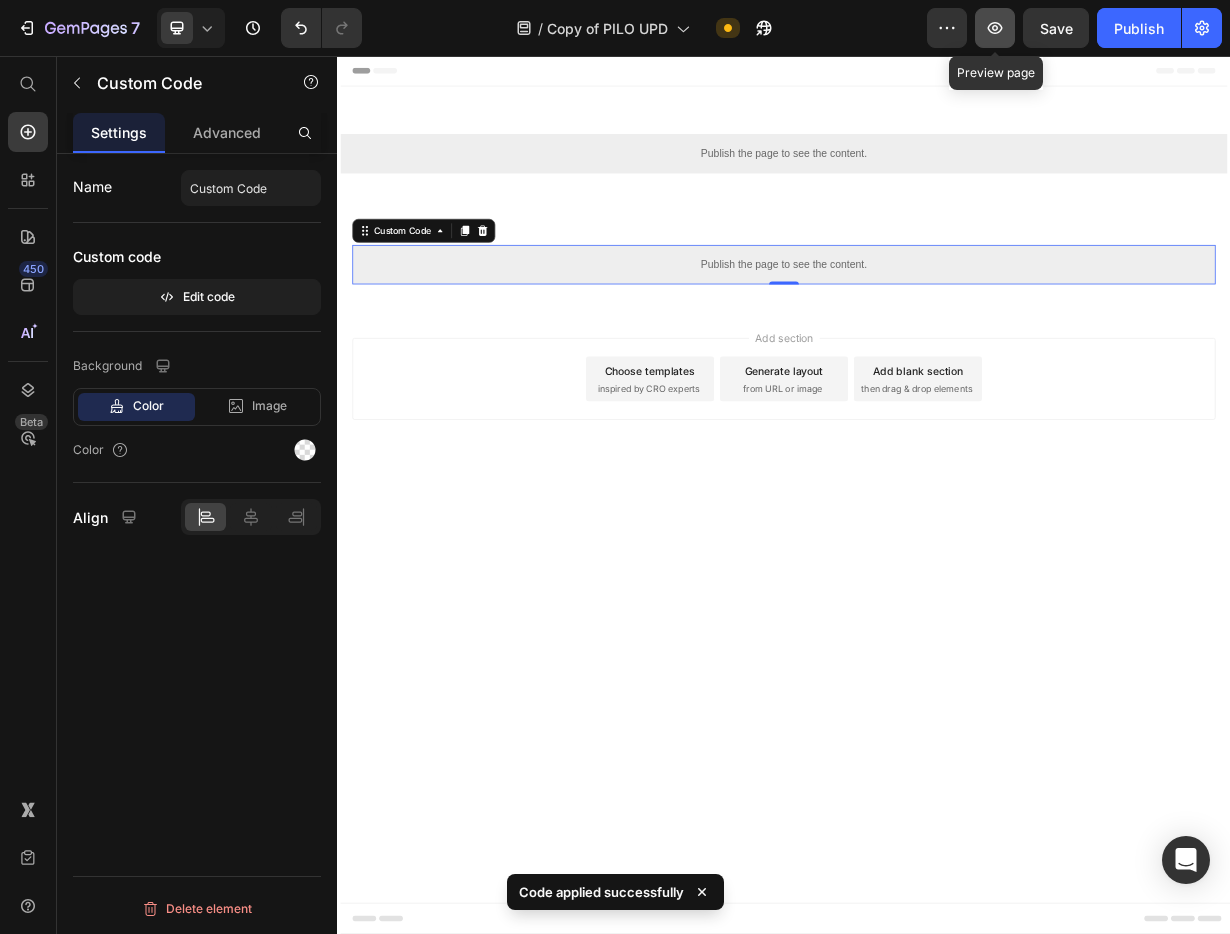 click 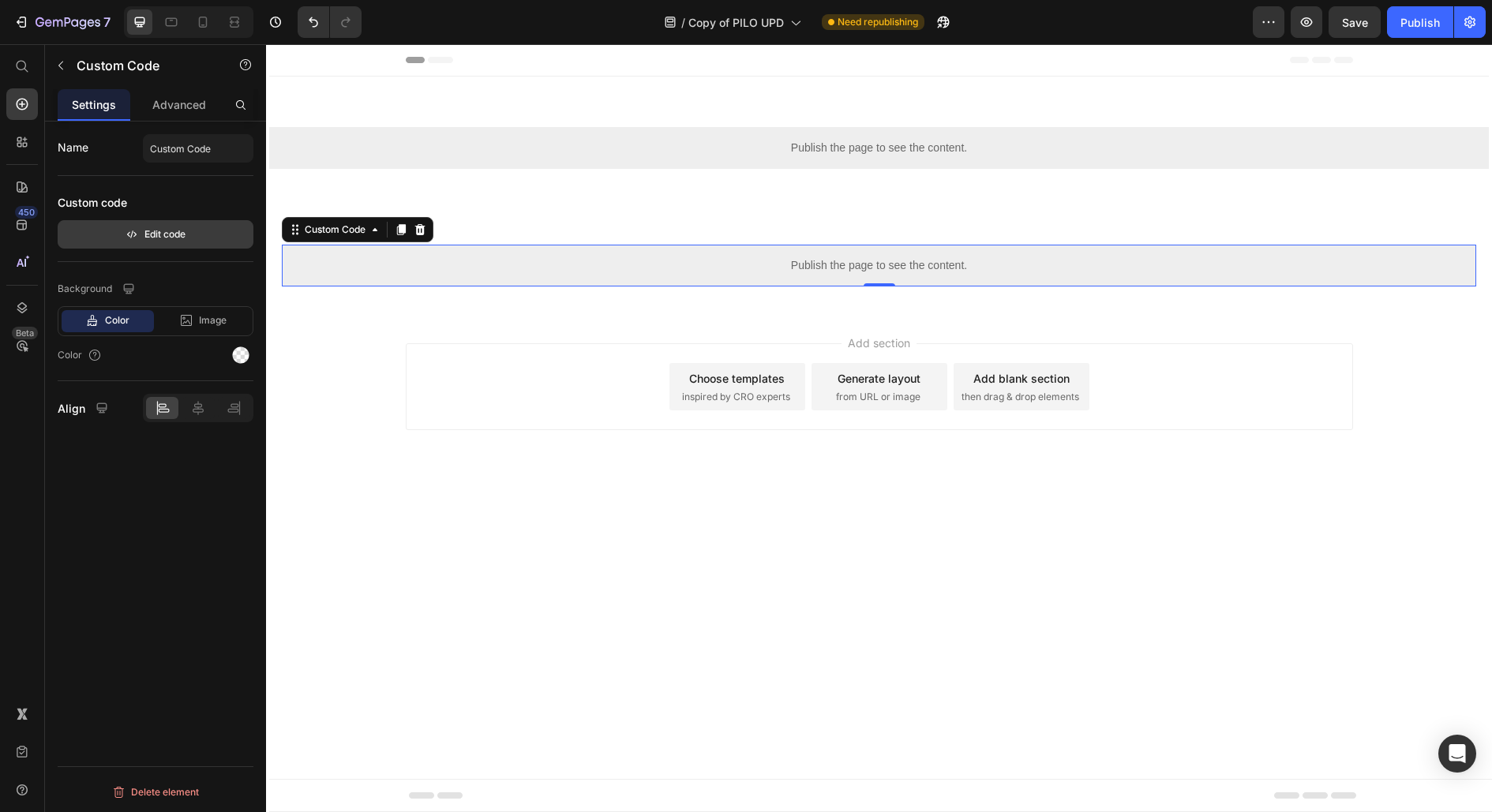 click on "Edit code" at bounding box center (156, 234) 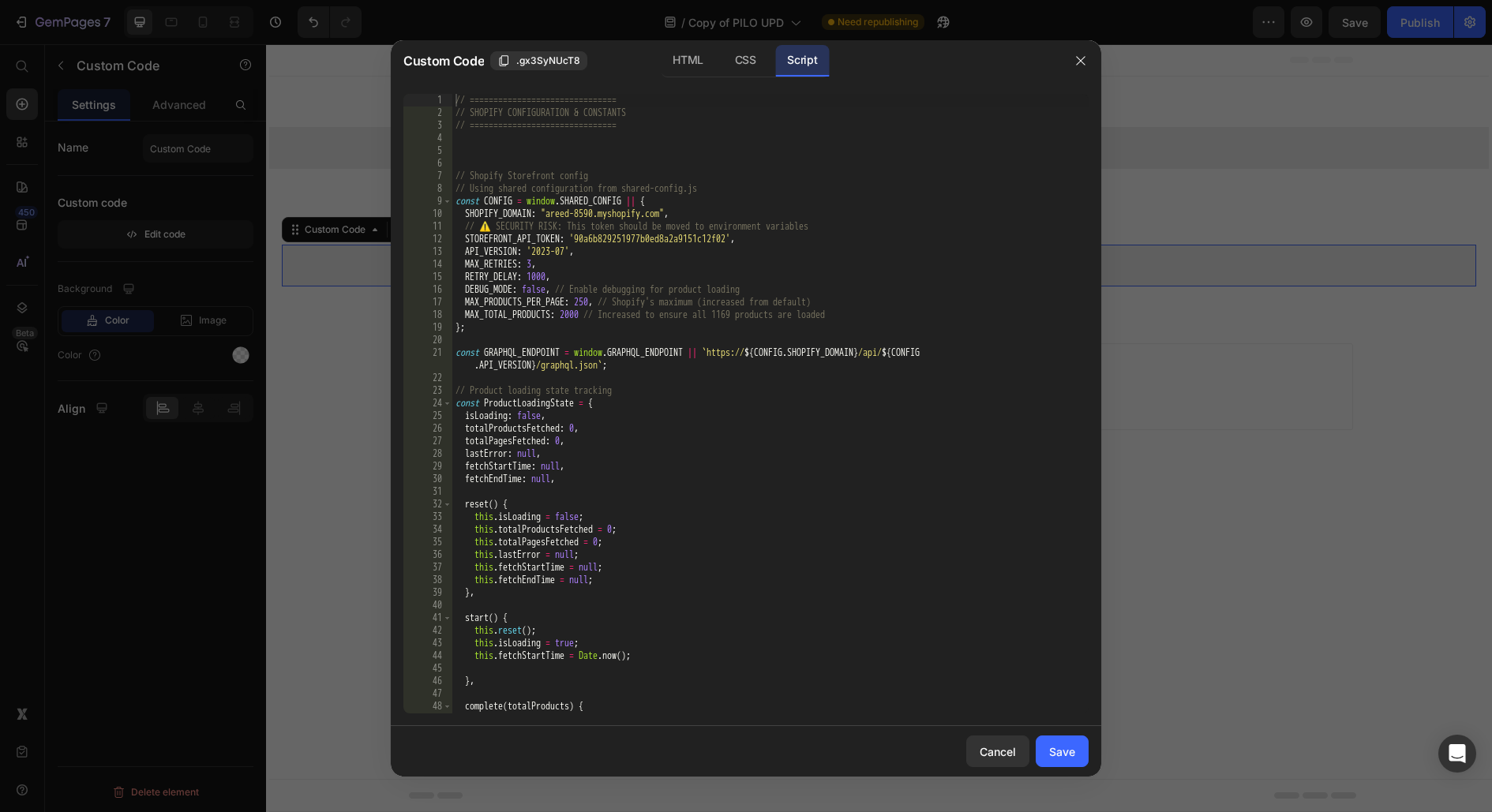 click on "// =============================== // SHOPIFY CONFIGURATION & CONSTANTS // =============================== // Shopify Storefront config // Using shared configuration from shared-config.js const CONFIG = window . SHARED_CONFIG || { SHOPIFY_DOMAIN : 'areed-8590.myshopify.com' , // ⚠️ SECURITY RISK: This token should be moved to environment variables STOREFRONT_API_TOKEN : '90a6b829251977b0ed8a2a9151c12f02' , API_VERSION : '2023-07' , MAX_RETRIES : 3 , RETRY_DELAY : 1000 , DEBUG_MODE : false , // Enable debugging for product loading MAX_PRODUCTS_PER_PAGE : 250 , // Shopify's maximum (increased from default) MAX_TOTAL_PRODUCTS : 2000 // Increased to ensure all 1169 products are loaded } ; const GRAPHQL_ENDPOINT = window . GRAPHQL_ENDPOINT || ` https:// ${ CONFIG . SHOPIFY_DOMAIN } /api/ ${ CONFIG . API_VERSION } /graphql.json ` ; // Product loading state tracking const ProductLoadingState = { isLoading : false , : 0}" at bounding box center [770, 416] 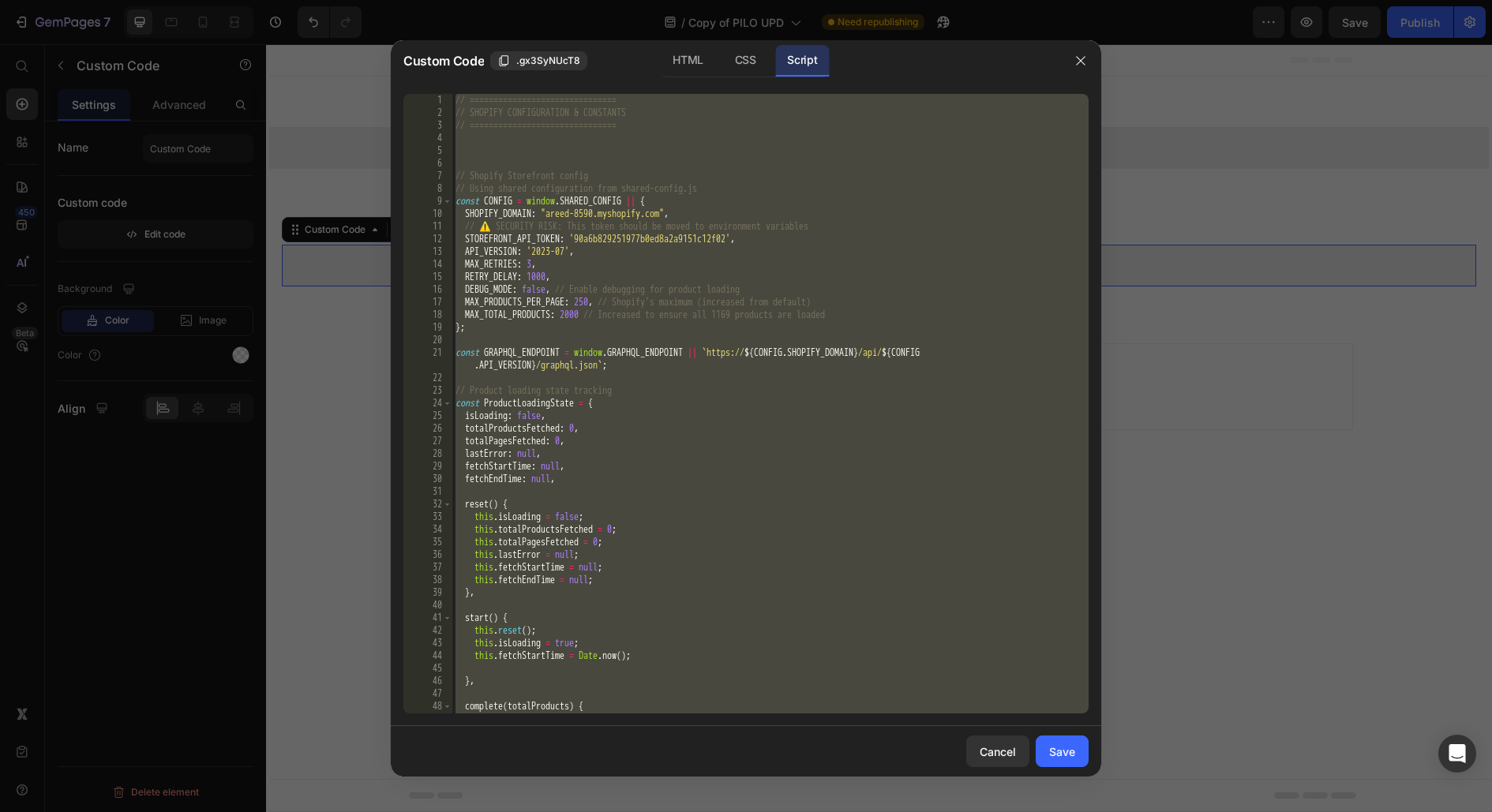 click on "// =============================== // SHOPIFY CONFIGURATION & CONSTANTS // =============================== // Shopify Storefront config // Using shared configuration from shared-config.js const CONFIG = window . SHARED_CONFIG || { SHOPIFY_DOMAIN : 'areed-8590.myshopify.com' , // ⚠️ SECURITY RISK: This token should be moved to environment variables STOREFRONT_API_TOKEN : '90a6b829251977b0ed8a2a9151c12f02' , API_VERSION : '2023-07' , MAX_RETRIES : 3 , RETRY_DELAY : 1000 , DEBUG_MODE : false , // Enable debugging for product loading MAX_PRODUCTS_PER_PAGE : 250 , // Shopify's maximum (increased from default) MAX_TOTAL_PRODUCTS : 2000 // Increased to ensure all 1169 products are loaded } ; const GRAPHQL_ENDPOINT = window . GRAPHQL_ENDPOINT || ` https:// ${ CONFIG . SHOPIFY_DOMAIN } /api/ ${ CONFIG . API_VERSION } /graphql.json ` ; // Product loading state tracking const ProductLoadingState = { isLoading : false , : 0}" at bounding box center [770, 416] 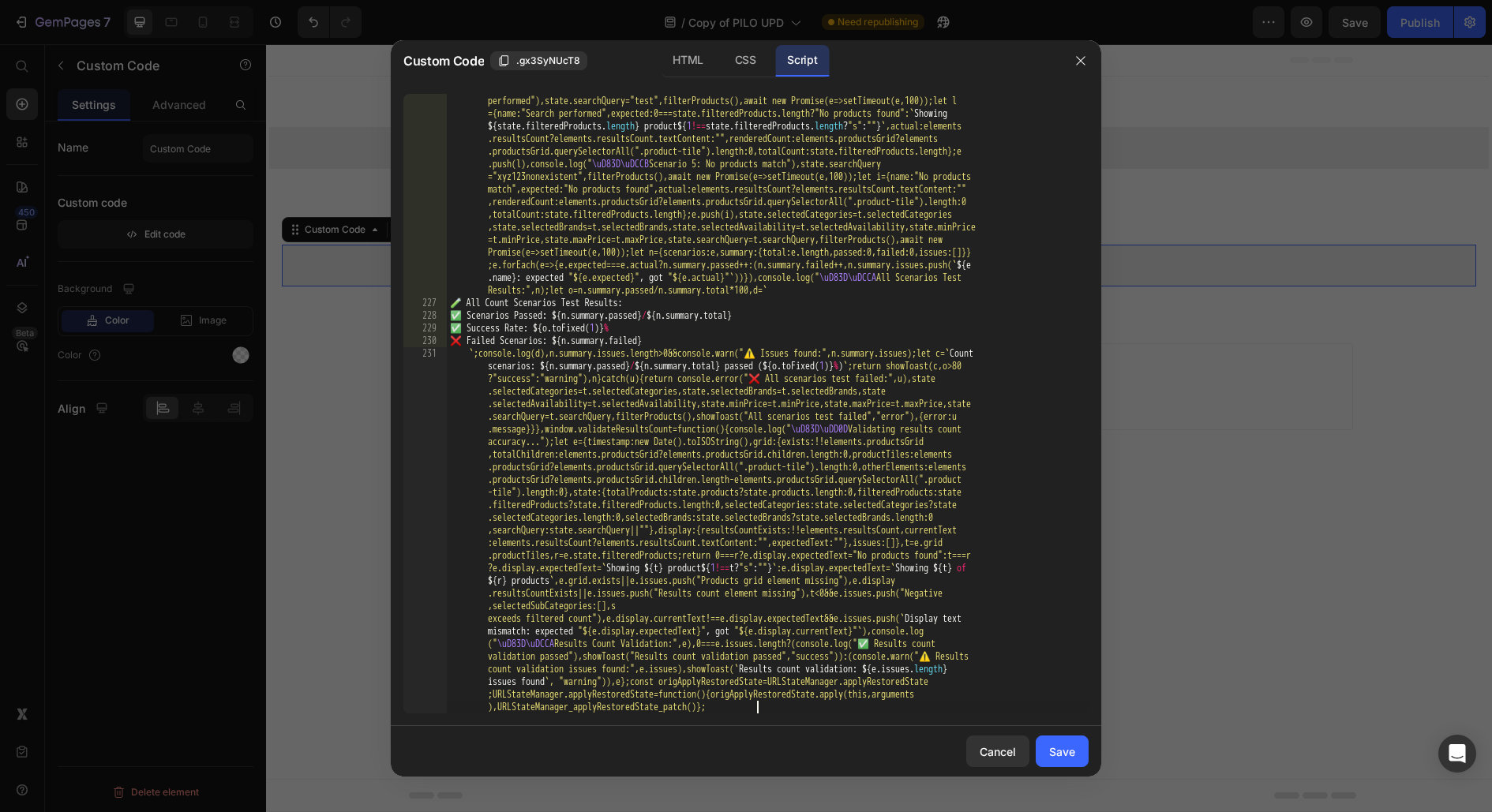 scroll, scrollTop: 14948, scrollLeft: 0, axis: vertical 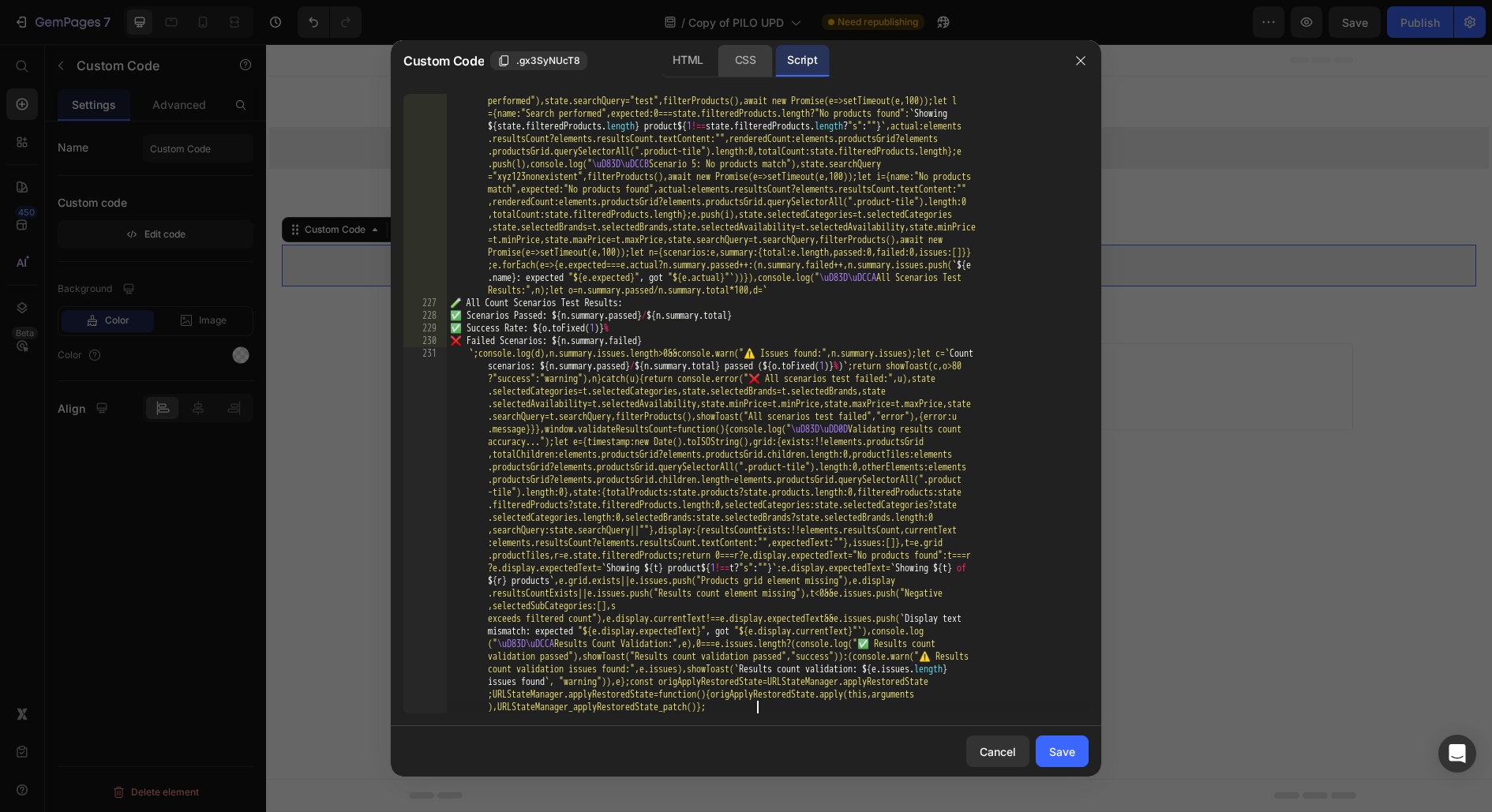 click on "CSS" 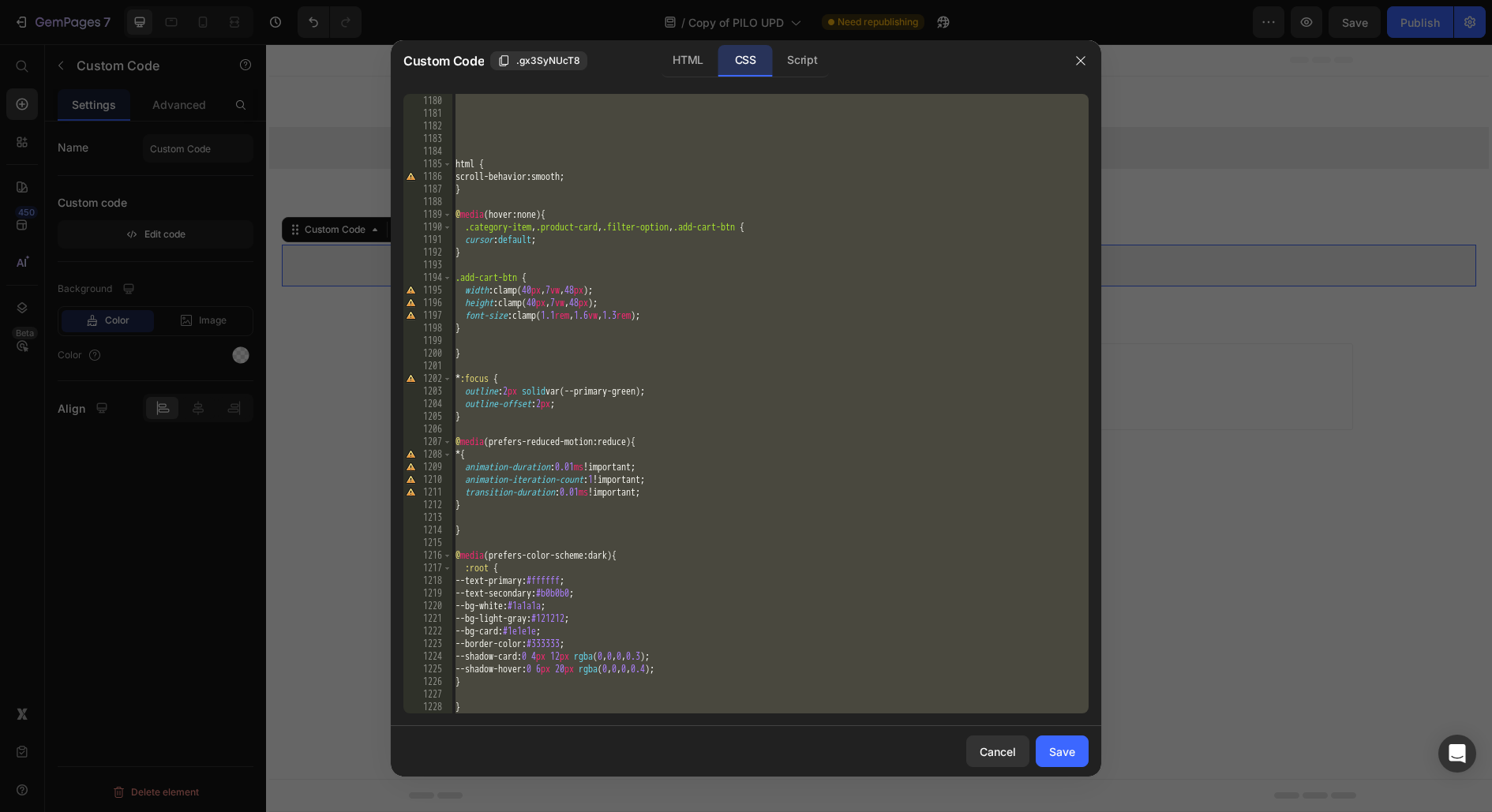 click on "html   {   scroll-behavior : smooth ; } @ media  (hover:none)  {    .category-item , .product-card , .filter-option , .add-cart-btn   {    cursor : default ; } .add-cart-btn   {    width : clamp( 40 px , 7 vw , 48 px ) ;    height : clamp( 40 px , 7 vw , 48 px ) ;    font-size : clamp( 1.1 rem , 1.6 vw , 1.3 rem ) ; } } * :focus   {    outline : 2 px   solid  var(--primary-green) ;    outline-offset : 2 px ; } @ media  (prefers-reduced-motion:reduce)  {   *  {    animation-duration : 0.01 ms  !important ;    animation-iteration-count : 1  !important ;    transition-duration : 0.01 ms  !important ; } } @ media  (prefers-color-scheme:dark)  {    :root   {   --text-primary : #ffffff ;   --text-secondary : #b0b0b0 ;   --bg-white : #1a1a1a ;   --bg-light-gray : #121212 ;   --bg-card : #1e1e1e ;   --border-color : #333333 ;   --shadow-card : 0   4 px   12 px   rgba ( 0 , 0 , 0 , 0.3 ) ;   --shadow-hover : 0   6 px   20 px   rgba ( 0 , 0 , 0 , 0.4 ) ; } }" at bounding box center [770, 404] 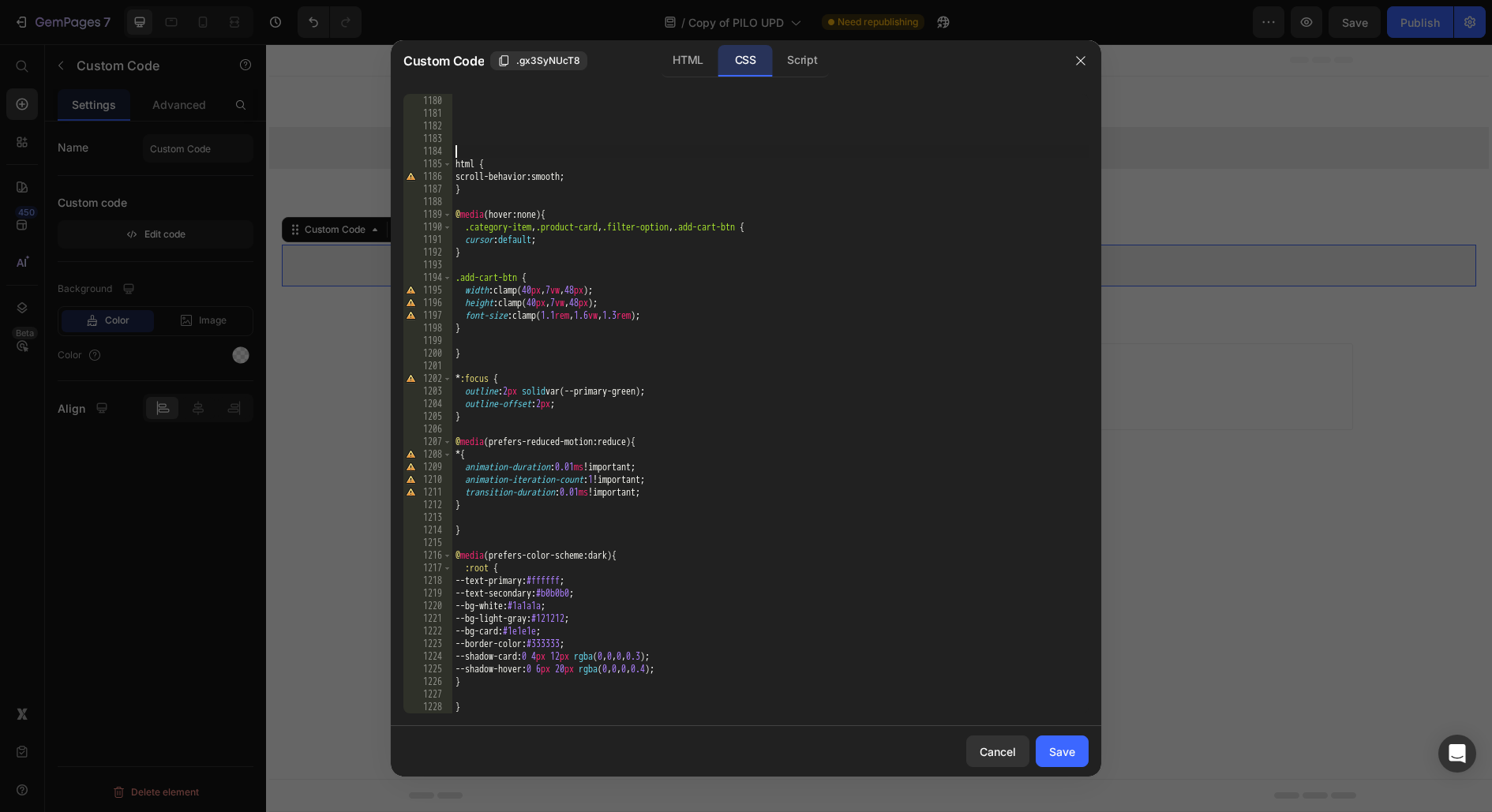 type on "}" 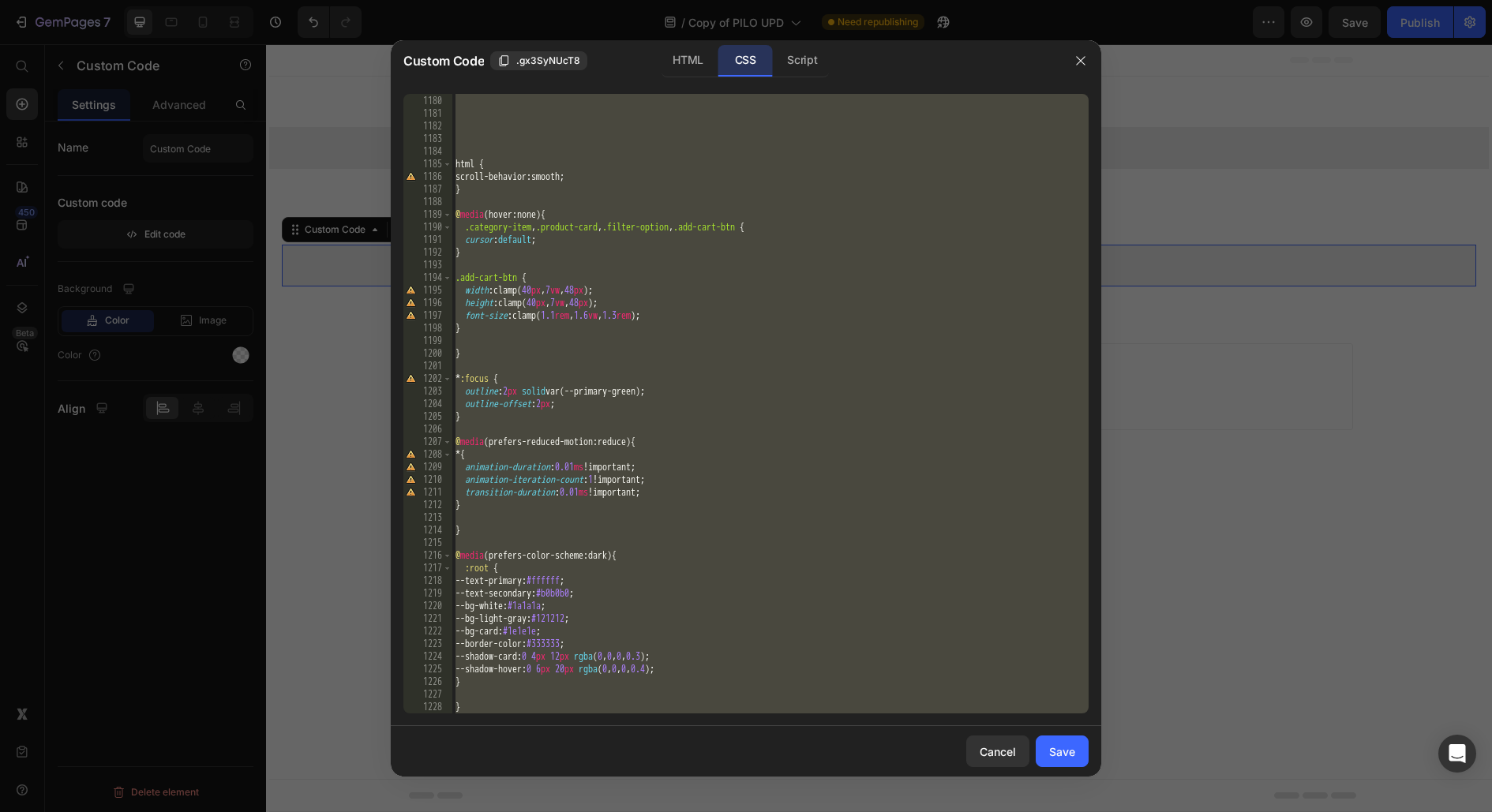 click on "html   {   scroll-behavior : smooth ; } @ media  (hover:none)  {    .category-item , .product-card , .filter-option , .add-cart-btn   {    cursor : default ; } .add-cart-btn   {    width : clamp( 40 px , 7 vw , 48 px ) ;    height : clamp( 40 px , 7 vw , 48 px ) ;    font-size : clamp( 1.1 rem , 1.6 vw , 1.3 rem ) ; } } * :focus   {    outline : 2 px   solid  var(--primary-green) ;    outline-offset : 2 px ; } @ media  (prefers-reduced-motion:reduce)  {   *  {    animation-duration : 0.01 ms  !important ;    animation-iteration-count : 1  !important ;    transition-duration : 0.01 ms  !important ; } } @ media  (prefers-color-scheme:dark)  {    :root   {   --text-primary : #ffffff ;   --text-secondary : #b0b0b0 ;   --bg-white : #1a1a1a ;   --bg-light-gray : #121212 ;   --bg-card : #1e1e1e ;   --border-color : #333333 ;   --shadow-card : 0   4 px   12 px   rgba ( 0 , 0 , 0 , 0.3 ) ;   --shadow-hover : 0   6 px   20 px   rgba ( 0 , 0 , 0 , 0.4 ) ; } }" at bounding box center (770, 404) 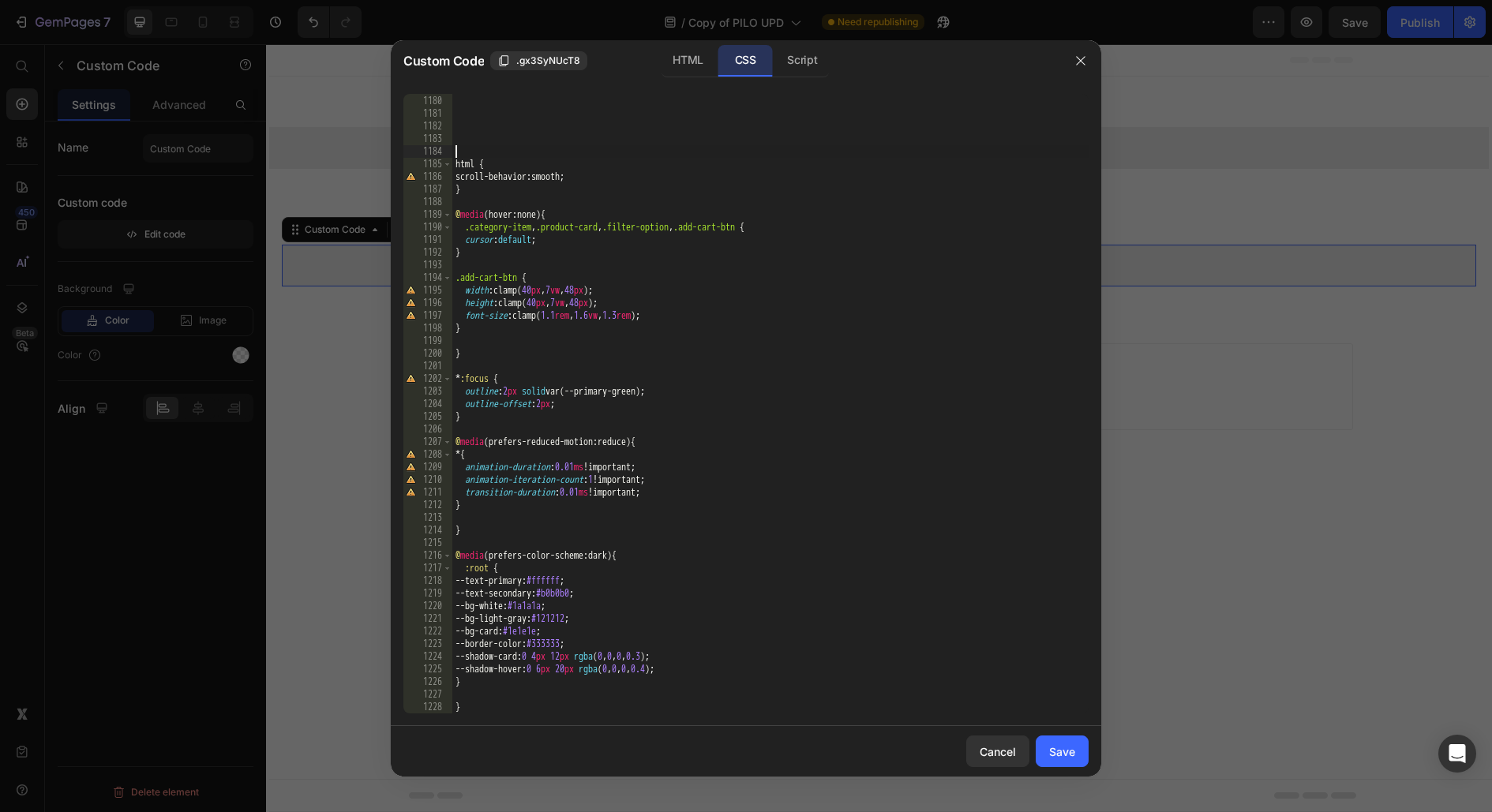 type on "}" 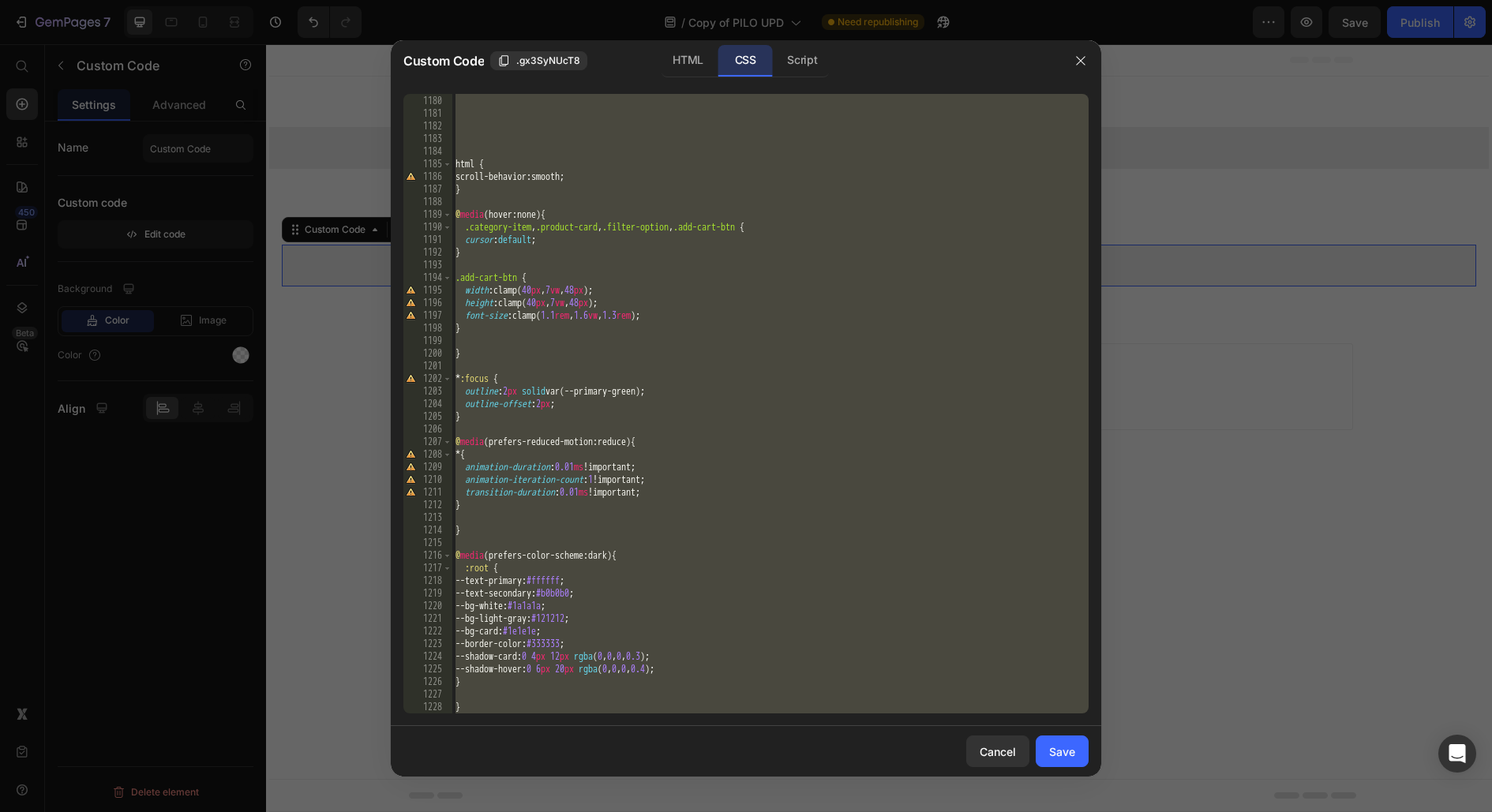 paste 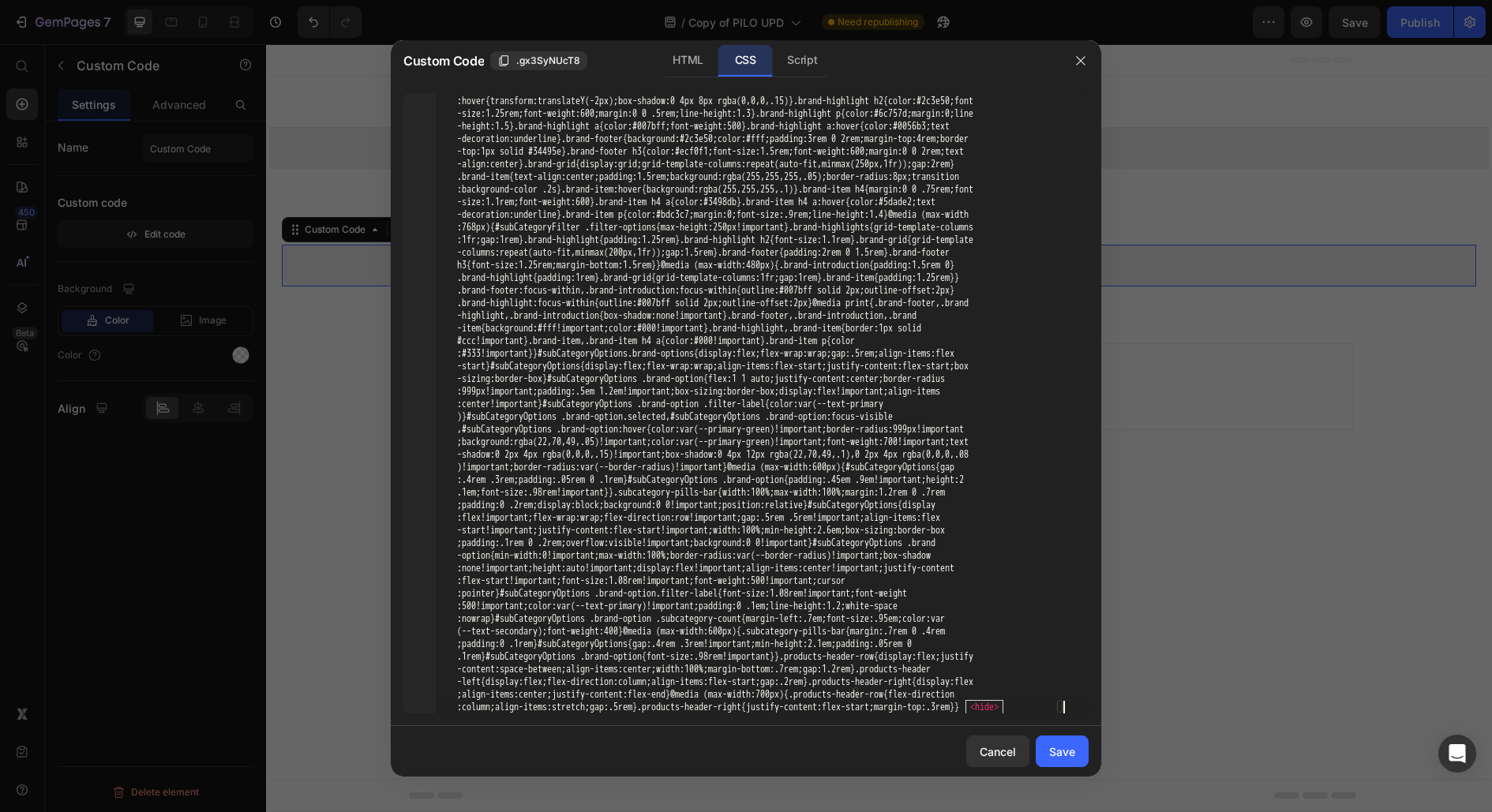 scroll, scrollTop: 9316, scrollLeft: 0, axis: vertical 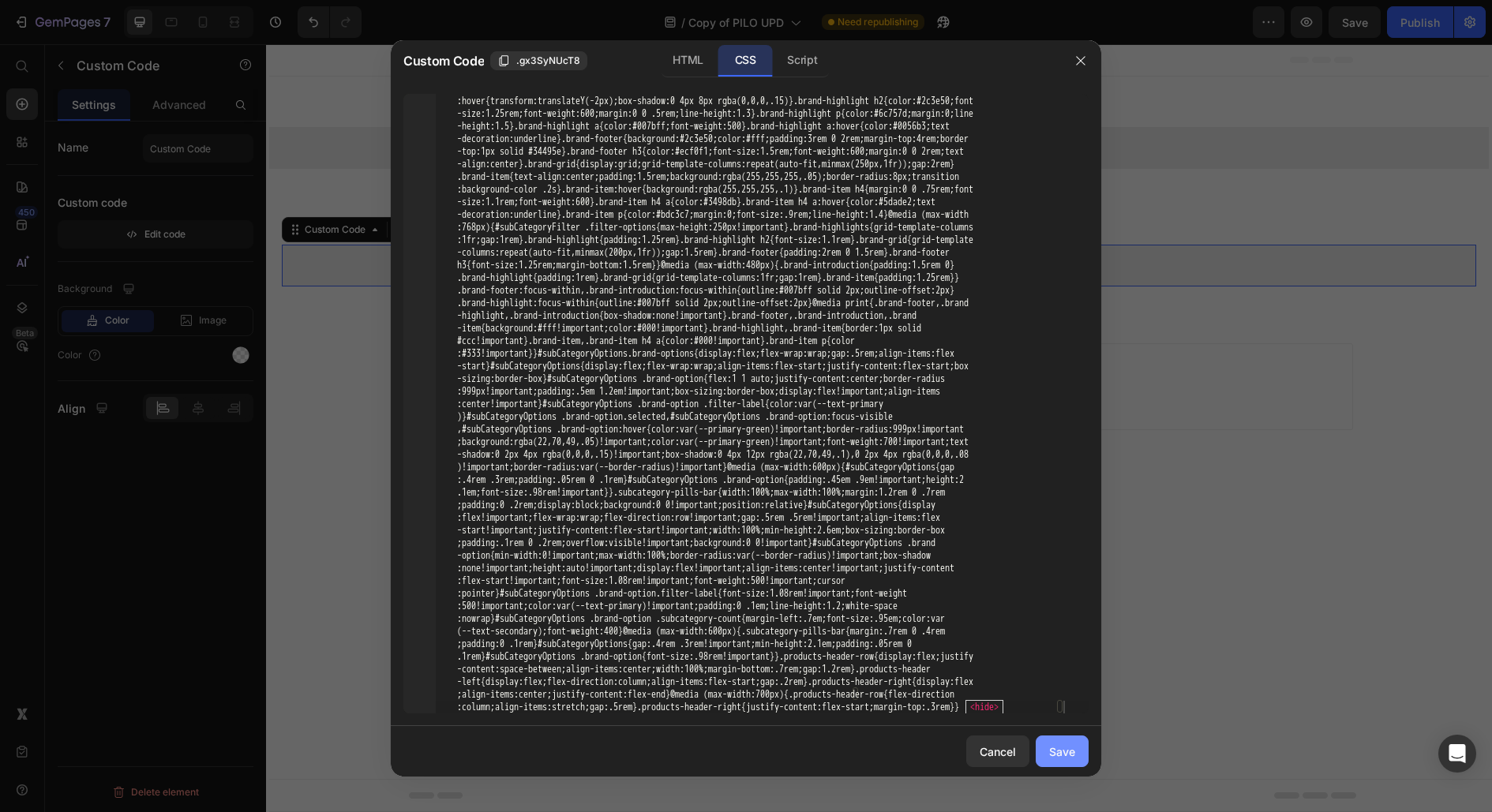 click on "Save" at bounding box center [1062, 751] 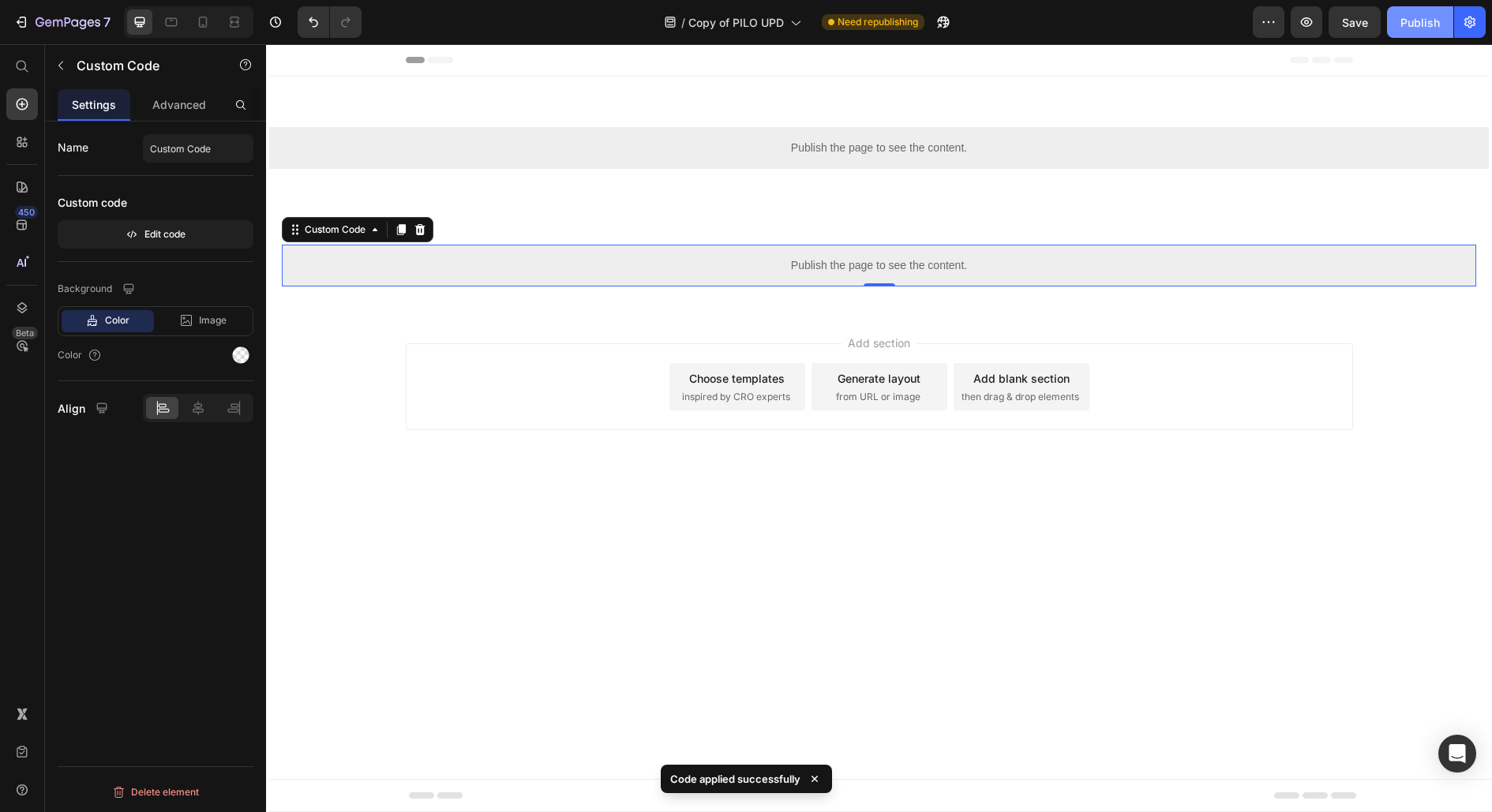 click on "Publish" at bounding box center [1420, 22] 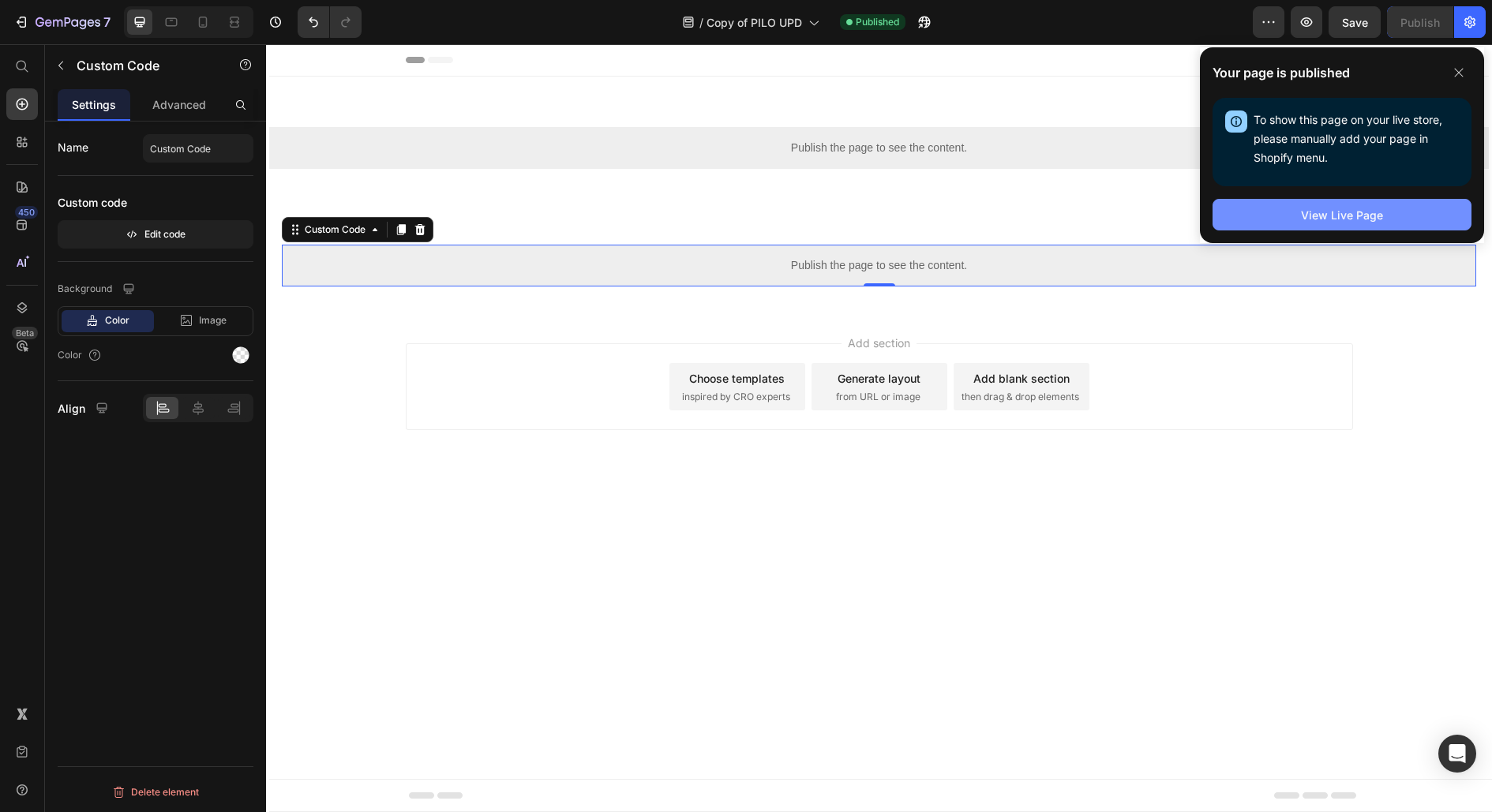 click on "View Live Page" at bounding box center [1342, 215] 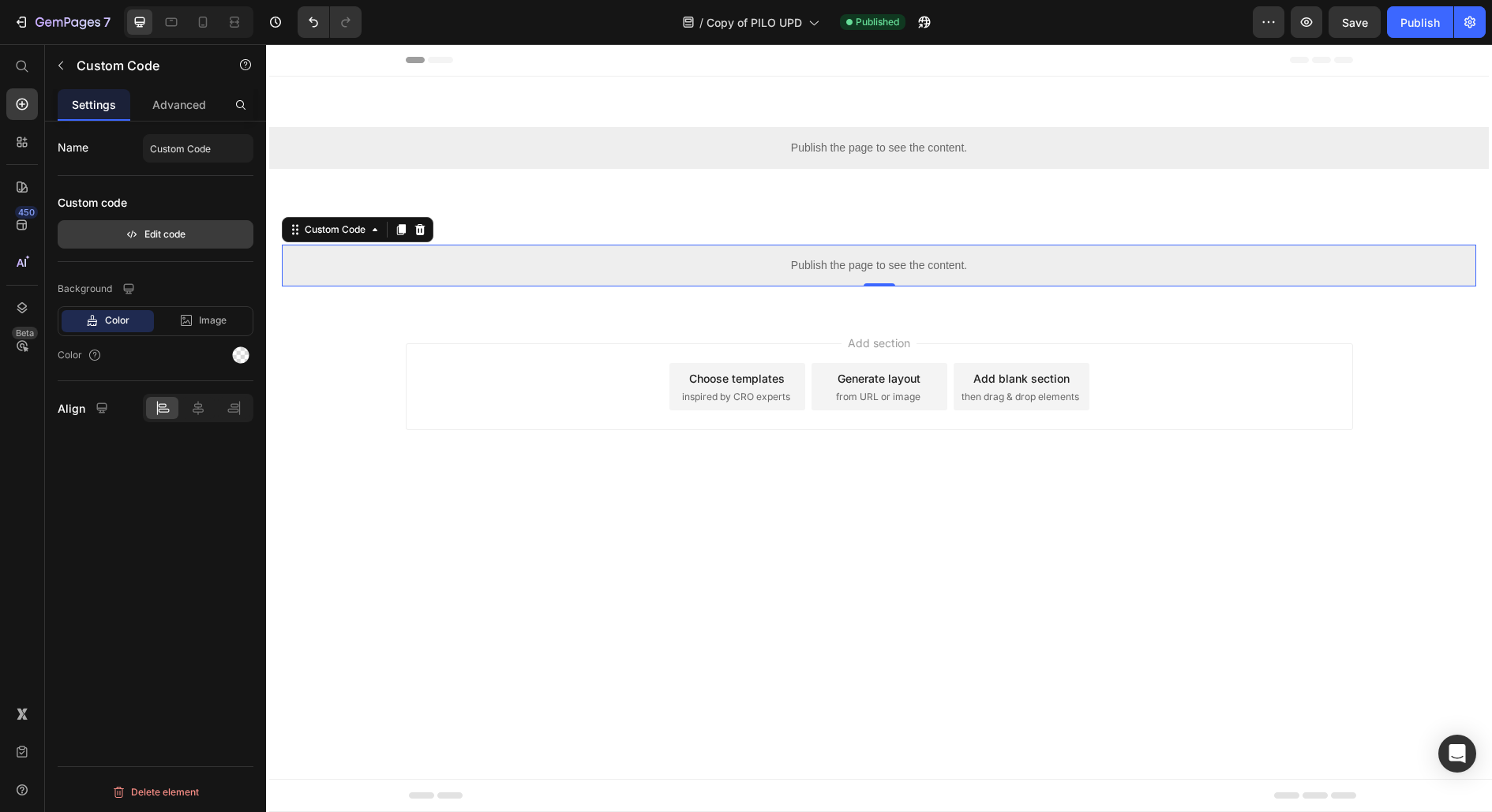 click on "Edit code" at bounding box center [156, 234] 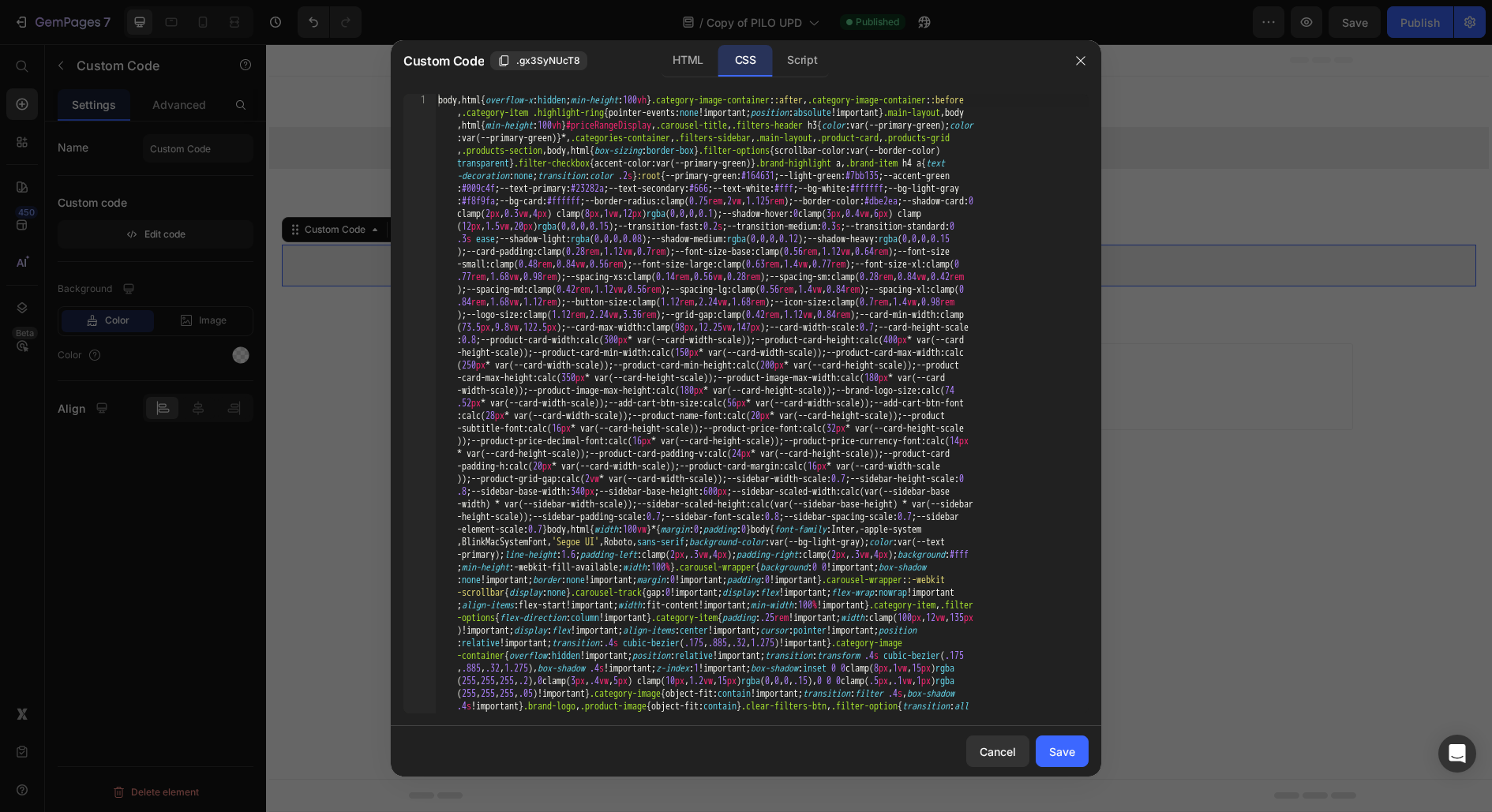 click on "body , html { overflow-x : hidden ; min-height : 100 vh } .category-image-container : :after , .category-image-container : :before      , .category-item   .highlight-ring { pointer-events : none !important ; position : absolute !important } .main-layout , body      , html { min-height : 100 vh } #priceRangeDisplay , .carousel-title , .filters-header   h3 { color : var(--primary-green) ; color      : var(--primary-green) } *, .categories-container , .filters-sidebar , .main-layout , .product-card , .products-grid      , .products-section , body , html { box-sizing : border-box } .filter-options { scrollbar-color : var(--border-color)       transparent } .filter-checkbox { accent-color : var(--primary-green) } .brand-highlight   a , .brand-item   h4   a { text      -decoration : none ; transition : color   .2 s } :root { --primary-green : #164631 ; --light-green : #7bb135 ; --accent-green      : #009c4f ; --text-primary : #23282a ; --text-secondary : #666 ; --text-white : #fff ; : ;" at bounding box center [762, 10340] 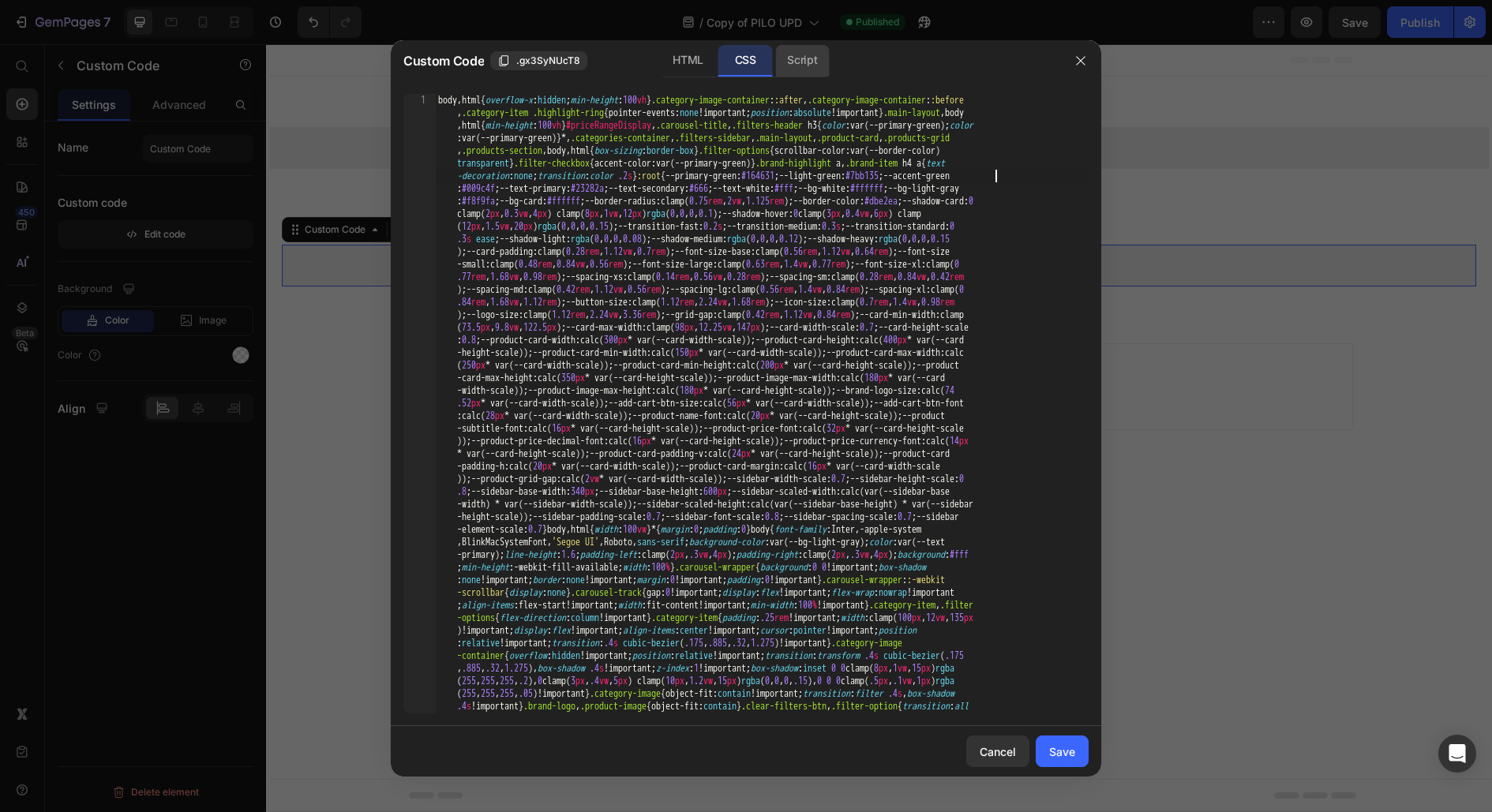 click on "Script" 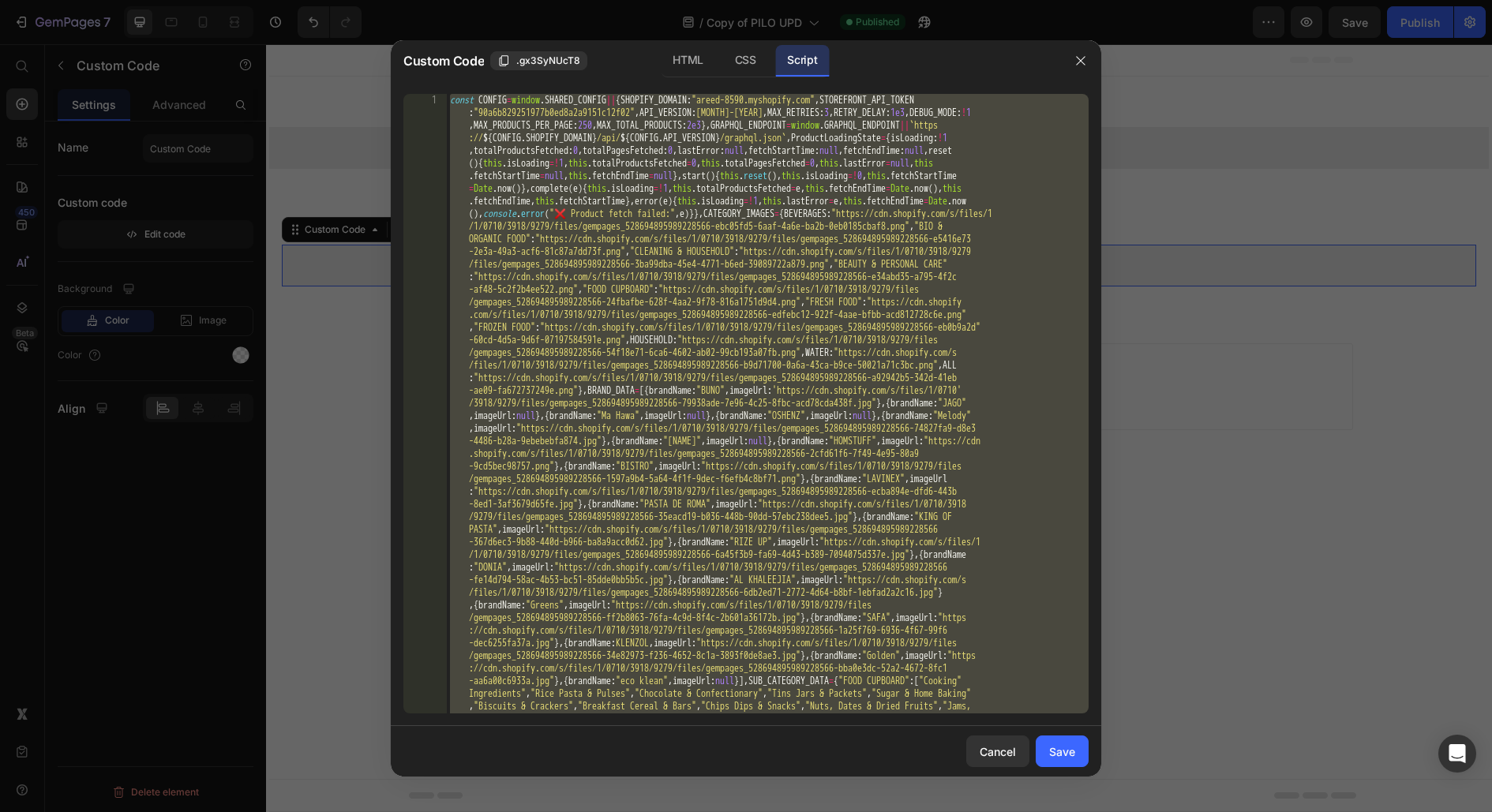 click on "const CONFIG = window . SHARED_CONFIG || { SHOPIFY_DOMAIN : "example-8590.myshopify.com" , STOREFRONT_API_TOKEN      : "[TOKEN]" , API_VERSION : "2023-07" , MAX_RETRIES : 3 , RETRY_DELAY : 1e3 , DEBUG_MODE : ! 1      , MAX_PRODUCTS_PER_PAGE : 250 , MAX_TOTAL_PRODUCTS : 2e3 } , GRAPHQL_ENDPOINT = window . GRAPHQL_ENDPOINT || ` https      :// ${ CONFIG . SHOPIFY_DOMAIN } /api/ ${ CONFIG . API_VERSION } /graphql.json ` , ProductLoadingState = { isLoading : ! 1      , totalProductsFetched : 0 , totalPagesFetched : 0 , lastError : null , fetchStartTime : null , fetchEndTime : null , reset      ( ) { this . isLoading =! 1 , this . totalProductsFetched = 0 , this . totalPagesFetched = 0 , this . lastError = null , this      . fetchStartTime = null , this . fetchEndTime = null } , start ( ) { this . reset ( ) , this . isLoading =! 0 , this . fetchStartTime      = Date . now ( )} , complete ( e ) { this . isLoading =! 1 , this . totalProductsFetched = e , this . = ." at bounding box center [767, 2234] 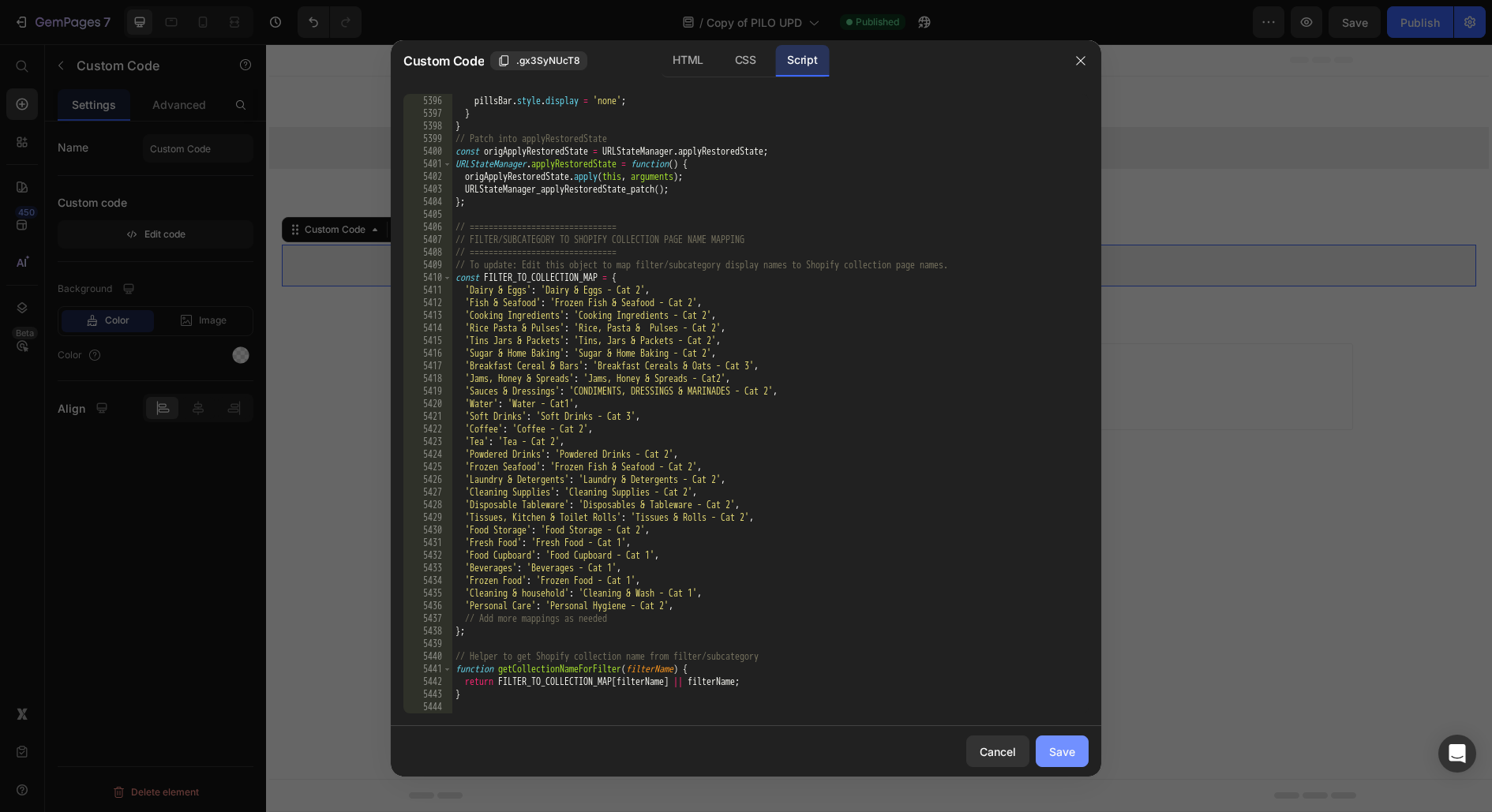click on "Save" at bounding box center [1062, 751] 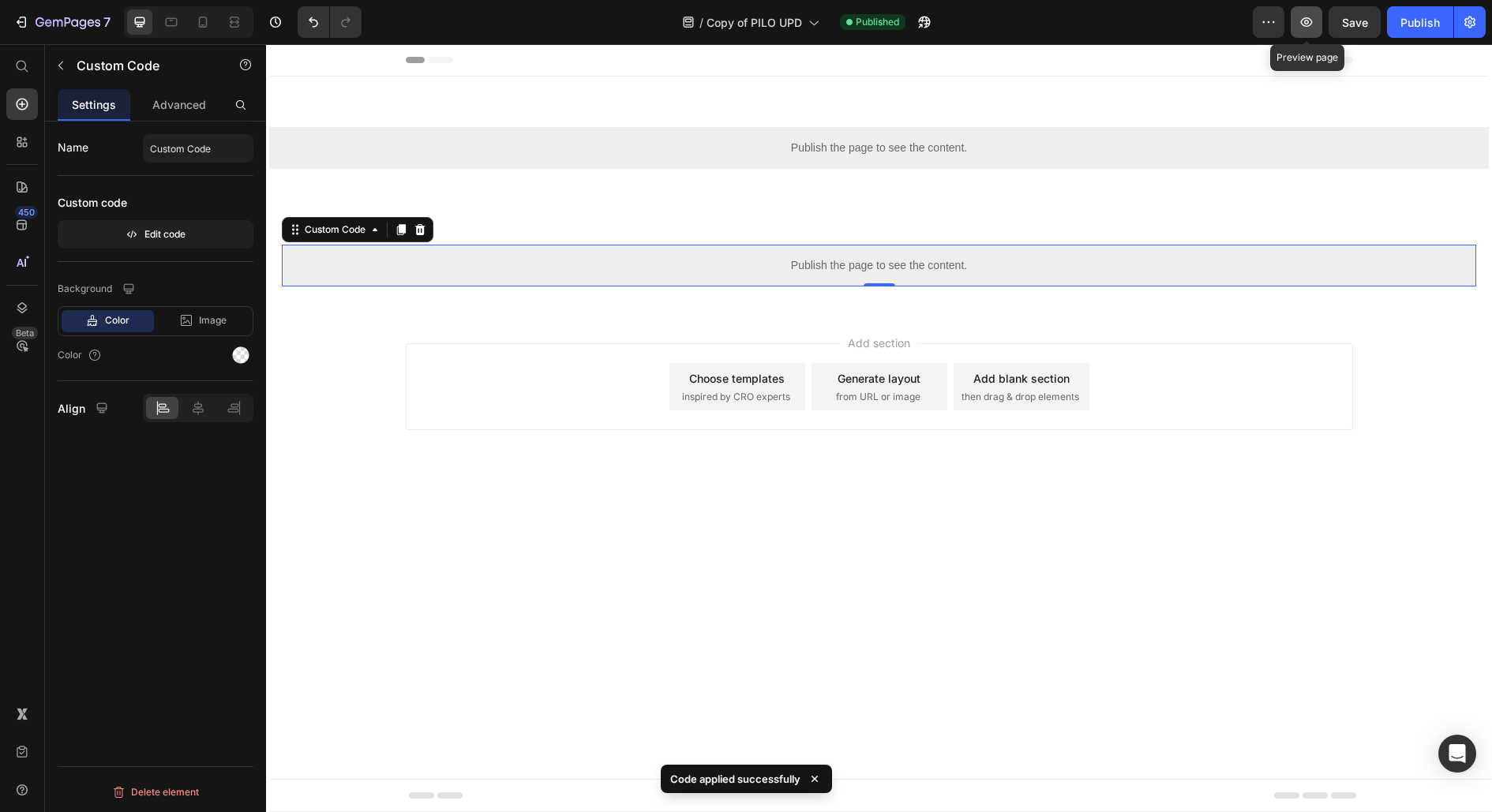 click 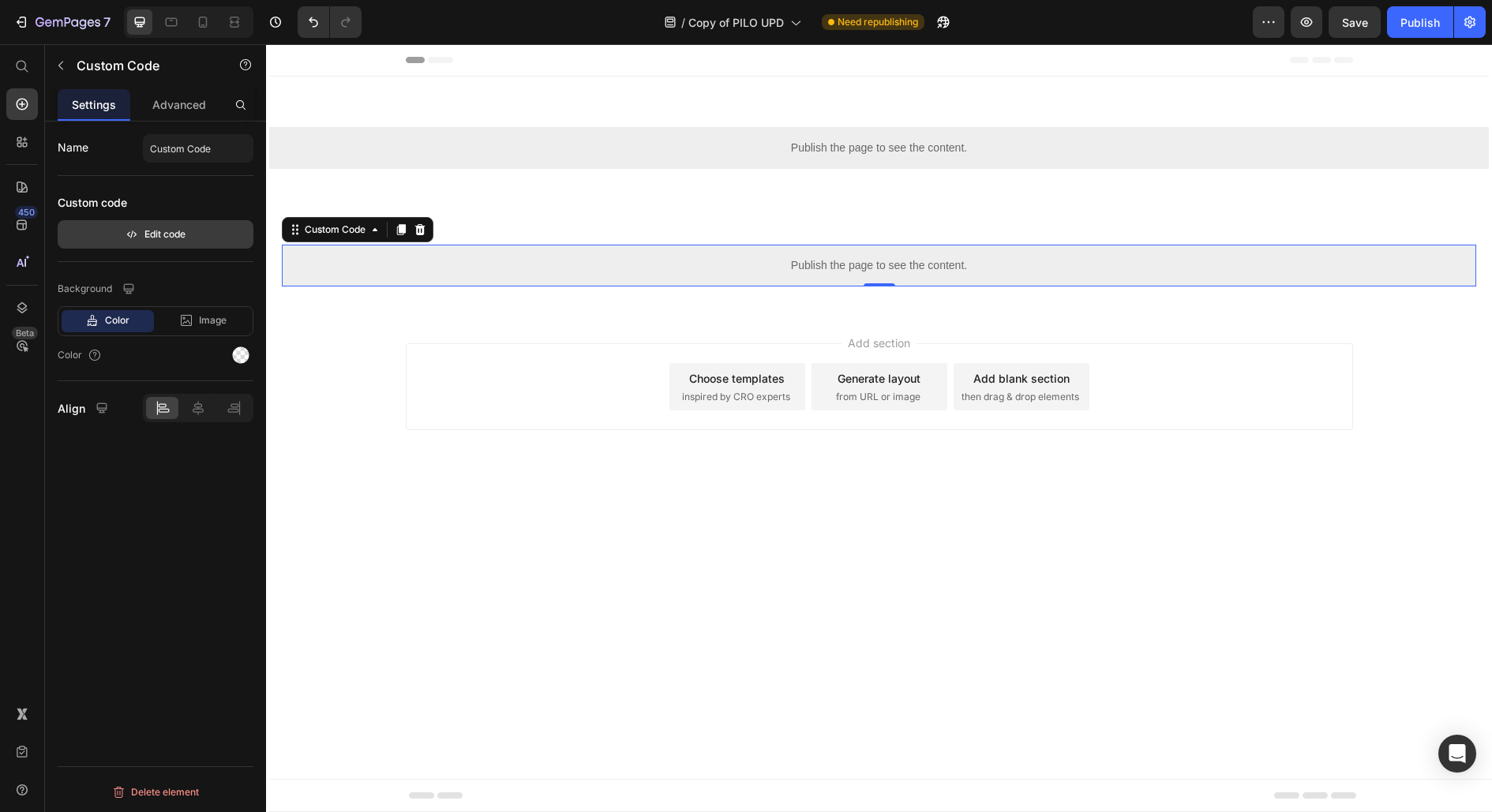 click 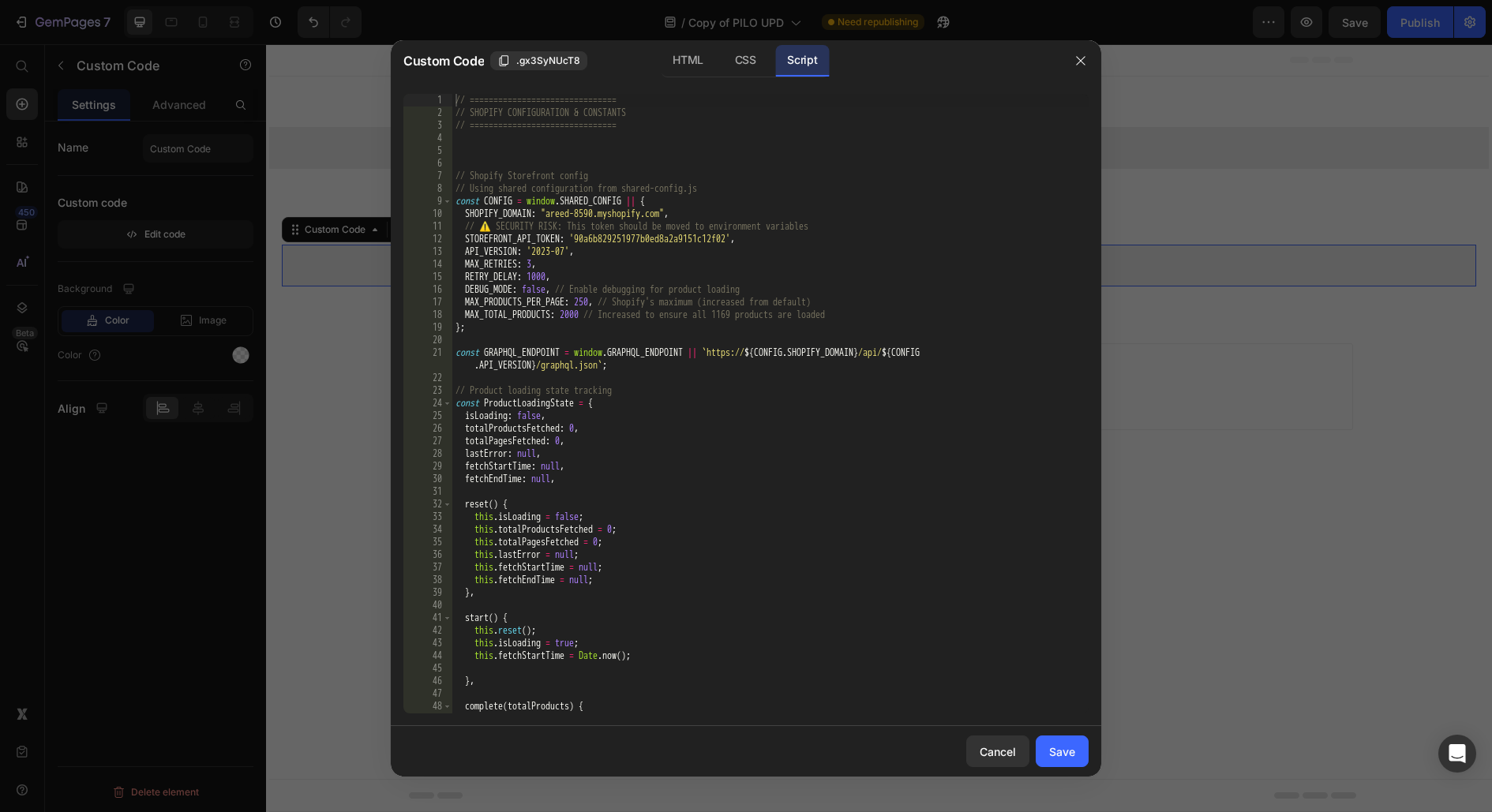 click on "// =============================== // SHOPIFY CONFIGURATION & CONSTANTS // =============================== // Shopify Storefront config // Using shared configuration from shared-config.js const CONFIG = window . SHARED_CONFIG || { SHOPIFY_DOMAIN : 'areed-8590.myshopify.com' , // ⚠️ SECURITY RISK: This token should be moved to environment variables STOREFRONT_API_TOKEN : '90a6b829251977b0ed8a2a9151c12f02' , API_VERSION : '2023-07' , MAX_RETRIES : 3 , RETRY_DELAY : 1000 , DEBUG_MODE : false , // Enable debugging for product loading MAX_PRODUCTS_PER_PAGE : 250 , // Shopify's maximum (increased from default) MAX_TOTAL_PRODUCTS : 2000 // Increased to ensure all 1169 products are loaded } ; const GRAPHQL_ENDPOINT = window . GRAPHQL_ENDPOINT || ` https:// ${ CONFIG . SHOPIFY_DOMAIN } /api/ ${ CONFIG . API_VERSION } /graphql.json ` ; // Product loading state tracking const ProductLoadingState = { isLoading : false , : 0}" at bounding box center [770, 416] 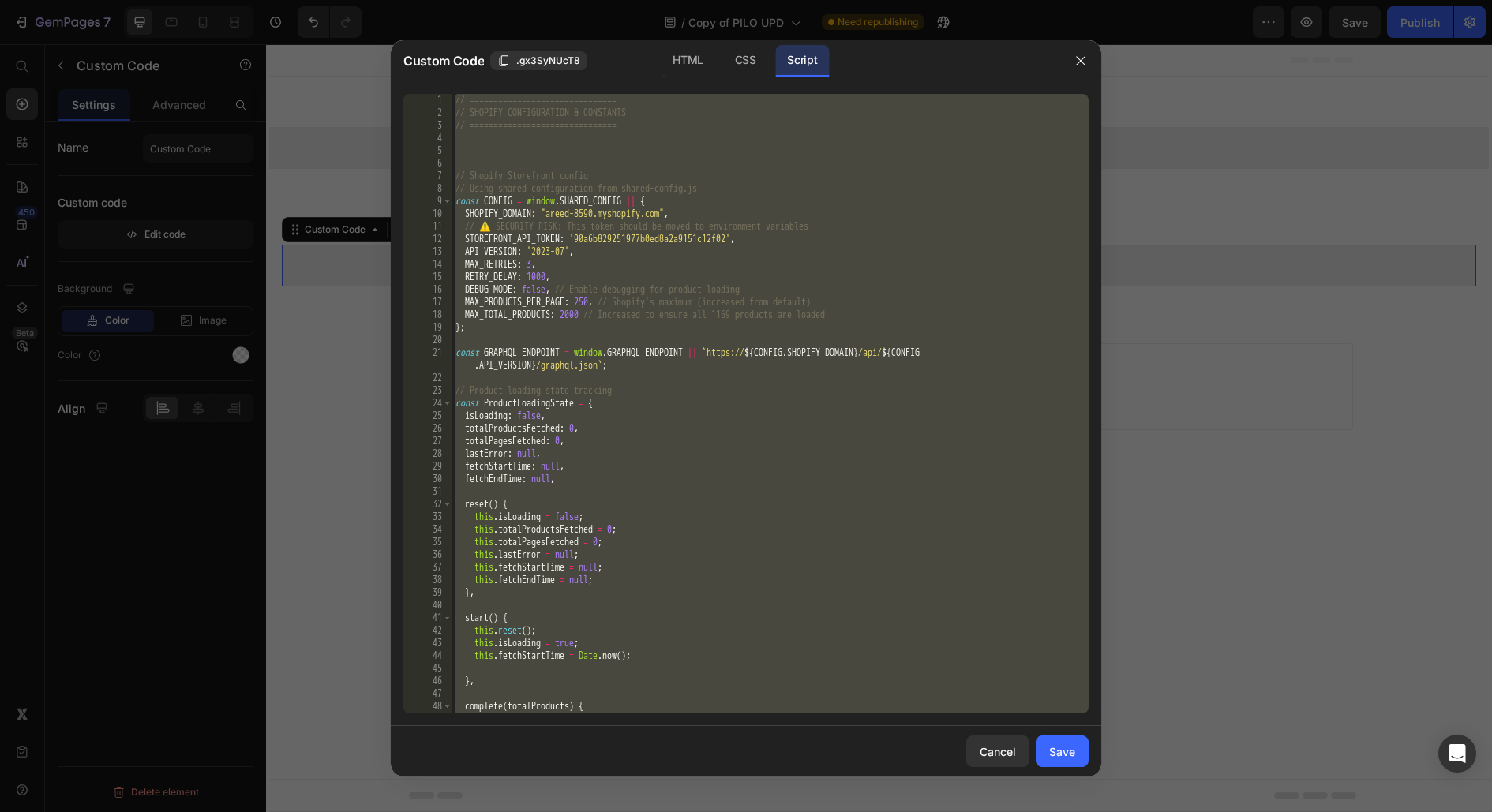 paste 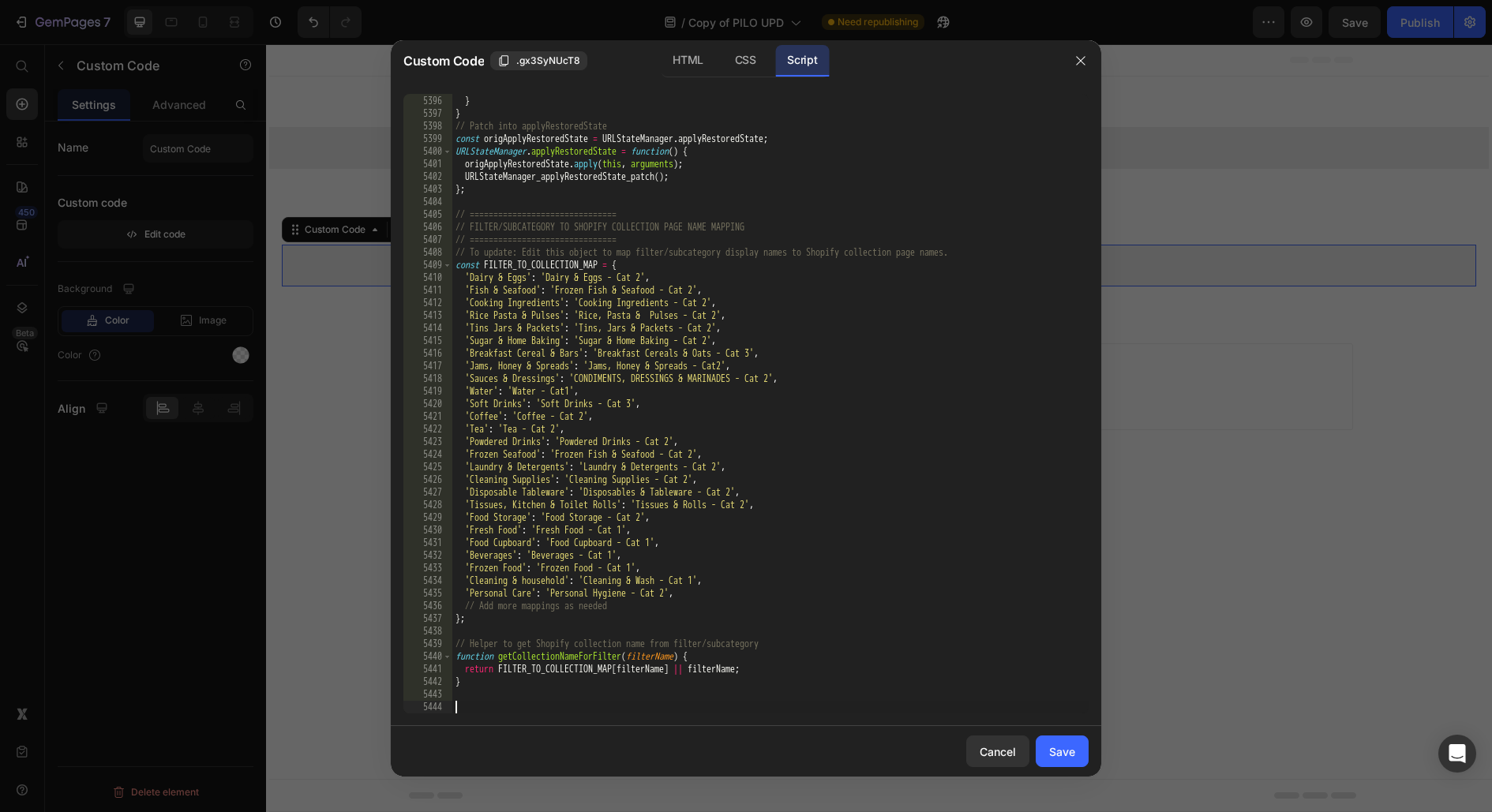 scroll, scrollTop: 25238, scrollLeft: 0, axis: vertical 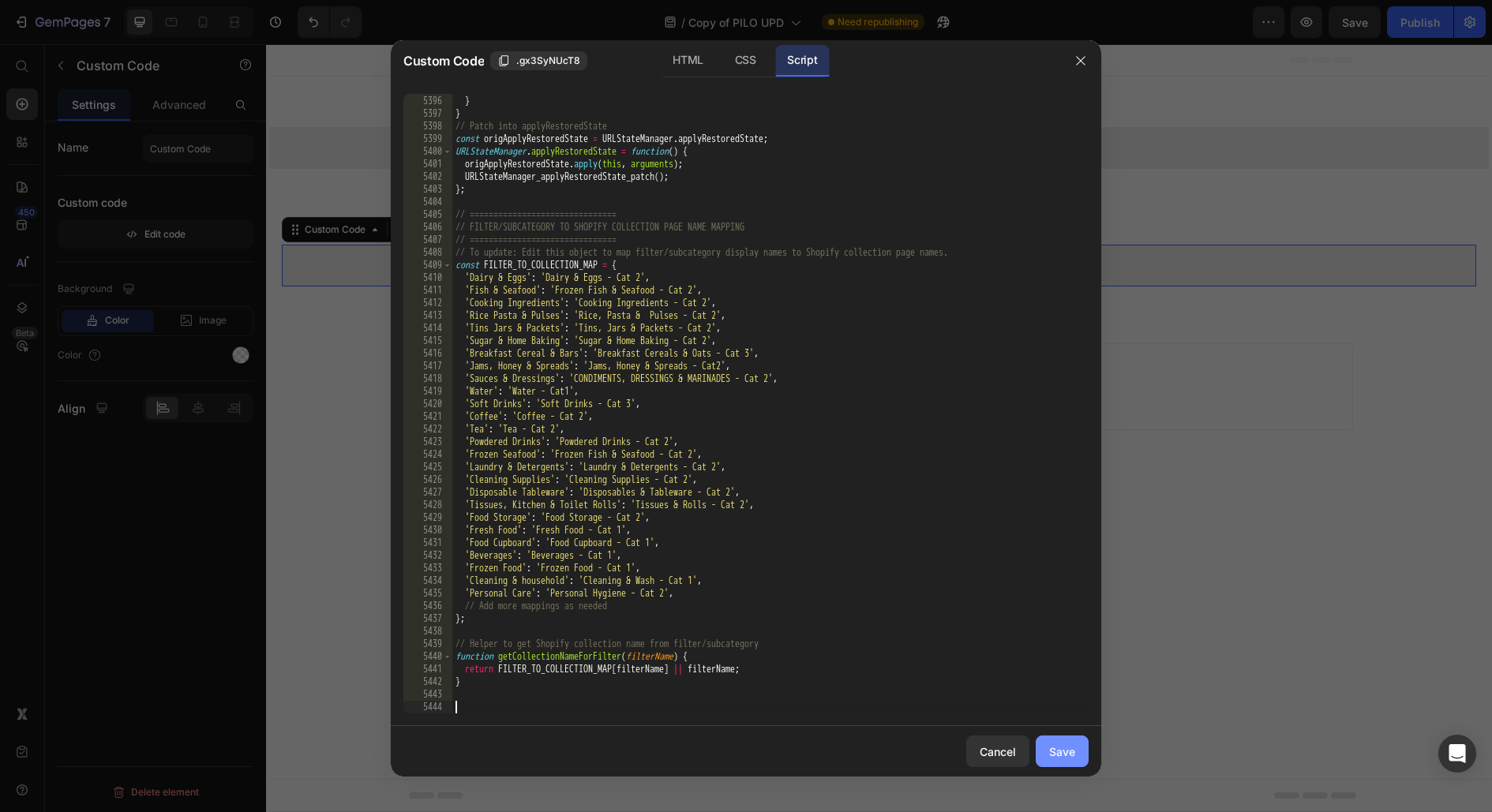 click on "Save" at bounding box center [1062, 751] 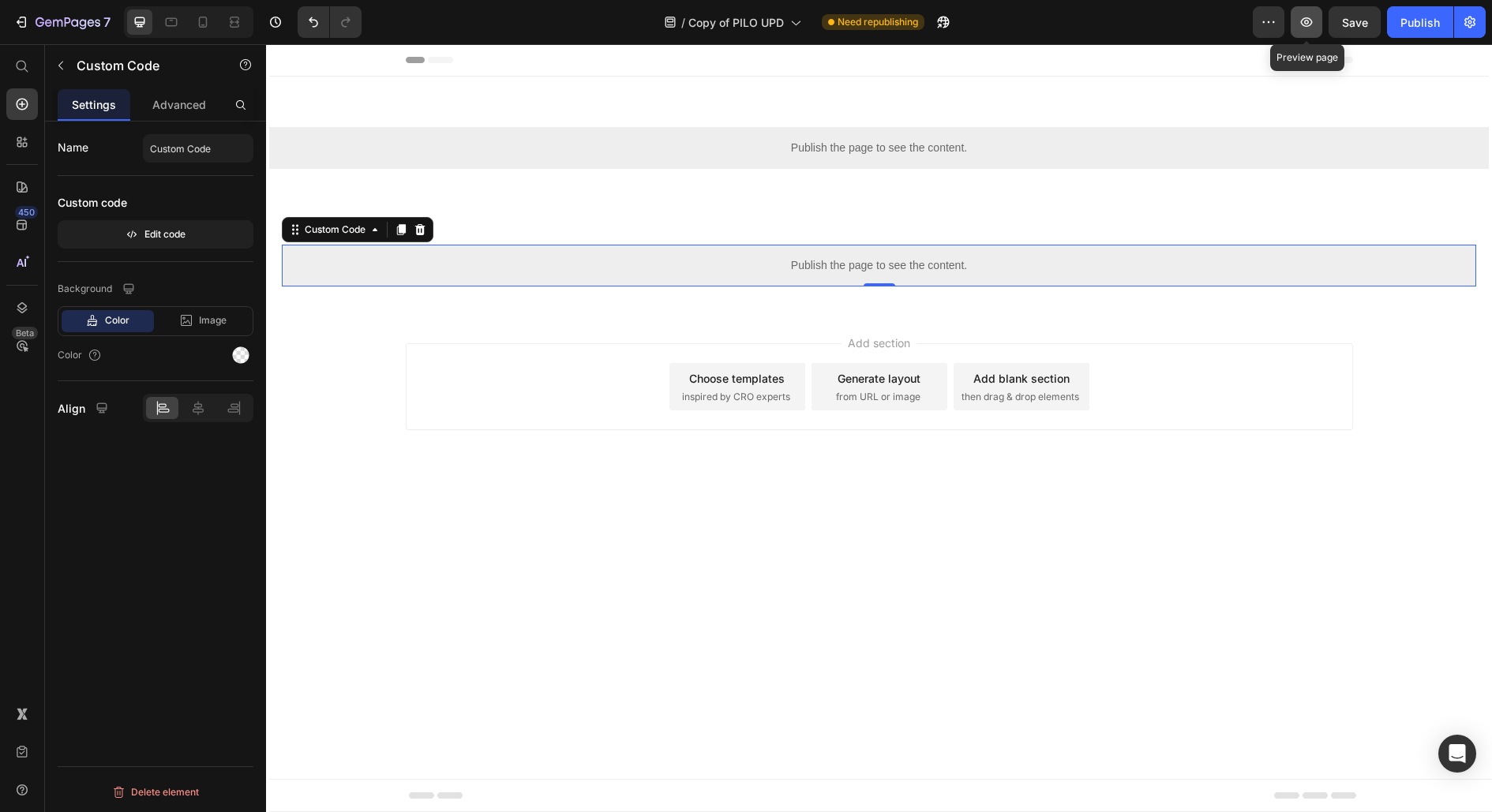 click 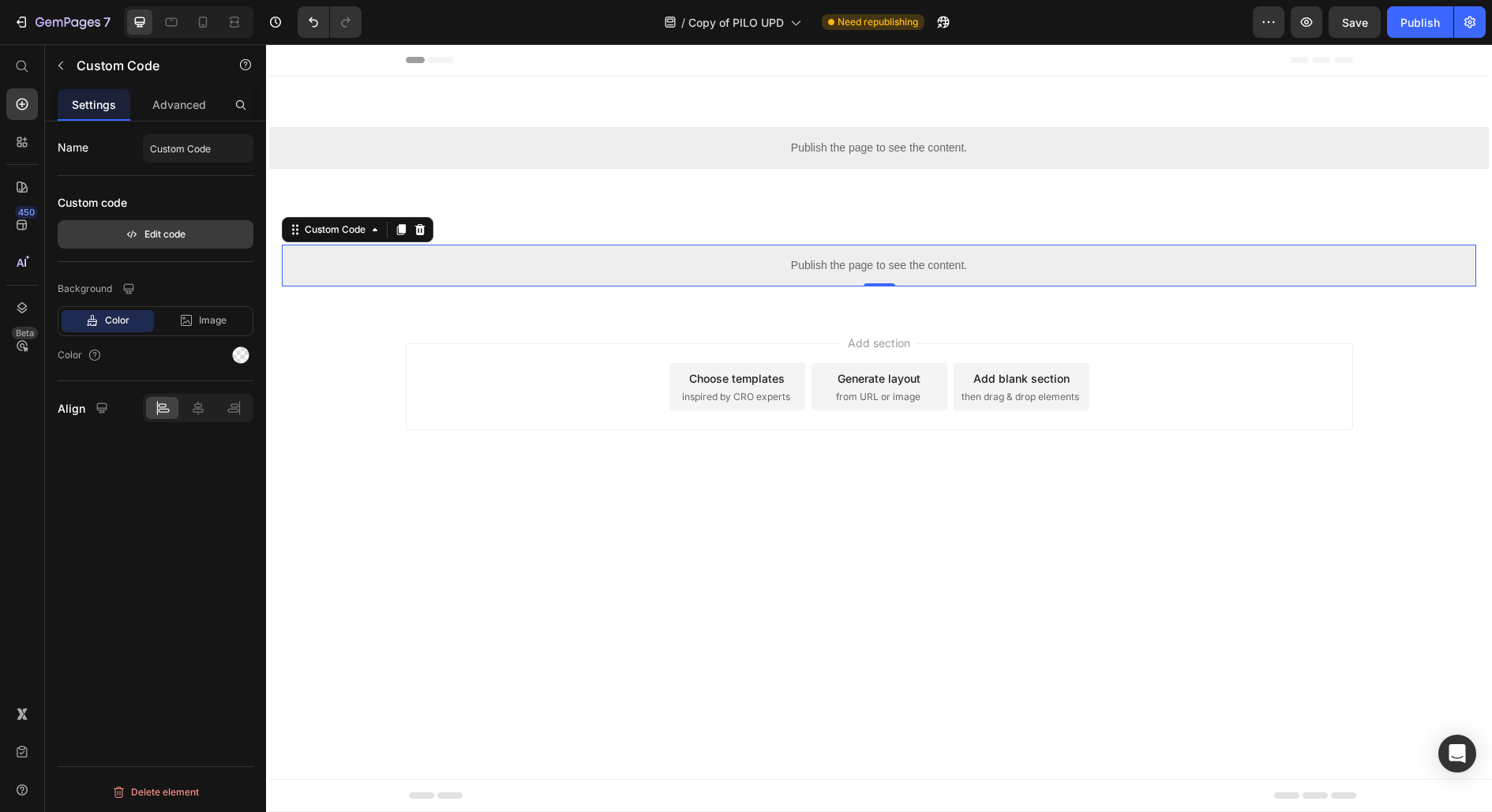 click on "Edit code" at bounding box center [156, 234] 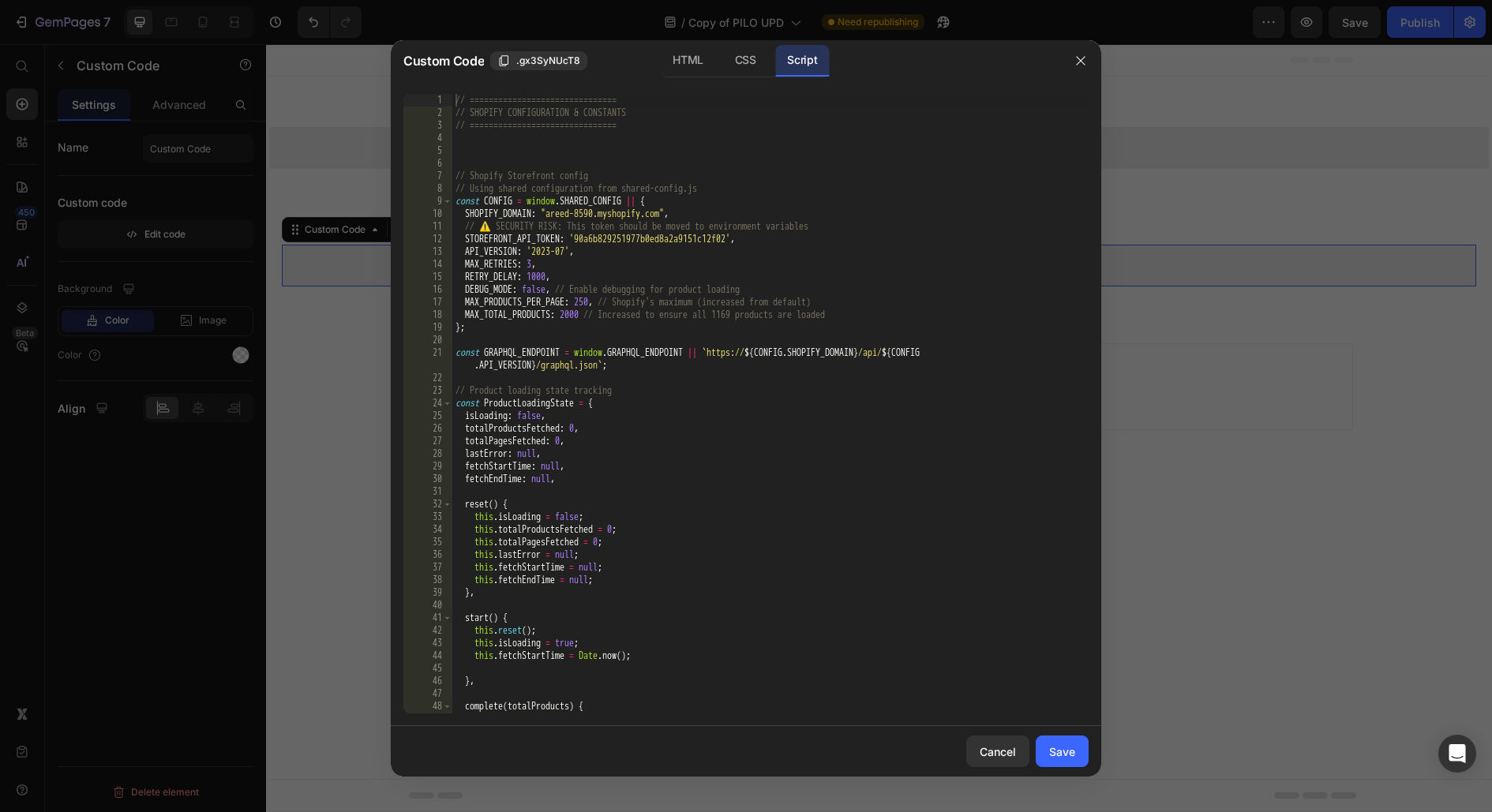 click on "// =============================== // SHOPIFY CONFIGURATION & CONSTANTS // =============================== // Shopify Storefront config // Using shared configuration from shared-config.js const CONFIG = window . SHARED_CONFIG || { SHOPIFY_DOMAIN : 'areed-8590.myshopify.com' , // ⚠️ SECURITY RISK: This token should be moved to environment variables STOREFRONT_API_TOKEN : '90a6b829251977b0ed8a2a9151c12f02' , API_VERSION : '2023-07' , MAX_RETRIES : 3 , RETRY_DELAY : 1000 , DEBUG_MODE : false , // Enable debugging for product loading MAX_PRODUCTS_PER_PAGE : 250 , // Shopify's maximum (increased from default) MAX_TOTAL_PRODUCTS : 2000 // Increased to ensure all 1169 products are loaded } ; const GRAPHQL_ENDPOINT = window . GRAPHQL_ENDPOINT || ` https:// ${ CONFIG . SHOPIFY_DOMAIN } /api/ ${ CONFIG . API_VERSION } /graphql.json ` ; // Product loading state tracking const ProductLoadingState = { isLoading : false , : 0}" at bounding box center [770, 416] 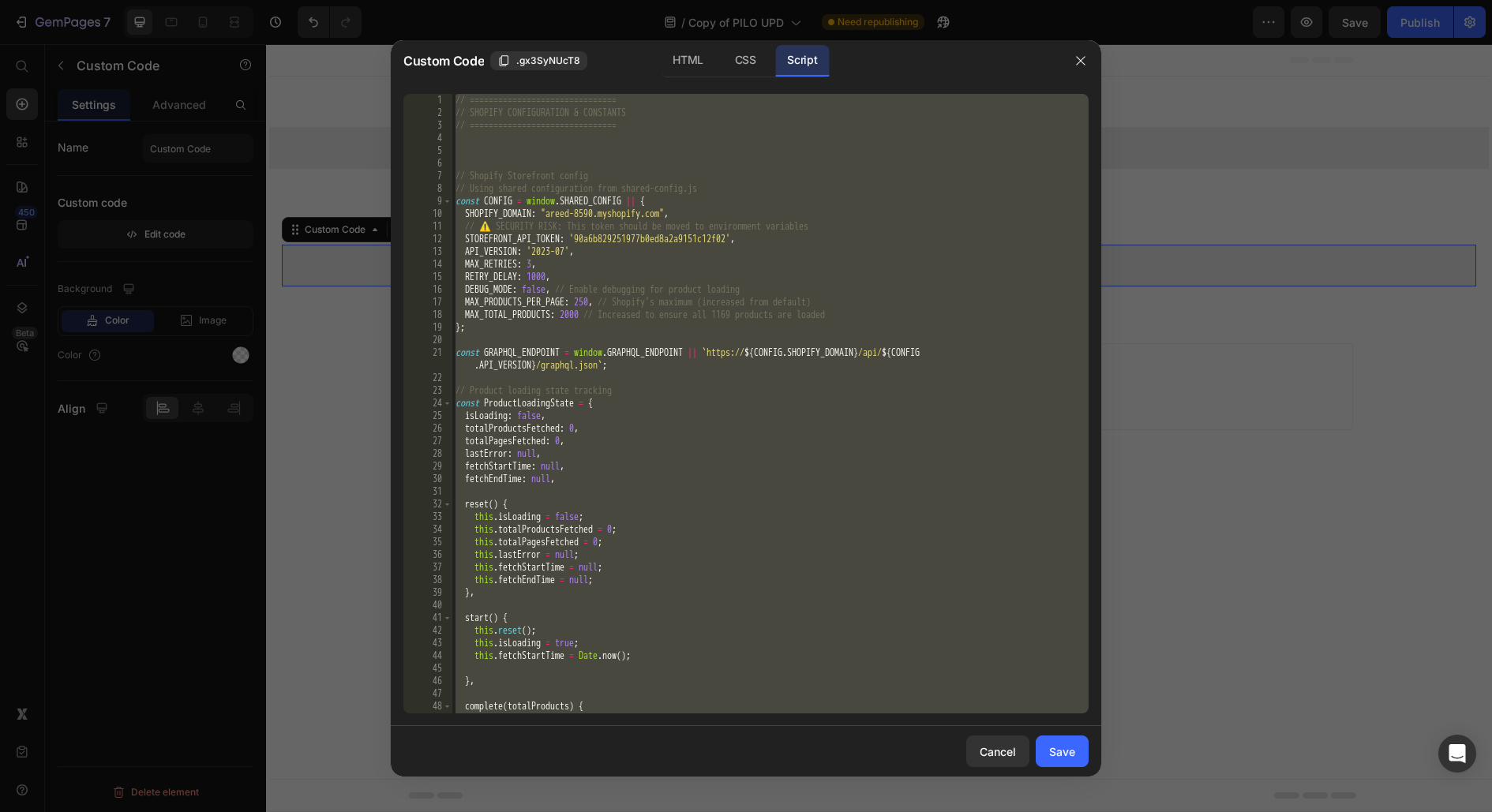 paste 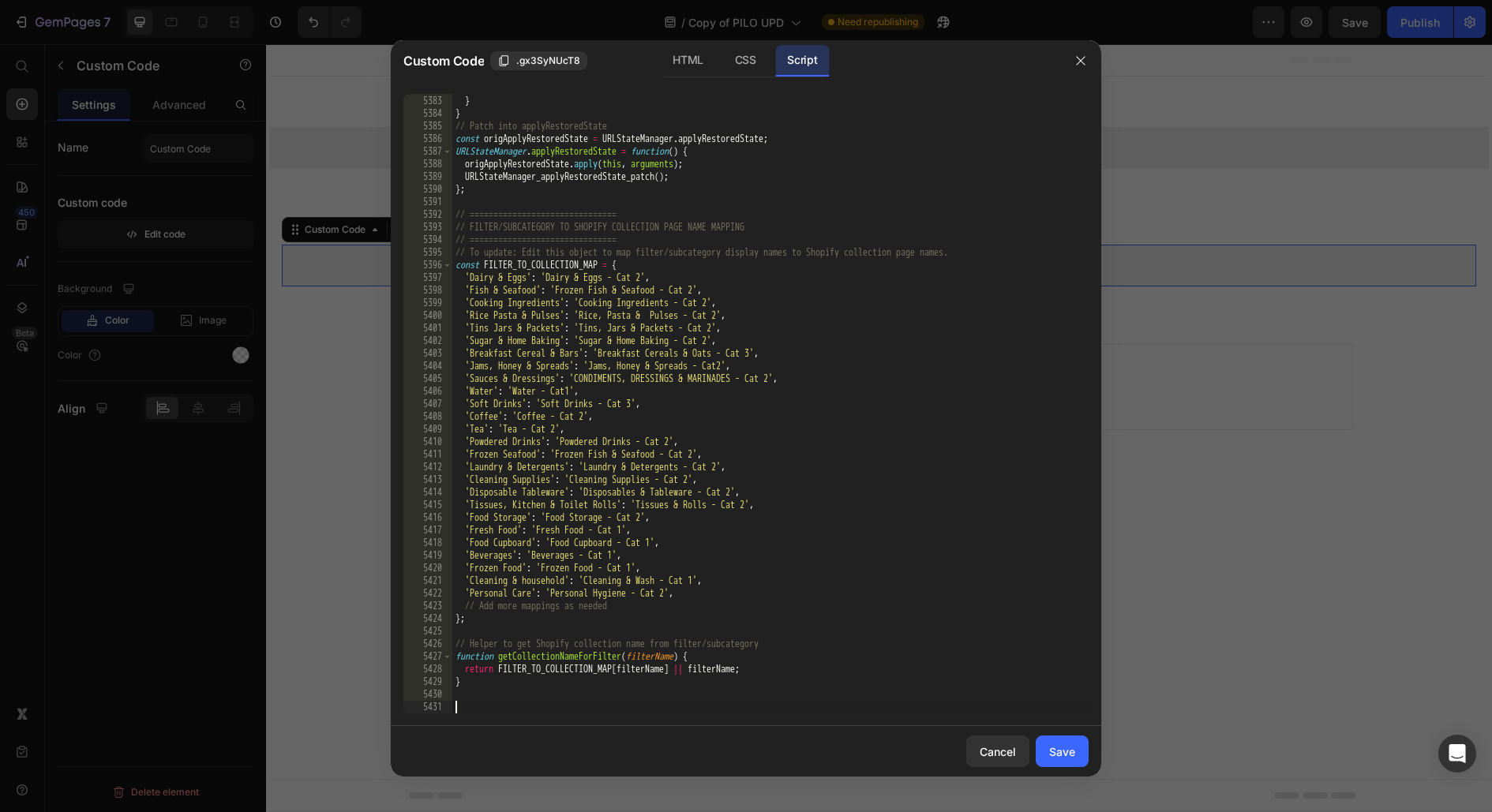 scroll, scrollTop: 25238, scrollLeft: 0, axis: vertical 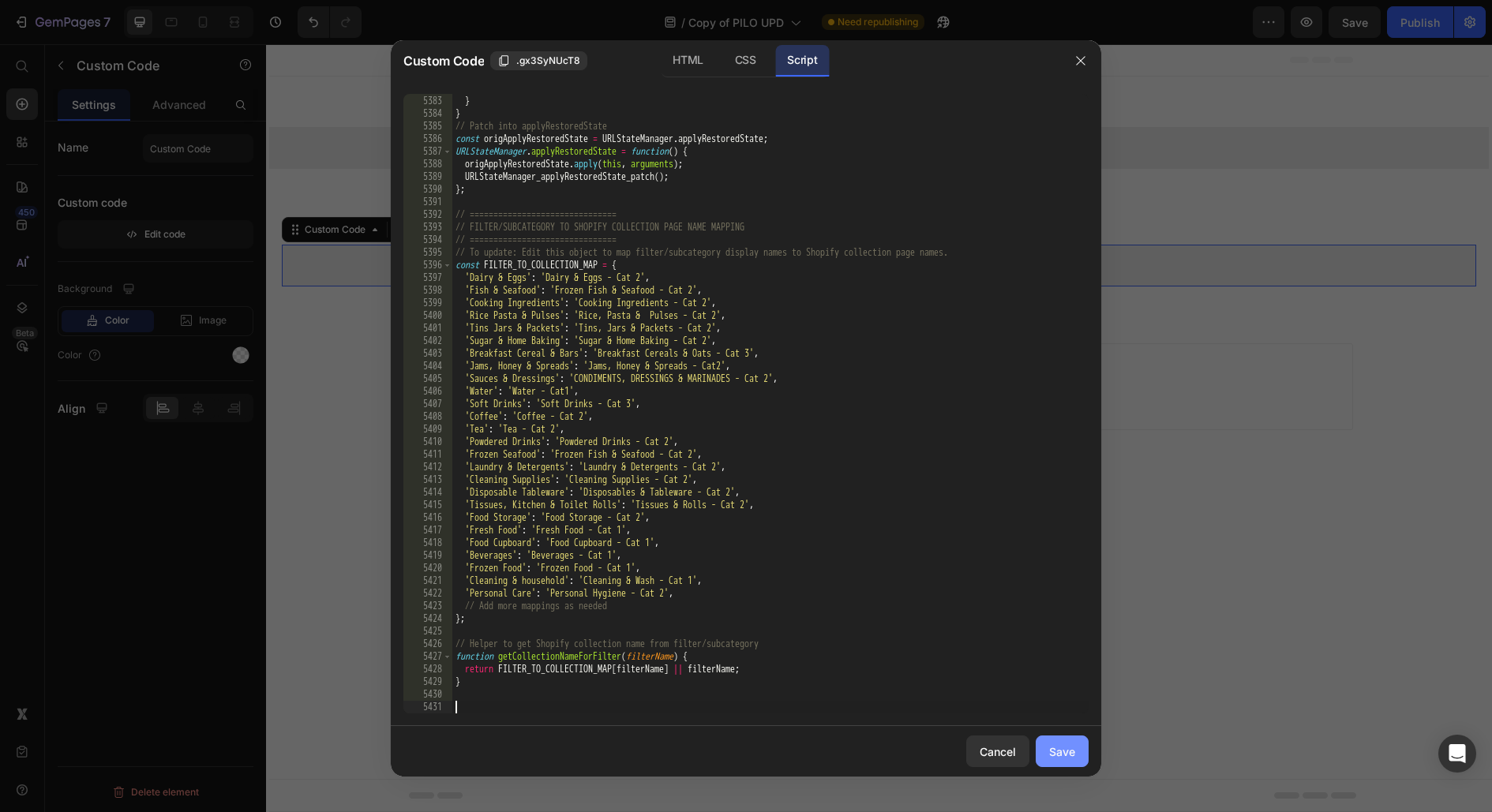 click on "Save" at bounding box center [1062, 751] 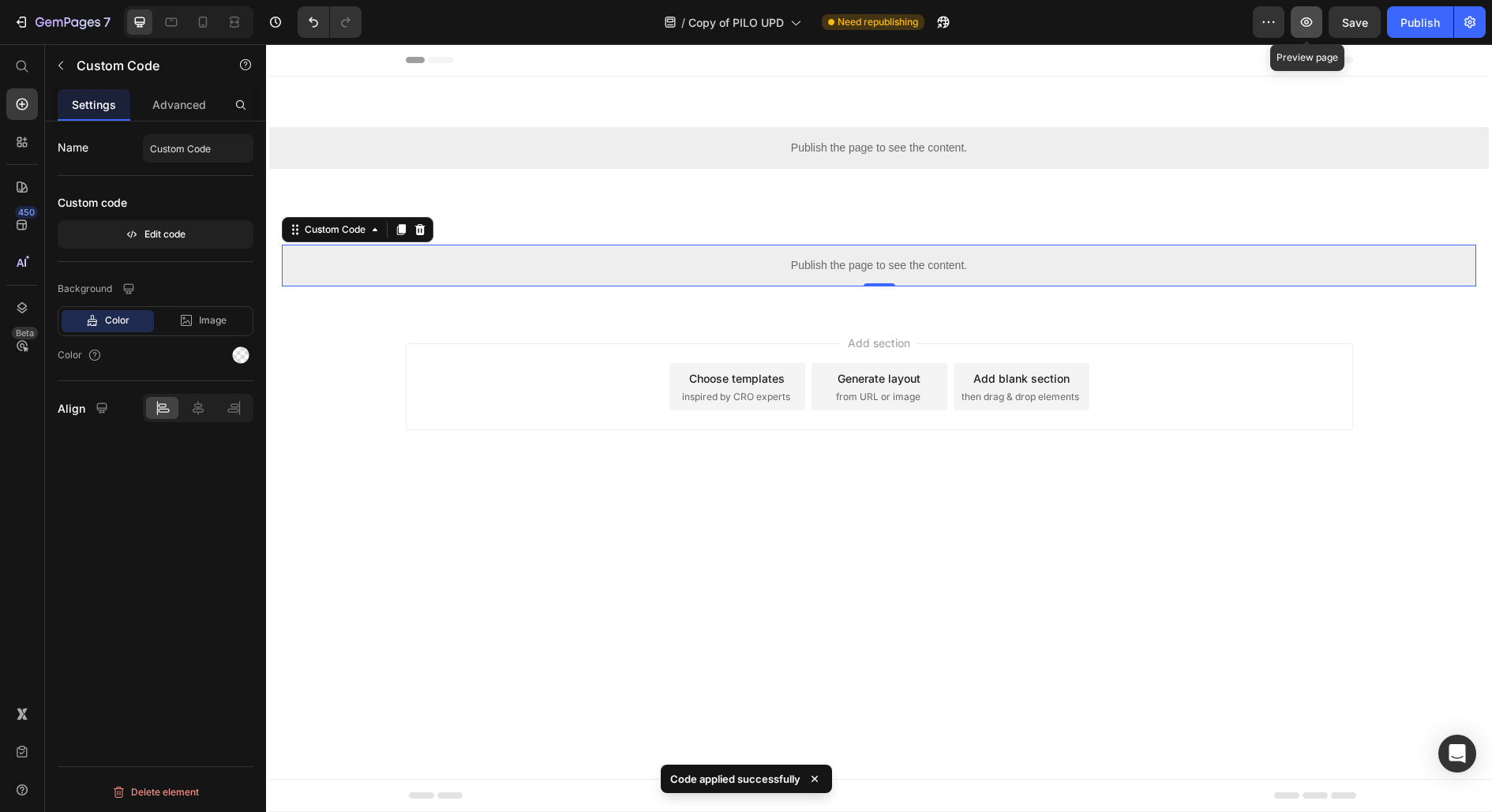 click 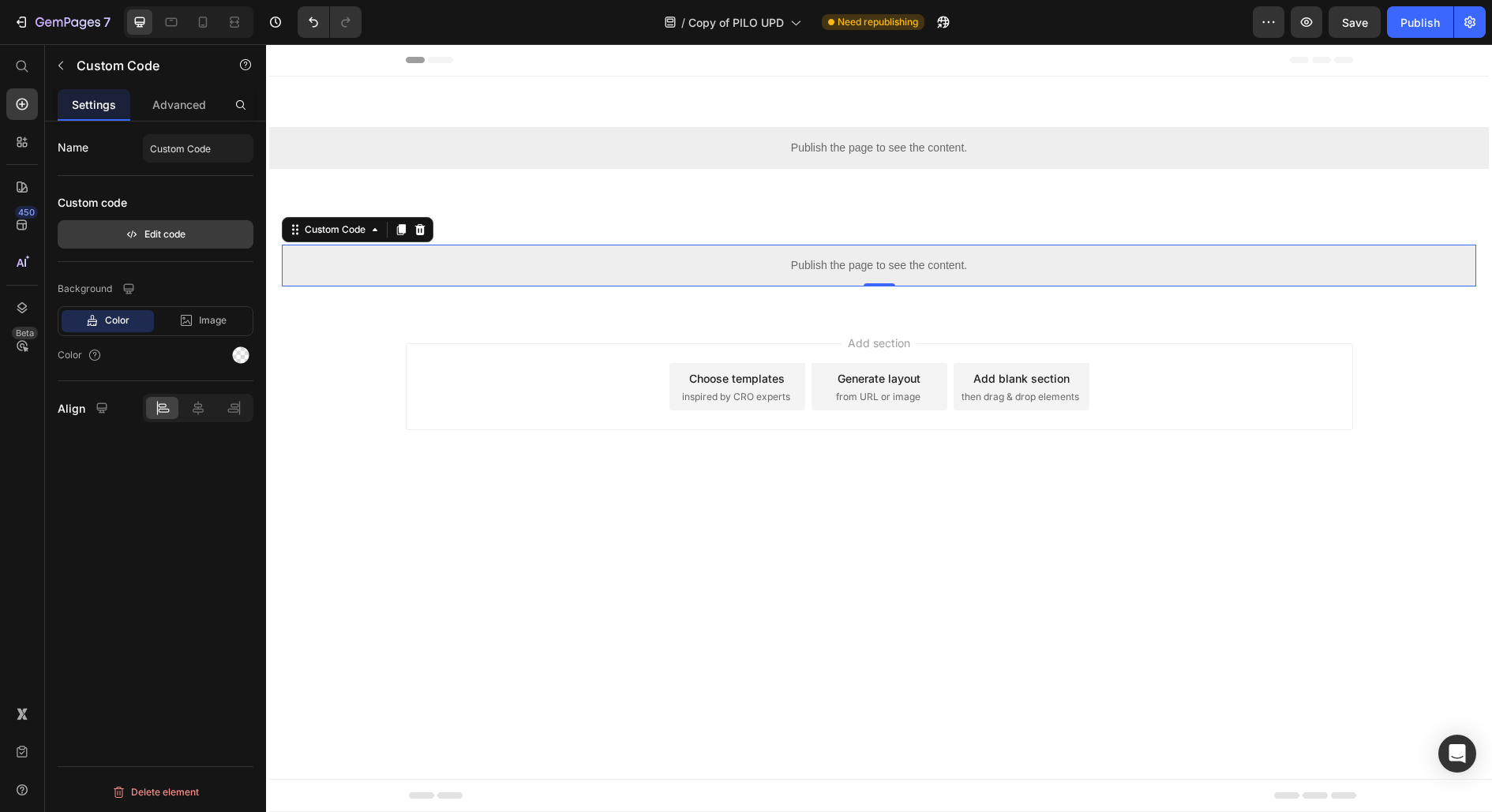click on "Edit code" at bounding box center [156, 234] 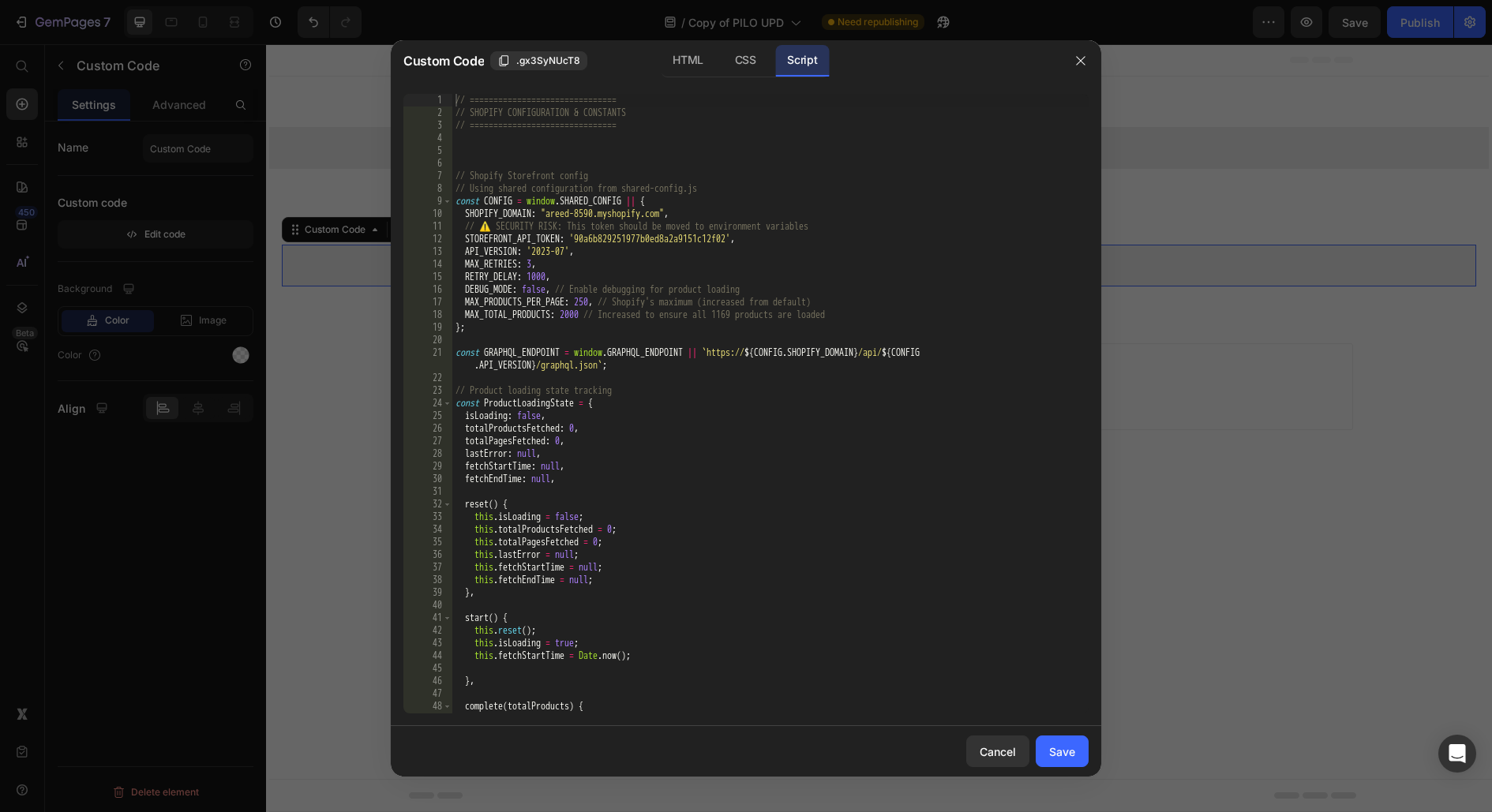 click on "// =============================== // SHOPIFY CONFIGURATION & CONSTANTS // =============================== // Shopify Storefront config // Using shared configuration from shared-config.js const CONFIG = window . SHARED_CONFIG || { SHOPIFY_DOMAIN : 'areed-8590.myshopify.com' , // ⚠️ SECURITY RISK: This token should be moved to environment variables STOREFRONT_API_TOKEN : '90a6b829251977b0ed8a2a9151c12f02' , API_VERSION : '2023-07' , MAX_RETRIES : 3 , RETRY_DELAY : 1000 , DEBUG_MODE : false , // Enable debugging for product loading MAX_PRODUCTS_PER_PAGE : 250 , // Shopify's maximum (increased from default) MAX_TOTAL_PRODUCTS : 2000 // Increased to ensure all 1169 products are loaded } ; const GRAPHQL_ENDPOINT = window . GRAPHQL_ENDPOINT || ` https:// ${ CONFIG . SHOPIFY_DOMAIN } /api/ ${ CONFIG . API_VERSION } /graphql.json ` ; // Product loading state tracking const ProductLoadingState = { isLoading : false , : 0}" at bounding box center (770, 416) 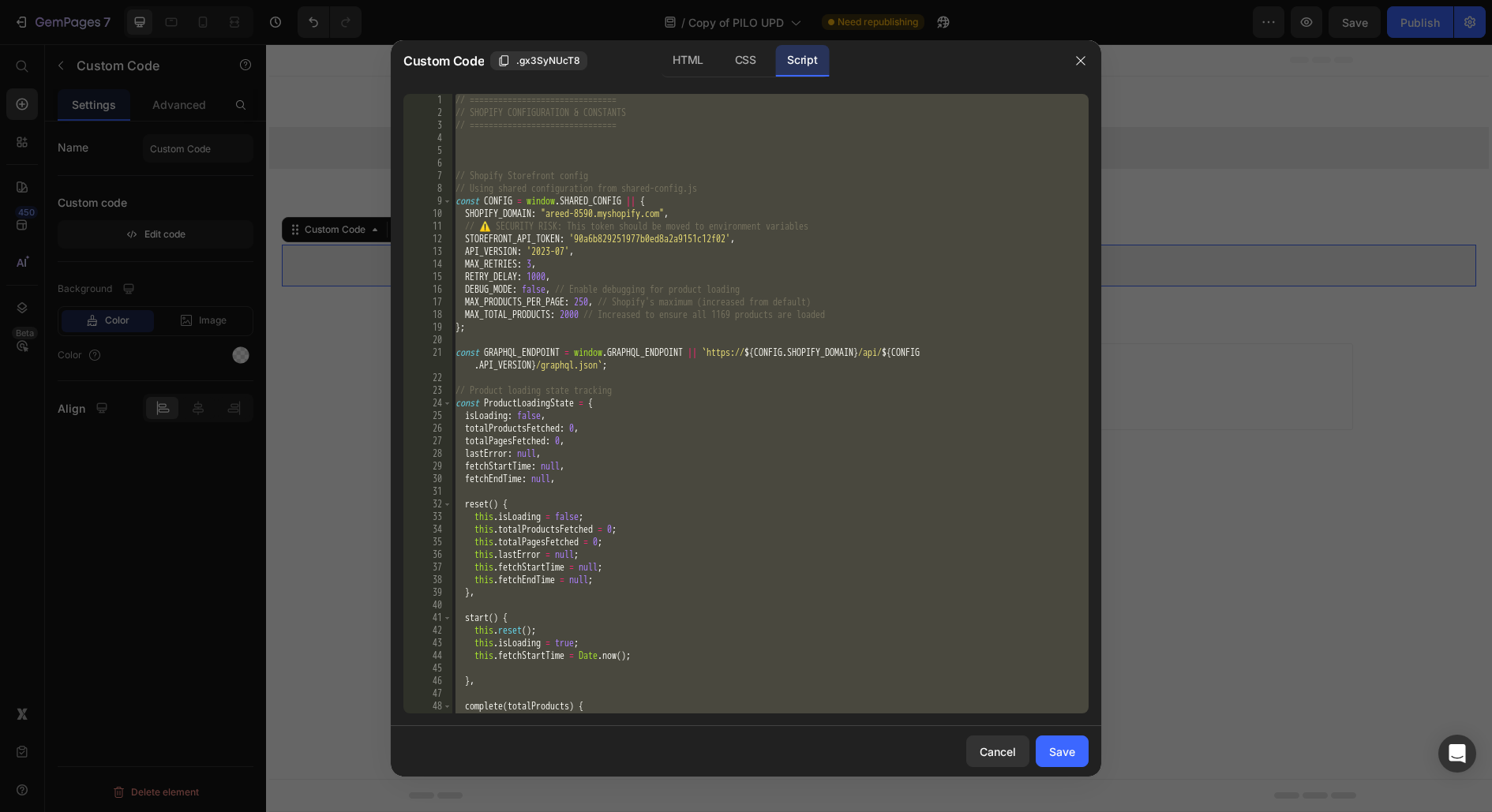 paste 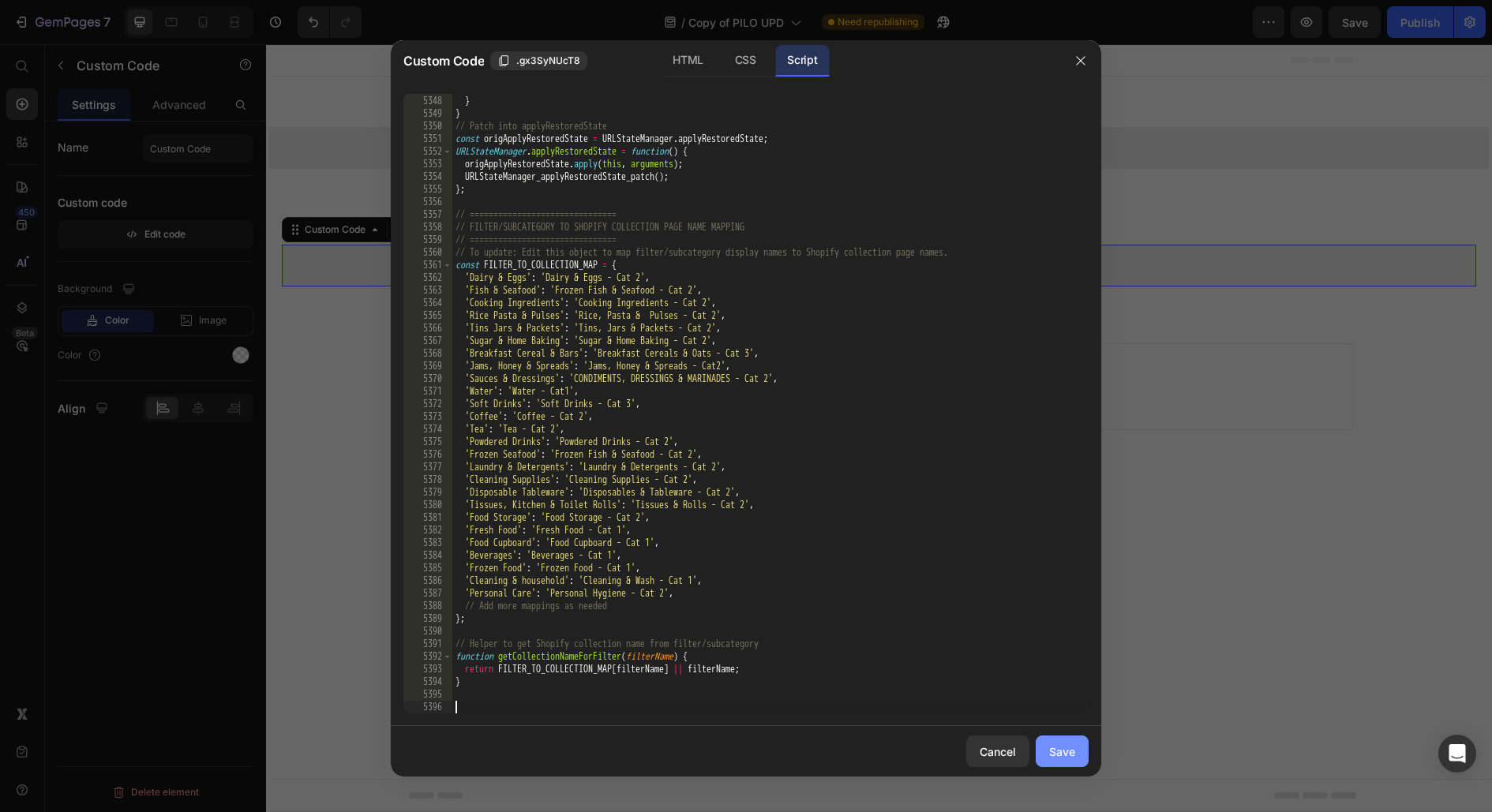 click on "Save" at bounding box center [1062, 751] 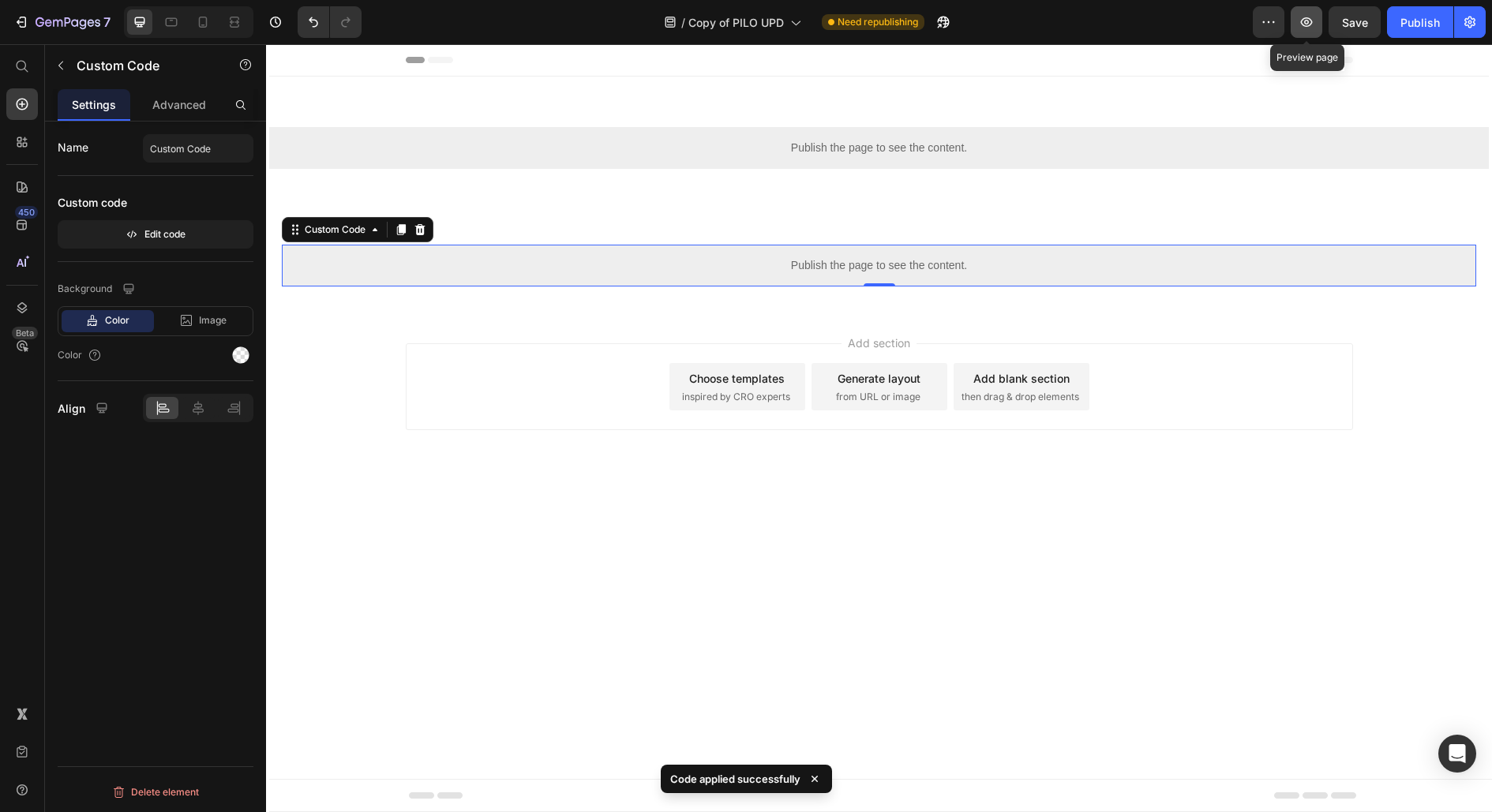 click 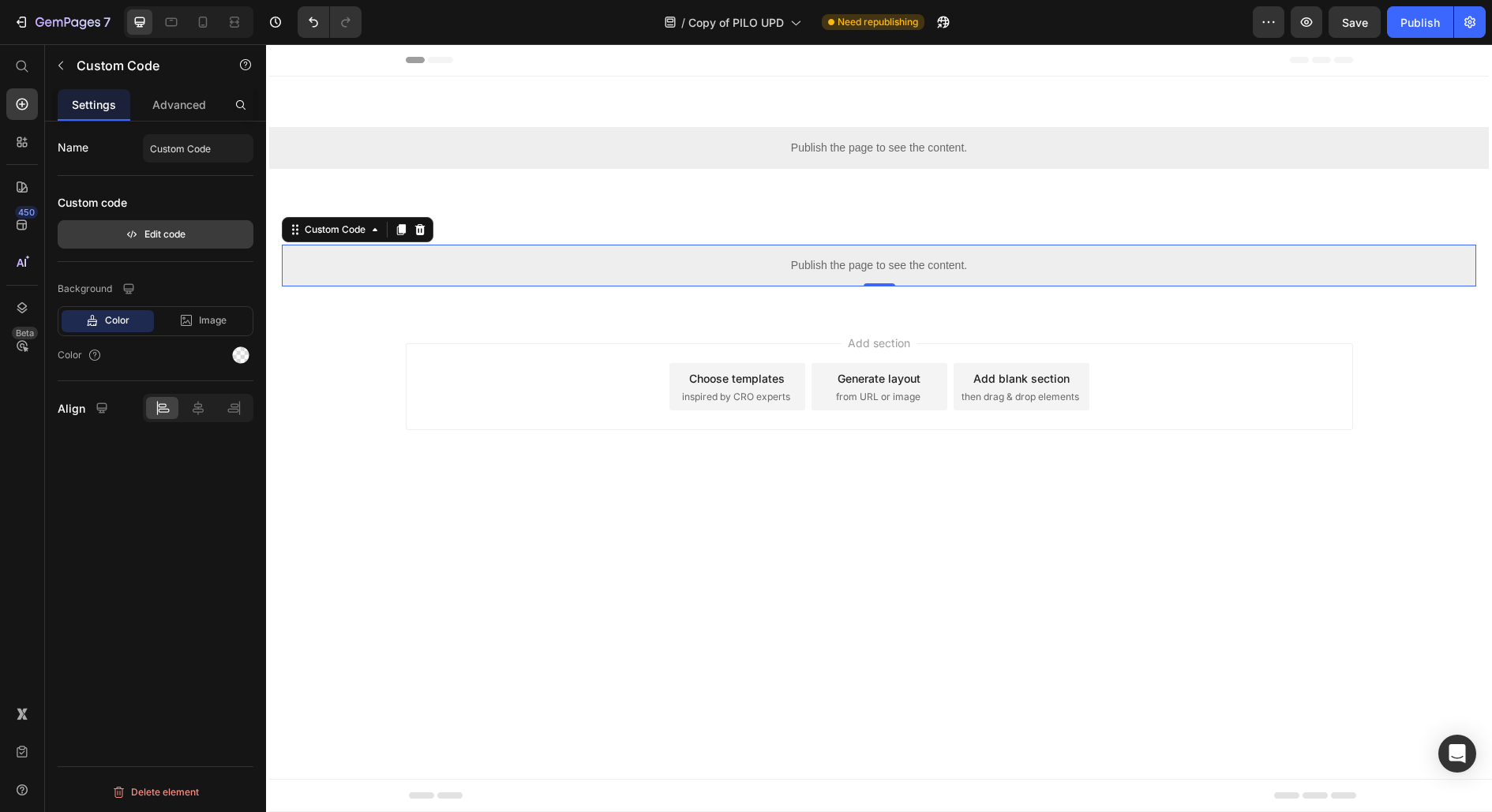 click on "Edit code" at bounding box center [156, 234] 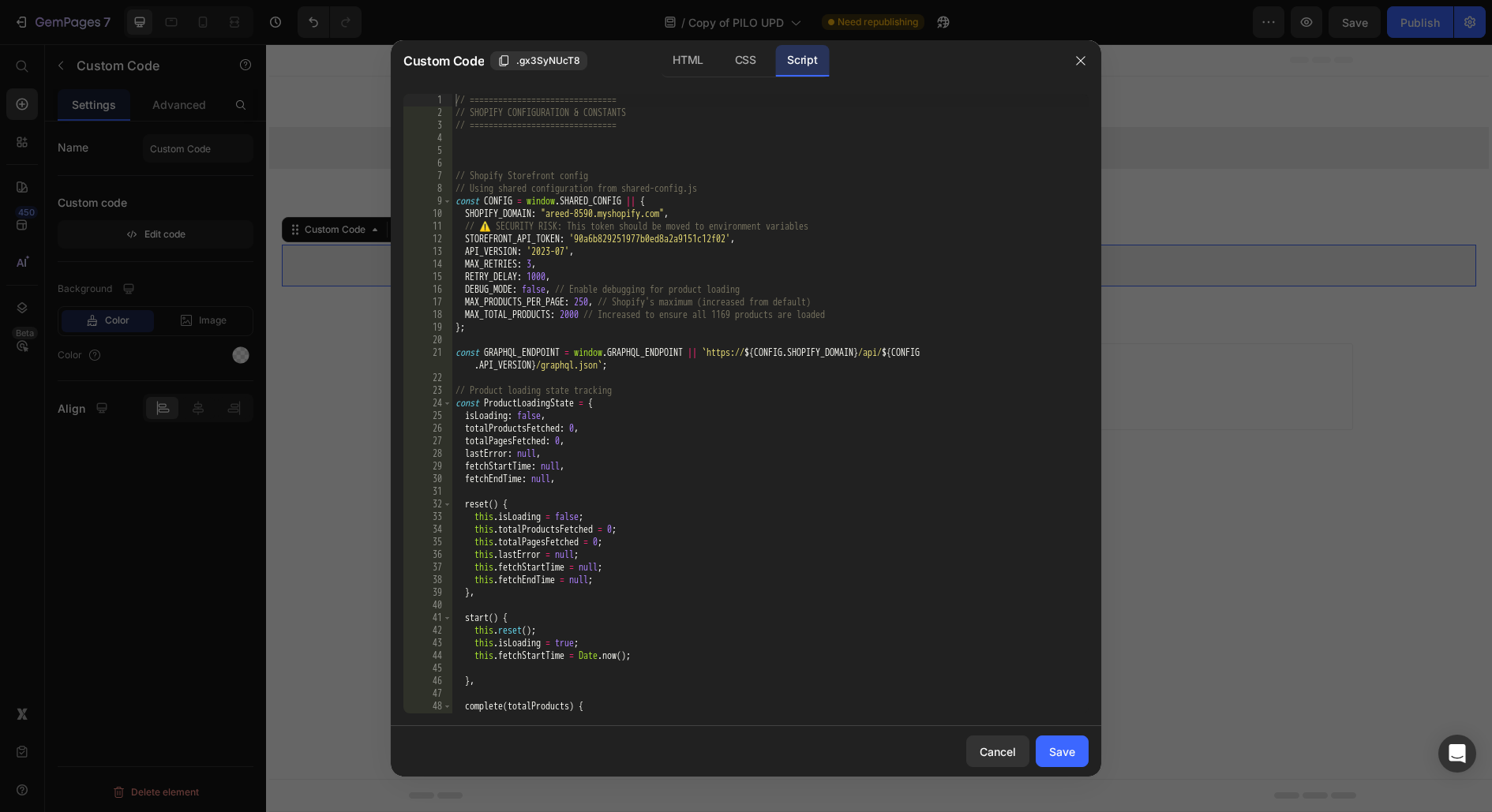 click on "// =============================== // SHOPIFY CONFIGURATION & CONSTANTS // =============================== // Shopify Storefront config // Using shared configuration from shared-config.js const CONFIG = window . SHARED_CONFIG || { SHOPIFY_DOMAIN : 'areed-8590.myshopify.com' , // ⚠️ SECURITY RISK: This token should be moved to environment variables STOREFRONT_API_TOKEN : '90a6b829251977b0ed8a2a9151c12f02' , API_VERSION : '2023-07' , MAX_RETRIES : 3 , RETRY_DELAY : 1000 , DEBUG_MODE : false , // Enable debugging for product loading MAX_PRODUCTS_PER_PAGE : 250 , // Shopify's maximum (increased from default) MAX_TOTAL_PRODUCTS : 2000 // Increased to ensure all 1169 products are loaded } ; const GRAPHQL_ENDPOINT = window . GRAPHQL_ENDPOINT || ` https:// ${ CONFIG . SHOPIFY_DOMAIN } /api/ ${ CONFIG . API_VERSION } /graphql.json ` ; // Product loading state tracking const ProductLoadingState = { isLoading : false , : 0}" at bounding box center [770, 416] 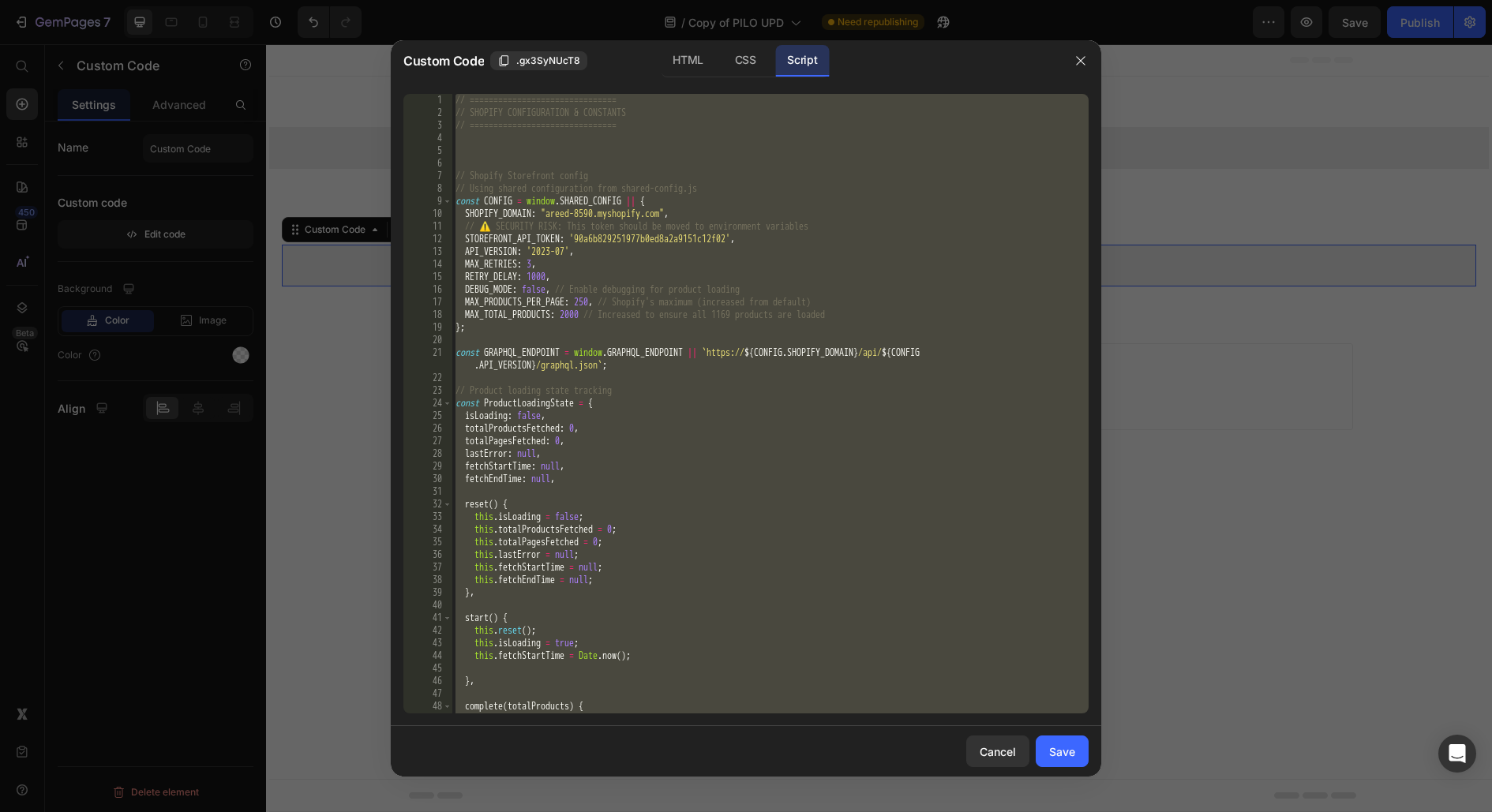 paste 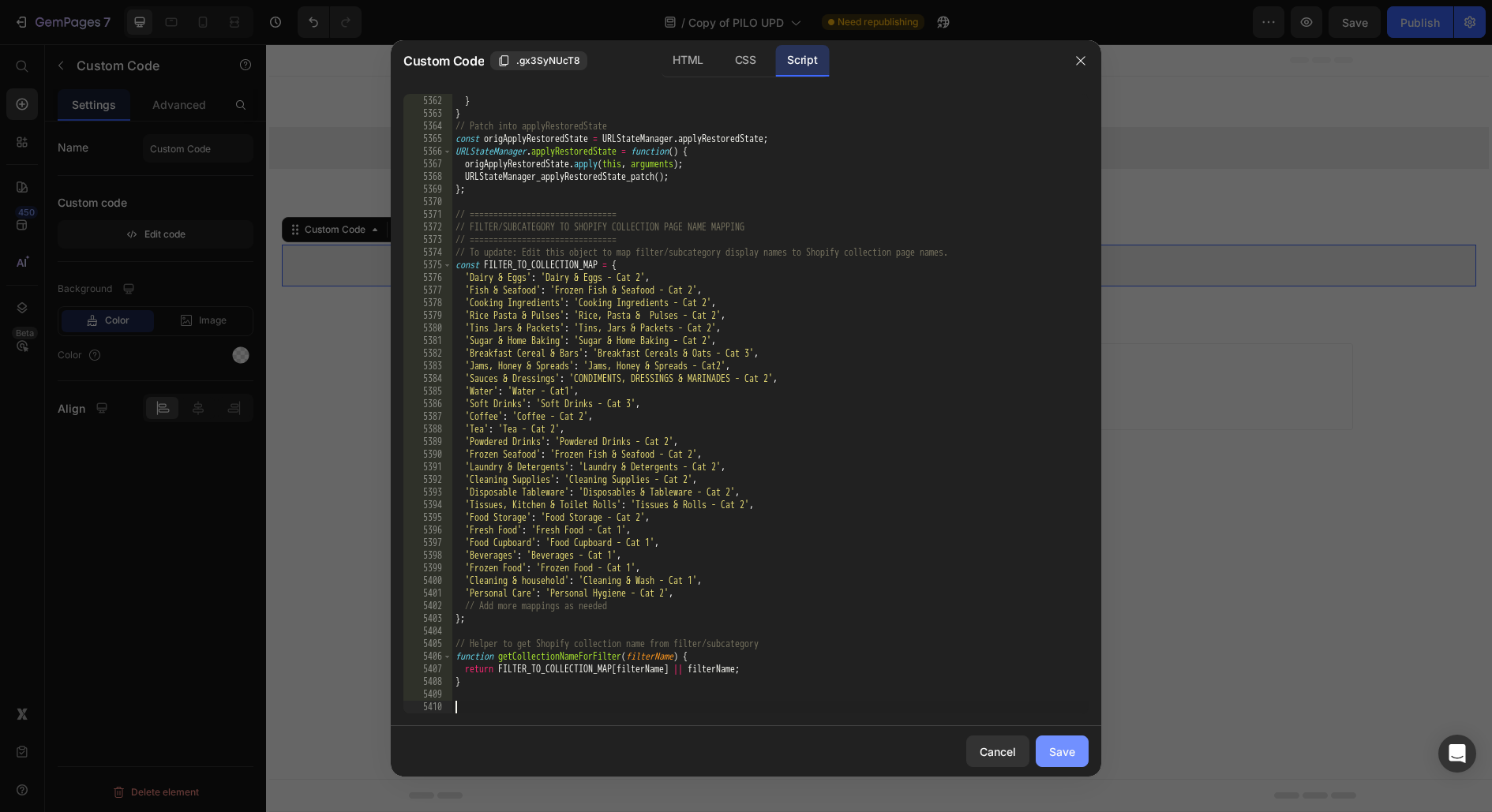click on "Save" 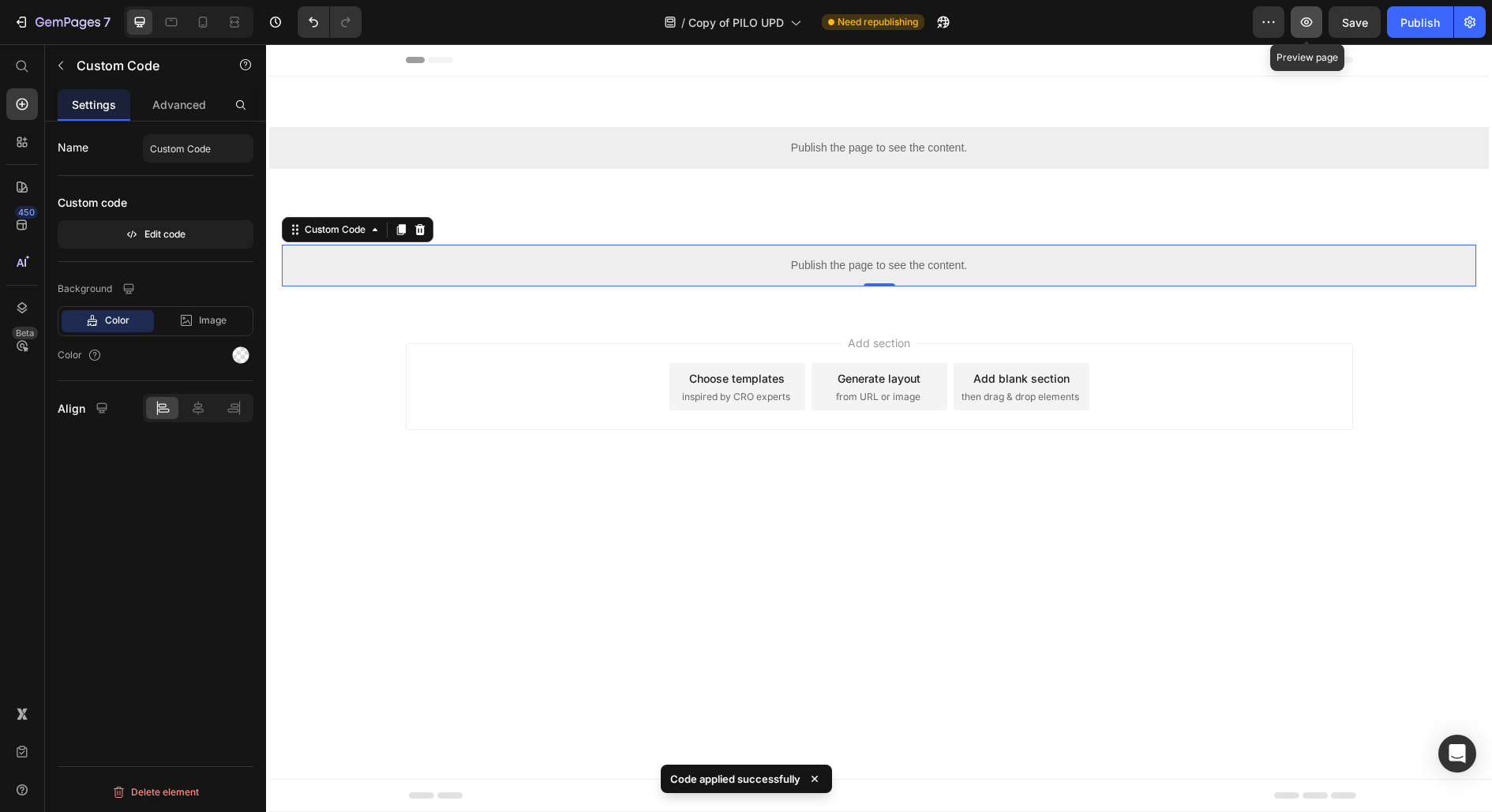 click 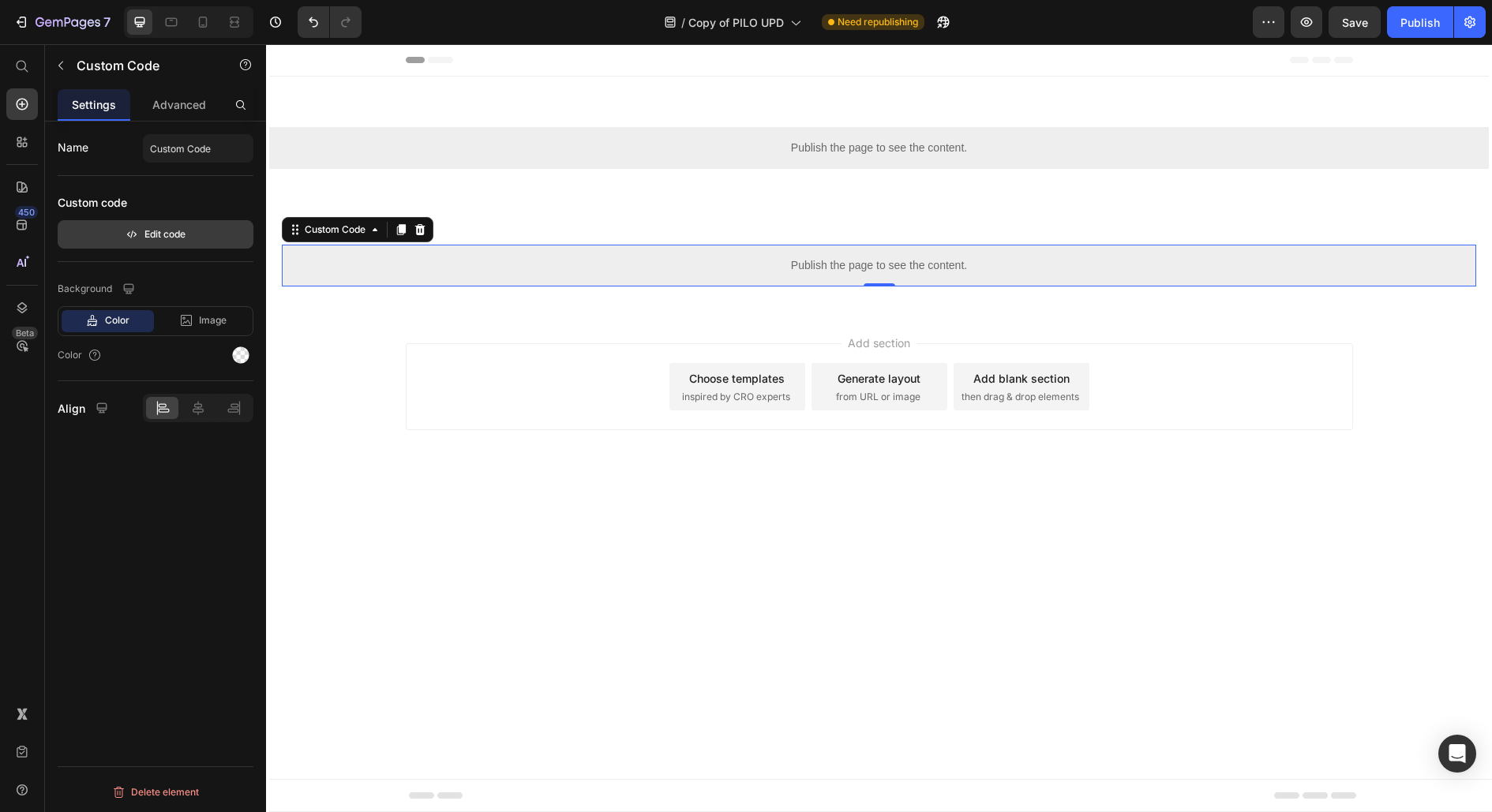 click on "Edit code" at bounding box center [156, 234] 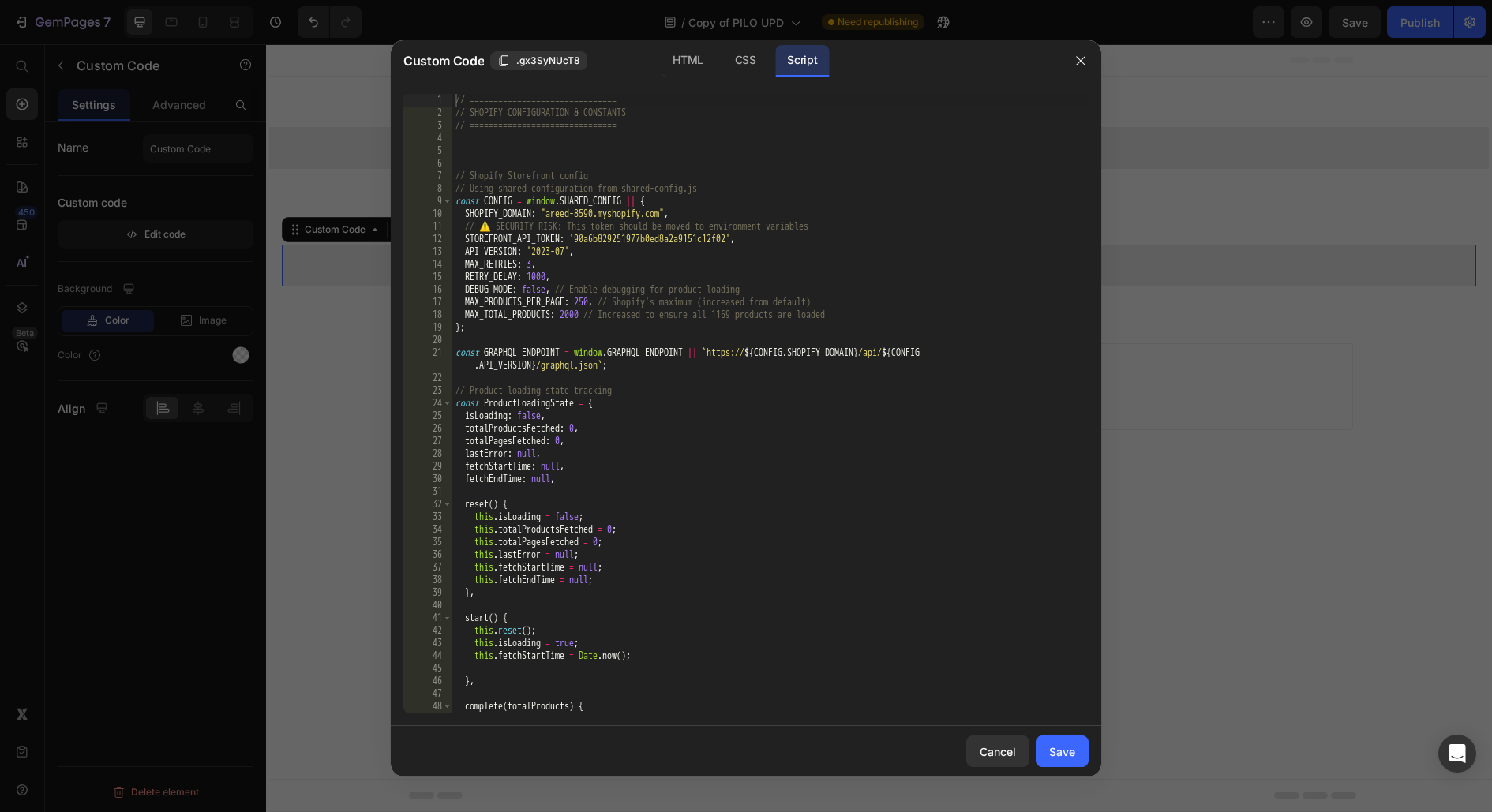 click on "// =============================== // SHOPIFY CONFIGURATION & CONSTANTS // =============================== // Shopify Storefront config // Using shared configuration from shared-config.js const CONFIG = window . SHARED_CONFIG || { SHOPIFY_DOMAIN : 'areed-8590.myshopify.com' , // ⚠️ SECURITY RISK: This token should be moved to environment variables STOREFRONT_API_TOKEN : '90a6b829251977b0ed8a2a9151c12f02' , API_VERSION : '2023-07' , MAX_RETRIES : 3 , RETRY_DELAY : 1000 , DEBUG_MODE : false , // Enable debugging for product loading MAX_PRODUCTS_PER_PAGE : 250 , // Shopify's maximum (increased from default) MAX_TOTAL_PRODUCTS : 2000 // Increased to ensure all 1169 products are loaded } ; const GRAPHQL_ENDPOINT = window . GRAPHQL_ENDPOINT || ` https:// ${ CONFIG . SHOPIFY_DOMAIN } /api/ ${ CONFIG . API_VERSION } /graphql.json ` ; // Product loading state tracking const ProductLoadingState = { isLoading : false , : 0}" at bounding box center (770, 416) 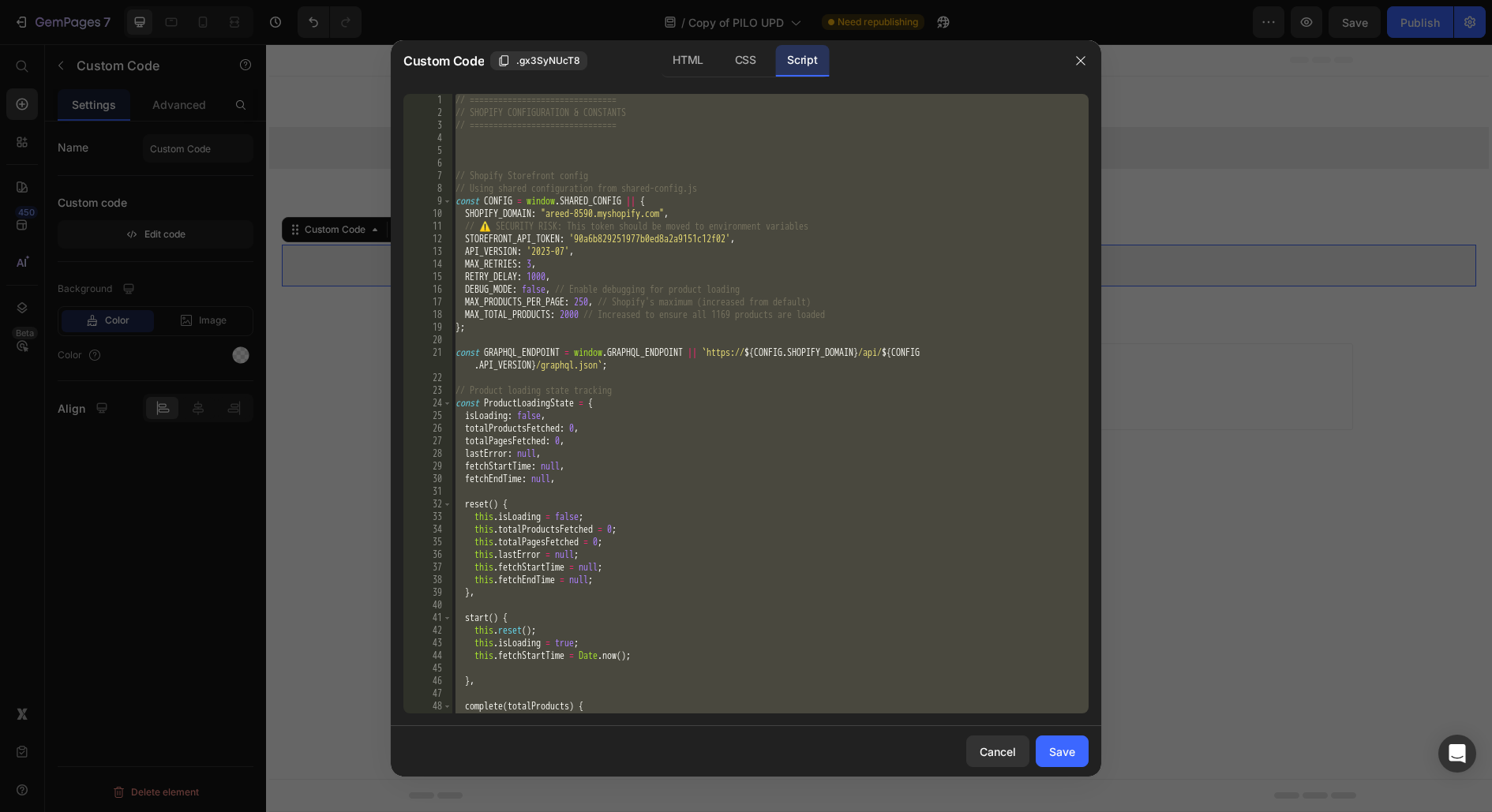 paste 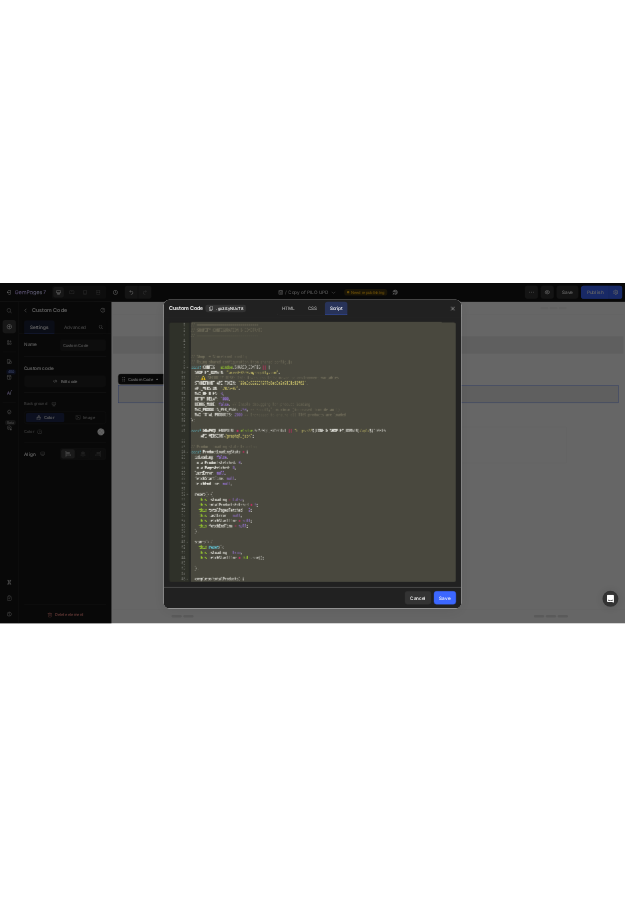 scroll, scrollTop: 31983, scrollLeft: 0, axis: vertical 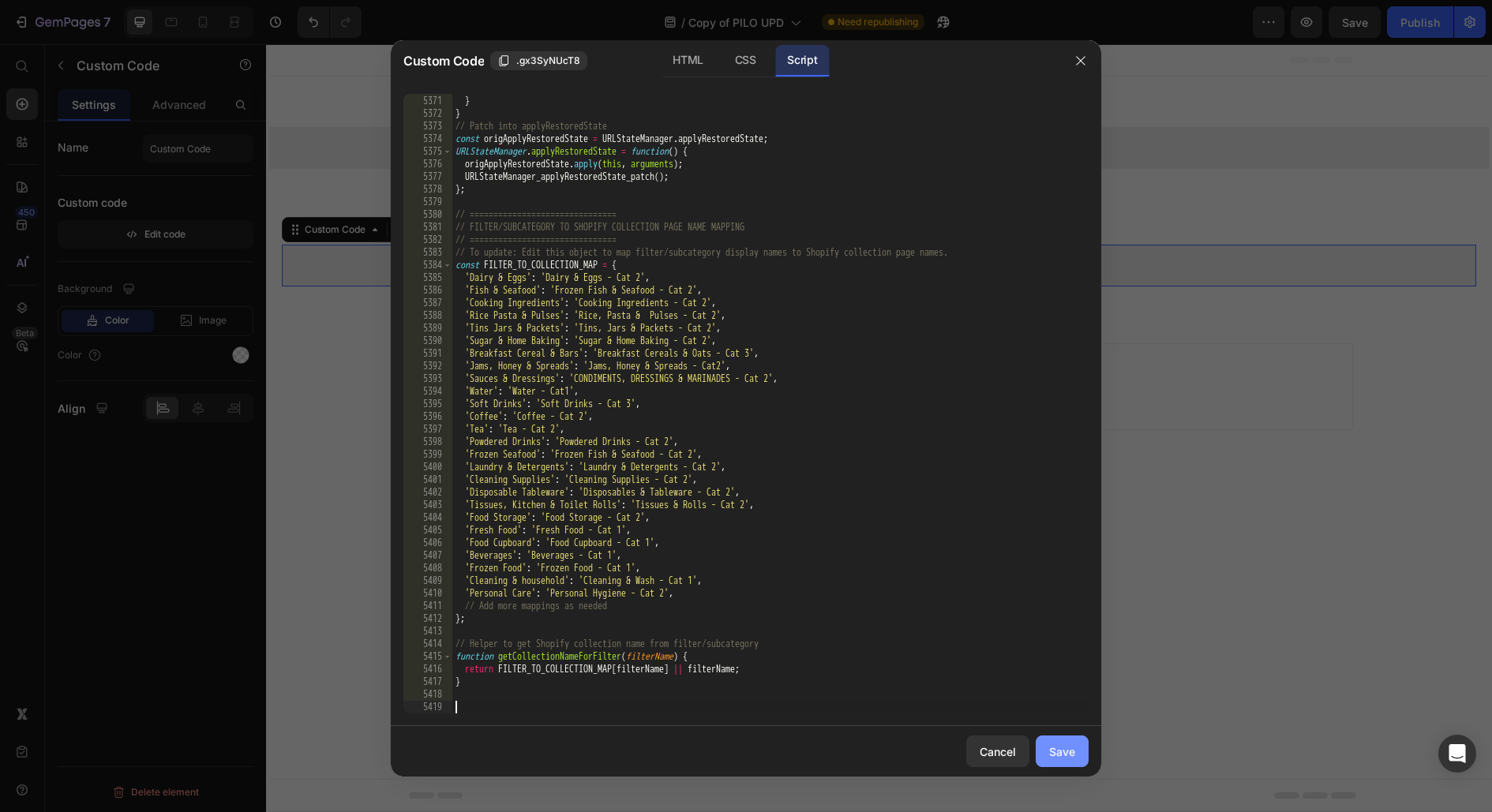 click on "Save" 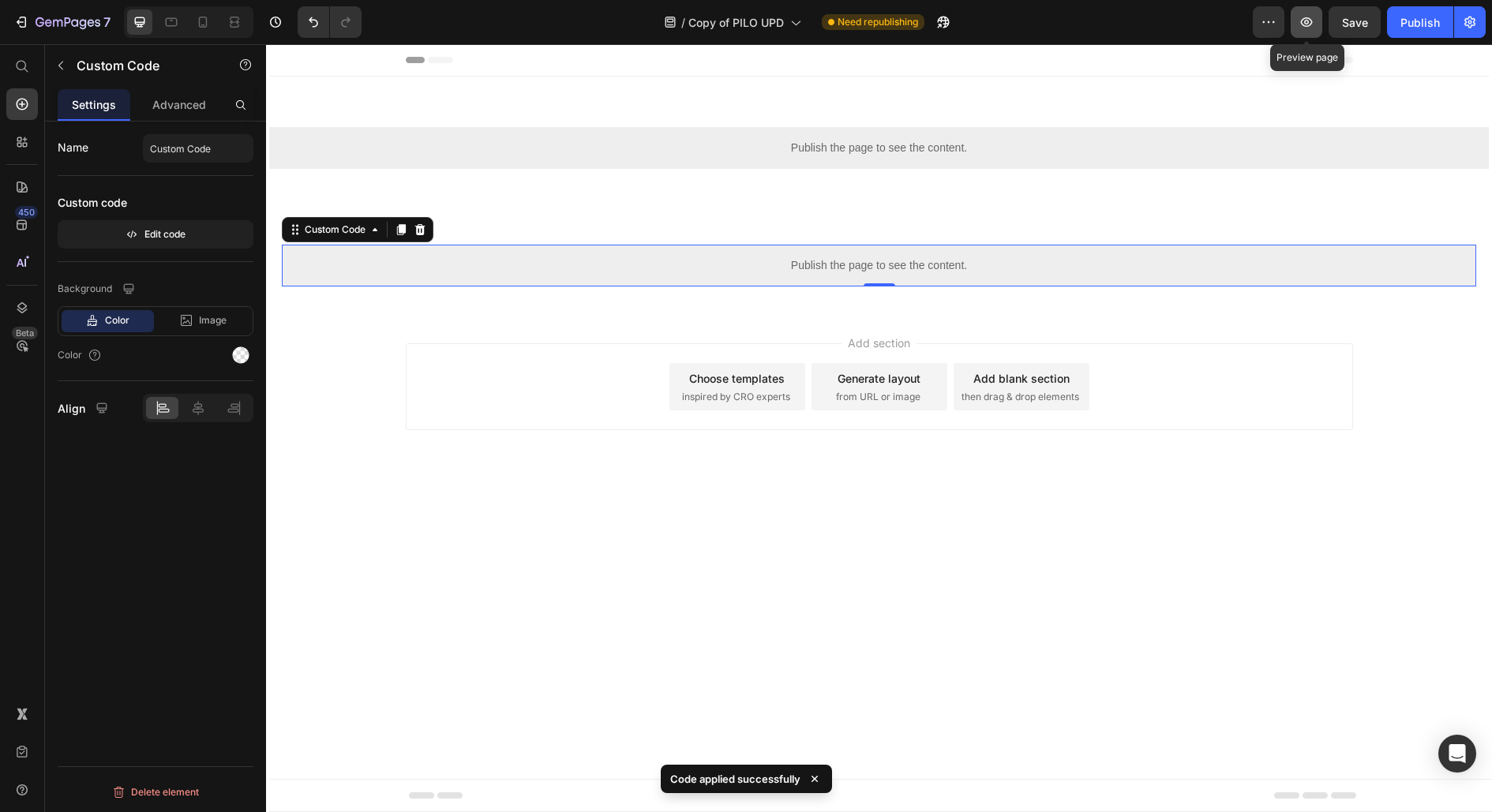 click 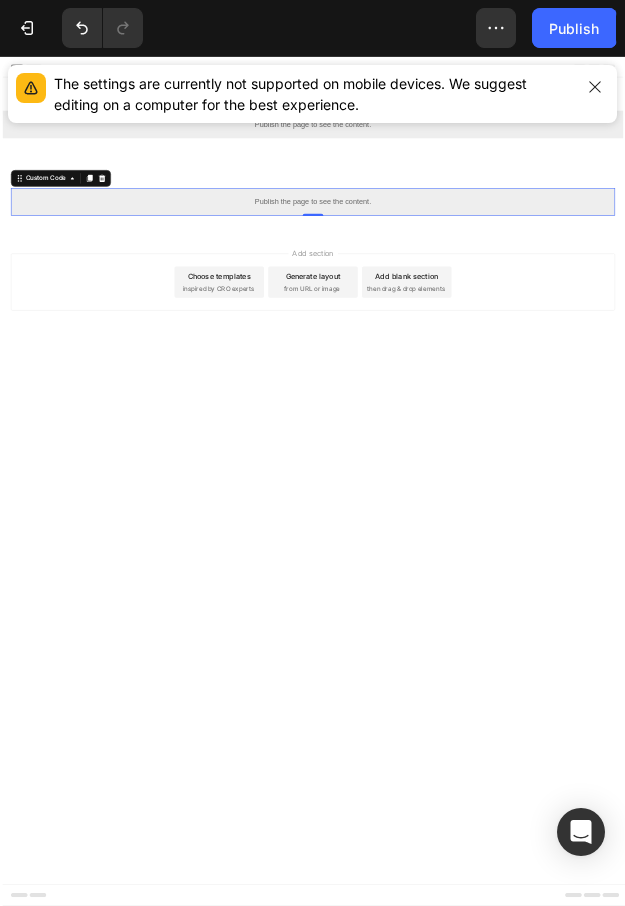 click on "Publish the page to see the content." at bounding box center [600, 336] 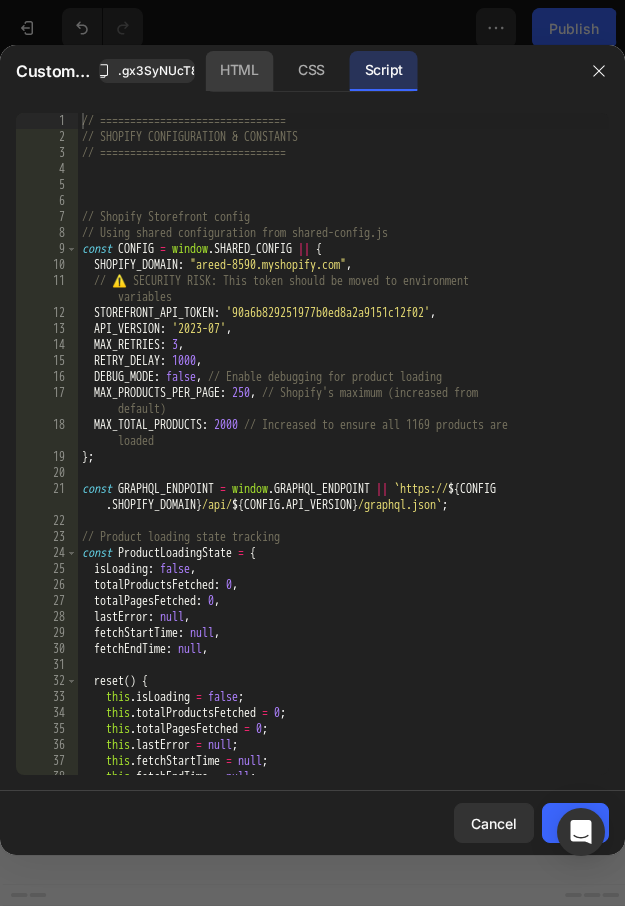 click on "HTML" 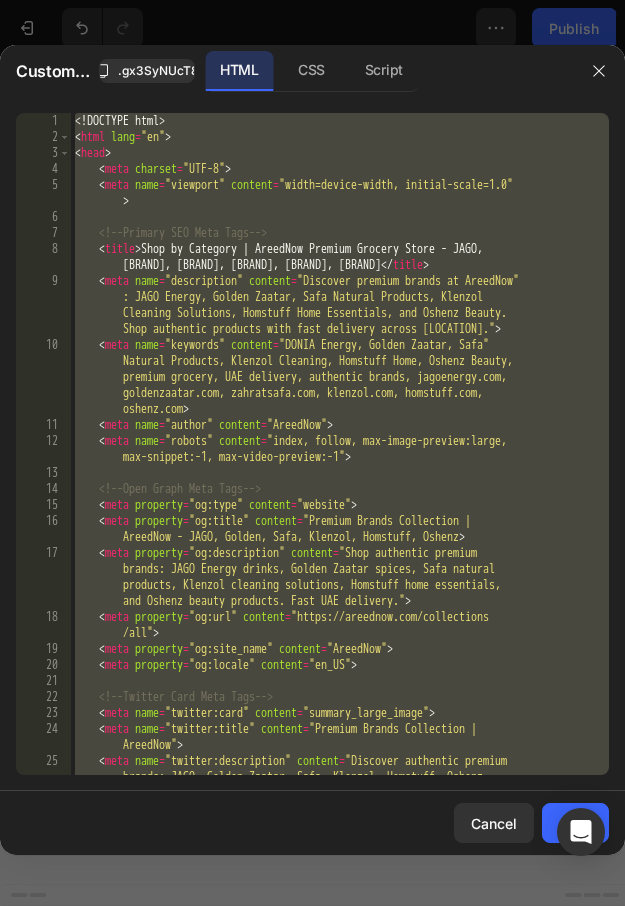 click on "<! DOCTYPE html > <html lang = "en" > <head > <meta charset = "UTF-8" > <meta name = "viewport" content = "width=device-width, initial-scale=1.0" > <!--  Primary SEO Meta Tags  --> <title > Shop by Category | AreedNow Premium Grocery Store - JAGO,  Golden Zaatar, Safa, Klenzol, Homstuff, Oshenz </title> <meta name = "description" content = "Discover premium brands at AreedNow : JAGO Energy, Golden Zaatar, Safa  Natural Products, Klenzol Cleaning Solutions, Homstuff Home Essentials, and Oshenz Beauty.  Shop authentic products with fast delivery across UAE." > <meta name = "keywords" content = "JAGO Energy, Golden Zaatar, Safa  Natural Products, Klenzol Cleaning, Homstuff Home, Oshenz Beauty,  premium grocery, UAE delivery, authentic brands, jagoenergy.com,  oshenz.com" > <meta name =  = >" at bounding box center [340, 476] 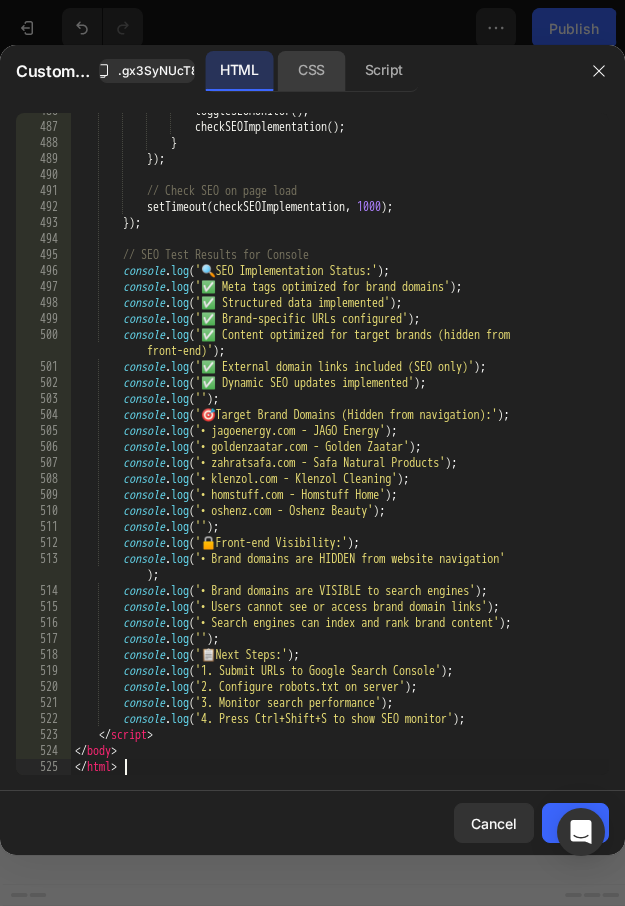 click on "CSS" 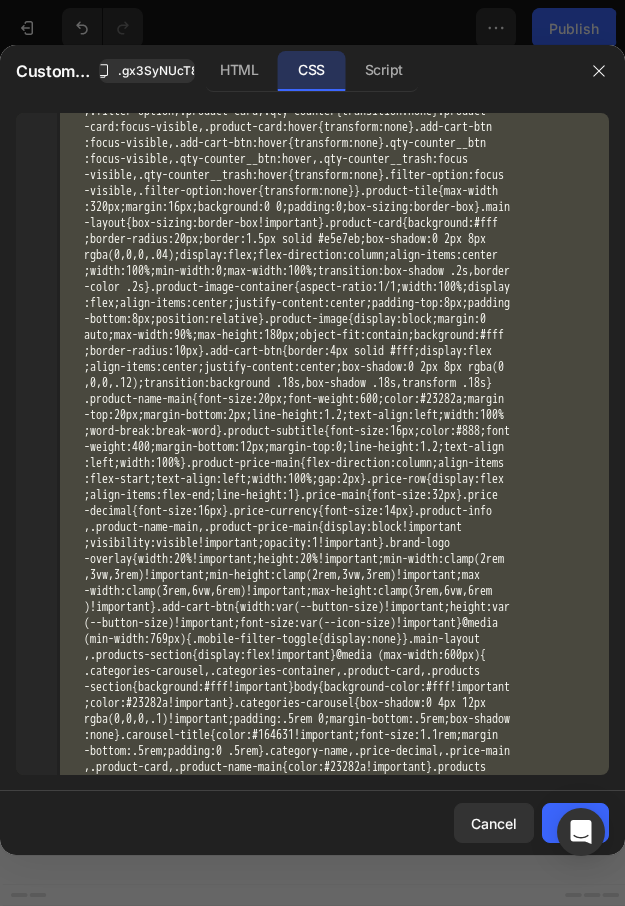 click on "body , html { overflow-x : hidden ; min-height : 100 vh } .category-image-container      : :after , .category-image-container : :before , .category-item   .highlight      -ring { pointer-events : none !important ; position : absolute !important } .main      -layout , body , html { min-height : 100 vh } #priceRangeDisplay , .carousel-title      , .filters-header   h3 { color : var(--primary-green) ; color : var(--primary      -green) } *, .categories-container , .filters-sidebar , .main-layout , .product      -card , .products-grid , .products-section , body , html { box-sizing : border-box }      .filter-options { scrollbar-color : var(--border-color)  transparent } .filter      -checkbox { accent-color : var(--primary-green) } .brand-highlight   a , .brand      -item   h4   a { text-decoration : none ; transition : color   .2 s } :root { --primary      -green : #164631 ; --light-green : #7bb135 ; --accent-green : #009c4f ; --text      -primary : #23282a ; : #666 ;" at bounding box center [332, 9746] 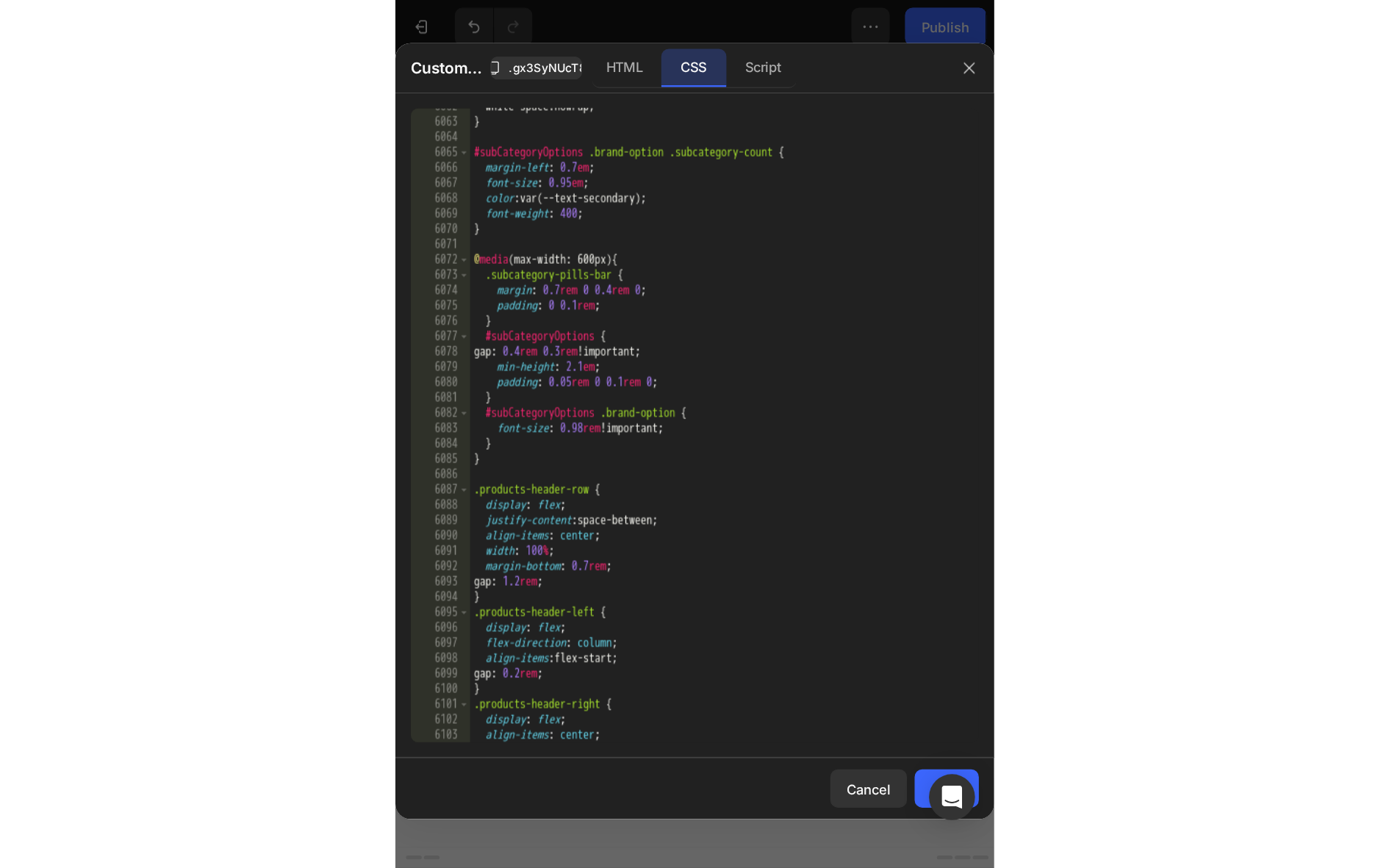 scroll, scrollTop: 23596, scrollLeft: 0, axis: vertical 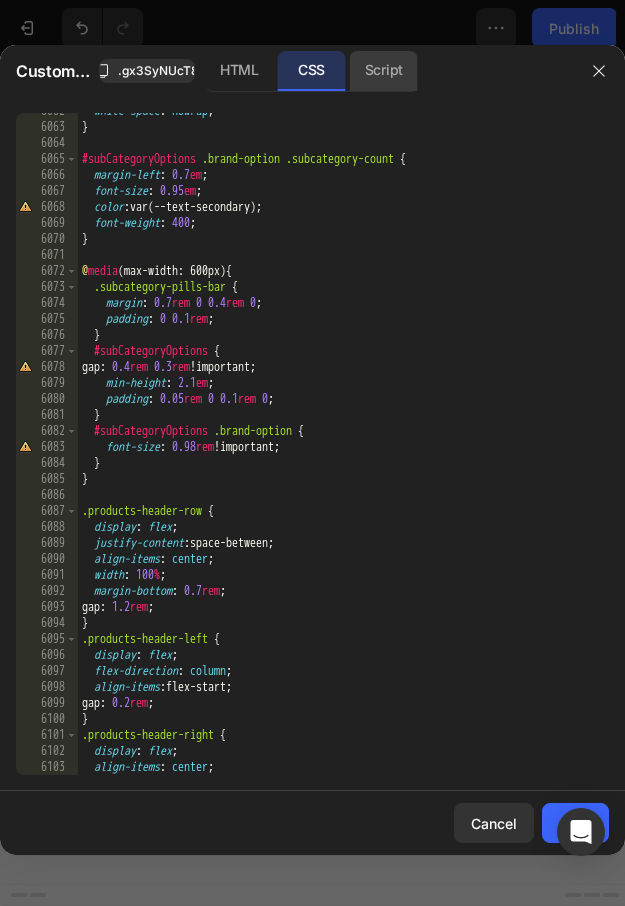 click on "Script" 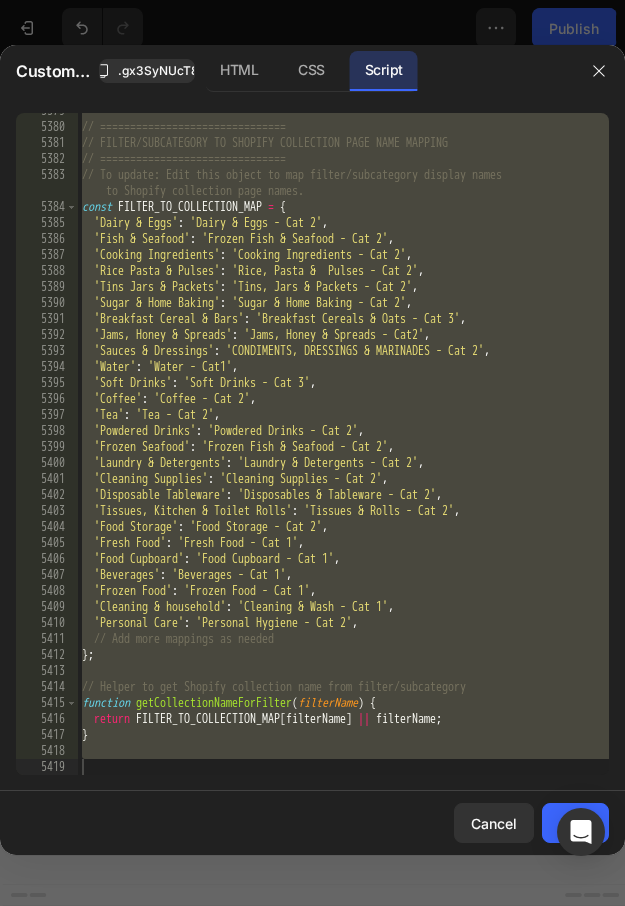 click on "const   FILTER_TO_COLLECTION_MAP   =   {    'Dairy & Eggs' :   'Dairy & Eggs - Cat 2' ,    'Fish & Seafood' :   'Frozen Fish & Seafood - Cat 2' ,    'Cooking Ingredients' :   'Cooking Ingredients - Cat 2' ,    'Rice Pasta & Pulses' :   'Rice, Pasta &  Pulses - Cat 2' ,    'Tins Jars & Packets' :   'Tins, Jars & Packets - Cat 2' ,    'Sugar & Home Baking' :   'Sugar & Home Baking - Cat 2' ,    'Breakfast Cereal & Bars' :   'Breakfast Cereals & Oats - Cat 3' ,    'Jams, Honey & Spreads' :   'Jams, Honey & Spreads - Cat2' ,    'Sauces & Dressings' :   'CONDIMENTS, DRESSINGS & MARINADES - Cat 2' ,    'Water' :   'Water - Cat1' ,    'Soft Drinks' :   'Soft Drinks - Cat 3' ,    'Coffee' :   'Coffee - Cat 2' ,    'Tea' :   'Tea - Cat 2' ,    'Powdered Drinks' :   'Powdered Drinks - Cat 2'" at bounding box center [343, 450] 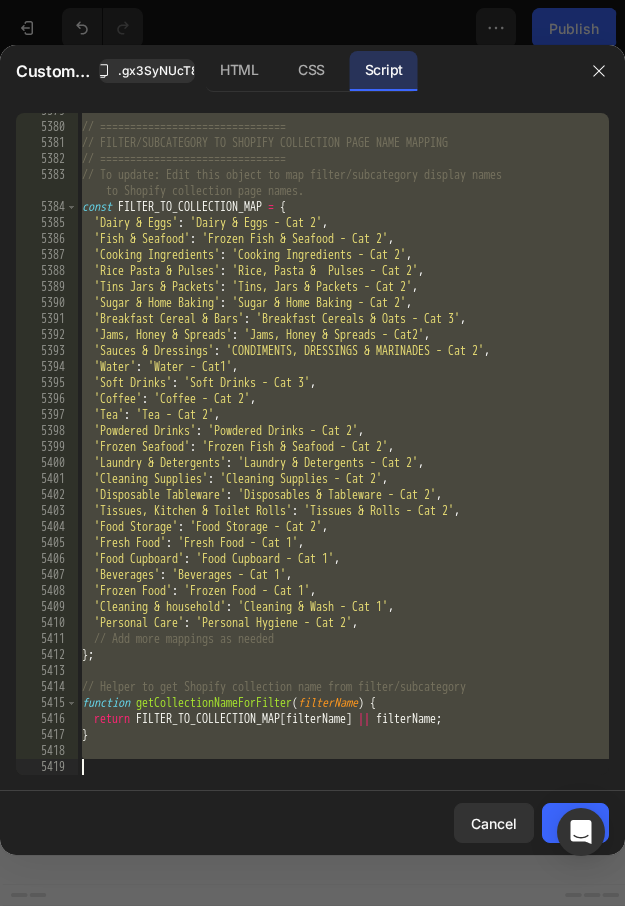 paste 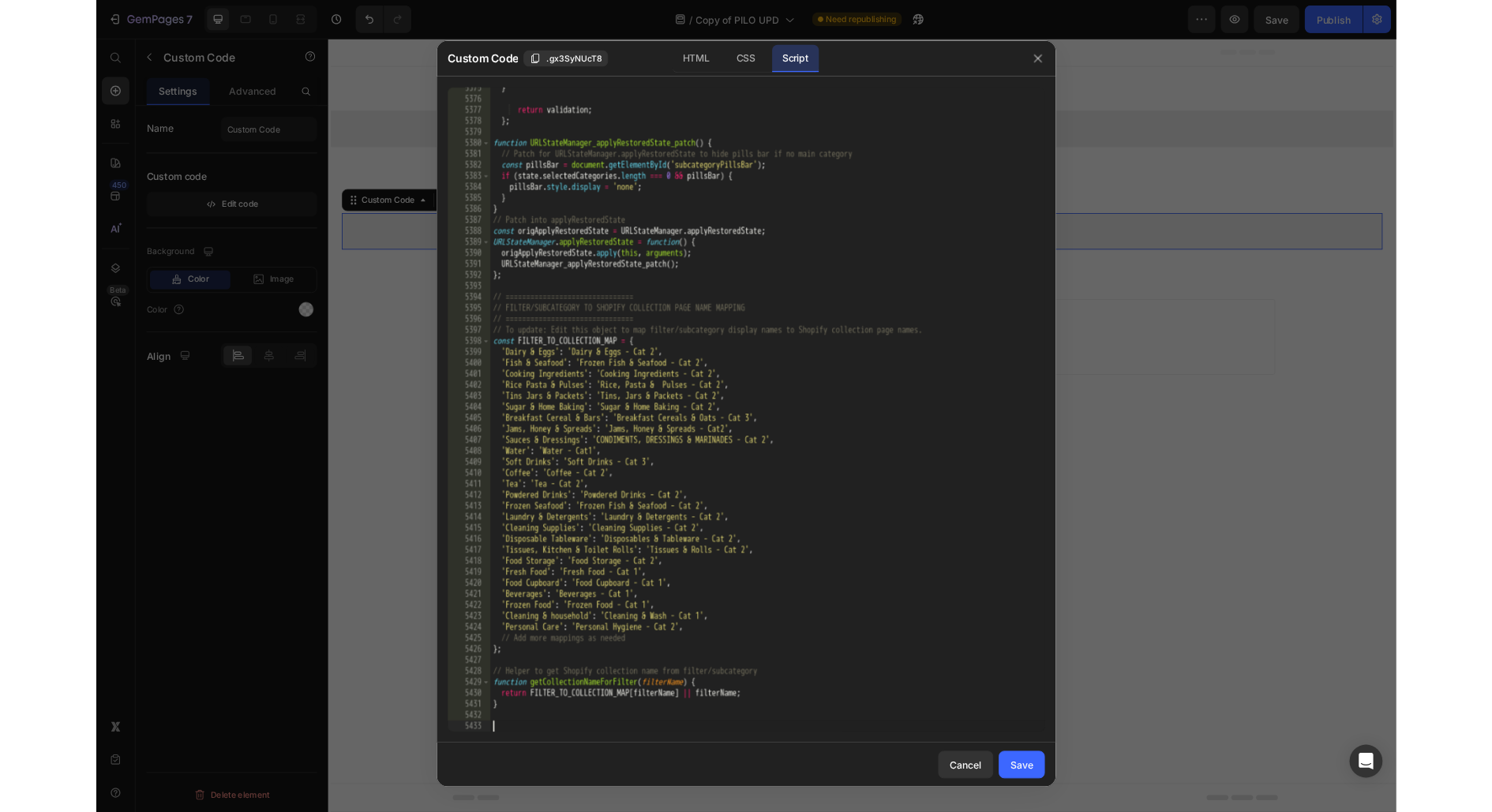scroll, scrollTop: 25238, scrollLeft: 0, axis: vertical 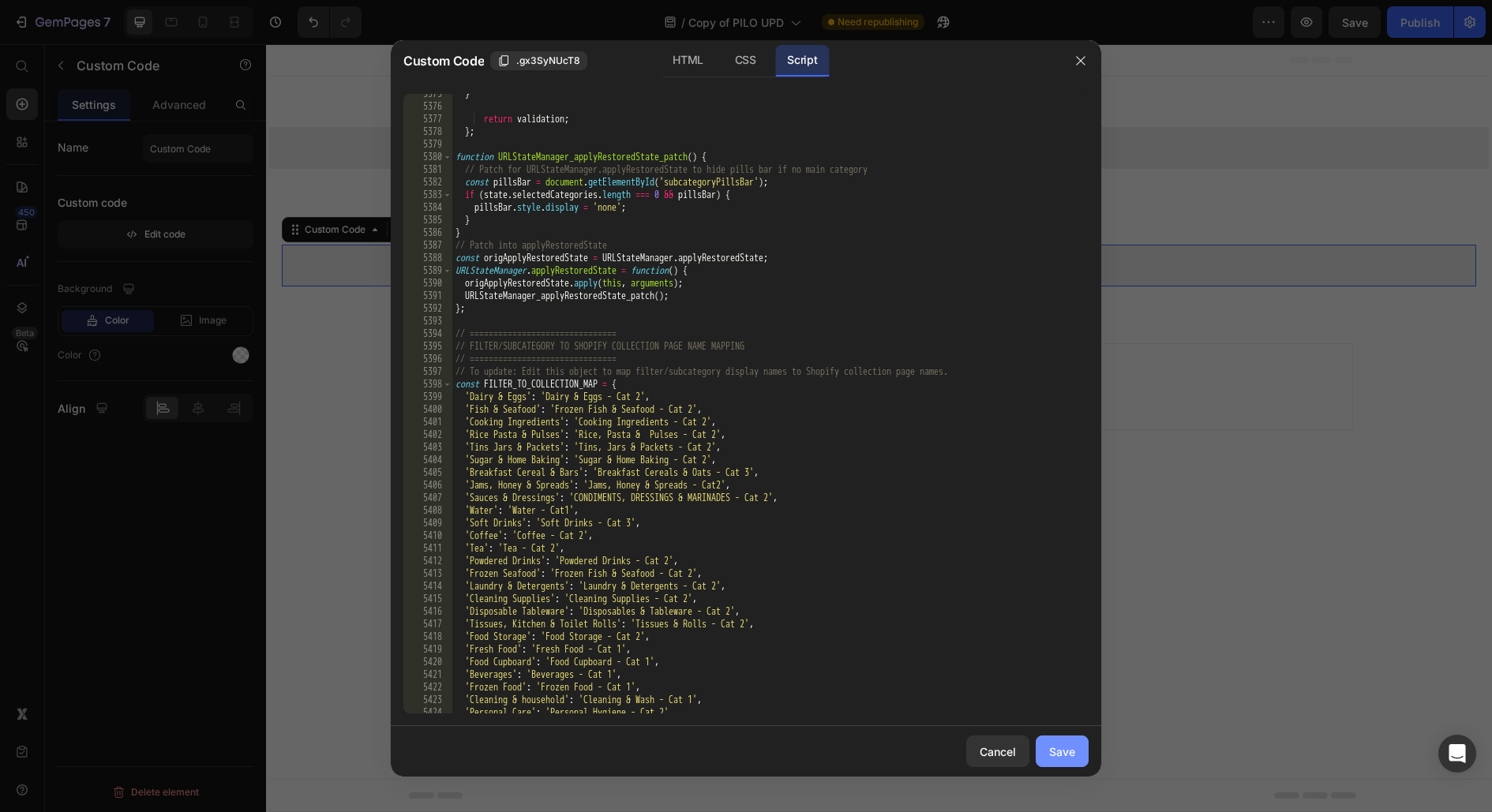 click on "Save" at bounding box center (1062, 751) 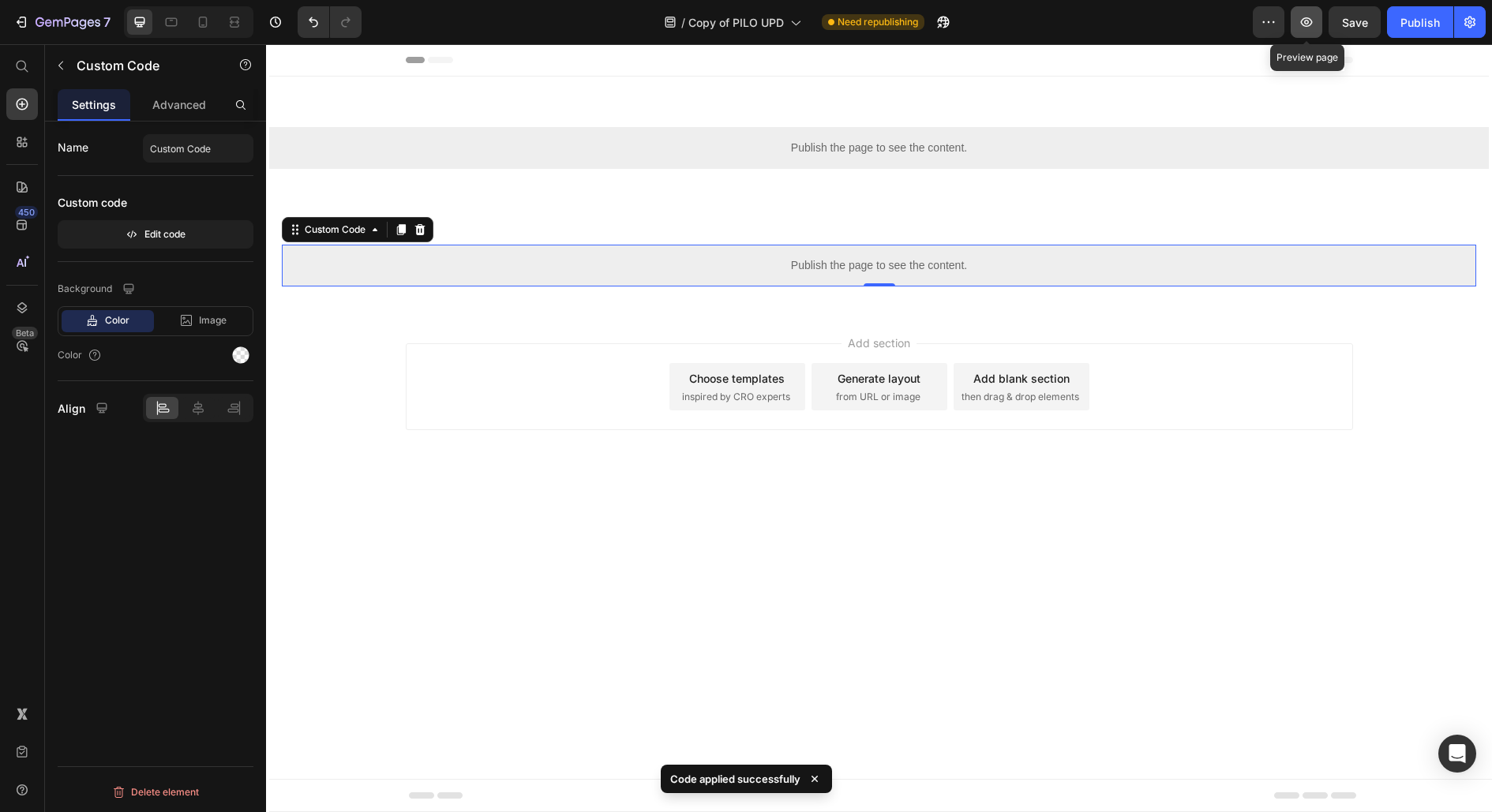 click 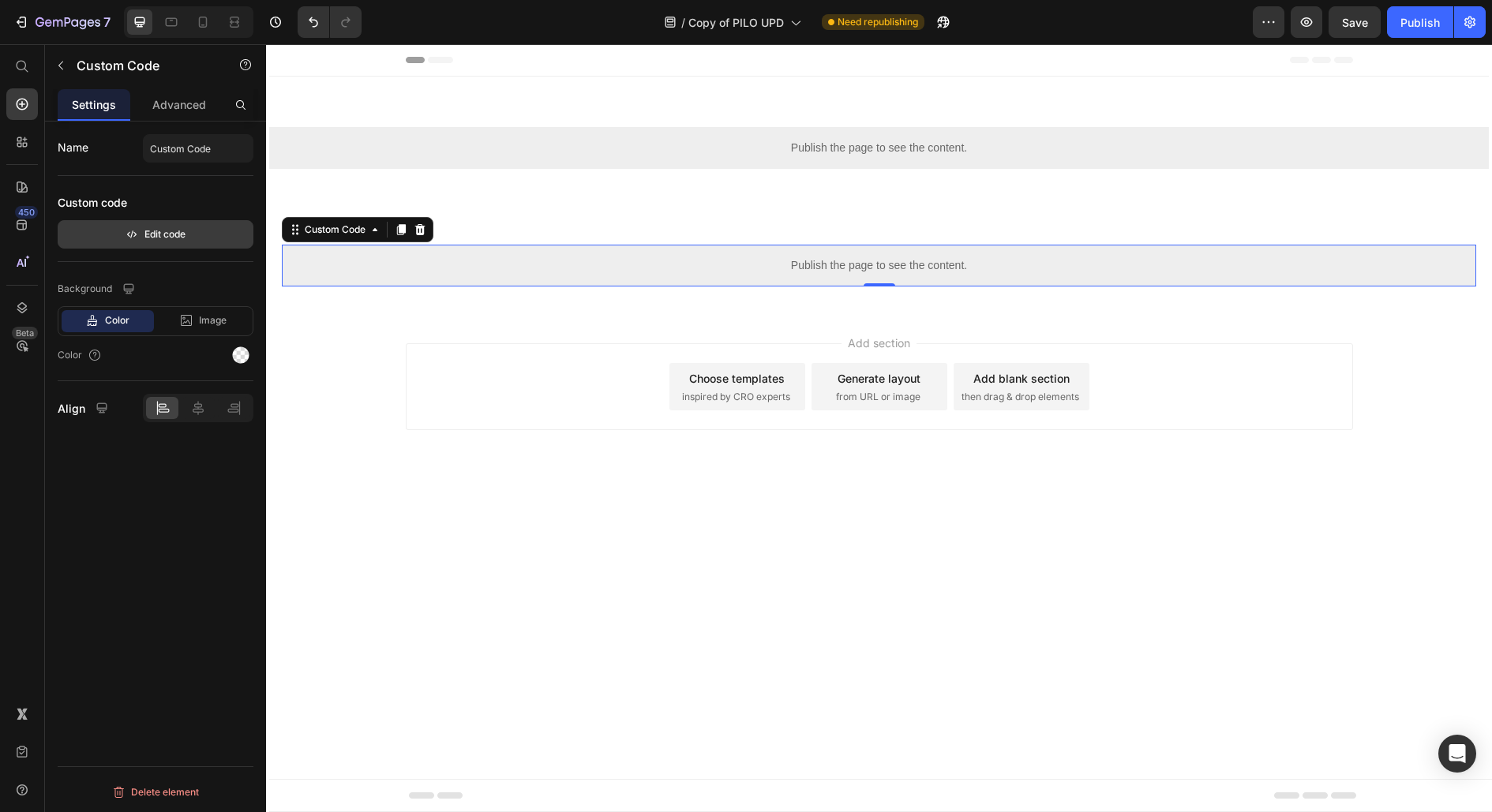click on "Edit code" at bounding box center (156, 234) 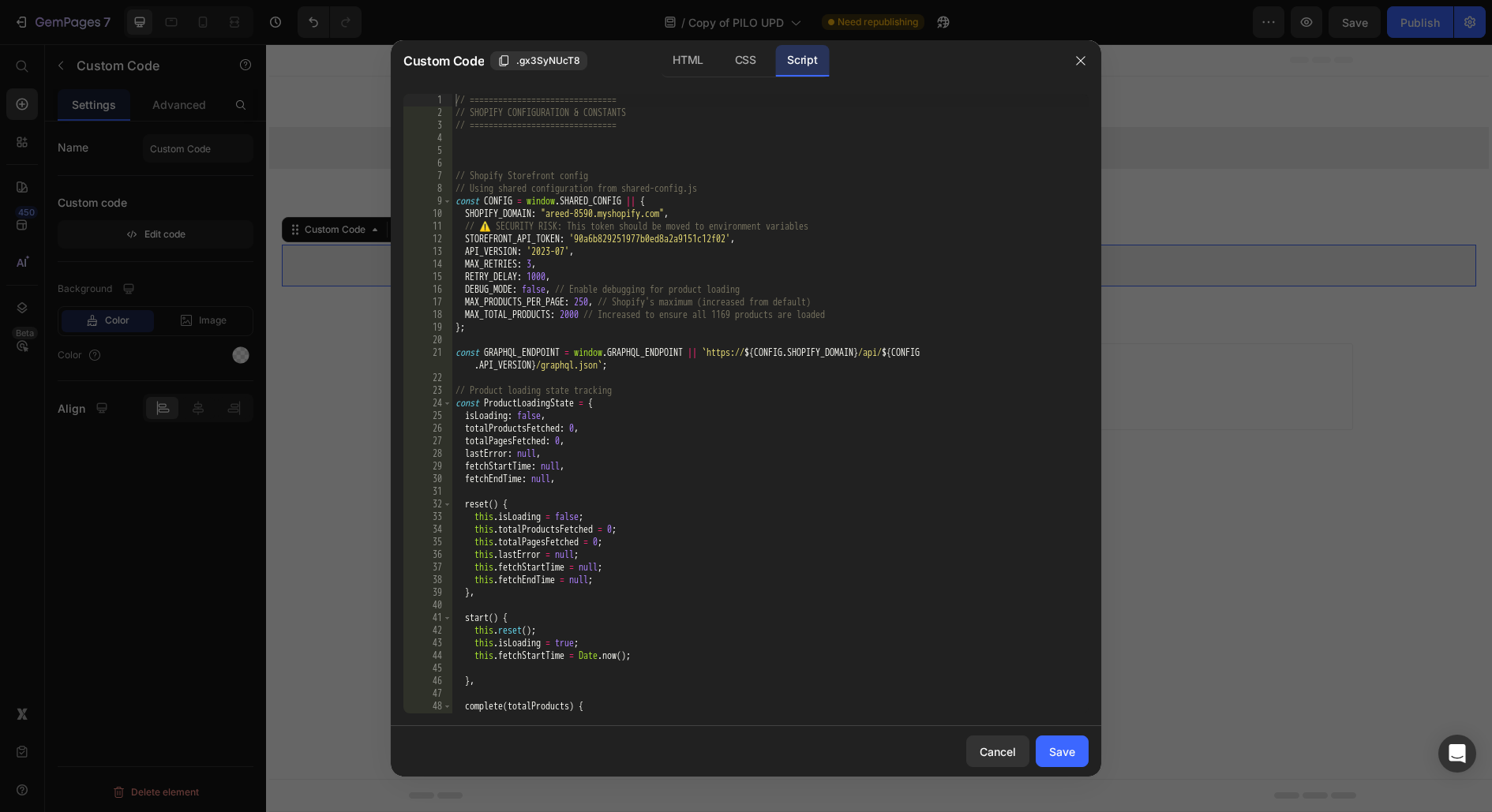 click on "// =============================== // SHOPIFY CONFIGURATION & CONSTANTS // =============================== // Shopify Storefront config // Using shared configuration from shared-config.js const CONFIG = window . SHARED_CONFIG || { SHOPIFY_DOMAIN : 'areed-8590.myshopify.com' , // ⚠️ SECURITY RISK: This token should be moved to environment variables STOREFRONT_API_TOKEN : '90a6b829251977b0ed8a2a9151c12f02' , API_VERSION : '2023-07' , MAX_RETRIES : 3 , RETRY_DELAY : 1000 , DEBUG_MODE : false , // Enable debugging for product loading MAX_PRODUCTS_PER_PAGE : 250 , // Shopify's maximum (increased from default) MAX_TOTAL_PRODUCTS : 2000 // Increased to ensure all 1169 products are loaded } ; const GRAPHQL_ENDPOINT = window . GRAPHQL_ENDPOINT || ` https:// ${ CONFIG . SHOPIFY_DOMAIN } /api/ ${ CONFIG . API_VERSION } /graphql.json ` ; // Product loading state tracking const ProductLoadingState = { isLoading : false , : 0}" at bounding box center (770, 416) 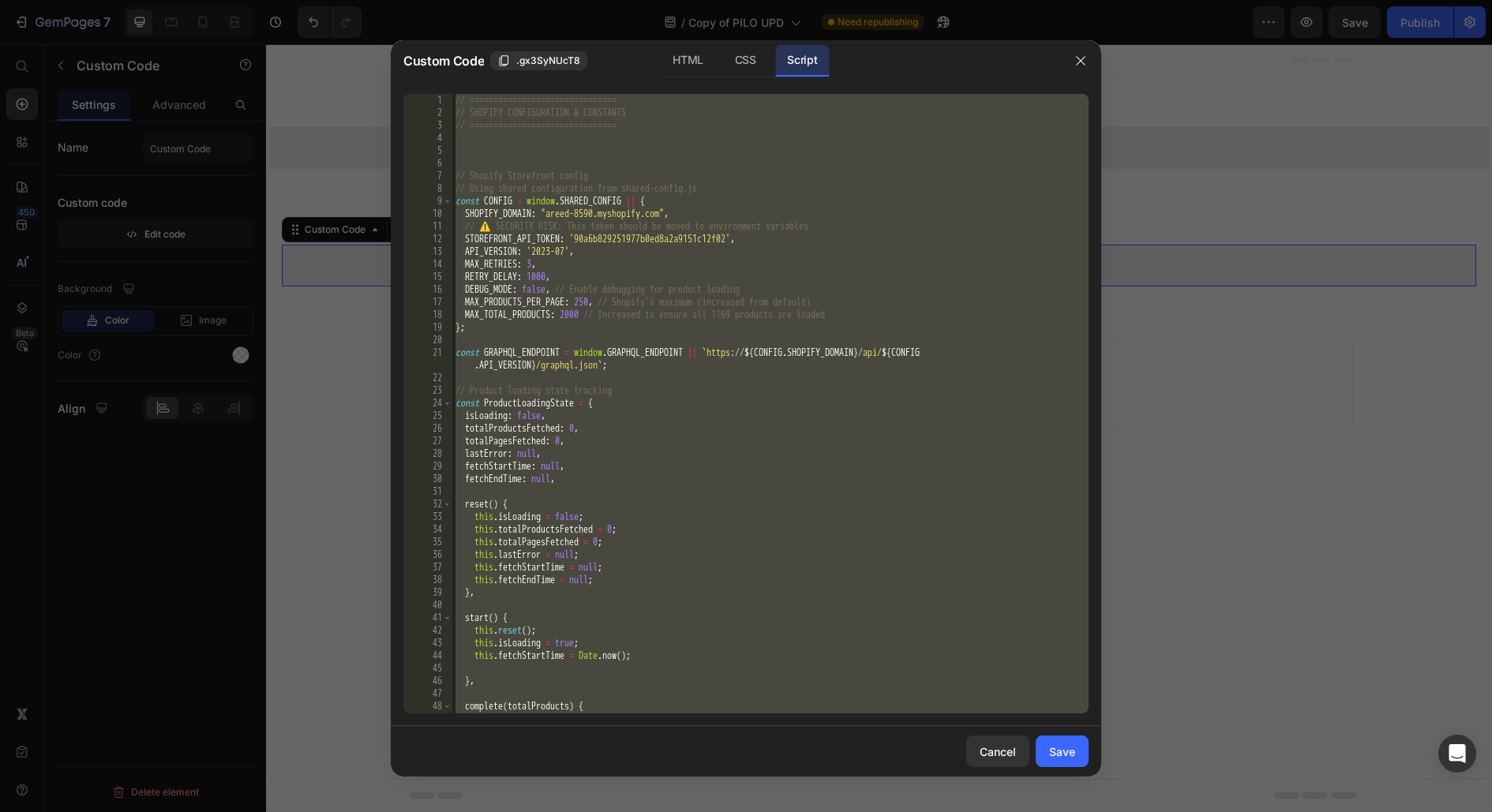 paste 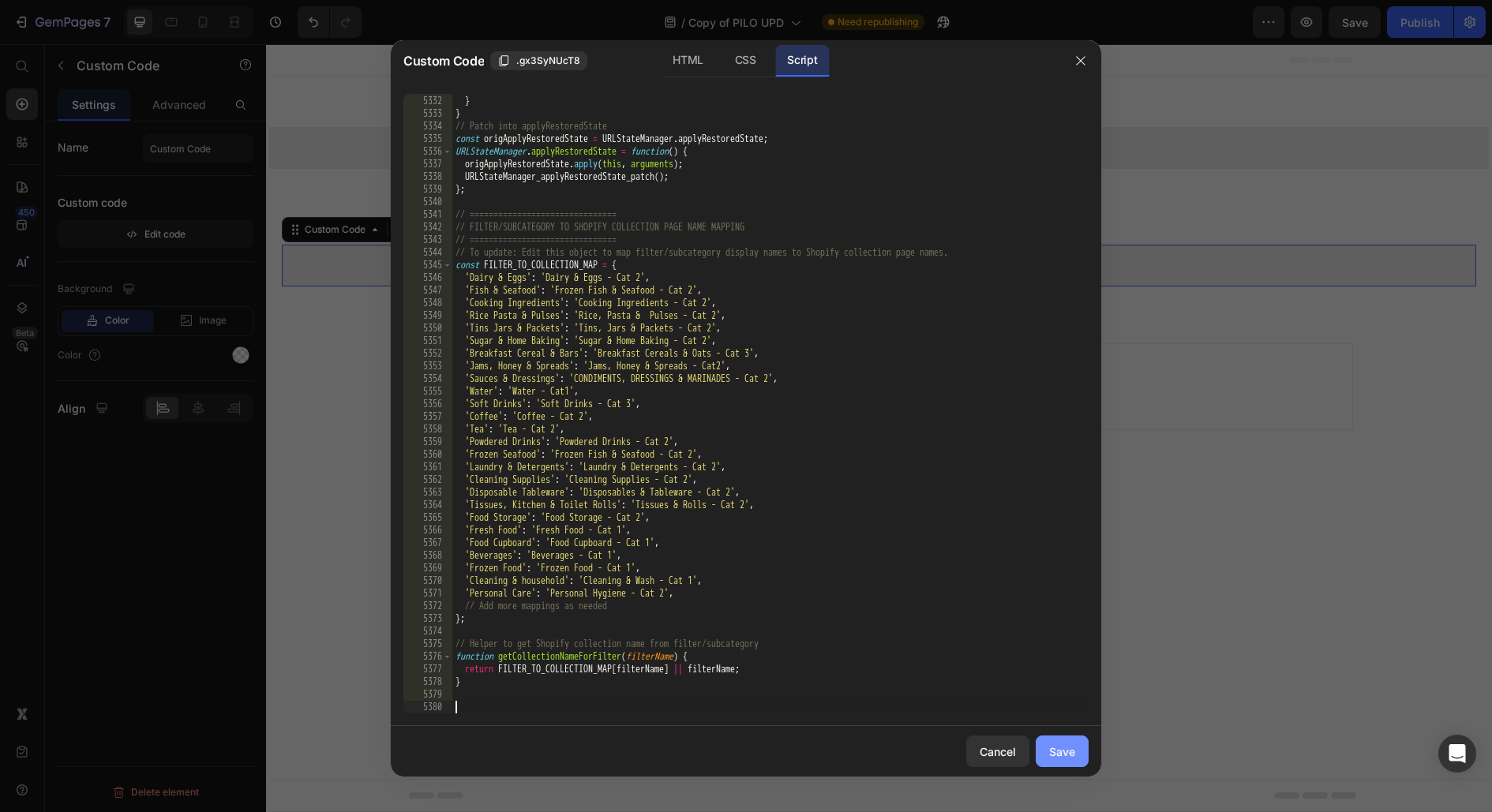 click on "Save" at bounding box center (1062, 751) 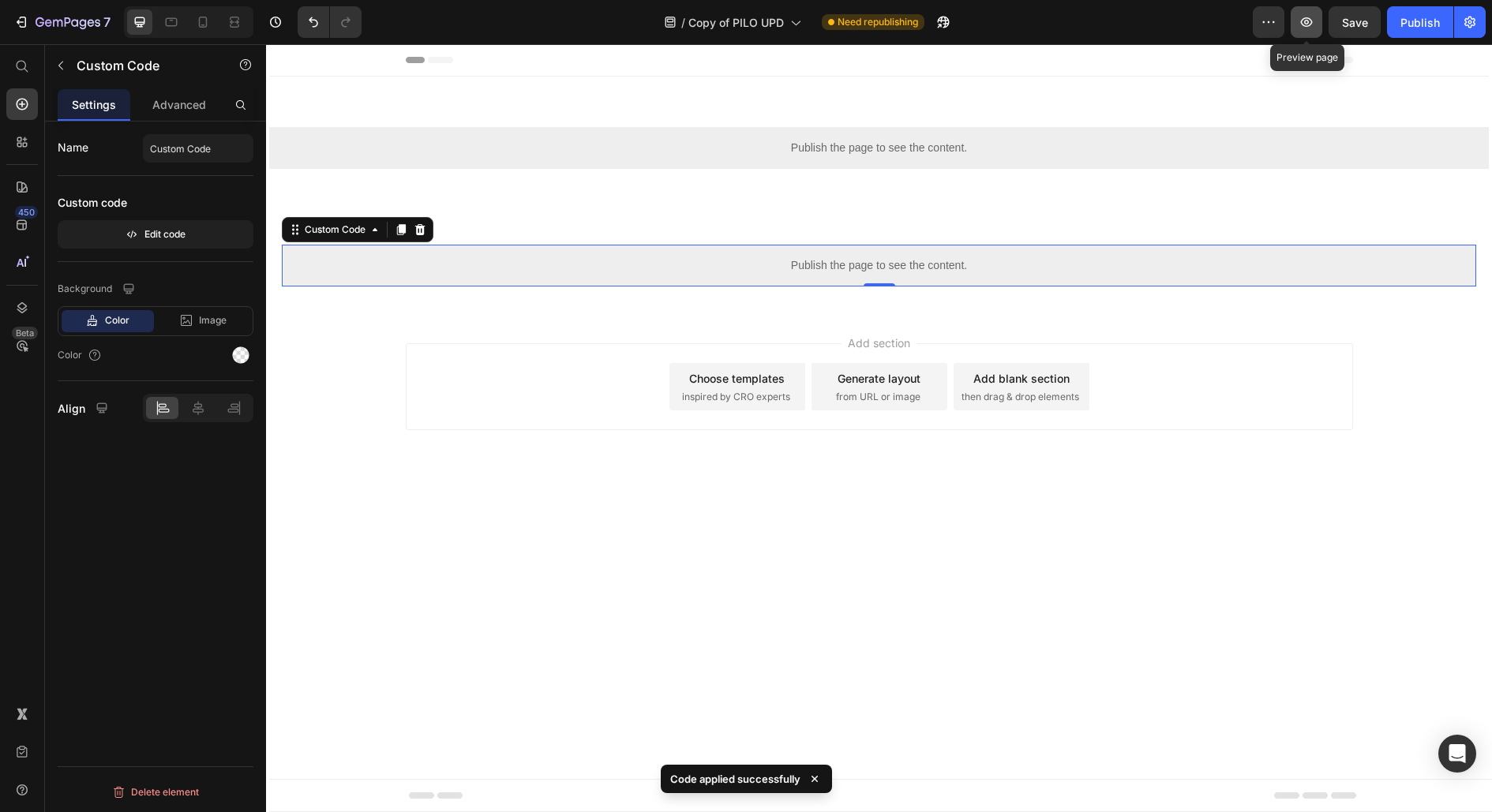 click 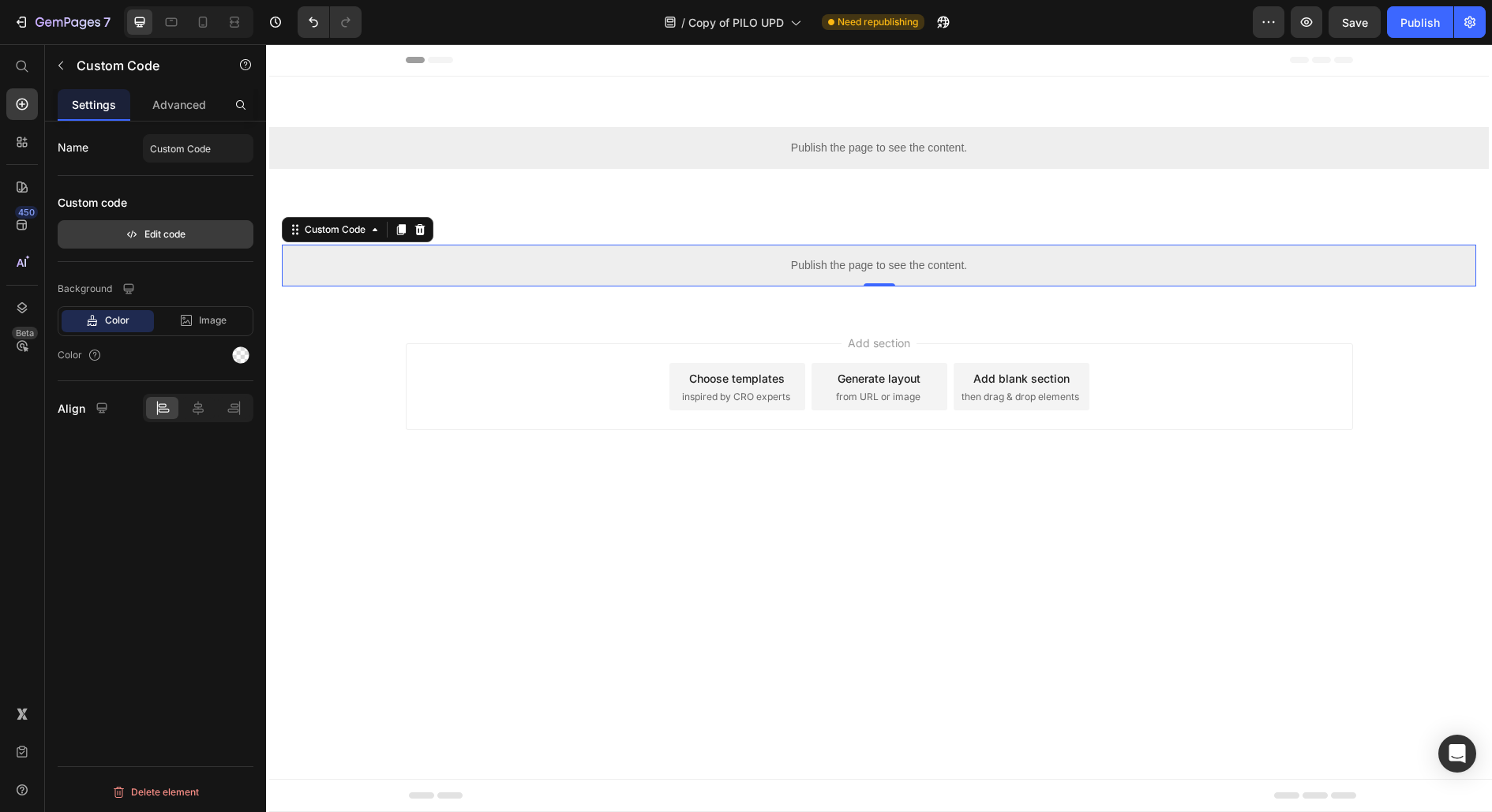 click on "Edit code" at bounding box center (156, 234) 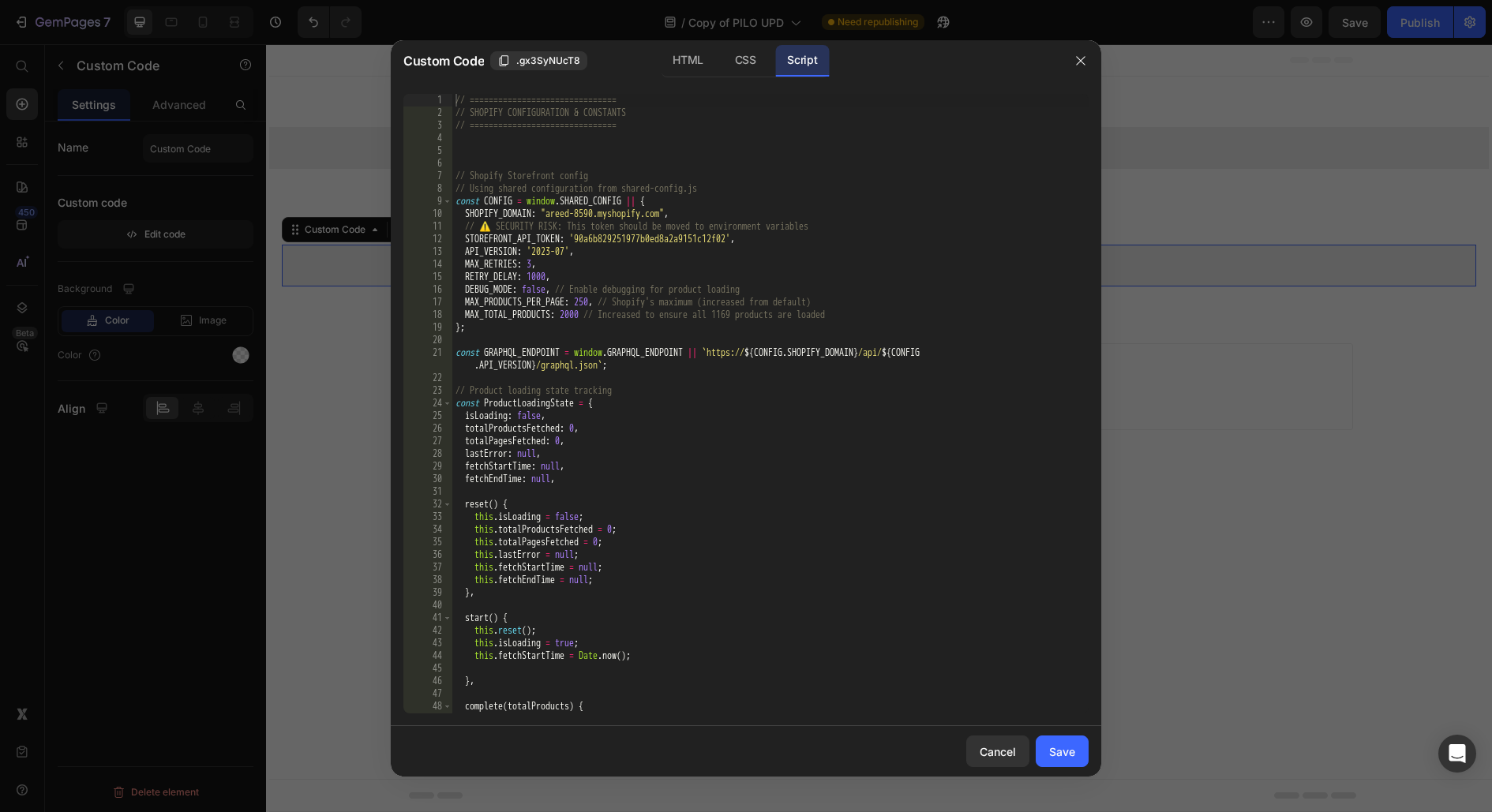 type 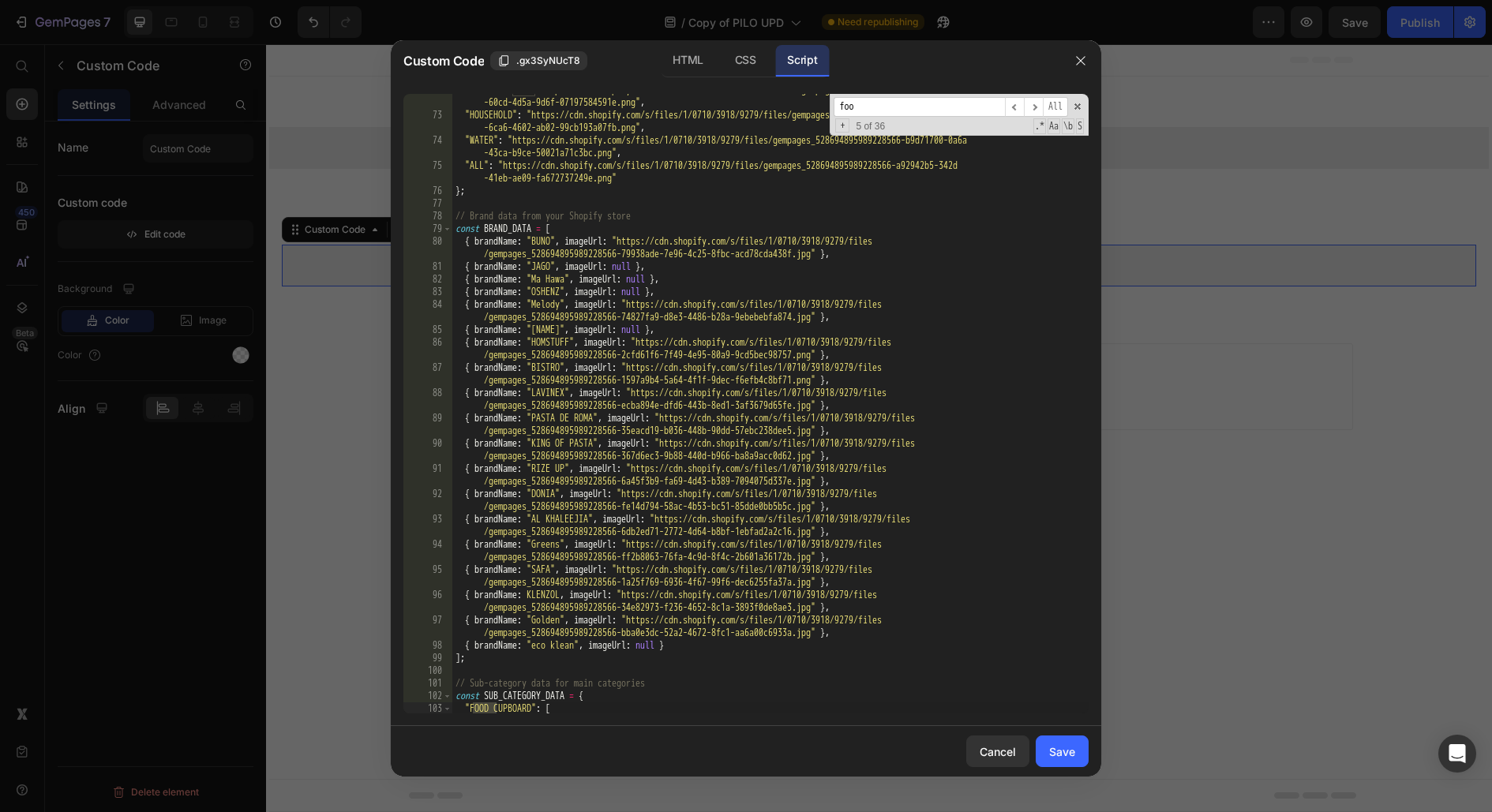 scroll, scrollTop: 372, scrollLeft: 0, axis: vertical 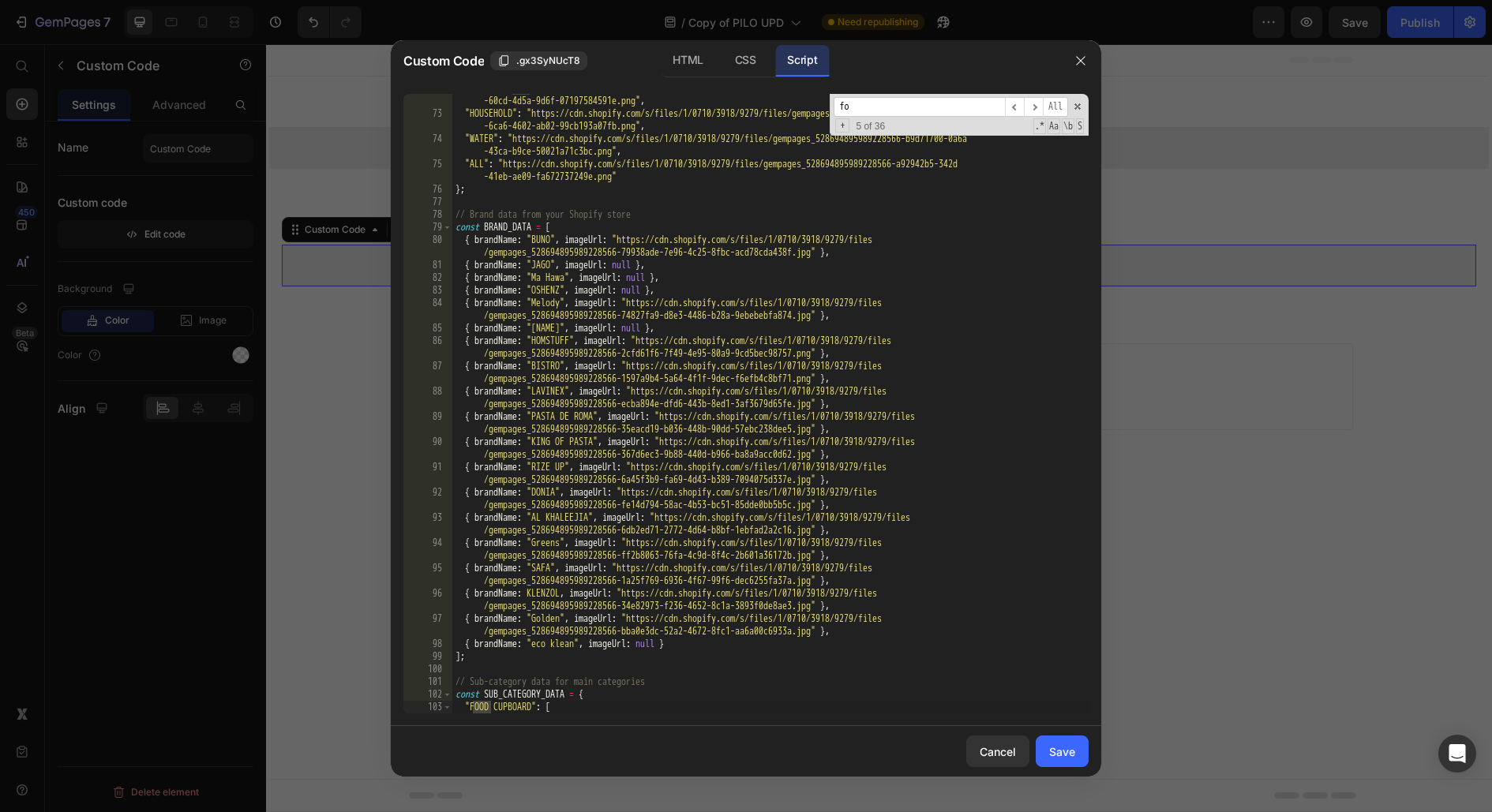 type on "f" 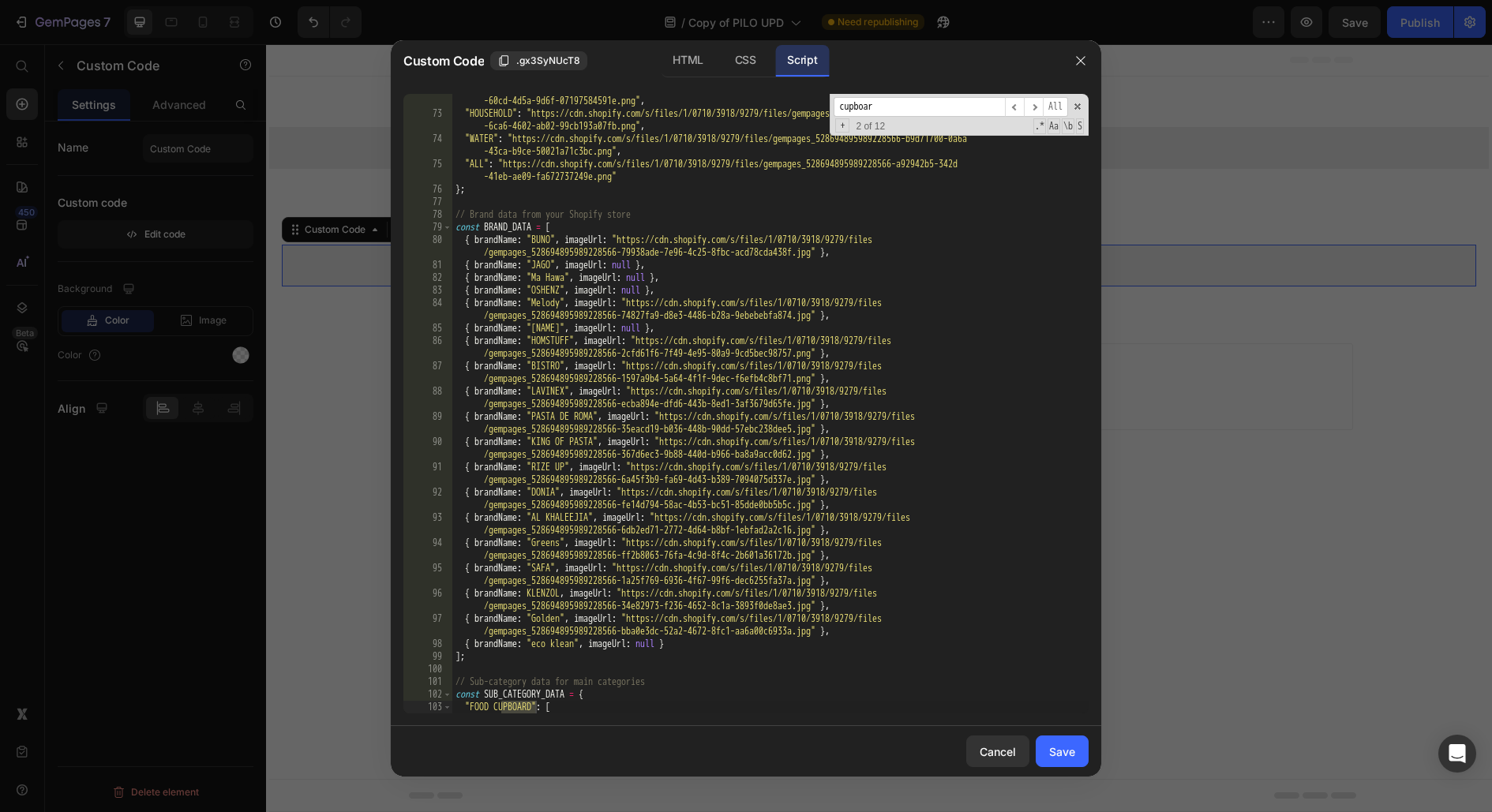 type on "cupboard" 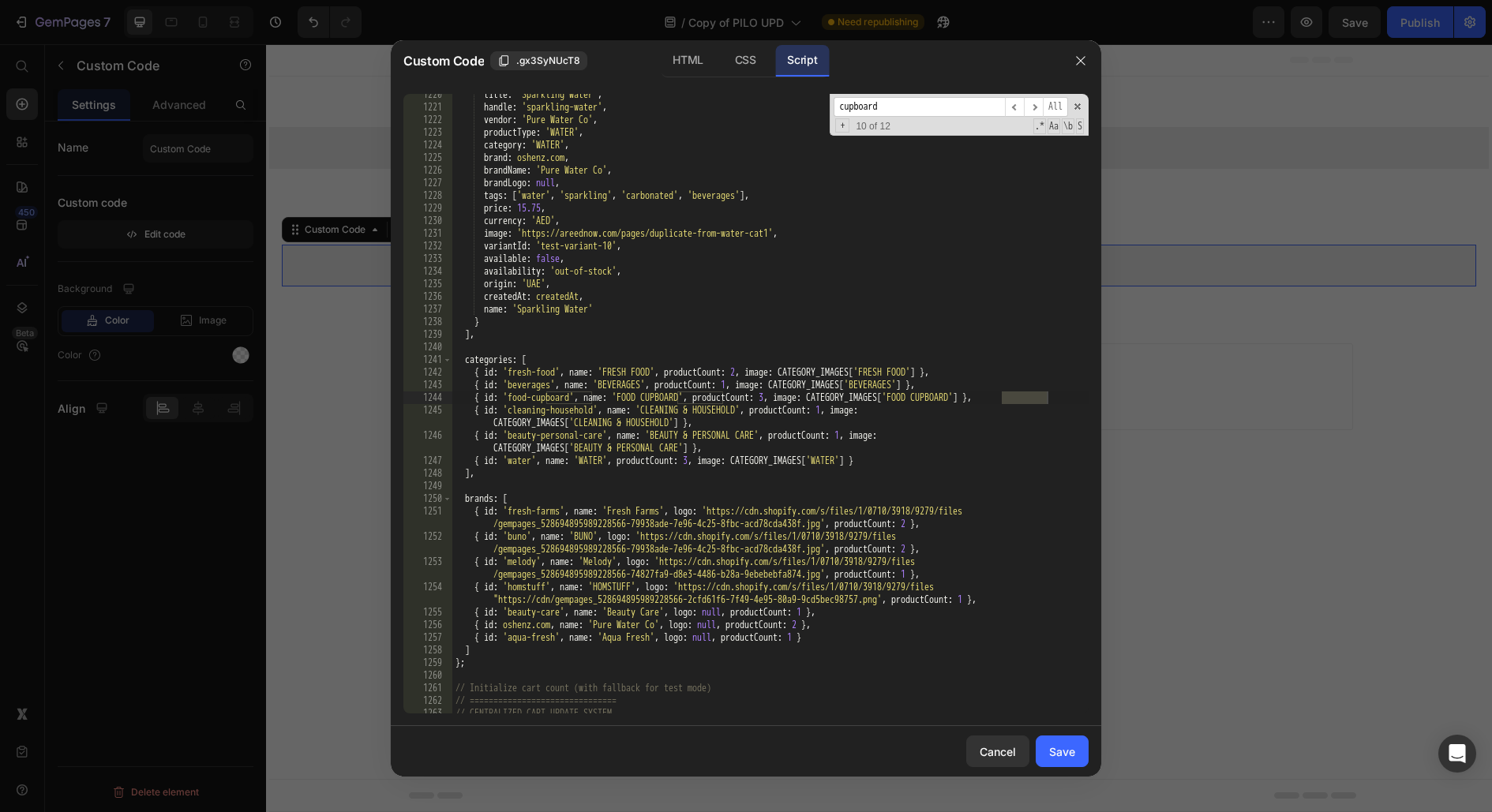 scroll, scrollTop: 25238, scrollLeft: 0, axis: vertical 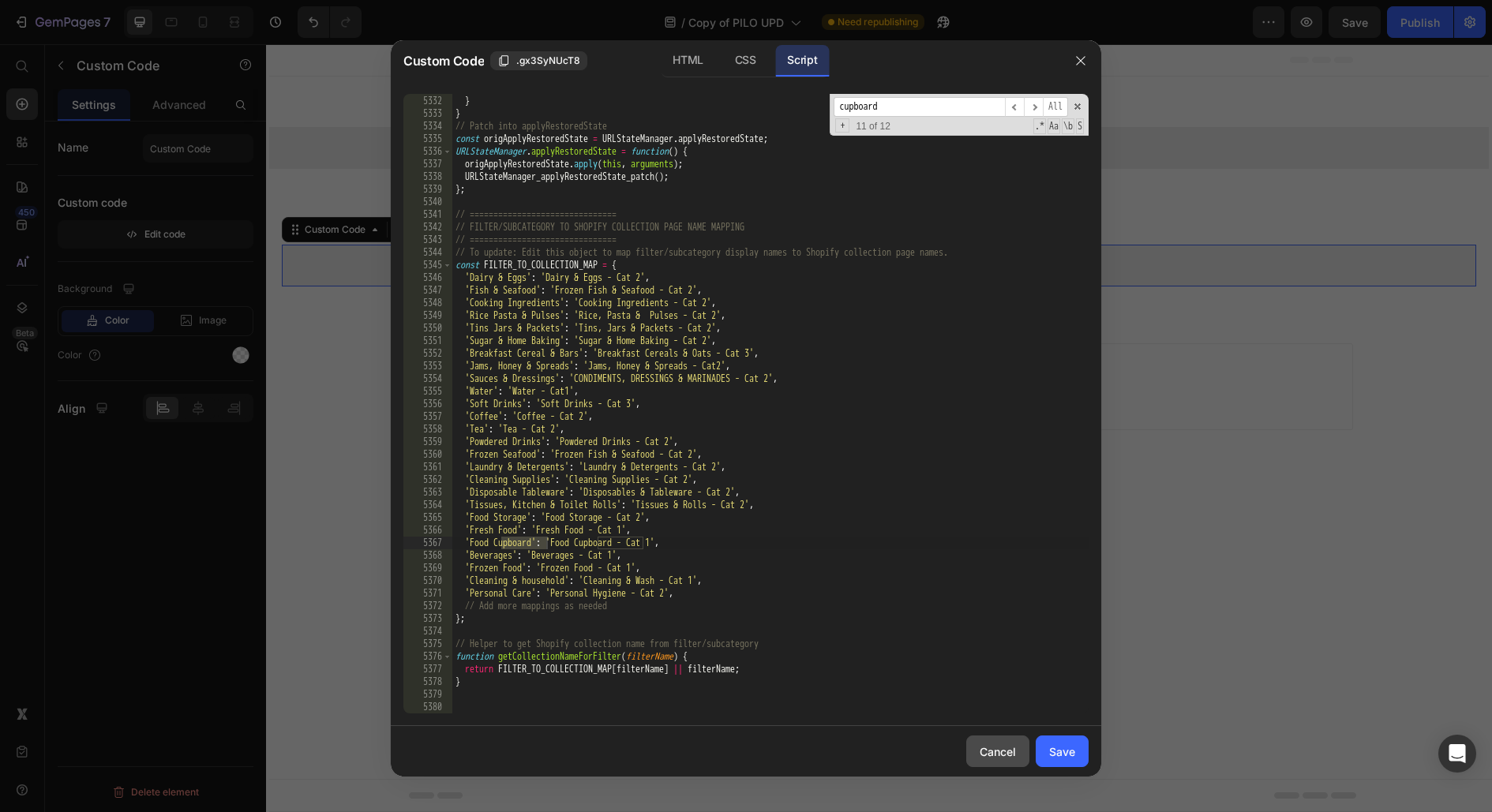 click on "Cancel" 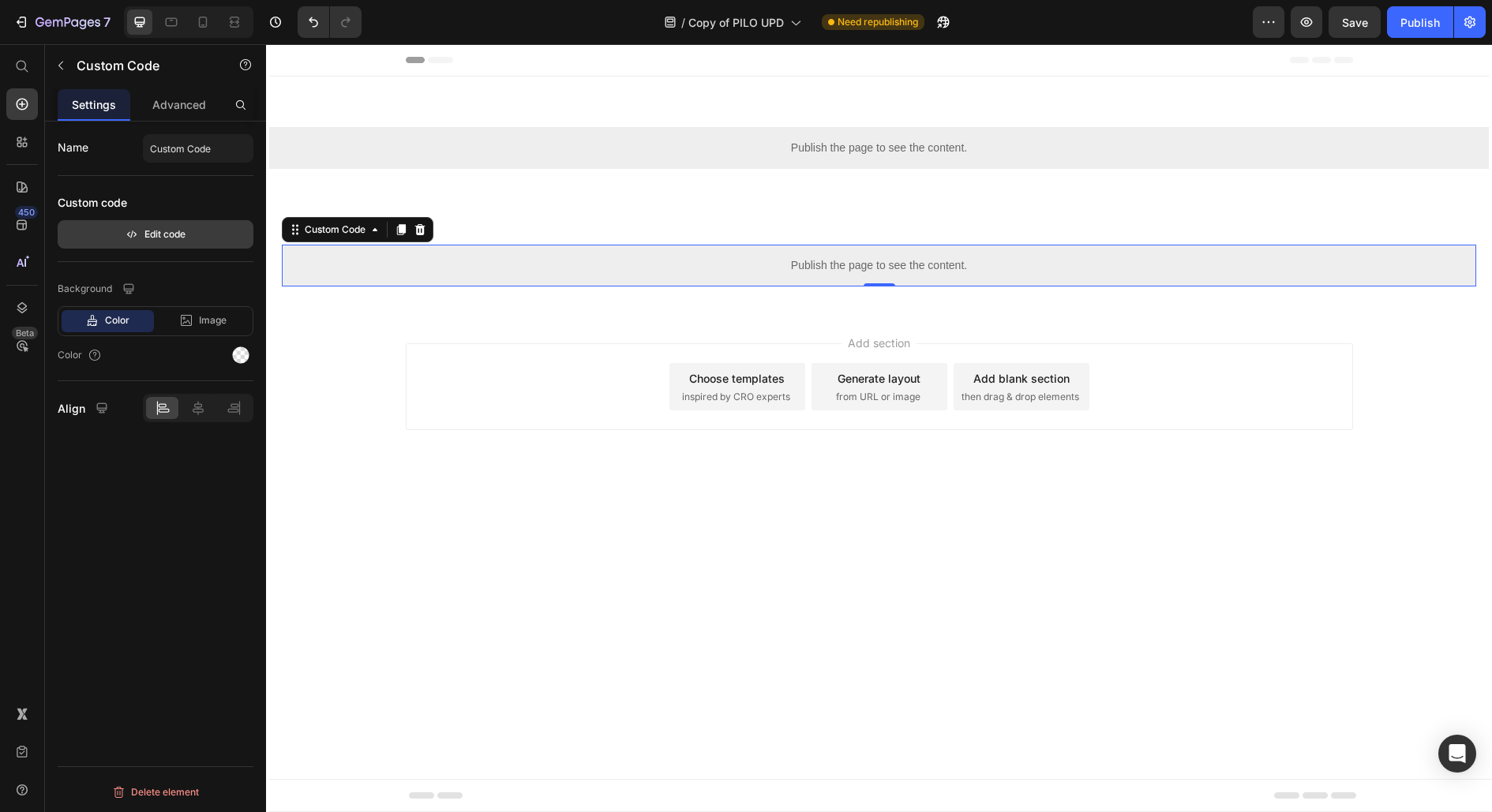 click on "Edit code" at bounding box center [156, 234] 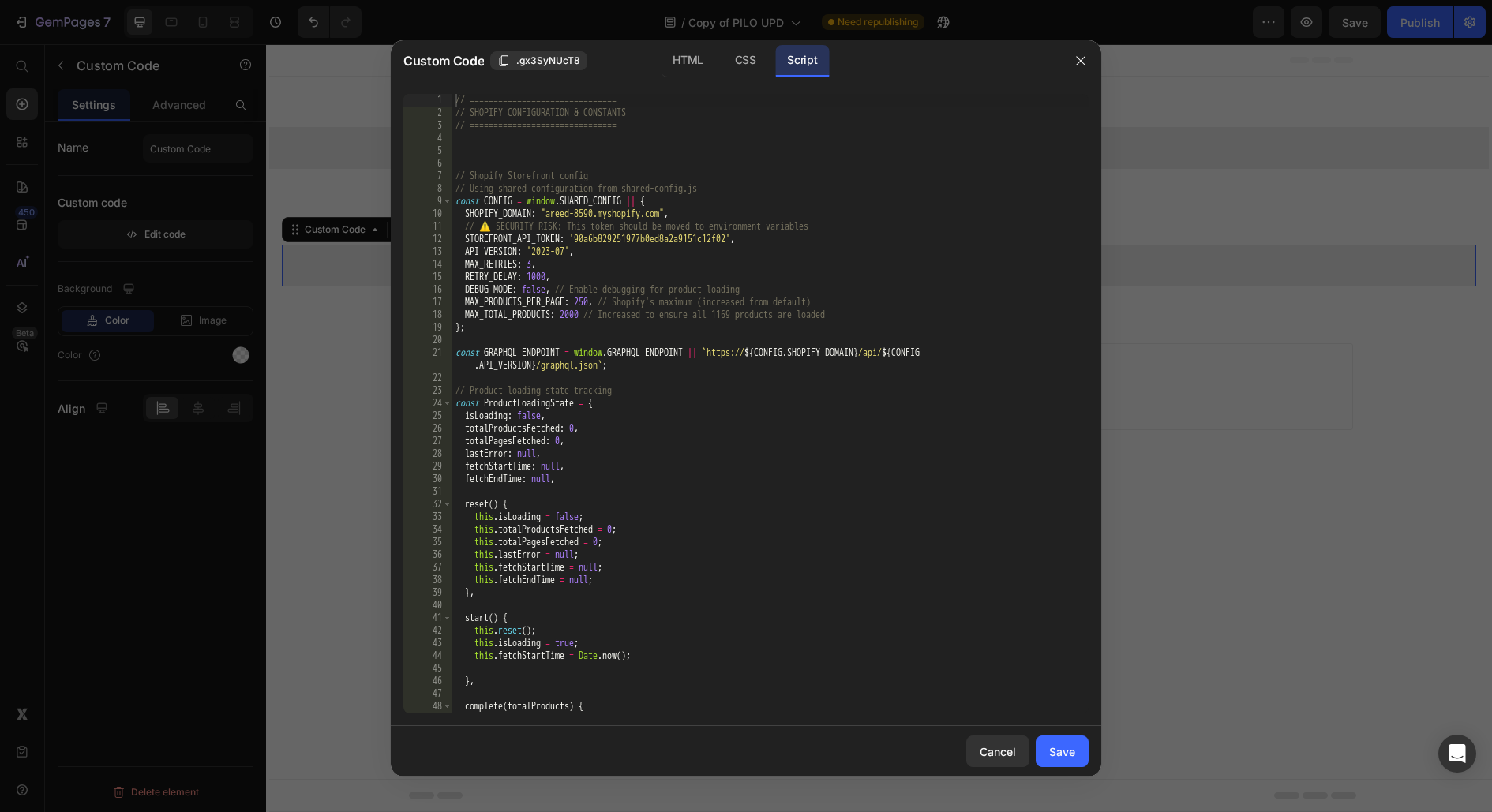 click on "// =============================== // SHOPIFY CONFIGURATION & CONSTANTS // =============================== // Shopify Storefront config // Using shared configuration from shared-config.js const CONFIG = window . SHARED_CONFIG || { SHOPIFY_DOMAIN : 'areed-8590.myshopify.com' , // ⚠️ SECURITY RISK: This token should be moved to environment variables STOREFRONT_API_TOKEN : '90a6b829251977b0ed8a2a9151c12f02' , API_VERSION : '2023-07' , MAX_RETRIES : 3 , RETRY_DELAY : 1000 , DEBUG_MODE : false , // Enable debugging for product loading MAX_PRODUCTS_PER_PAGE : 250 , // Shopify's maximum (increased from default) MAX_TOTAL_PRODUCTS : 2000 // Increased to ensure all 1169 products are loaded } ; const GRAPHQL_ENDPOINT = window . GRAPHQL_ENDPOINT || ` https:// ${ CONFIG . SHOPIFY_DOMAIN } /api/ ${ CONFIG . API_VERSION } /graphql.json ` ; // Product loading state tracking const ProductLoadingState = { isLoading : false , : 0}" at bounding box center (770, 416) 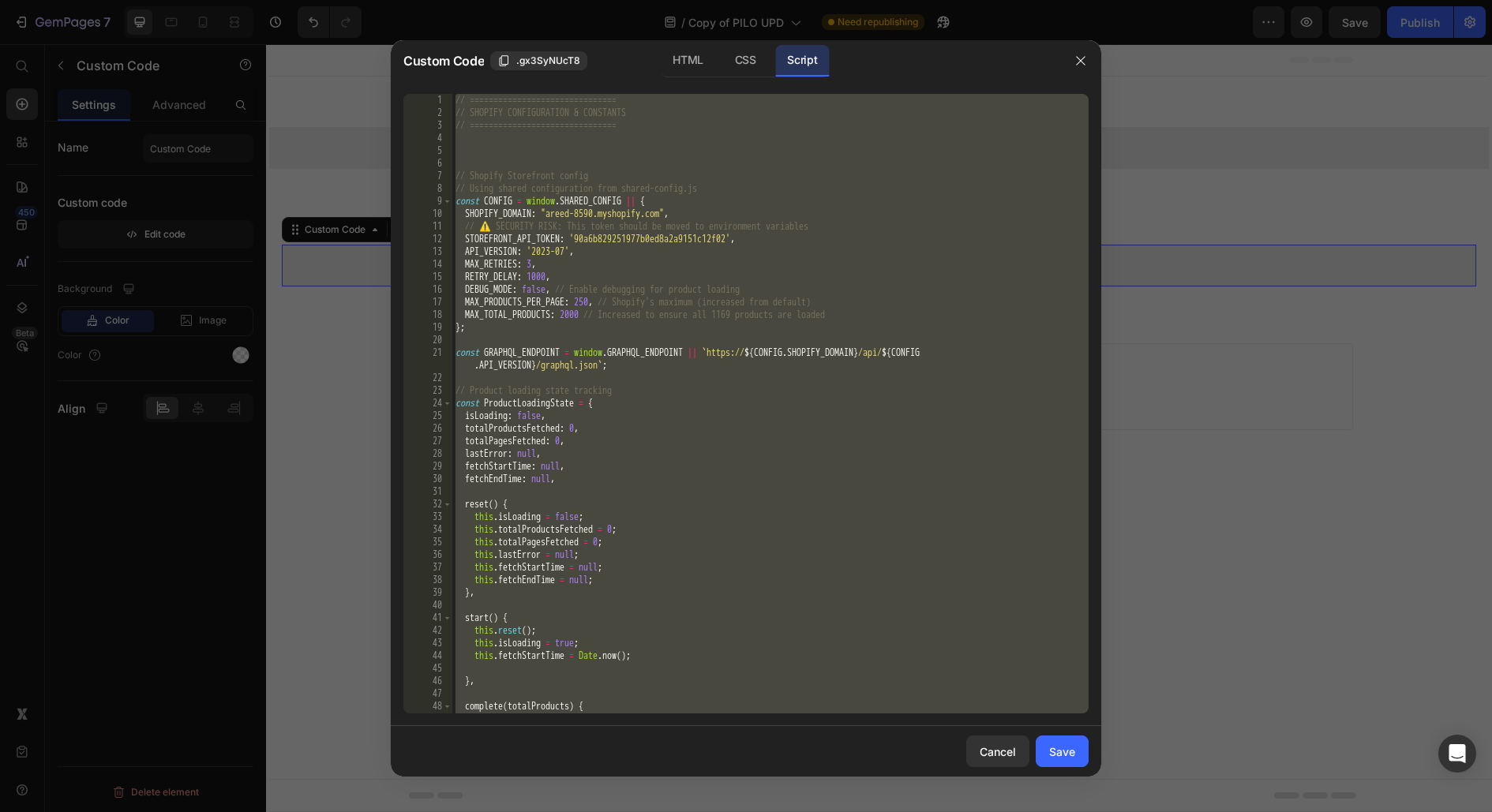 paste 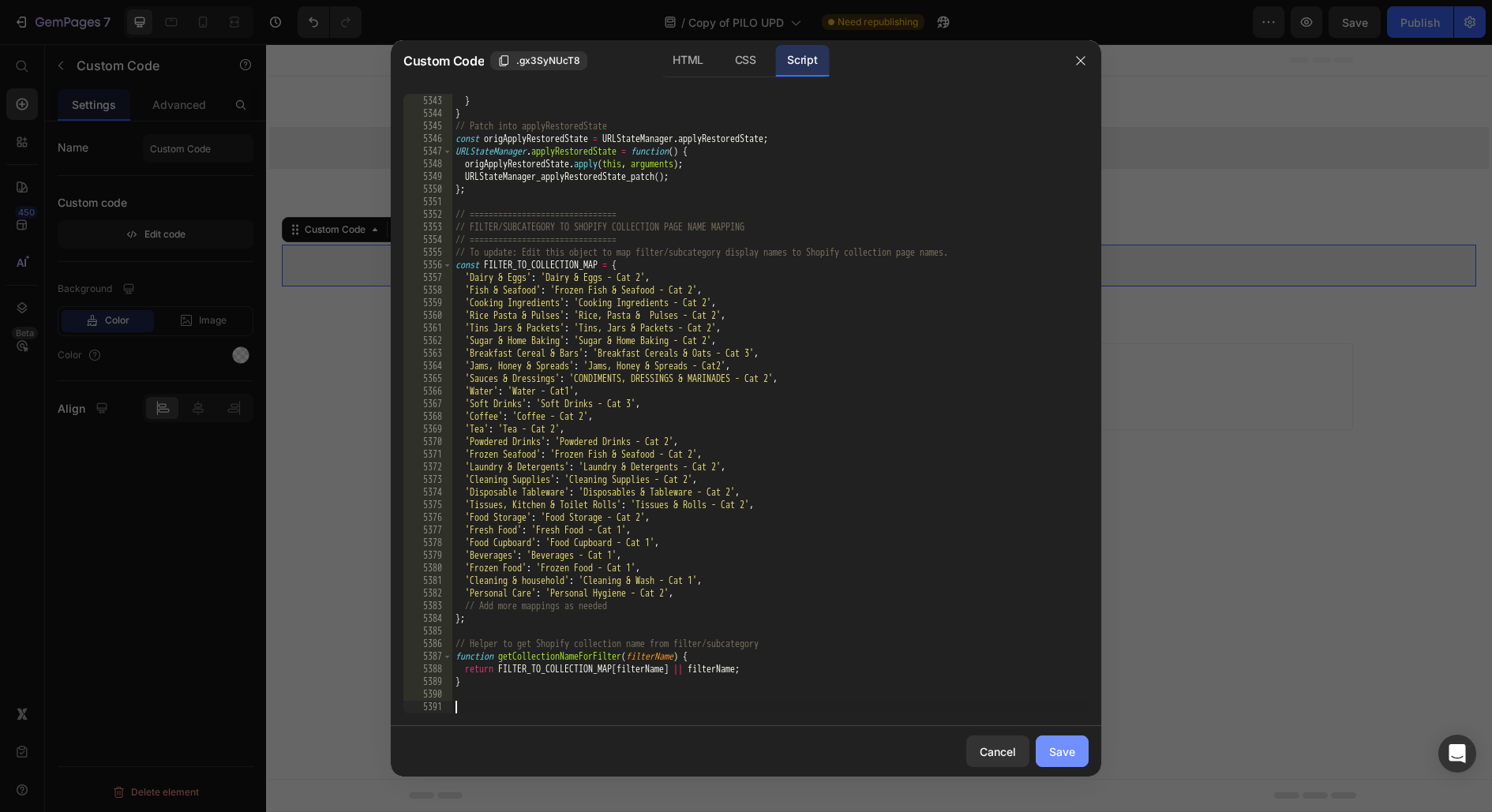 click on "Save" at bounding box center (1062, 751) 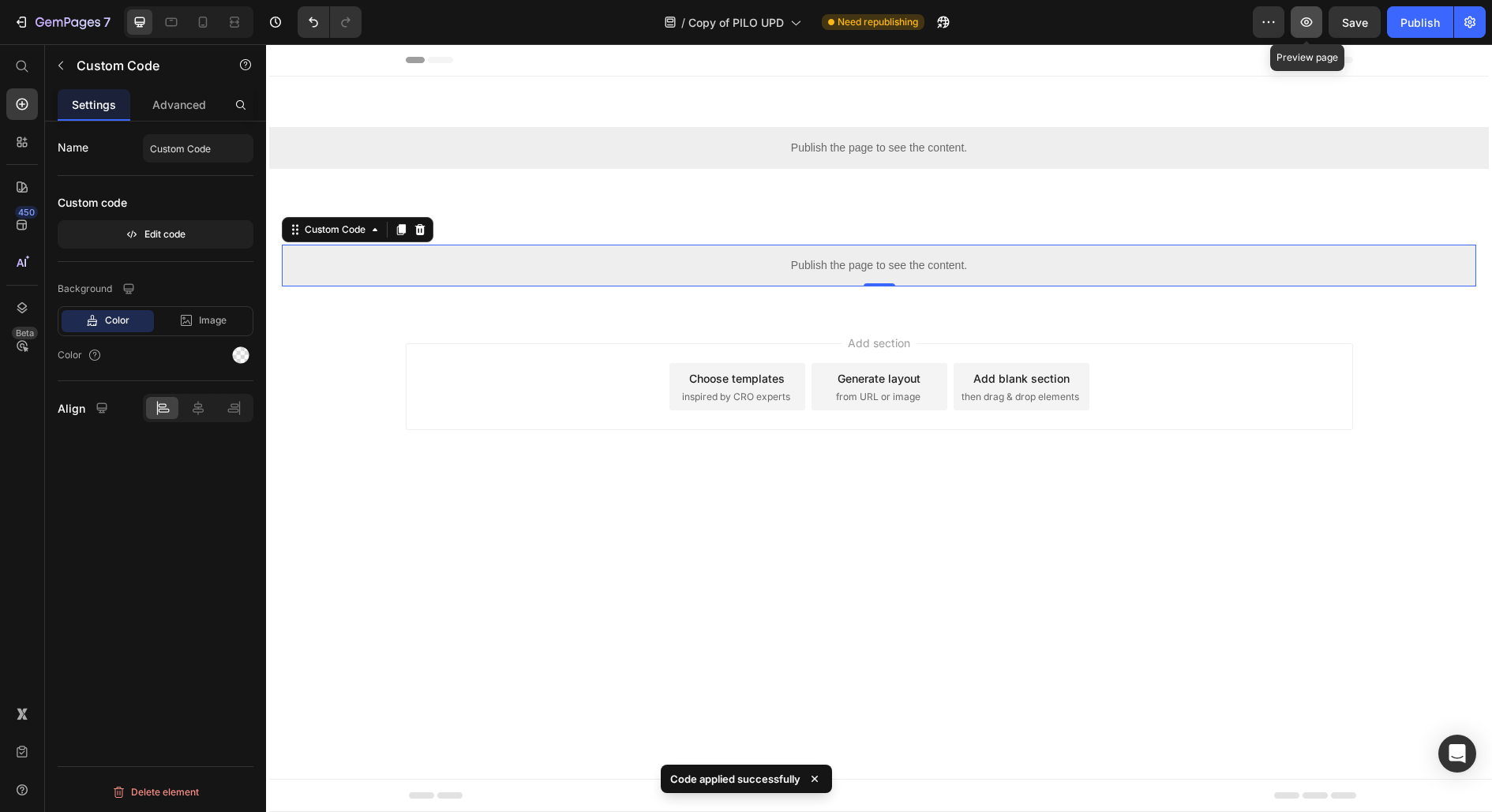 click 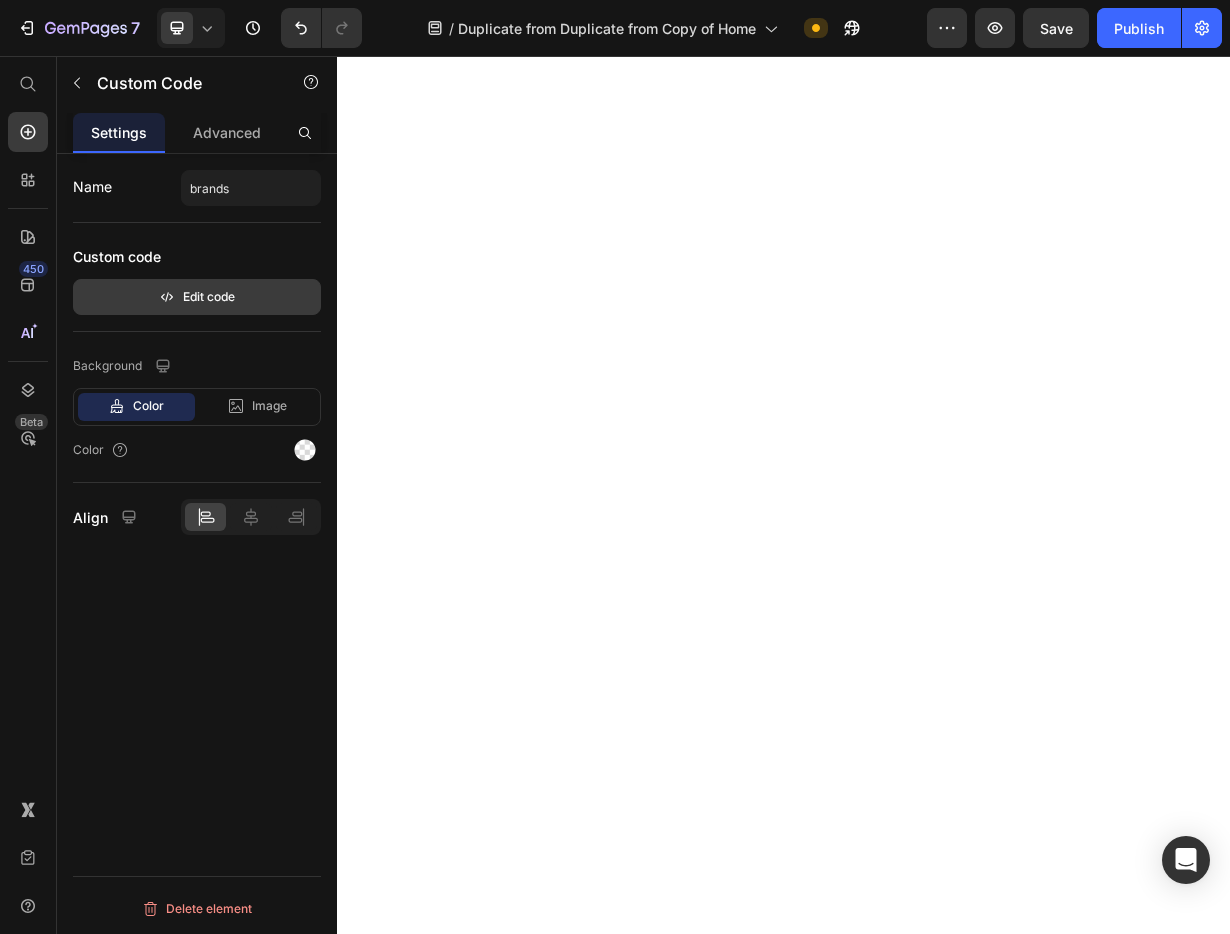 scroll, scrollTop: 0, scrollLeft: 0, axis: both 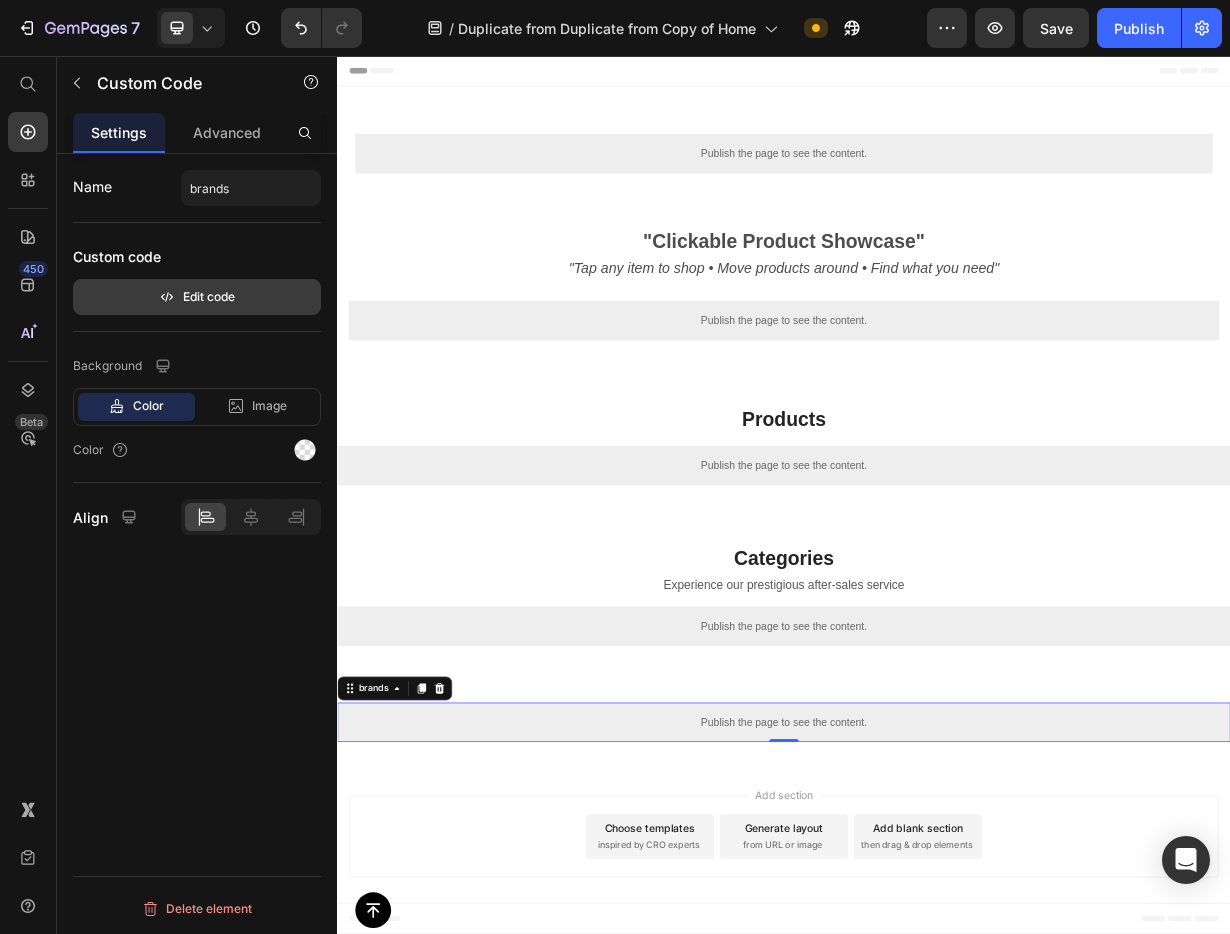 click on "Edit code" at bounding box center (197, 297) 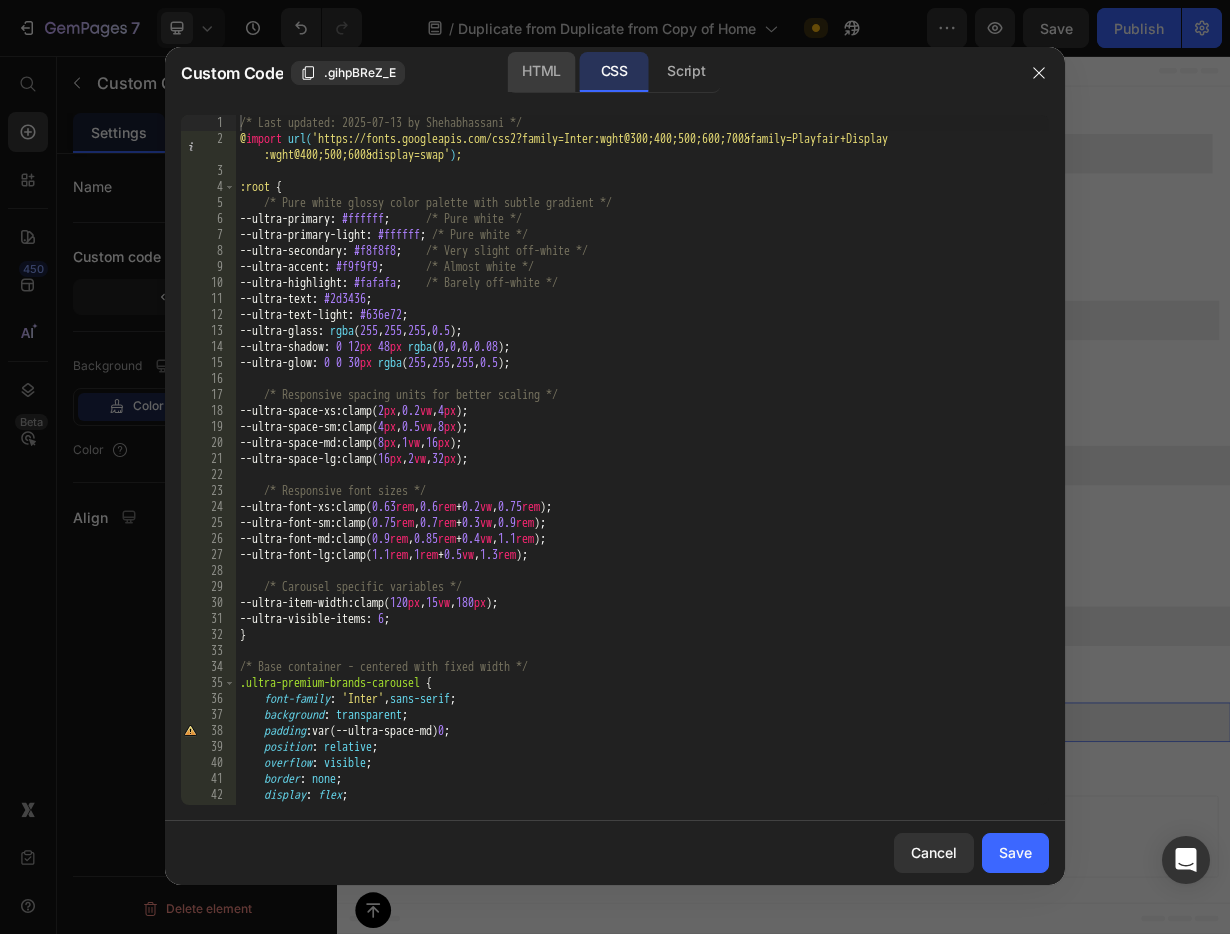 click on "HTML" 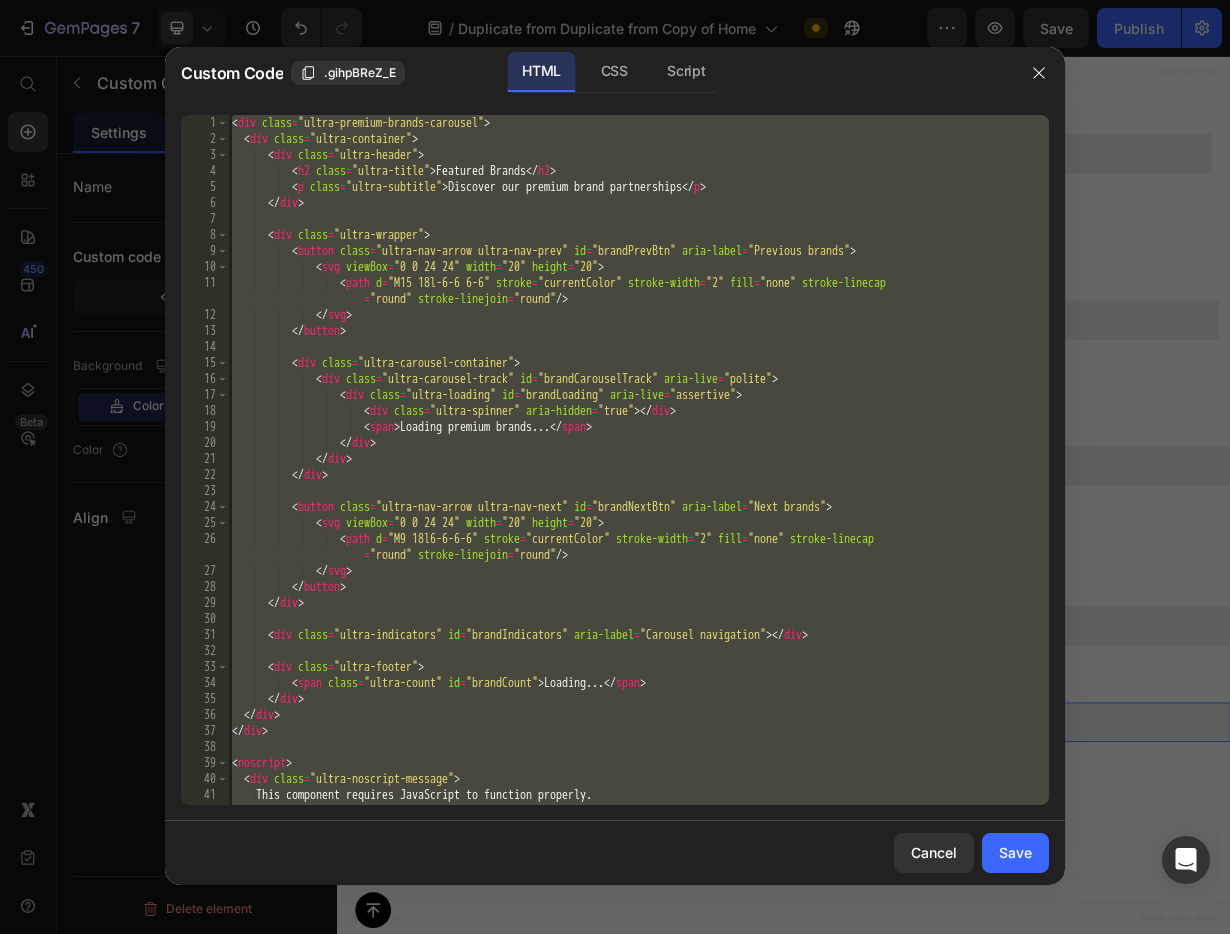 click on "< div   class = "ultra-premium-brands-carousel" >    < div   class = "ultra-container" >         < div   class = "ultra-header" >              < h2   class = "ultra-title" > Featured Brands </ h2 >              < p   class = "ultra-subtitle" > Discover our premium brand partnerships </ p >         </ div >                 < div   class = "ultra-wrapper" >              < button   class = "ultra-nav-arrow ultra-nav-prev"   id = "brandPrevBtn"   aria-label = "Previous brands" >                   < svg   viewBox = "0 0 24 24"   width = "20"   height = "20" >                        < path   d = "M15 18l-6-6 6-6"   stroke = "currentColor"   stroke-width = "2"   fill = "none"   stroke-linecap                        = "round"   stroke-linejoin = "round" />                   </ svg >              </ button >                           < div   class = "ultra-carousel-container" >                   < div   class = "ultra-carousel-track"   id = "brandCarouselTrack"   aria-live = "polite" >" at bounding box center [638, 476] 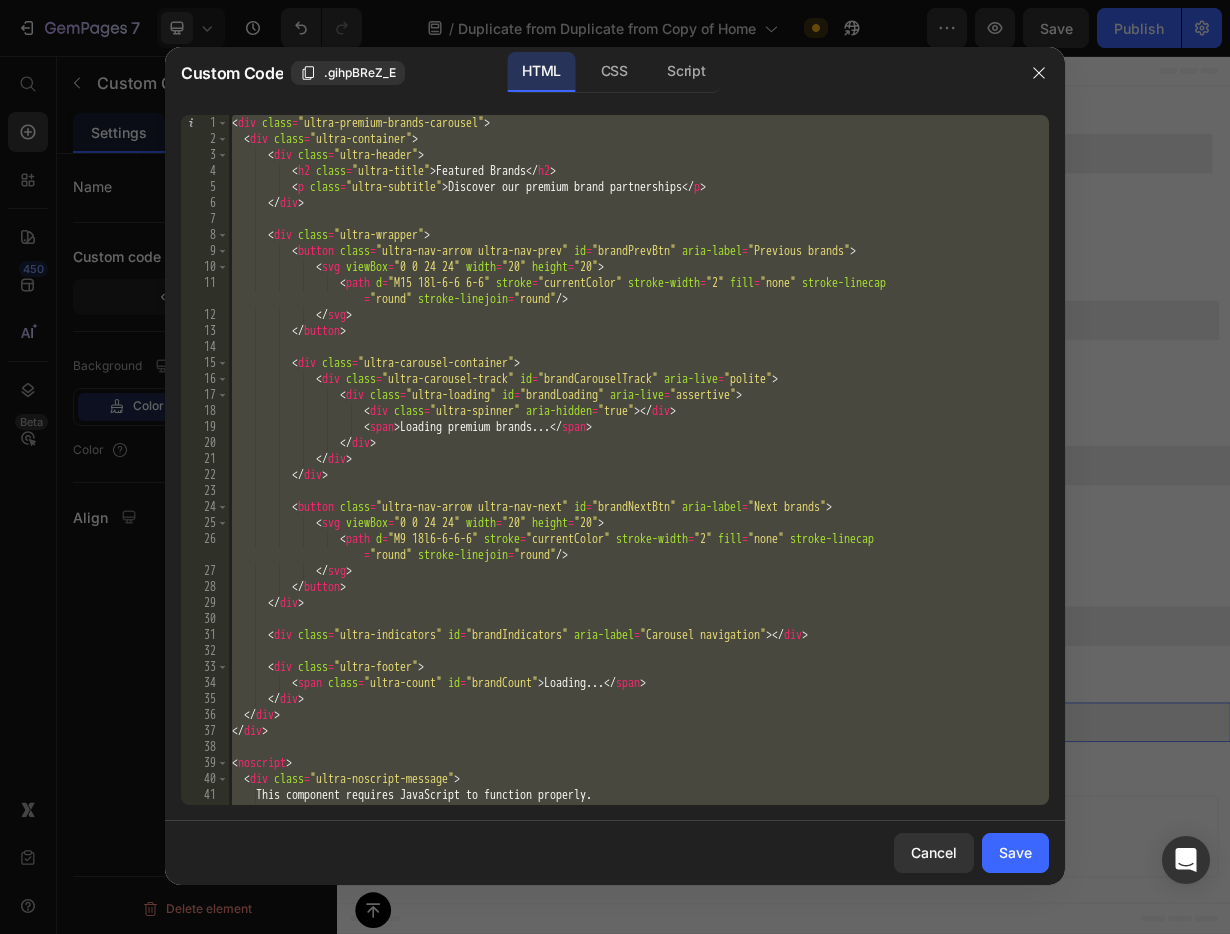 paste 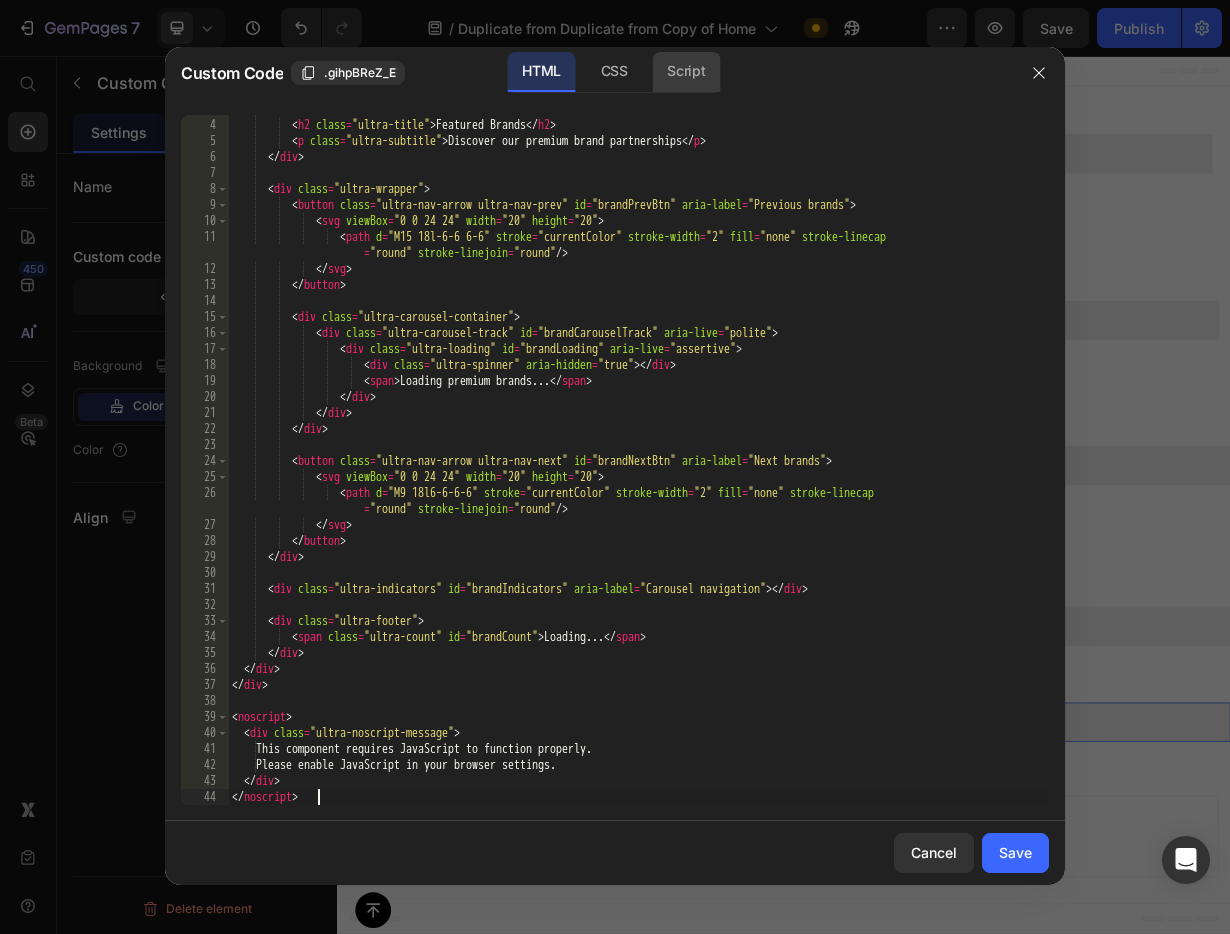 click on "Script" 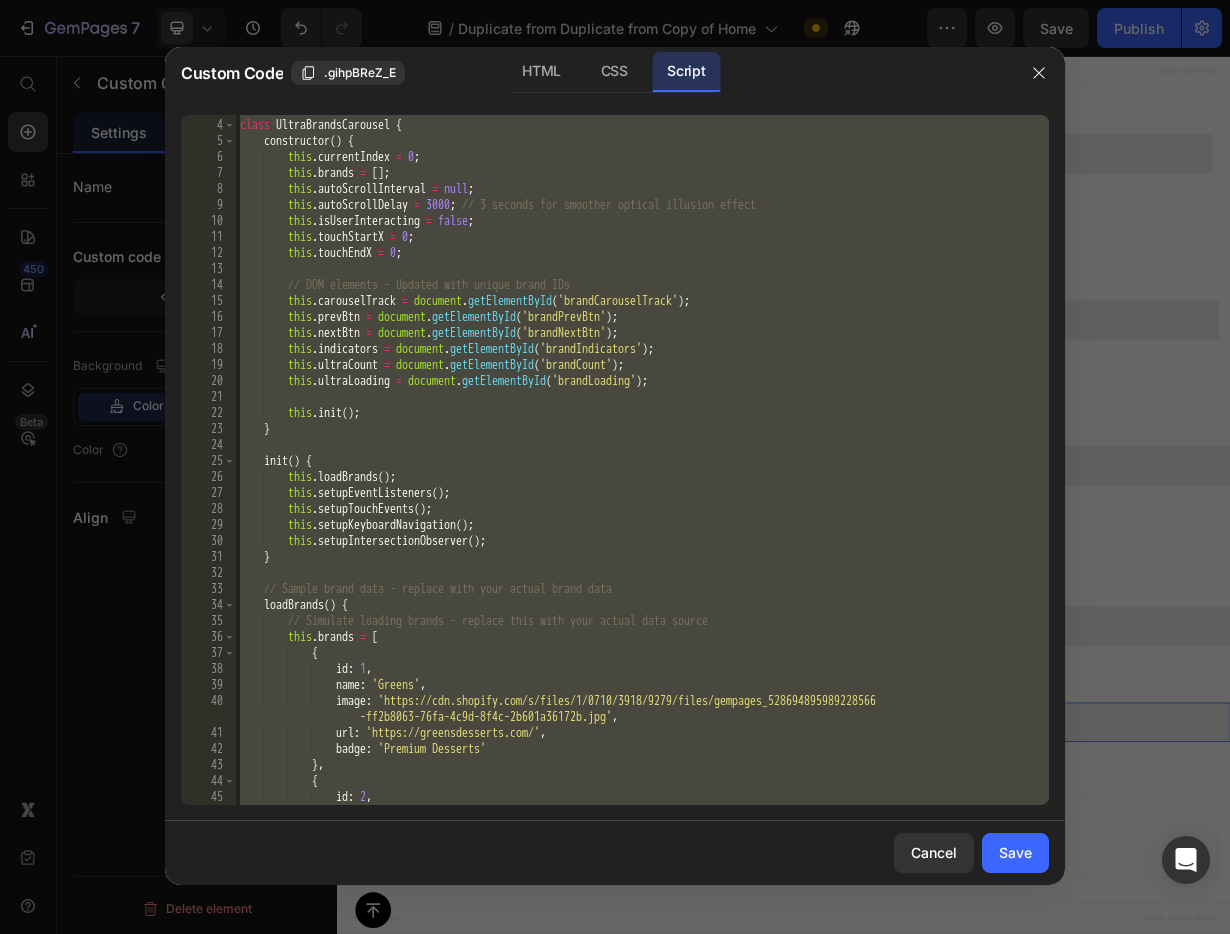 click on "class   UltraBrandsCarousel   {      constructor ( )   {           this . currentIndex   =   0 ;           this . brands   =   [ ] ;           this . autoScrollInterval   =   null ;           this . autoScrollDelay   =   3000 ;   // 3 seconds for smoother optical illusion effect           this . isUserInteracting   =   false ;           this . touchStartX   =   0 ;           this . touchEndX   =   0 ;                     // DOM elements - Updated with unique brand IDs           this . carouselTrack   =   document . getElementById ( 'brandCarouselTrack' ) ;           this . prevBtn   =   document . getElementById ( 'brandPrevBtn' ) ;           this . nextBtn   =   document . getElementById ( 'brandNextBtn' ) ;           this . indicators   =   document . getElementById ( 'brandIndicators' ) ;           this . ultraCount   =   document . getElementById ( 'brandCount' ) ;           this . ultraLoading   =   document . getElementById ( 'brandLoading' ) ;                     this . init ( ) ;      }           init" at bounding box center [642, 462] 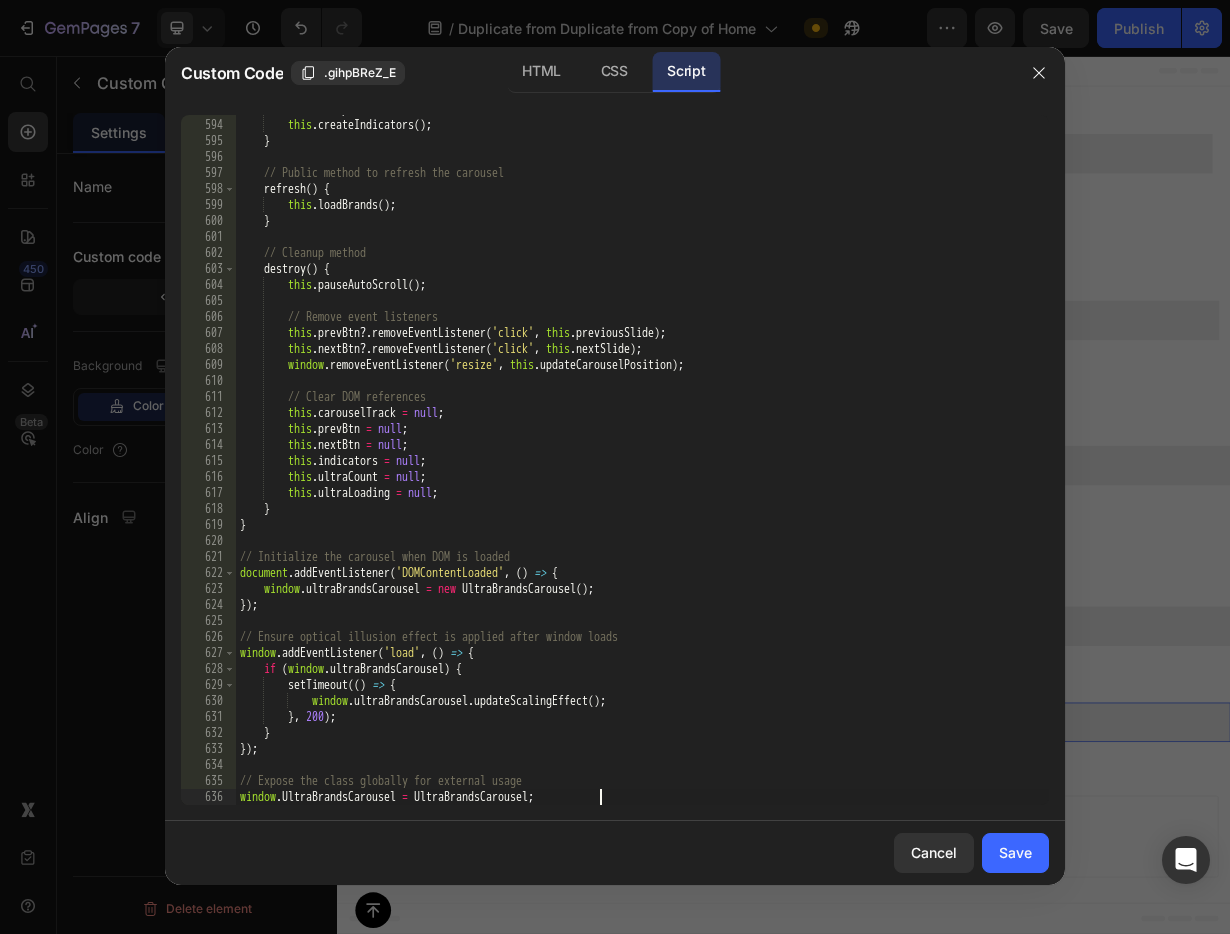 scroll, scrollTop: 9773, scrollLeft: 0, axis: vertical 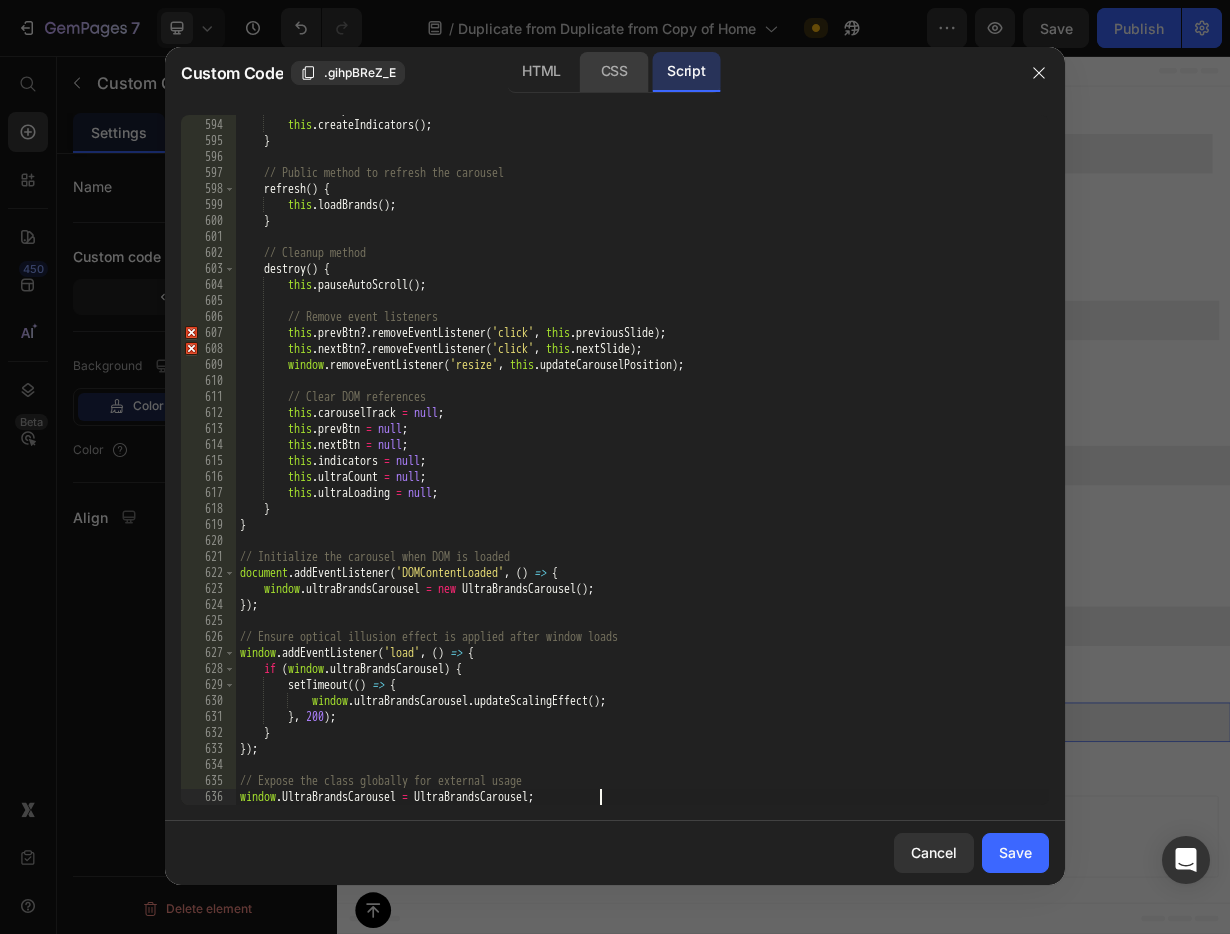 click on "CSS" 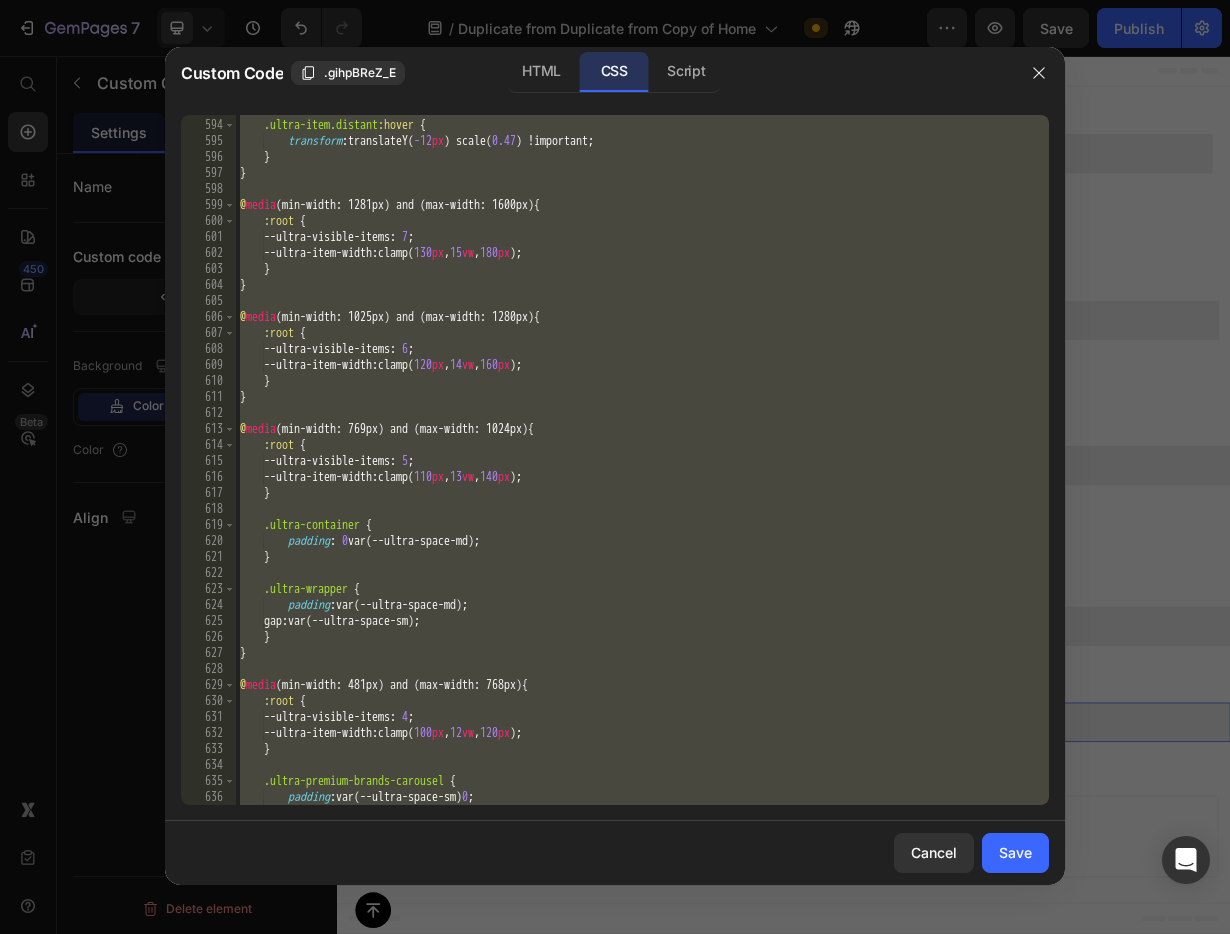 scroll, scrollTop: 9613, scrollLeft: 0, axis: vertical 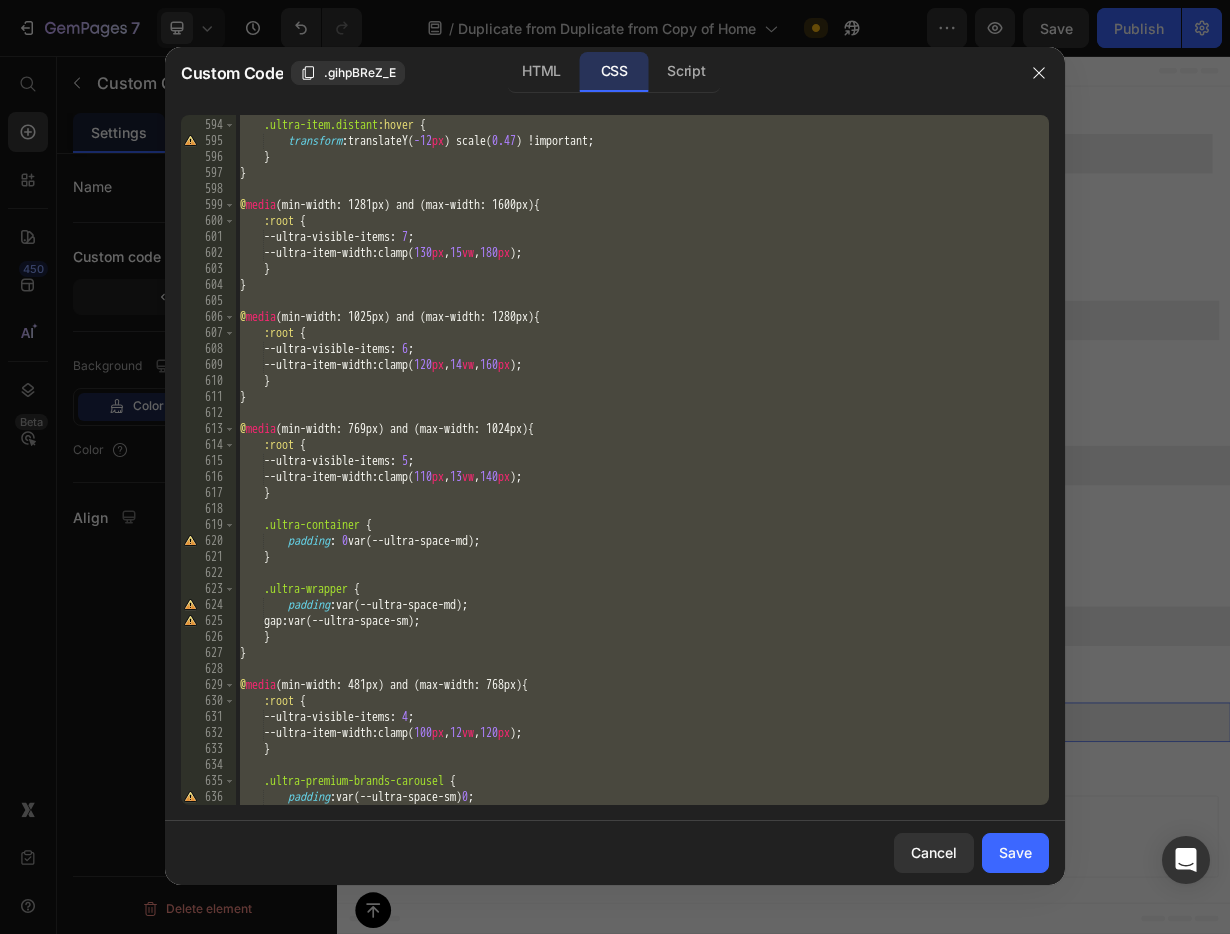 paste 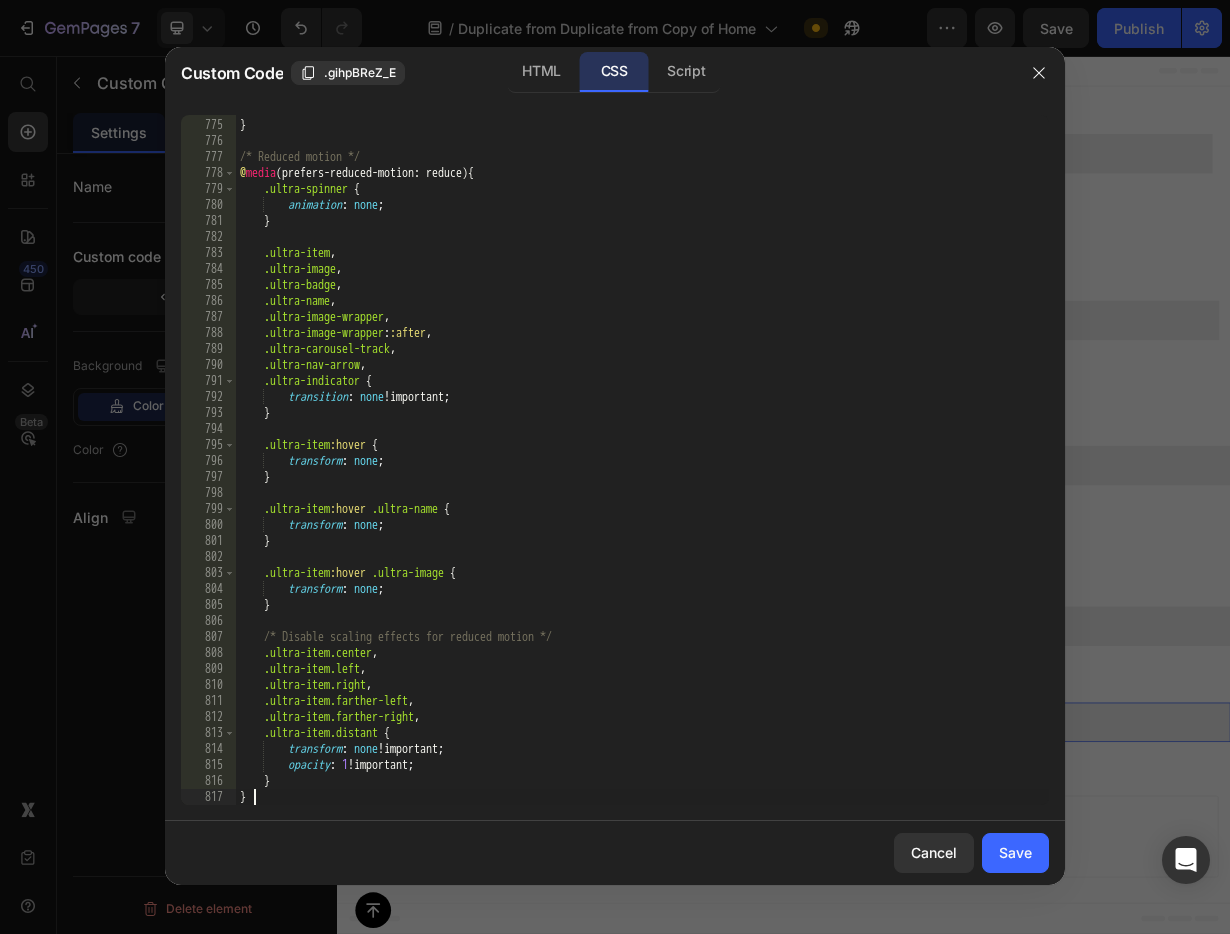 scroll, scrollTop: 12526, scrollLeft: 0, axis: vertical 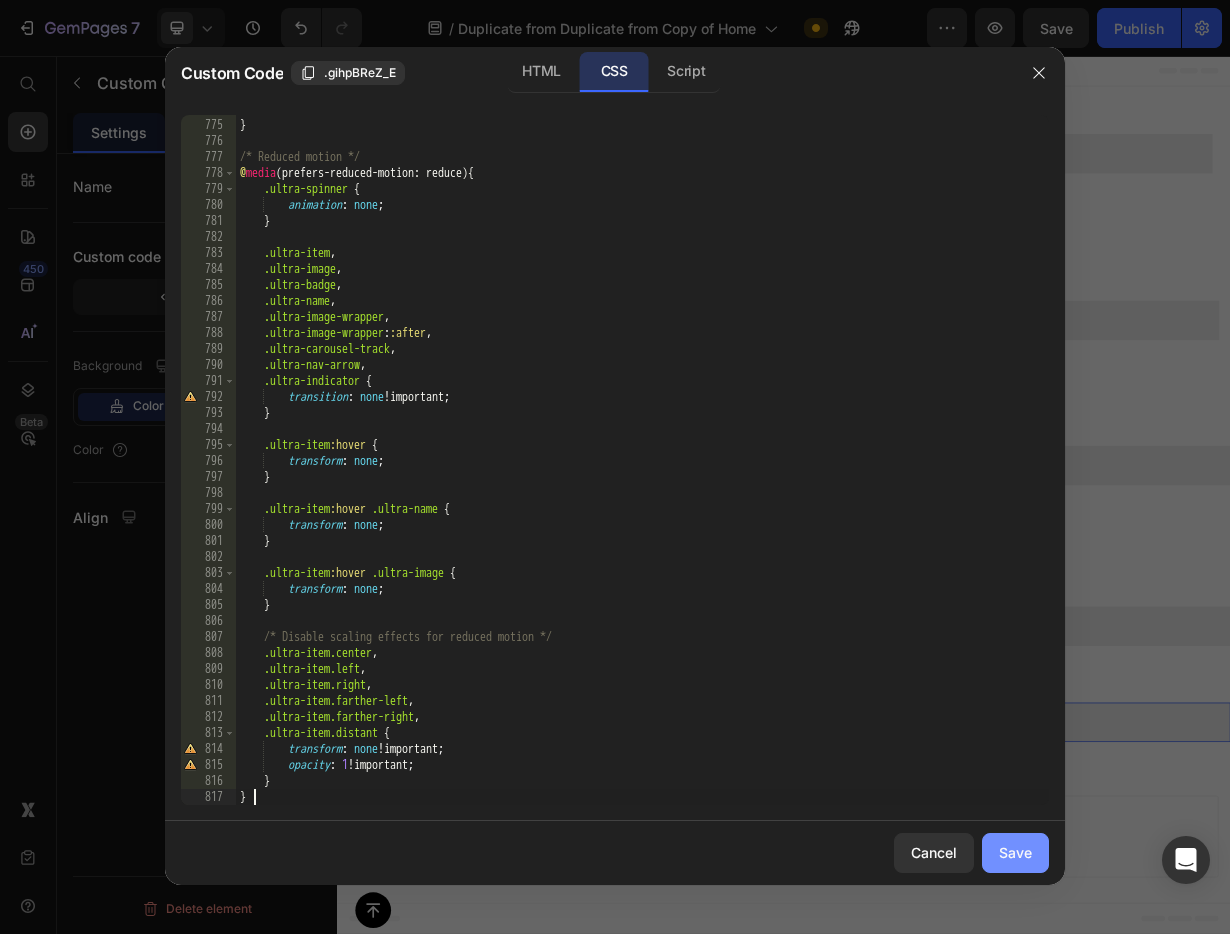 click on "Save" at bounding box center [1015, 852] 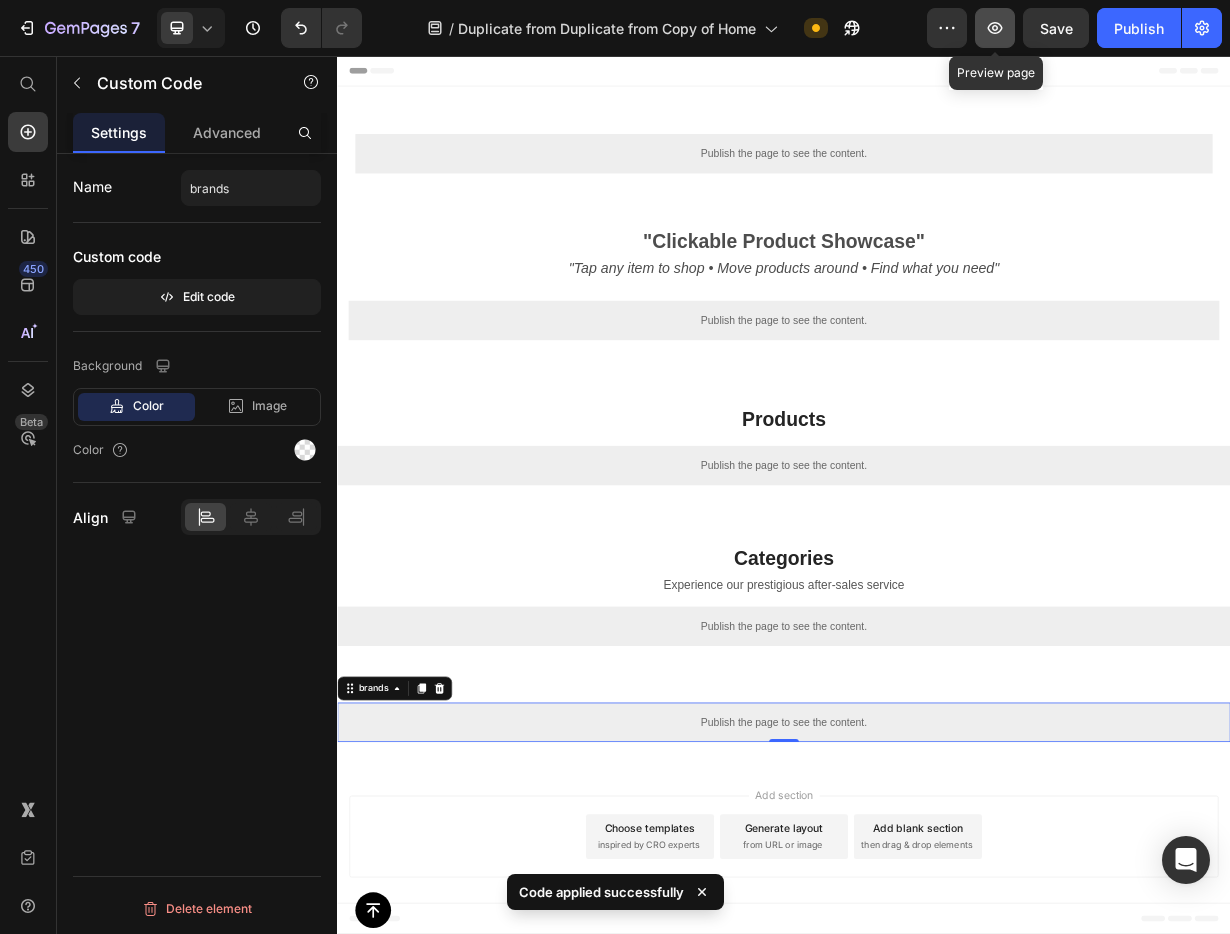 click 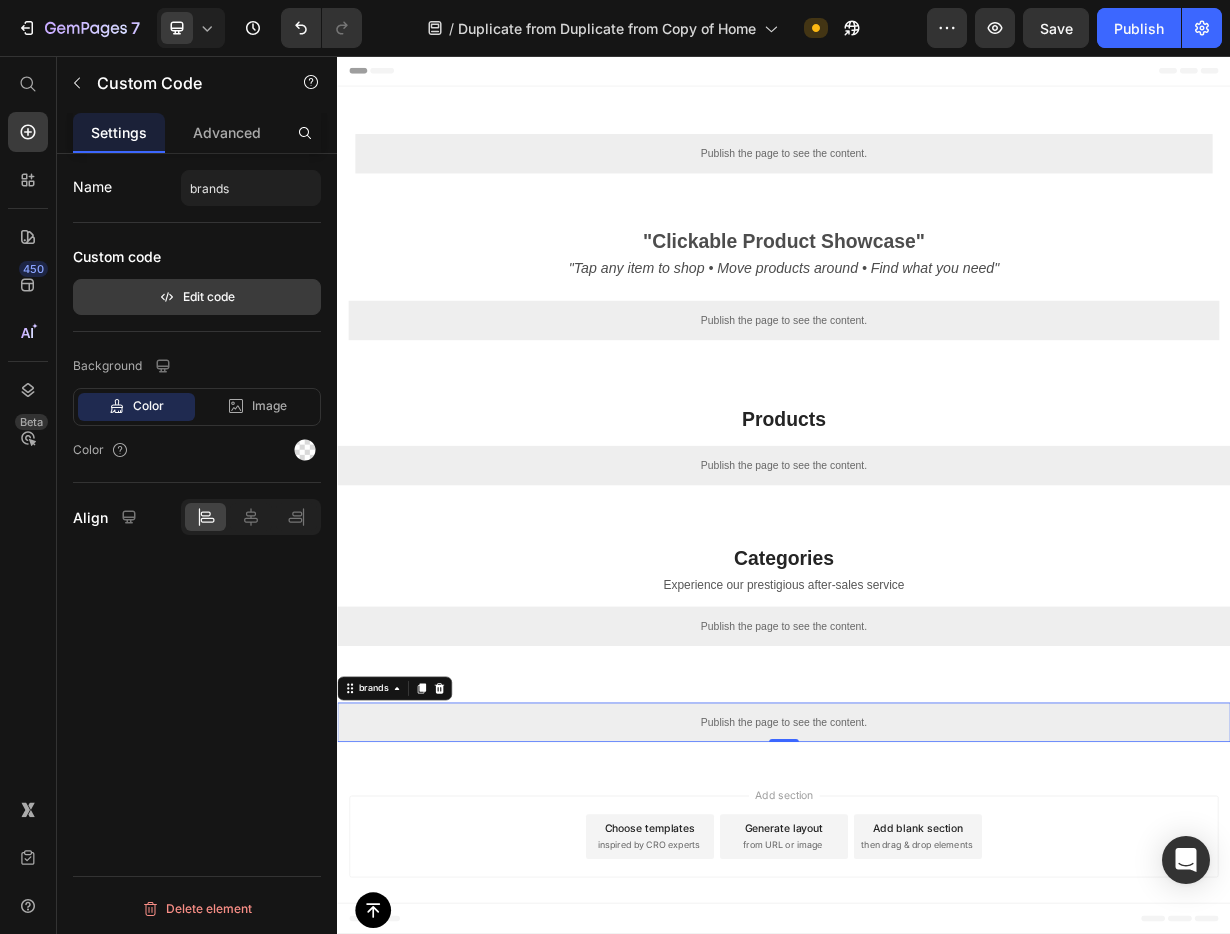 click on "Edit code" at bounding box center (197, 297) 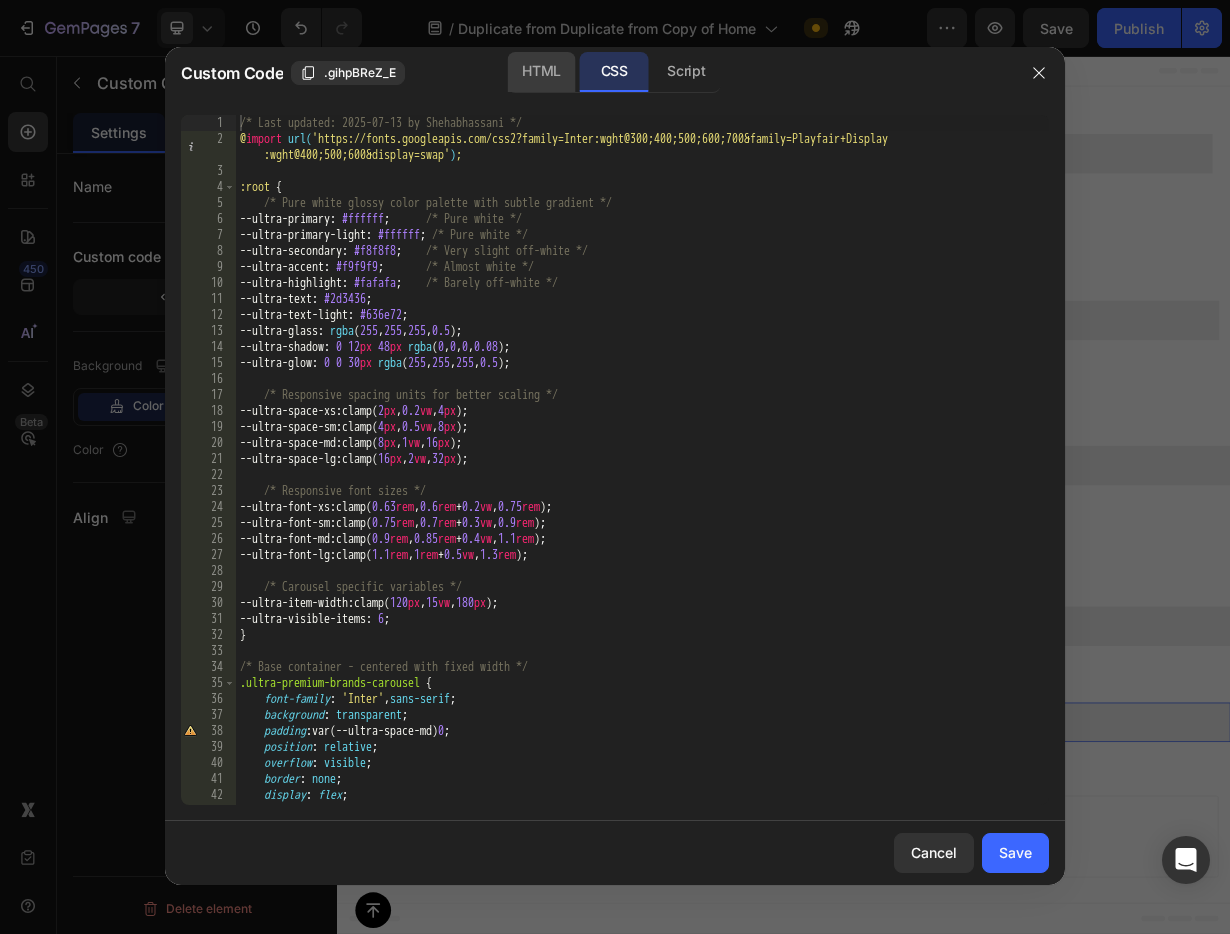 click on "HTML" 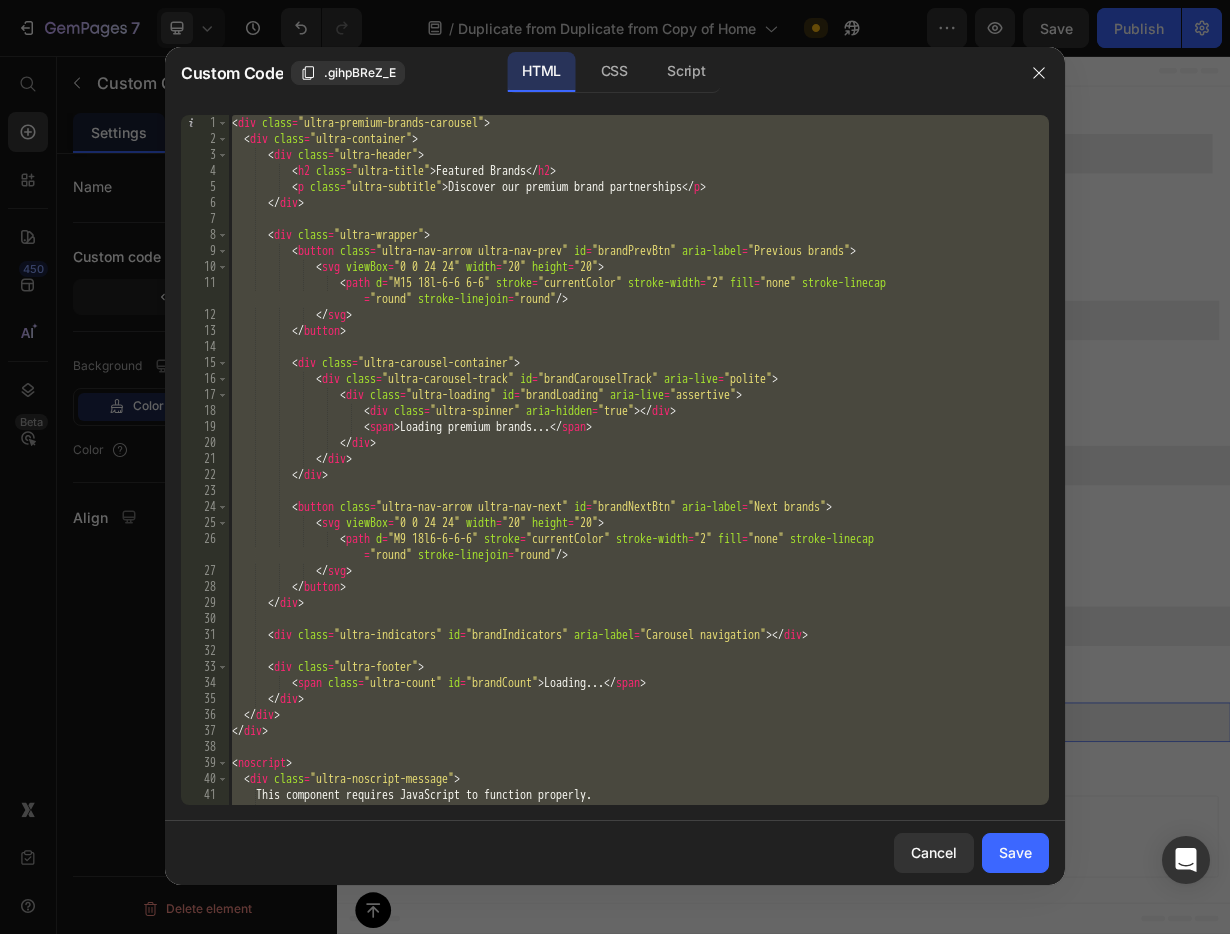 click on "< div   class = "ultra-premium-brands-carousel" >    < div   class = "ultra-container" >         < div   class = "ultra-header" >              < h2   class = "ultra-title" > Featured Brands </ h2 >              < p   class = "ultra-subtitle" > Discover our premium brand partnerships </ p >         </ div >                 < div   class = "ultra-wrapper" >              < button   class = "ultra-nav-arrow ultra-nav-prev"   id = "brandPrevBtn"   aria-label = "Previous brands" >                   < svg   viewBox = "0 0 24 24"   width = "20"   height = "20" >                        < path   d = "M15 18l-6-6 6-6"   stroke = "currentColor"   stroke-width = "2"   fill = "none"   stroke-linecap                        = "round"   stroke-linejoin = "round" />                   </ svg >              </ button >                           < div   class = "ultra-carousel-container" >                   < div   class = "ultra-carousel-track"   id = "brandCarouselTrack"   aria-live = "polite" >" at bounding box center [638, 476] 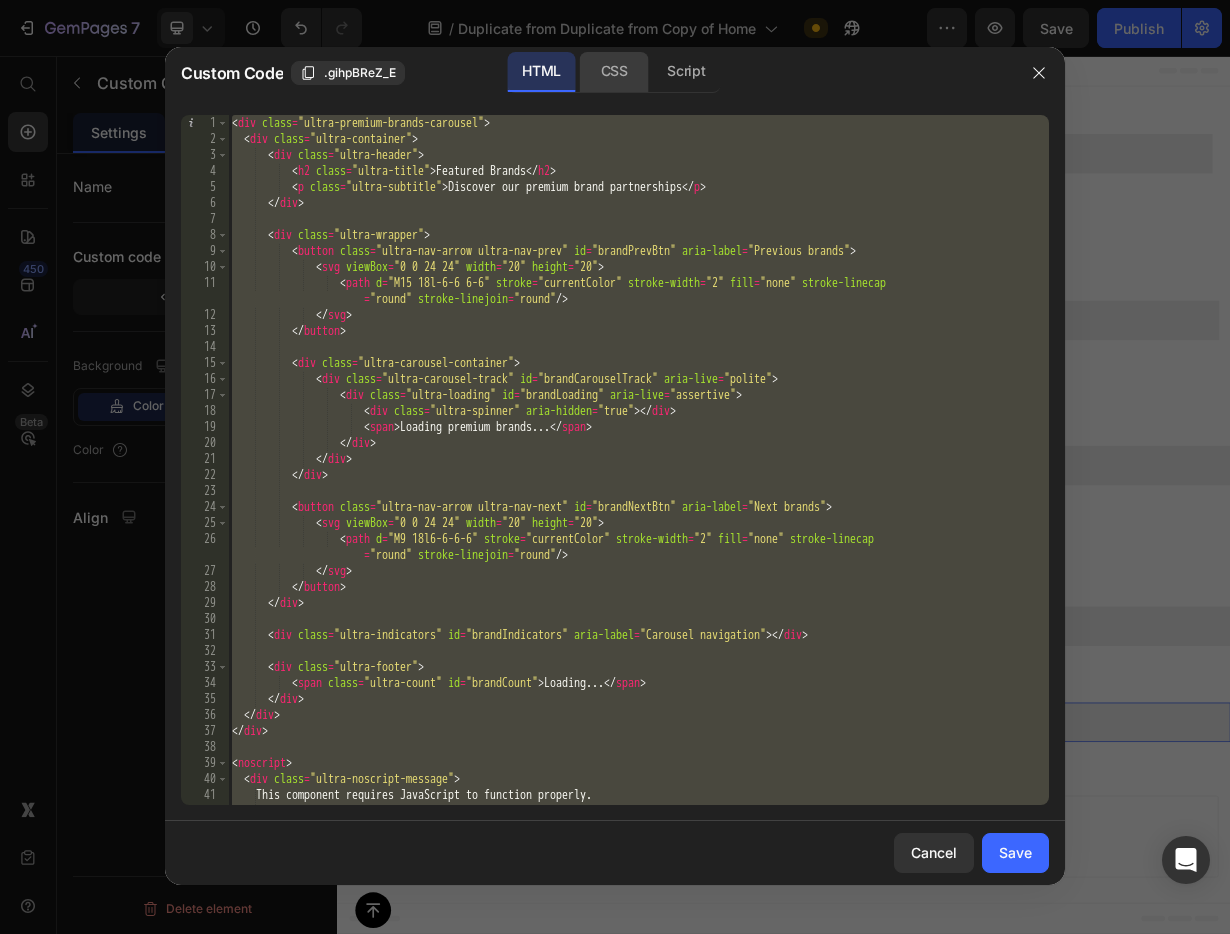 click on "CSS" 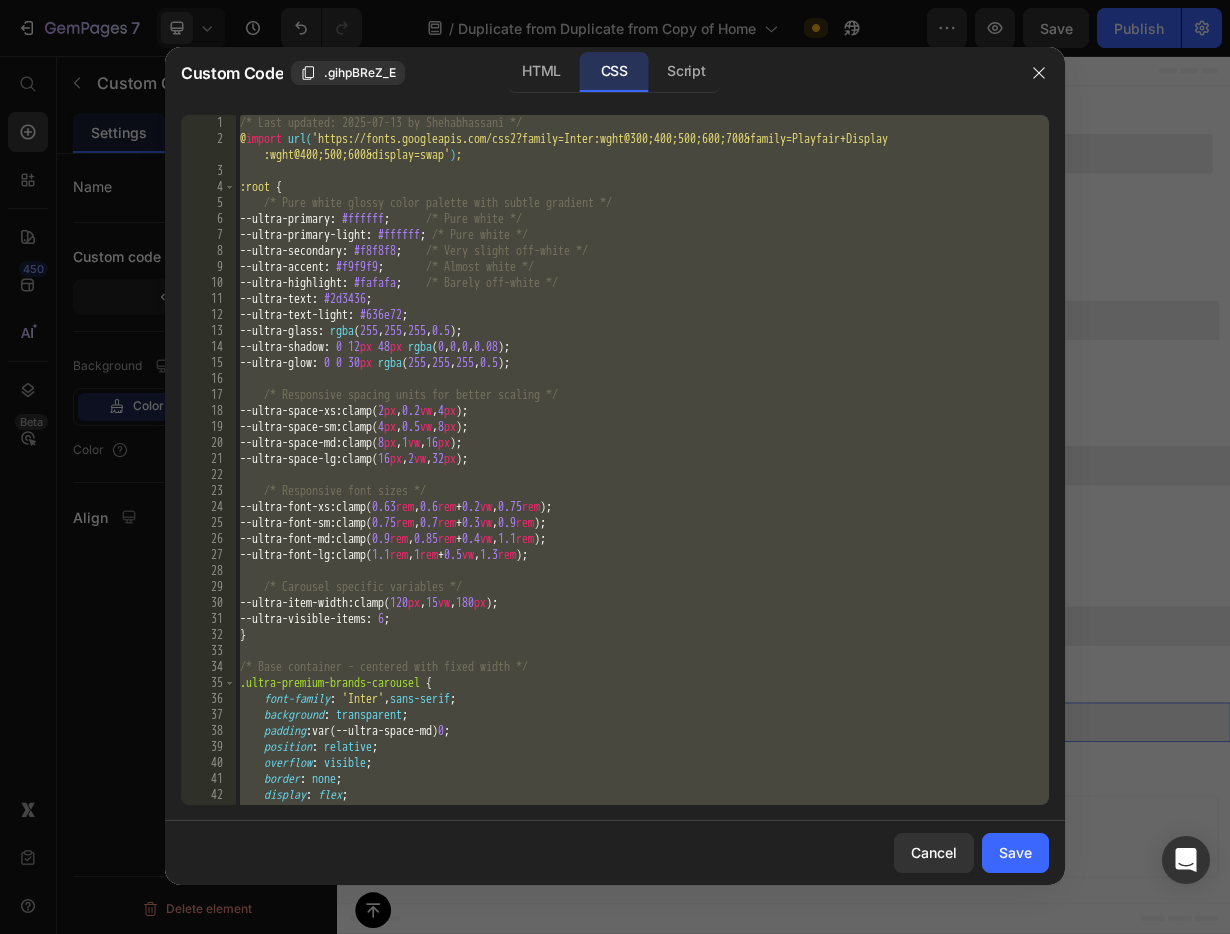 click on "/* Last updated: 2025-07-13 by Shehabhassani */ @ import   url( 'https://fonts.googleapis.com/css2?family=Inter:wght@300;400;500;600;700&family=Playfair+Display      :wght@400;500;600&display=swap' ) ; :root   {      /* Pure white glossy color palette with subtle gradient */     --ultra-primary :   #ffffff ;        /* Pure white */     --ultra-primary-light :   #ffffff ;   /* Pure white */     --ultra-secondary :   #f8f8f8 ;      /* Very slight off-white */     --ultra-accent :   #f9f9f9 ;         /* Almost white */     --ultra-highlight :   #fafafa ;      /* Barely off-white */     --ultra-text :   #2d3436 ;     --ultra-text-light :   #636e72 ;     --ultra-glass :   rgba ( 255 ,  255 ,  255 ,  0.5 ) ;     --ultra-shadow :   0   12 px   48 px   rgba ( 0 ,  0 ,  0 ,  0.08 ) ;     --ultra-glow :   0   0   30 px   rgba ( 255 ,  255 ,  255 ,  0.5 ) ;           /* Responsive spacing units for better scaling */     --ultra-space-xs :  clamp( 2 px ,  0.2 vw ,  4 px ) ;     --ultra-space-sm :  clamp( 4 px ,  0.5" at bounding box center (642, 476) 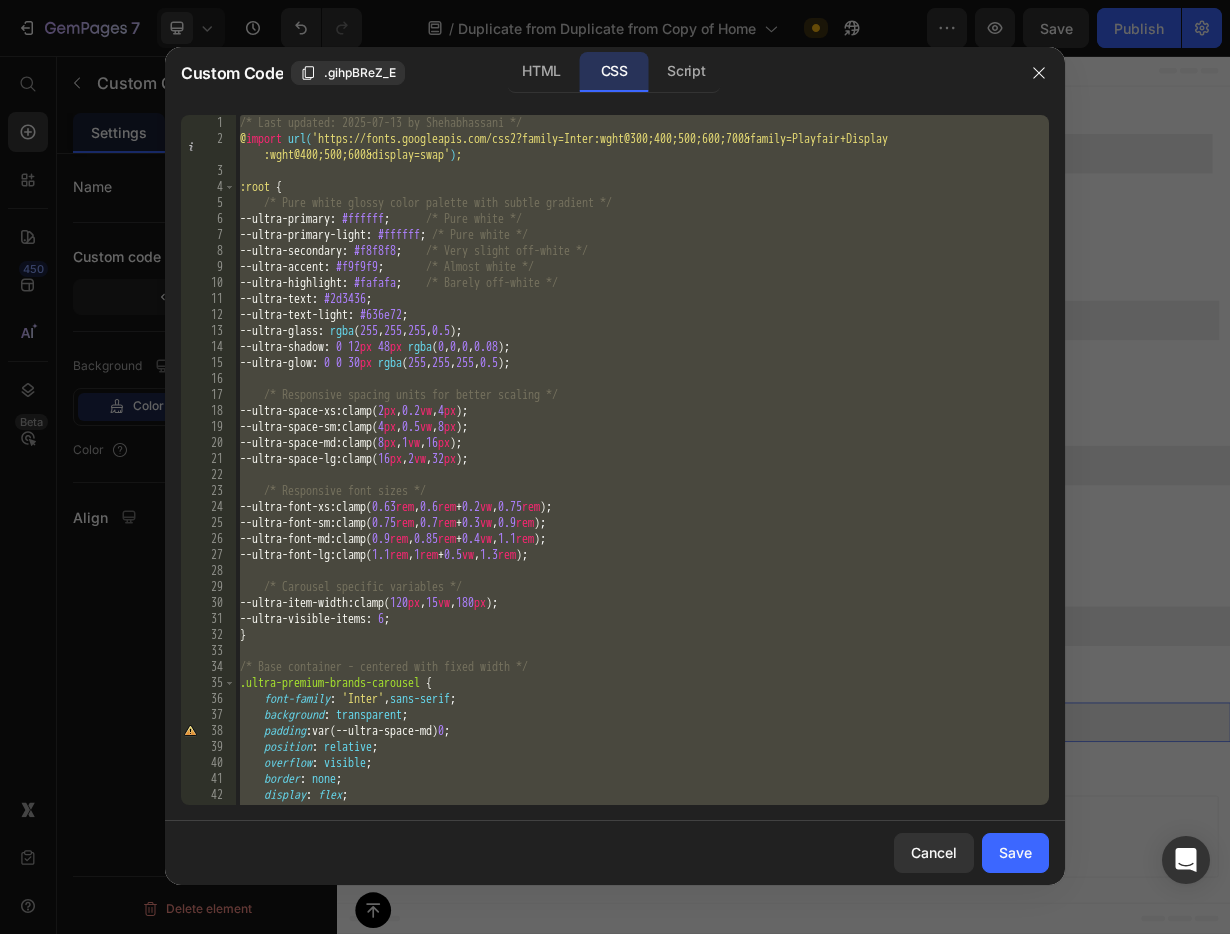 paste 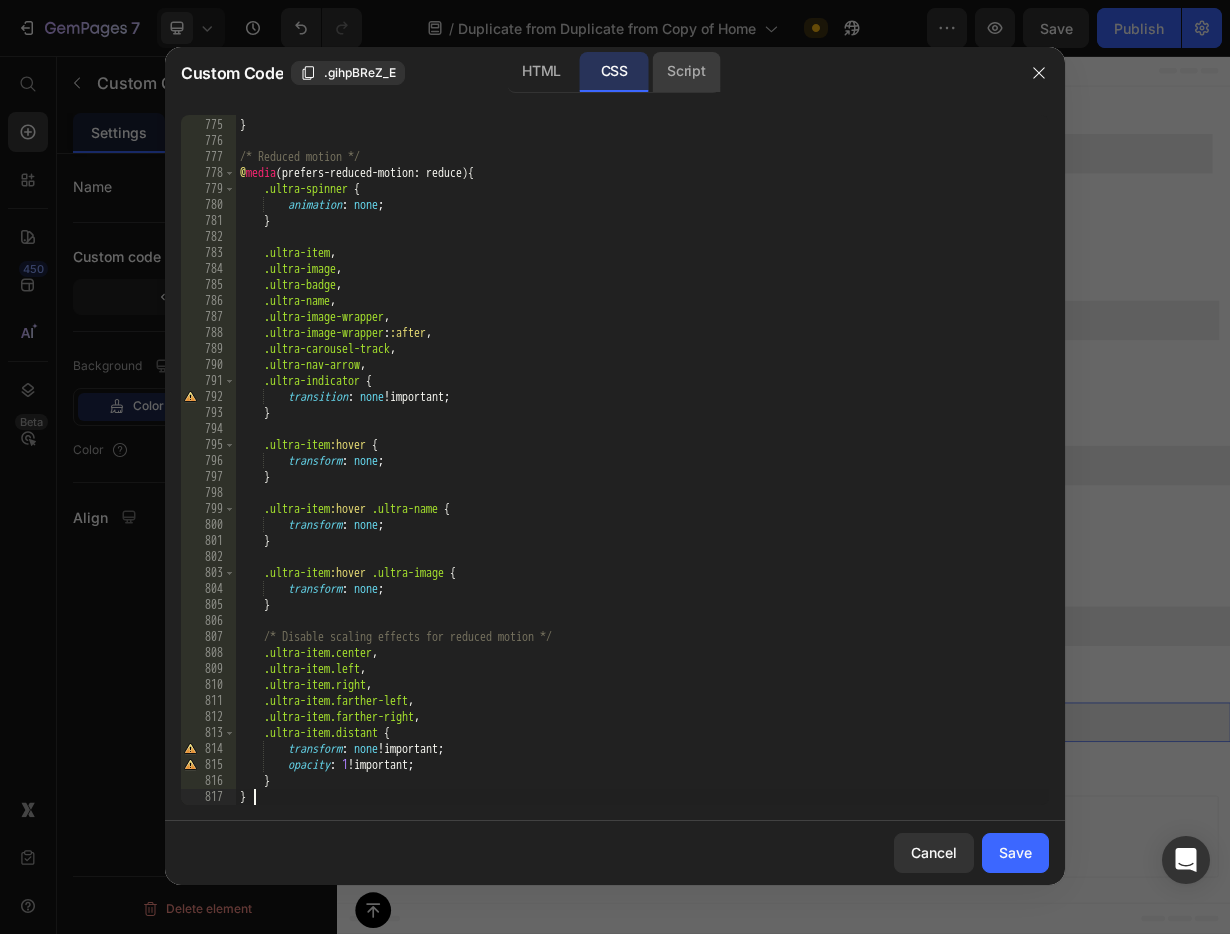 click on "Script" 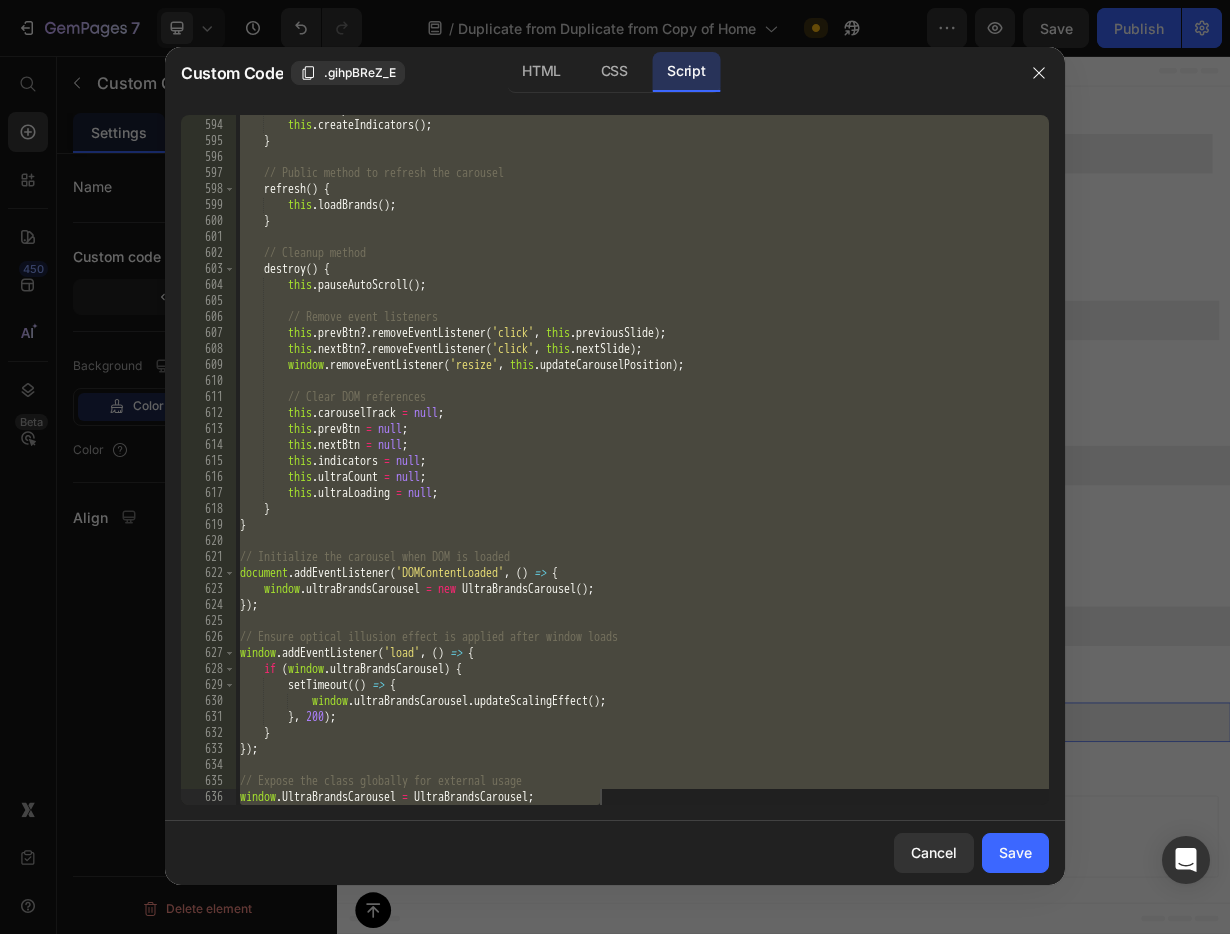 scroll, scrollTop: 9773, scrollLeft: 0, axis: vertical 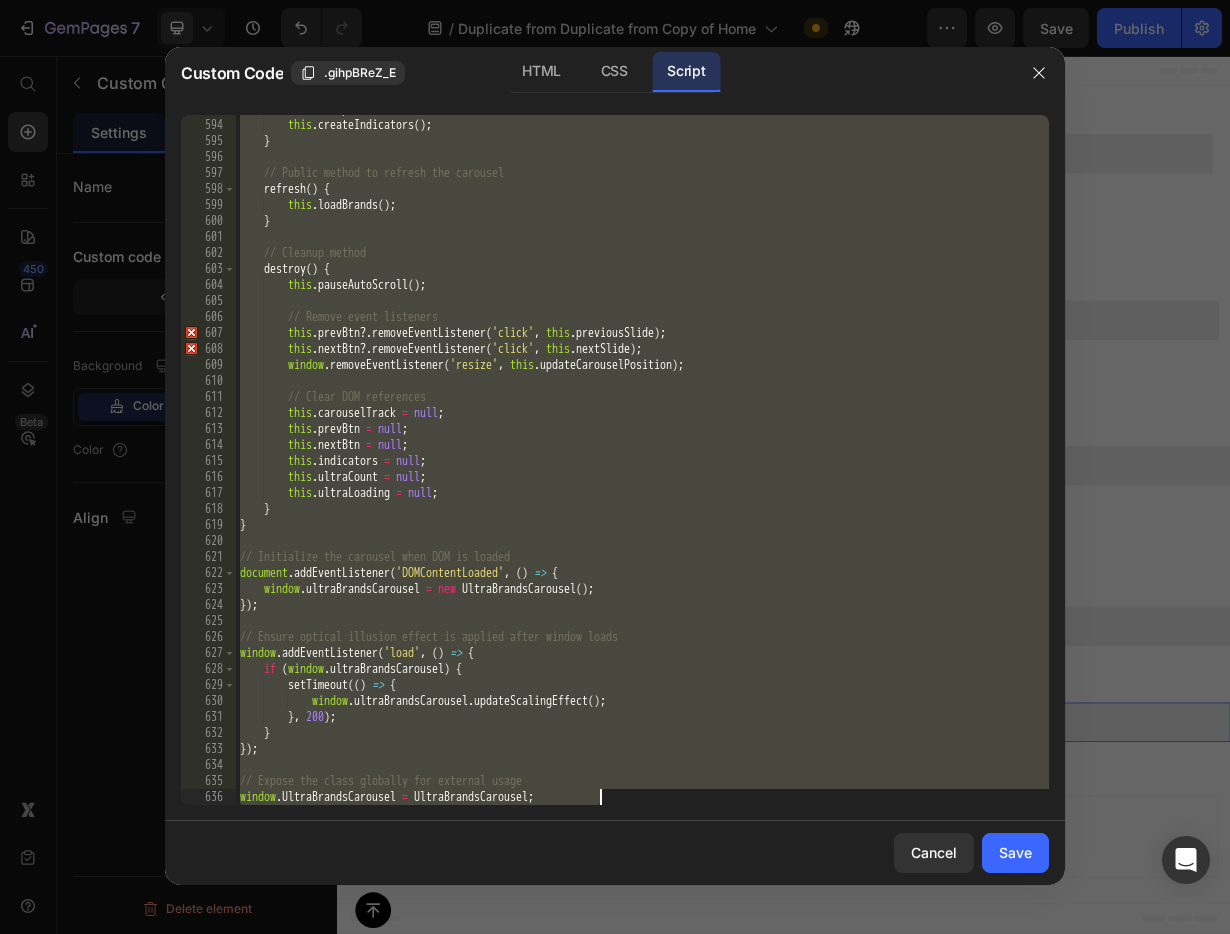 paste 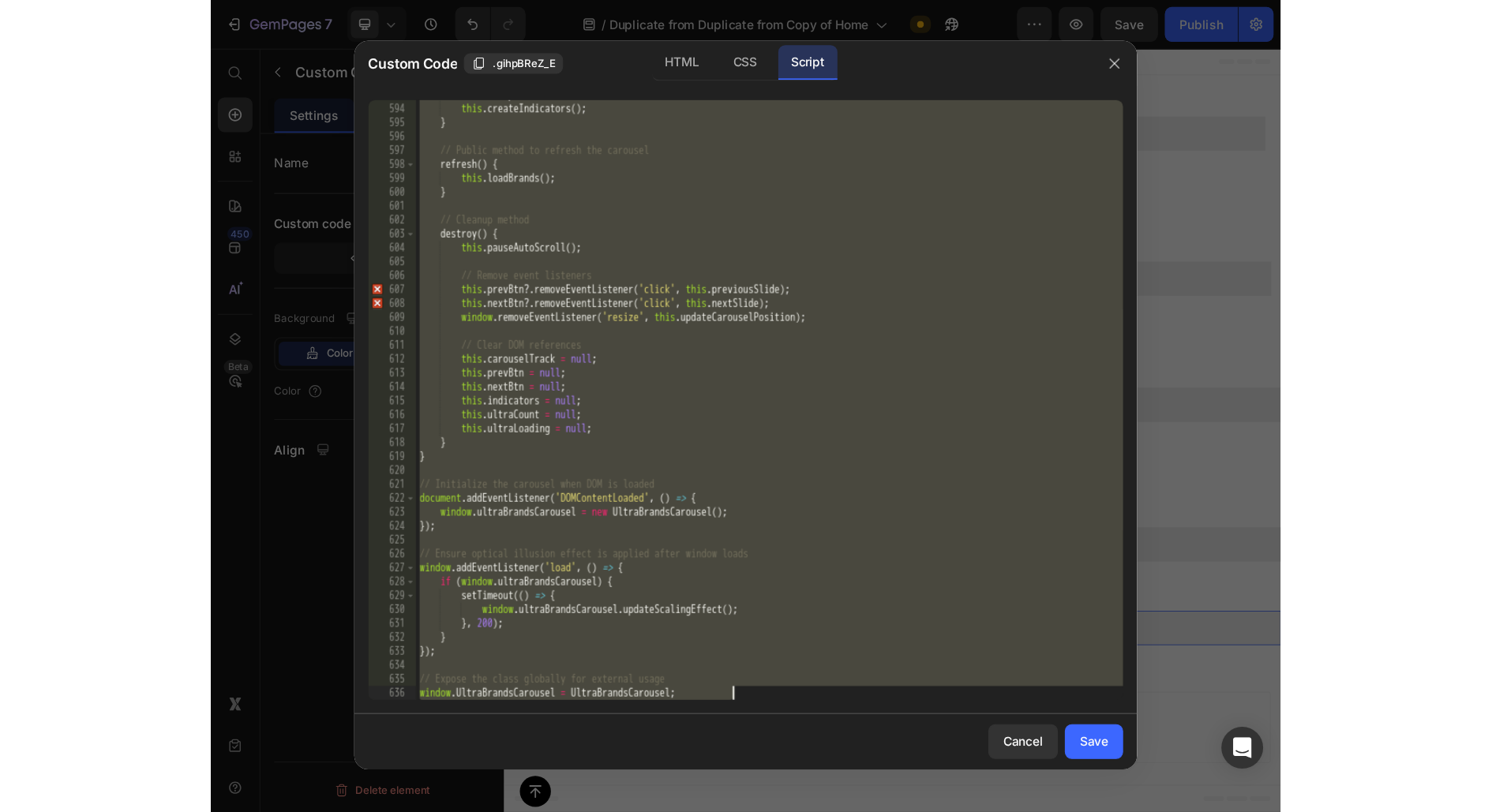 scroll, scrollTop: 7876, scrollLeft: 0, axis: vertical 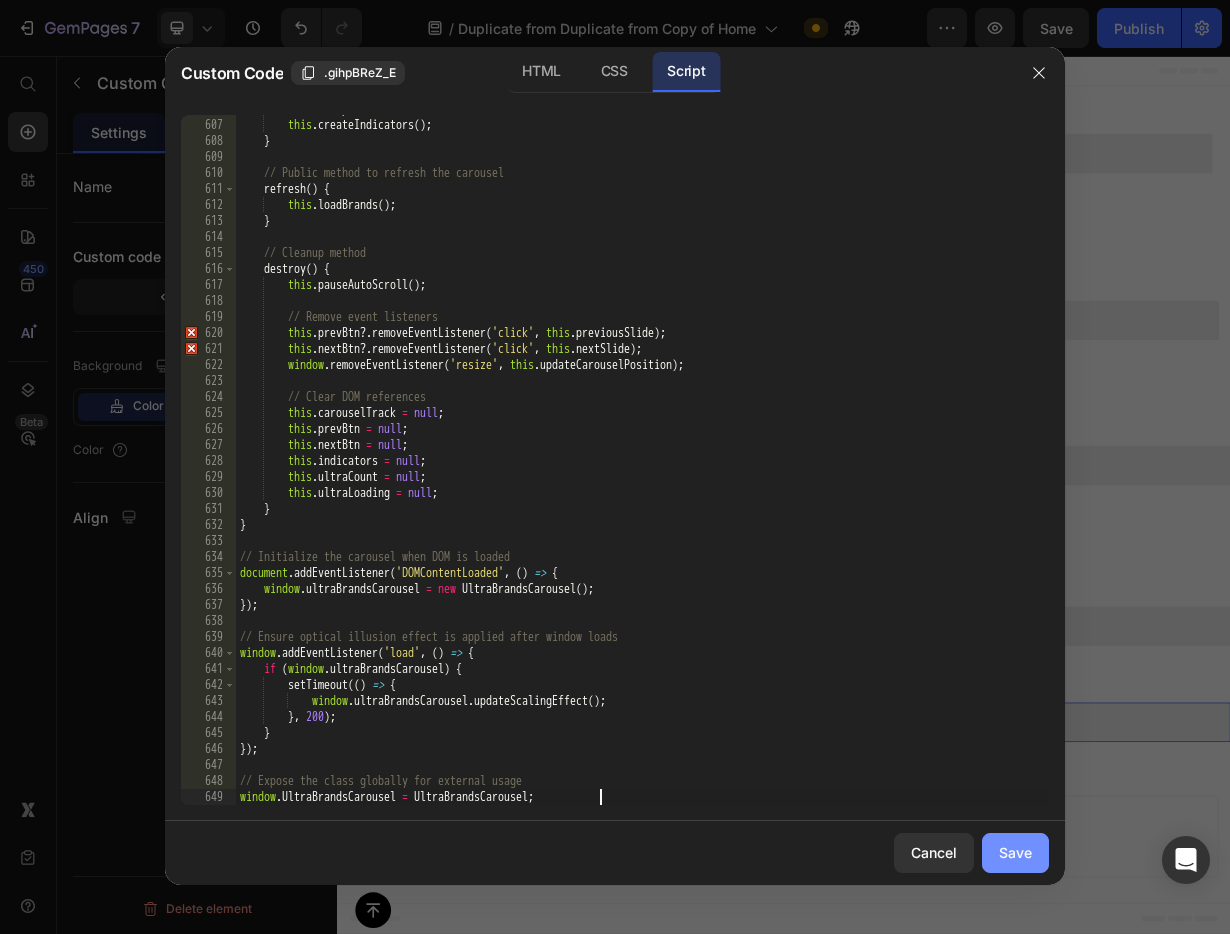 click on "Save" at bounding box center (1015, 852) 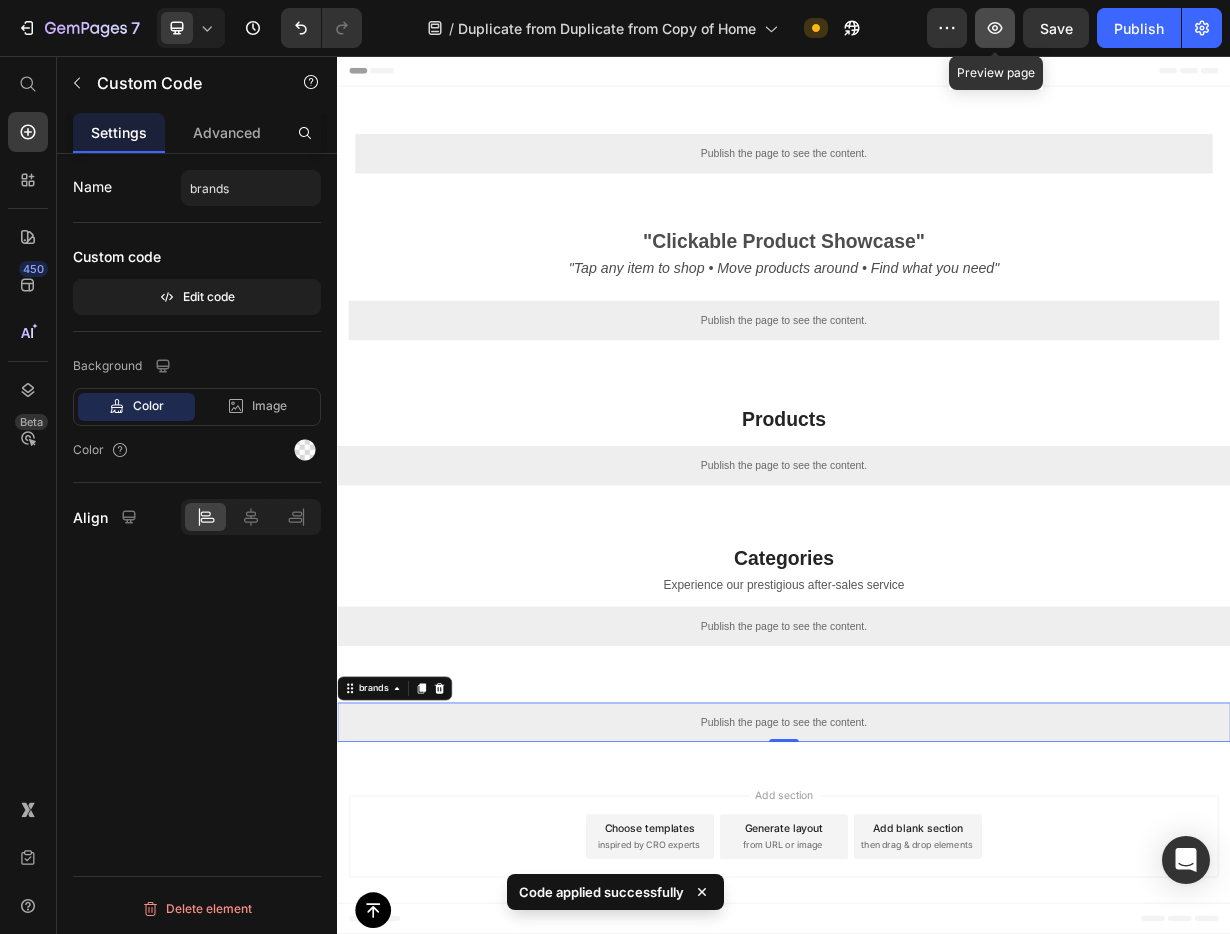 click 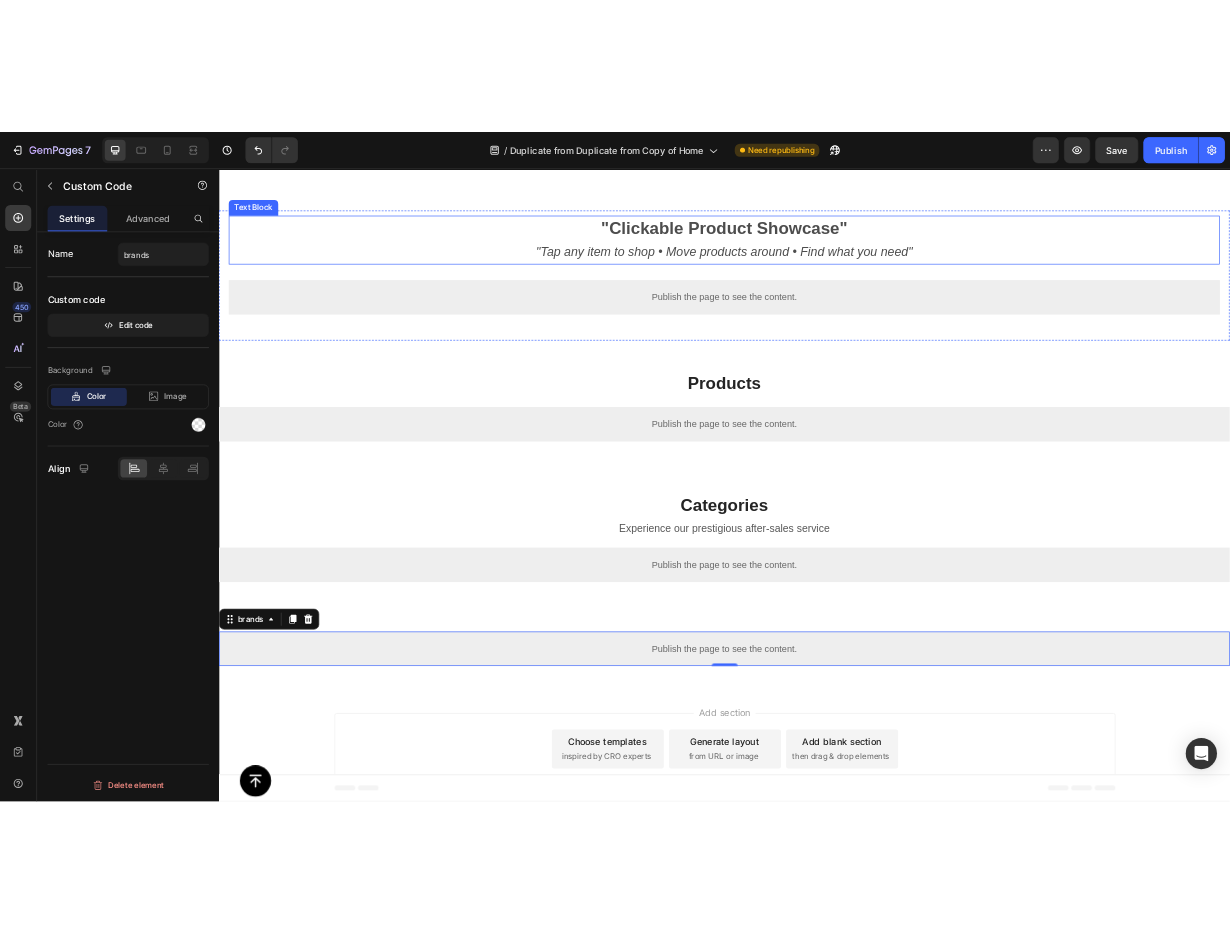 scroll, scrollTop: 177, scrollLeft: 0, axis: vertical 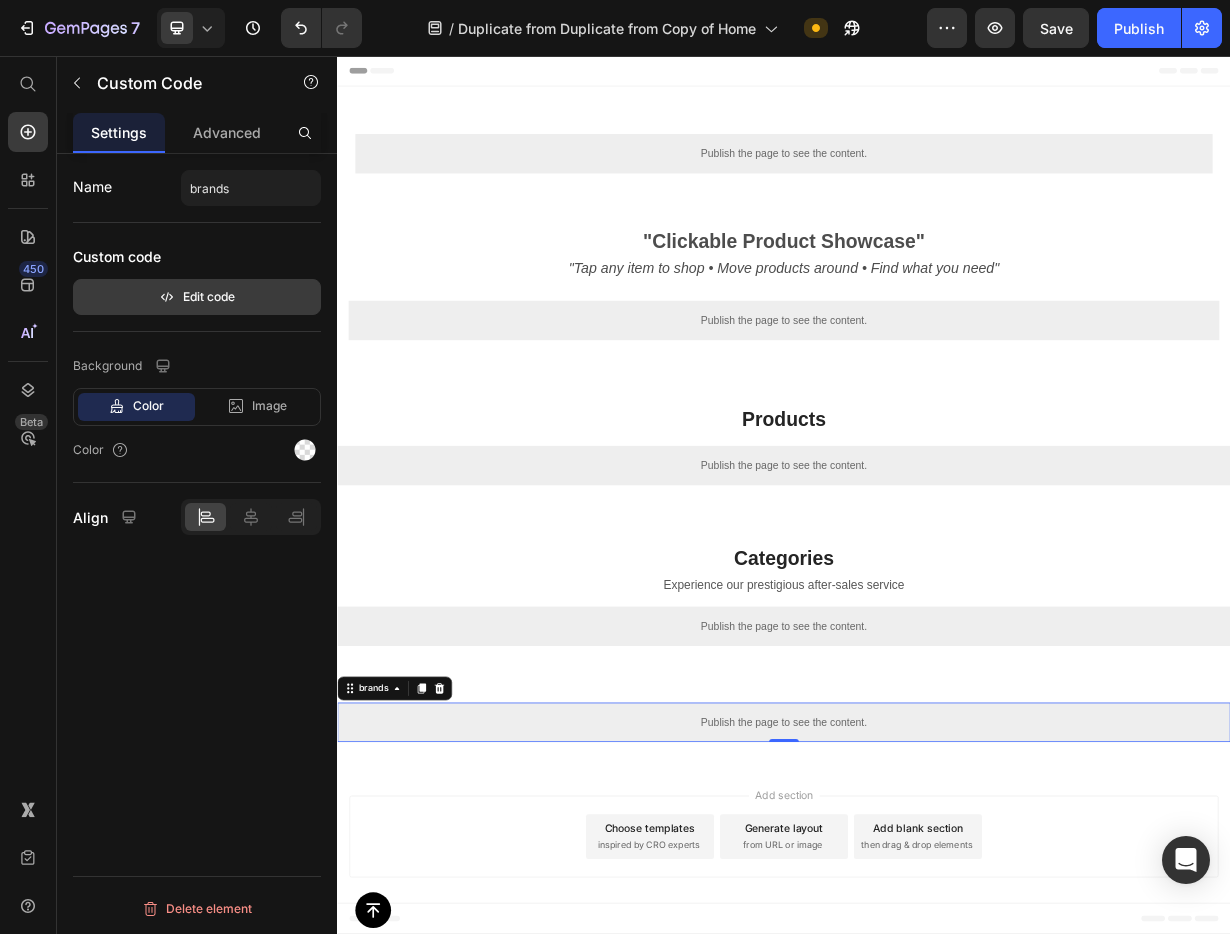 click on "Edit code" at bounding box center (197, 297) 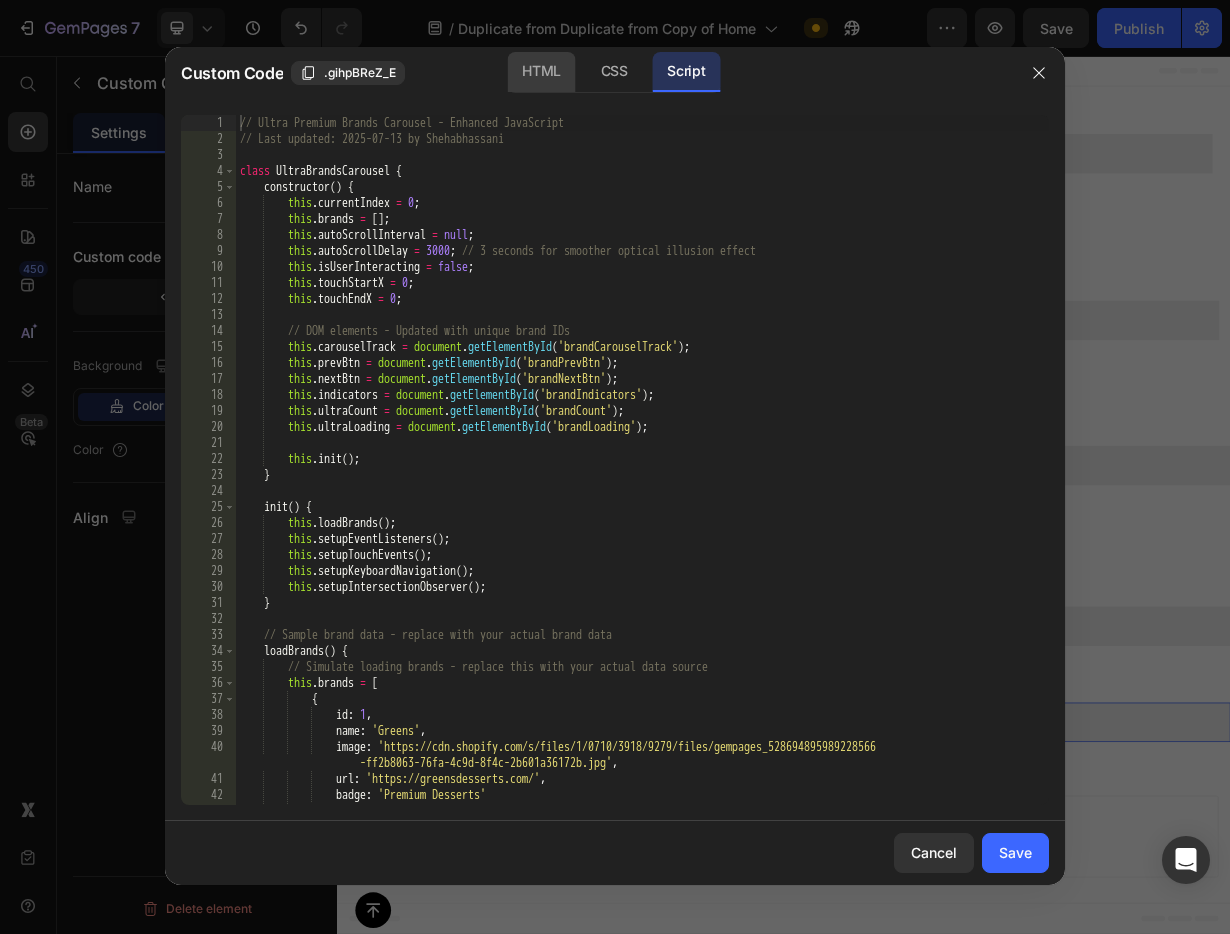 click on "HTML" 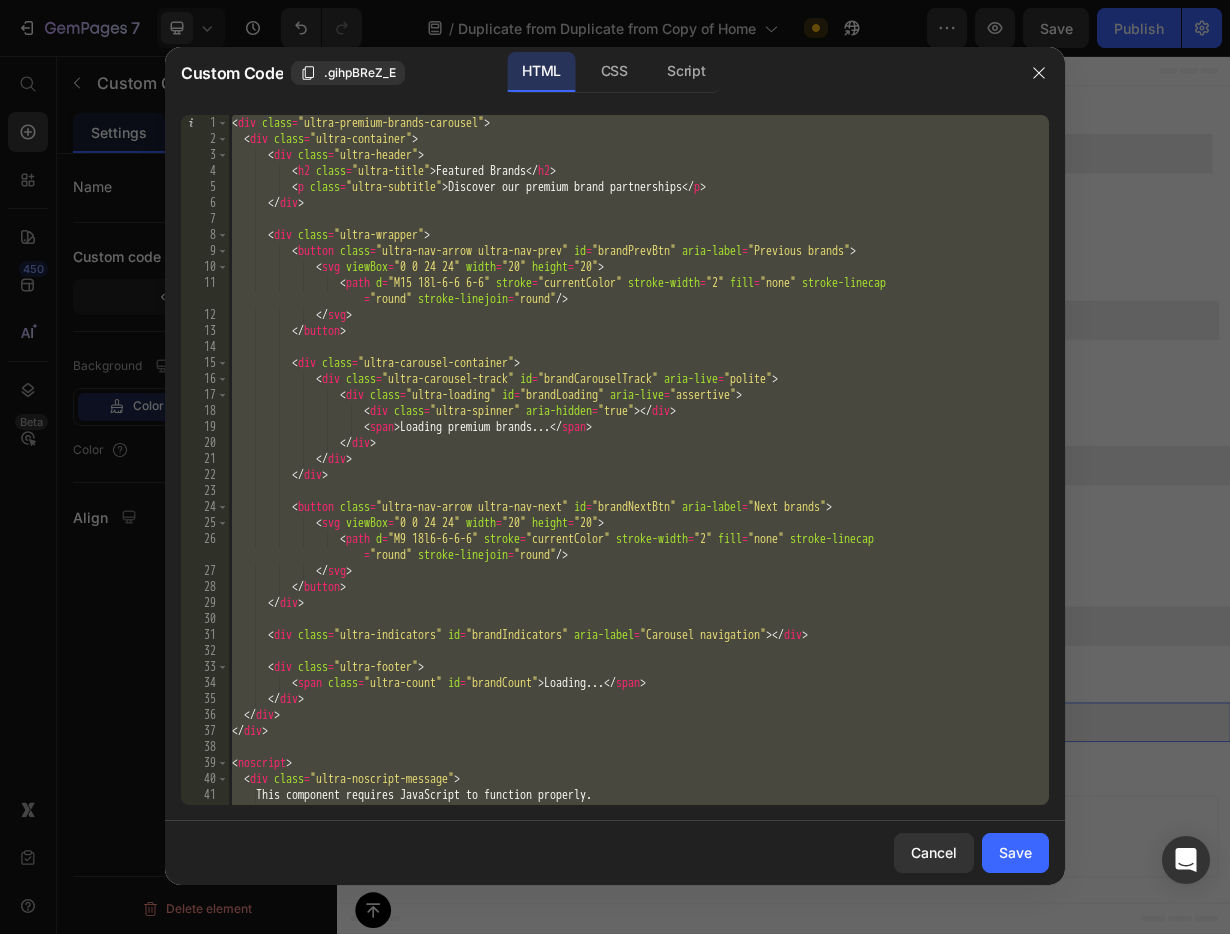 click on "< div   class = "ultra-premium-brands-carousel" >    < div   class = "ultra-container" >         < div   class = "ultra-header" >              < h2   class = "ultra-title" > Featured Brands </ h2 >              < p   class = "ultra-subtitle" > Discover our premium brand partnerships </ p >         </ div >                 < div   class = "ultra-wrapper" >              < button   class = "ultra-nav-arrow ultra-nav-prev"   id = "brandPrevBtn"   aria-label = "Previous brands" >                   < svg   viewBox = "0 0 24 24"   width = "20"   height = "20" >                        < path   d = "M15 18l-6-6 6-6"   stroke = "currentColor"   stroke-width = "2"   fill = "none"   stroke-linecap                        = "round"   stroke-linejoin = "round" />                   </ svg >              </ button >                           < div   class = "ultra-carousel-container" >                   < div   class = "ultra-carousel-track"   id = "brandCarouselTrack"   aria-live = "polite" >" at bounding box center (638, 476) 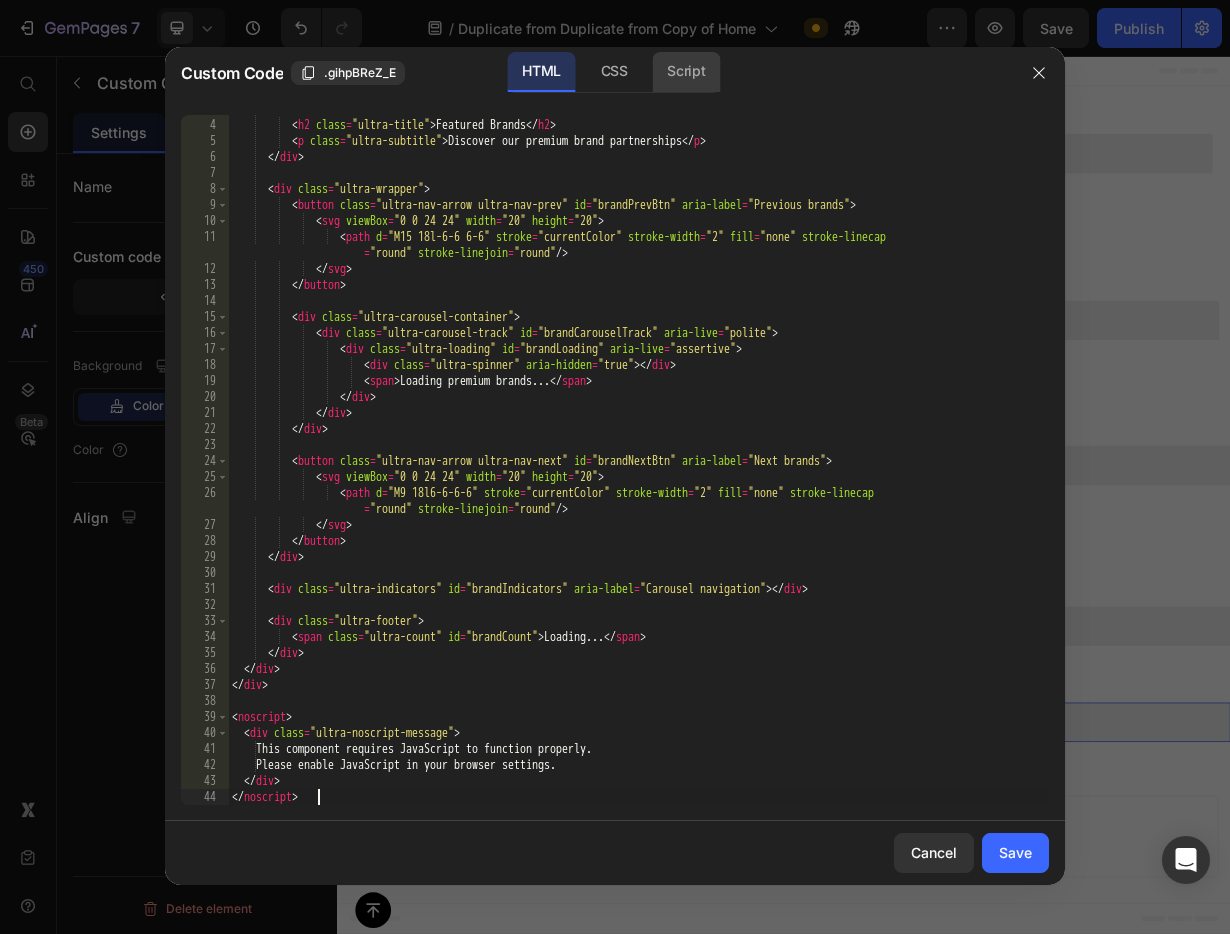 click on "Script" 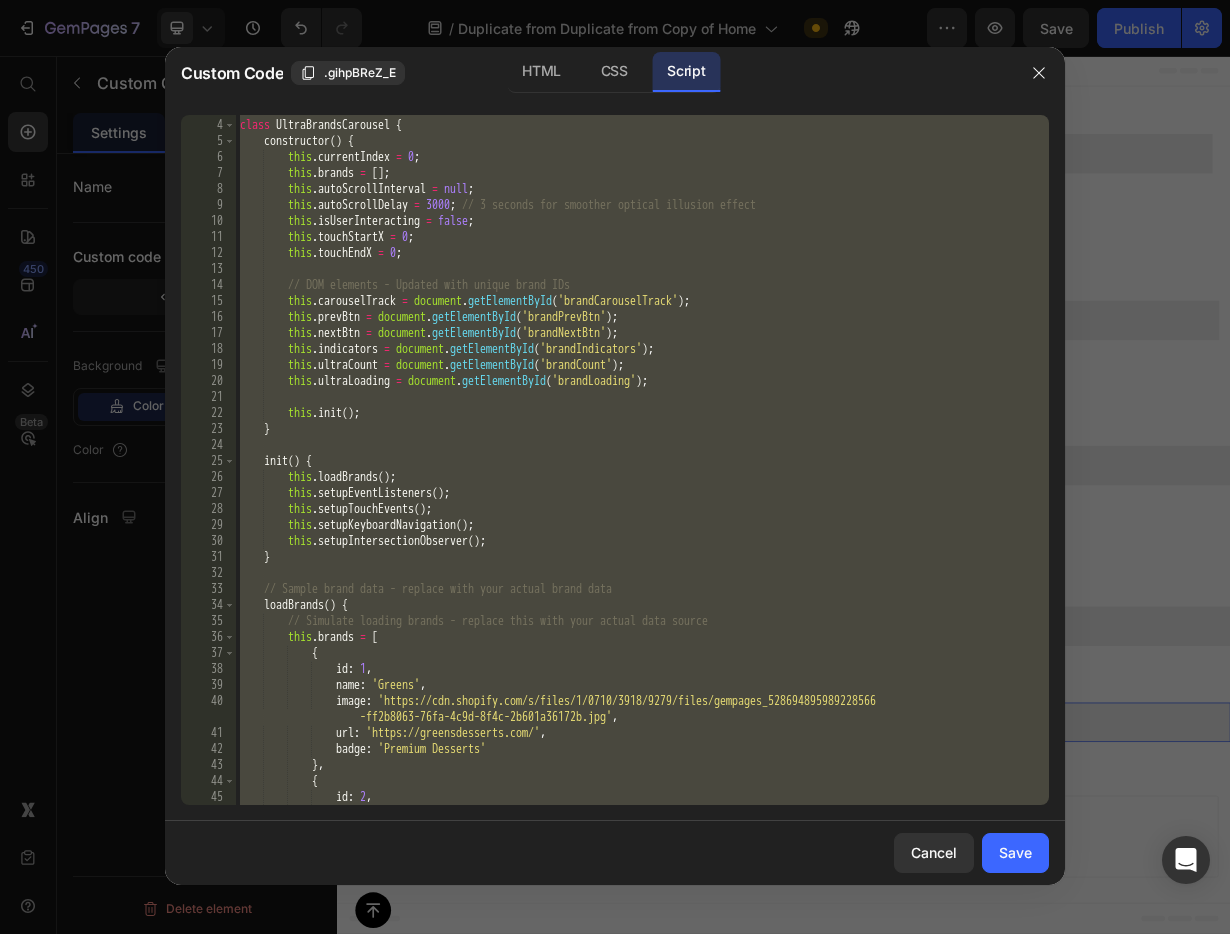 click on "class   UltraBrandsCarousel   {      constructor ( )   {           this . currentIndex   =   0 ;           this . brands   =   [ ] ;           this . autoScrollInterval   =   null ;           this . autoScrollDelay   =   3000 ;   // 3 seconds for smoother optical illusion effect           this . isUserInteracting   =   false ;           this . touchStartX   =   0 ;           this . touchEndX   =   0 ;                     // DOM elements - Updated with unique brand IDs           this . carouselTrack   =   document . getElementById ( 'brandCarouselTrack' ) ;           this . prevBtn   =   document . getElementById ( 'brandPrevBtn' ) ;           this . nextBtn   =   document . getElementById ( 'brandNextBtn' ) ;           this . indicators   =   document . getElementById ( 'brandIndicators' ) ;           this . ultraCount   =   document . getElementById ( 'brandCount' ) ;           this . ultraLoading   =   document . getElementById ( 'brandLoading' ) ;                     this . init ( ) ;      }           init" at bounding box center [642, 462] 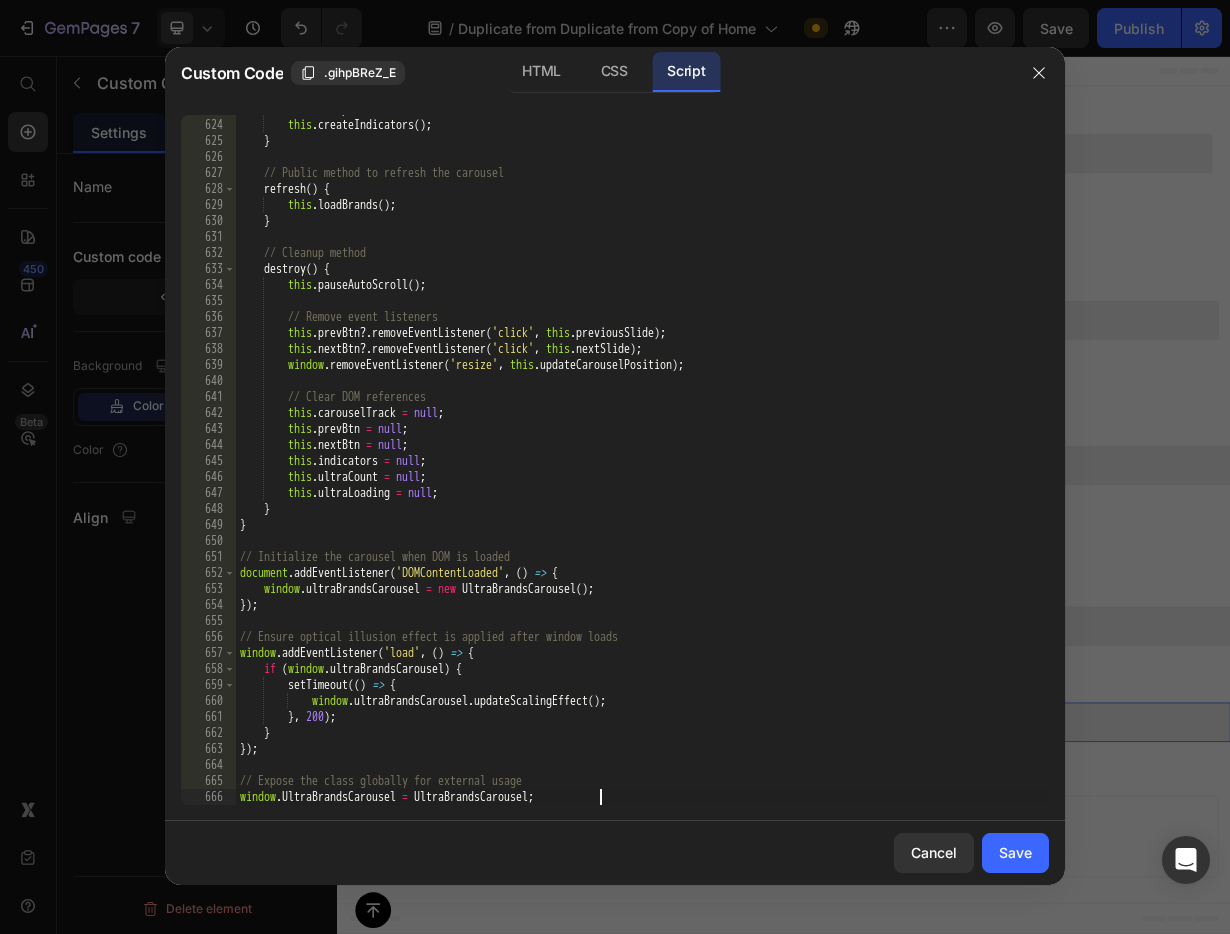 scroll, scrollTop: 10253, scrollLeft: 0, axis: vertical 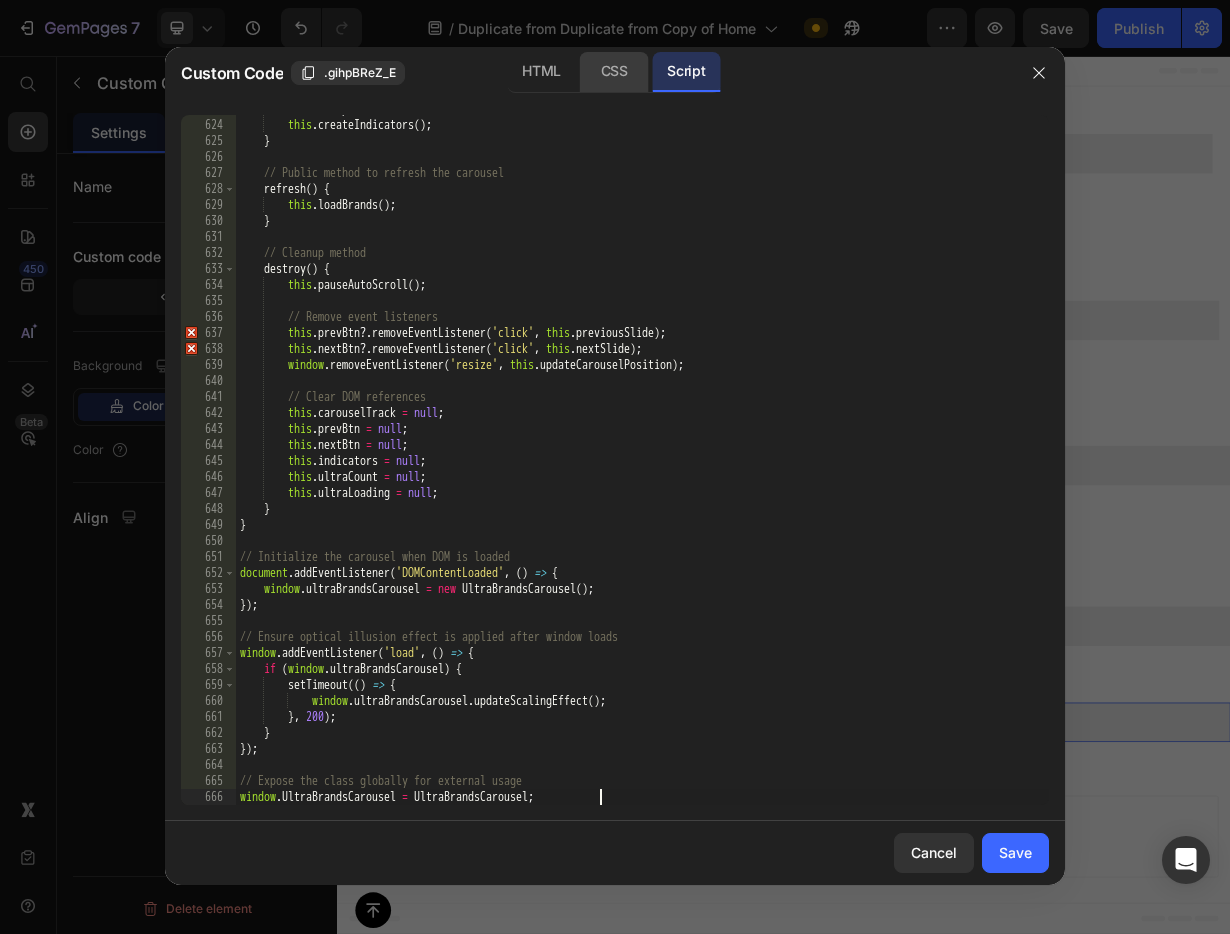 click on "CSS" 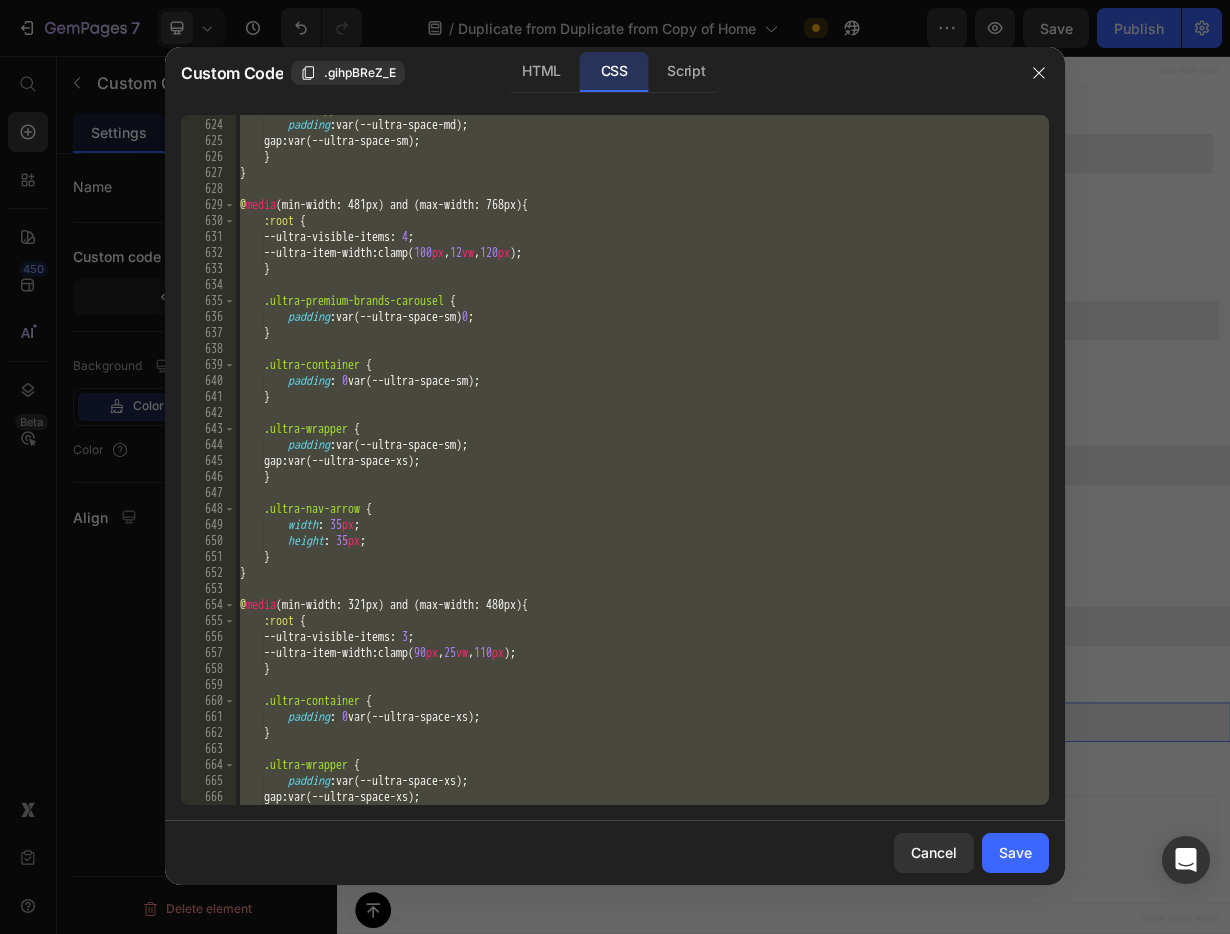 scroll, scrollTop: 10093, scrollLeft: 0, axis: vertical 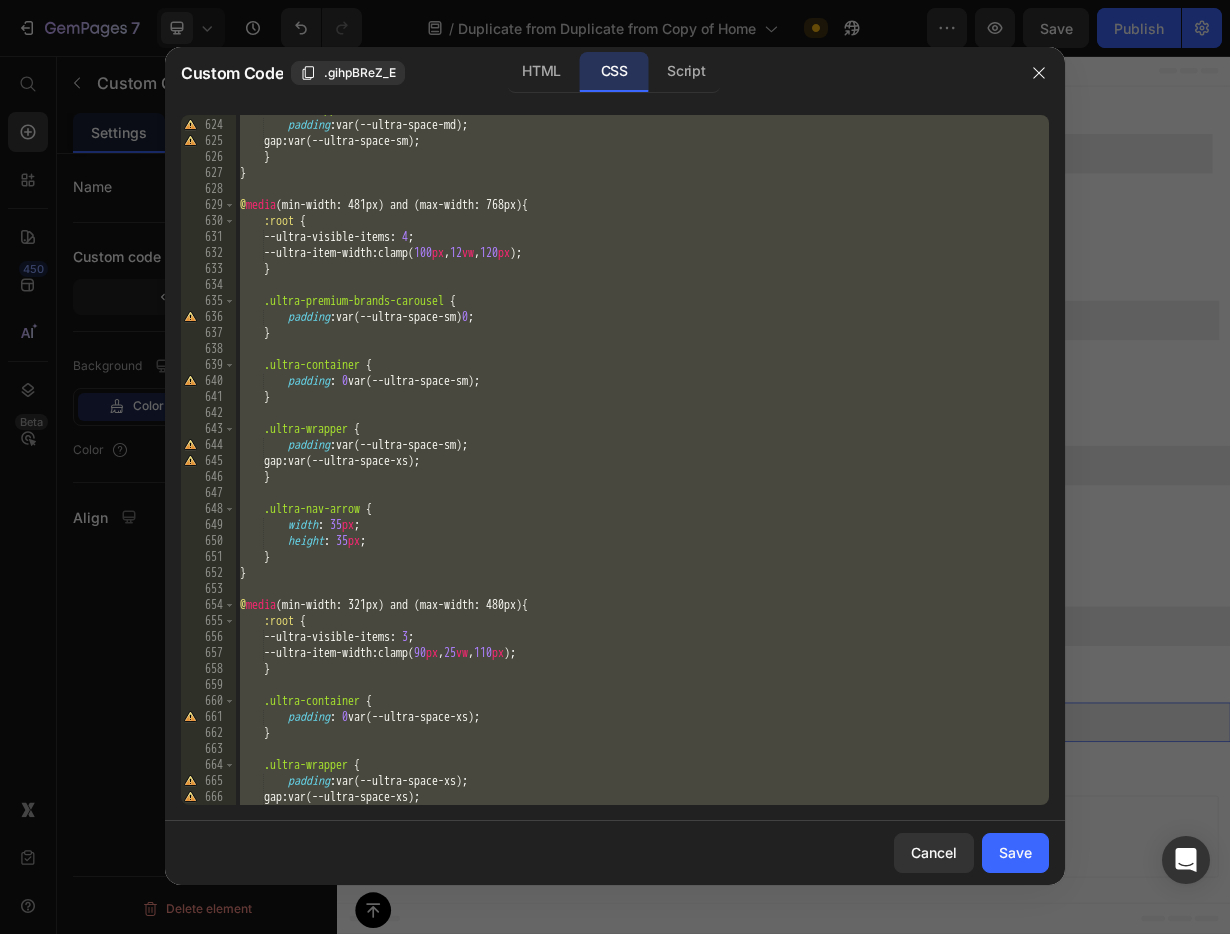 click on ".ultra-wrapper   {           padding :  var(--ultra-space-md) ;          gap :  var(--ultra-space-sm) ;      } } @ media  (min-width: 481px) and (max-width: 768px)  {      :root   {          --ultra-visible-items :   4 ;          --ultra-item-width :  clamp( 100 px ,  12 vw ,  120 px ) ;      }           .ultra-premium-brands-carousel   {           padding :  var(--ultra-space-sm)  0 ;      }           .ultra-container   {           padding :   0  var(--ultra-space-sm) ;      }           .ultra-wrapper   {           padding :  var(--ultra-space-sm) ;          gap :  var(--ultra-space-xs) ;      }           .ultra-nav-arrow   {           width :   35 px ;           height :   35 px ;      } } @ media  (min-width: 321px) and (max-width: 480px)  {      :root   {          --ultra-visible-items :   3 ;          --ultra-item-width :  clamp( 90 px ,  25 vw ,  110 px ) ;      }           .ultra-container   {           padding :   0  var(--ultra-space-xs) ;      }           .ultra-wrapper   {           padding :" at bounding box center [642, 462] 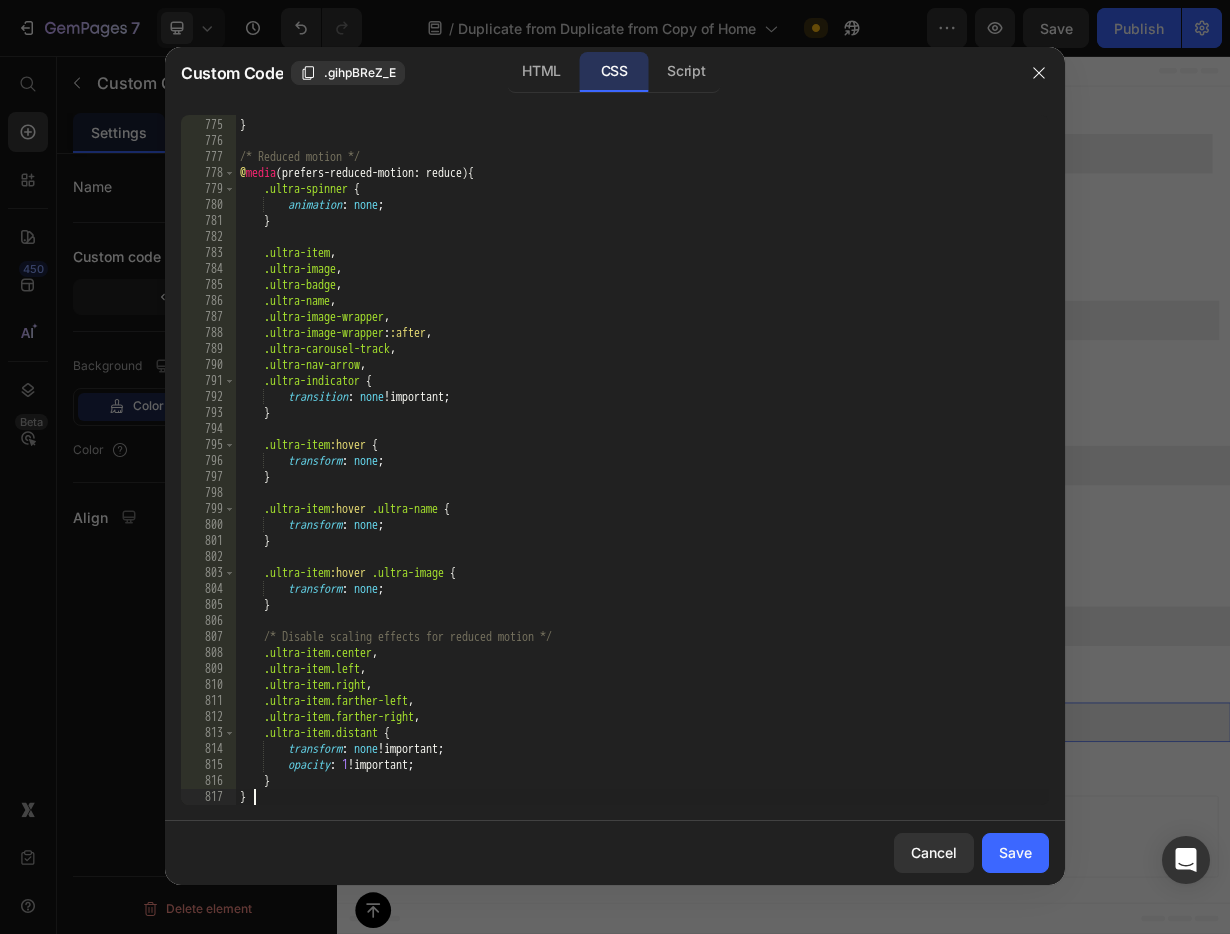 scroll, scrollTop: 12526, scrollLeft: 0, axis: vertical 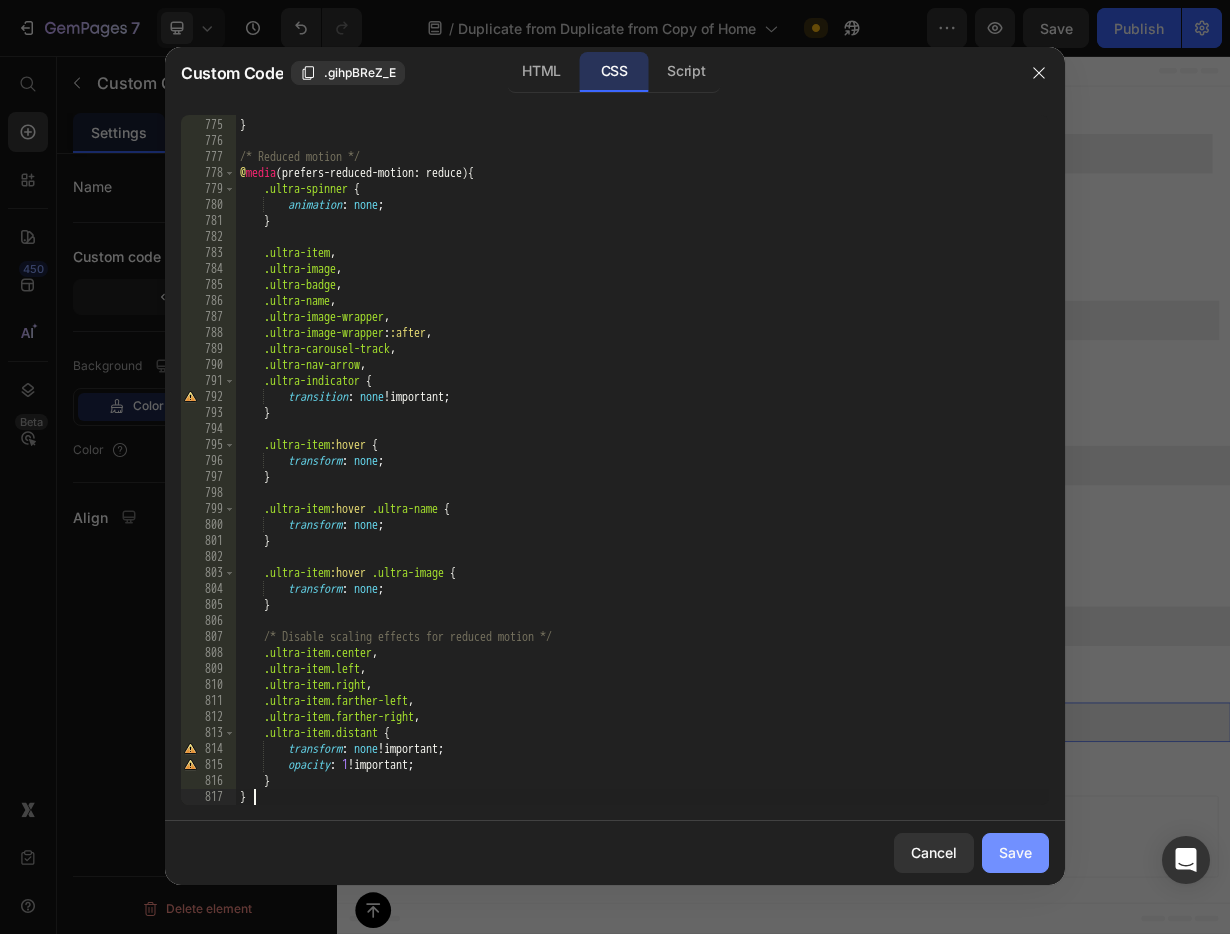 click on "Save" at bounding box center (1015, 852) 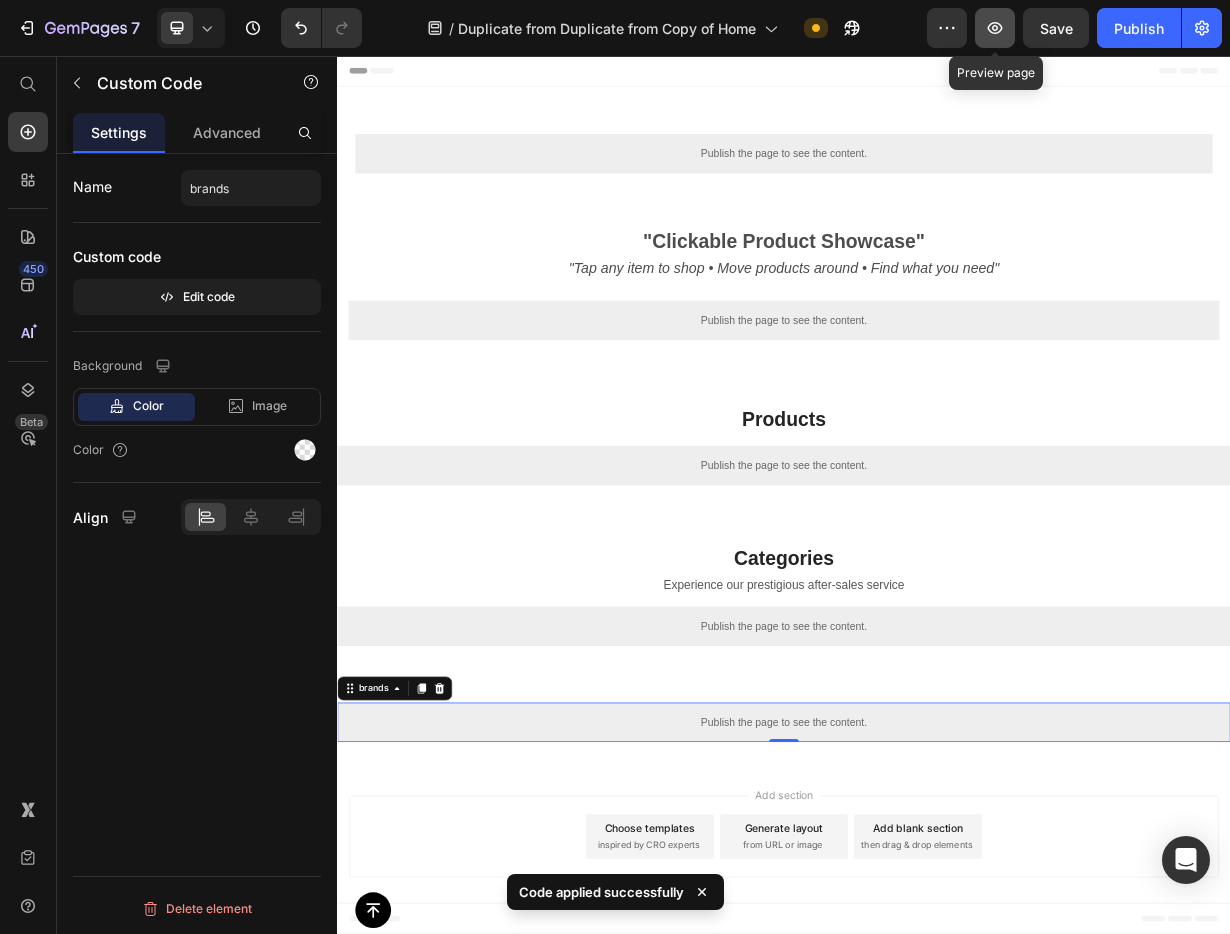 click 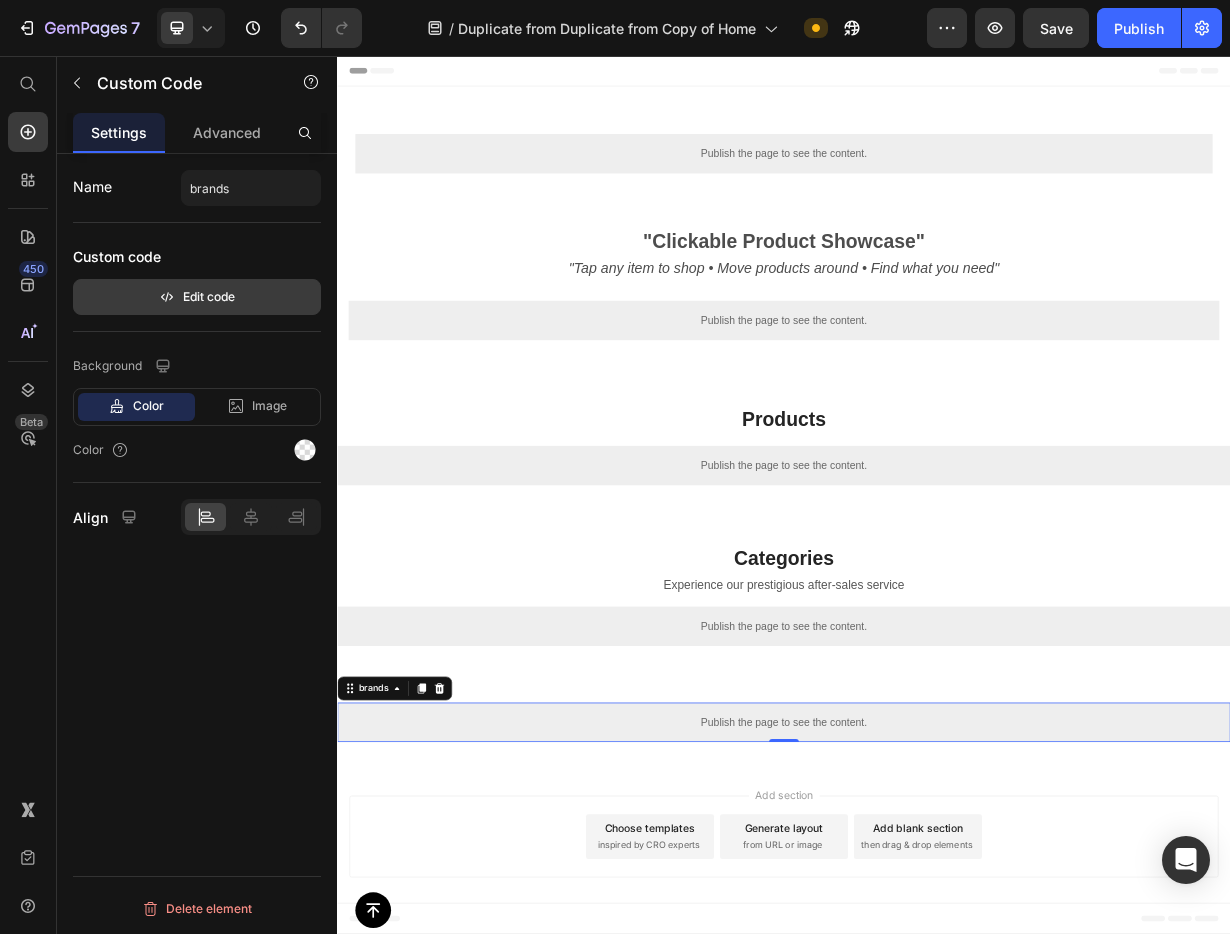 click on "Edit code" at bounding box center (197, 297) 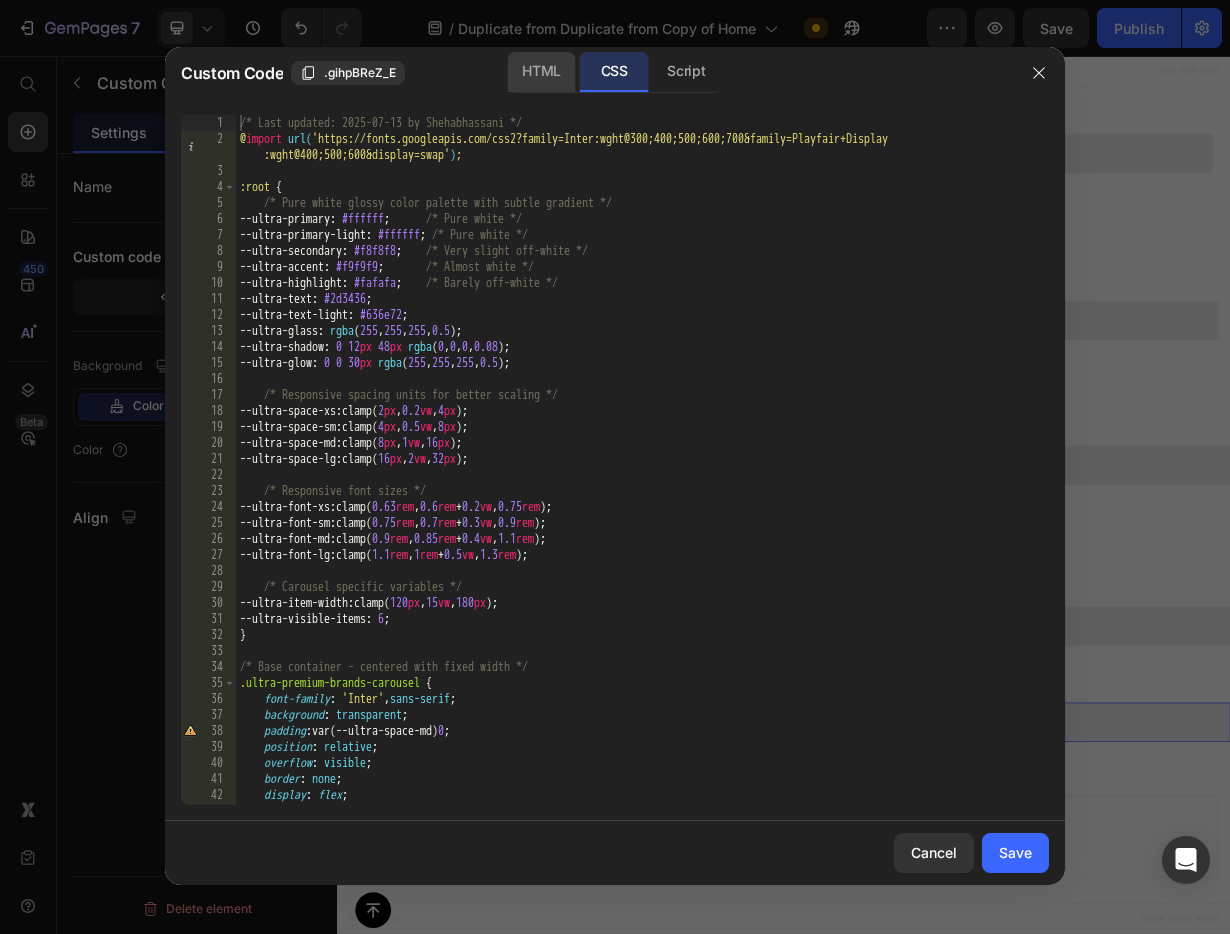 click on "HTML" 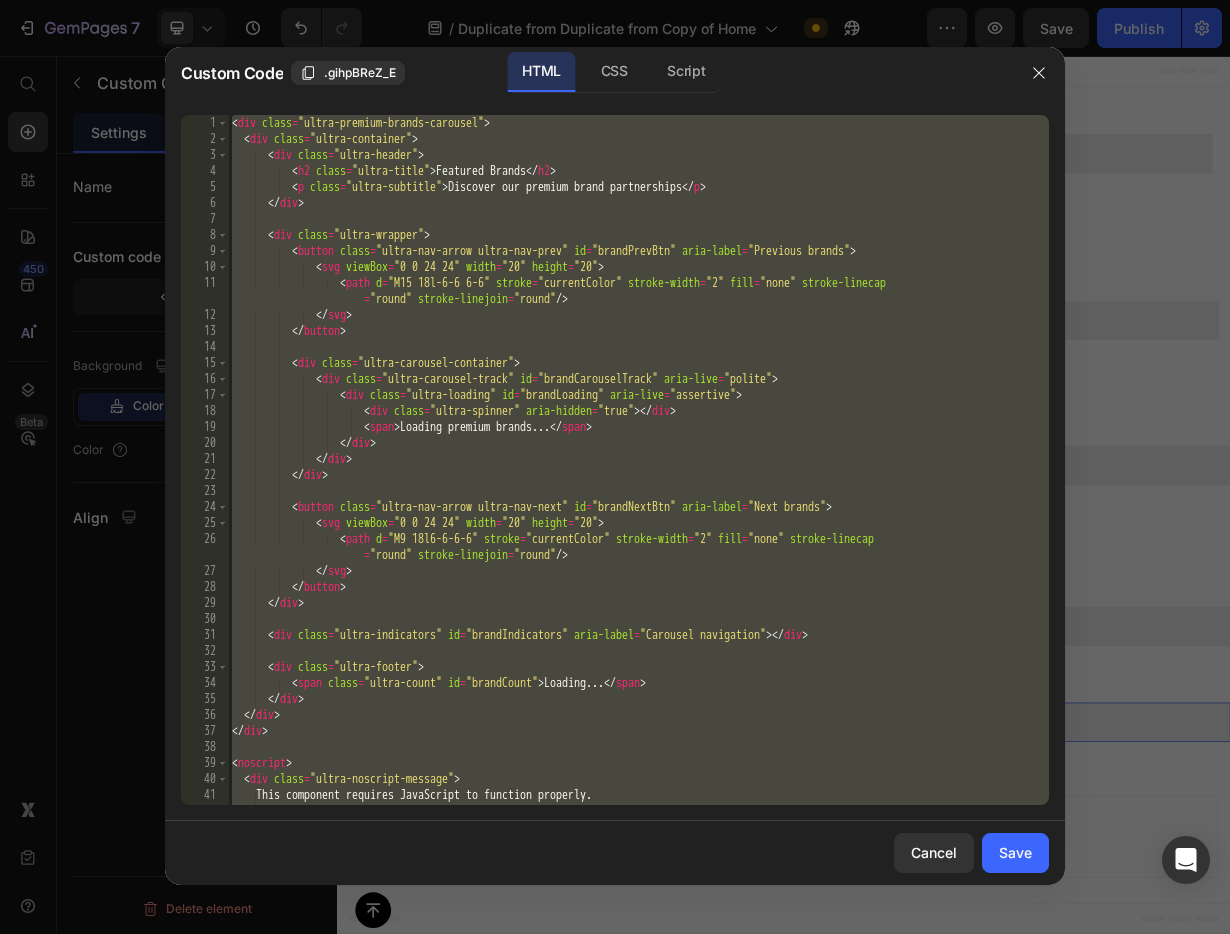 click on "< div   class = "ultra-premium-brands-carousel" >    < div   class = "ultra-container" >         < div   class = "ultra-header" >              < h2   class = "ultra-title" > Featured Brands </ h2 >              < p   class = "ultra-subtitle" > Discover our premium brand partnerships </ p >         </ div >                 < div   class = "ultra-wrapper" >              < button   class = "ultra-nav-arrow ultra-nav-prev"   id = "brandPrevBtn"   aria-label = "Previous brands" >                   < svg   viewBox = "0 0 24 24"   width = "20"   height = "20" >                        < path   d = "M15 18l-6-6 6-6"   stroke = "currentColor"   stroke-width = "2"   fill = "none"   stroke-linecap                        = "round"   stroke-linejoin = "round" />                   </ svg >              </ button >                           < div   class = "ultra-carousel-container" >                   < div   class = "ultra-carousel-track"   id = "brandCarouselTrack"   aria-live = "polite" >" at bounding box center [638, 476] 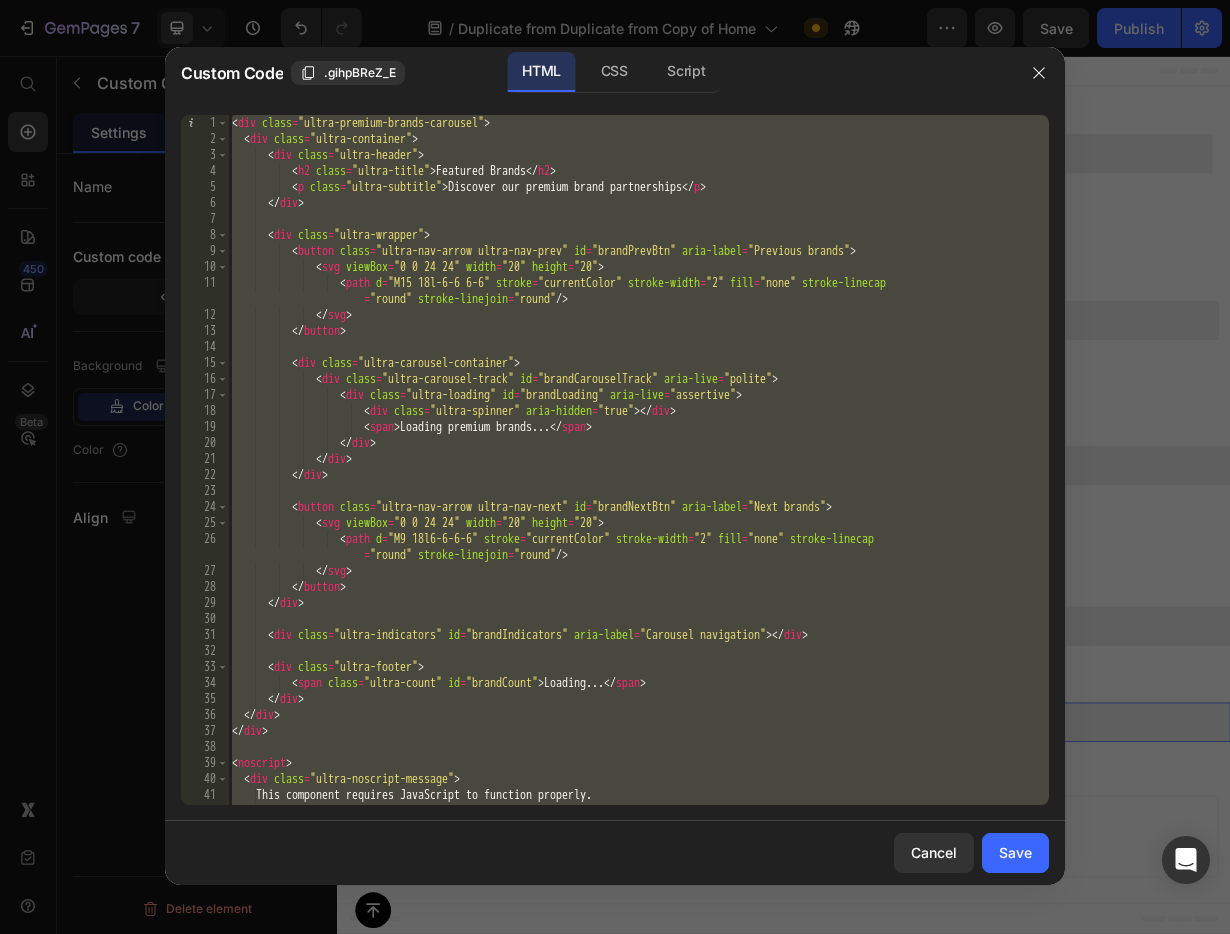 paste 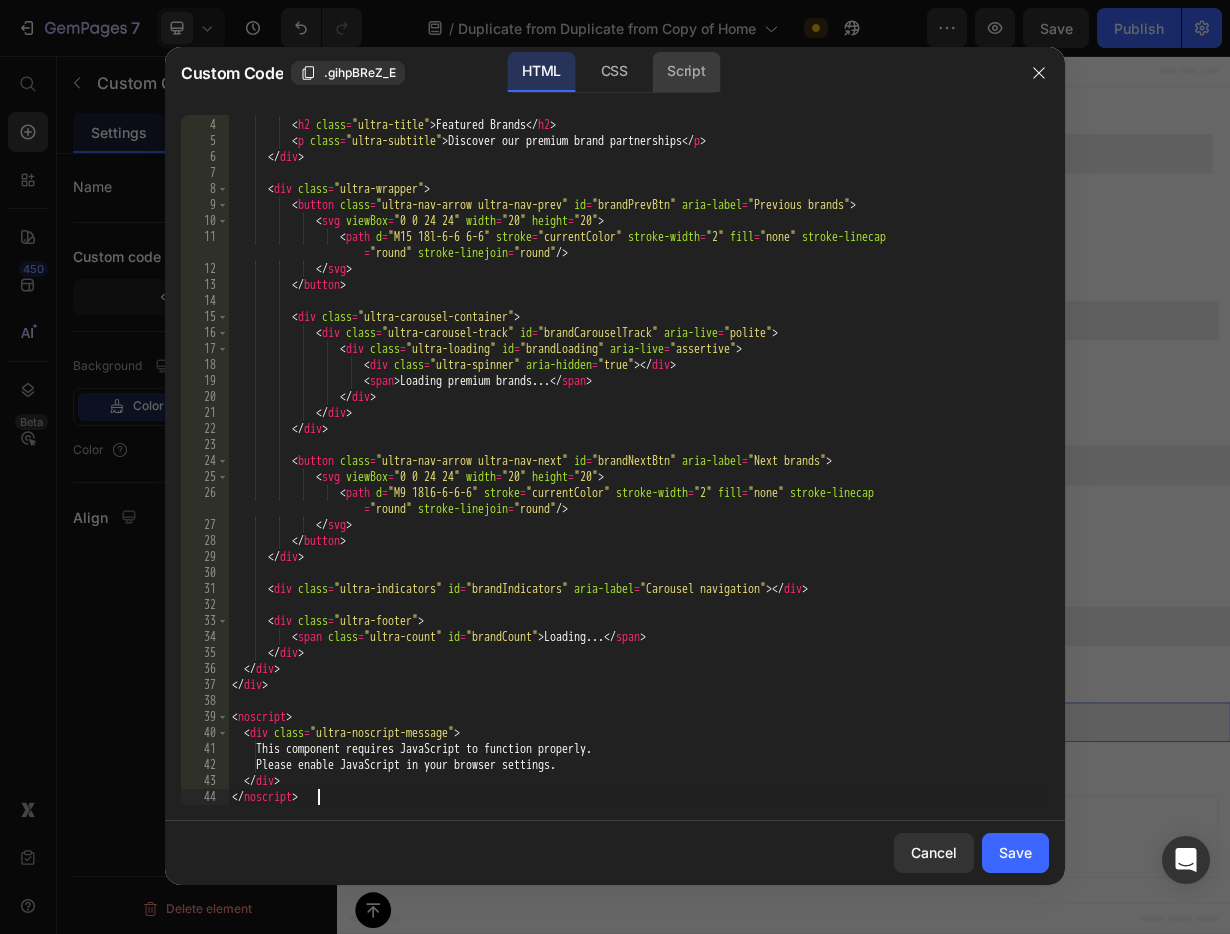 click on "Script" 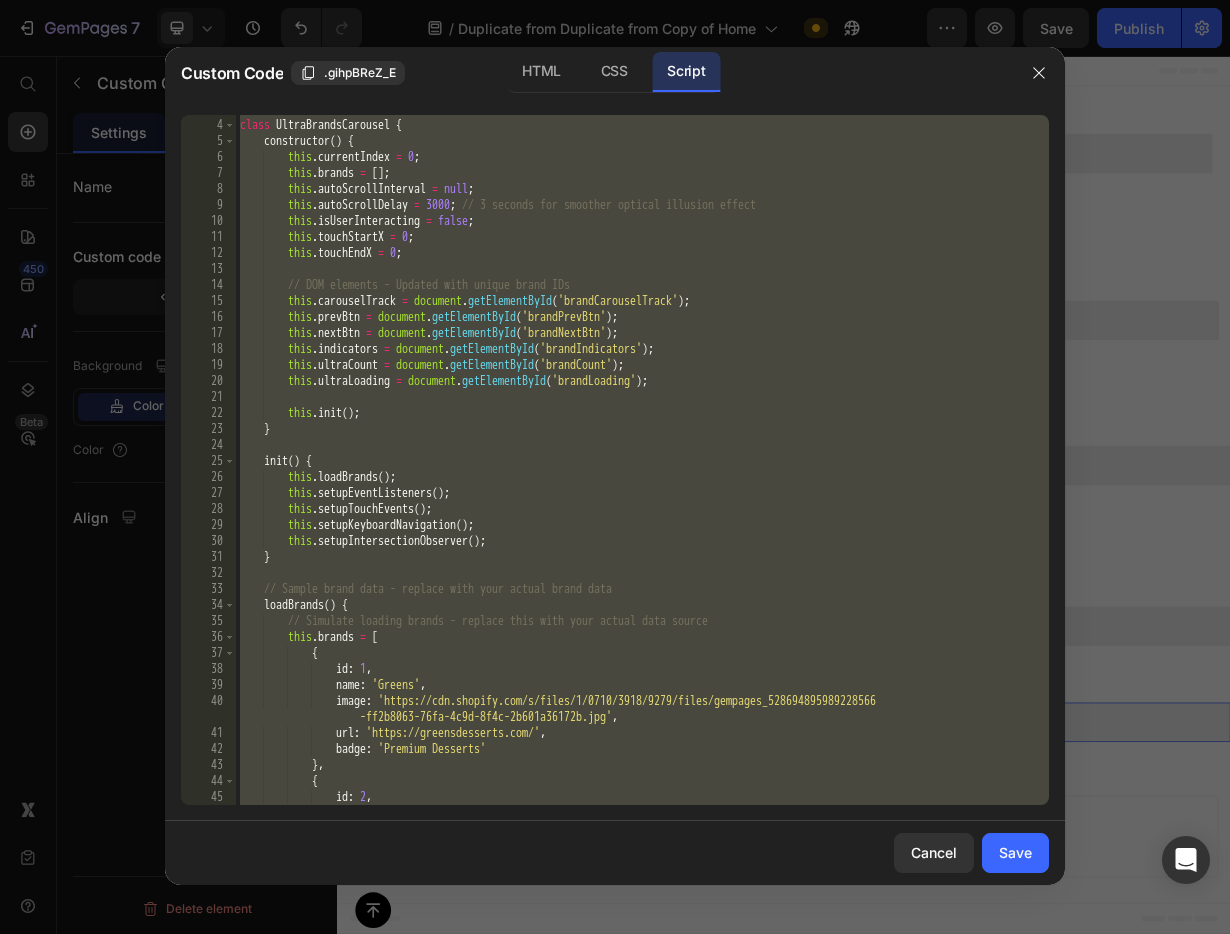 click on "class   UltraBrandsCarousel   {      constructor ( )   {           this . currentIndex   =   0 ;           this . brands   =   [ ] ;           this . autoScrollInterval   =   null ;           this . autoScrollDelay   =   3000 ;   // 3 seconds for smoother optical illusion effect           this . isUserInteracting   =   false ;           this . touchStartX   =   0 ;           this . touchEndX   =   0 ;                     // DOM elements - Updated with unique brand IDs           this . carouselTrack   =   document . getElementById ( 'brandCarouselTrack' ) ;           this . prevBtn   =   document . getElementById ( 'brandPrevBtn' ) ;           this . nextBtn   =   document . getElementById ( 'brandNextBtn' ) ;           this . indicators   =   document . getElementById ( 'brandIndicators' ) ;           this . ultraCount   =   document . getElementById ( 'brandCount' ) ;           this . ultraLoading   =   document . getElementById ( 'brandLoading' ) ;                     this . init ( ) ;      }           init" at bounding box center [642, 462] 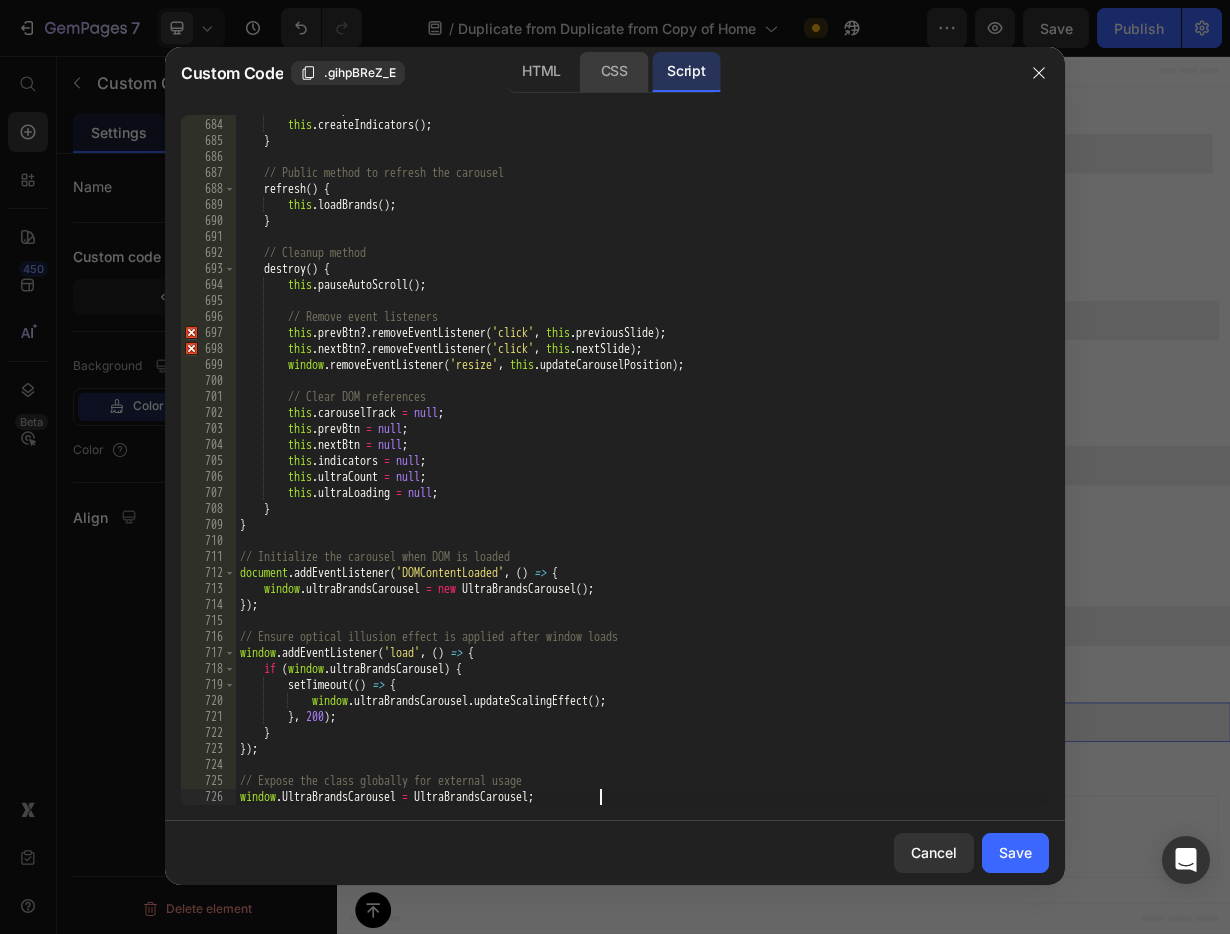click on "CSS" 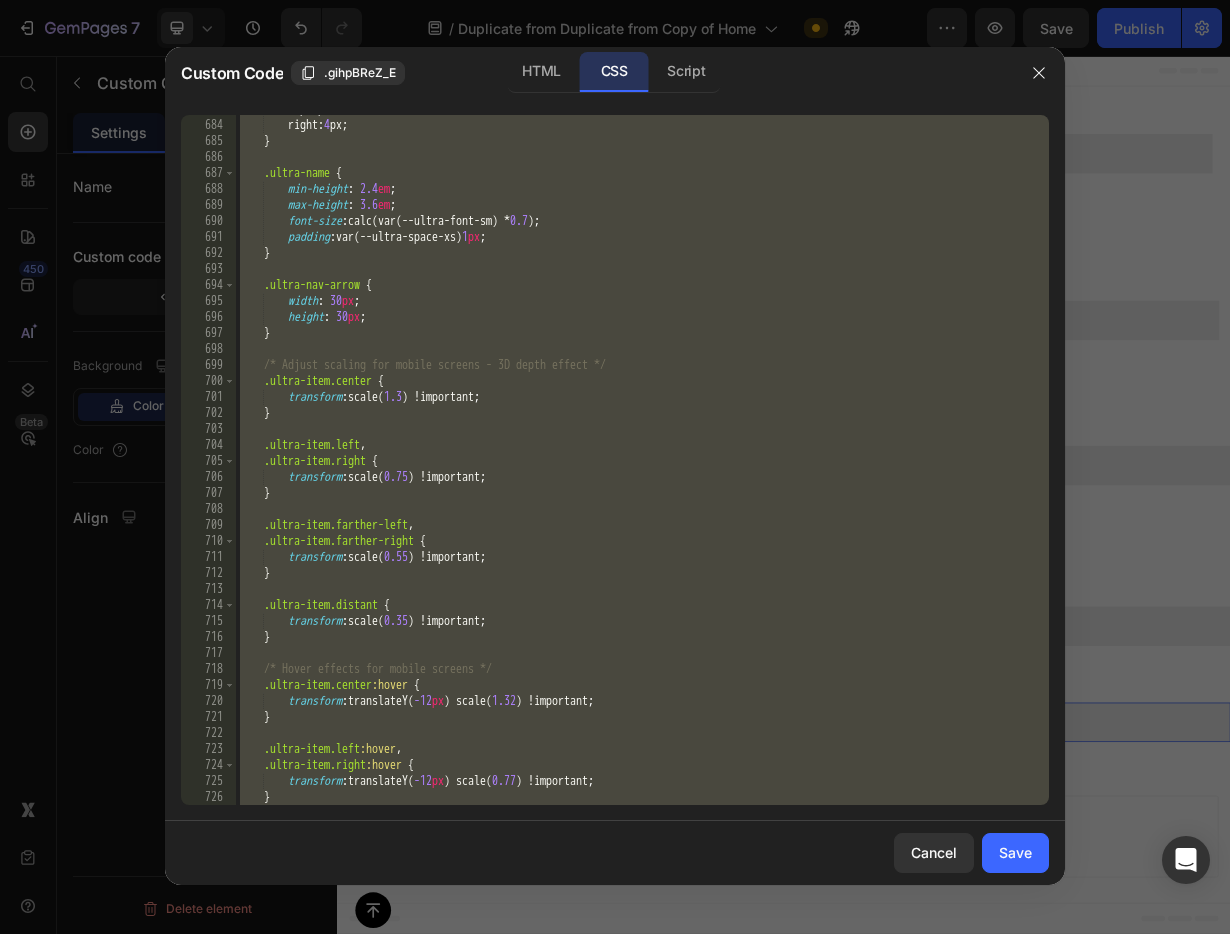 click on "top :  4 px ;           right :  4 px ;      }           .ultra-name   {           min-height :   2.4 em ;           max-height :   3.6 em ;           font-size :  calc(var(--ultra-font-sm) *  0.7 ) ;           padding :  var(--ultra-space-xs)  1 px ;      }           .ultra-nav-arrow   {           width :   30 px ;           height :   30 px ;      }           /* Adjust scaling for mobile screens - 3D depth effect */      .ultra-item.center   {           transform :  scale( 1.3 ) !important ;      }           .ultra-item.left ,      .ultra-item.right   {           transform :  scale( 0.75 ) !important ;      }           .ultra-item.farther-left ,      .ultra-item.farther-right   {           transform :  scale( 0.55 ) !important ;      }           .ultra-item.distant   {           transform :  scale( 0.35 ) !important ;      }           /* Hover effects for mobile screens */      .ultra-item.center :hover   {           transform :  translateY( -12 px ) scale( 1.32 ) !important ;      }           ," at bounding box center (642, 462) 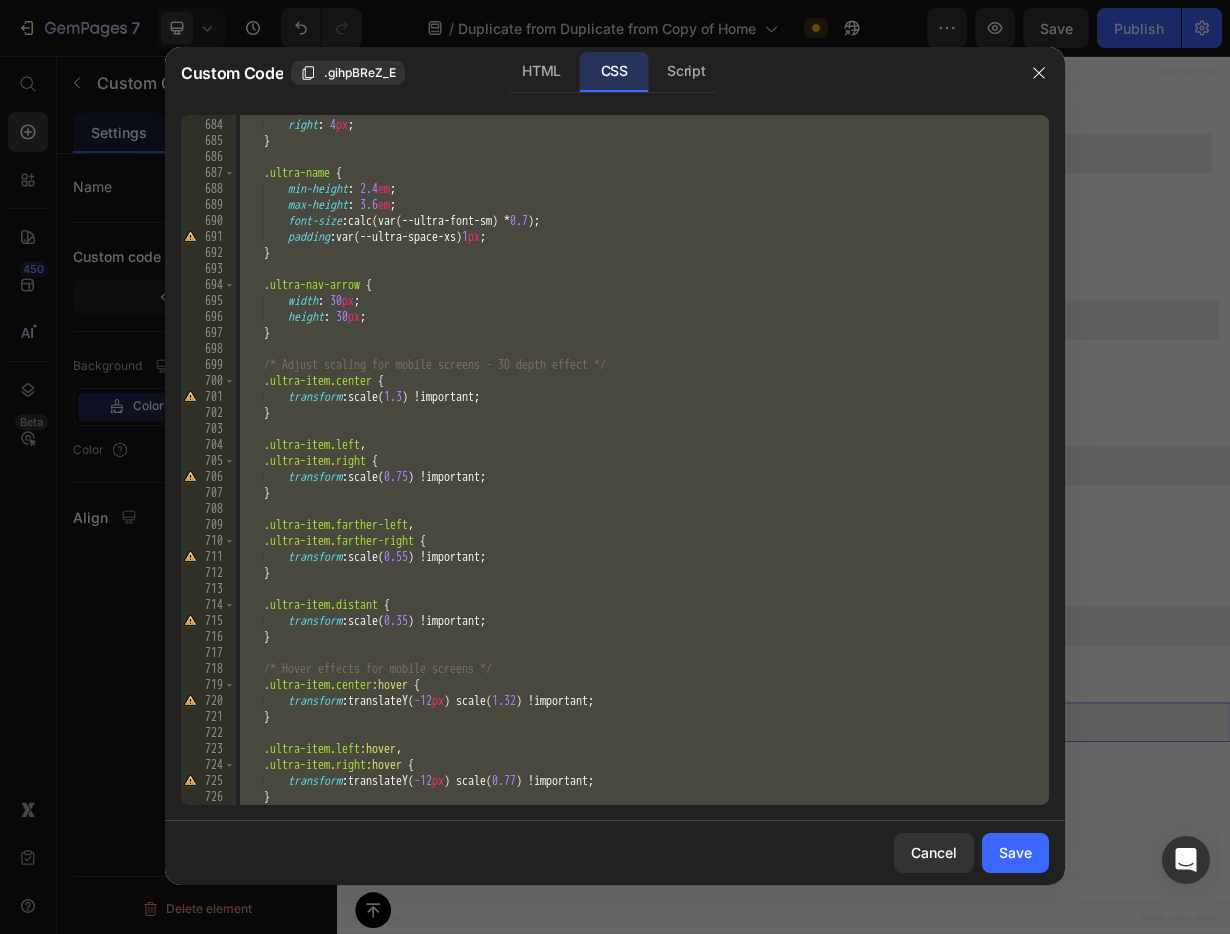 paste 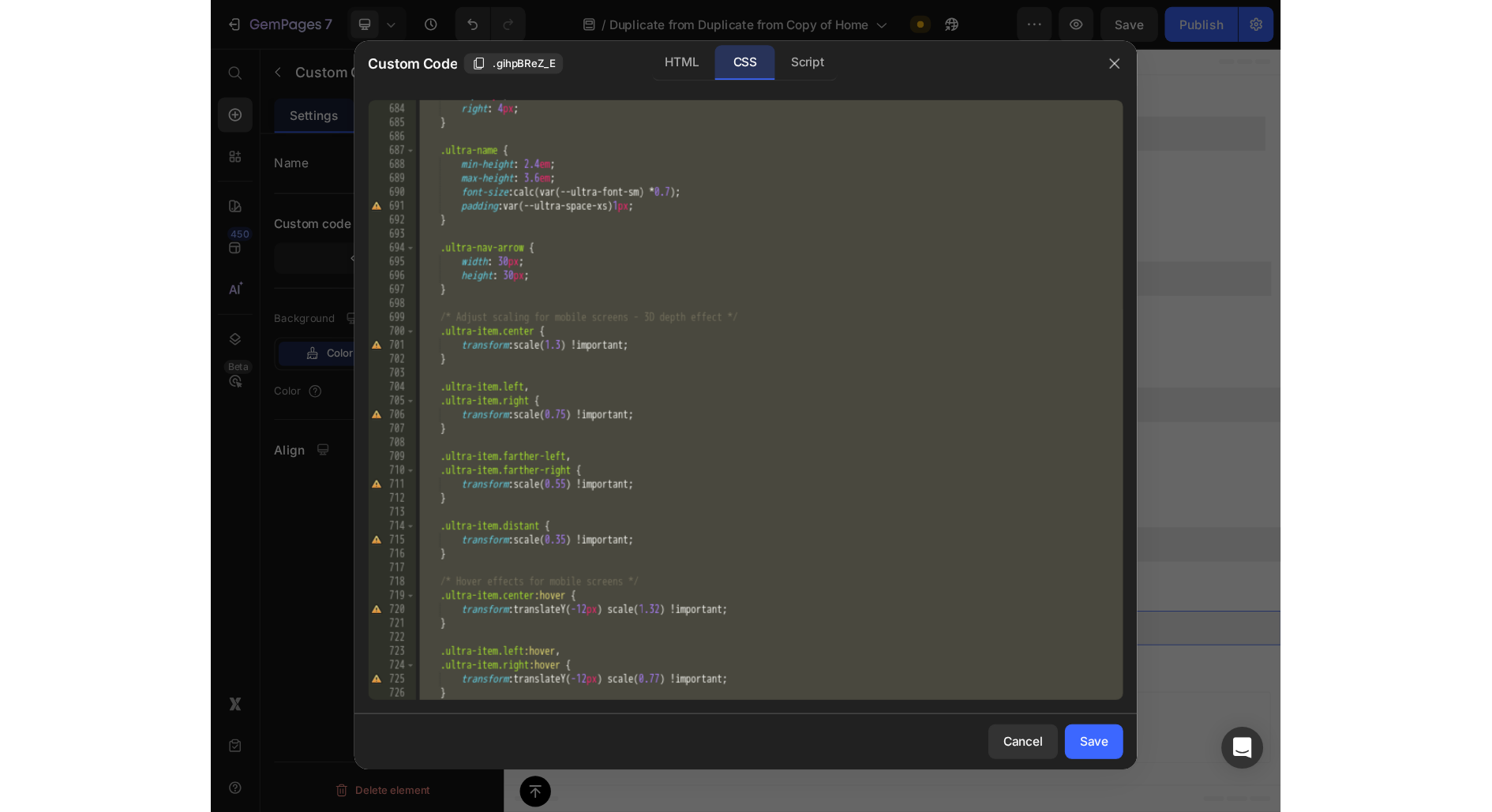 scroll, scrollTop: 9884, scrollLeft: 0, axis: vertical 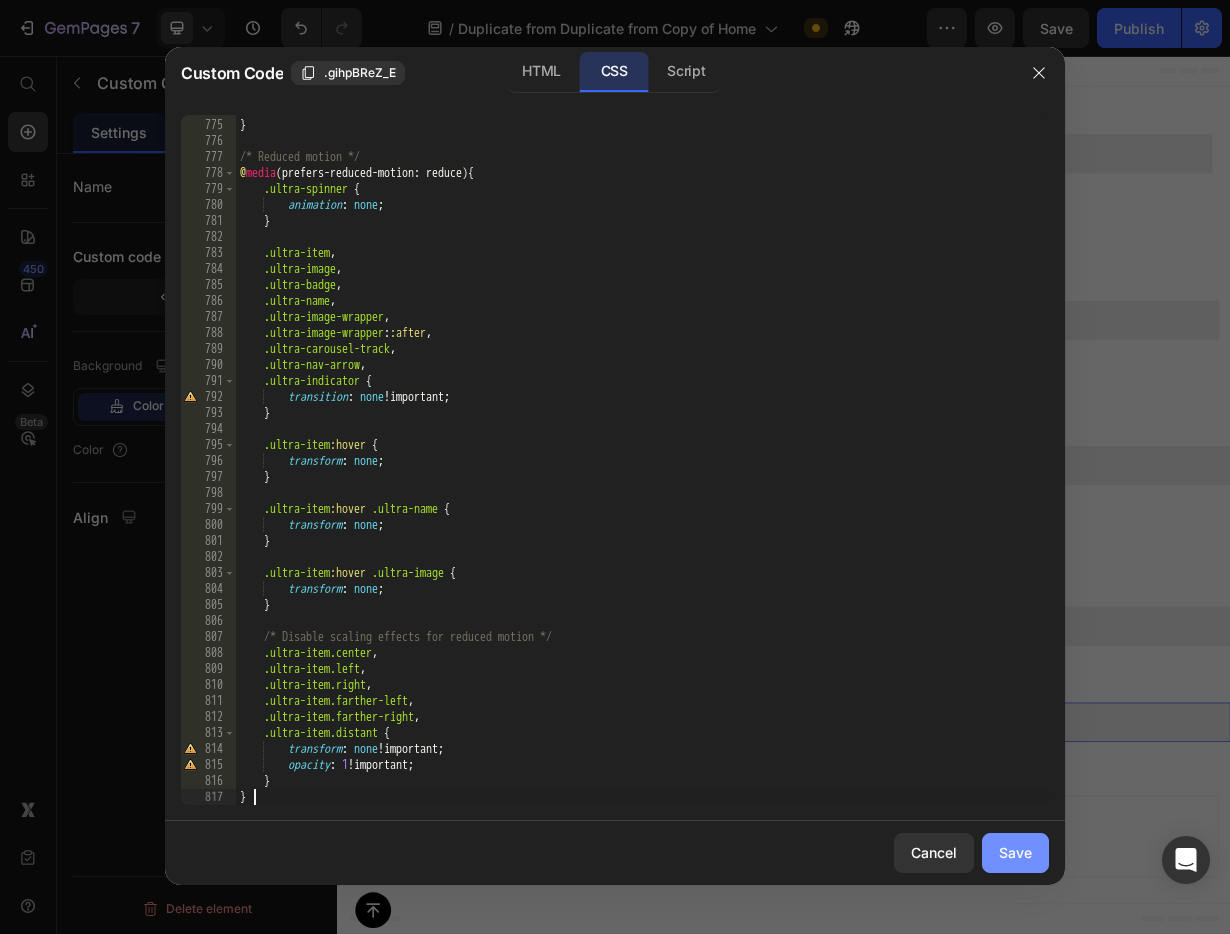 click on "Save" at bounding box center [1015, 852] 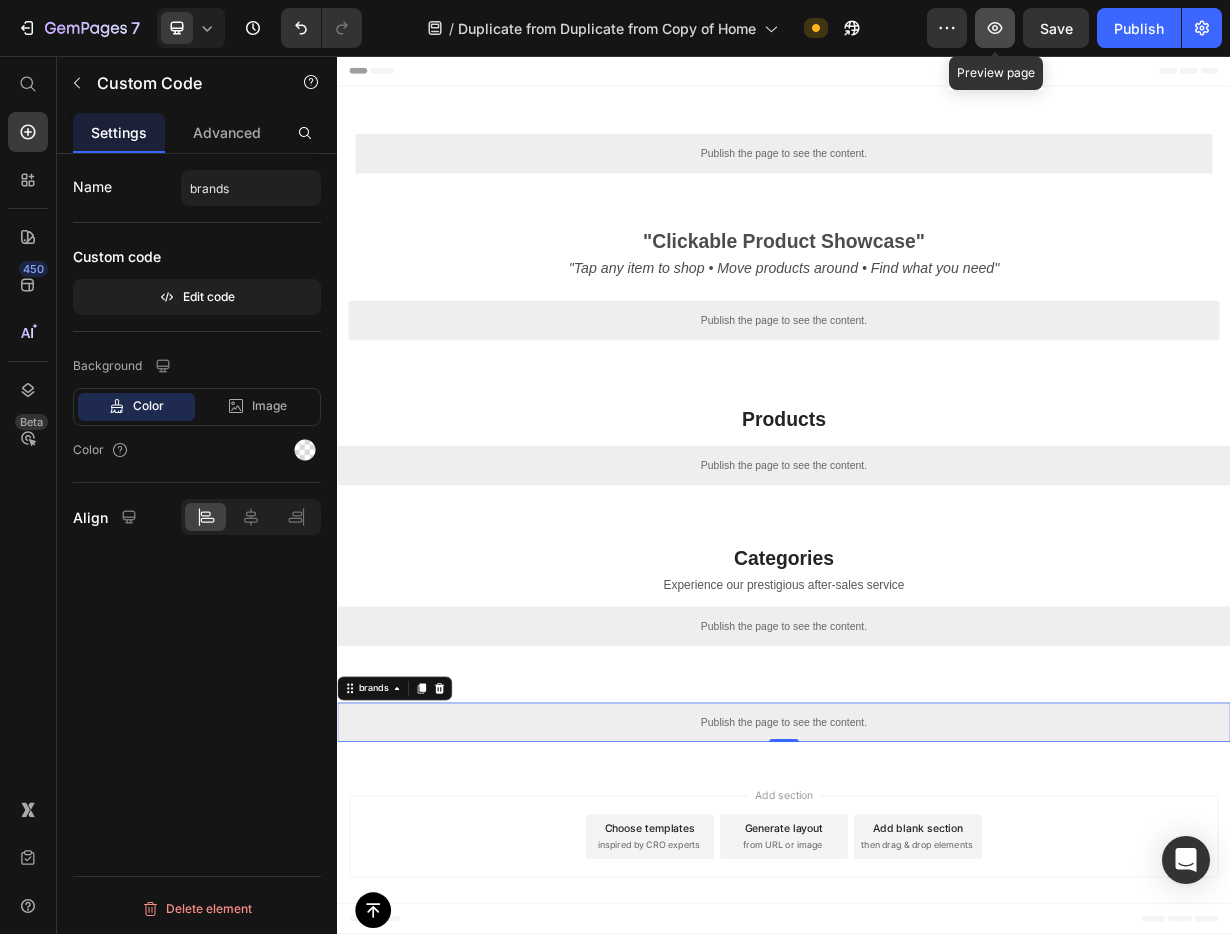 click 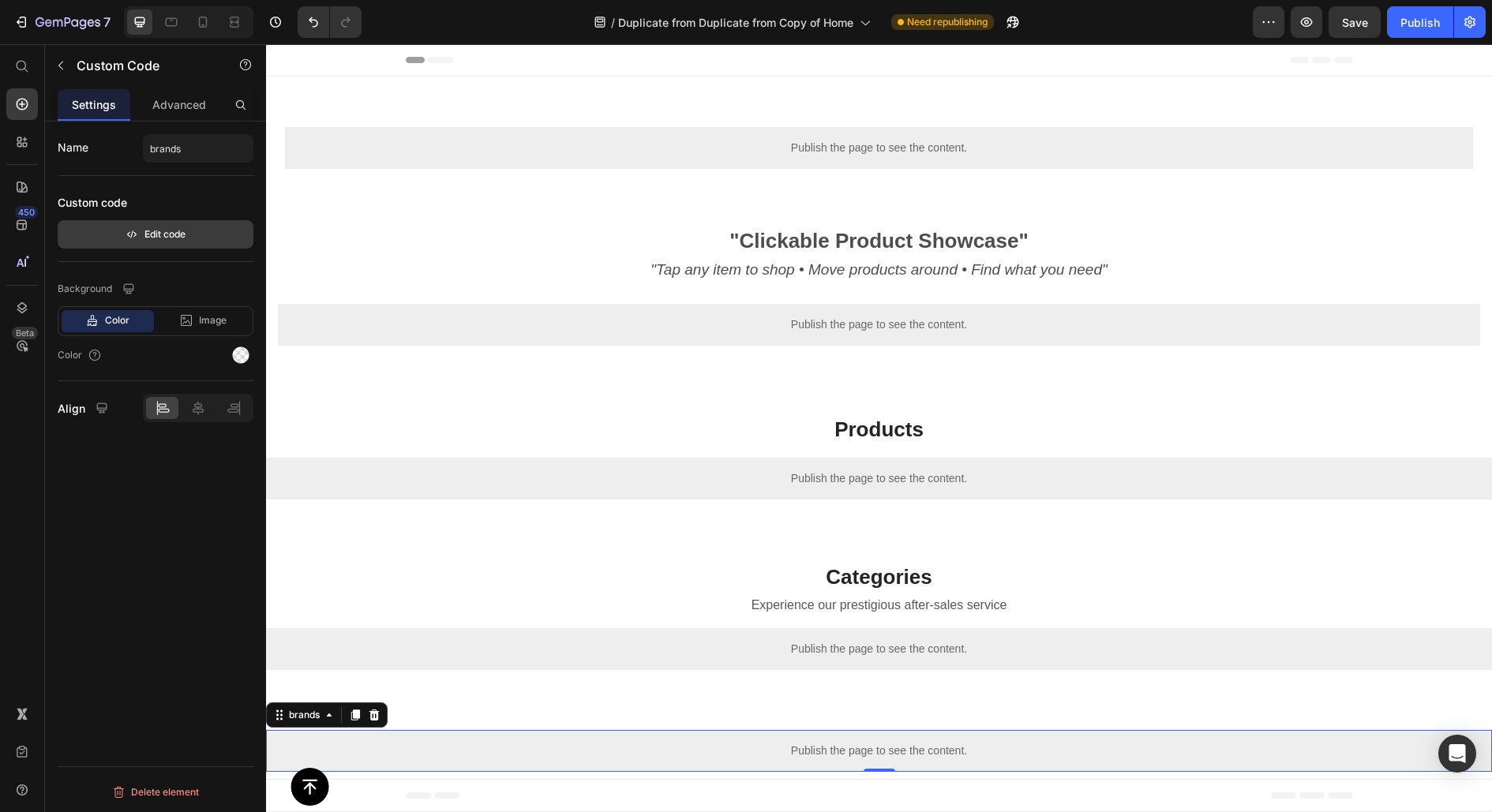click on "Edit code" at bounding box center (156, 234) 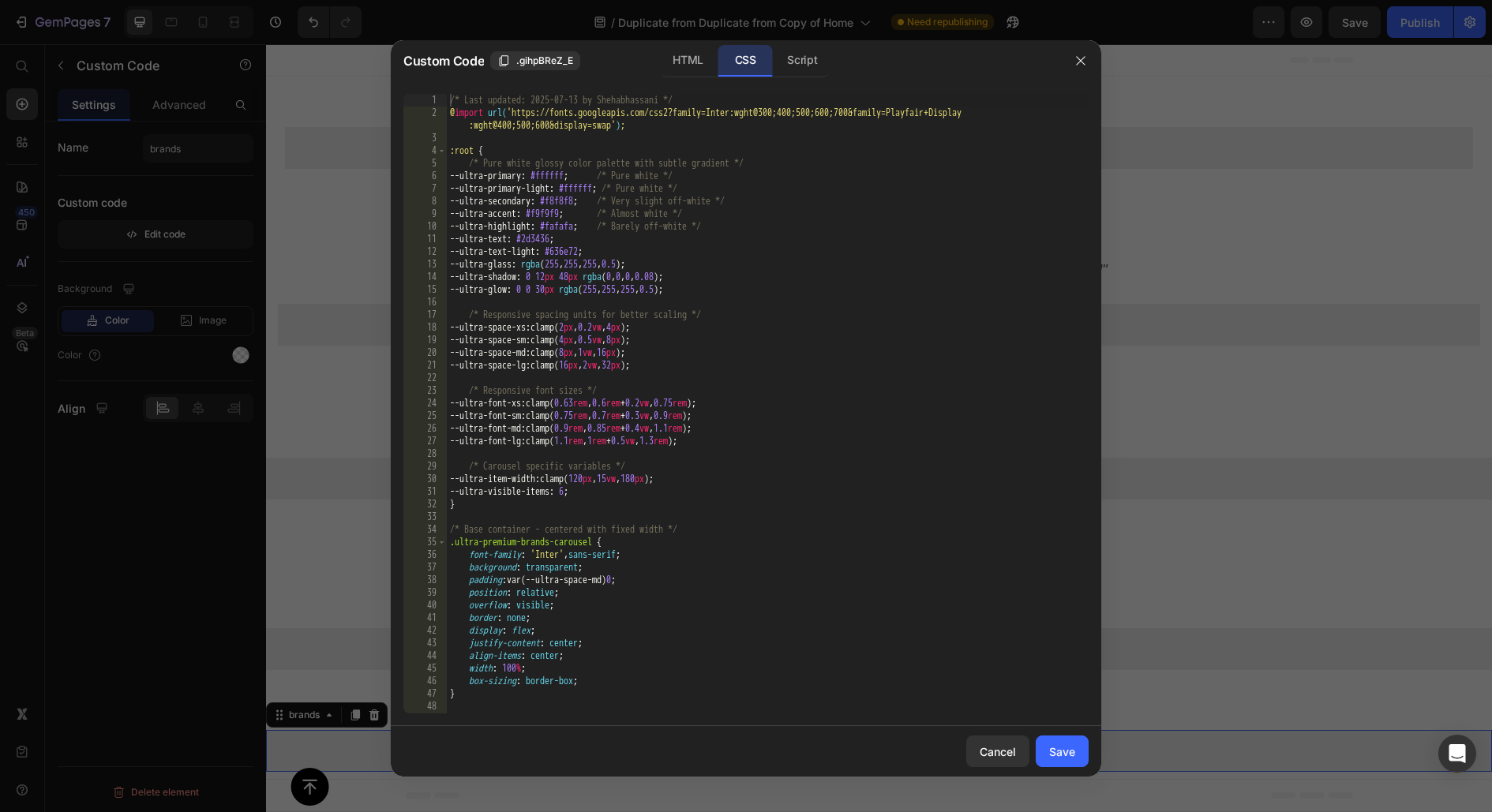 click on "/* Last updated: 2025-07-13 by Shehabhassani */ @ import   url( 'https://fonts.googleapis.com/css2?family=Inter:wght@300;400;500;600;700&family=Playfair+Display      :wght@400;500;600&display=swap' ) ; :root   {      /* Pure white glossy color palette with subtle gradient */     --ultra-primary :   #ffffff ;        /* Pure white */     --ultra-primary-light :   #ffffff ;   /* Pure white */     --ultra-secondary :   #f8f8f8 ;      /* Very slight off-white */     --ultra-accent :   #f9f9f9 ;         /* Almost white */     --ultra-highlight :   #fafafa ;      /* Barely off-white */     --ultra-text :   #2d3436 ;     --ultra-text-light :   #636e72 ;     --ultra-glass :   rgba ( 255 ,  255 ,  255 ,  0.5 ) ;     --ultra-shadow :   0   12 px   48 px   rgba ( 0 ,  0 ,  0 ,  0.08 ) ;     --ultra-glow :   0   0   30 px   rgba ( 255 ,  255 ,  255 ,  0.5 ) ;           /* Responsive spacing units for better scaling */     --ultra-space-xs :  clamp( 2 px ,  0.2 vw ,  4 px ) ;     --ultra-space-sm :  clamp( 4 px ,  0.5" at bounding box center (767, 416) 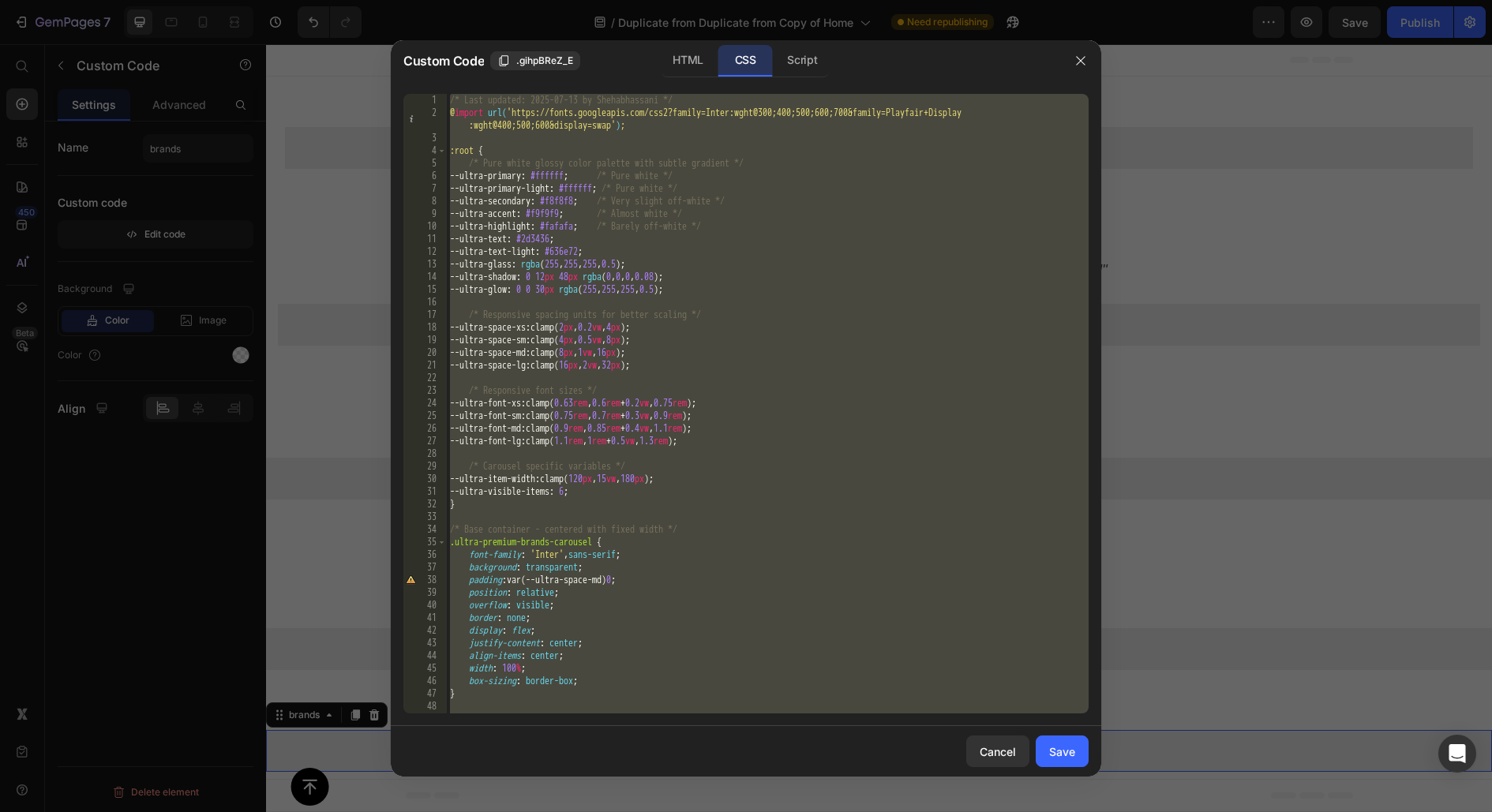 paste 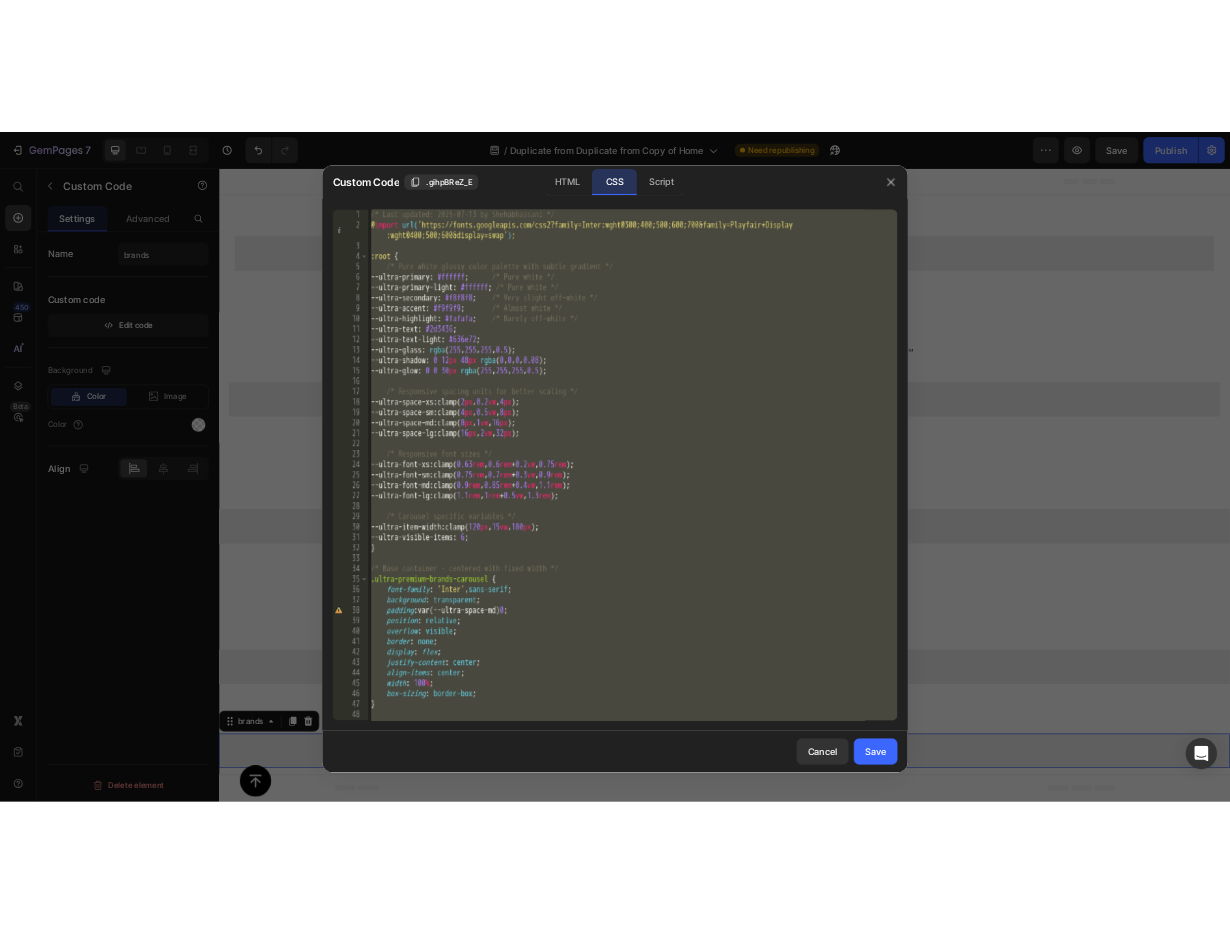 scroll, scrollTop: 12815, scrollLeft: 0, axis: vertical 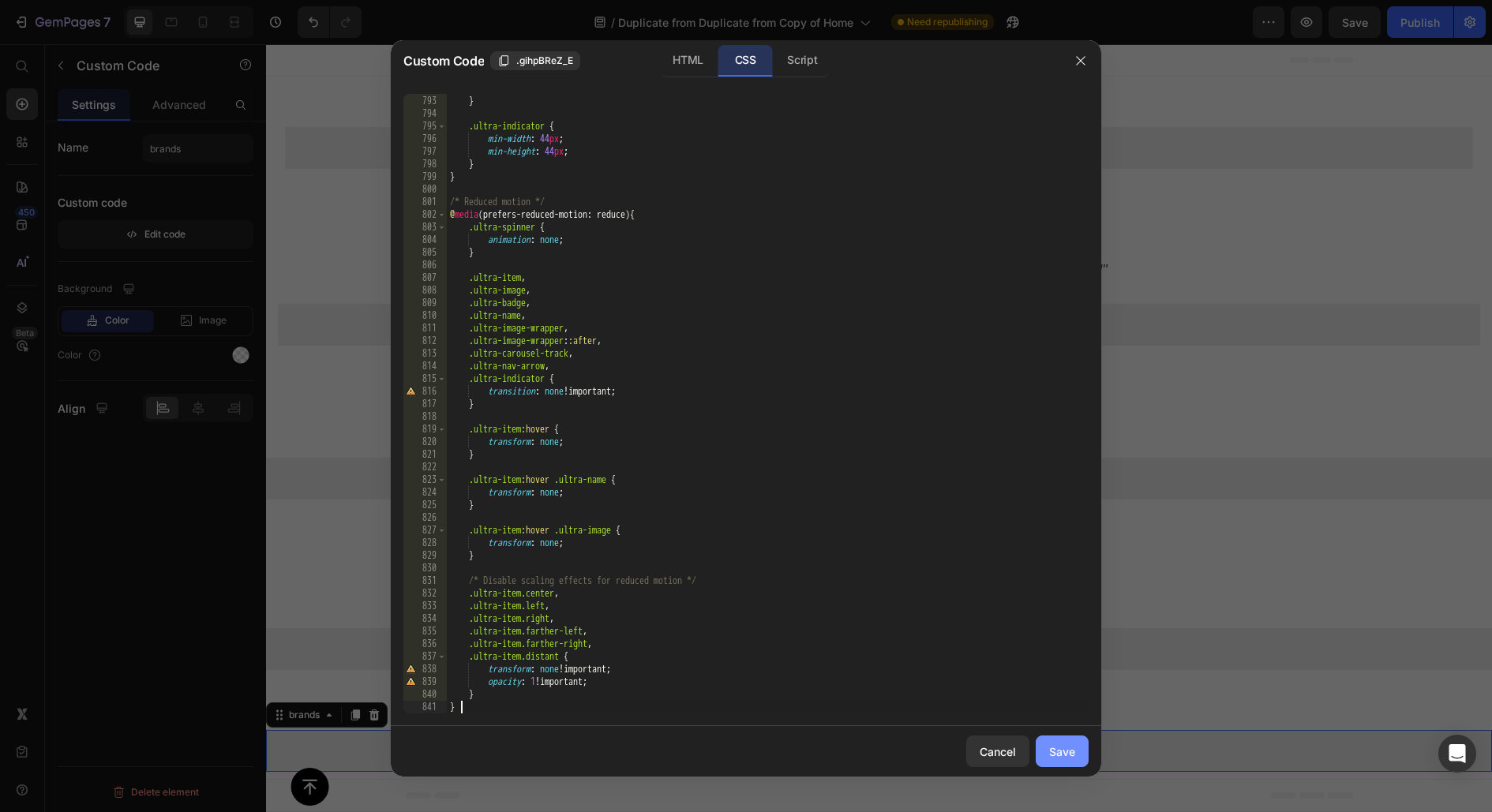 click on "Save" 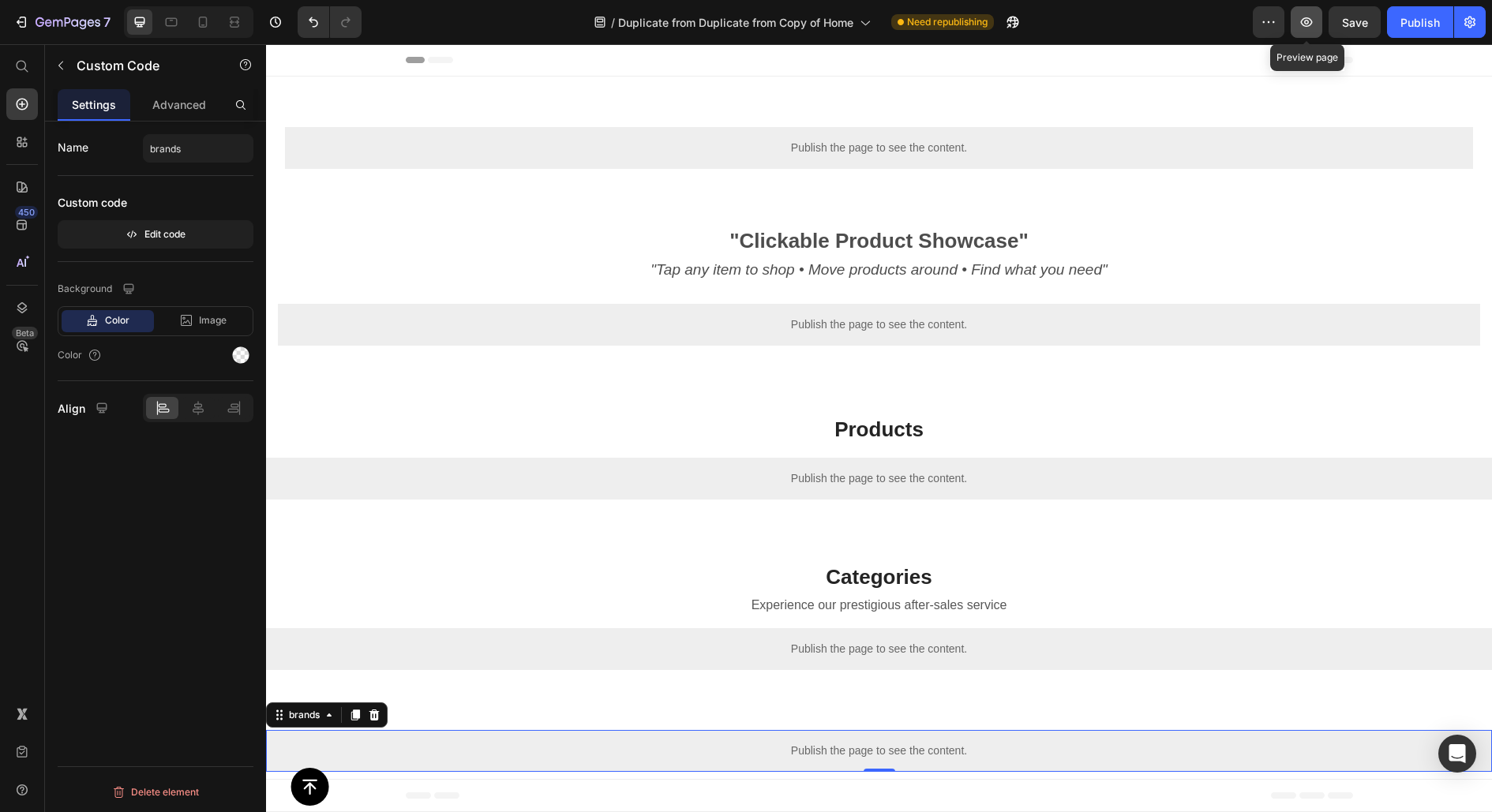 click 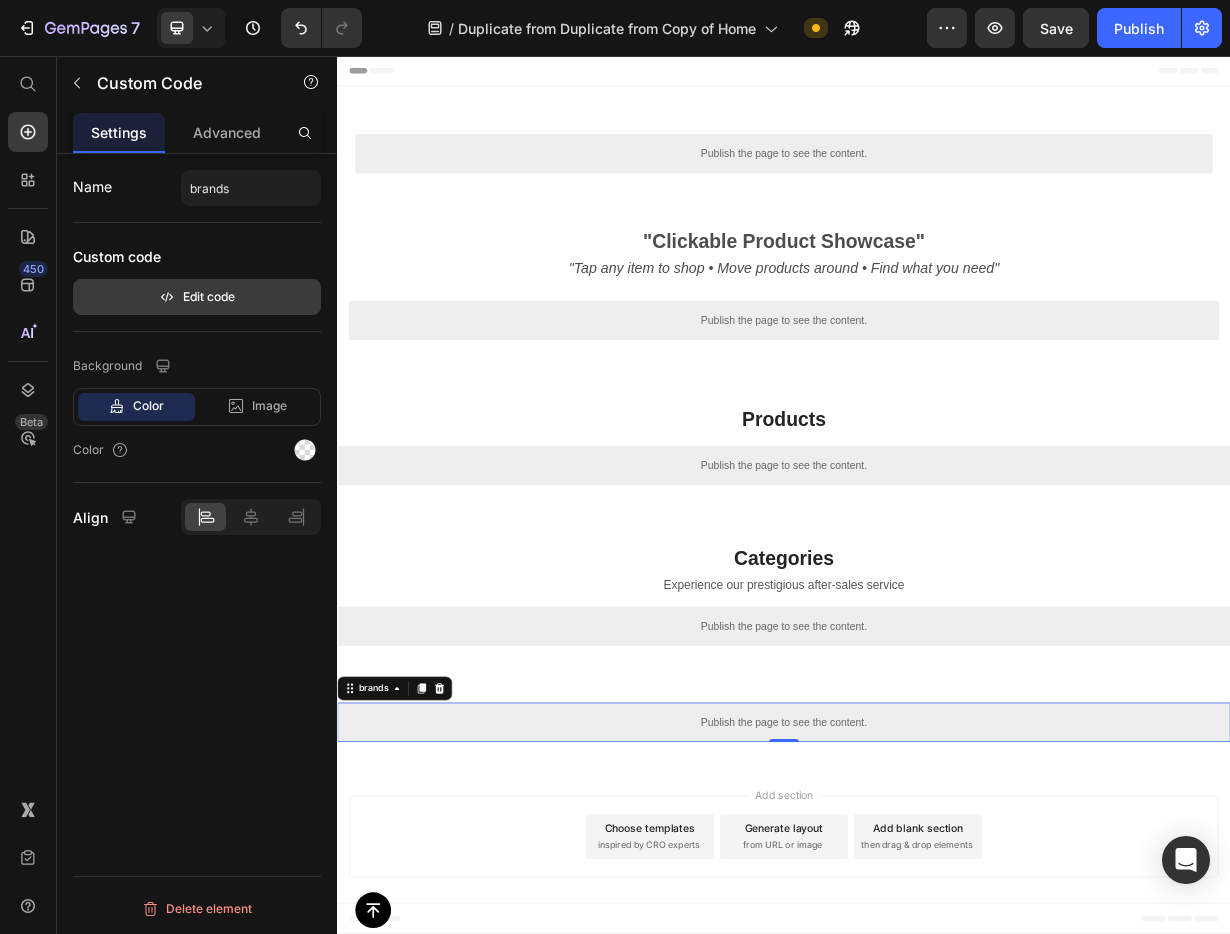 click on "Edit code" at bounding box center [197, 297] 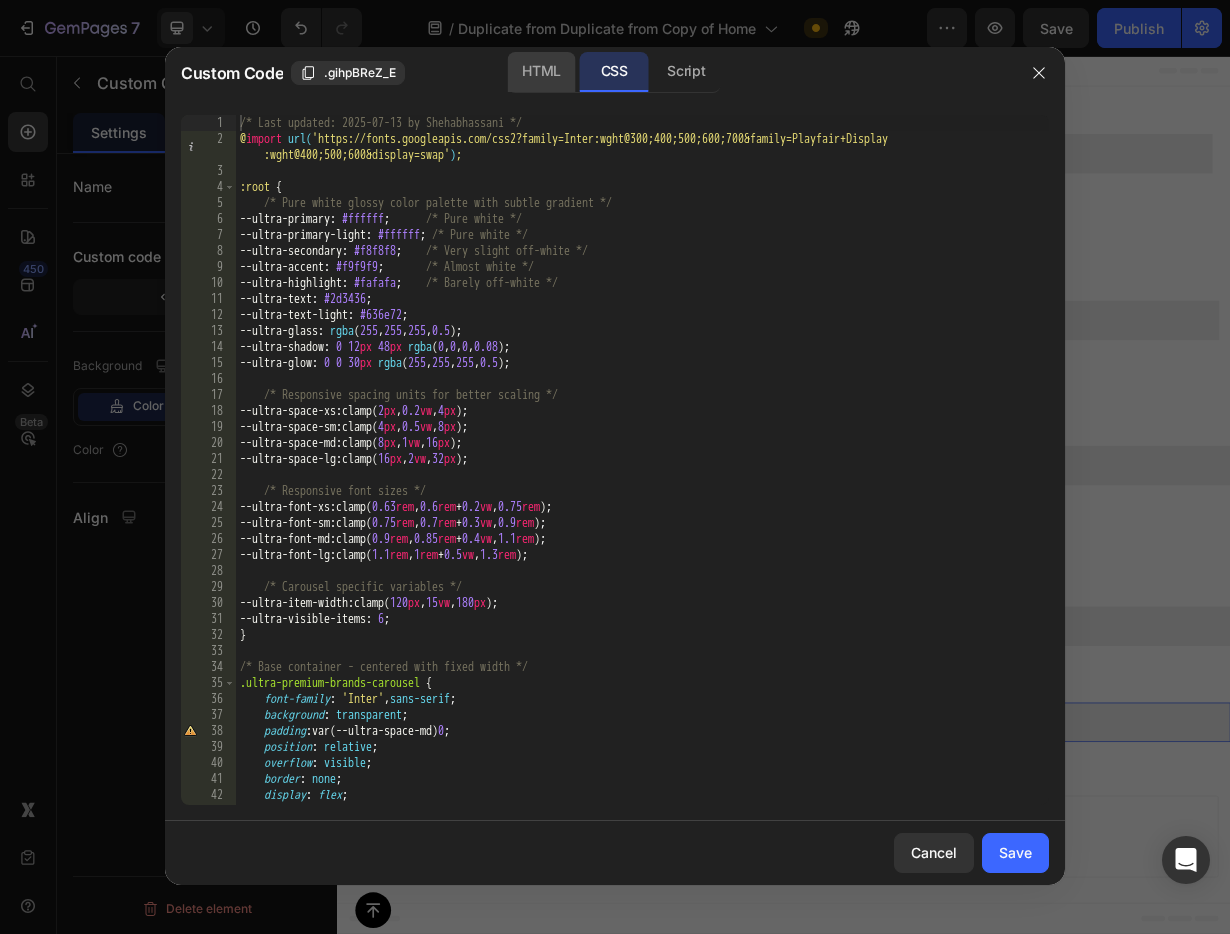 click on "HTML" 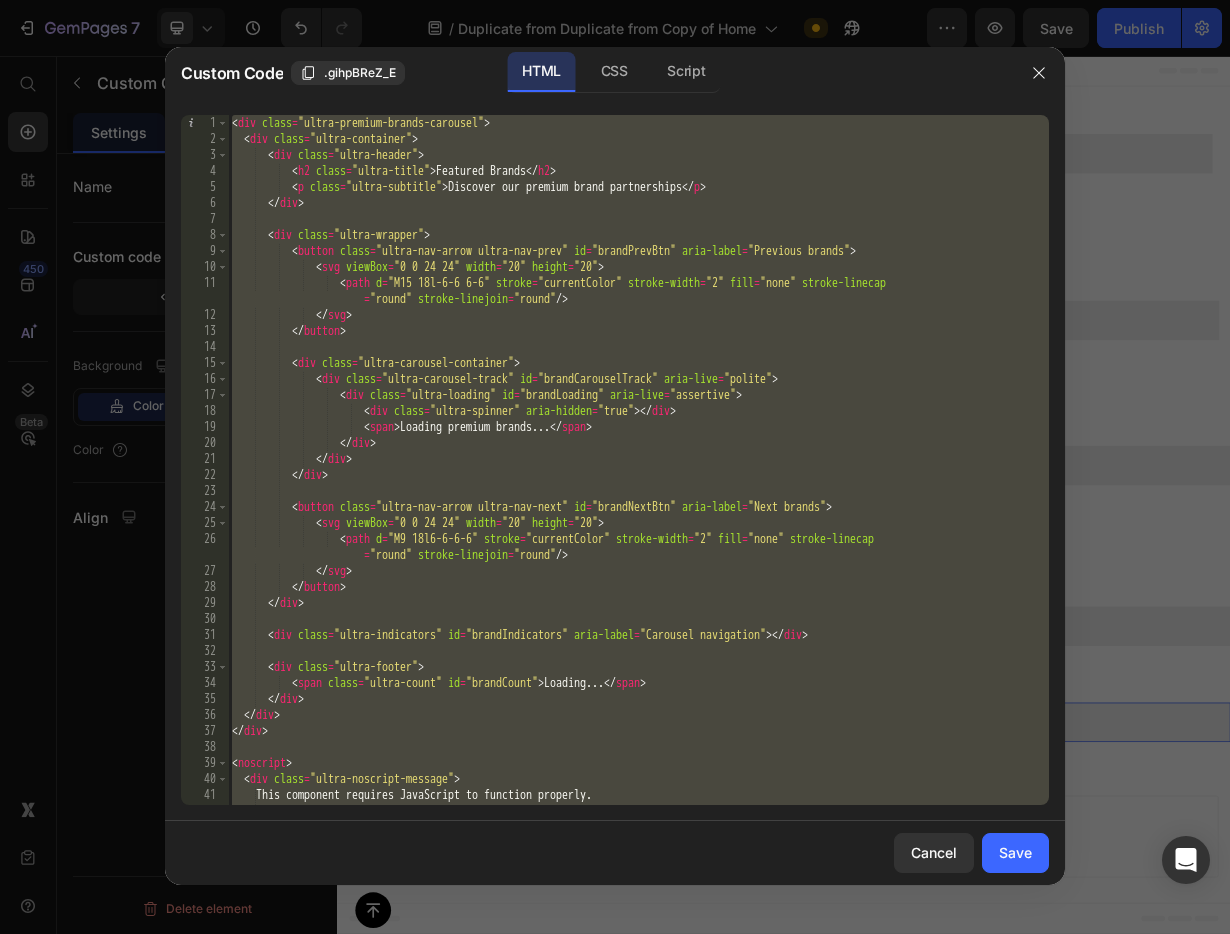 click on "< div   class = "ultra-premium-brands-carousel" >    < div   class = "ultra-container" >         < div   class = "ultra-header" >              < h2   class = "ultra-title" > Featured Brands </ h2 >              < p   class = "ultra-subtitle" > Discover our premium brand partnerships </ p >         </ div >                 < div   class = "ultra-wrapper" >              < button   class = "ultra-nav-arrow ultra-nav-prev"   id = "brandPrevBtn"   aria-label = "Previous brands" >                   < svg   viewBox = "0 0 24 24"   width = "20"   height = "20" >                        < path   d = "M15 18l-6-6 6-6"   stroke = "currentColor"   stroke-width = "2"   fill = "none"   stroke-linecap                        = "round"   stroke-linejoin = "round" />                   </ svg >              </ button >                           < div   class = "ultra-carousel-container" >                   < div   class = "ultra-carousel-track"   id = "brandCarouselTrack"   aria-live = "polite" >" at bounding box center (638, 476) 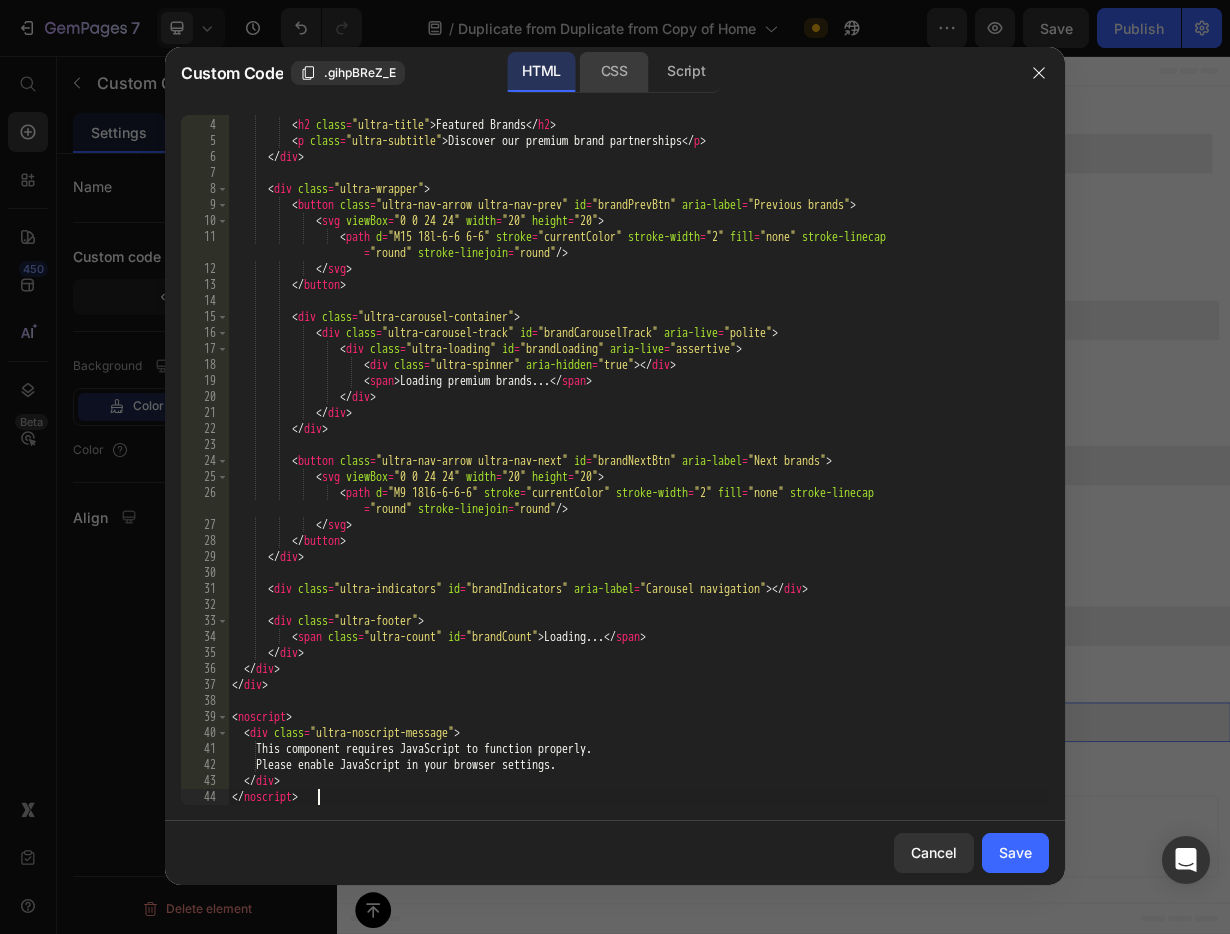 click on "CSS" 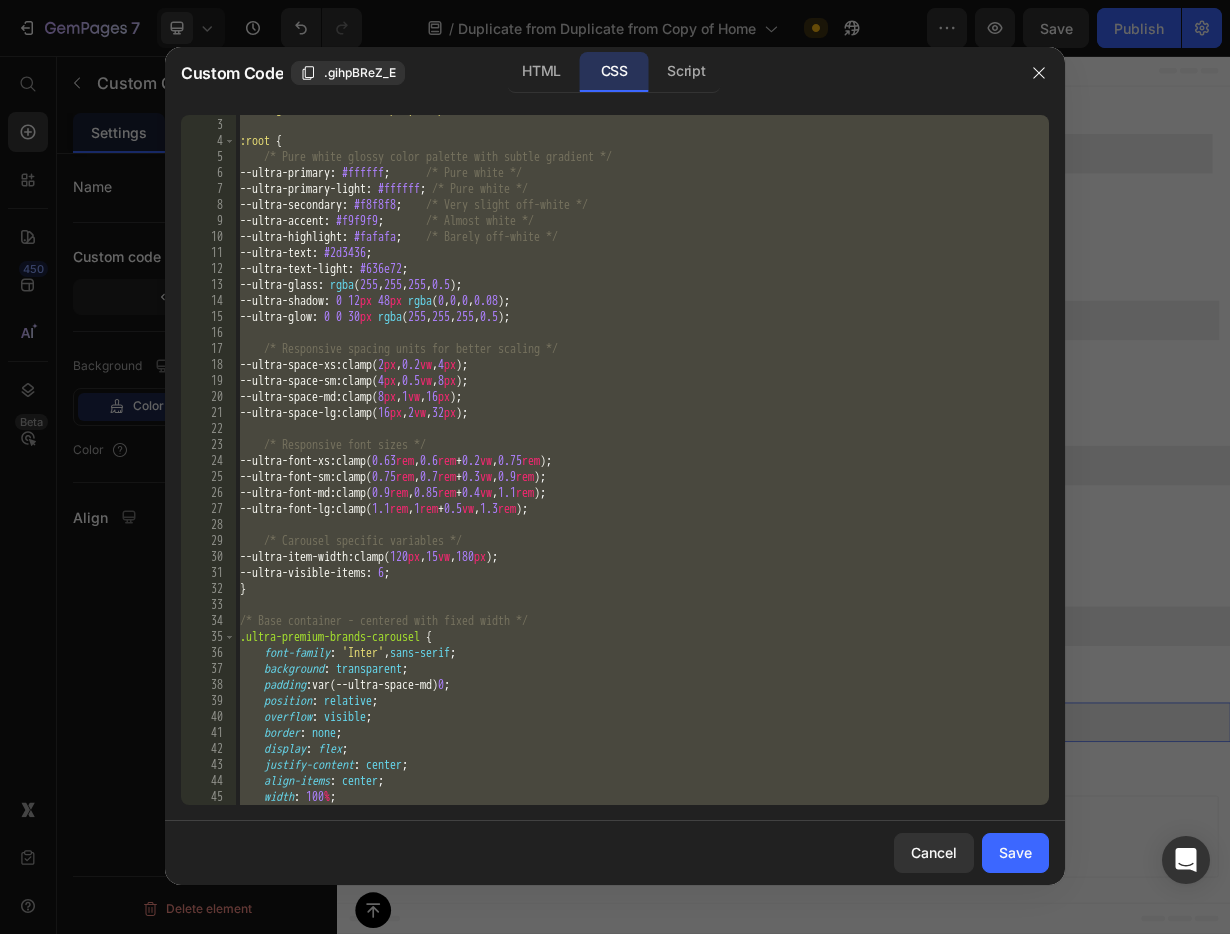 click on "@ import   url( 'https://fonts.googleapis.com/css2?family=Inter:wght@300;400;500;600;700&family=Playfair+Display      :wght@400;500;600&display=swap' ) ; :root   {      /* Pure white glossy color palette with subtle gradient */     --ultra-primary :   #ffffff ;        /* Pure white */     --ultra-primary-light :   #ffffff ;   /* Pure white */     --ultra-secondary :   #f8f8f8 ;      /* Very slight off-white */     --ultra-accent :   #f9f9f9 ;         /* Almost white */     --ultra-highlight :   #fafafa ;      /* Barely off-white */     --ultra-text :   #2d3436 ;     --ultra-text-light :   #636e72 ;     --ultra-glass :   rgba ( 255 ,  255 ,  255 ,  0.5 ) ;     --ultra-shadow :   0   12 px   48 px   rgba ( 0 ,  0 ,  0 ,  0.08 ) ;     --ultra-glow :   0   0   30 px   rgba ( 255 ,  255 ,  255 ,  0.5 ) ;           /* Responsive spacing units for better scaling */     --ultra-space-xs :  clamp( 2 px ,  0.2 vw ,  4 px ) ;     --ultra-space-sm :  clamp( 4 px ,  0.5 vw ,  8 px ) ;     --ultra-space-md :  clamp( 8" at bounding box center [642, 454] 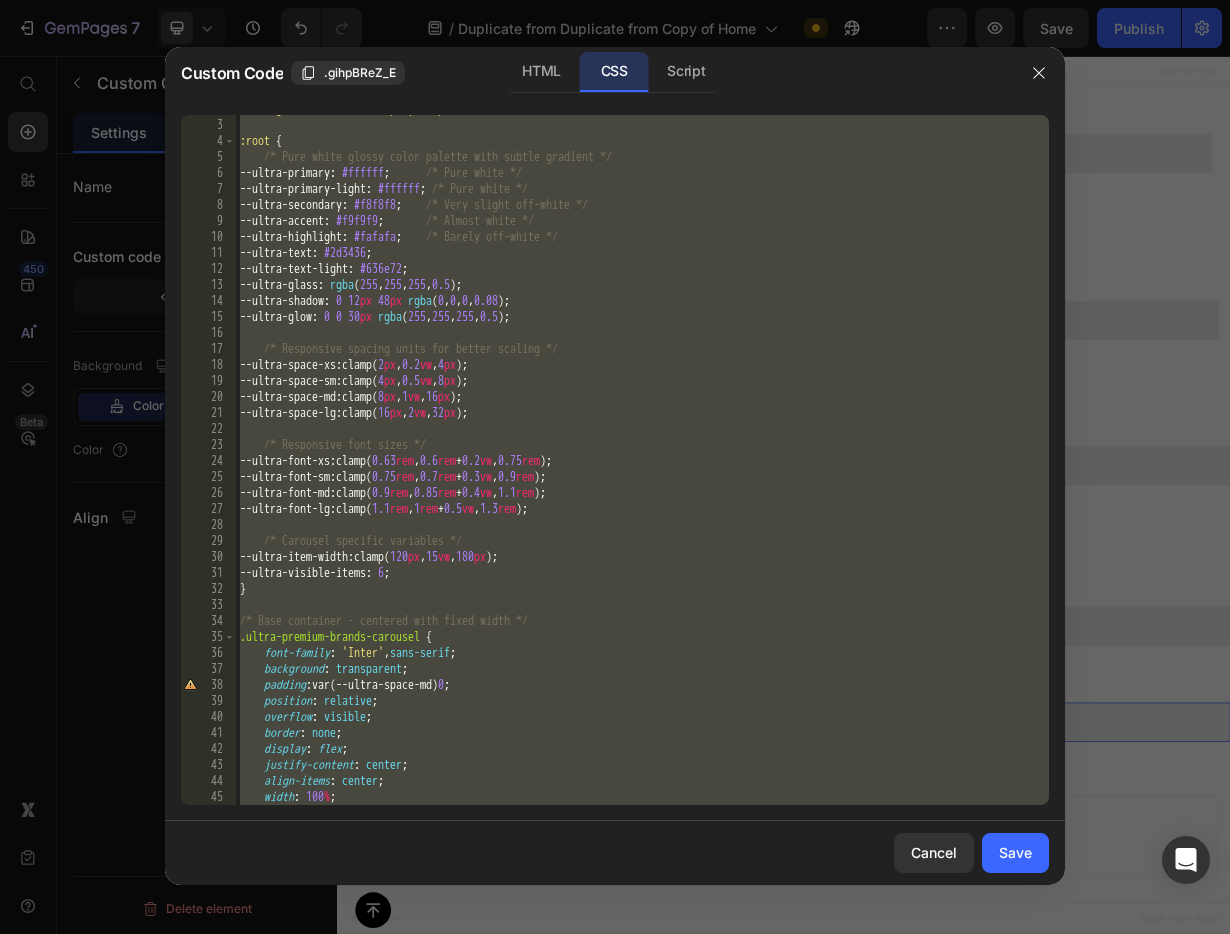 paste 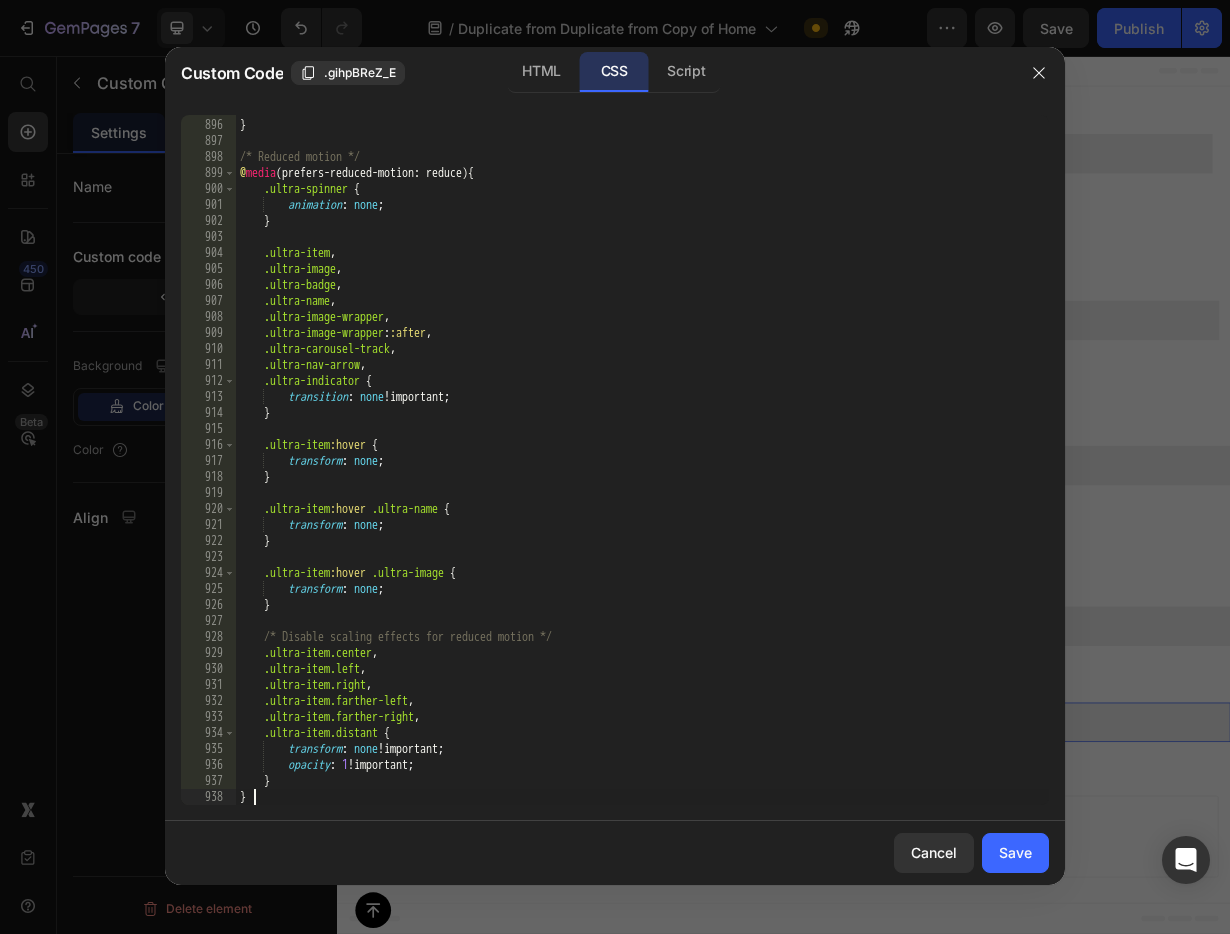 scroll, scrollTop: 14493, scrollLeft: 0, axis: vertical 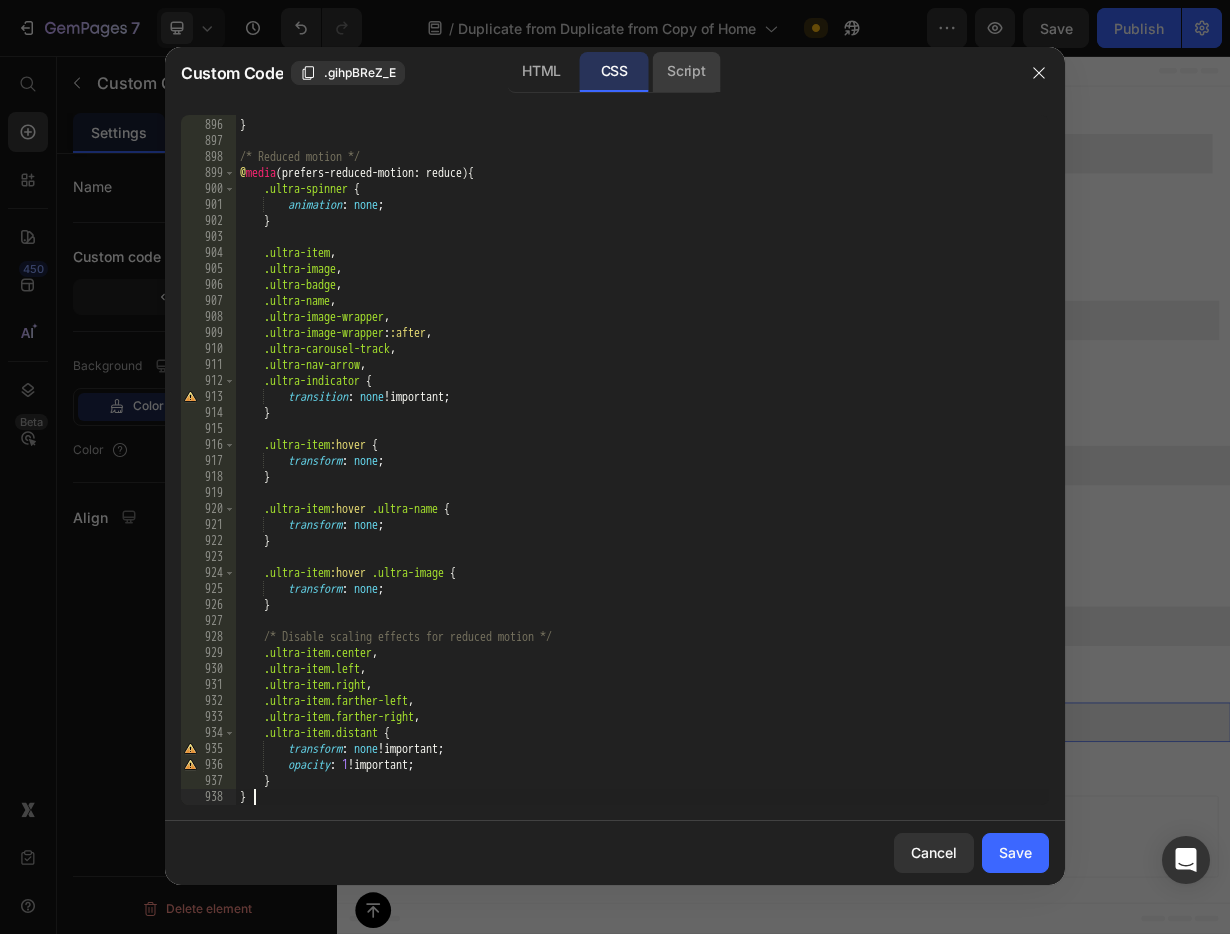 click on "Script" 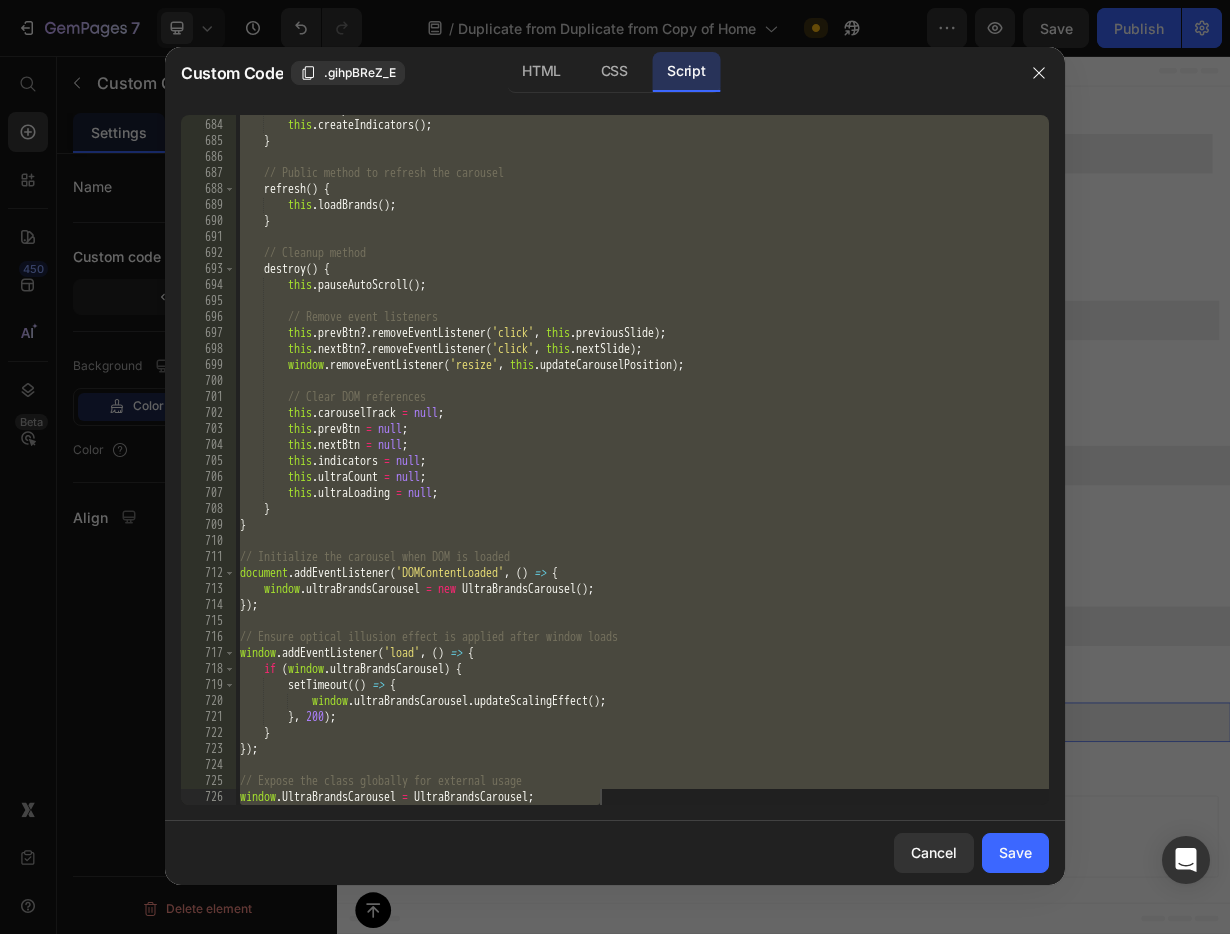 click on "this . setupCarousel ( ) ;           this . createIndicators ( ) ;      }           // Public method to refresh the carousel      refresh ( )   {           this . loadBrands ( ) ;      }           // Cleanup method      destroy ( )   {           this . pauseAutoScroll ( ) ;                     // Remove event listeners           this . prevBtn ?. removeEventListener ( 'click' ,   this . previousSlide ) ;           this . nextBtn ?. removeEventListener ( 'click' ,   this . nextSlide ) ;           window . removeEventListener ( 'resize' ,   this . updateCarouselPosition ) ;                     // Clear DOM references           this . carouselTrack   =   null ;           this . prevBtn   =   null ;           this . nextBtn   =   null ;           this . indicators   =   null ;           this . ultraCount   =   null ;           this . ultraLoading   =   null ;      } } // Initialize the carousel when DOM is loaded document . addEventListener ( 'DOMContentLoaded' ,   ( )   =>   {      window .   =   new" at bounding box center [642, 462] 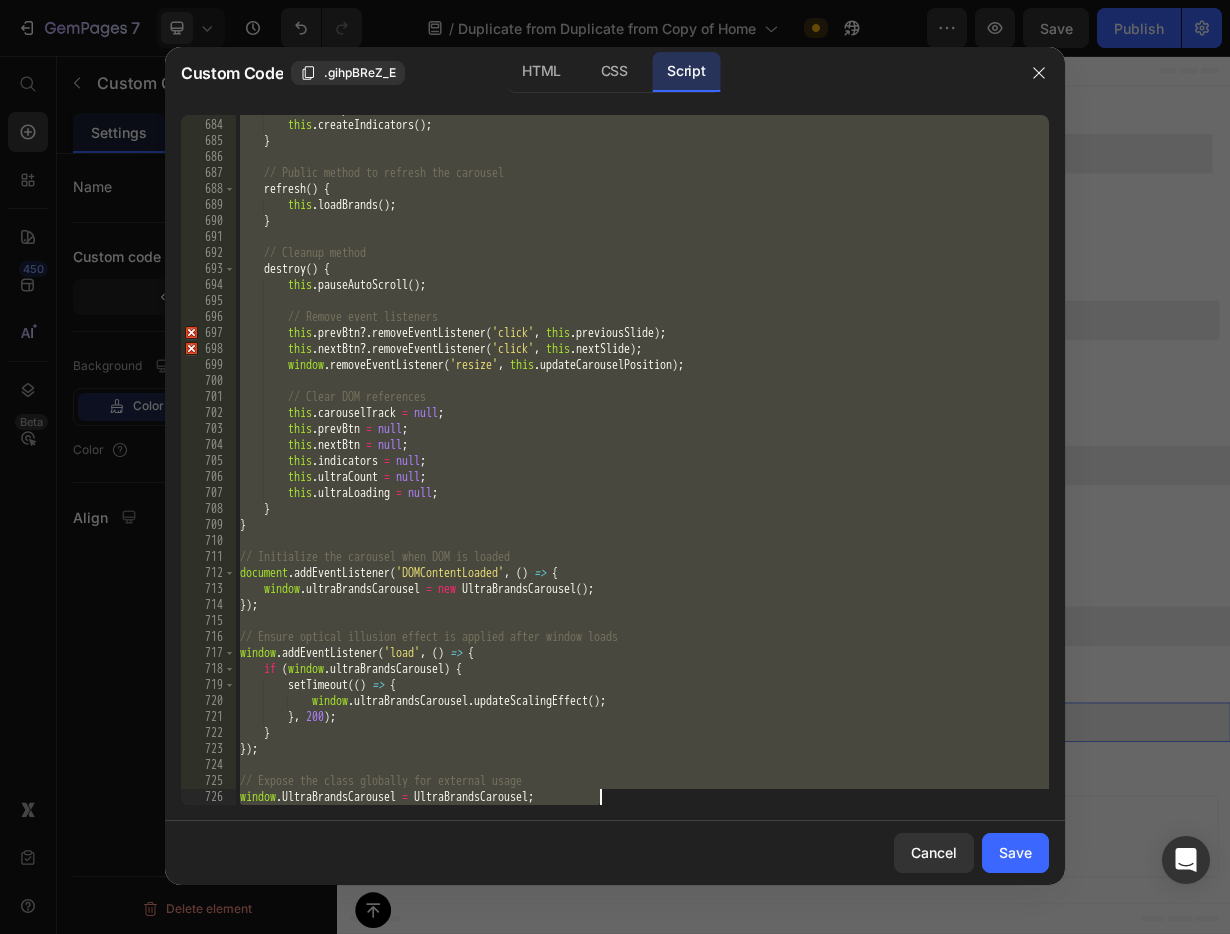 paste 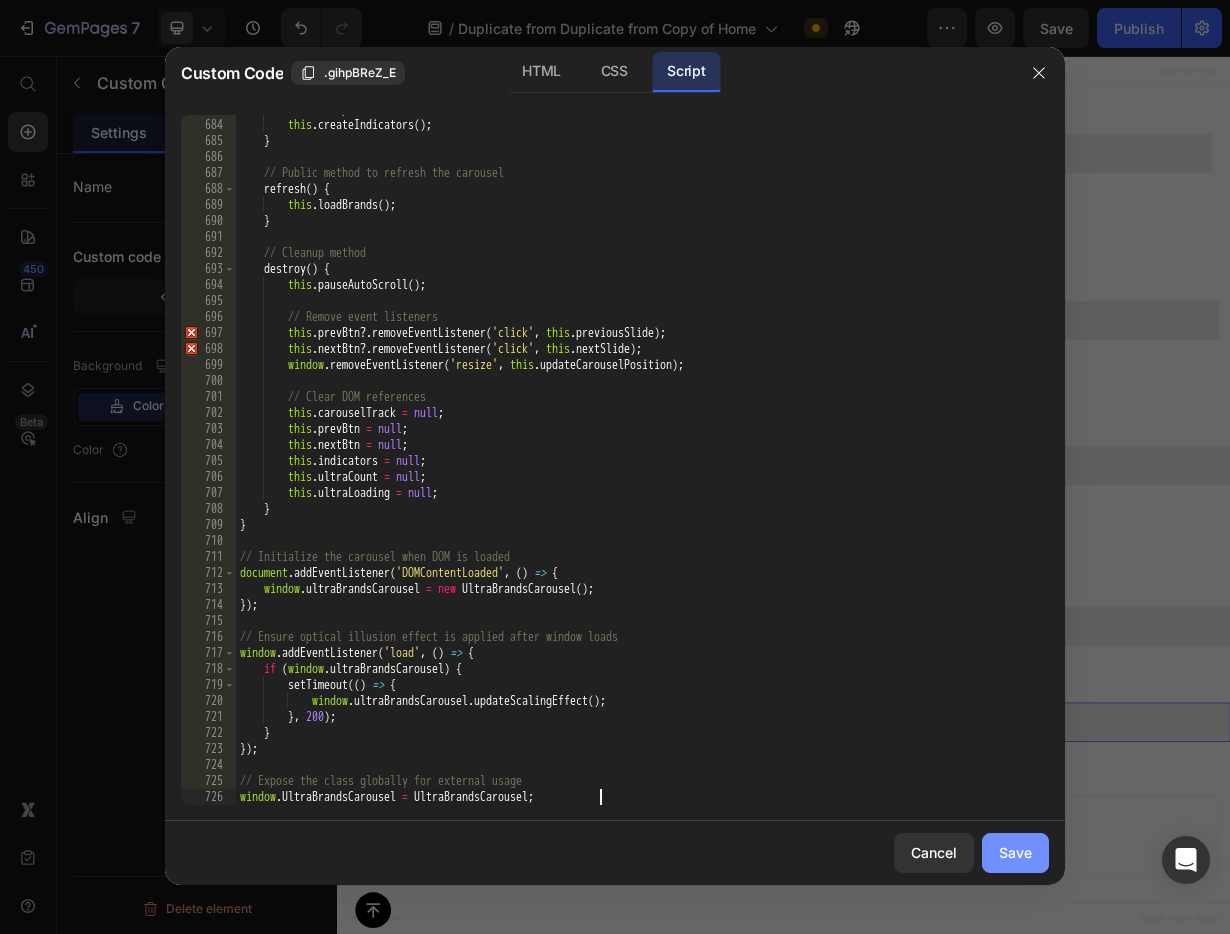 click on "Save" at bounding box center [1015, 852] 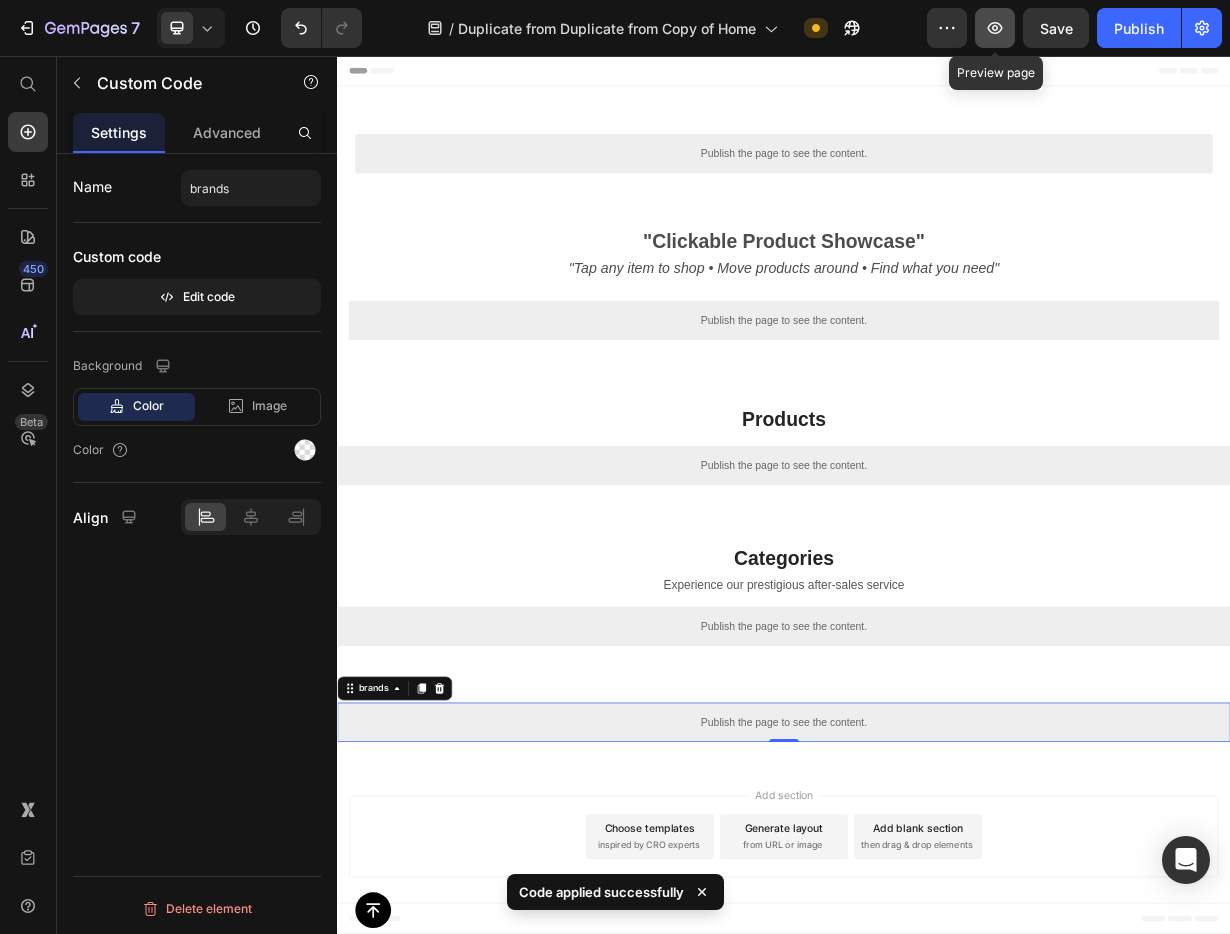 click 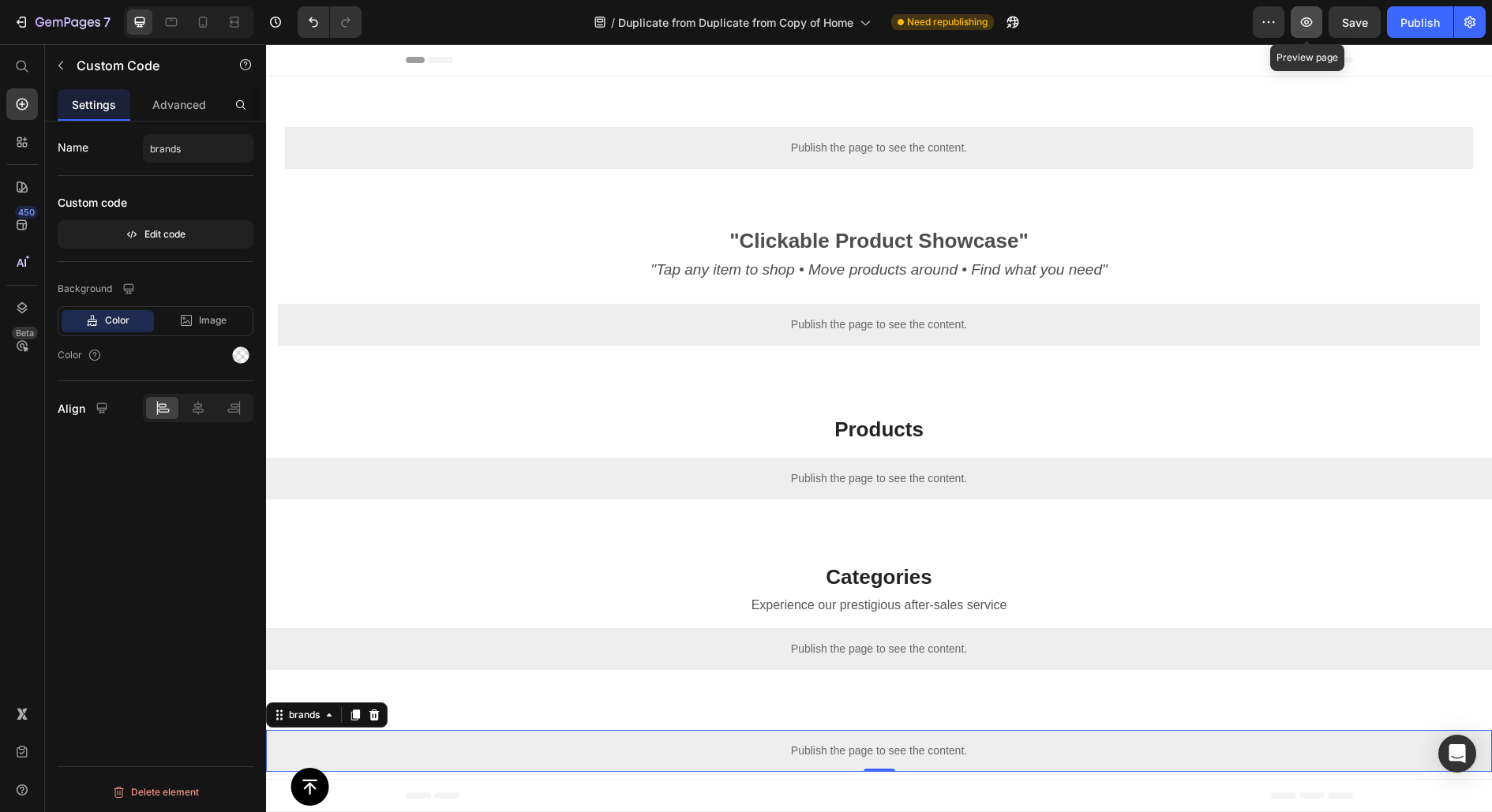 click 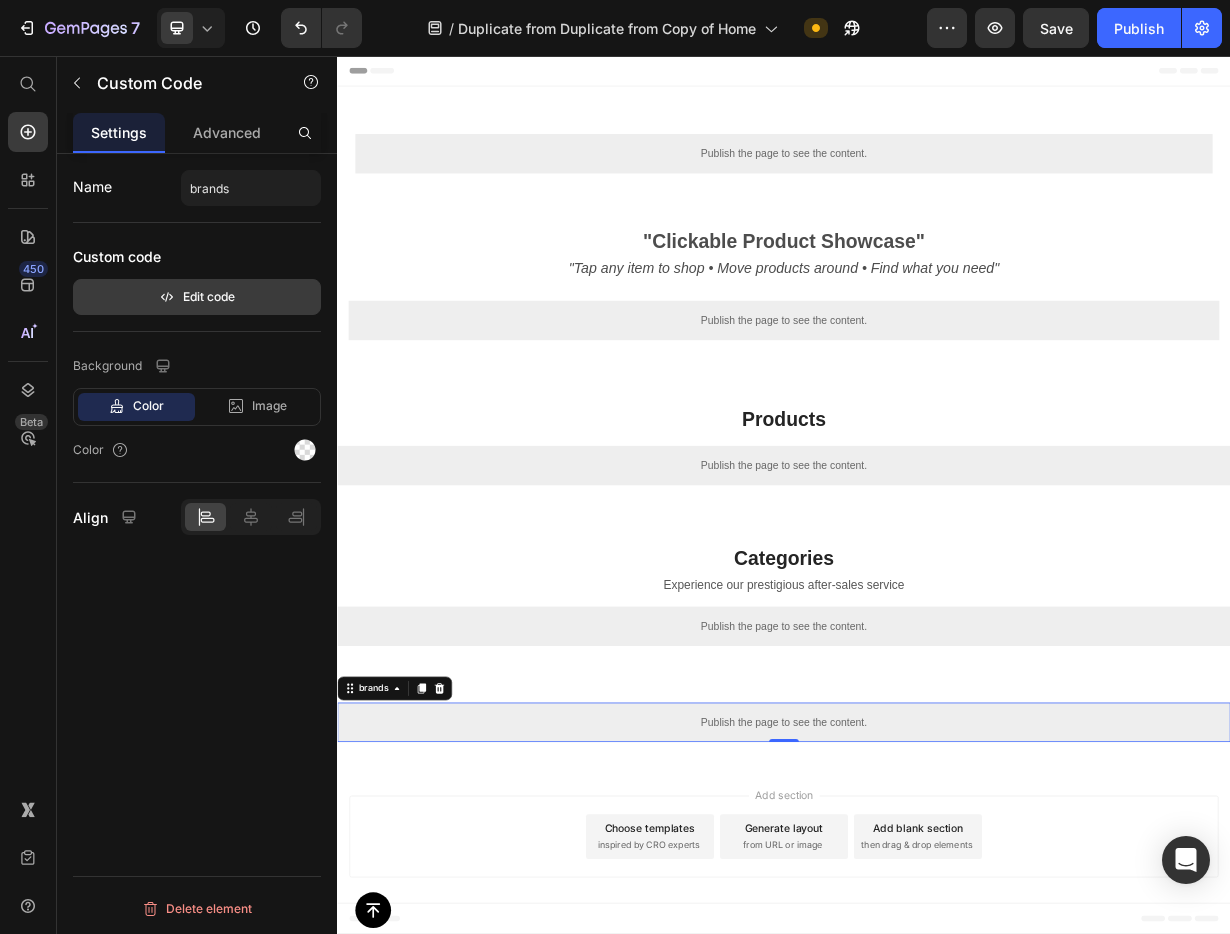 click on "Edit code" at bounding box center [197, 297] 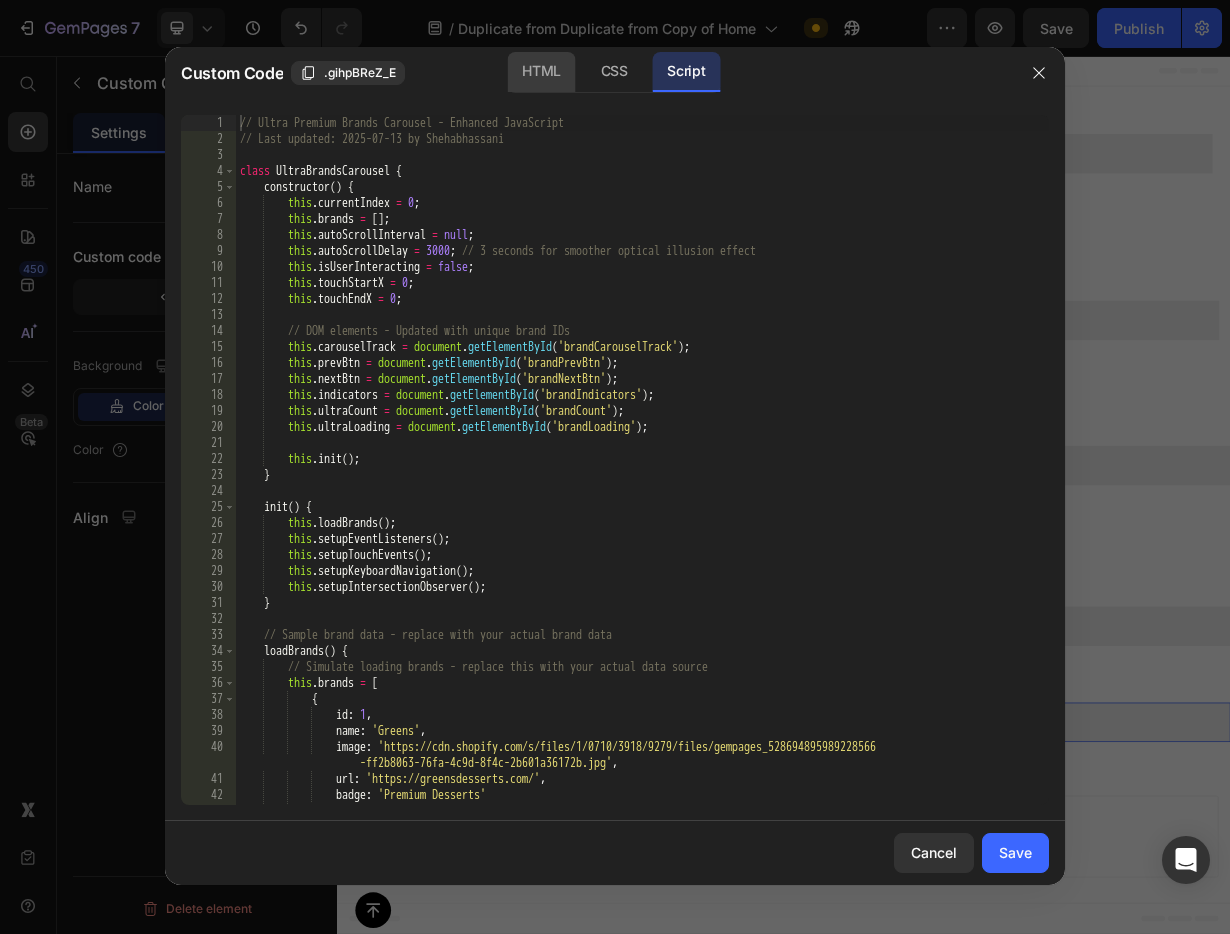click on "HTML" 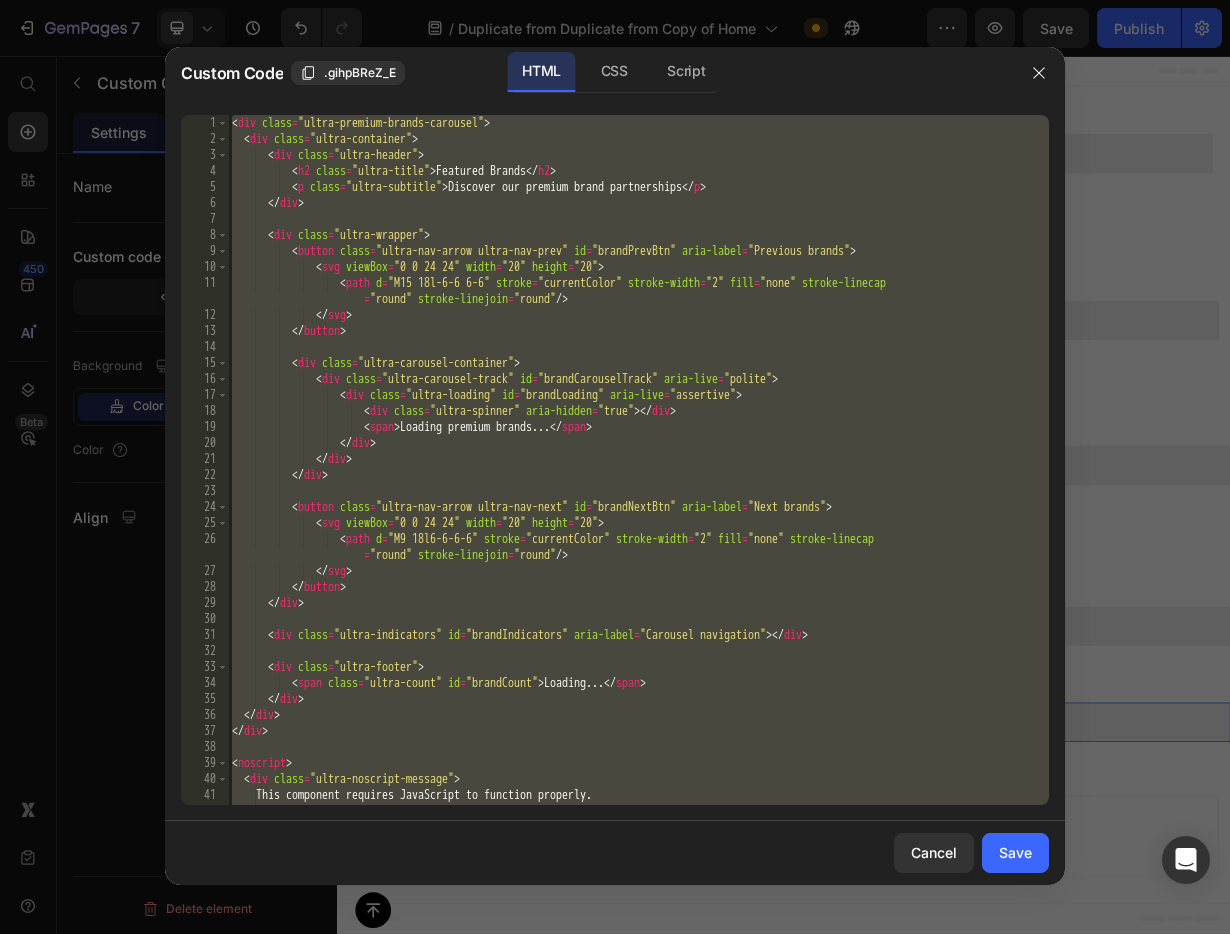 click on "< div   class = "ultra-premium-brands-carousel" >    < div   class = "ultra-container" >         < div   class = "ultra-header" >              < h2   class = "ultra-title" > Featured Brands </ h2 >              < p   class = "ultra-subtitle" > Discover our premium brand partnerships </ p >         </ div >                 < div   class = "ultra-wrapper" >              < button   class = "ultra-nav-arrow ultra-nav-prev"   id = "brandPrevBtn"   aria-label = "Previous brands" >                   < svg   viewBox = "0 0 24 24"   width = "20"   height = "20" >                        < path   d = "M15 18l-6-6 6-6"   stroke = "currentColor"   stroke-width = "2"   fill = "none"   stroke-linecap                        = "round"   stroke-linejoin = "round" />                   </ svg >              </ button >                           < div   class = "ultra-carousel-container" >                   < div   class = "ultra-carousel-track"   id = "brandCarouselTrack"   aria-live = "polite" >" at bounding box center (638, 476) 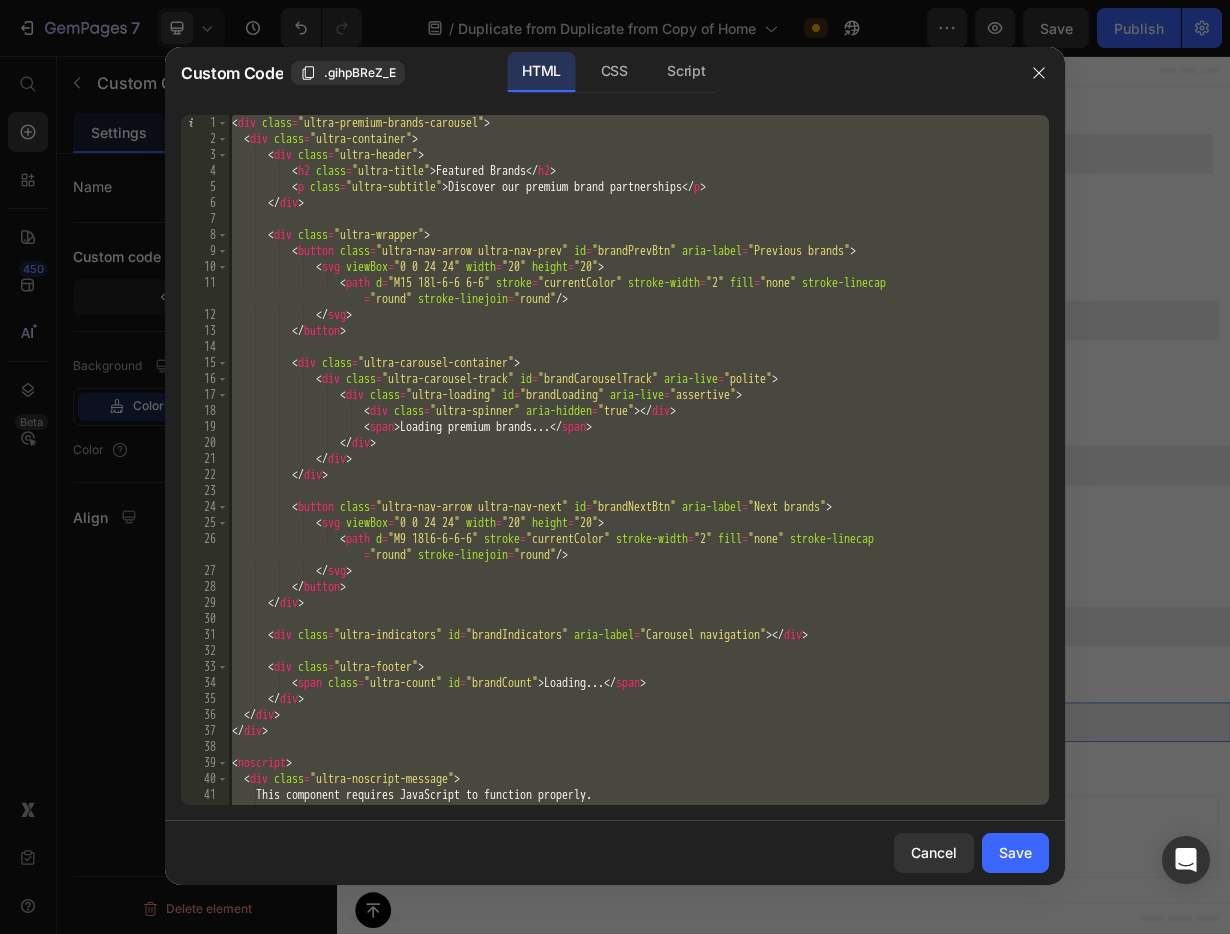 paste 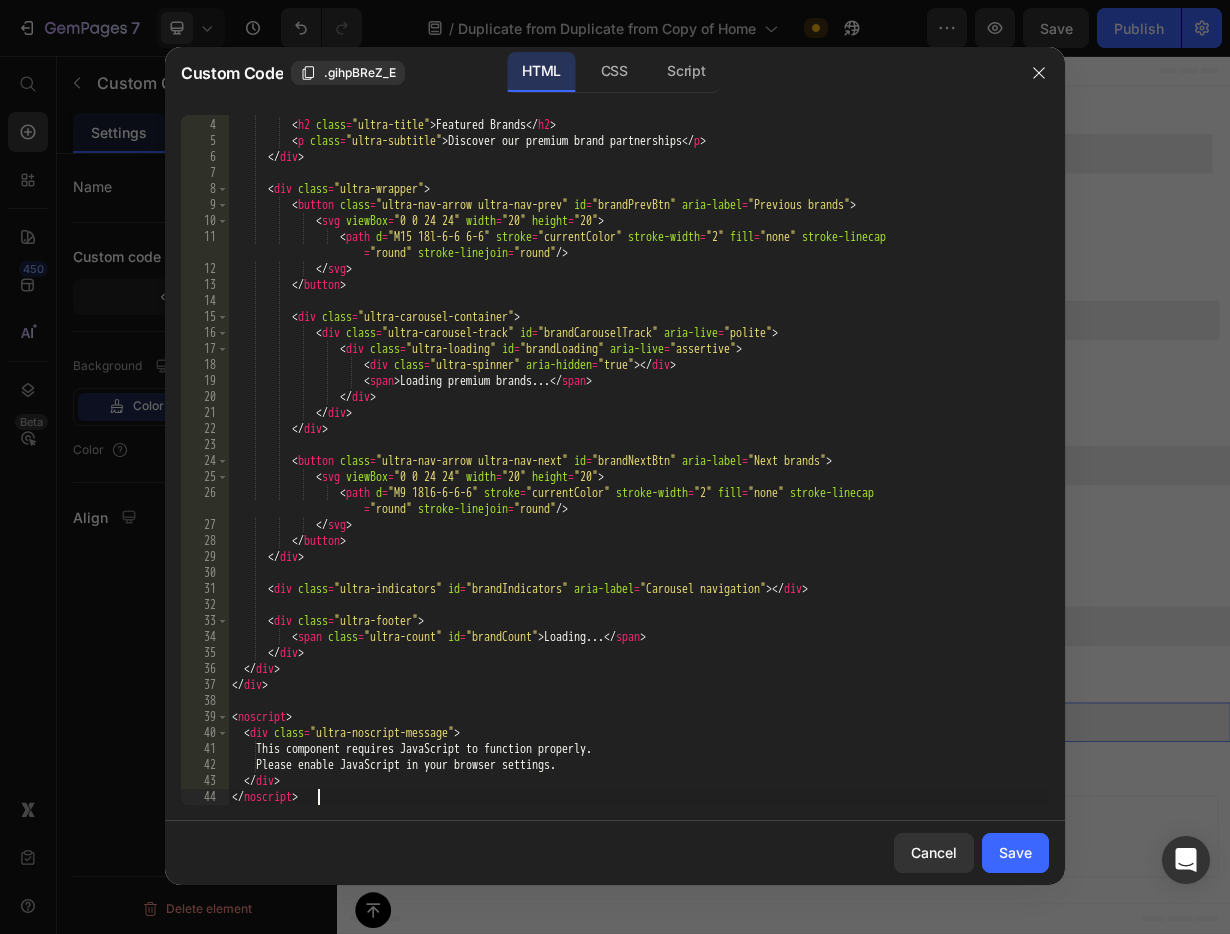 scroll, scrollTop: 46, scrollLeft: 0, axis: vertical 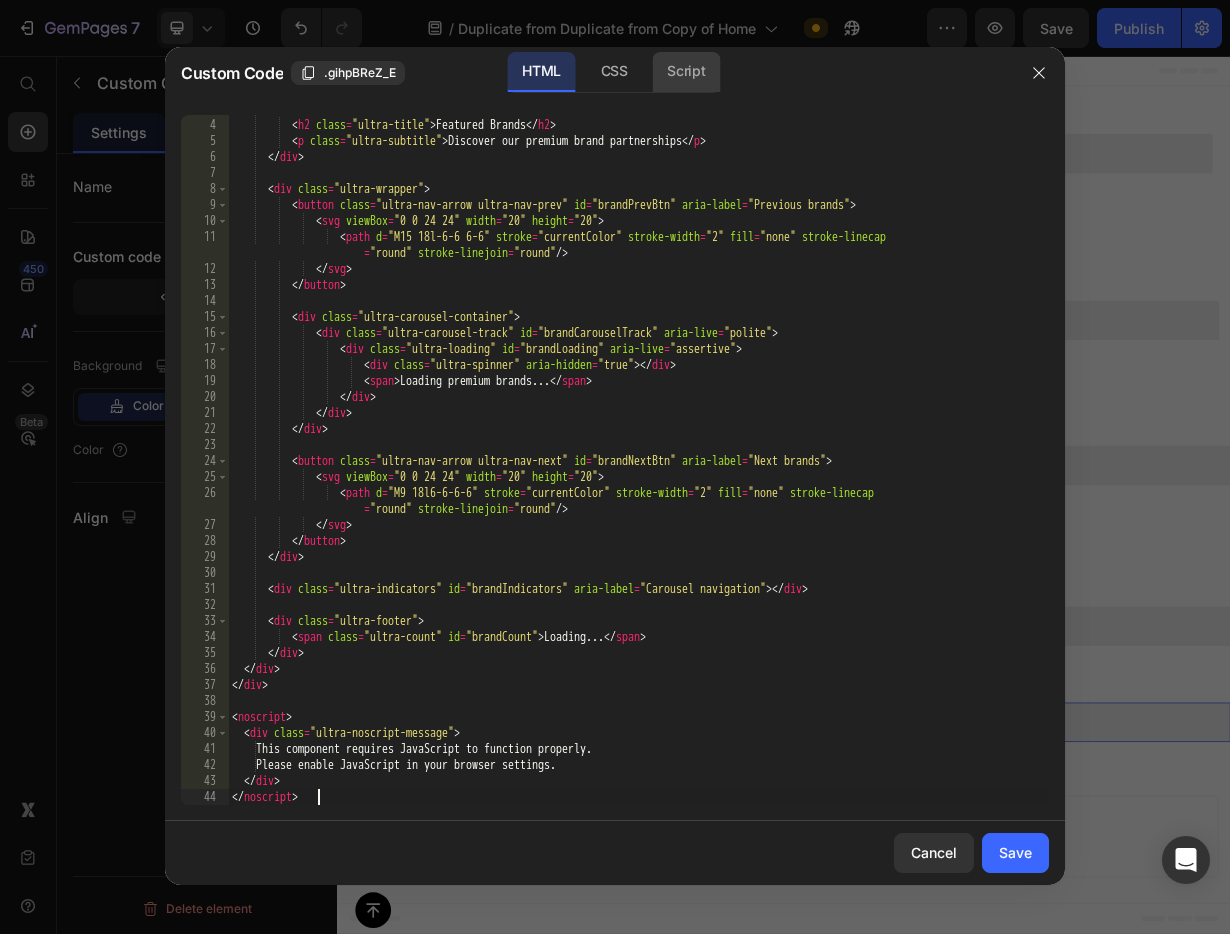 click on "Script" 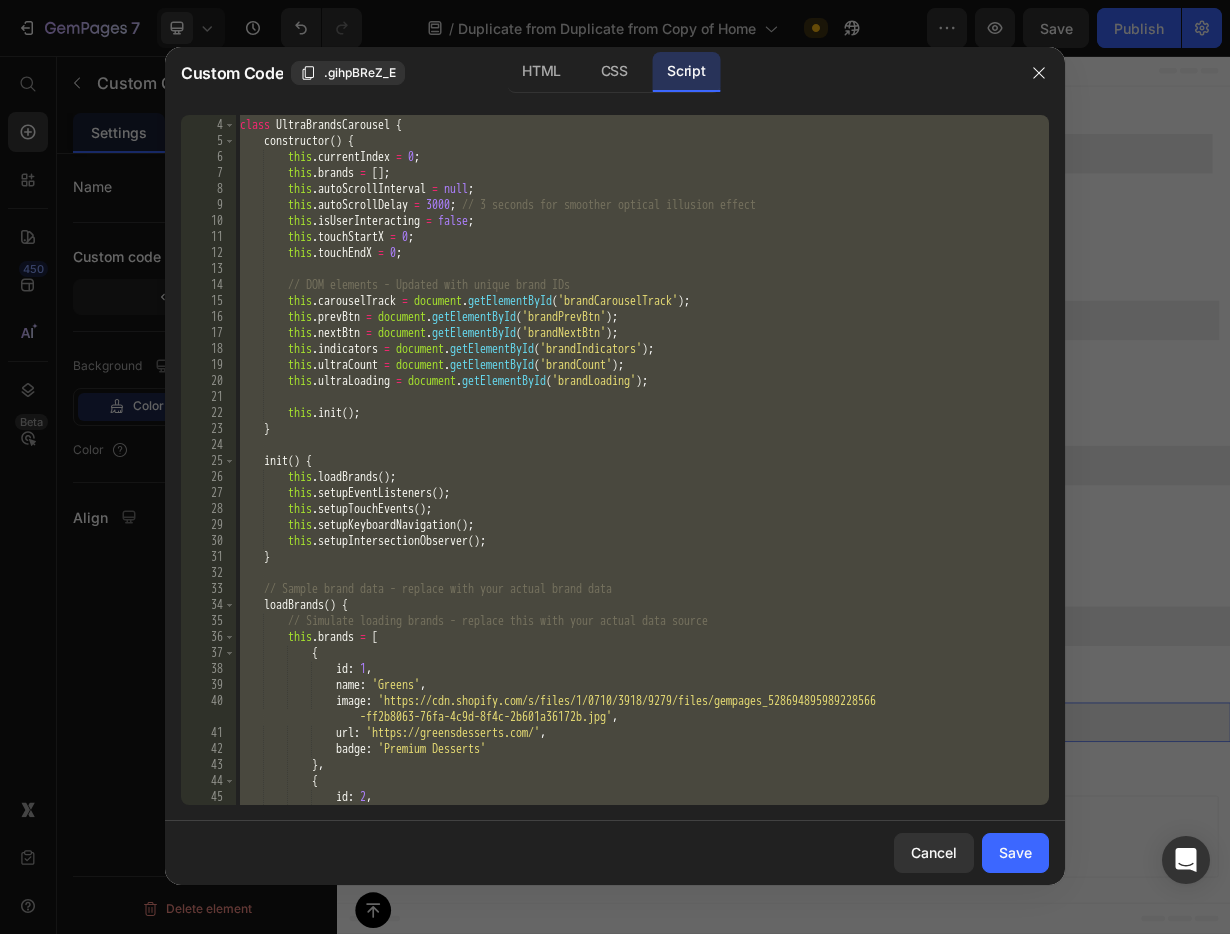 click on "class   UltraBrandsCarousel   {      constructor ( )   {           this . currentIndex   =   0 ;           this . brands   =   [ ] ;           this . autoScrollInterval   =   null ;           this . autoScrollDelay   =   3000 ;   // 3 seconds for smoother optical illusion effect           this . isUserInteracting   =   false ;           this . touchStartX   =   0 ;           this . touchEndX   =   0 ;                     // DOM elements - Updated with unique brand IDs           this . carouselTrack   =   document . getElementById ( 'brandCarouselTrack' ) ;           this . prevBtn   =   document . getElementById ( 'brandPrevBtn' ) ;           this . nextBtn   =   document . getElementById ( 'brandNextBtn' ) ;           this . indicators   =   document . getElementById ( 'brandIndicators' ) ;           this . ultraCount   =   document . getElementById ( 'brandCount' ) ;           this . ultraLoading   =   document . getElementById ( 'brandLoading' ) ;                     this . init ( ) ;      }           init" at bounding box center [642, 462] 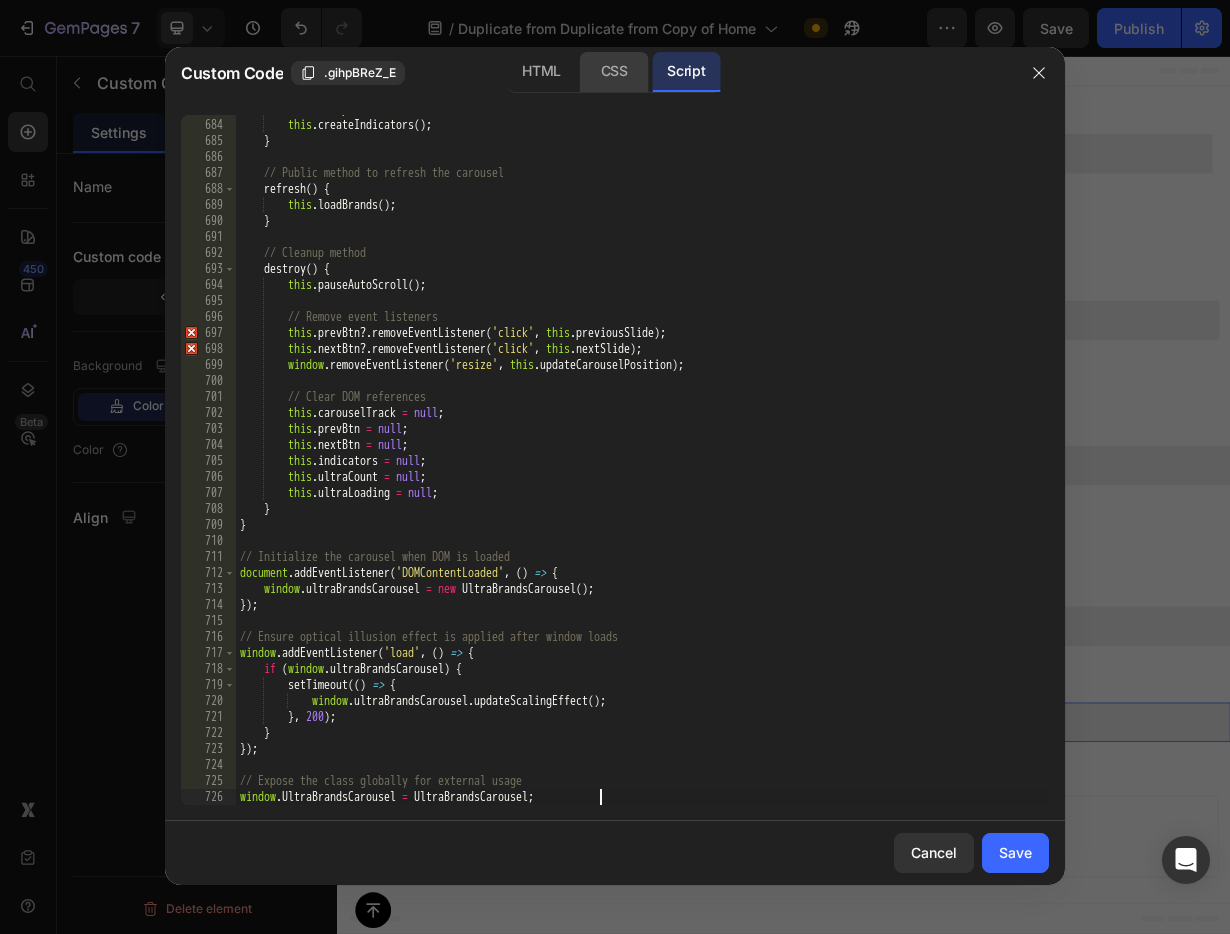 click on "CSS" 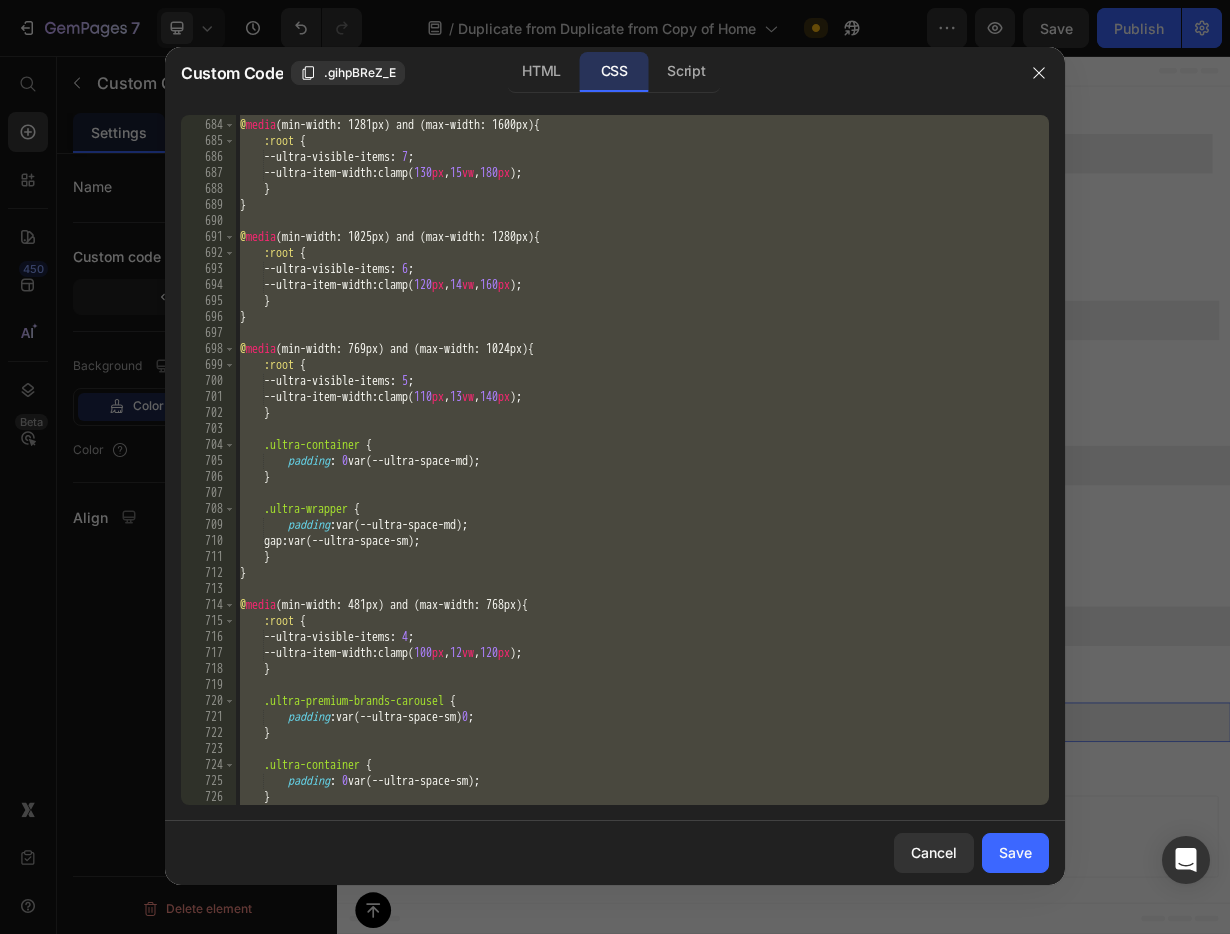 scroll, scrollTop: 11070, scrollLeft: 0, axis: vertical 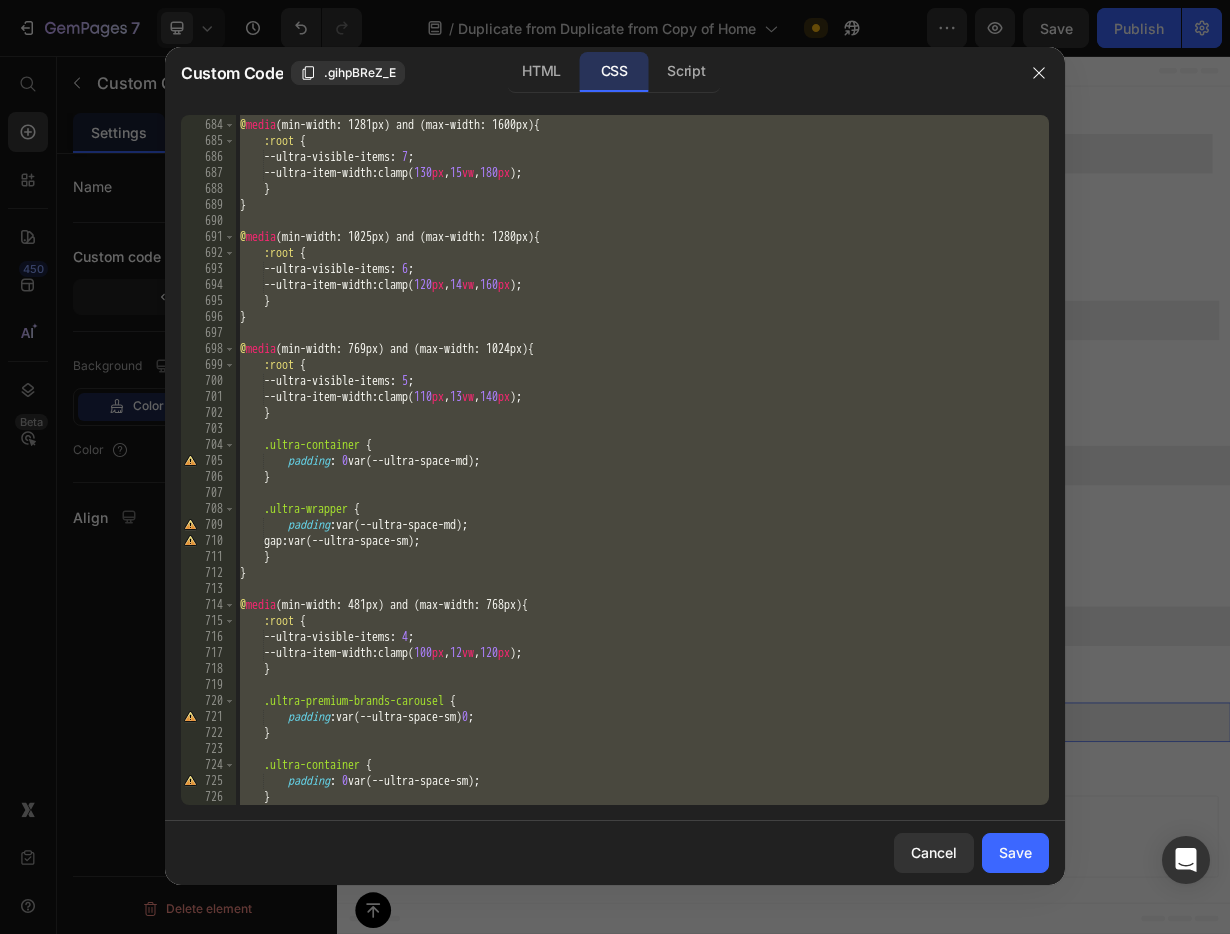paste 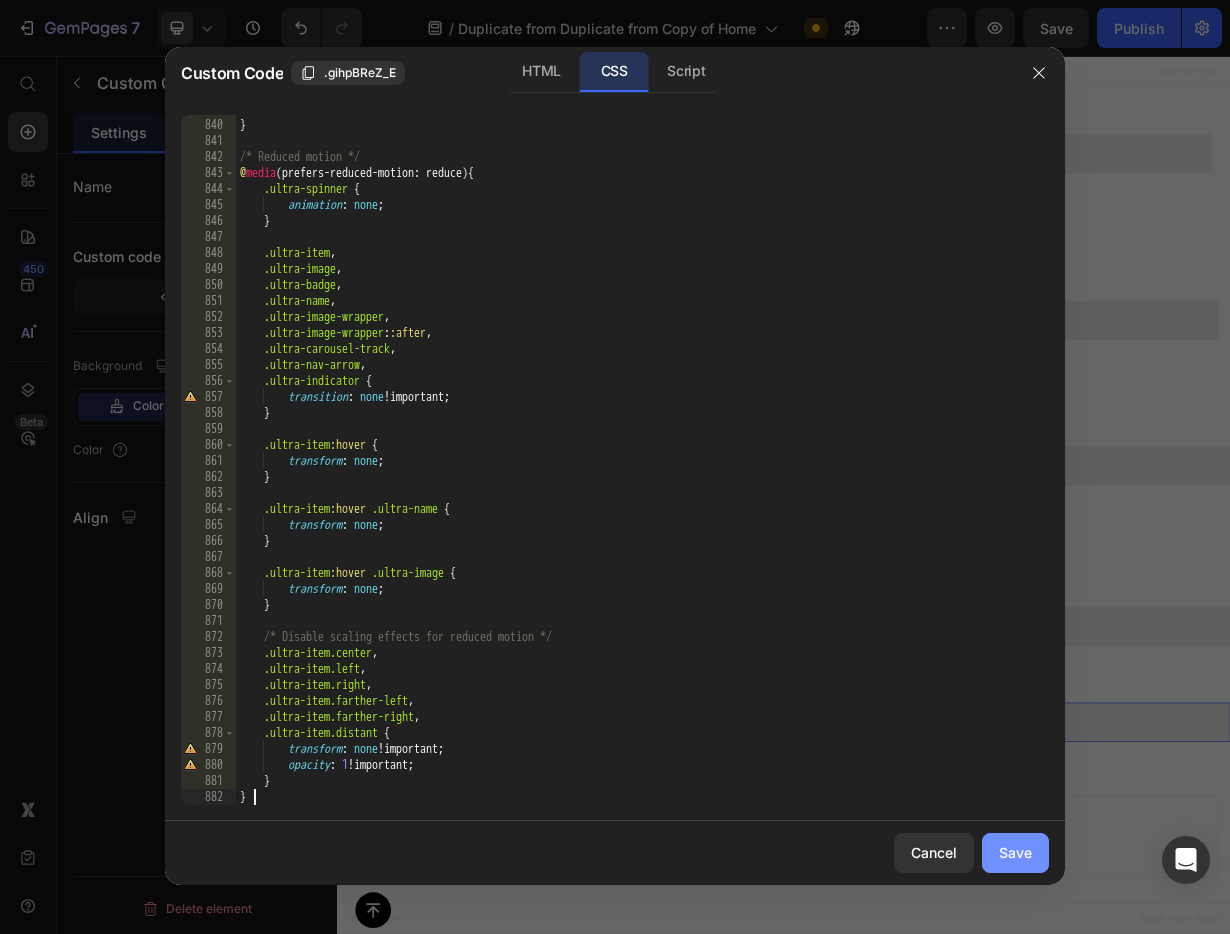 click on "Save" at bounding box center [1015, 852] 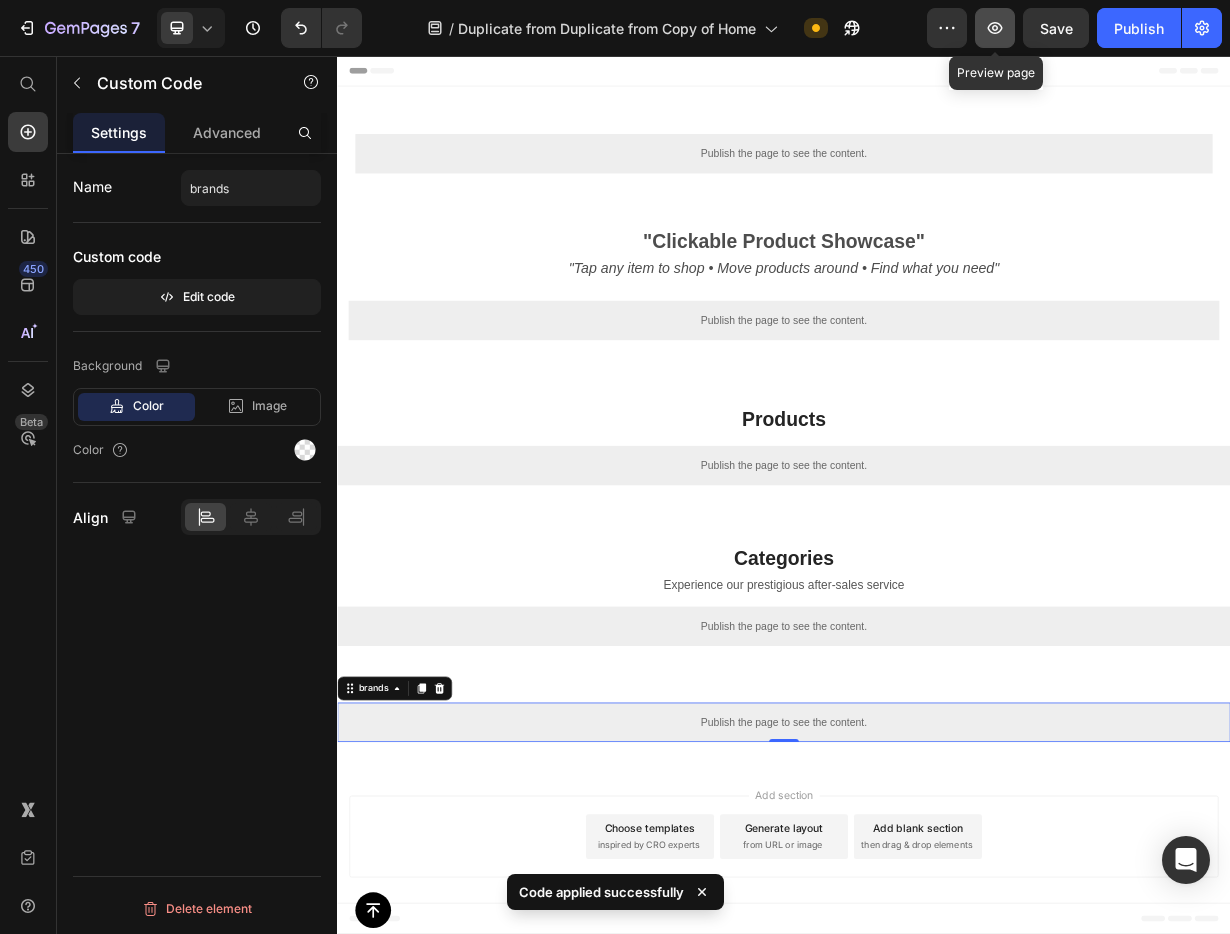 click 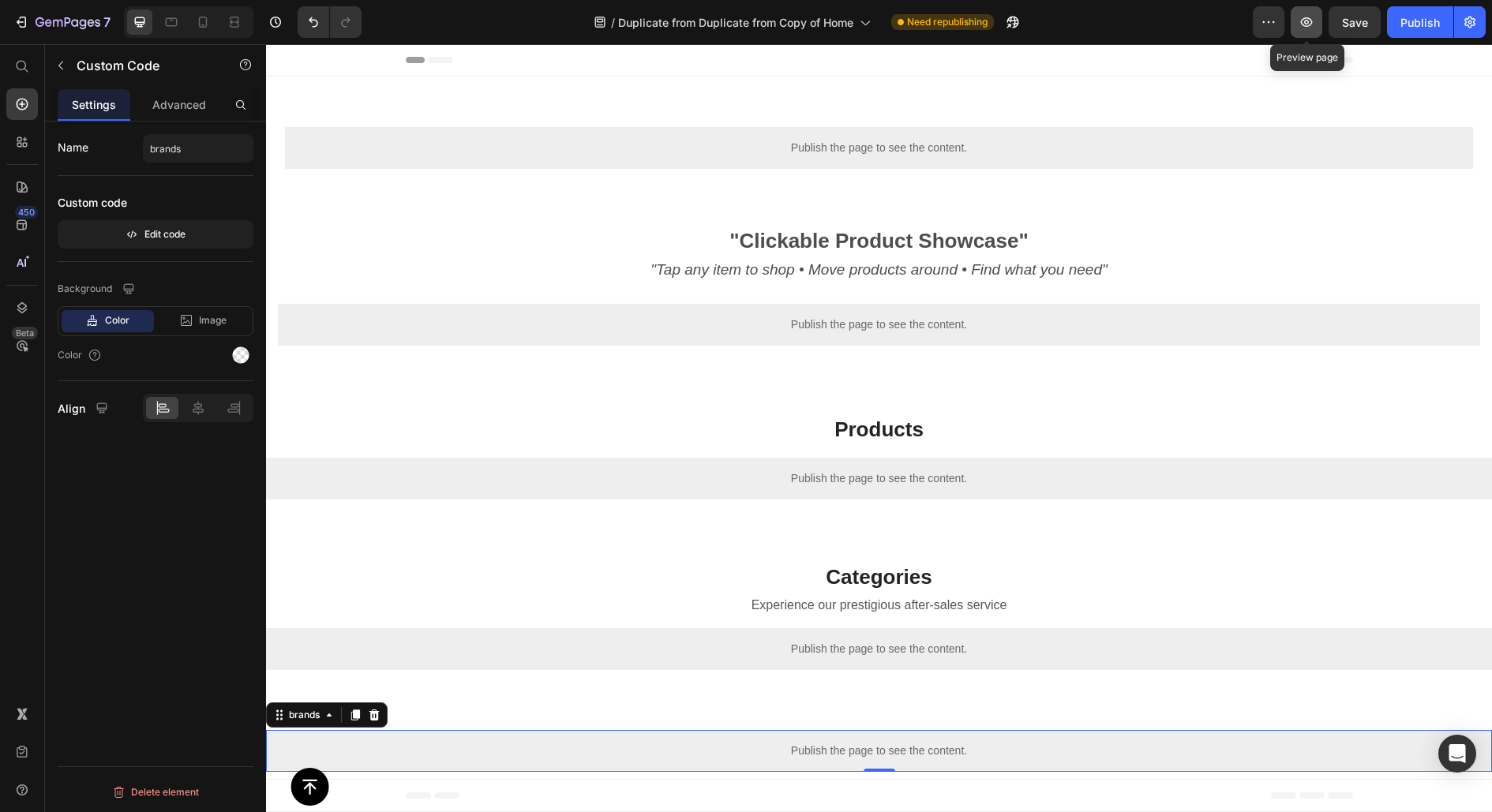 click 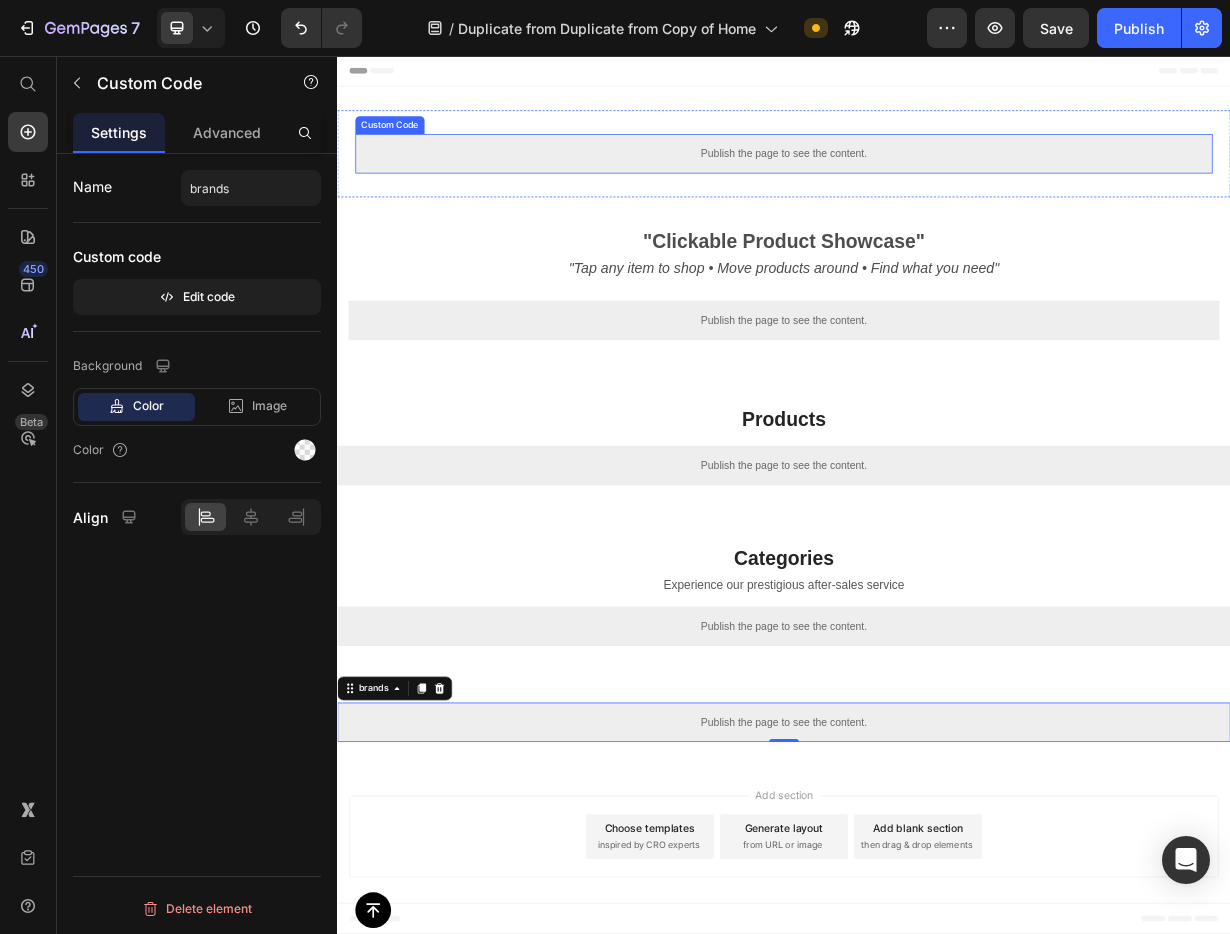 click on "Publish the page to see the content." at bounding box center [937, 187] 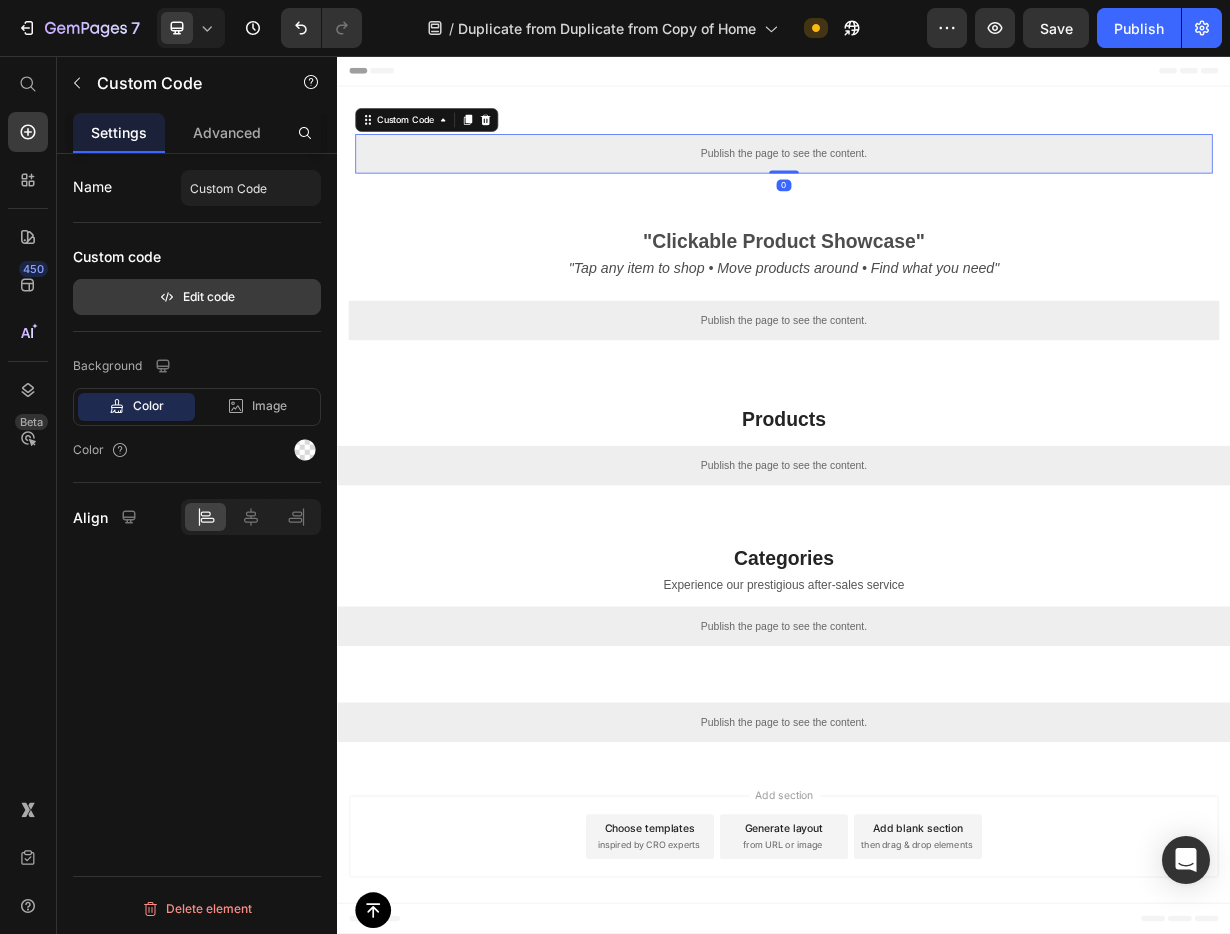 click on "Edit code" at bounding box center [197, 297] 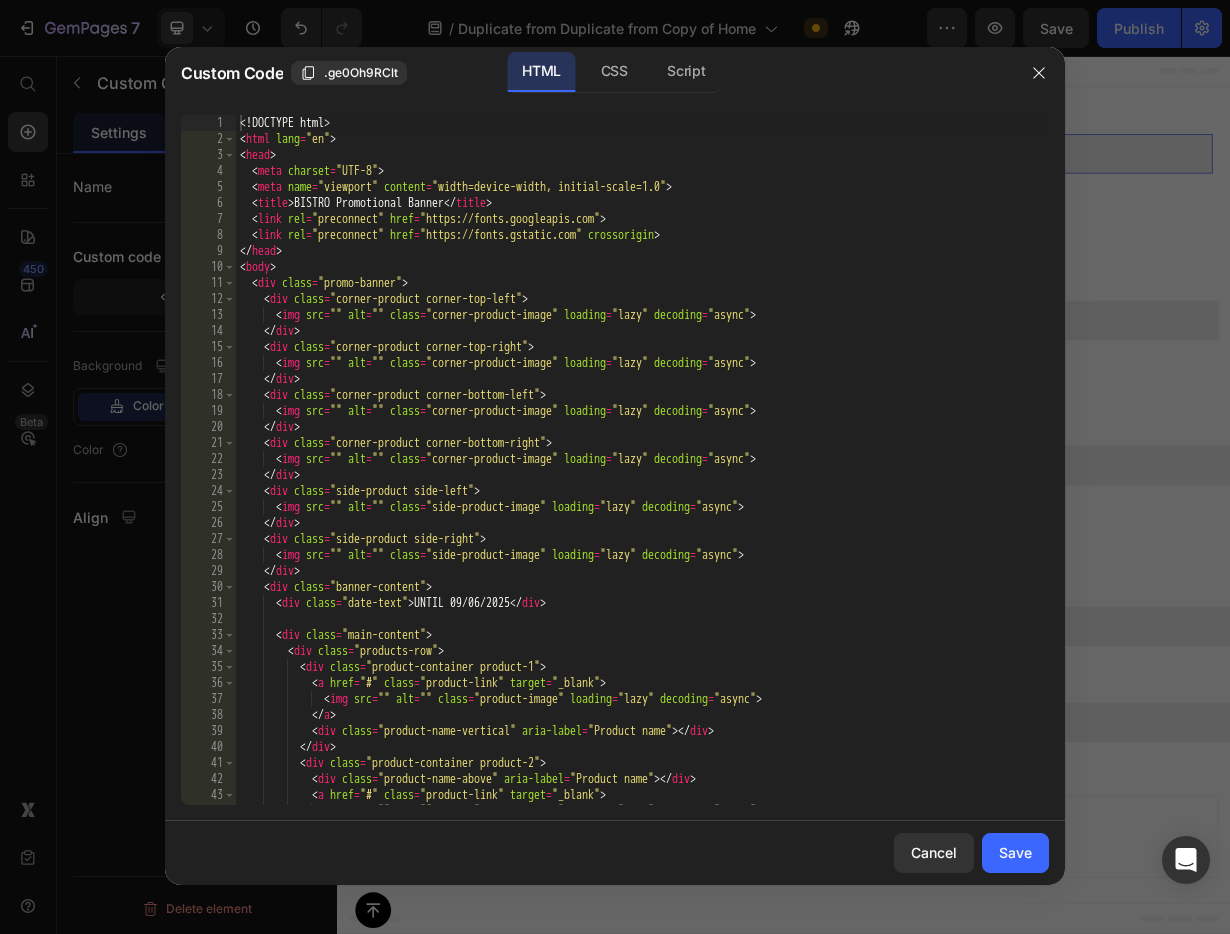 click on "<! DOCTYPE   html > < html   lang = "en" > < head >    < meta   charset = "UTF-8" >    < meta   name = "viewport"   content = "width=device-width, initial-scale=1.0" >    < title > BISTRO Promotional Banner </ title >    < link   rel = "preconnect"   href = "https://fonts.googleapis.com" >    < link   rel = "preconnect"   href = "https://fonts.gstatic.com"   crossorigin > </ head > < body >    < div   class = "promo-banner" >      < div   class = "corner-product corner-top-left" >         < img   src = ""   alt = ""   class = "corner-product-image"   loading = "lazy"   decoding = "async" >      </ div >      < div   class = "corner-product corner-top-right" >         < img   src = ""   alt = ""   class = "corner-product-image"   loading = "lazy"   decoding = "async" >      </ div >      < div   class = "corner-product corner-bottom-left" >         < img   src = ""   alt = ""   class = "corner-product-image"   loading = "lazy"   decoding = "async" >      </ div >      < div   class = >         < img   src = """ at bounding box center (642, 476) 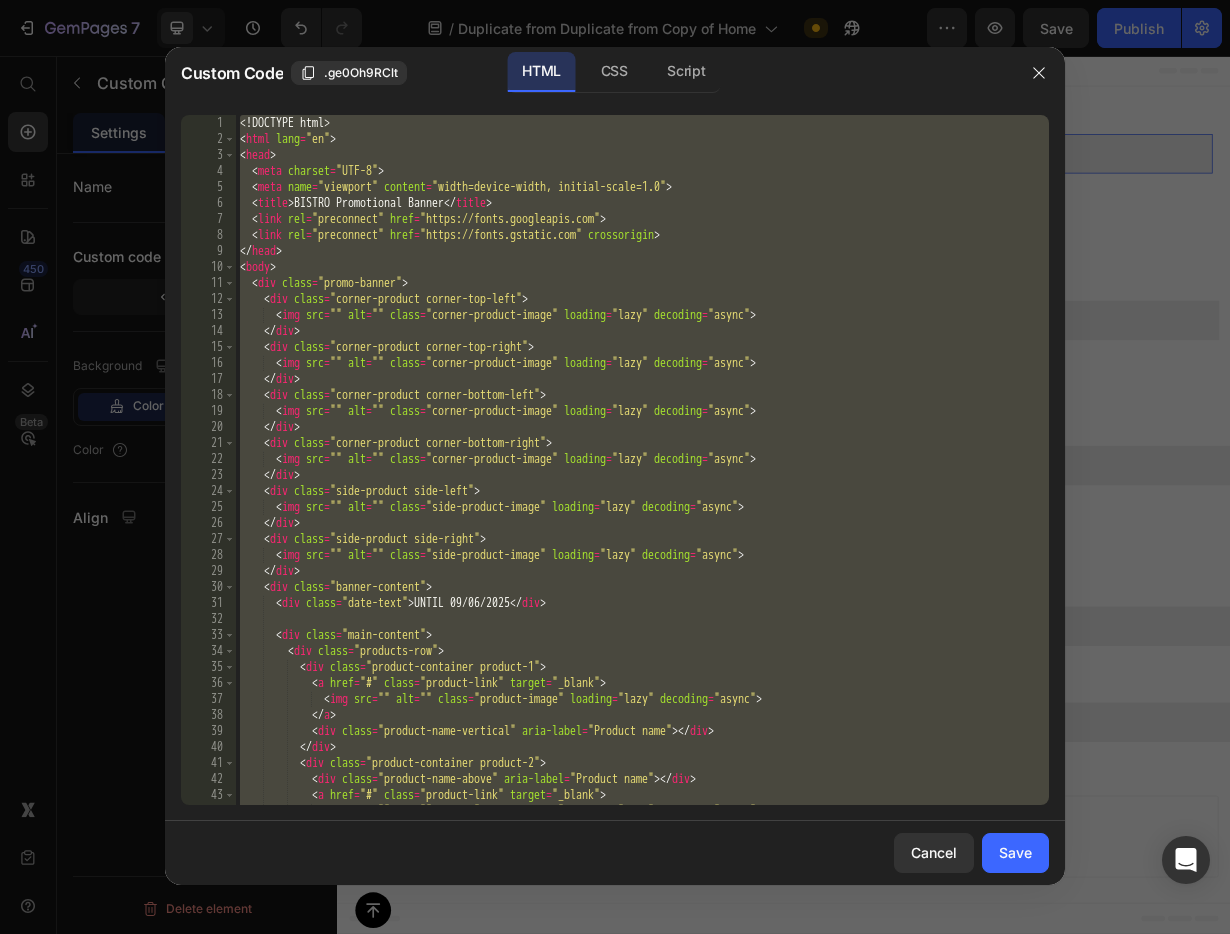 paste 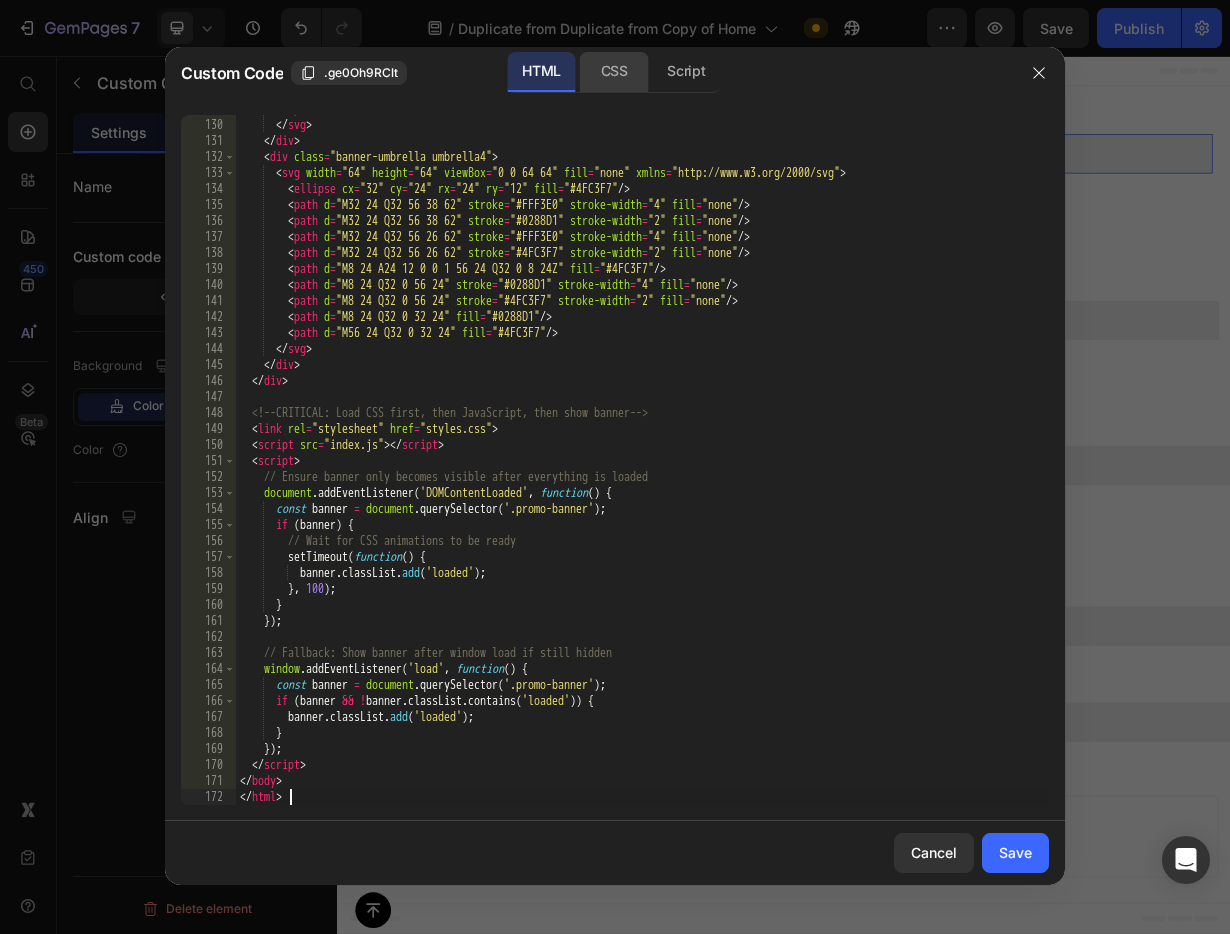click on "CSS" 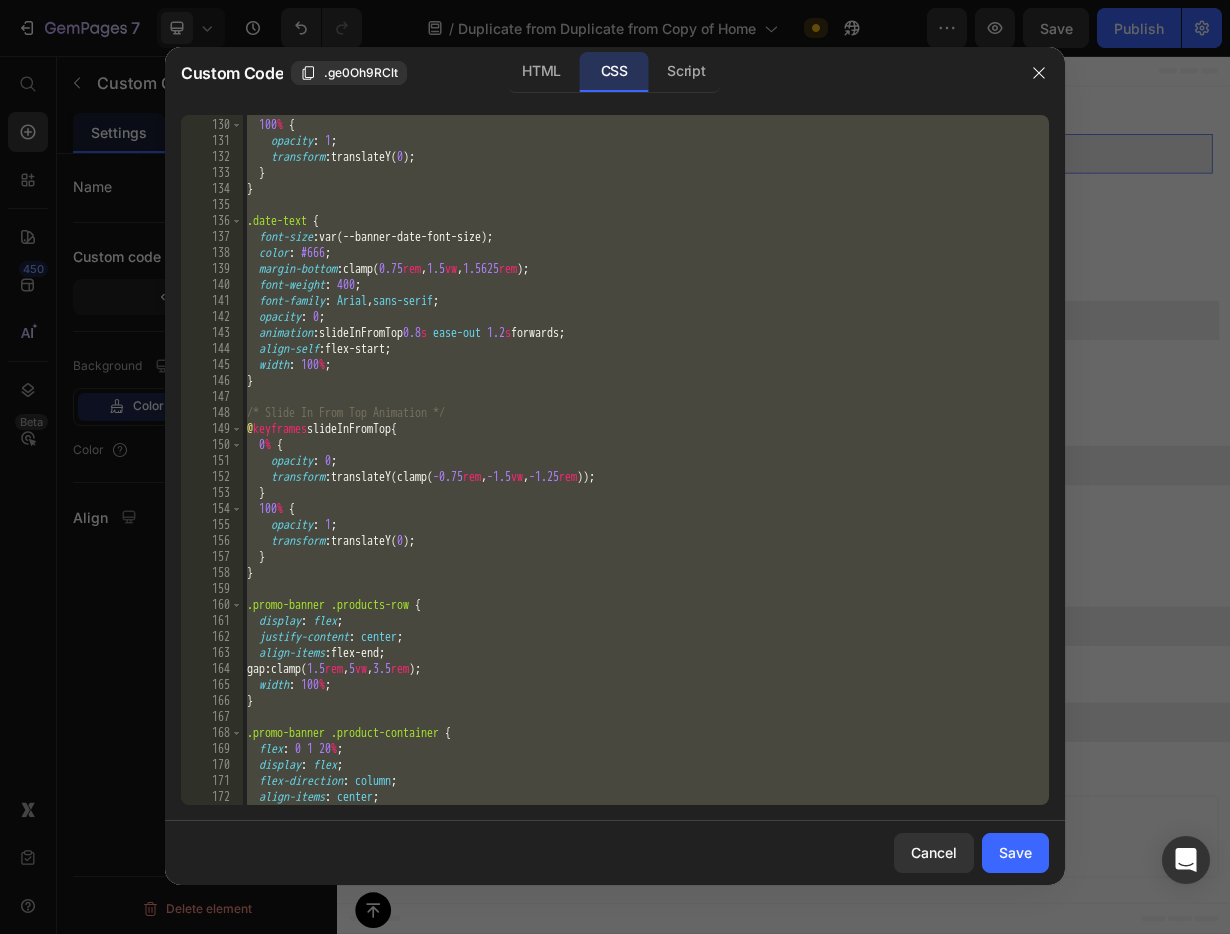 scroll, scrollTop: 2078, scrollLeft: 0, axis: vertical 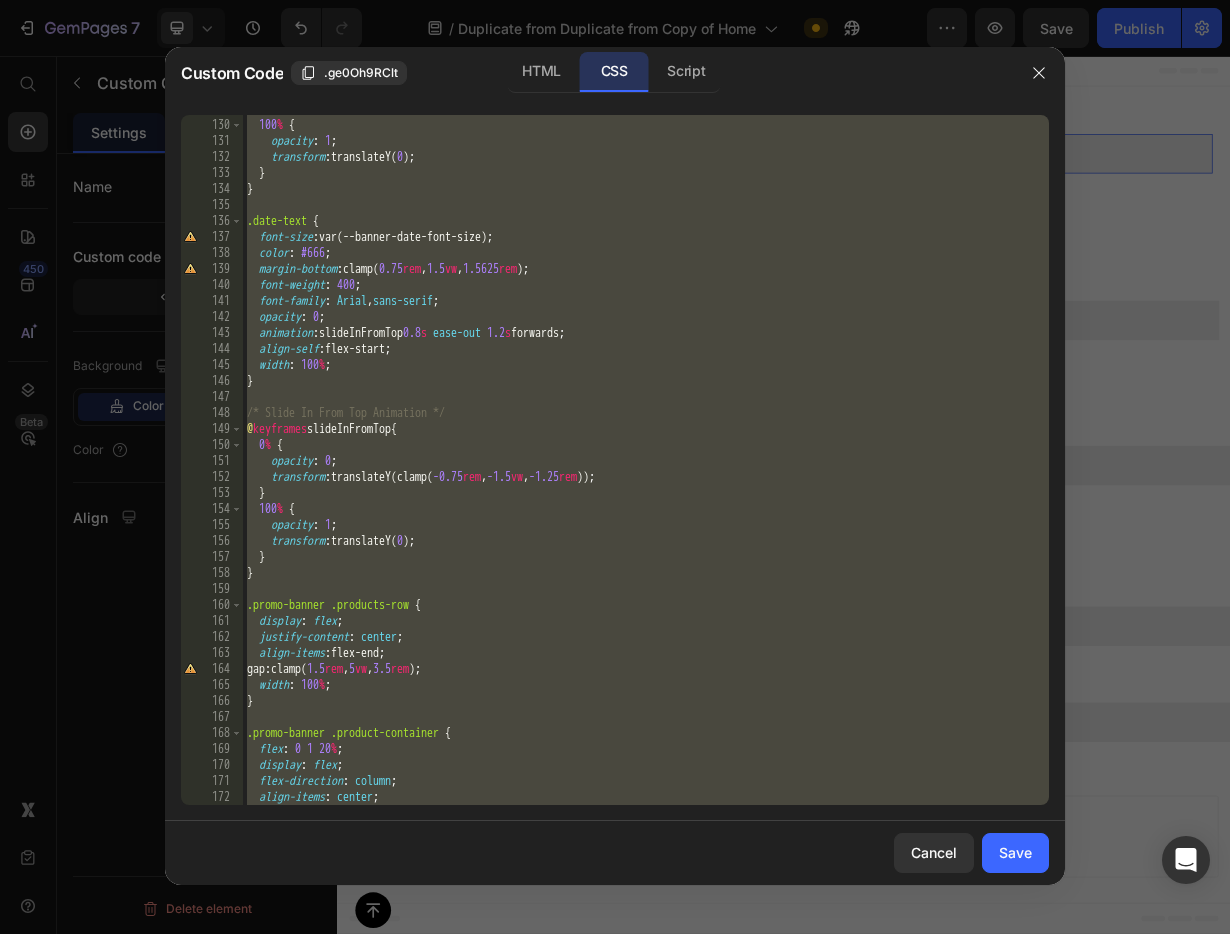 click on "}    100 %   {      opacity :   1 ;      transform :  translateY( 0 ) ;    } } .date-text   {    font-size :  var(--banner-date-font-size) ;    color :   #666 ;    margin-bottom :  clamp( 0.75 rem ,  1.5 vw ,  1.5625 rem ) ;    font-weight :   400 ;    font-family :   Arial ,  sans-serif ;    opacity :   0 ;    animation :  slideInFromTop  0.8 s   ease-out   1.2 s  forwards ;    align-self :  flex-start ;    width :   100 % ; } /* Slide In From Top Animation */ @ keyframes  slideInFromTop  {    0 %   {      opacity :   0 ;      transform :  translateY(clamp( -0.75 rem ,  -1.5 vw ,  -1.25 rem )) ;    }    100 %   {      opacity :   1 ;      transform :  translateY( 0 ) ;    } } .promo-banner   .products-row   {    display :   flex ;    justify-content :   center ;    align-items :  flex-end ;   gap :  clamp( 1.5 rem ,  5 vw ,  3.5 rem ) ;    width :   100 % ; } .promo-banner   .product-container   {    flex :   0   1   20 % ;    display :   flex ;    flex-direction :   column ;    align-items :   center ; :" at bounding box center [646, 462] 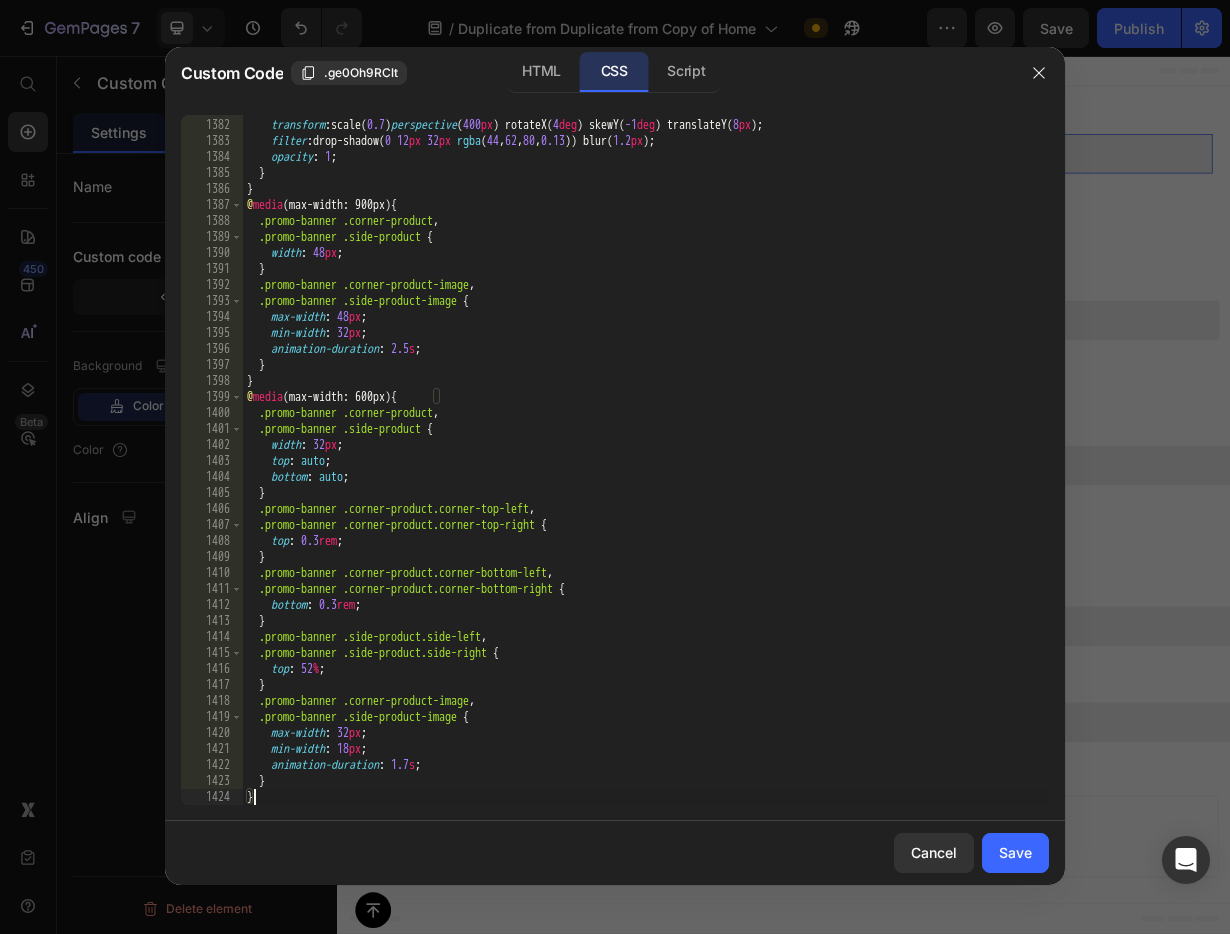 scroll, scrollTop: 22350, scrollLeft: 0, axis: vertical 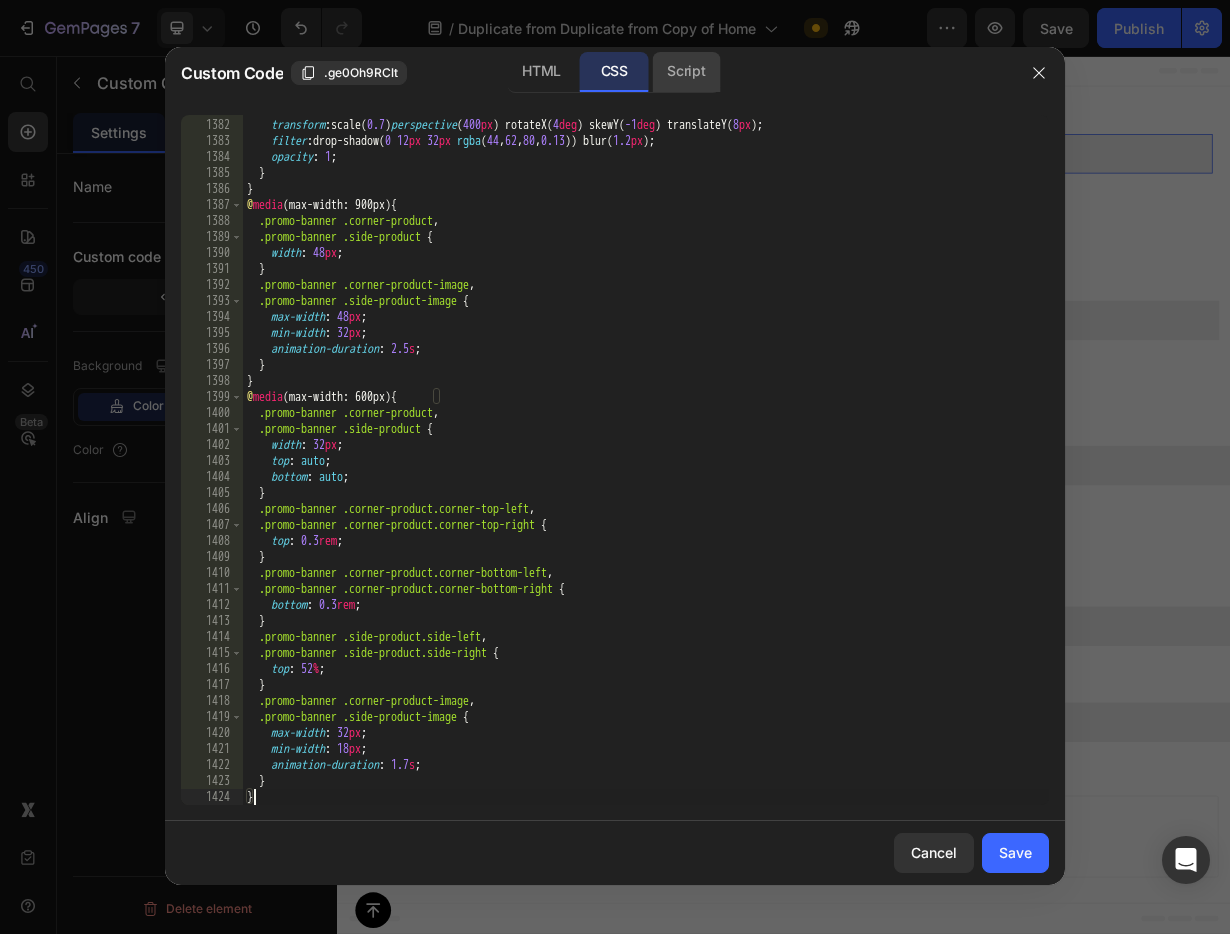 click on "Script" 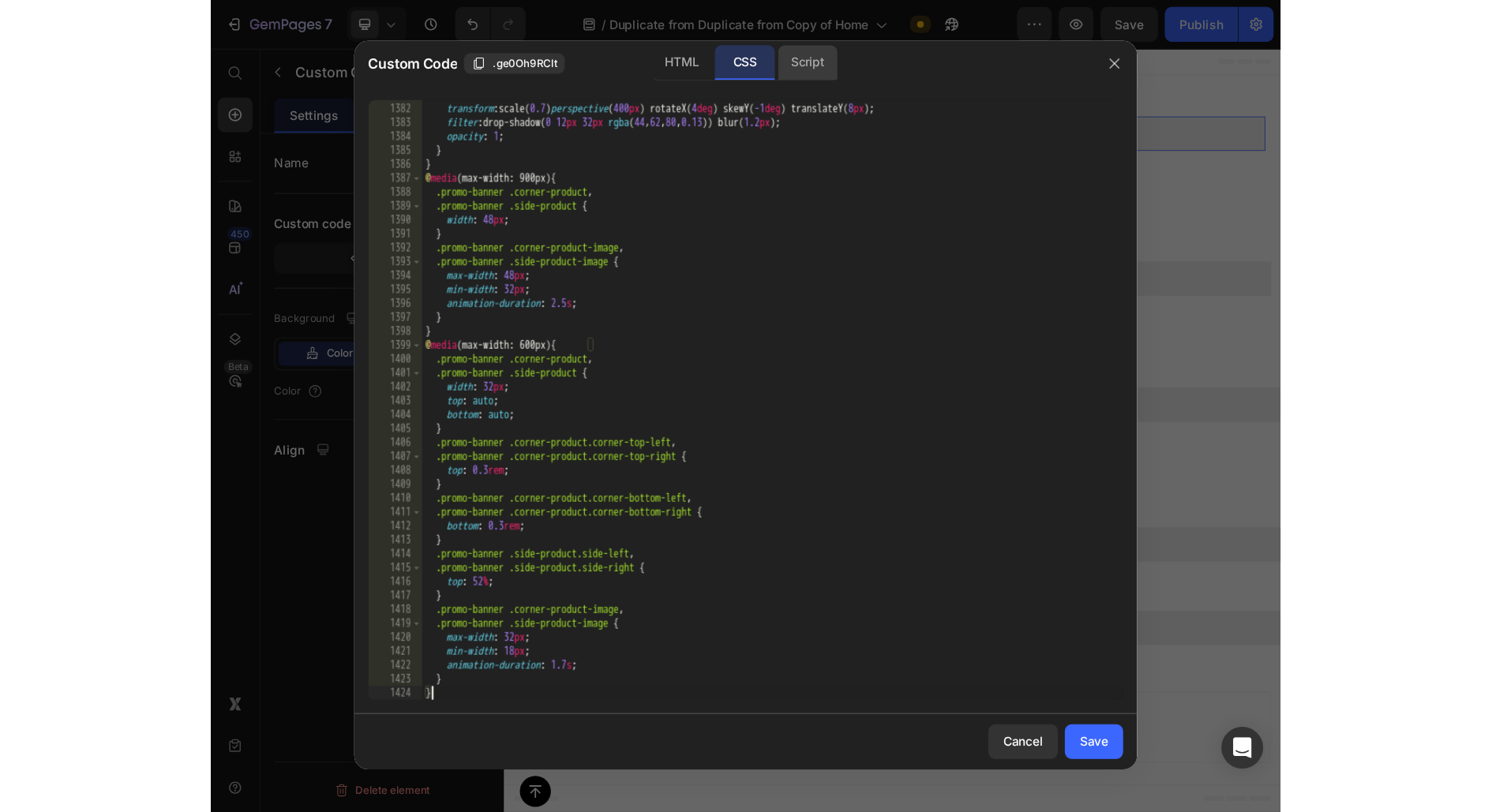 scroll, scrollTop: 9783, scrollLeft: 0, axis: vertical 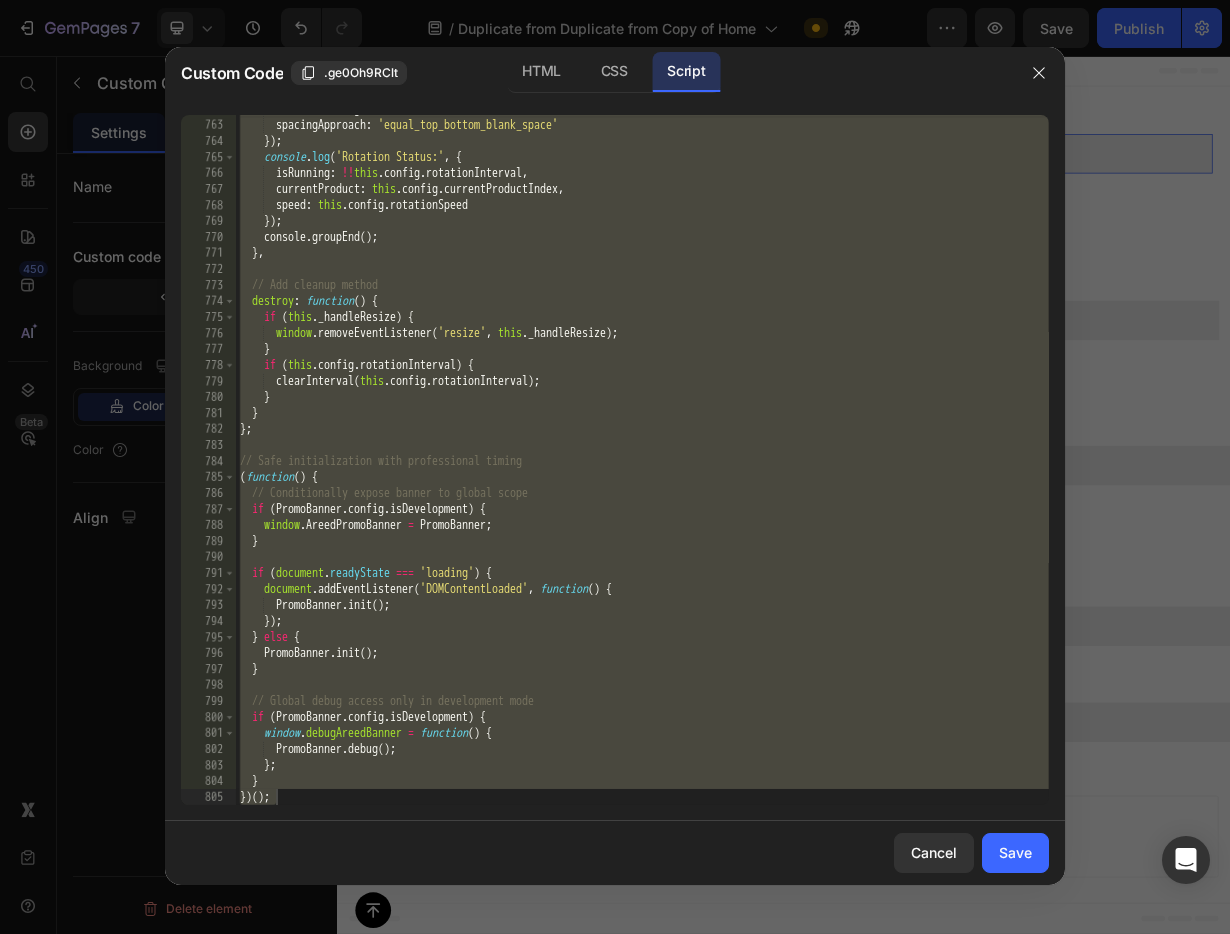 click on "horizontalAlignment :   'center' ,         spacingApproach :   'equal_top_bottom_blank_space'      }) ;      console . log ( 'Rotation Status:' ,   {         isRunning :   !! this . config . rotationInterval ,         currentProduct :   this . config . currentProductIndex ,         speed :   this . config . rotationSpeed      }) ;      console . groupEnd ( ) ;    } ,    // Add cleanup method    destroy :   function ( )   {      if   ( this . _handleResize )   {         window . removeEventListener ( 'resize' ,   this . _handleResize ) ;      }      if   ( this . config . rotationInterval )   {         clearInterval ( this . config . rotationInterval ) ;      }    } } ; // Safe initialization with professional timing ( function ( )   {    // Conditionally expose banner to global scope    if   ( PromoBanner . config . isDevelopment )   {      window . AreedPromoBanner   =   PromoBanner ;    }       if   ( document . readyState   ===   'loading' )   {      document . addEventListener ( 'DOMContentLoaded'" at bounding box center (642, 462) 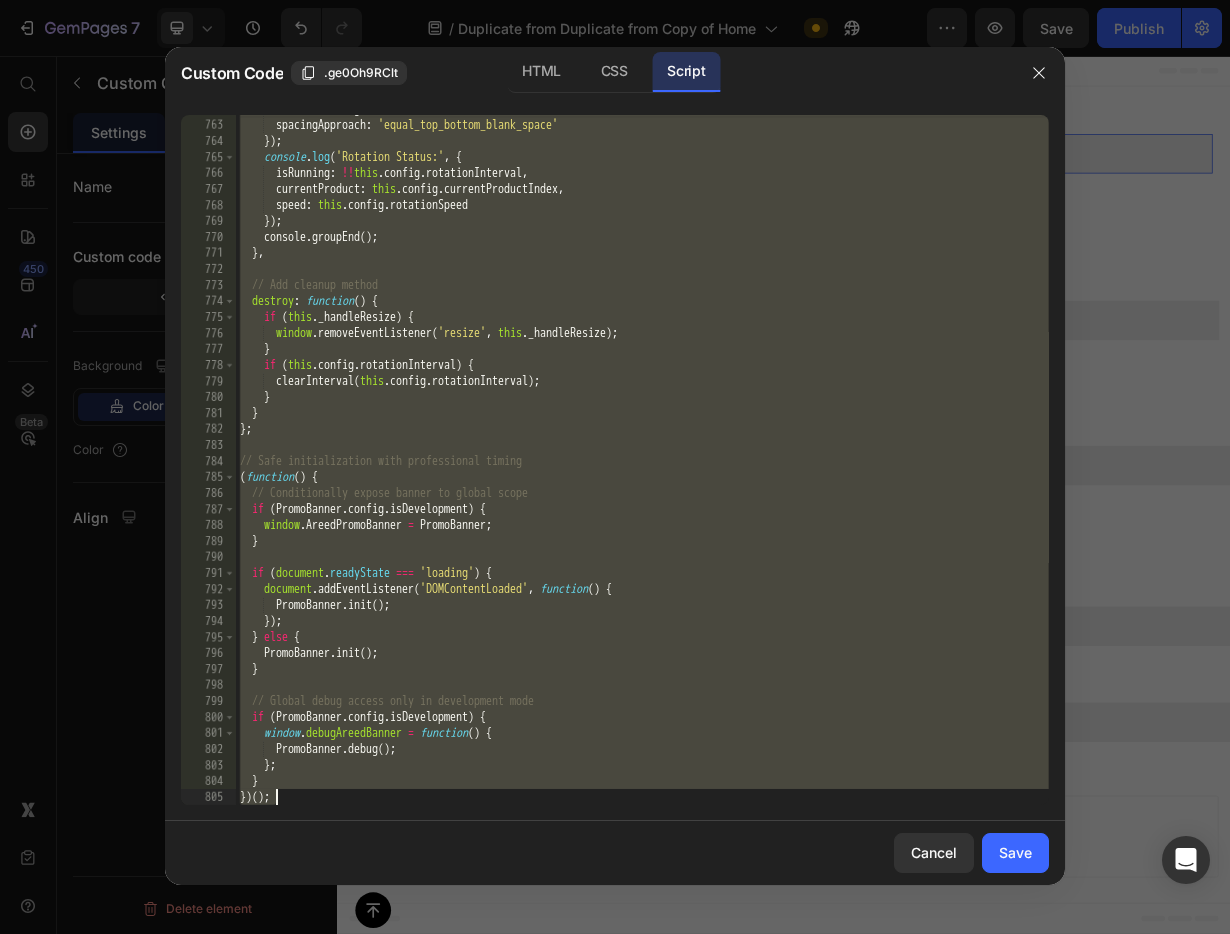 paste 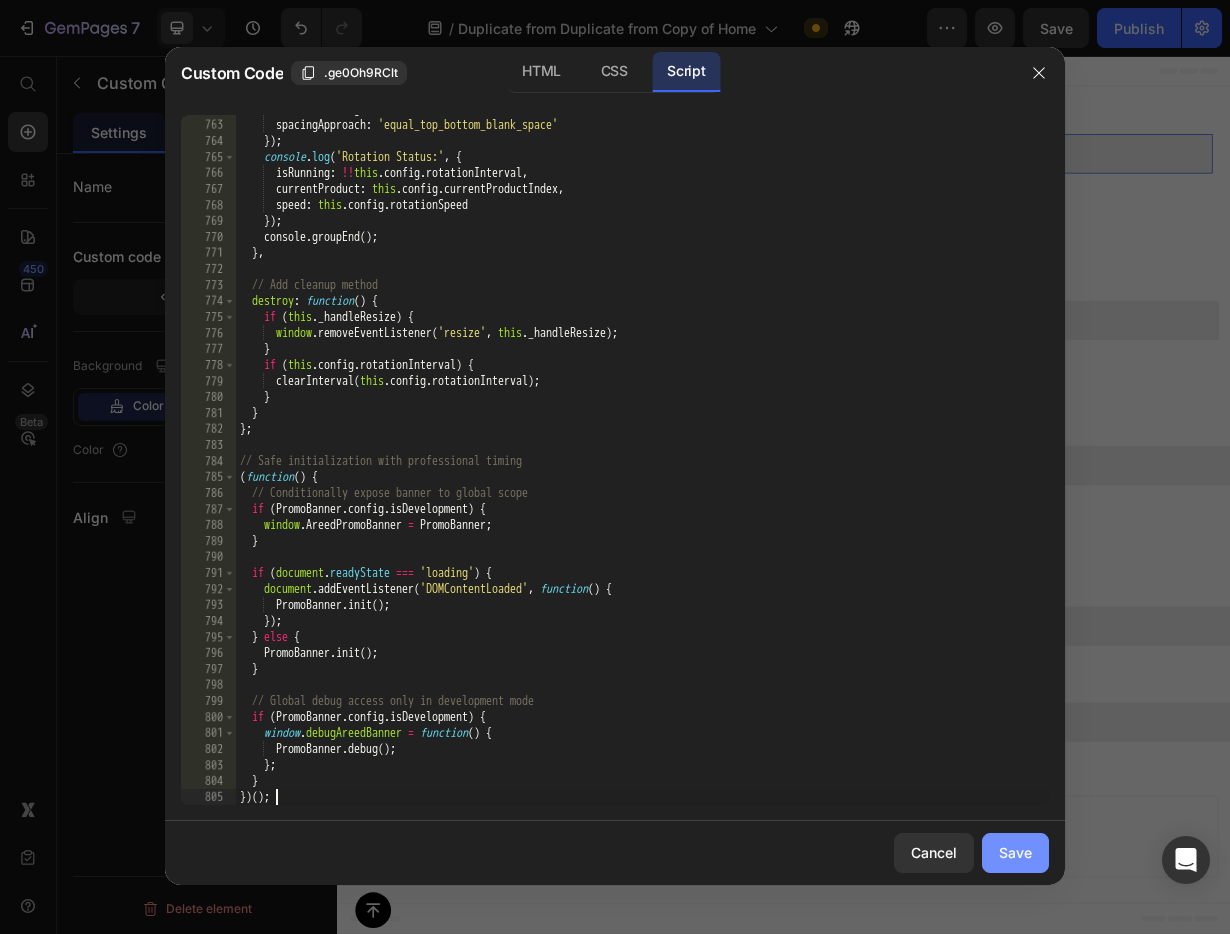click on "Save" at bounding box center [1015, 852] 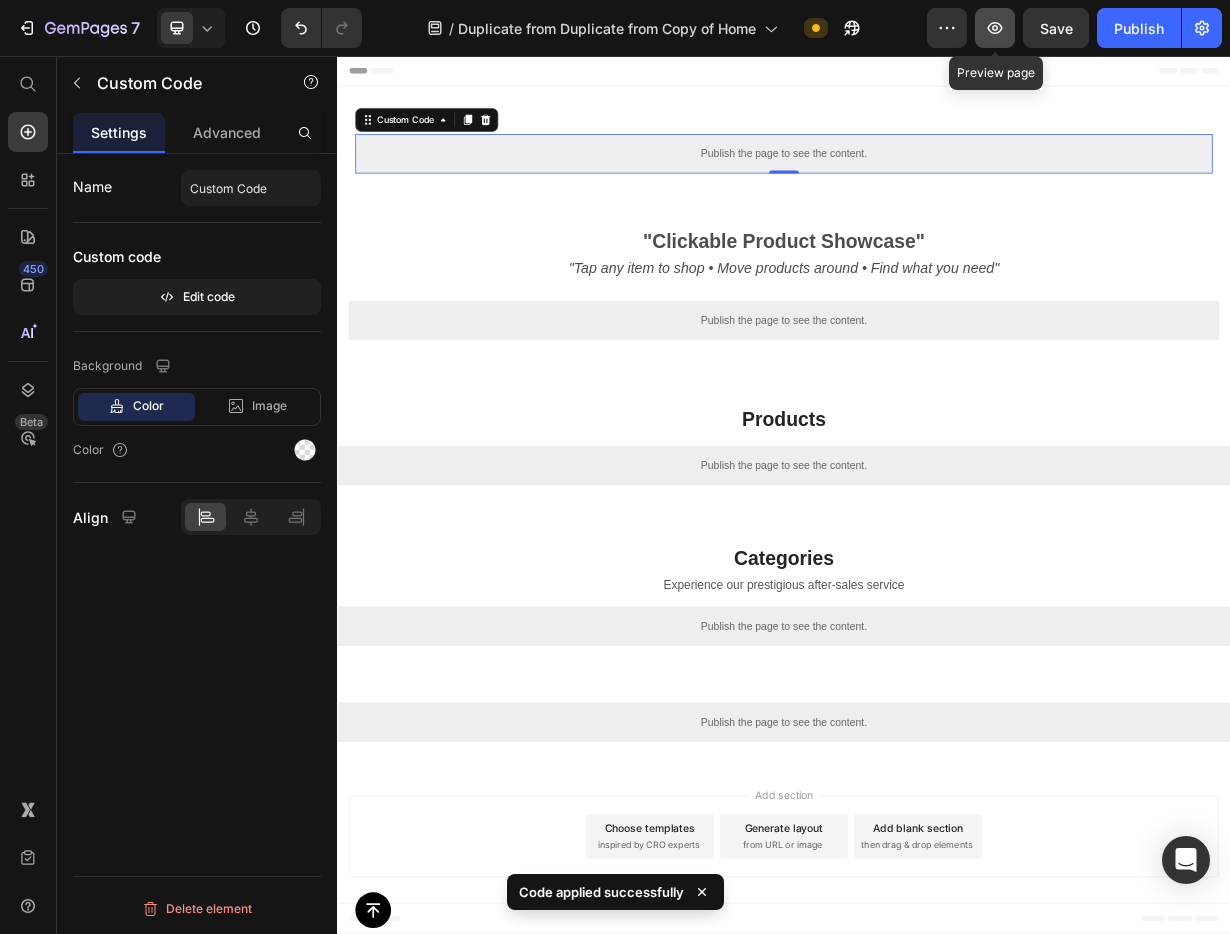 click 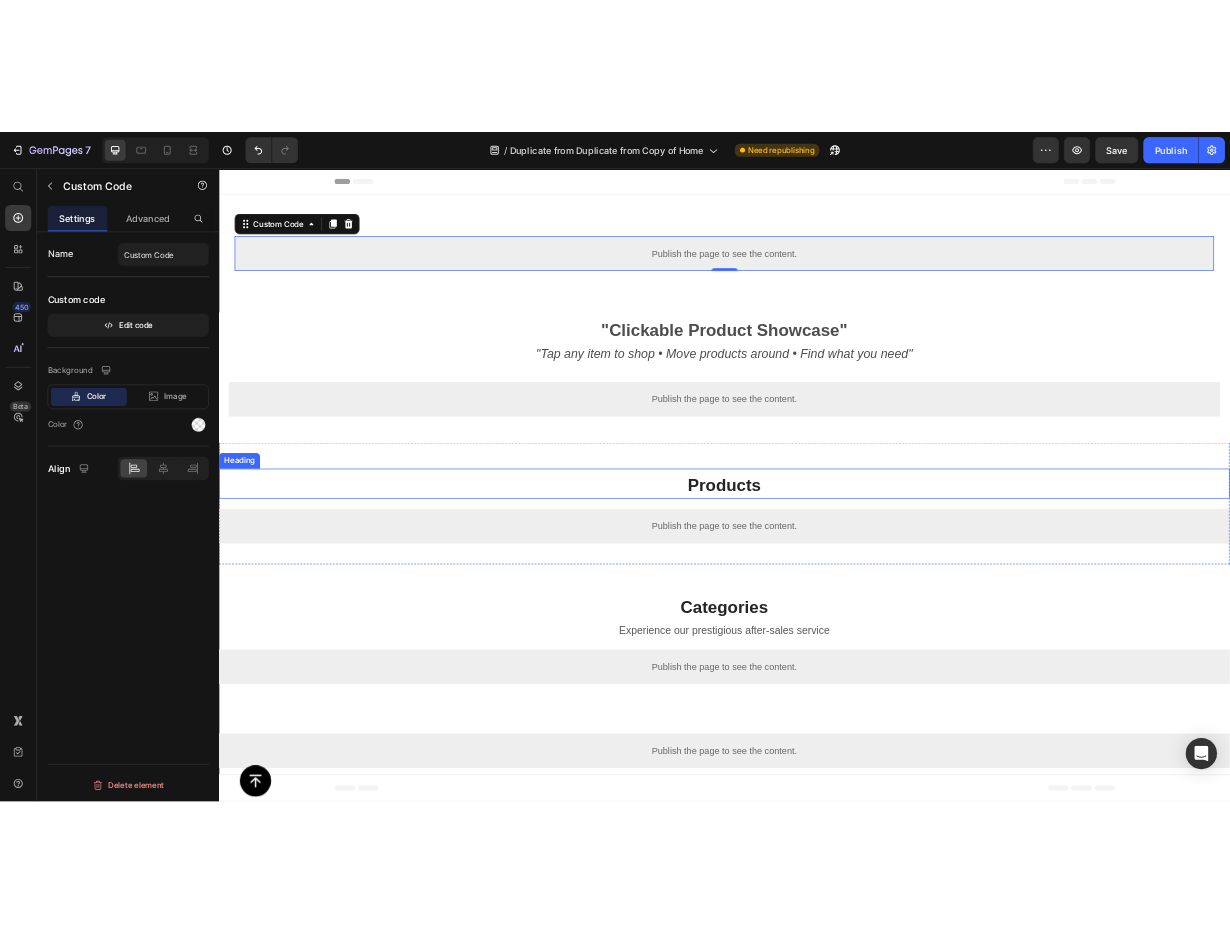 scroll, scrollTop: 177, scrollLeft: 0, axis: vertical 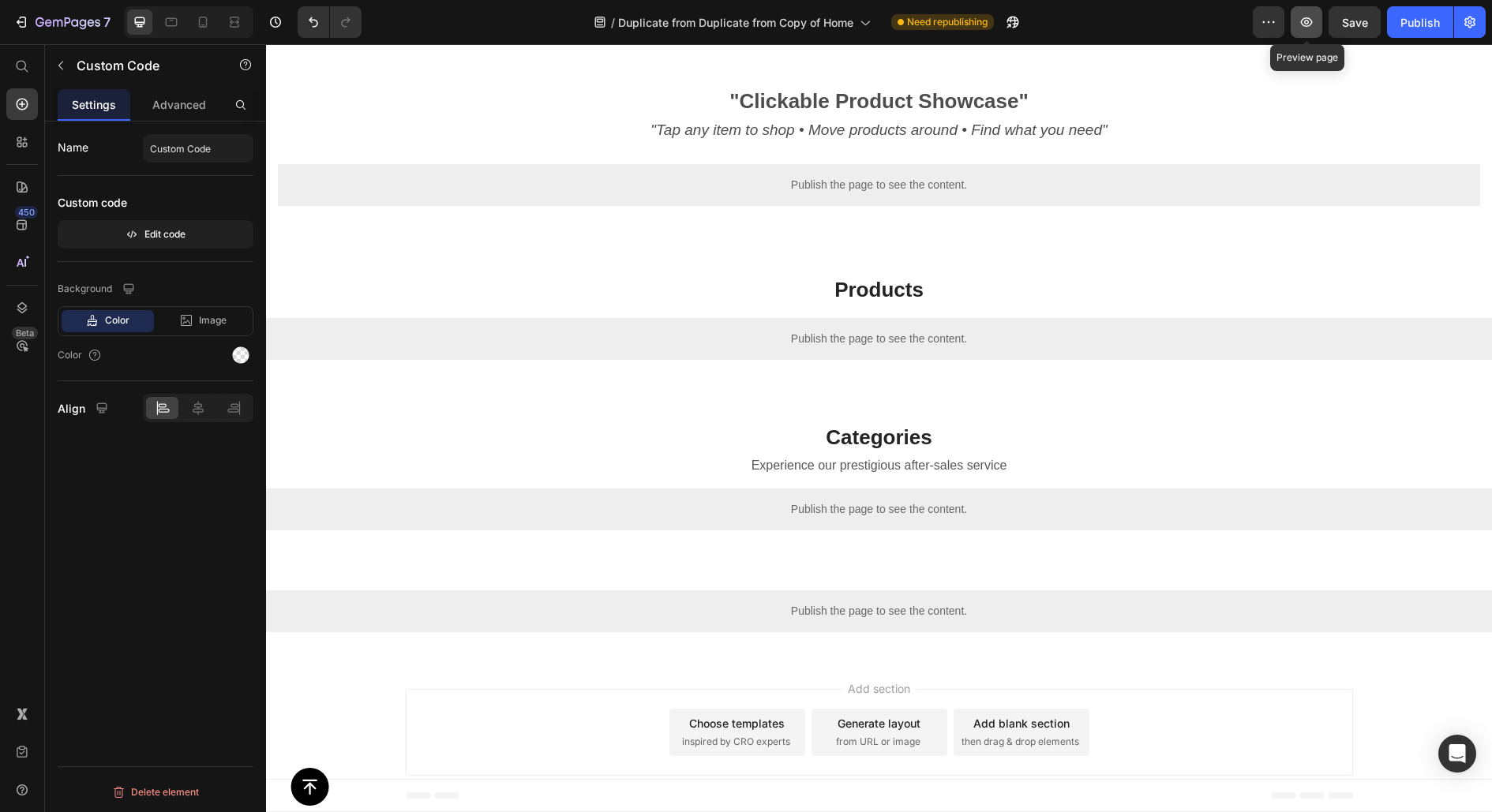 click 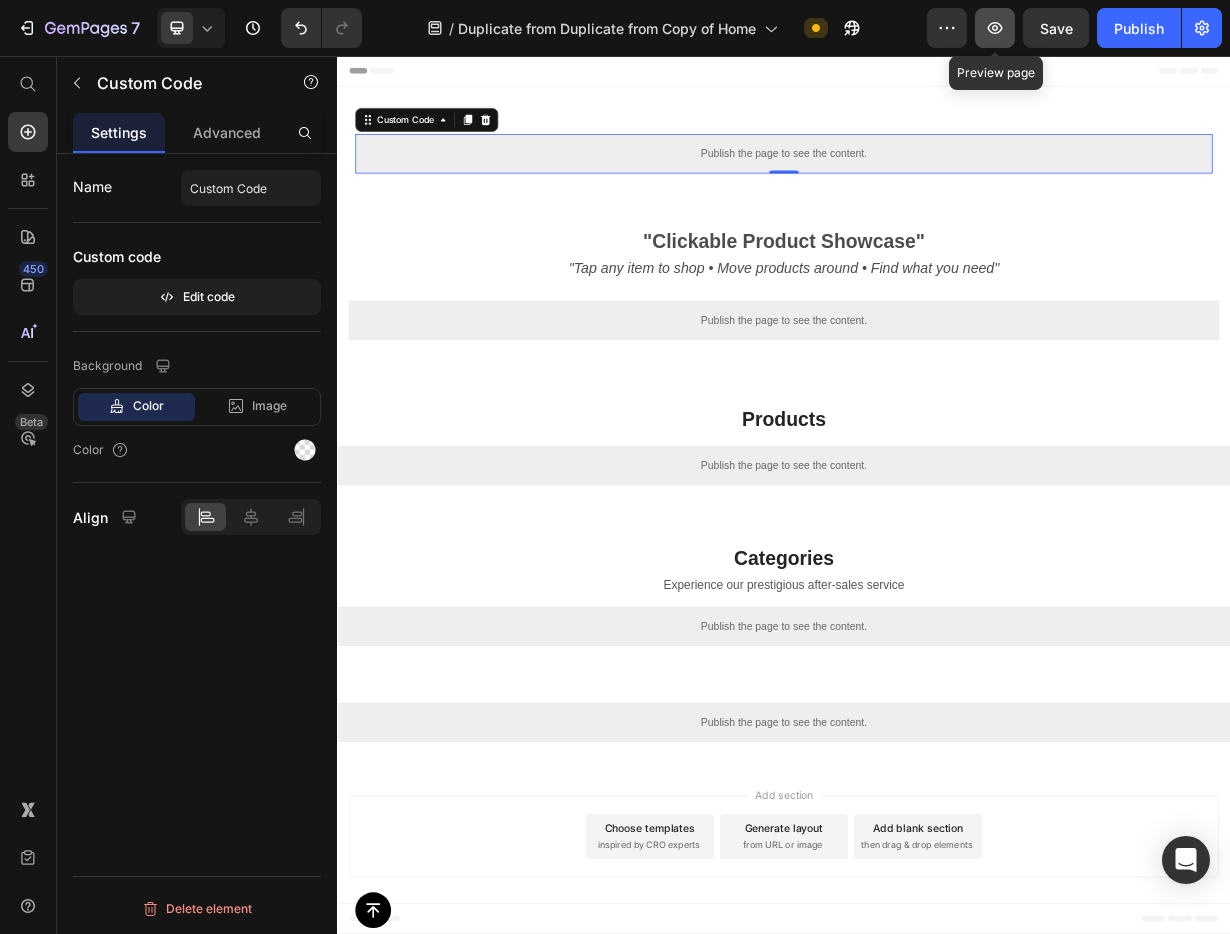 scroll, scrollTop: 0, scrollLeft: 0, axis: both 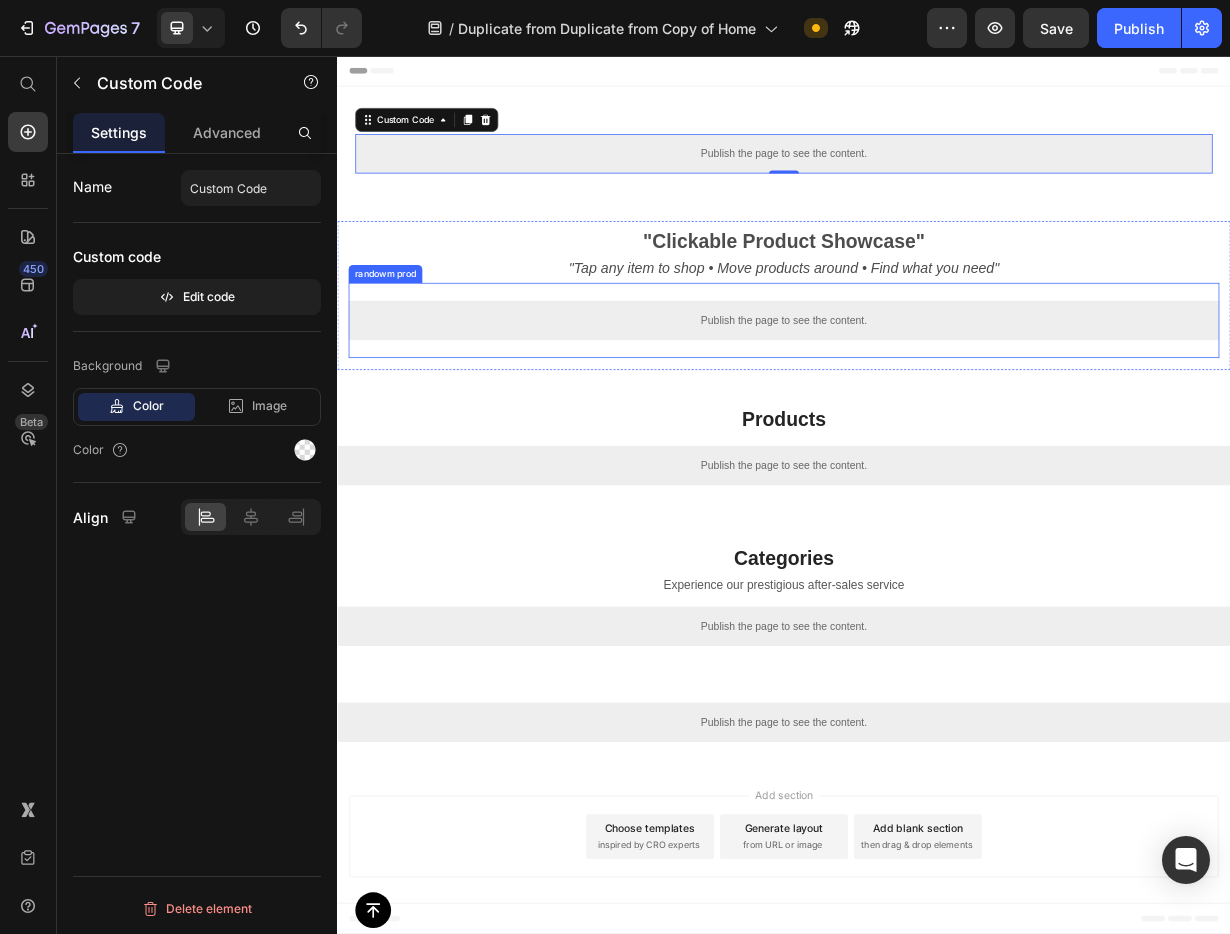 click on "Publish the page to see the content." at bounding box center (937, 411) 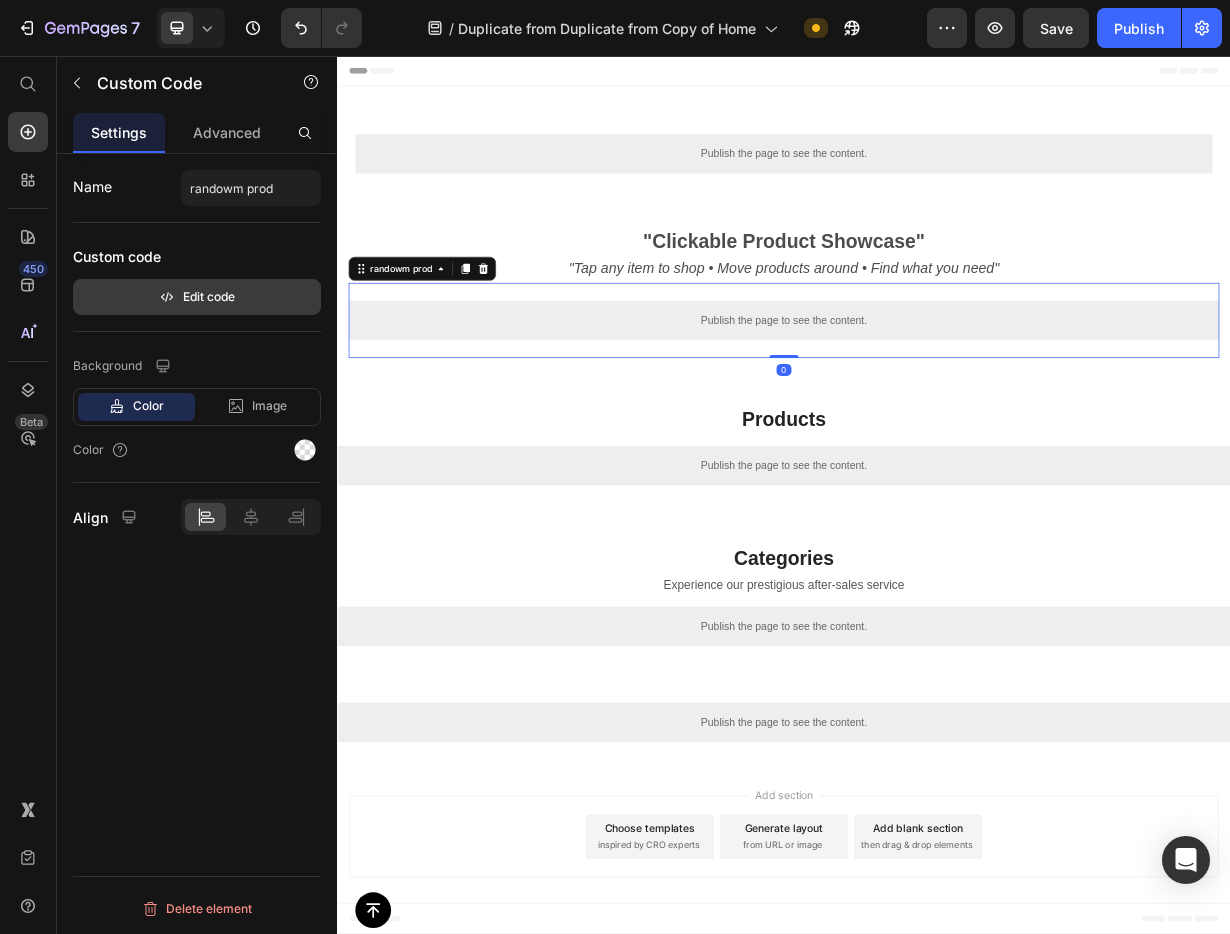 click on "Edit code" at bounding box center (197, 297) 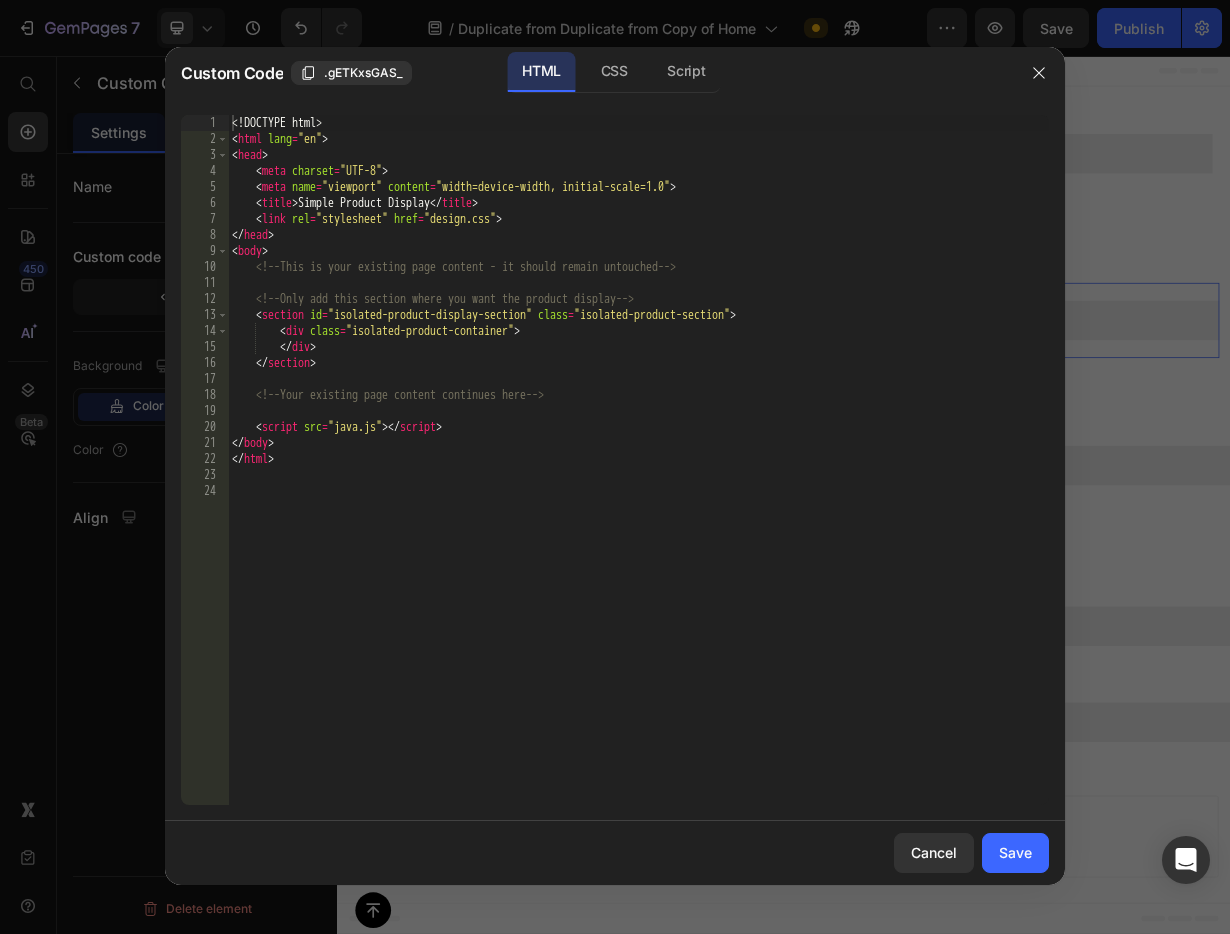 click on "<! DOCTYPE   html > < html   lang = "en" > < head >      < meta   charset = "UTF-8" >      < meta   name = "viewport"   content = "width=device-width, initial-scale=1.0" >      < title > Simple Product Display </ title >      < link   rel = "stylesheet"   href = "design.css" > </ head > < body >      <!--  This is your existing page content - it should remain untouched  -->           <!--  Only add this section where you want the product display  -->      < section   id = "isolated-product-display-section"   class = "isolated-product-section" >           < div   class = "isolated-product-container" >           </ div >      </ section >           <!--  Your existing page content continues here  -->           < script   src = "java.js" > </ script > </ body > </ html >" at bounding box center [638, 476] 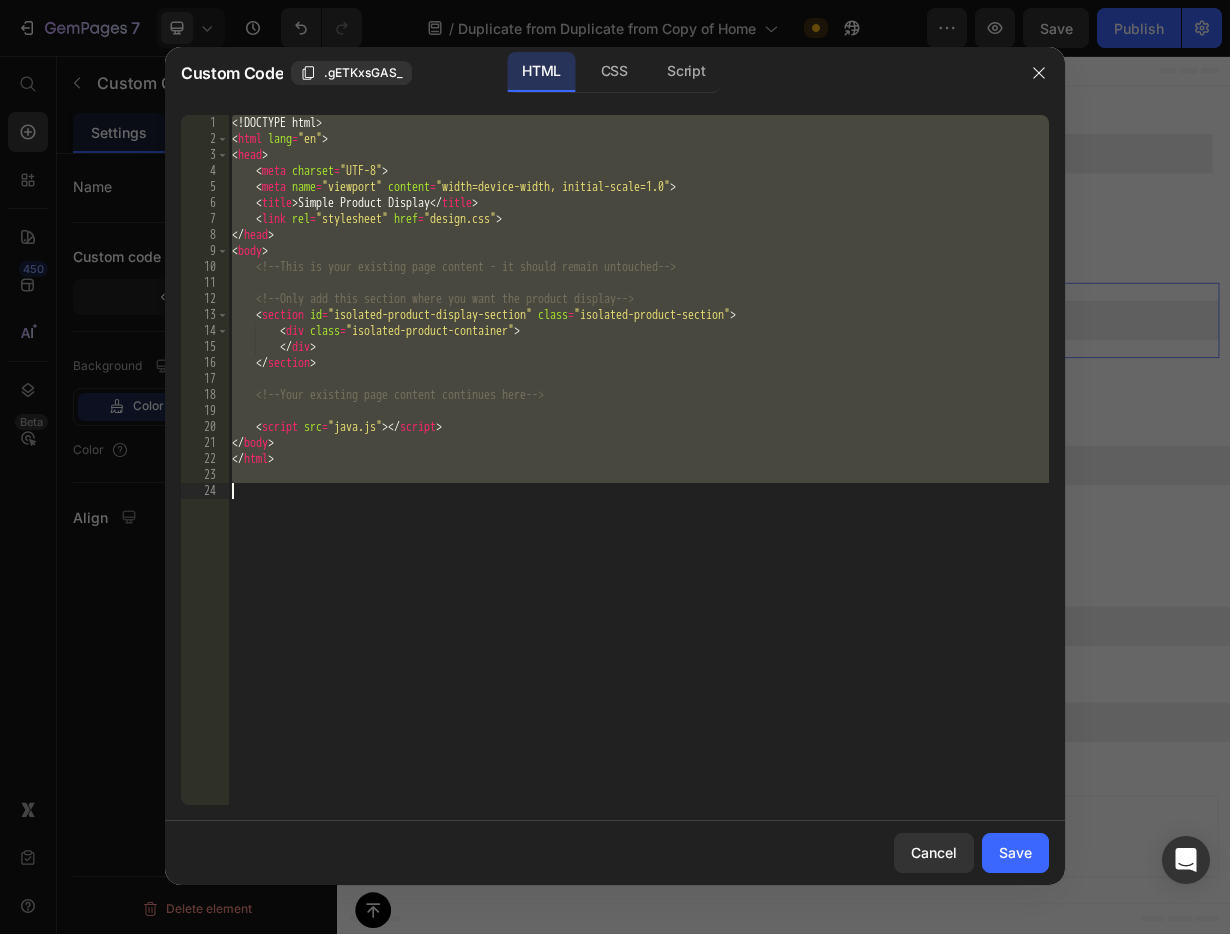 paste 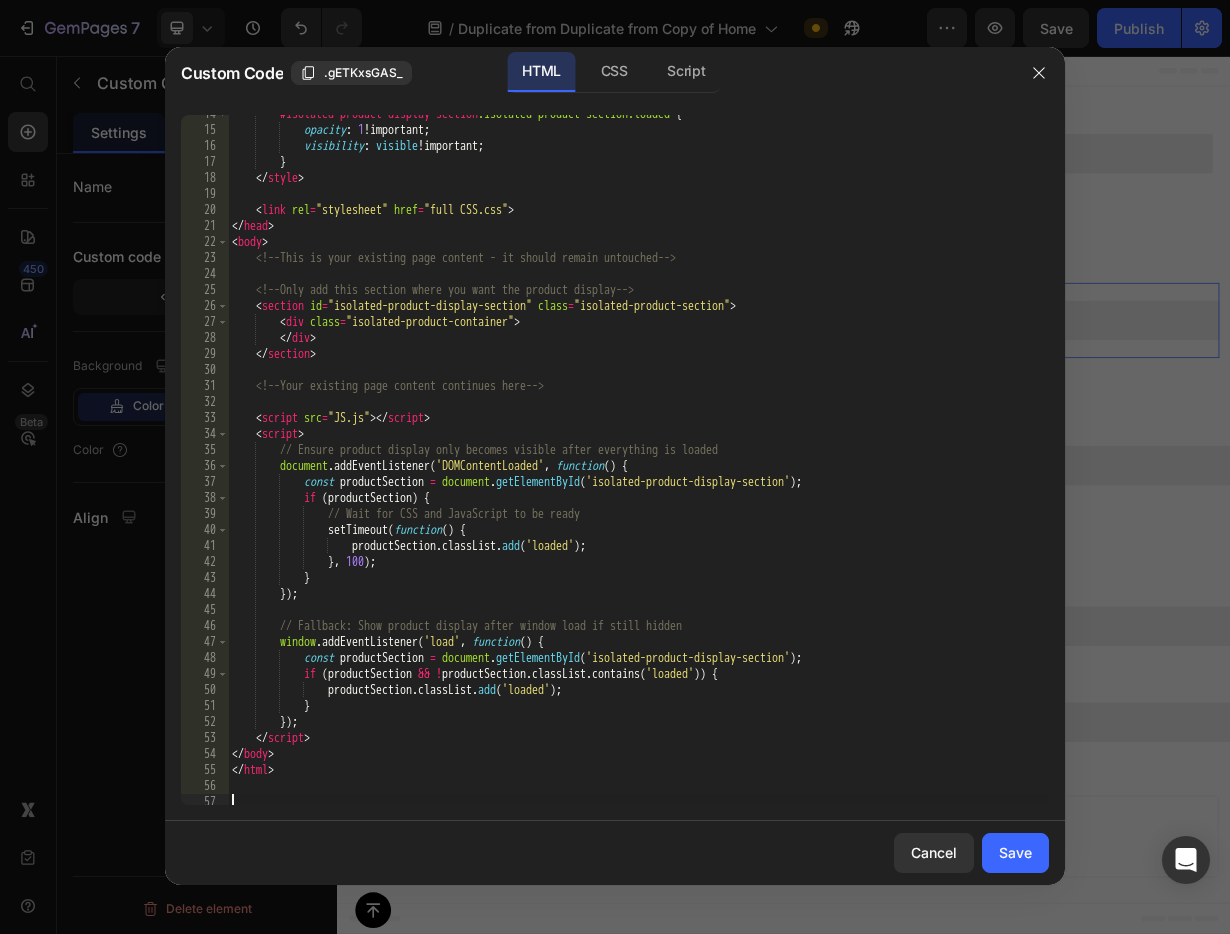 scroll, scrollTop: 0, scrollLeft: 0, axis: both 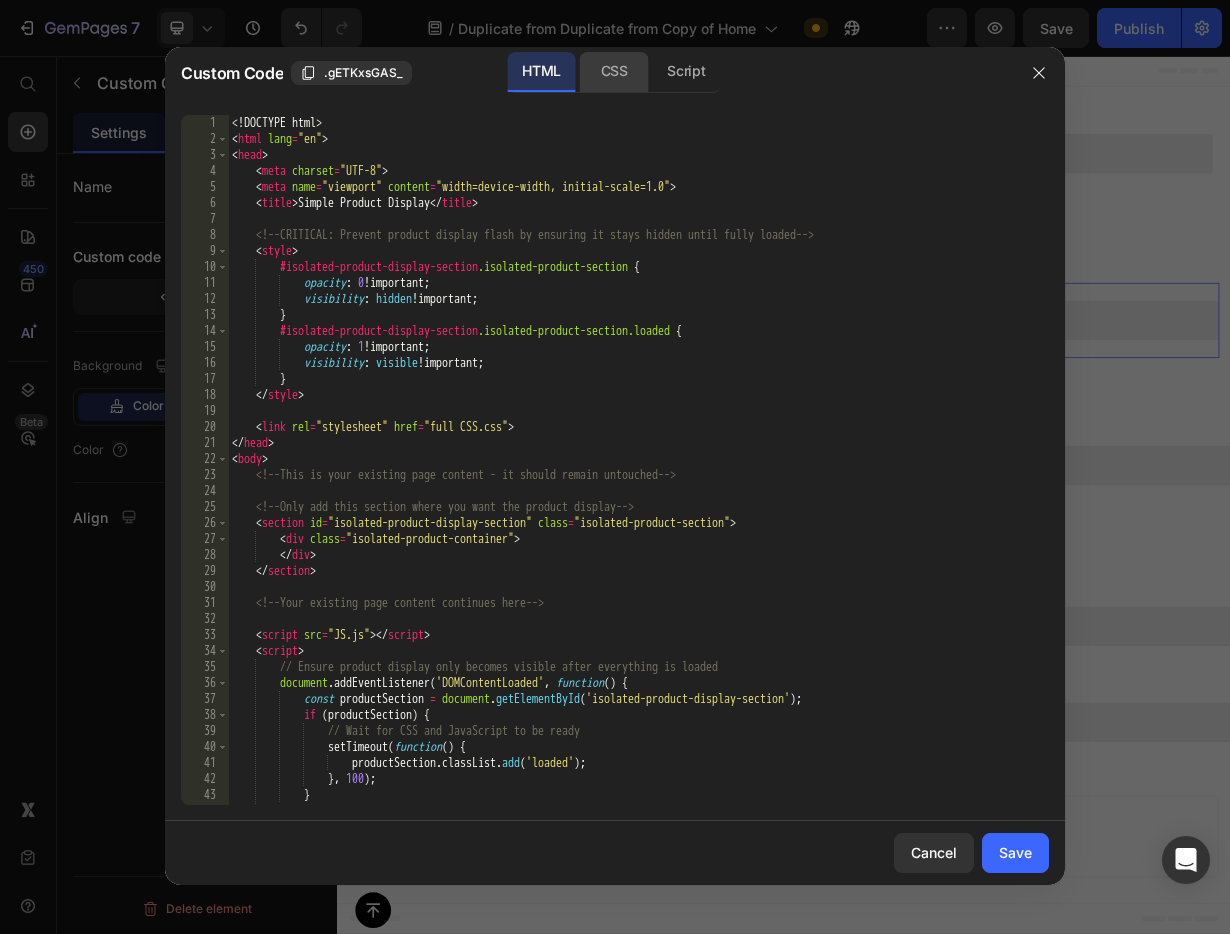 click on "CSS" 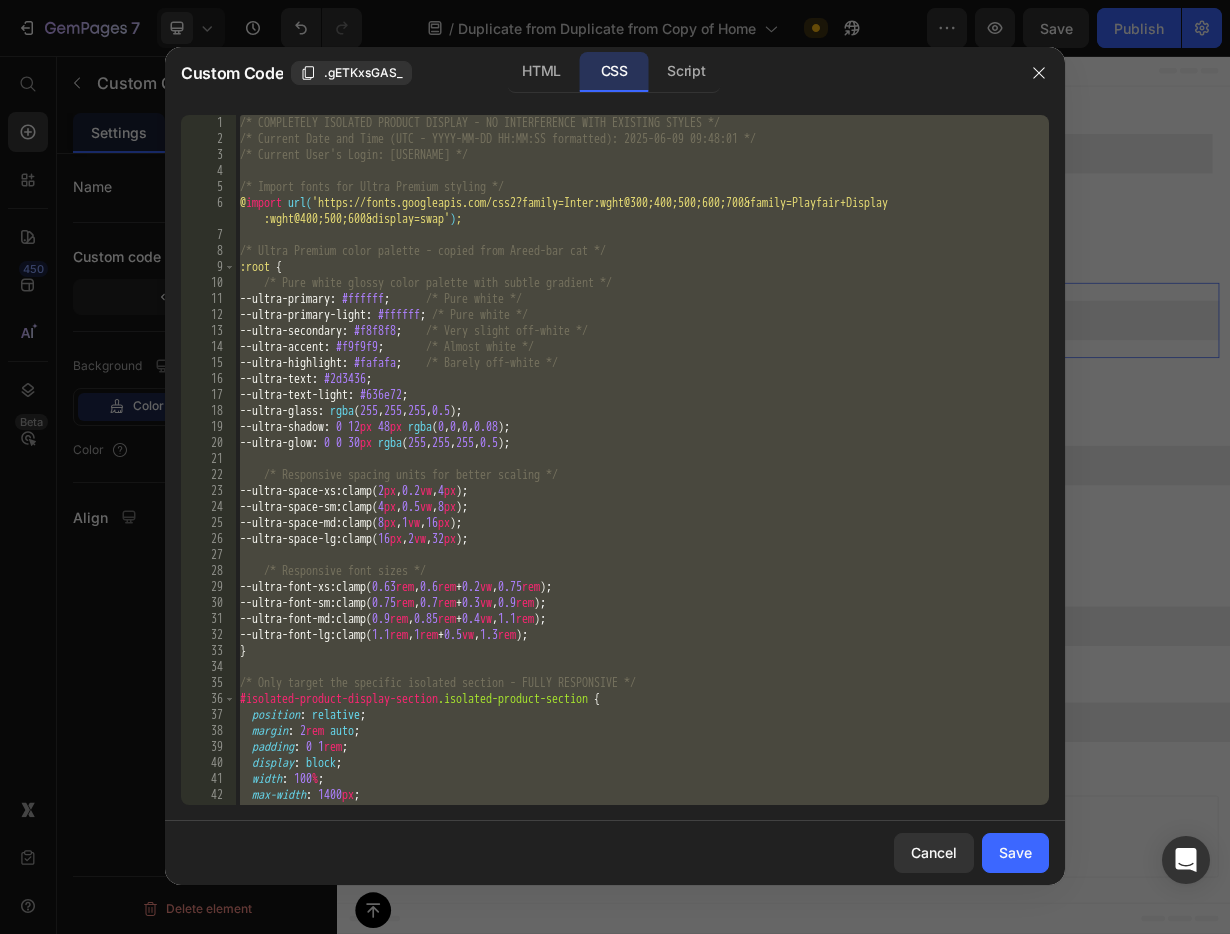 click on "/* COMPLETELY ISOLATED PRODUCT DISPLAY - NO INTERFERENCE WITH EXISTING STYLES */ /* Current Date and Time (UTC - YYYY-MM-DD HH:MM:SS formatted): 2025-06-09 09:48:01 */ /* Current User's Login: Hossamgelila */ /* Import fonts for Ultra Premium styling */ @ import   url( 'https://fonts.googleapis.com/css2?family=Inter:wght@300;400;500;600;700&family=Playfair+Display      :wght@400;500;600&display=swap' ) ; /* Ultra Premium color palette - copied from Areed-bar cat */ :root   {      /* Pure white glossy color palette with subtle gradient */     --ultra-primary :   #ffffff ;        /* Pure white */     --ultra-primary-light :   #ffffff ;   /* Pure white */     --ultra-secondary :   #f8f8f8 ;      /* Very slight off-white */     --ultra-accent :   #f9f9f9 ;         /* Almost white */     --ultra-highlight :   #fafafa ;      /* Barely off-white */     --ultra-text :   #2d3436 ;     --ultra-text-light :   #636e72 ;     --ultra-glass :   rgba ( 255 ,  255 ,  255 ,  0.5 ) ;     --ultra-shadow :   0   12 px   48 px" at bounding box center (642, 476) 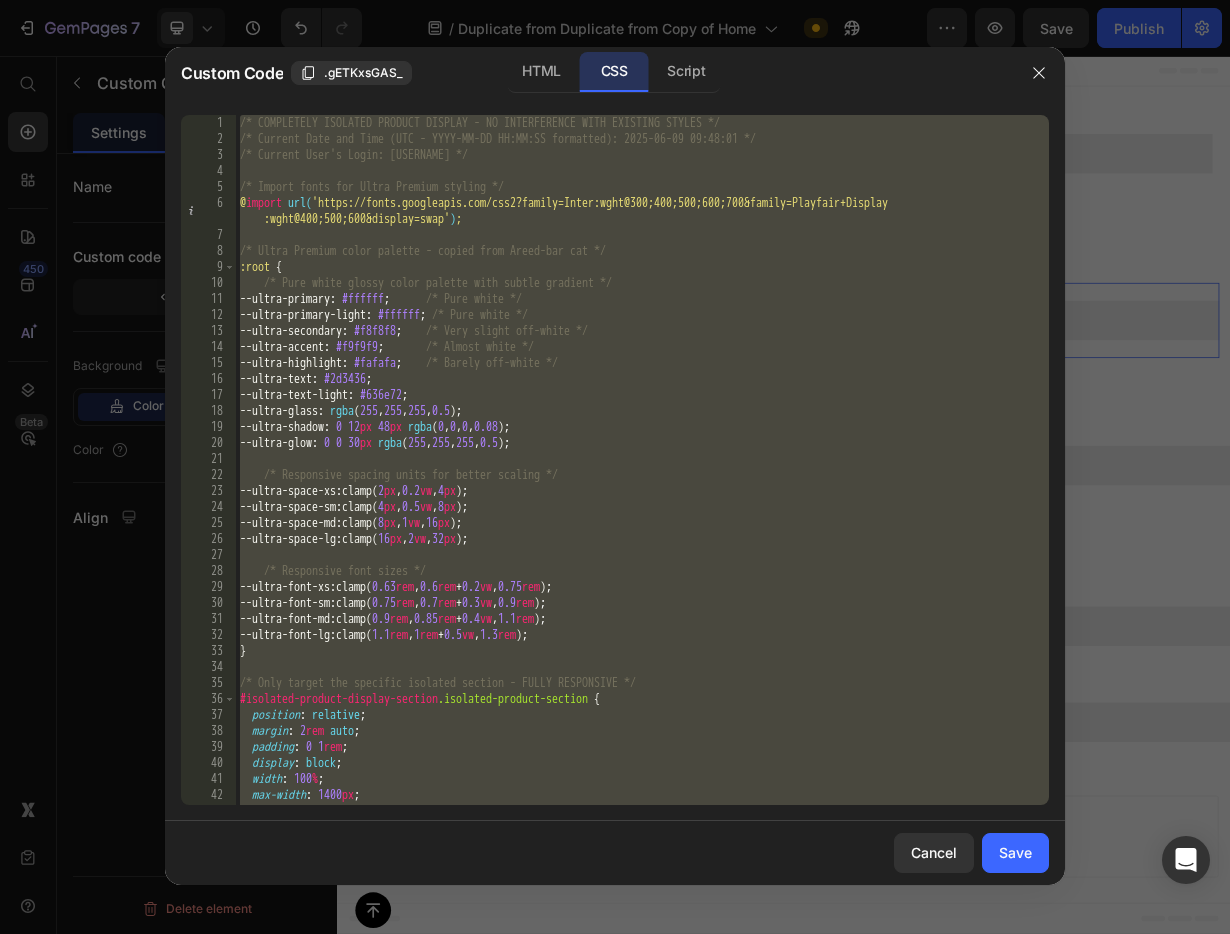 paste 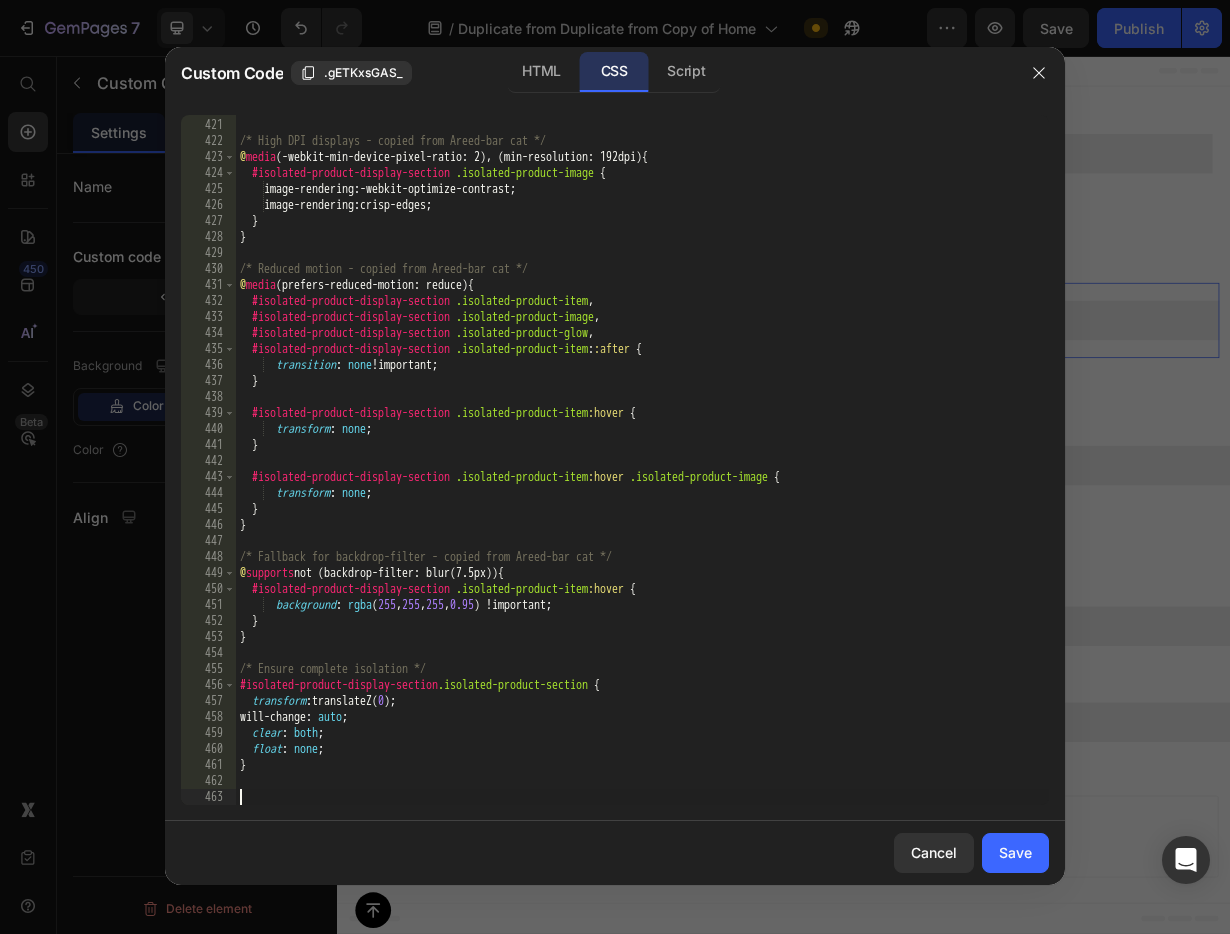 scroll, scrollTop: 6781, scrollLeft: 0, axis: vertical 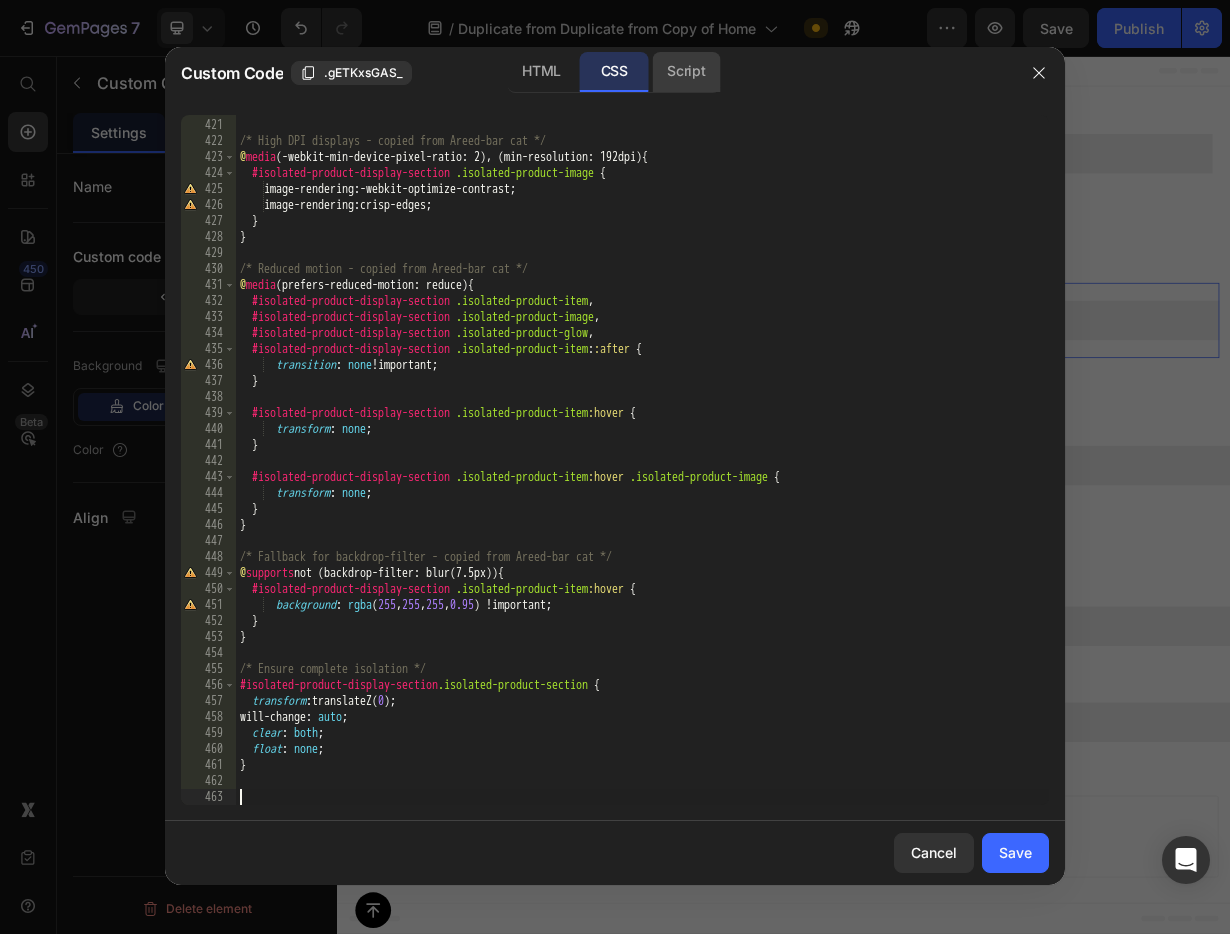 click on "Script" 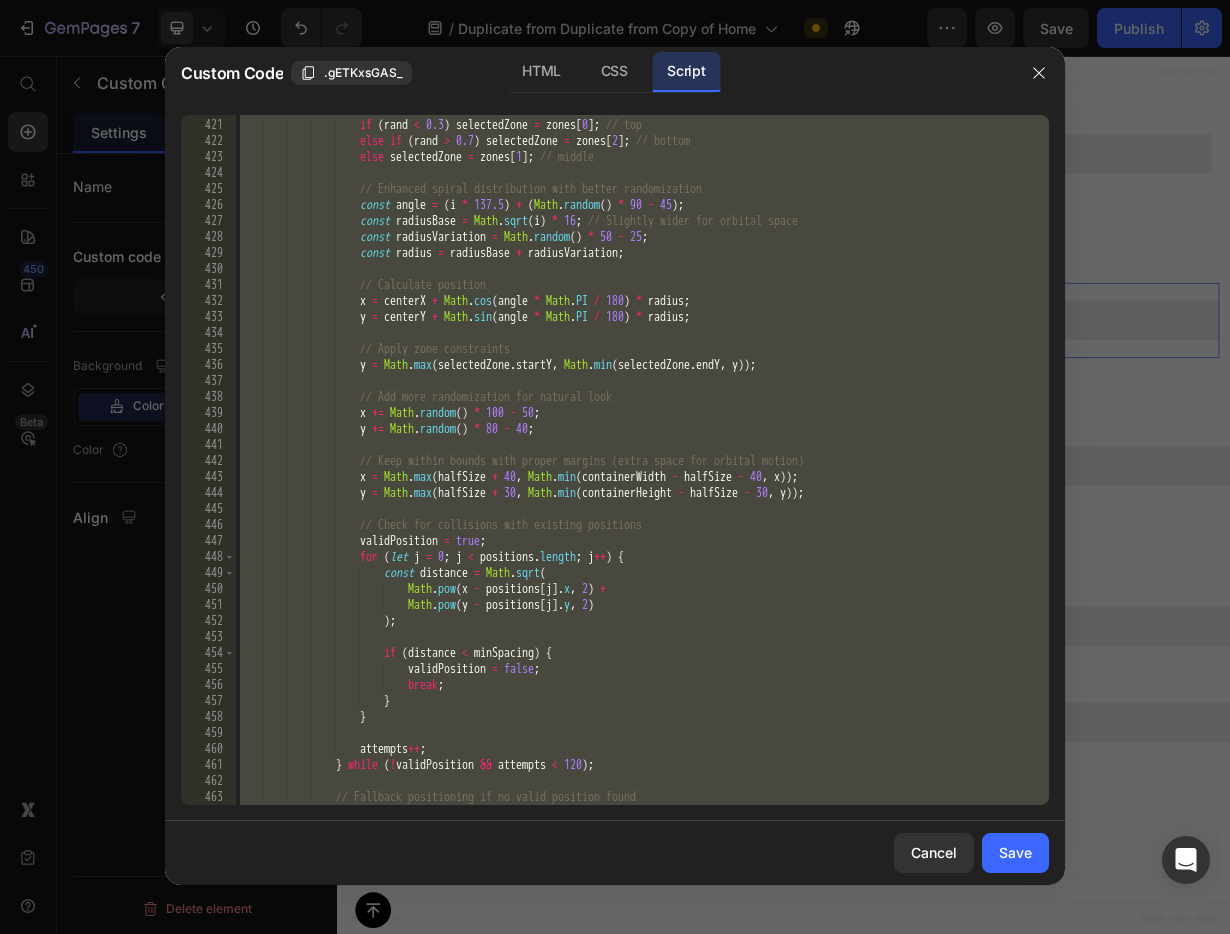 click on "if   ( rand   <   0.3 )   selectedZone   =   zones [ 0 ] ;   // top                          else   if   ( rand   >   0.7 )   selectedZone   =   zones [ 2 ] ;   // bottom                          else   selectedZone   =   zones [ 1 ] ;   // middle                                                   // Enhanced spiral distribution with better randomization                          const   angle   =   ( i   *   137.5 )   +   ( Math . random ( )   *   90   -   45 ) ;                          const   radiusBase   =   Math . sqrt ( i )   *   16 ;   // Slightly wider for orbital space                          const   radiusVariation   =   Math . random ( )   *   50   -   25 ;                          const   radius   =   radiusBase   +   radiusVariation ;                                                   // Calculate position                          x   =   centerX   +   Math . cos ( angle   *   Math . PI   /   180 )   *   radius ;                          y   =" at bounding box center [642, 462] 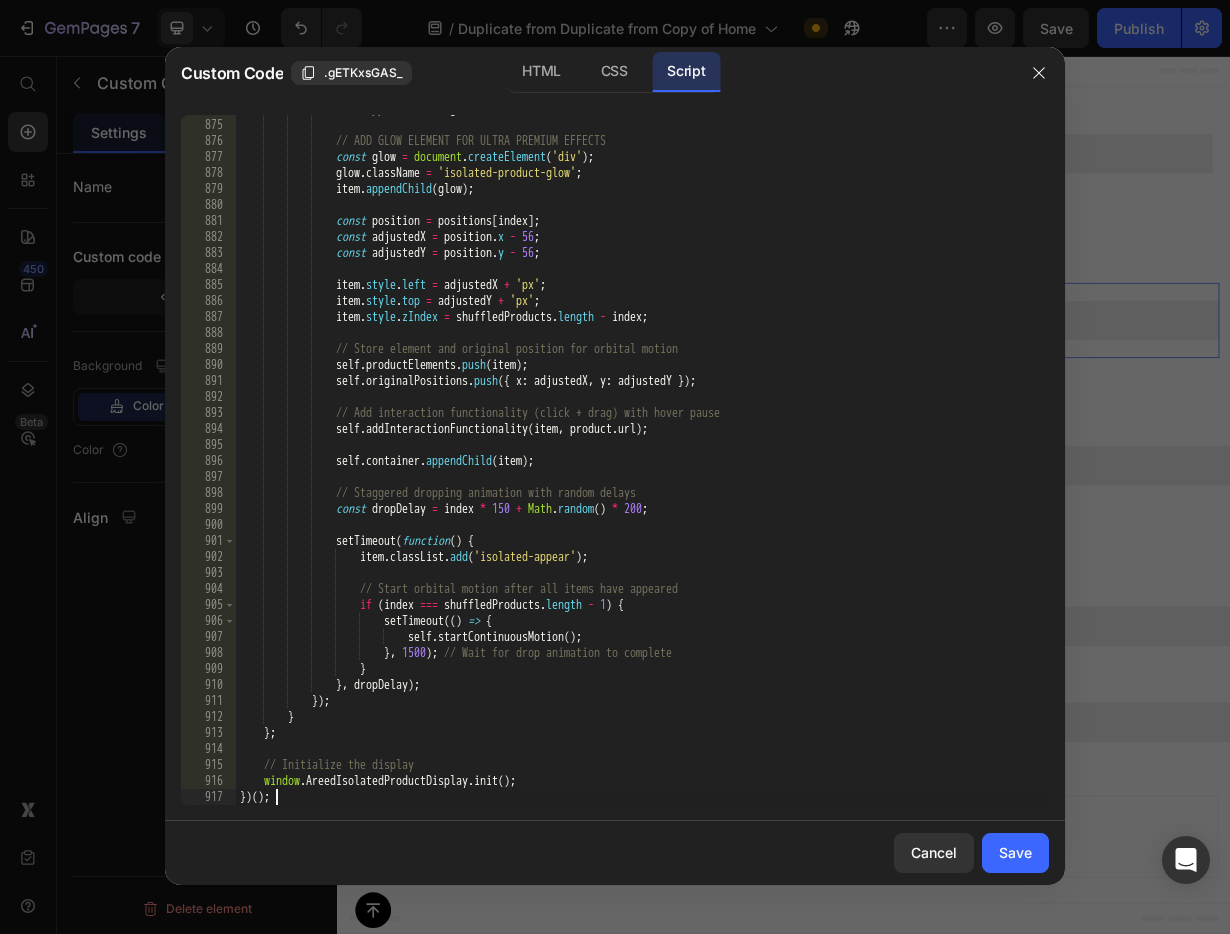 scroll, scrollTop: 14526, scrollLeft: 0, axis: vertical 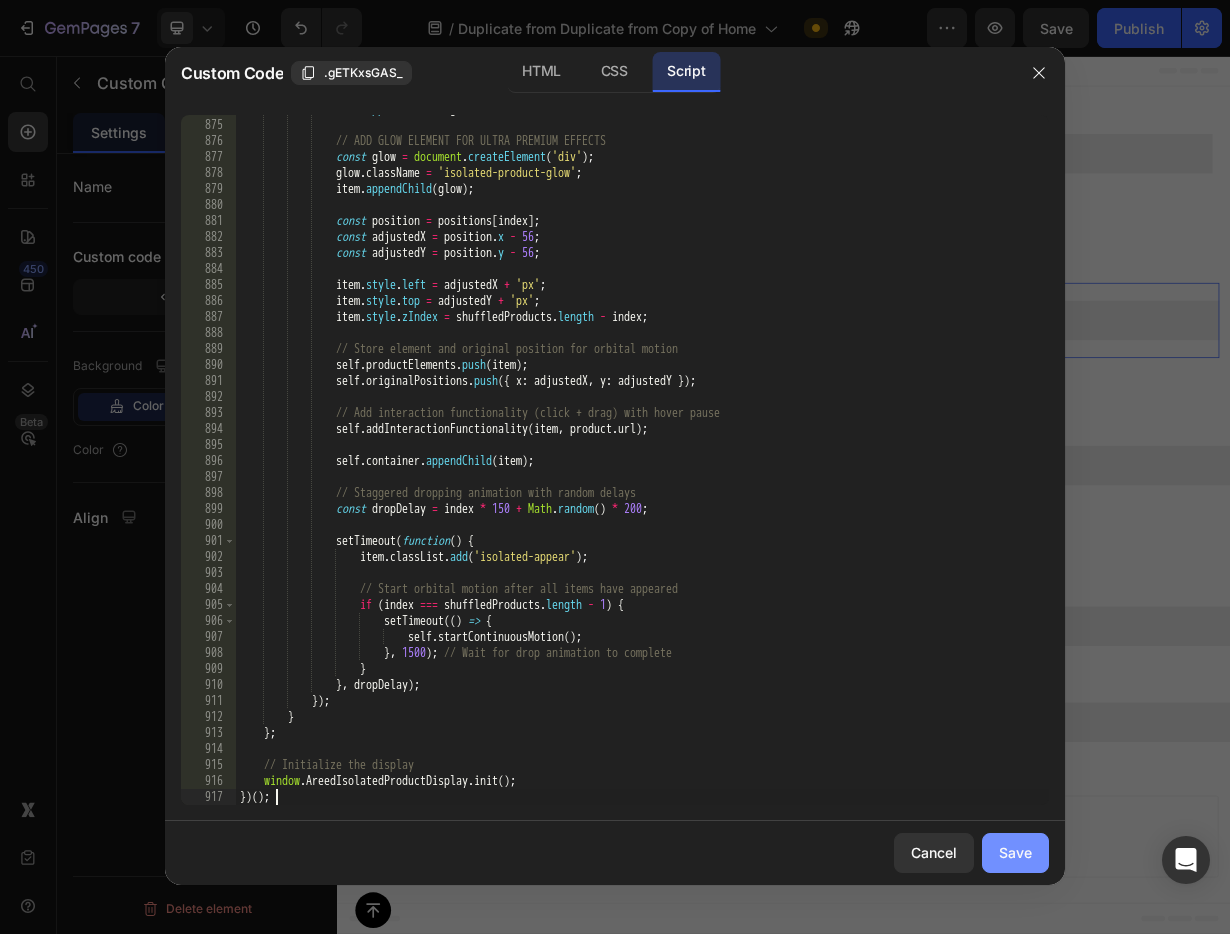 click on "Save" at bounding box center (1015, 852) 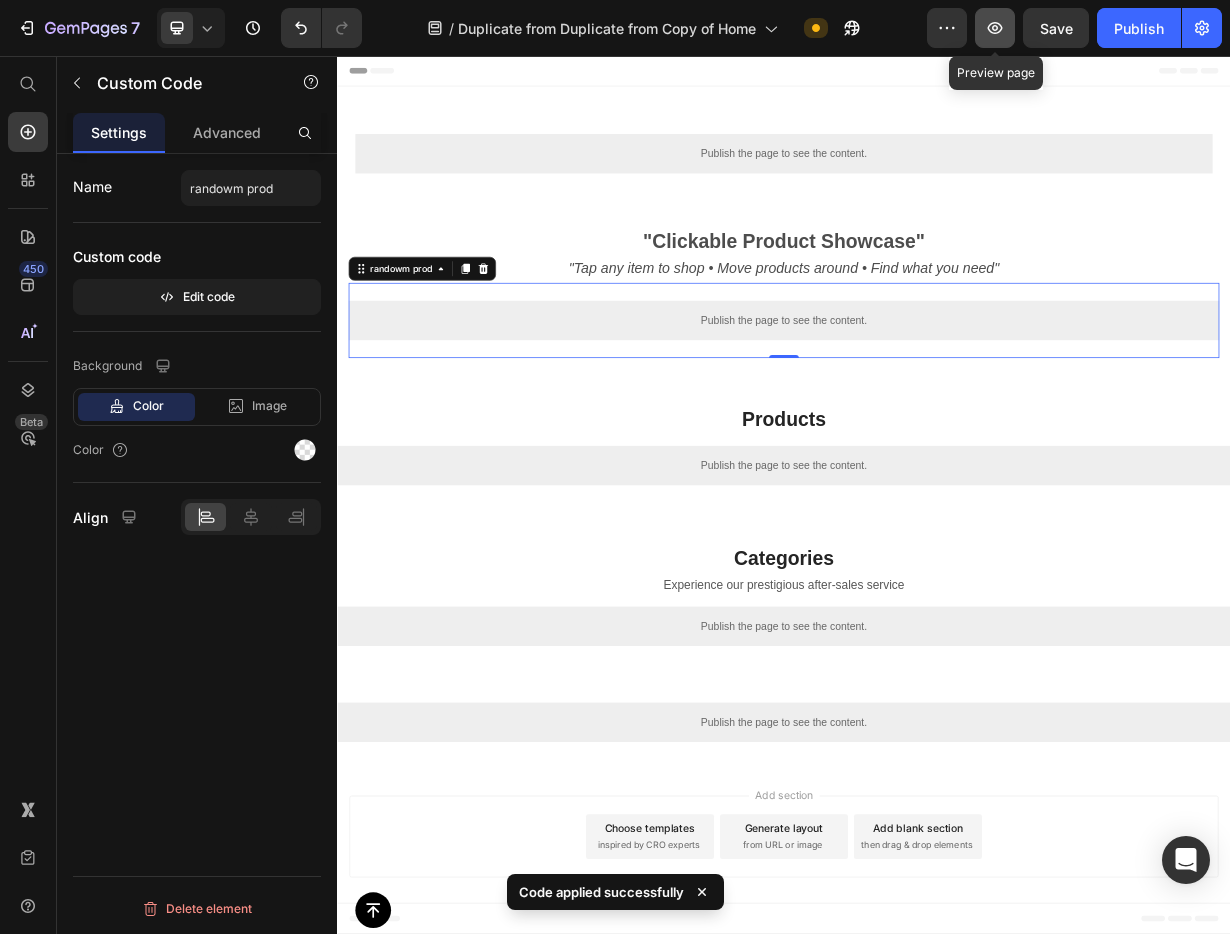 click 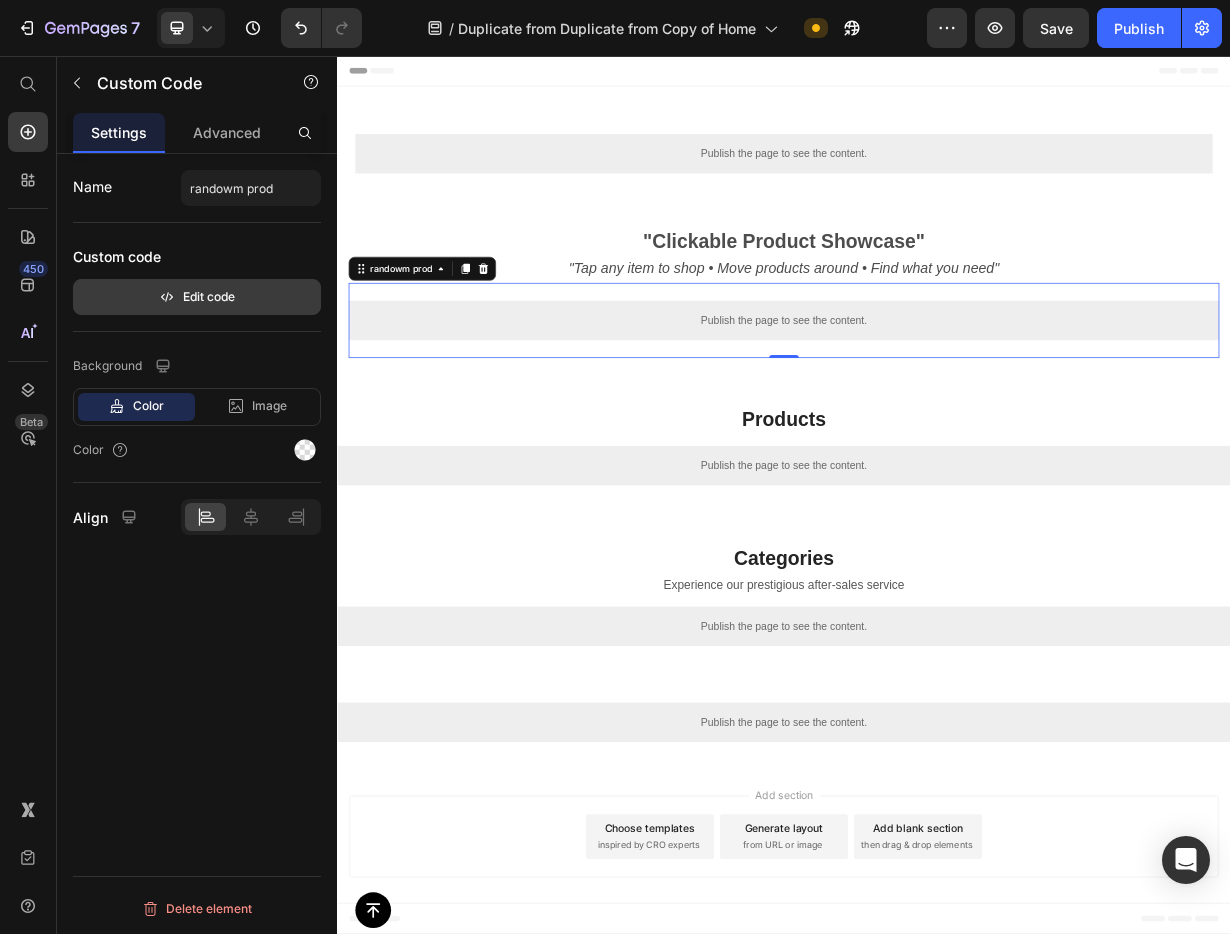 click on "Edit code" at bounding box center [197, 297] 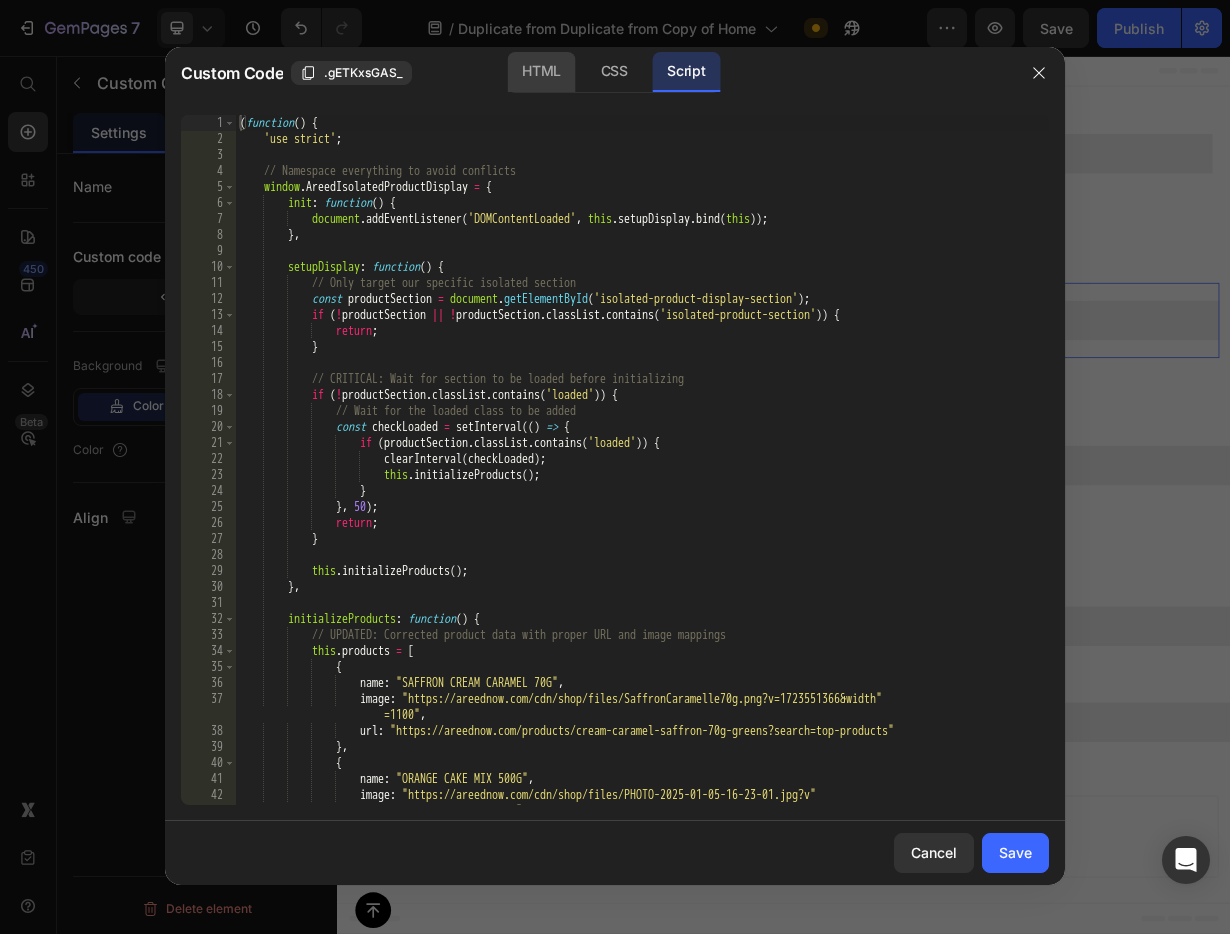 click on "HTML" 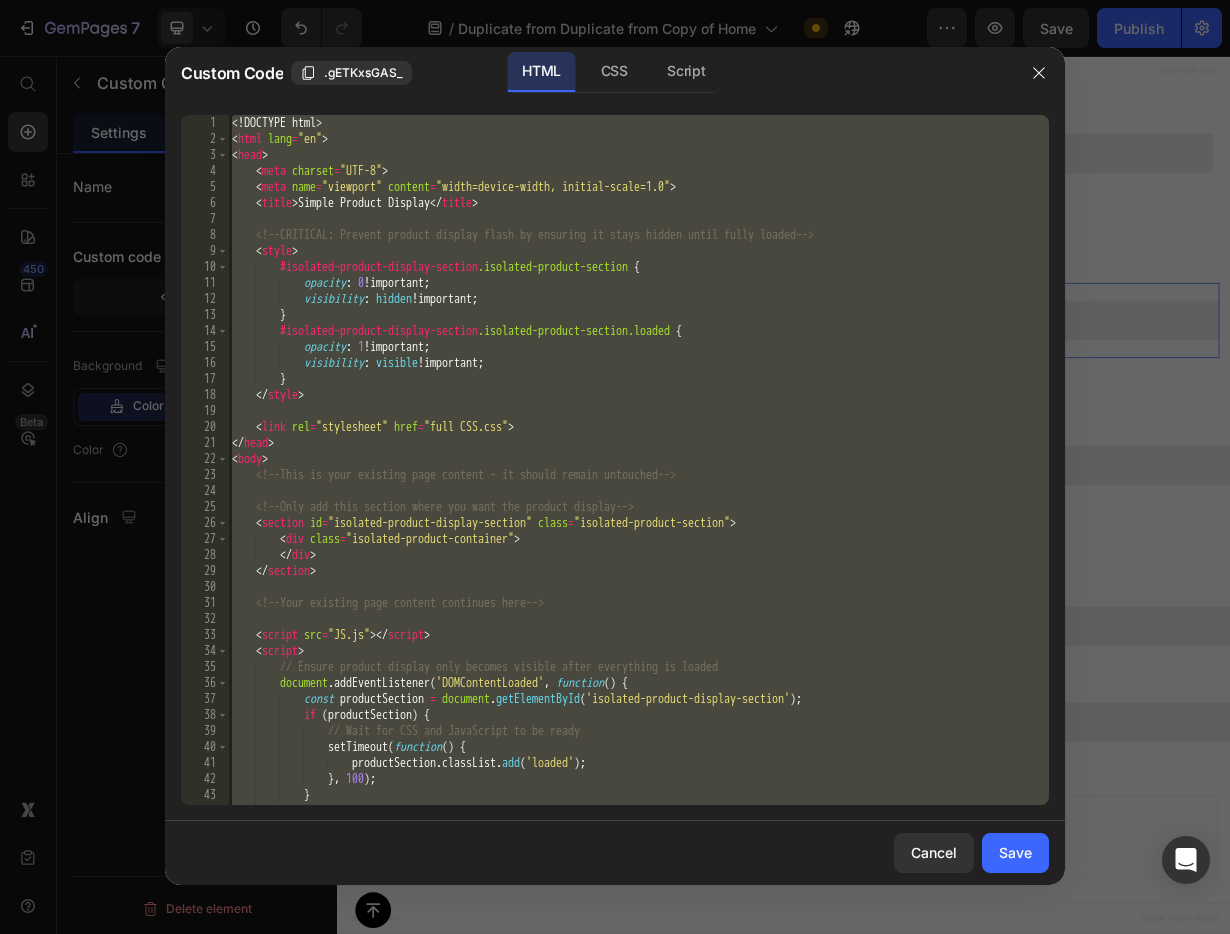 click on "<! DOCTYPE   html > < html   lang = "en" > < head >      < meta   charset = "UTF-8" >      < meta   name = "viewport"   content = "width=device-width, initial-scale=1.0" >      < title > Simple Product Display </ title >           <!--  CRITICAL: Prevent product display flash by ensuring it stays hidden until fully loaded  -->      < style >           #isolated-product-display-section .isolated-product-section   {                opacity :   0  !important ;                visibility :   hidden  !important ;           }           #isolated-product-display-section .isolated-product-section.loaded   {                opacity :   1  !important ;                visibility :   visible  !important ;           }      </ style >           < link   rel = "stylesheet"   href = "full CSS.css" > </ head > < body >      <!--  This is your existing page content - it should remain untouched  -->           <!--  Only add this section where you want the product display  -->      < section   id =   class = >           < div   = >" at bounding box center (638, 476) 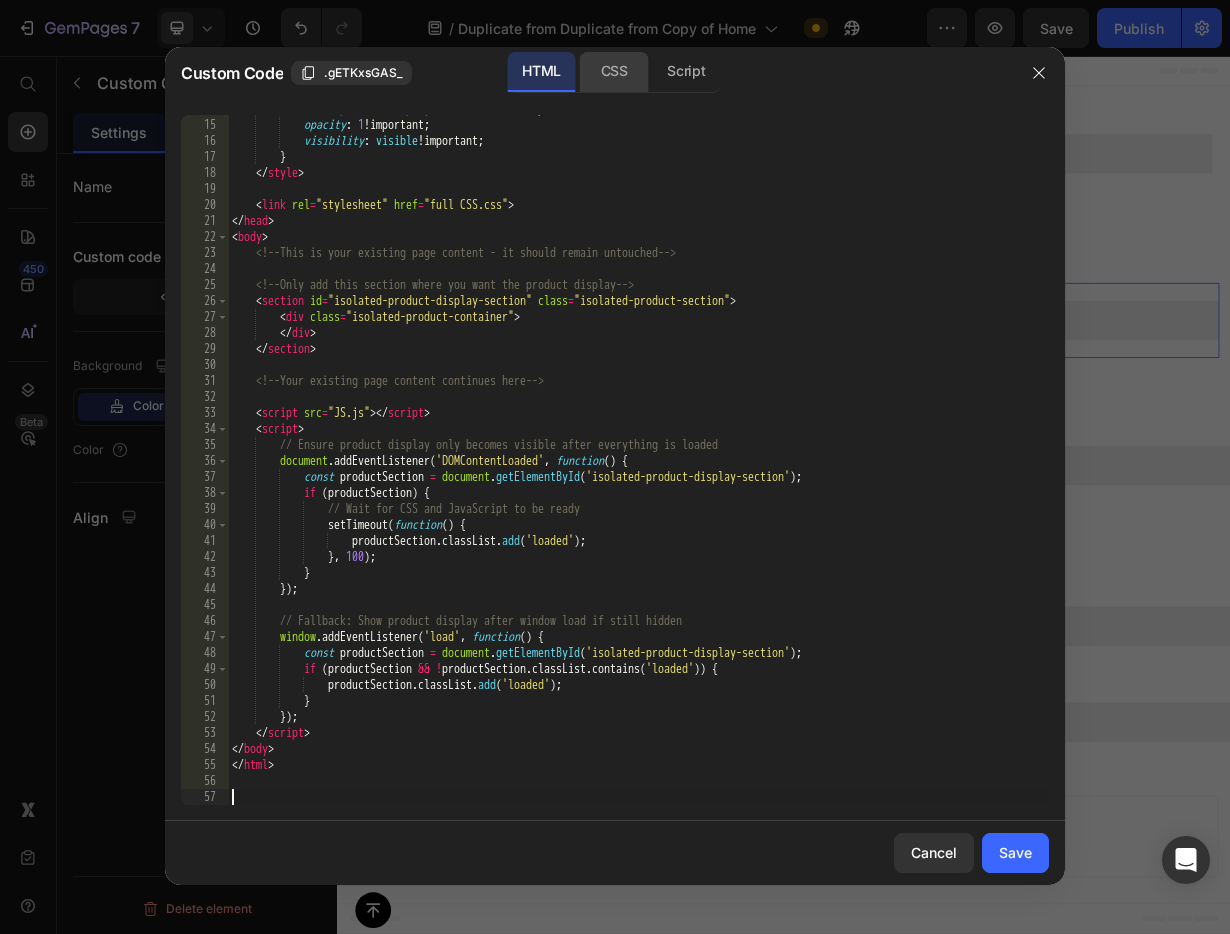 click on "CSS" 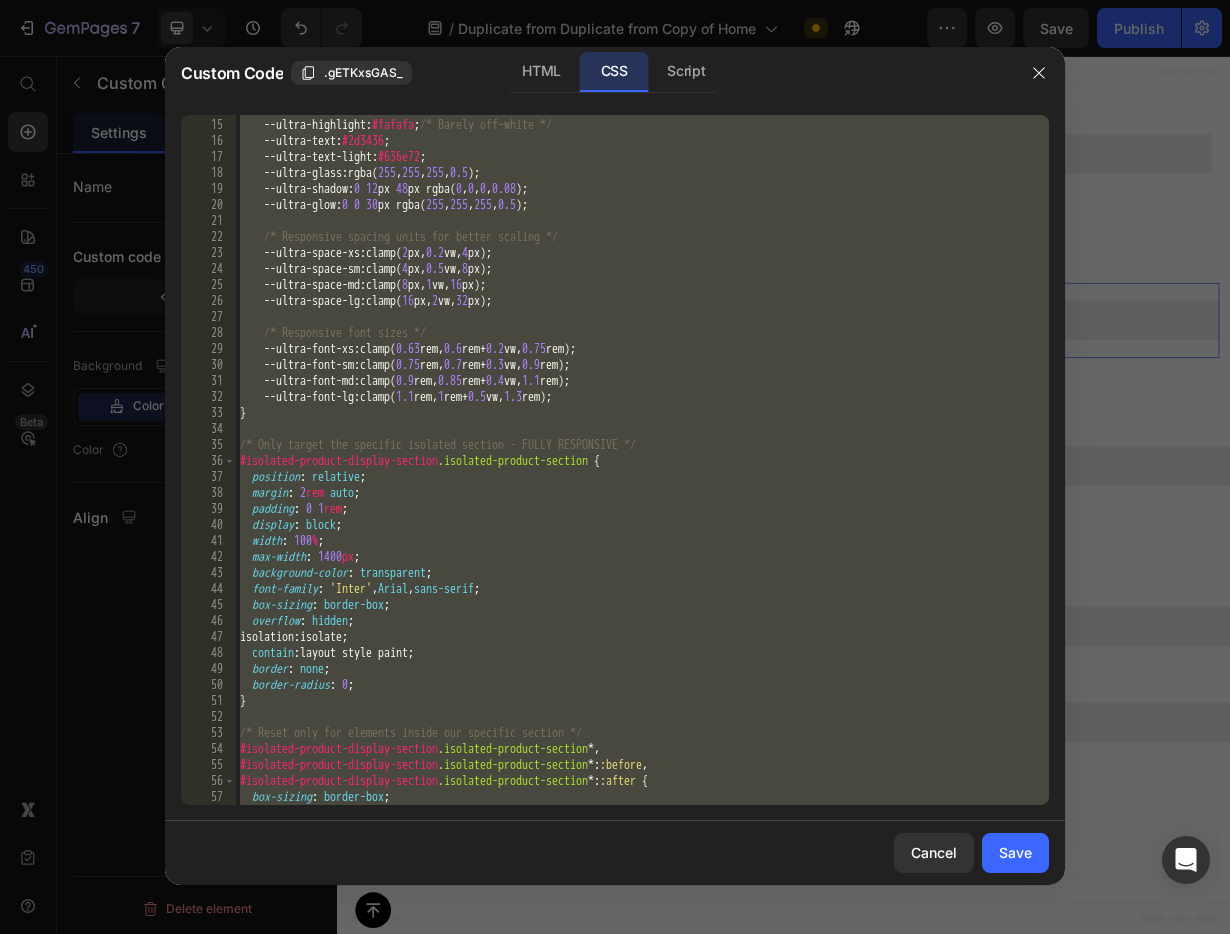 scroll, scrollTop: 238, scrollLeft: 0, axis: vertical 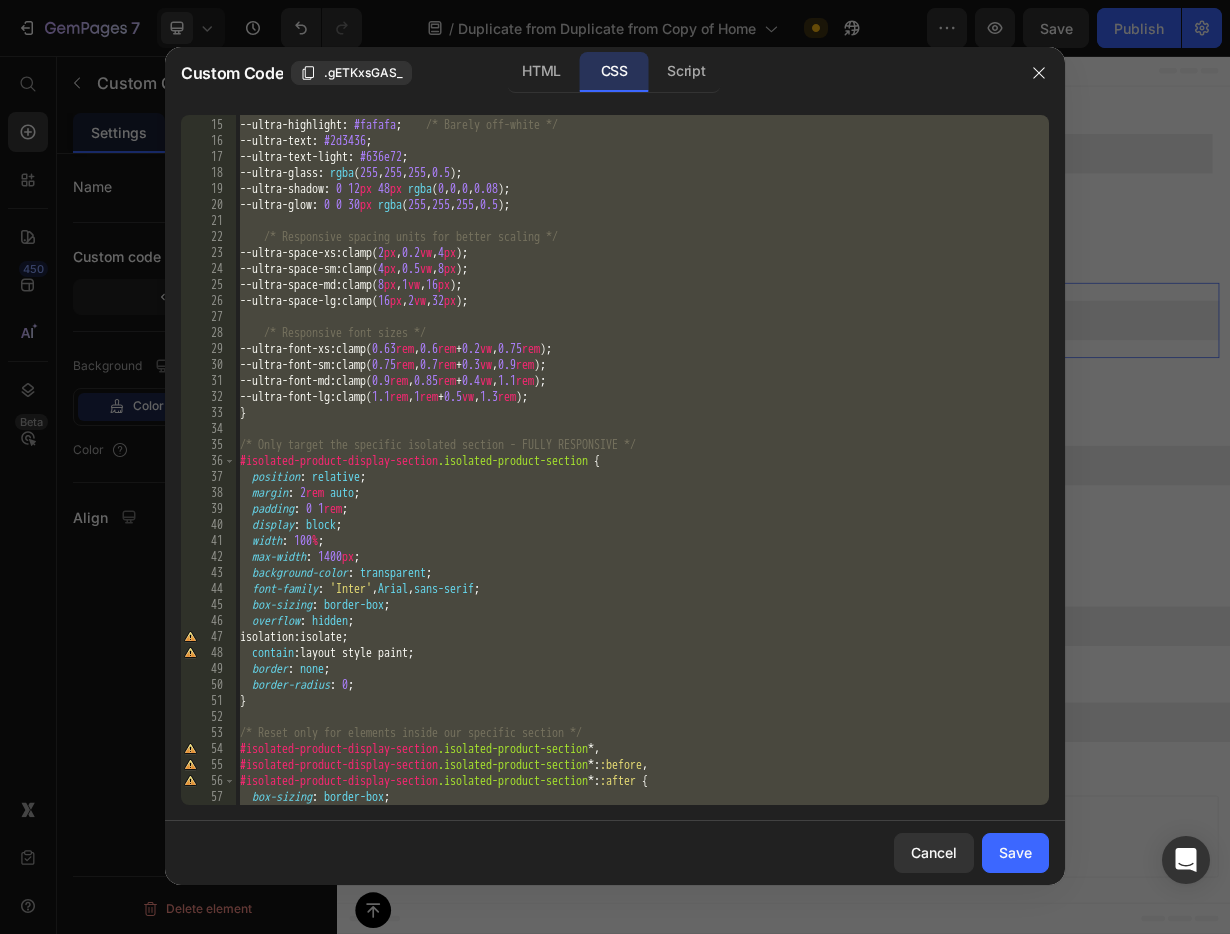 paste 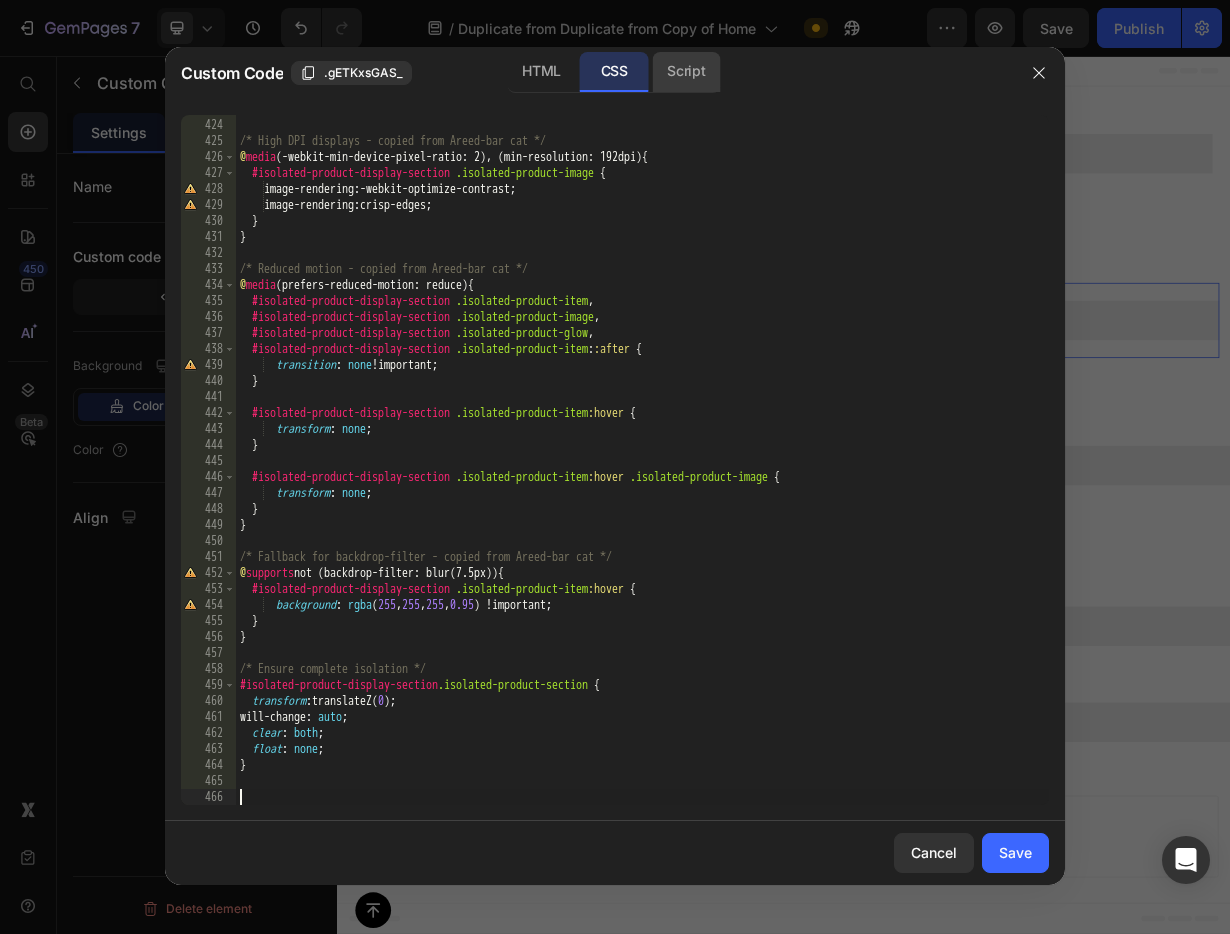 click on "Script" 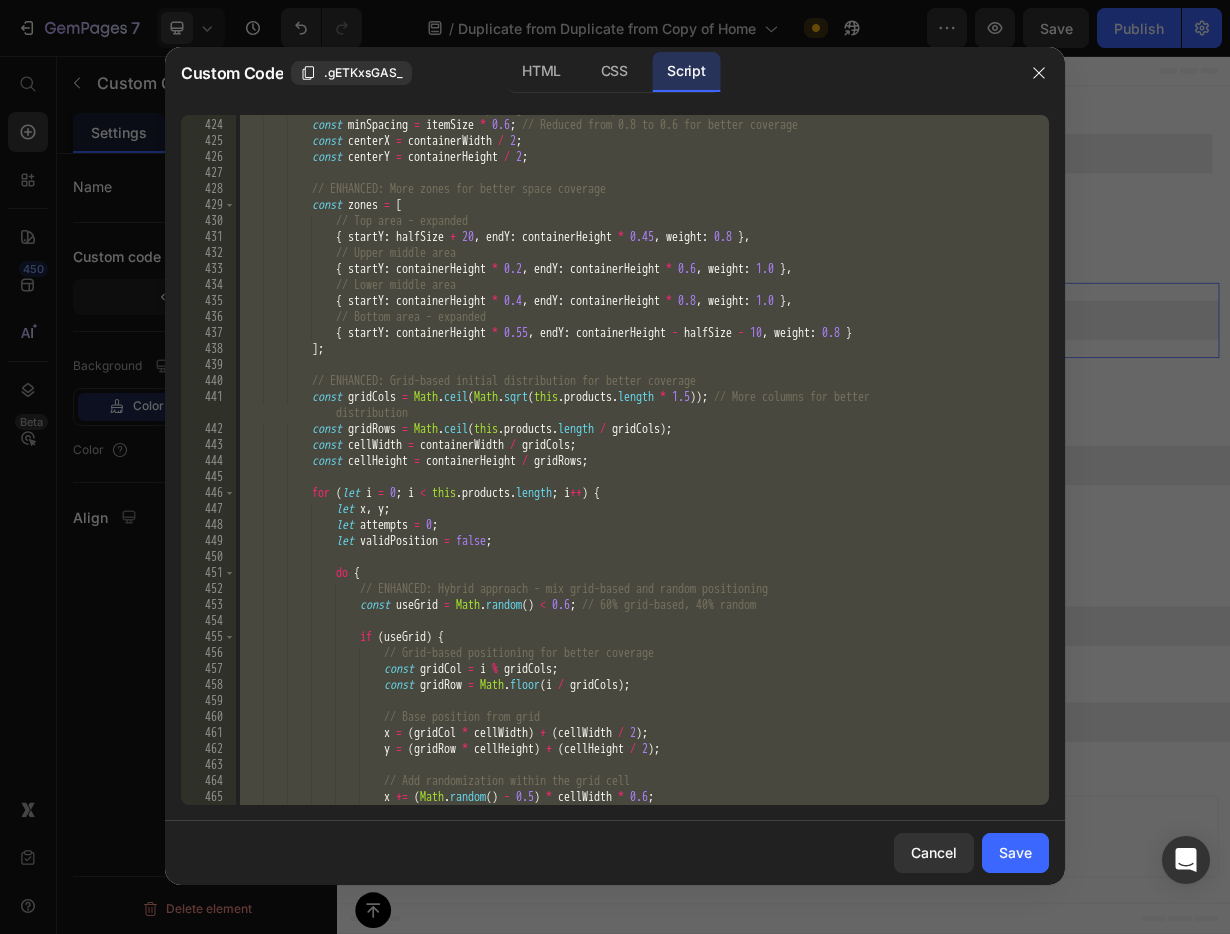scroll, scrollTop: 7293, scrollLeft: 0, axis: vertical 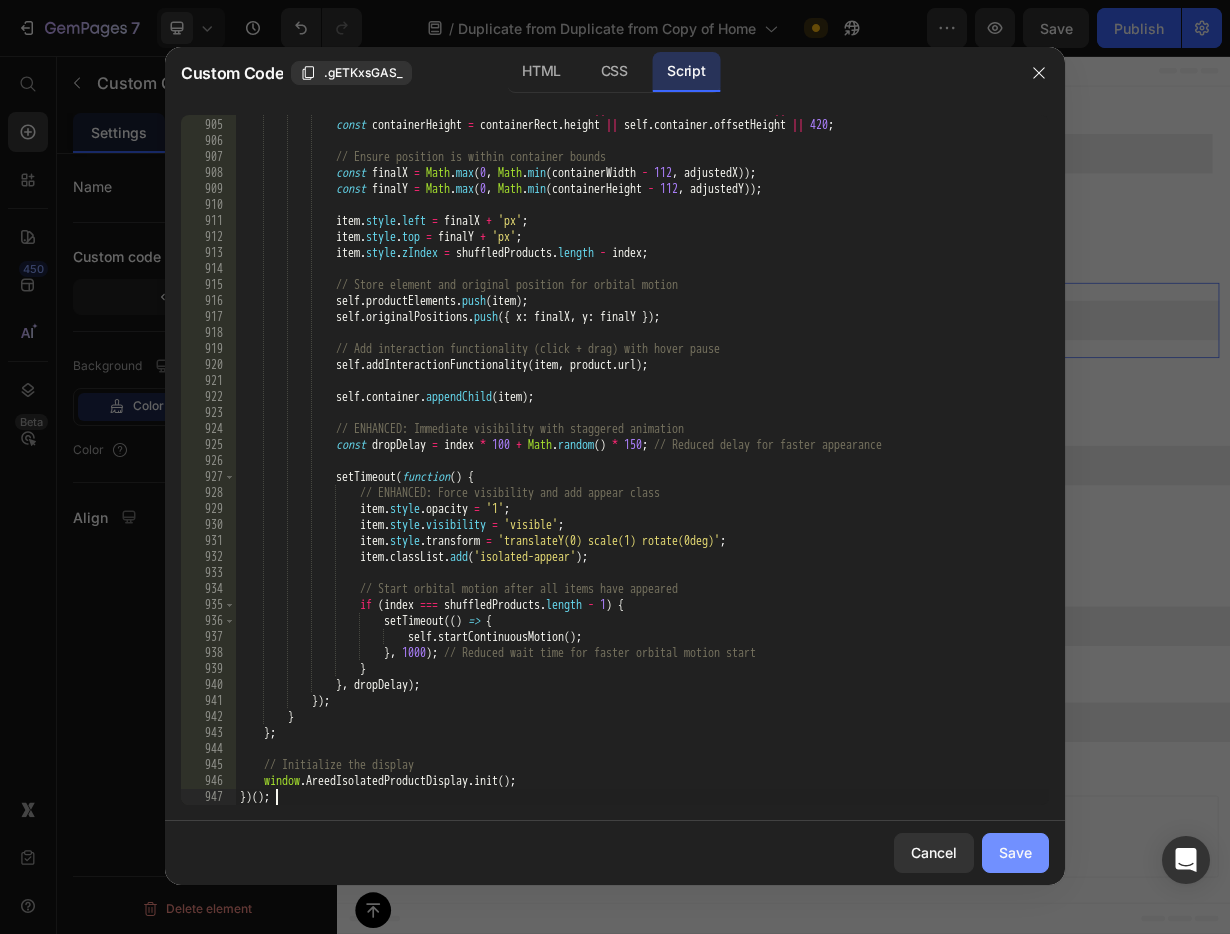 click on "Save" at bounding box center (1015, 852) 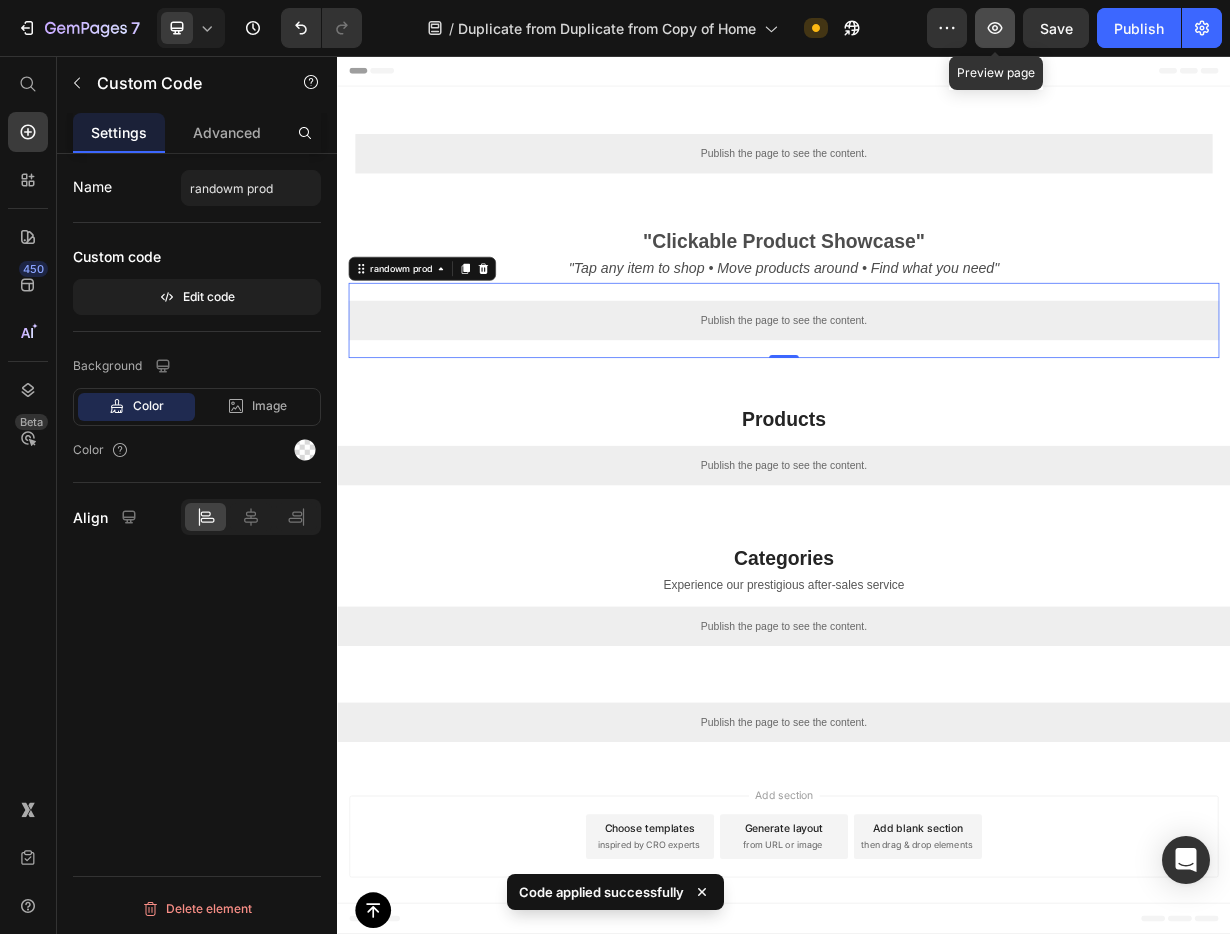 click 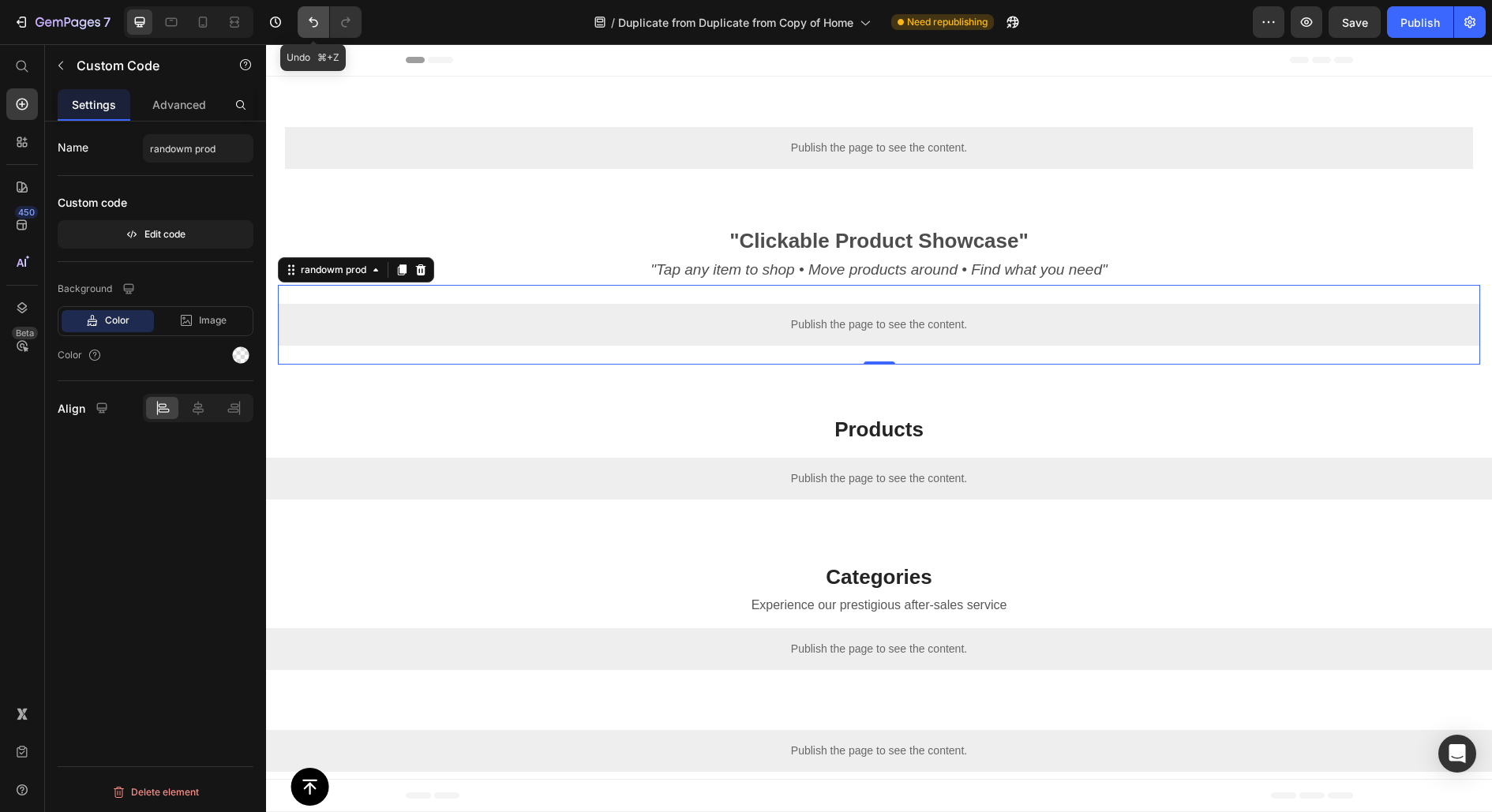 click 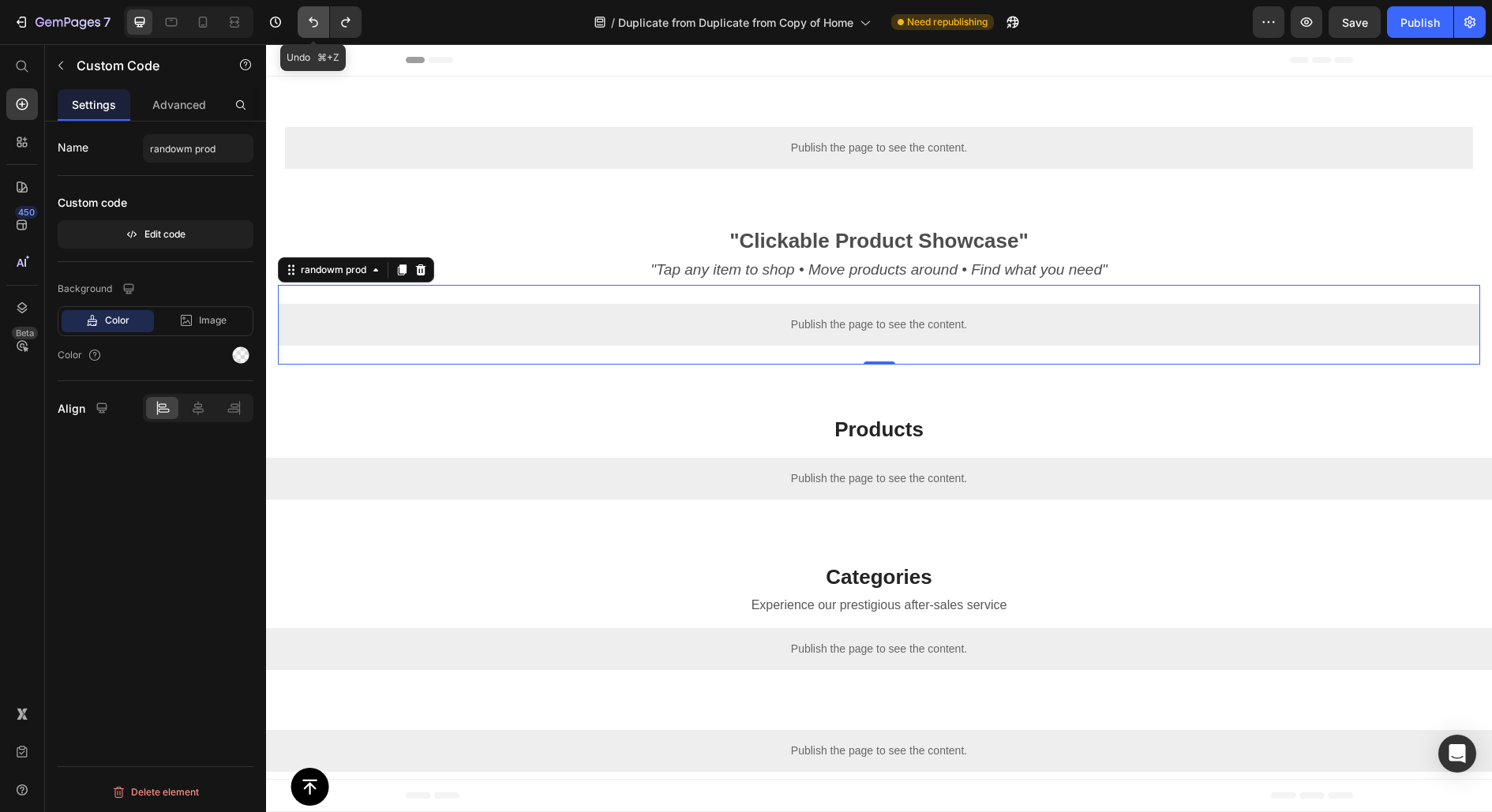click 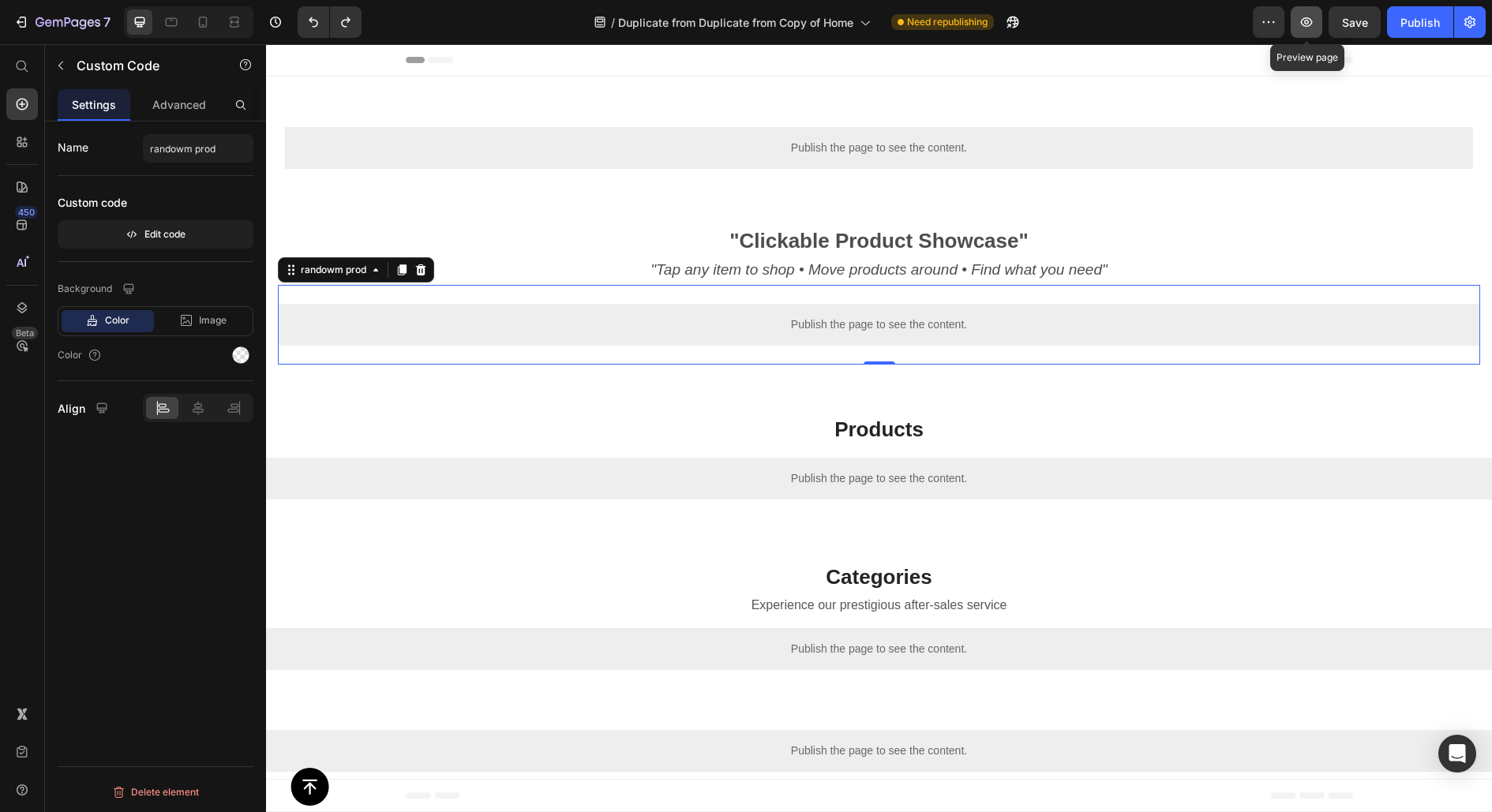 click 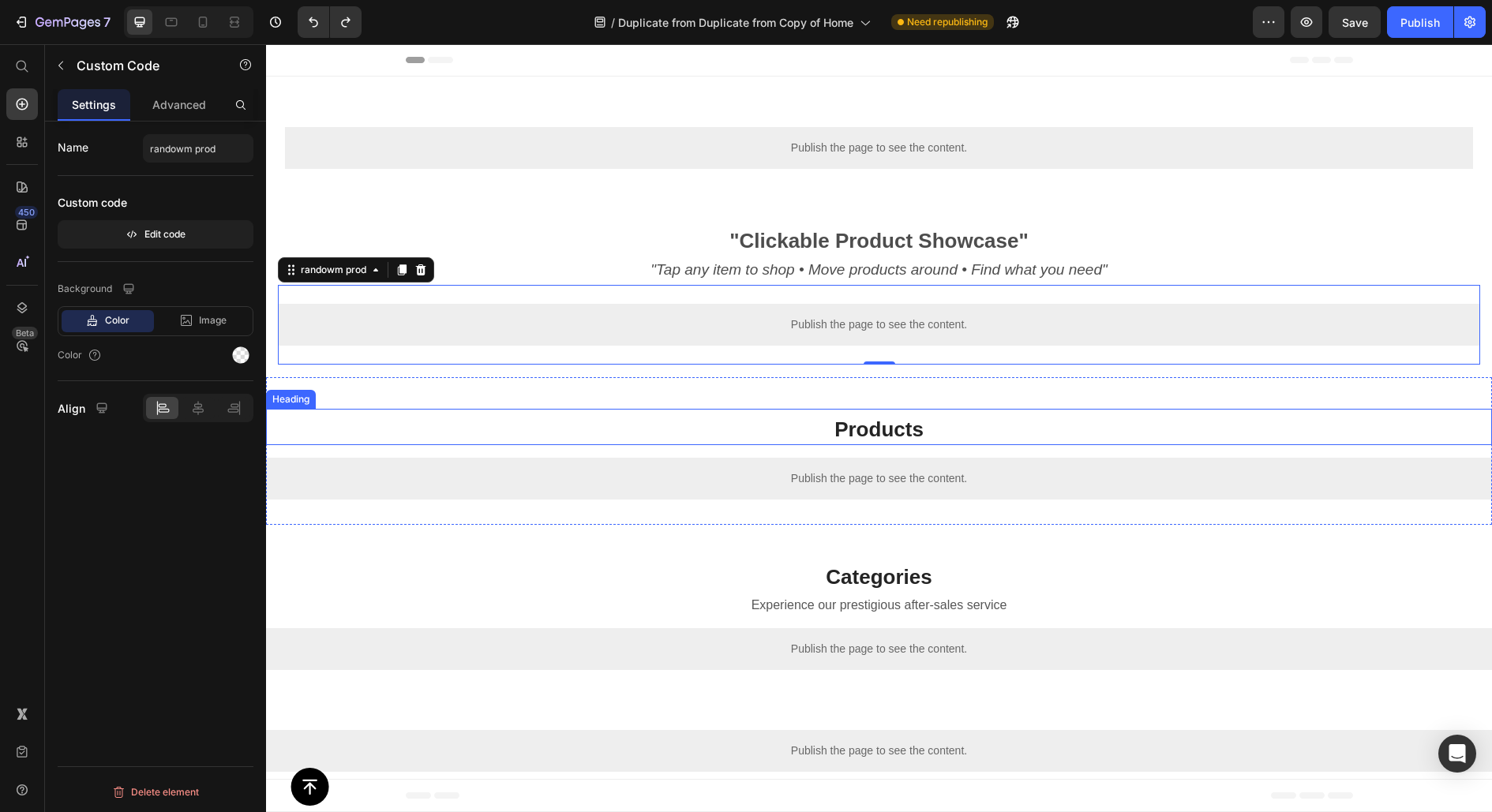 scroll, scrollTop: 140, scrollLeft: 0, axis: vertical 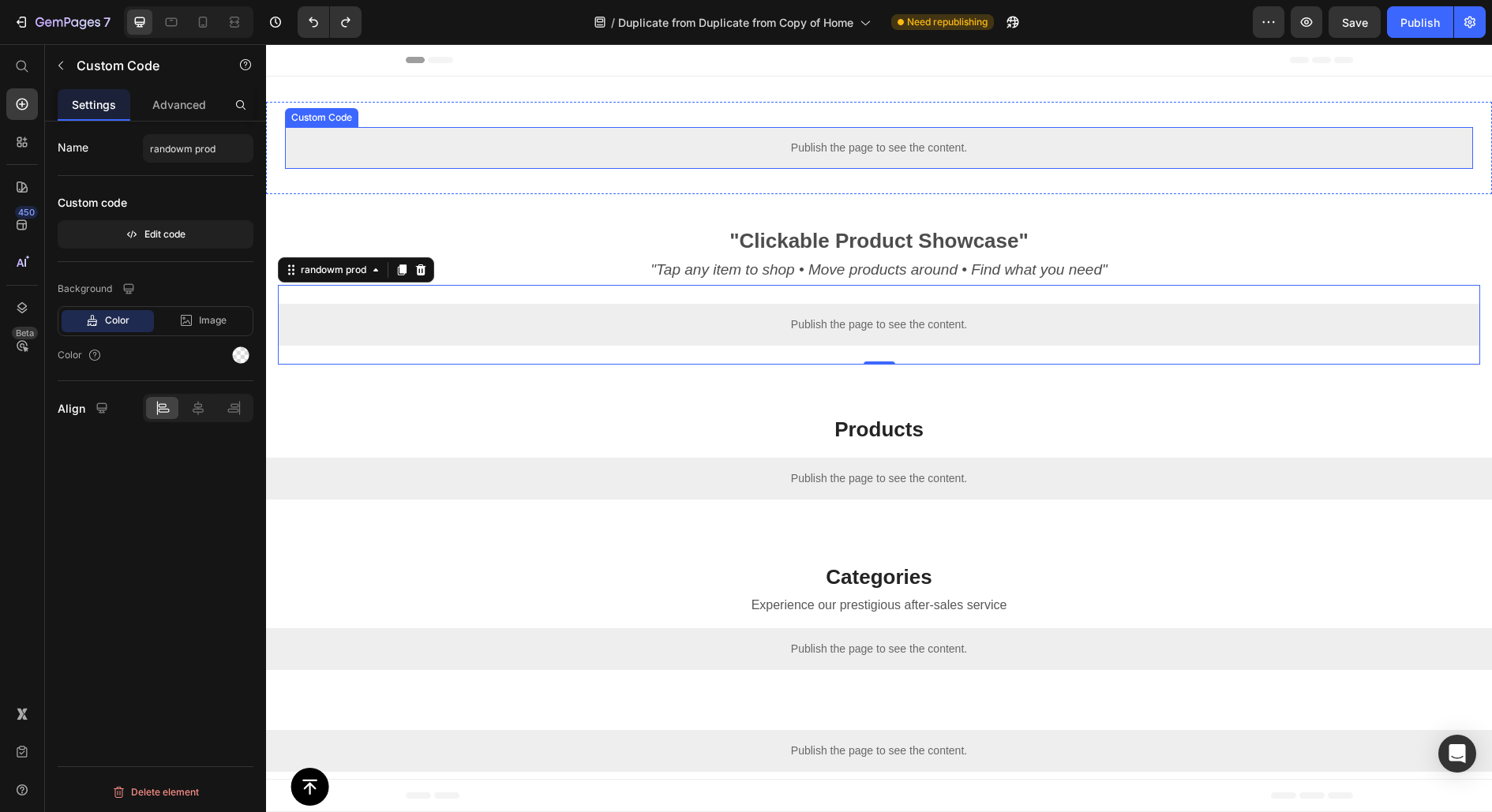 click on "Publish the page to see the content." at bounding box center (879, 148) 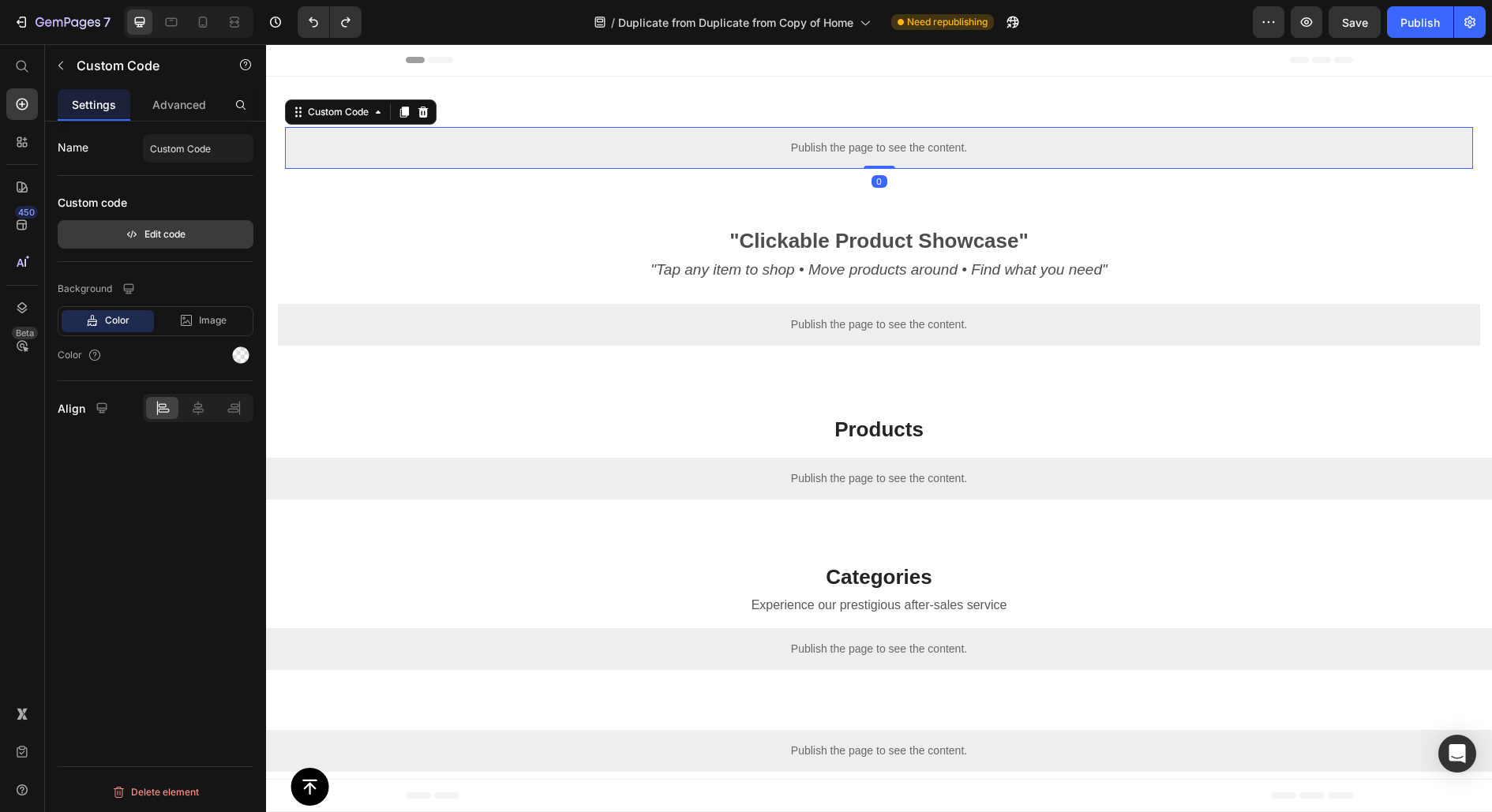 click on "Edit code" at bounding box center (156, 234) 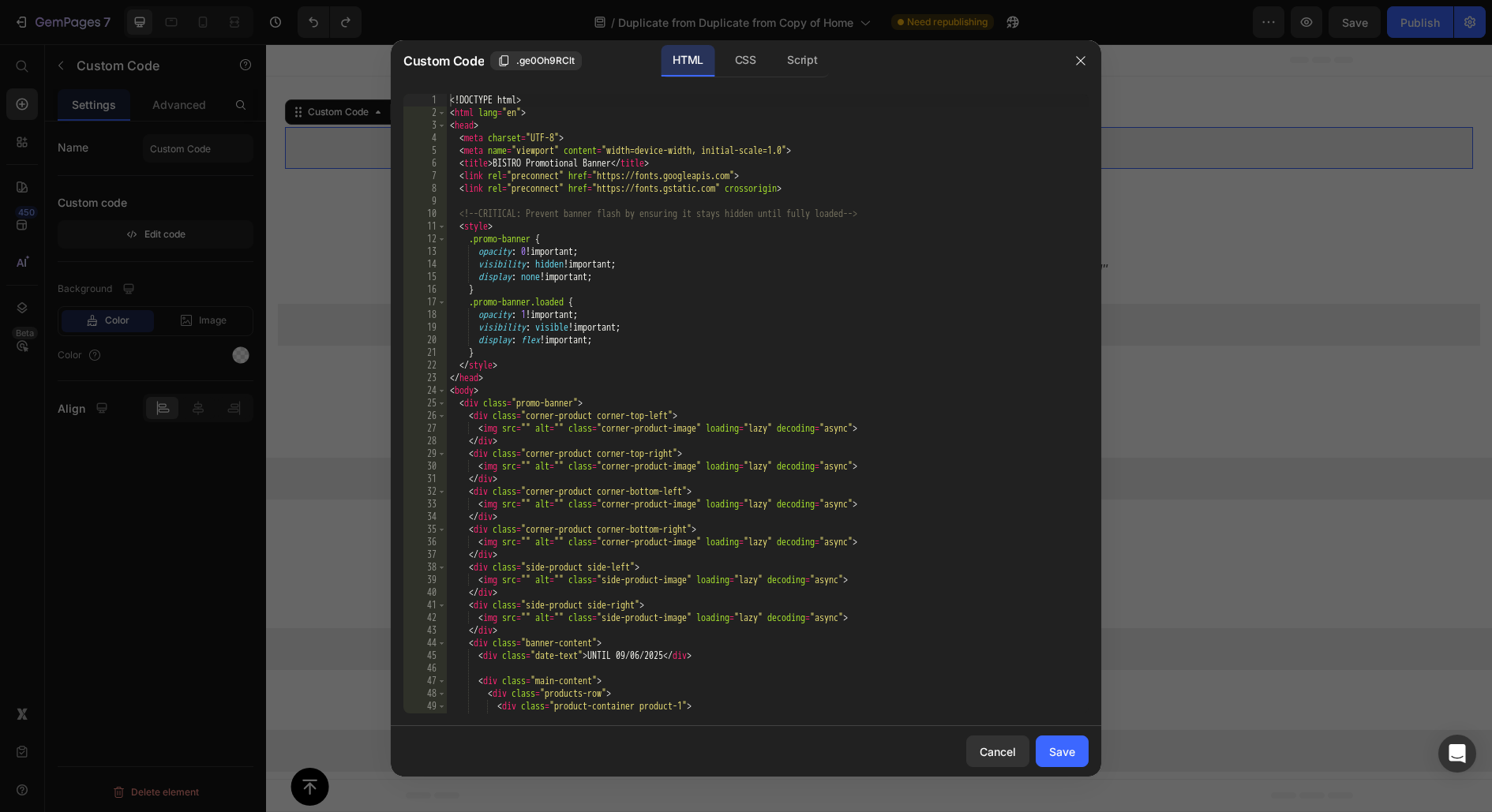 click on "<! DOCTYPE   html > < html   lang = "en" > < head >    < meta   charset = "UTF-8" >    < meta   name = "viewport"   content = "width=device-width, initial-scale=1.0" >    < title > BISTRO Promotional Banner </ title >    < link   rel = "preconnect"   href = "https://fonts.googleapis.com" >    < link   rel = "preconnect"   href = "https://fonts.gstatic.com"   crossorigin >       <!--  CRITICAL: Prevent banner flash by ensuring it stays hidden until fully loaded  -->    < style >      .promo-banner   {         opacity :   0  !important ;         visibility :   hidden  !important ;         display :   none  !important ;      }      .promo-banner.loaded   {         opacity :   1  !important ;         visibility :   visible  !important ;         display :   flex  !important ;      }    </ style > </ head > < body >    < div   class = "promo-banner" >      < div   class = "corner-product corner-top-left" >         < img   src = ""   alt = ""   class = "corner-product-image"   loading = "lazy"   decoding = "async" >" at bounding box center (767, 416) 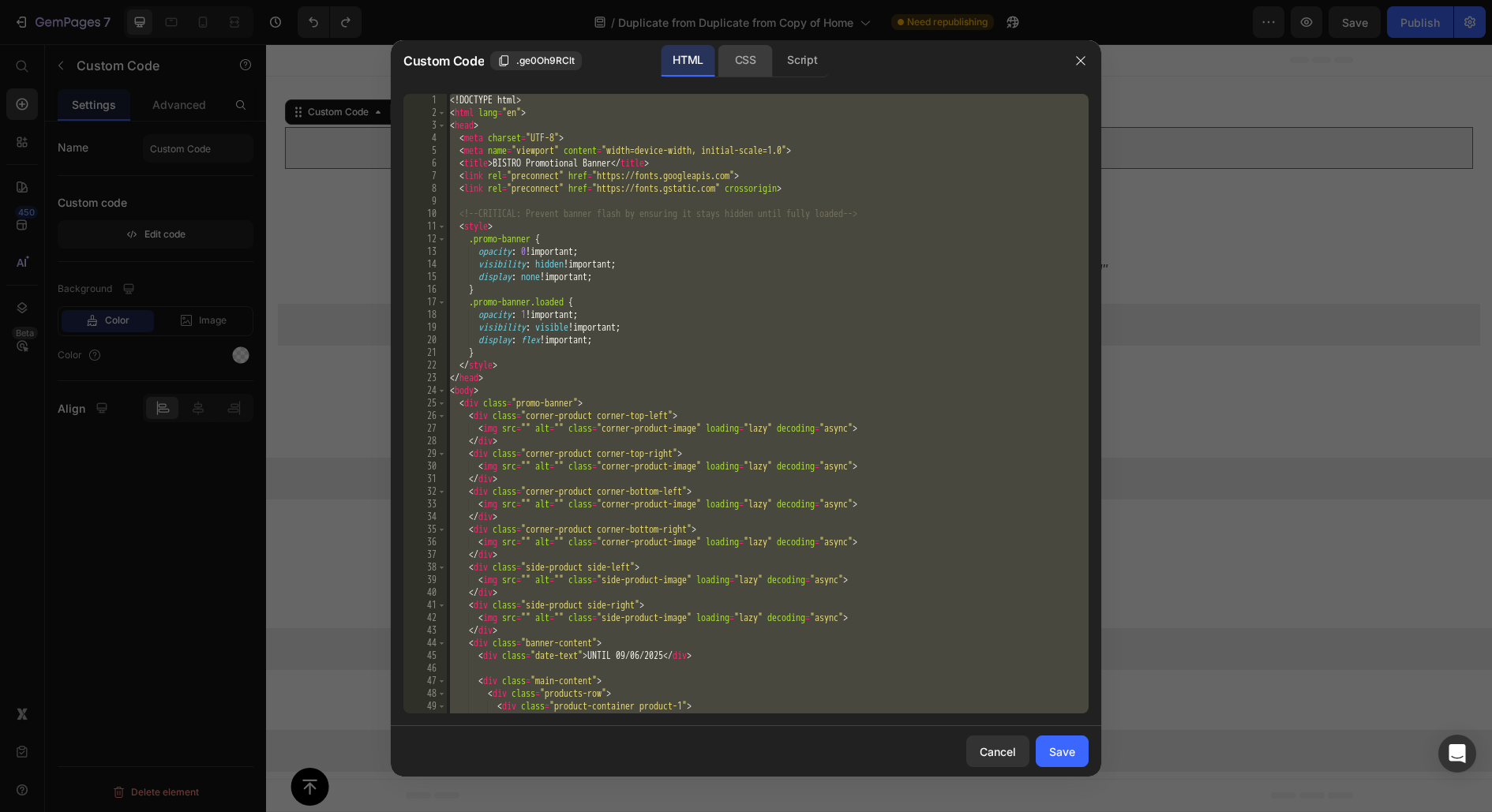 click on "CSS" 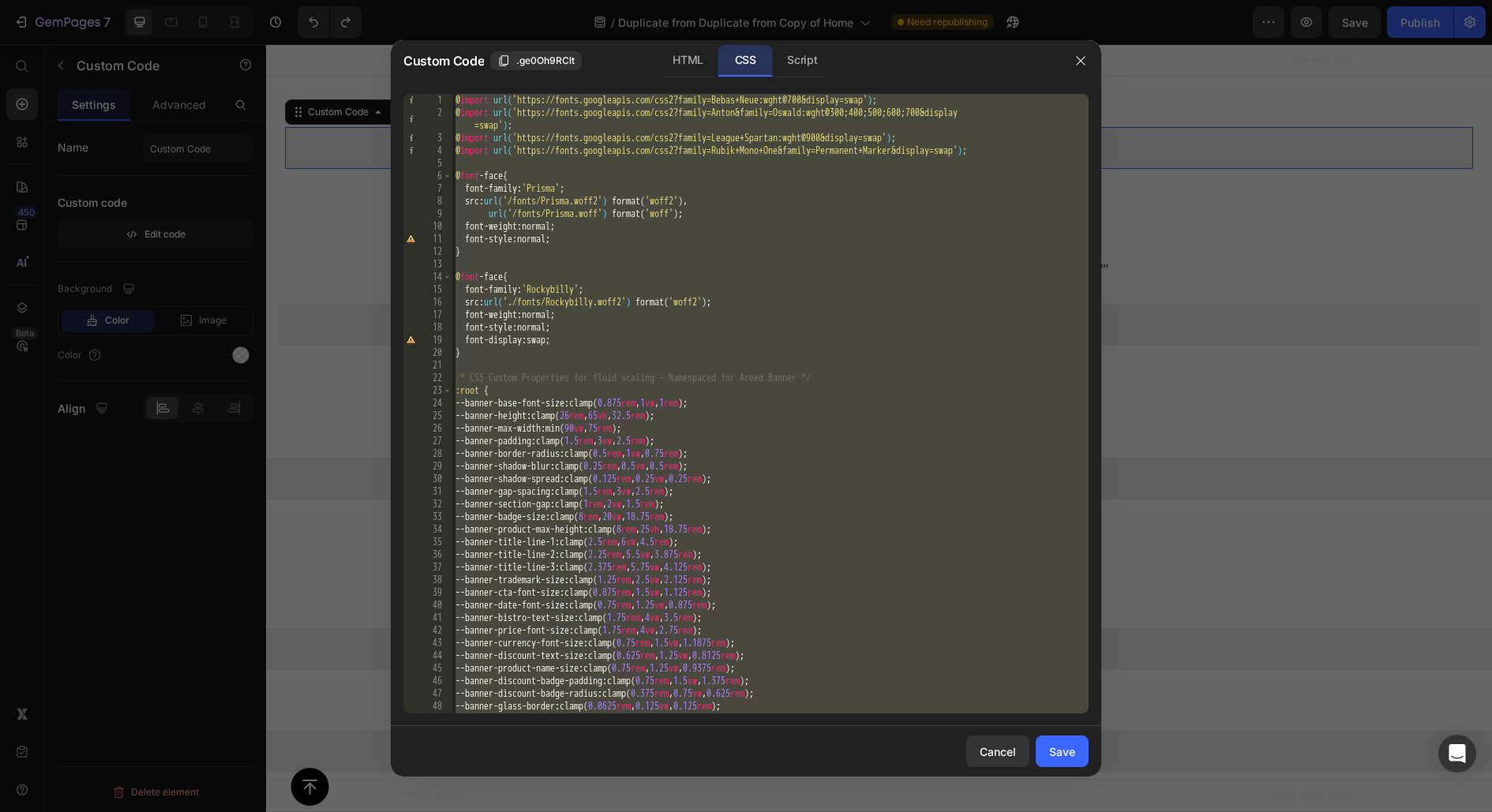 click on "@ import   url( 'https://fonts.googleapis.com/css2?family=Bebas+Neue:wght@700&display=swap' ) ; @ import   url( 'https://fonts.googleapis.com/css2?family=Anton&family=Oswald:wght@300;400;500;600;700&display      =swap' ) ; @ import   url( 'https://fonts.googleapis.com/css2?family=League+Spartan:wght@900&display=swap' ) ; @ import   url( 'https://fonts.googleapis.com/css2?family=Rubik+Mono+One&family=Permanent+Marker&display=swap' ) ; @ font -face  {    font-family :  ' Prisma ' ;    src :  url( '/fonts/Prisma.woff2' )   format ( ' woff2 ' ),          url( '/fonts/Prisma.woff' )   format ( ' woff ' );    font-weight :  normal ;    font-style :  normal ; } @ font -face  {    font-family :  ' Rockybilly ' ;    src :  url( './fonts/Rockybilly.woff2' )   format ( ' woff2 ' );    font-weight :  normal ;    font-style :  normal ;    font-display :  swap ; } /* CSS Custom Properties for fluid scaling - Namespaced for Areed Banner */ :root   {   --banner-base-font-size :  clamp( 0.875 rem ,  1 vw ,  1 rem ) ; : 26" at bounding box center [770, 416] 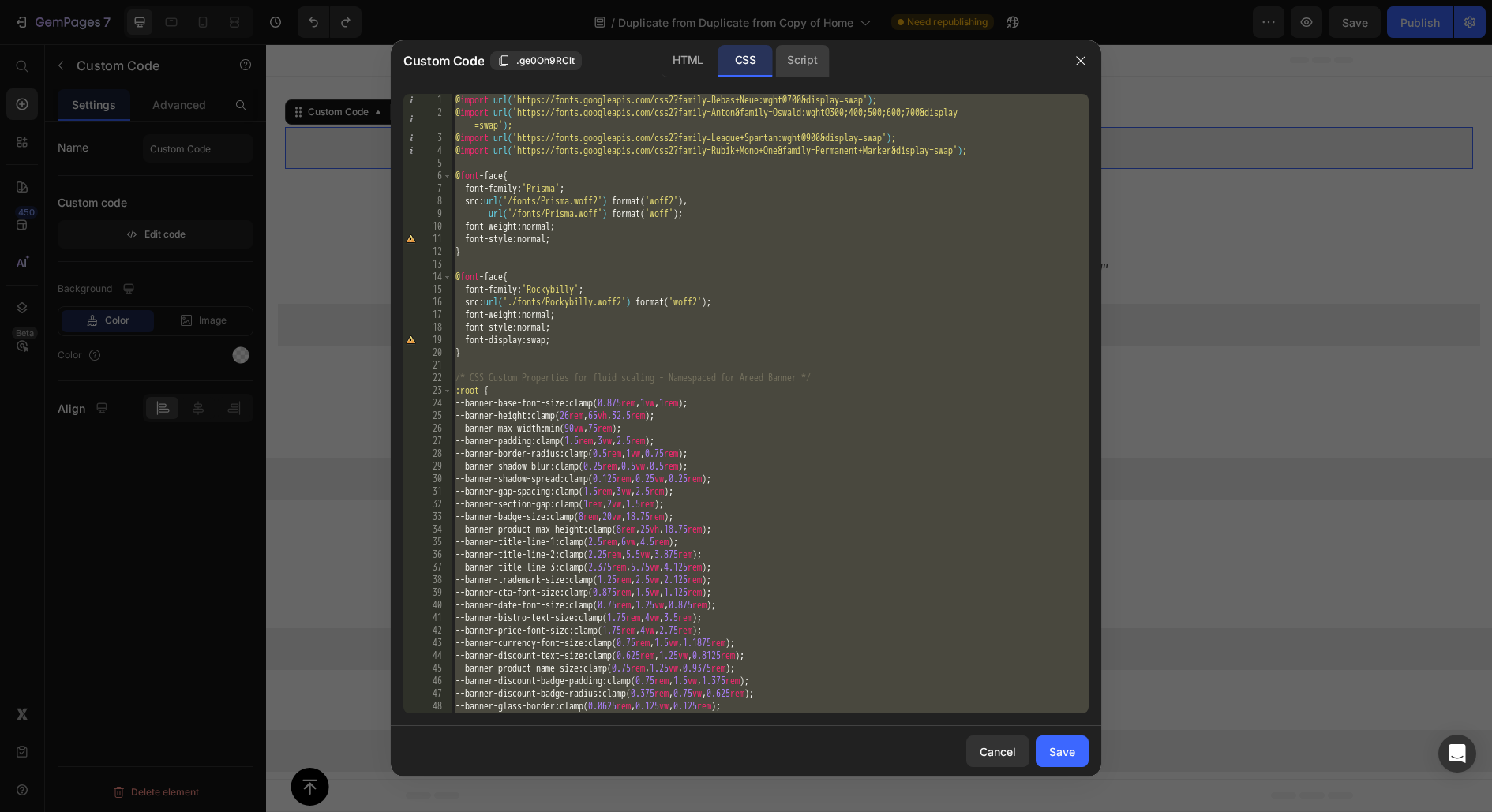 click on "Script" 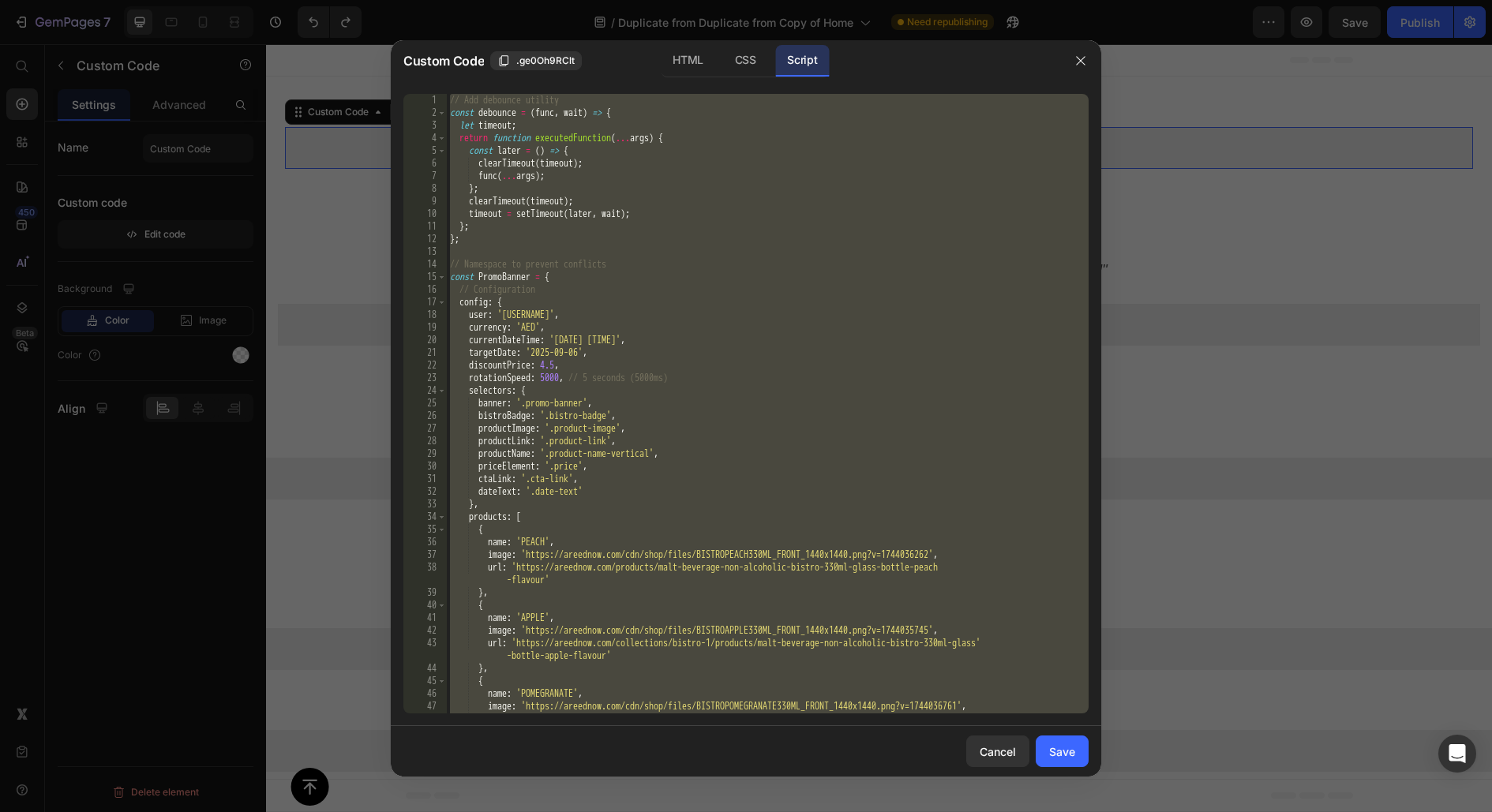 click on "// Add debounce utility const   debounce   =   ( func ,   wait )   =>   {    let   timeout ;    return   function   executedFunction ( ... args )   {      const   later   =   ( )   =>   {         clearTimeout ( timeout ) ;         func ( ... args ) ;      } ;      clearTimeout ( timeout ) ;      timeout   =   setTimeout ( later ,   wait ) ;    } ; } ; // Namespace to prevent conflicts const   PromoBanner   =   {    // Configuration    config :   {      user :   'Hossamgelila' ,      currency :   'AED' ,      currentDateTime :   '2025-06-23 13:36:43' ,      targetDate :   '2025-09-06' ,      discountPrice :   4.5 ,      rotationSpeed :   5000 ,   // 5 seconds (5000ms)      selectors :   {         banner :   '.promo-banner' ,         bistroBadge :   '.bistro-badge' ,         productImage :   '.product-image' ,         productLink :   '.product-link' ,         productName :   '.product-name-vertical' ,         priceElement :   '.price' ,         ctaLink :   '.cta-link' ,         dateText :   '.date-text'      }" at bounding box center [767, 416] 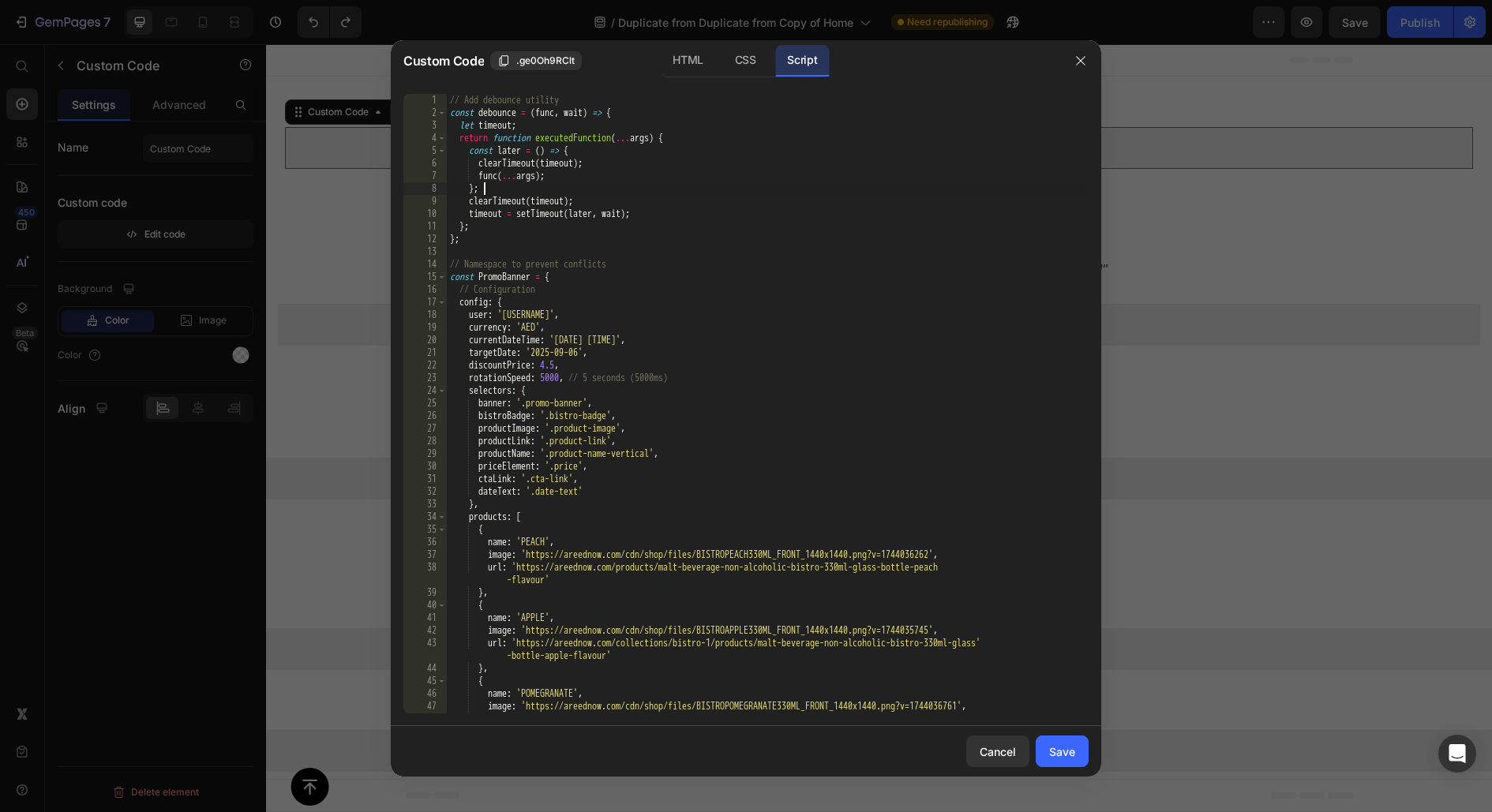 type on "}
})();" 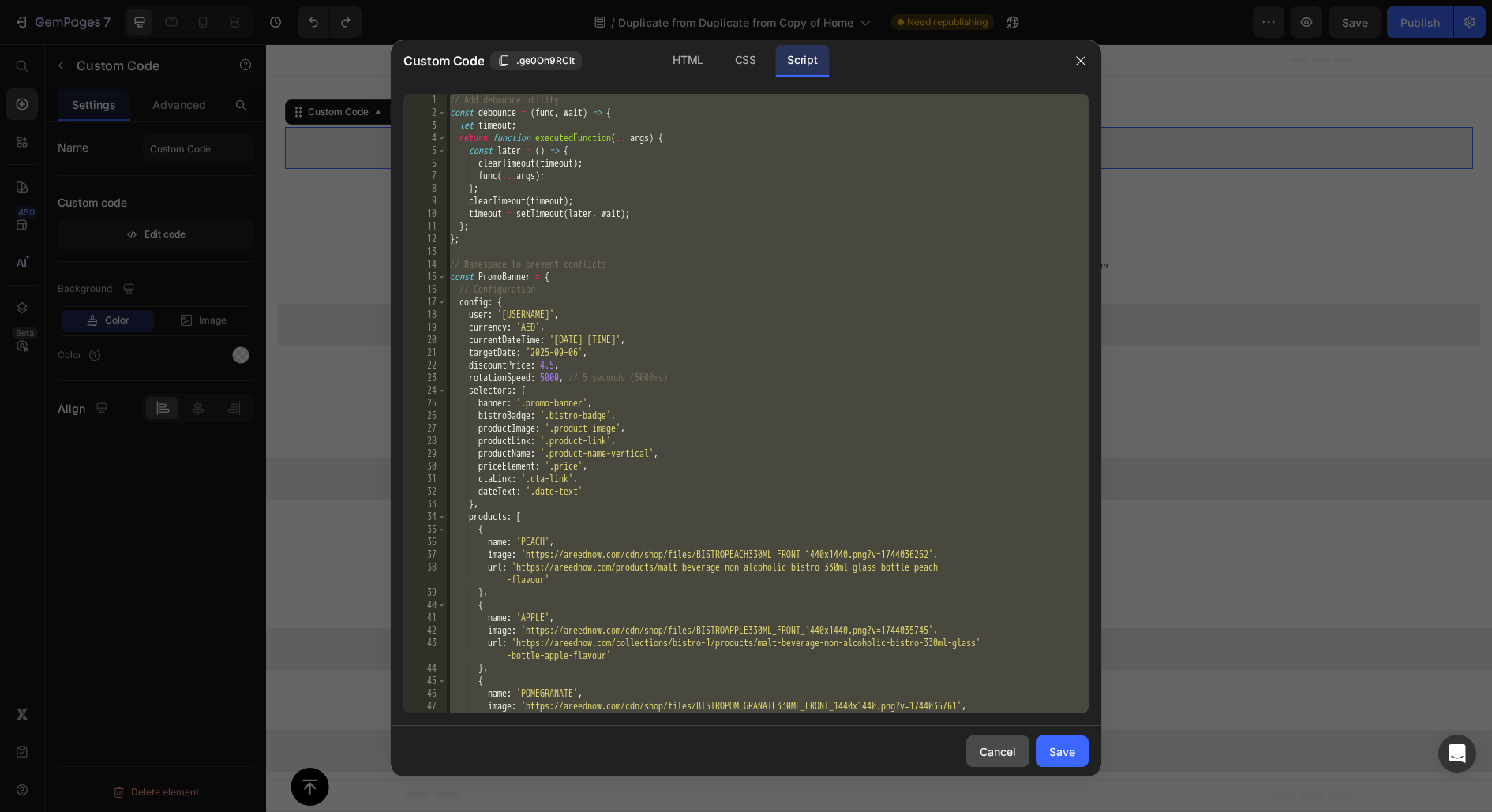 click on "Cancel" at bounding box center (998, 751) 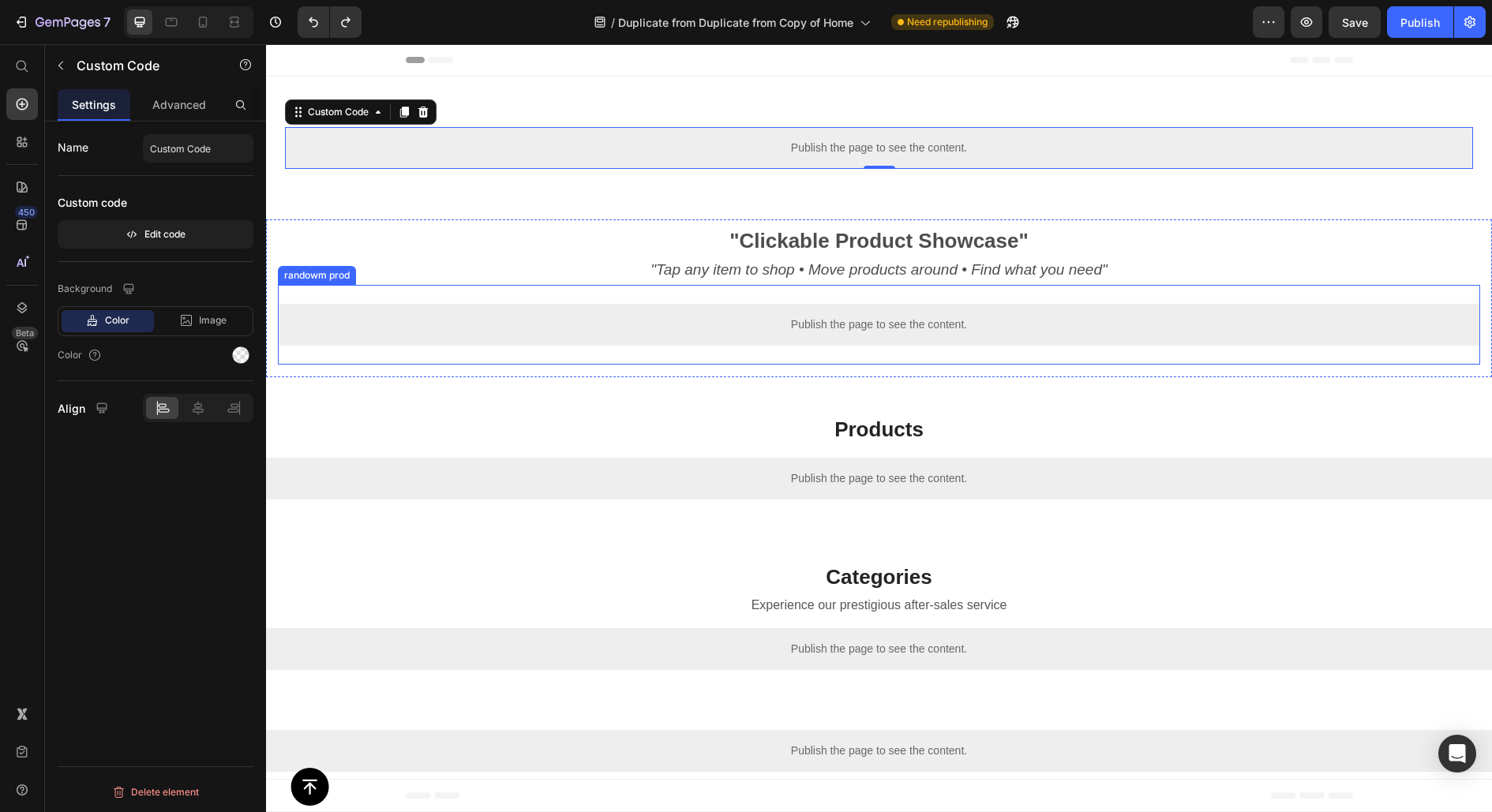 click on "Publish the page to see the content." at bounding box center [879, 324] 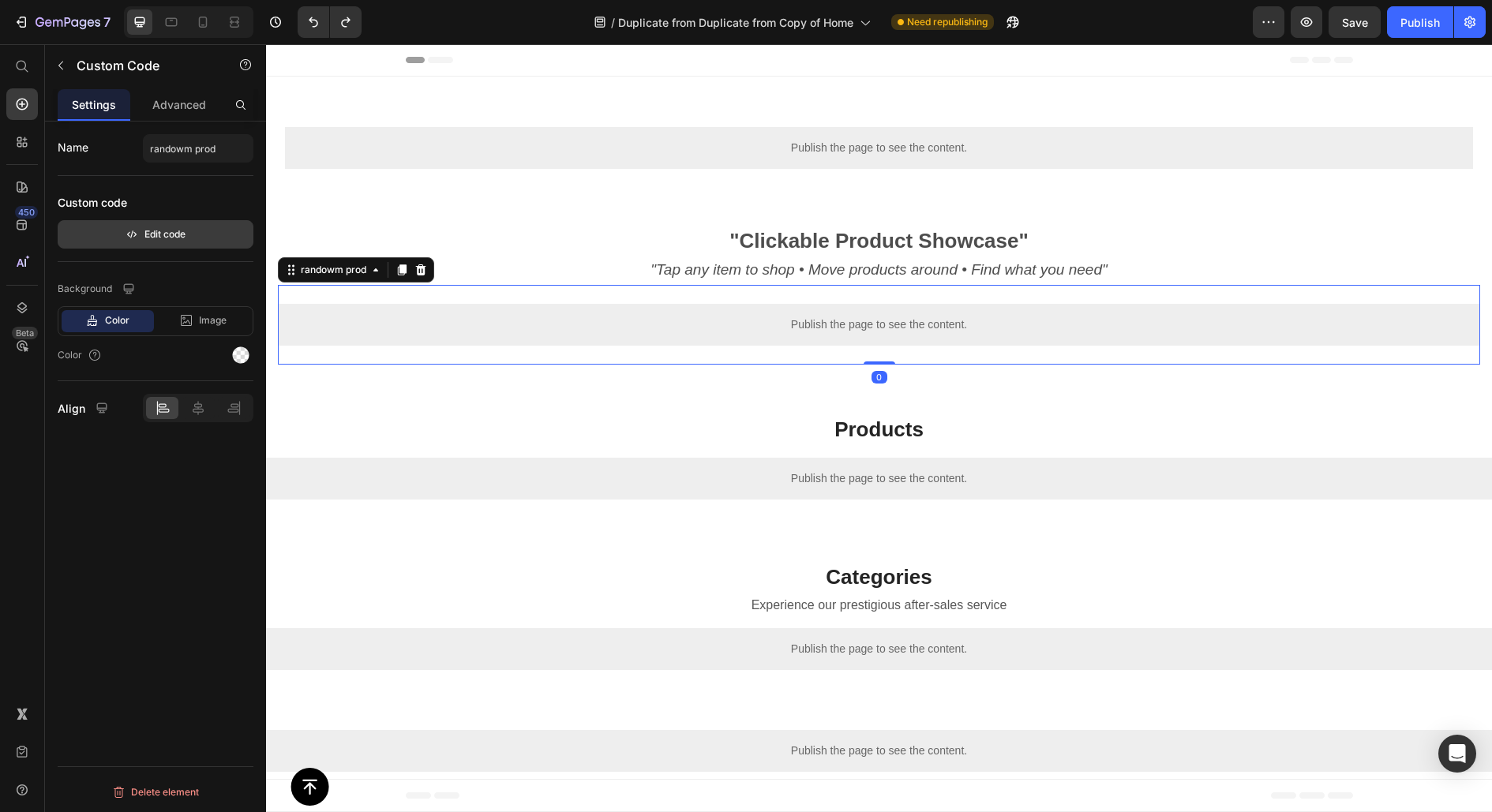 click on "Edit code" at bounding box center (156, 234) 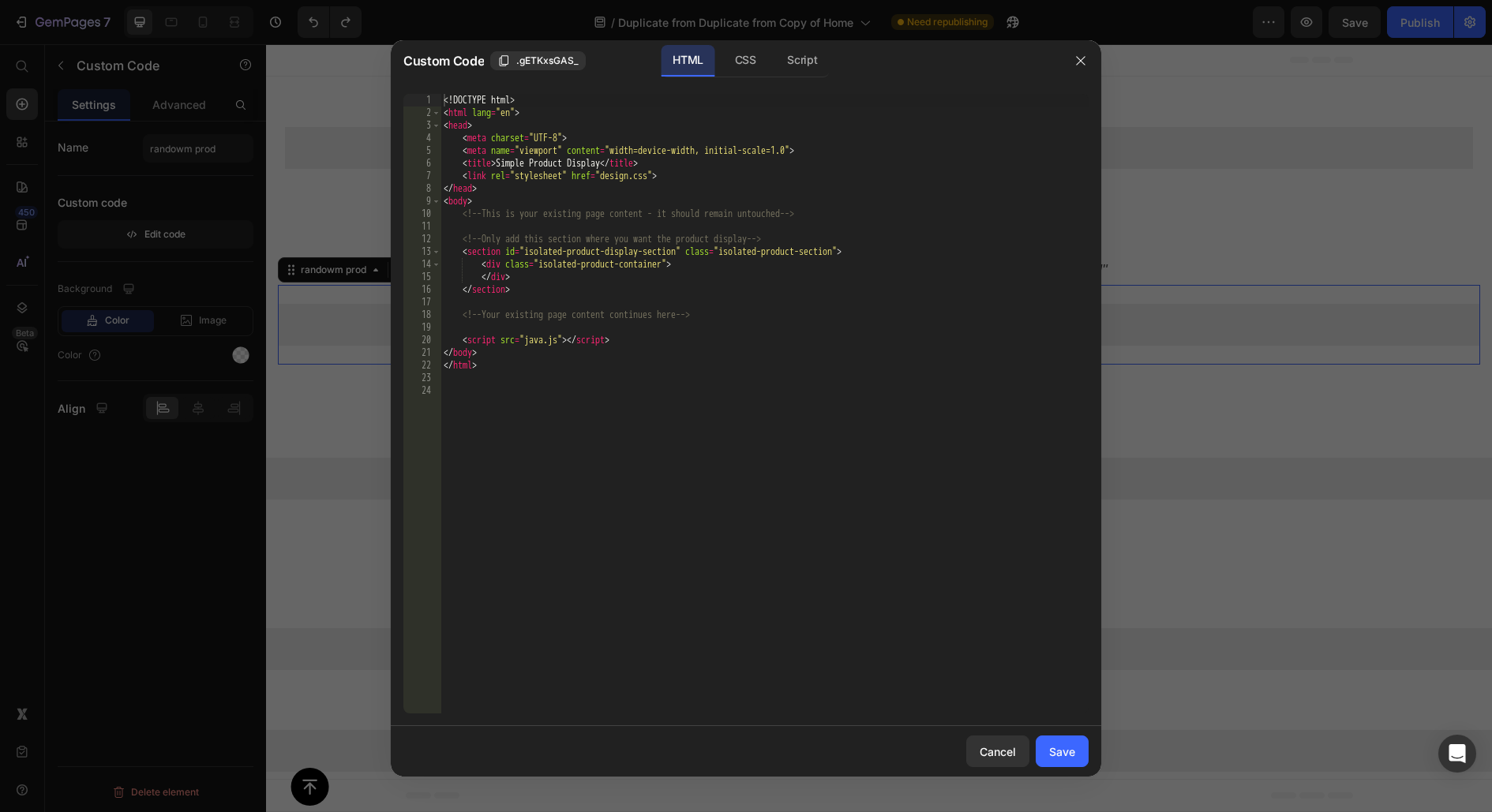 click on "<! DOCTYPE   html > < html   lang = "en" > < head >      < meta   charset = "UTF-8" >      < meta   name = "viewport"   content = "width=device-width, initial-scale=1.0" >      < title > Simple Product Display </ title >      < link   rel = "stylesheet"   href = "design.css" > </ head > < body >      <!--  This is your existing page content - it should remain untouched  -->           <!--  Only add this section where you want the product display  -->      < section   id = "isolated-product-display-section"   class = "isolated-product-section" >           < div   class = "isolated-product-container" >           </ div >      </ section >           <!--  Your existing page content continues here  -->           < script   src = "java.js" > </ script > </ body > </ html >" at bounding box center (764, 416) 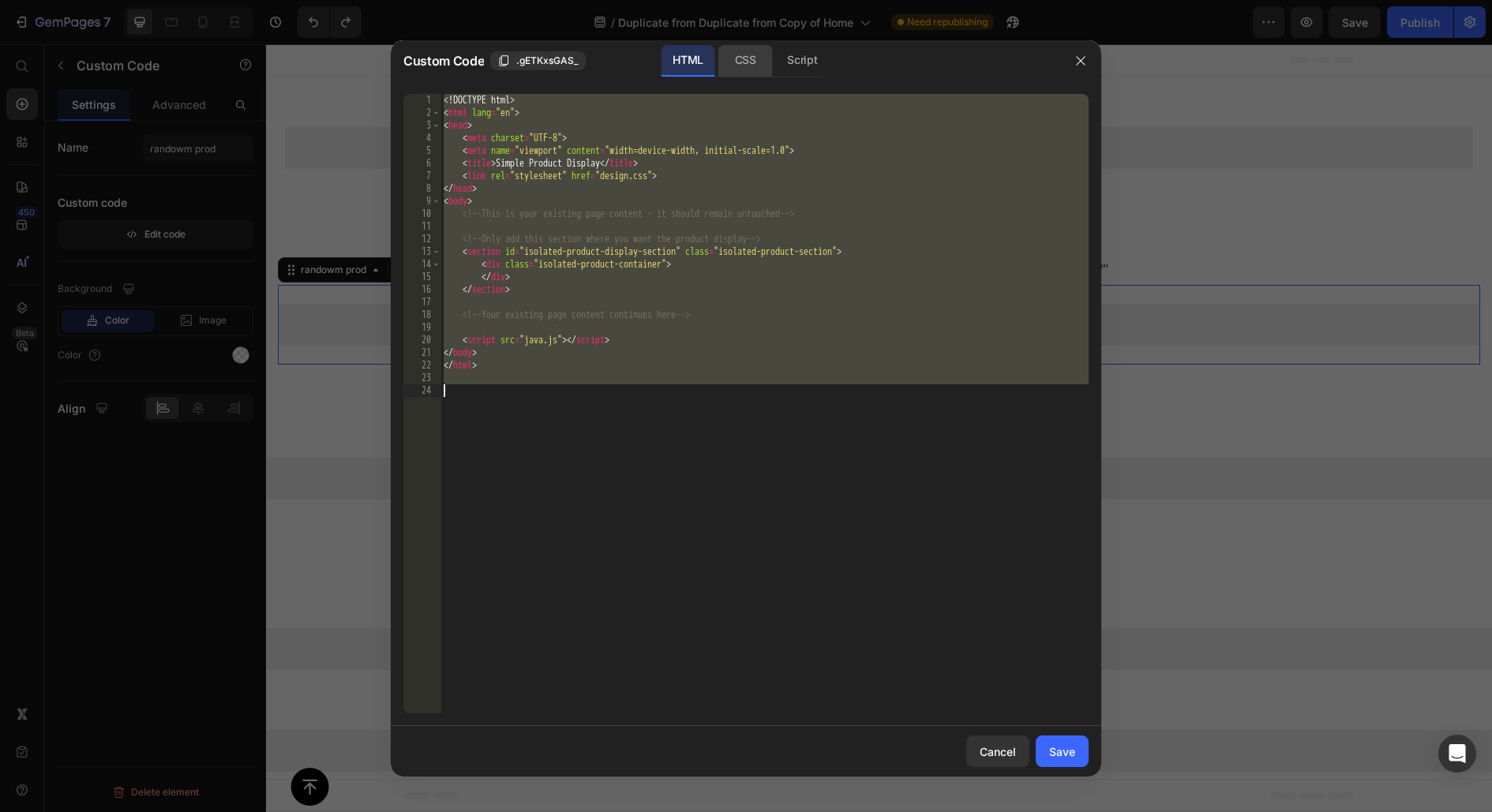 click on "CSS" 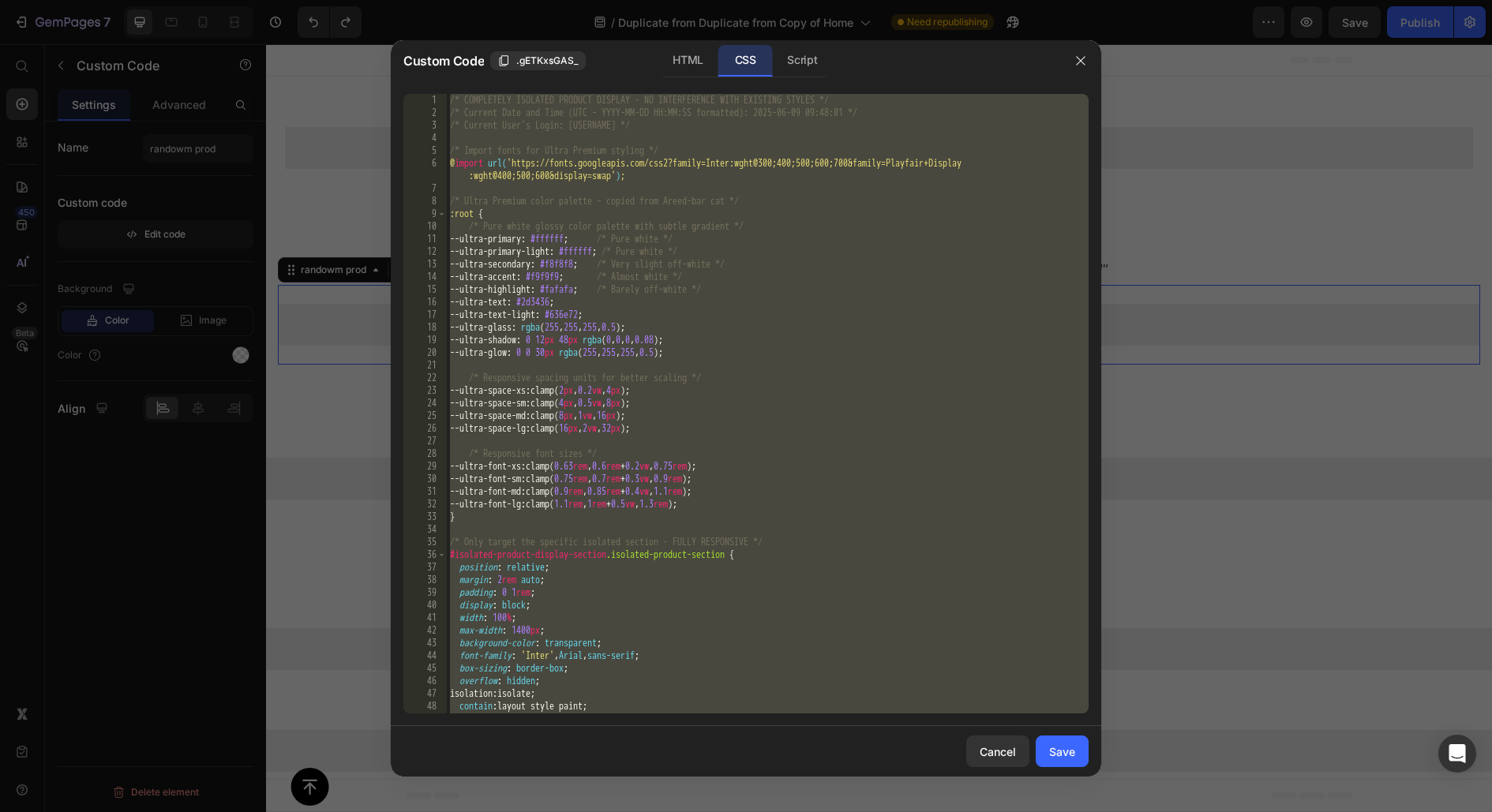 click on "/* COMPLETELY ISOLATED PRODUCT DISPLAY - NO INTERFERENCE WITH EXISTING STYLES */ /* Current Date and Time (UTC - YYYY-MM-DD HH:MM:SS formatted): 2025-06-09 09:48:01 */ /* Current User's Login: Hossamgelila */ /* Import fonts for Ultra Premium styling */ @ import   url( 'https://fonts.googleapis.com/css2?family=Inter:wght@300;400;500;600;700&family=Playfair+Display      :wght@400;500;600&display=swap' ) ; /* Ultra Premium color palette - copied from Areed-bar cat */ :root   {      /* Pure white glossy color palette with subtle gradient */     --ultra-primary :   #ffffff ;        /* Pure white */     --ultra-primary-light :   #ffffff ;   /* Pure white */     --ultra-secondary :   #f8f8f8 ;      /* Very slight off-white */     --ultra-accent :   #f9f9f9 ;         /* Almost white */     --ultra-highlight :   #fafafa ;      /* Barely off-white */     --ultra-text :   #2d3436 ;     --ultra-text-light :   #636e72 ;     --ultra-glass :   rgba ( 255 ,  255 ,  255 ,  0.5 ) ;     --ultra-shadow :   0   12 px   48 px" at bounding box center [767, 416] 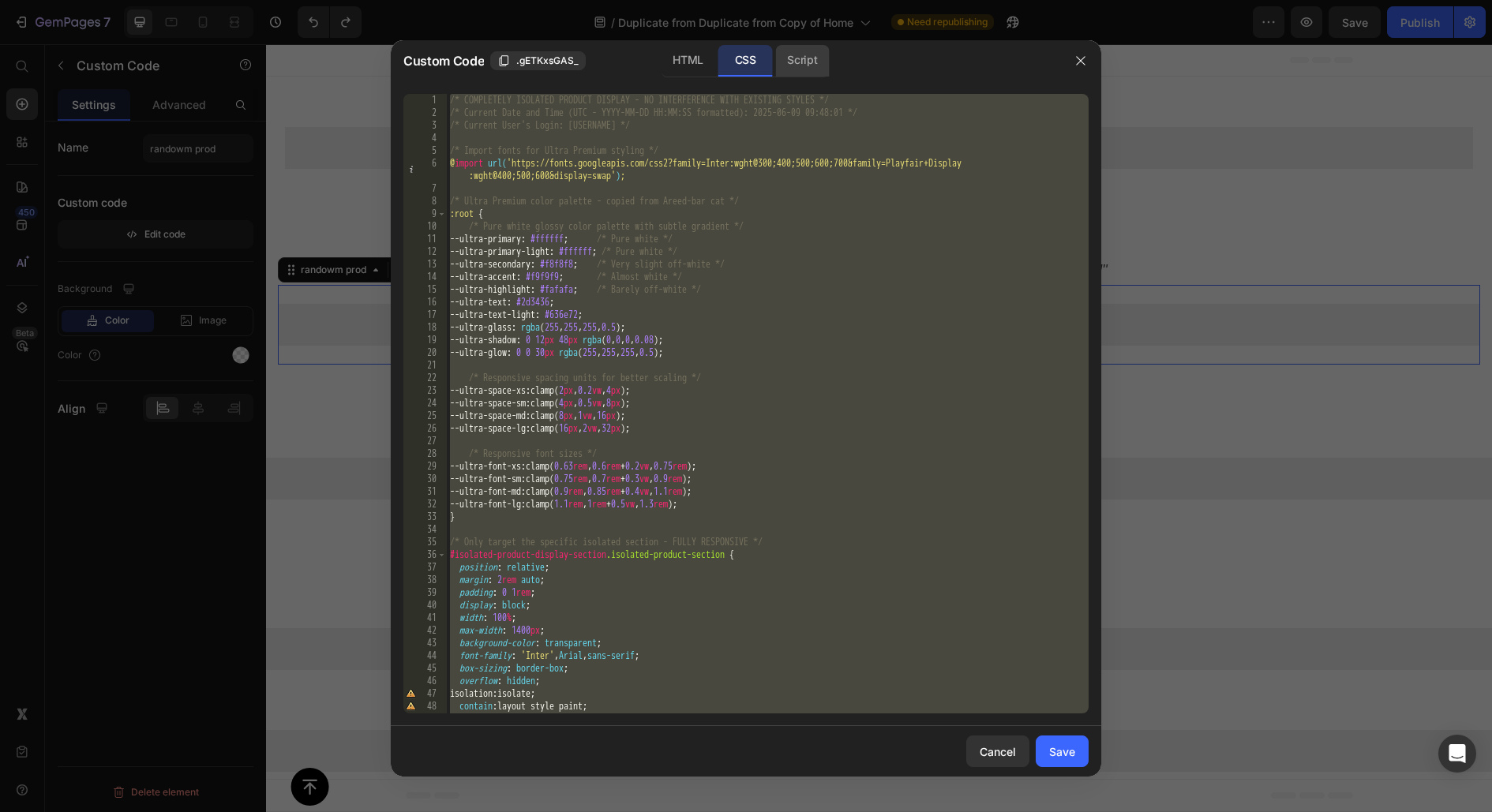 click on "Script" 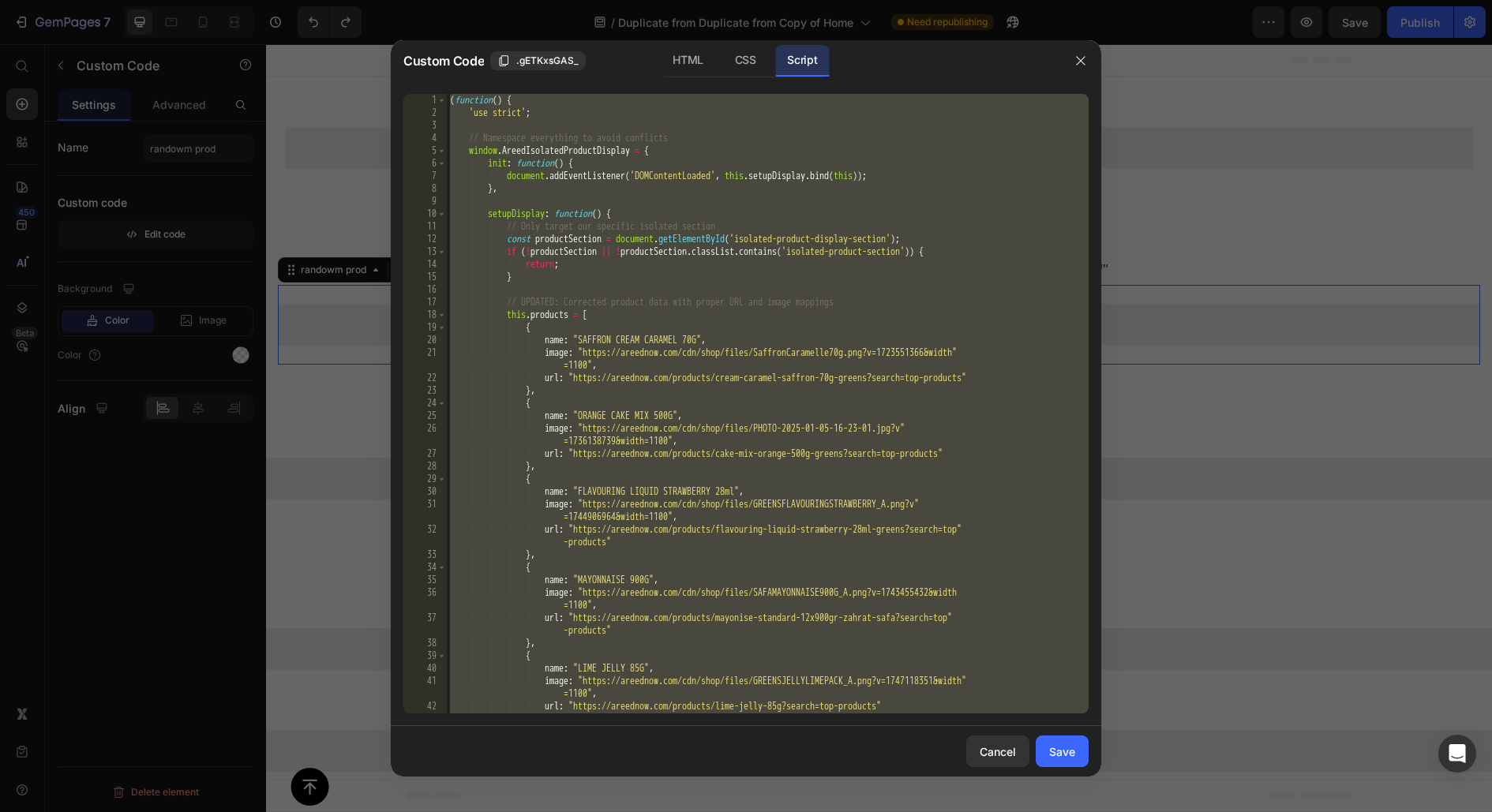 click on "( function ( )   {      'use strict' ;           // Namespace everything to avoid conflicts      window . AreedIsolatedProductDisplay   =   {           init :   function ( )   {                document . addEventListener ( 'DOMContentLoaded' ,   this . setupDisplay . bind ( this )) ;           } ,                     setupDisplay :   function ( )   {                // Only target our specific isolated section                const   productSection   =   document . getElementById ( 'isolated-product-display-section' ) ;                if   ( ! productSection   ||   ! productSection . classList . contains ( 'isolated-product-section' ))   {                     return ;                }                               // UPDATED: Corrected product data with proper URL and image mappings                this . products   =   [                     {                          name :   "SAFFRON CREAM CARAMEL 70G" ,                          image :                            =1100" ," at bounding box center [767, 416] 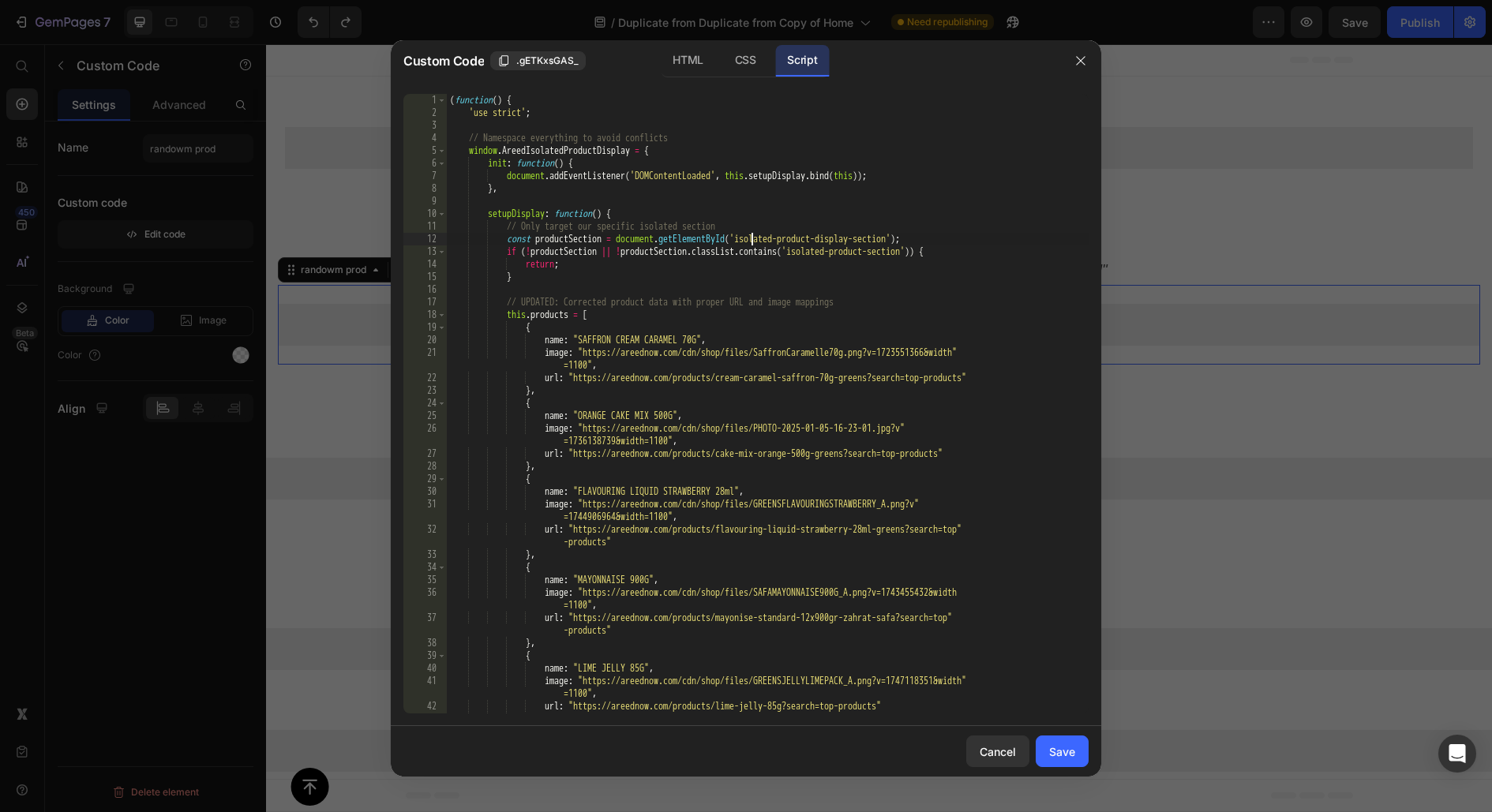 type on "window.AreedIsolatedProductDisplay.init();
})();" 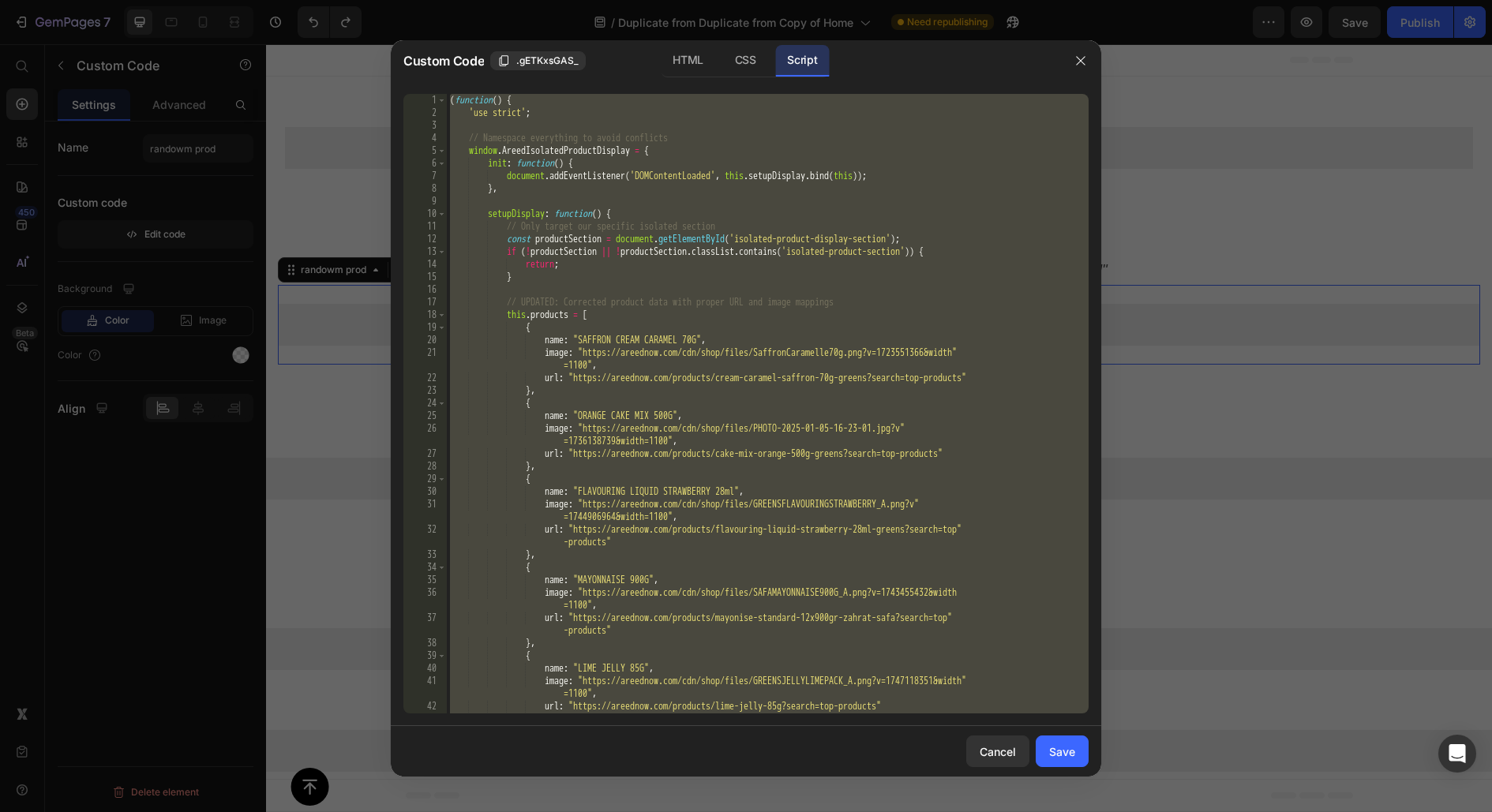 click at bounding box center (746, 406) 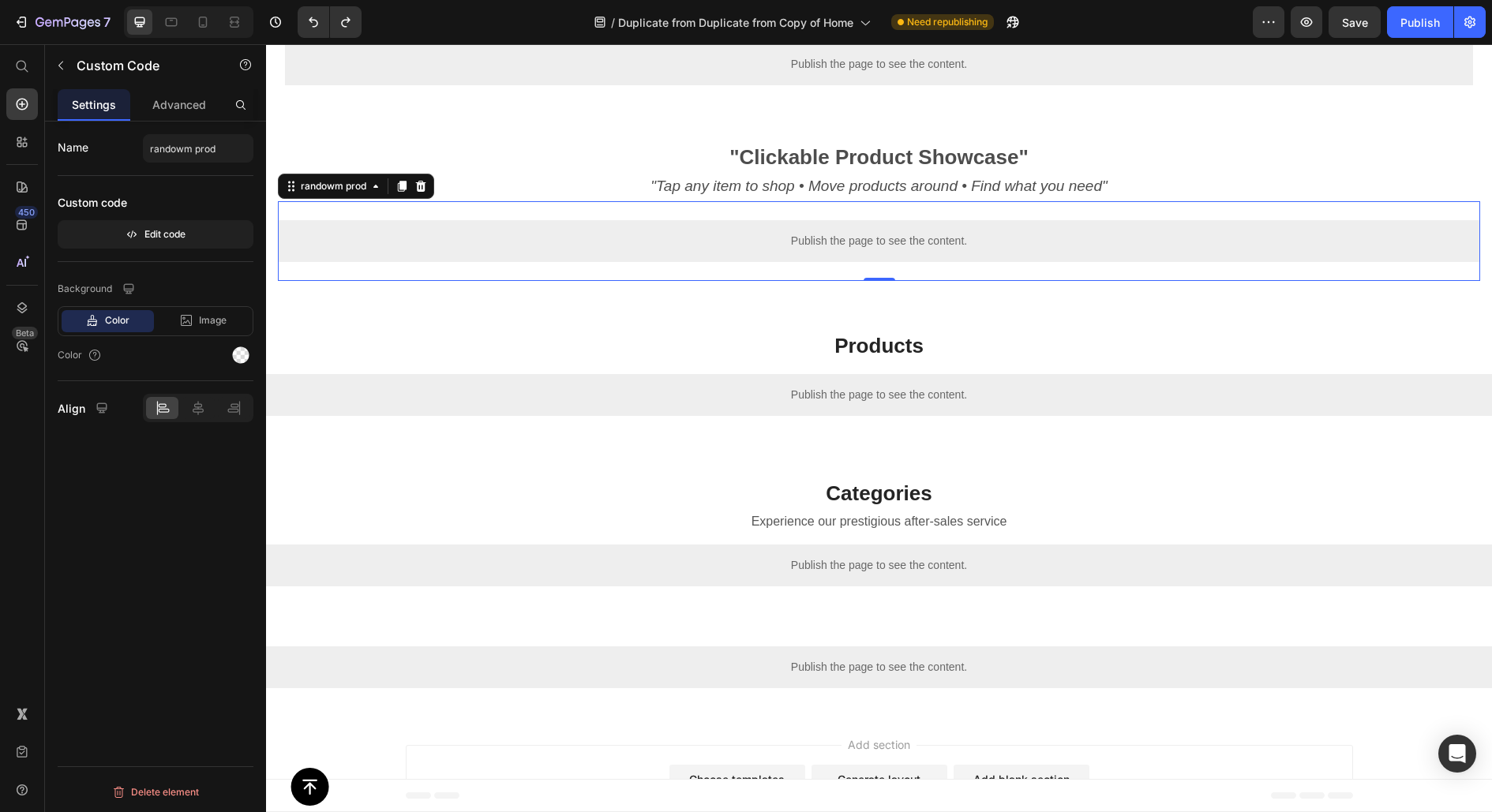 scroll, scrollTop: 140, scrollLeft: 0, axis: vertical 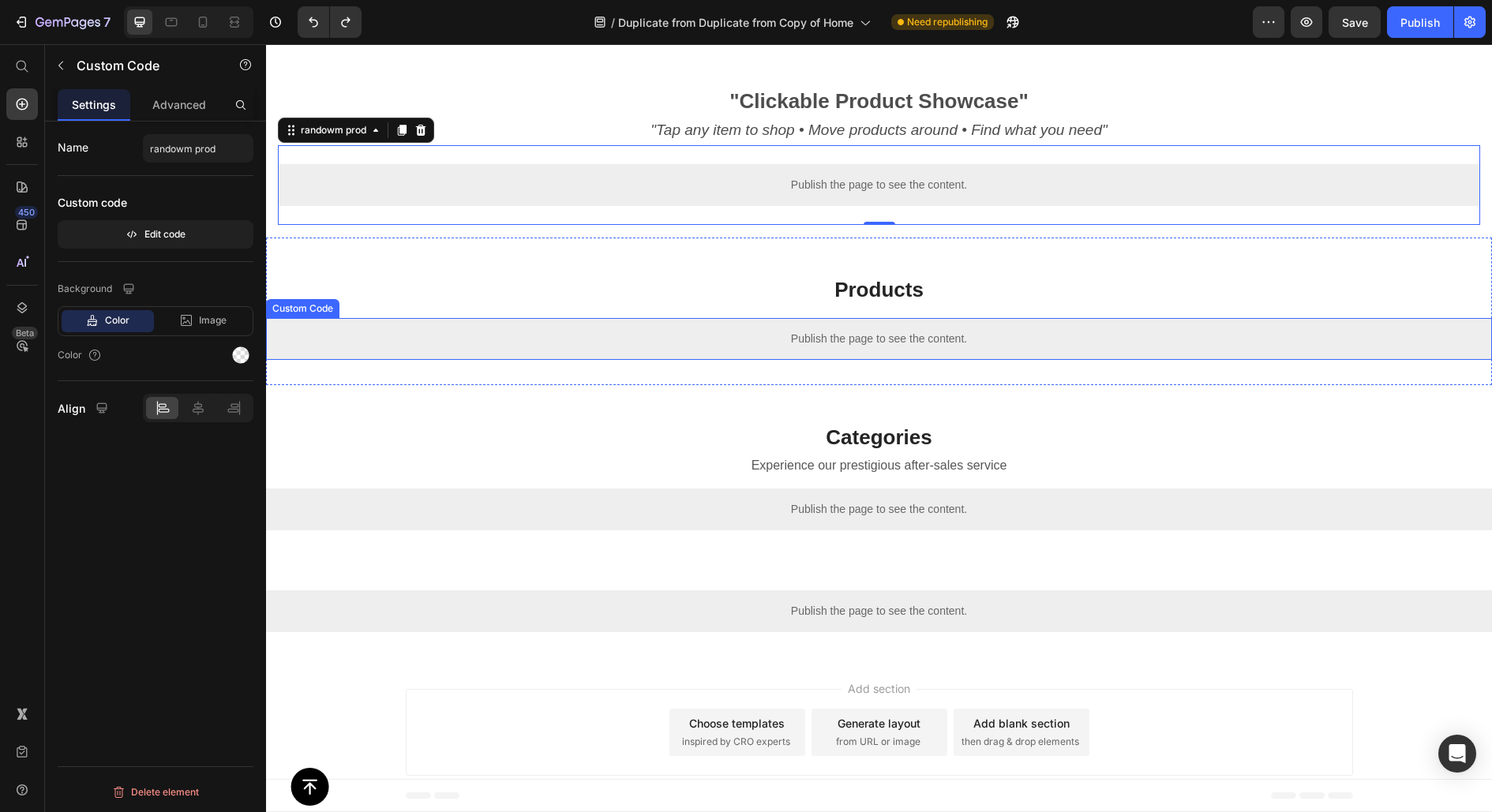 click on "Publish the page to see the content." at bounding box center (879, 339) 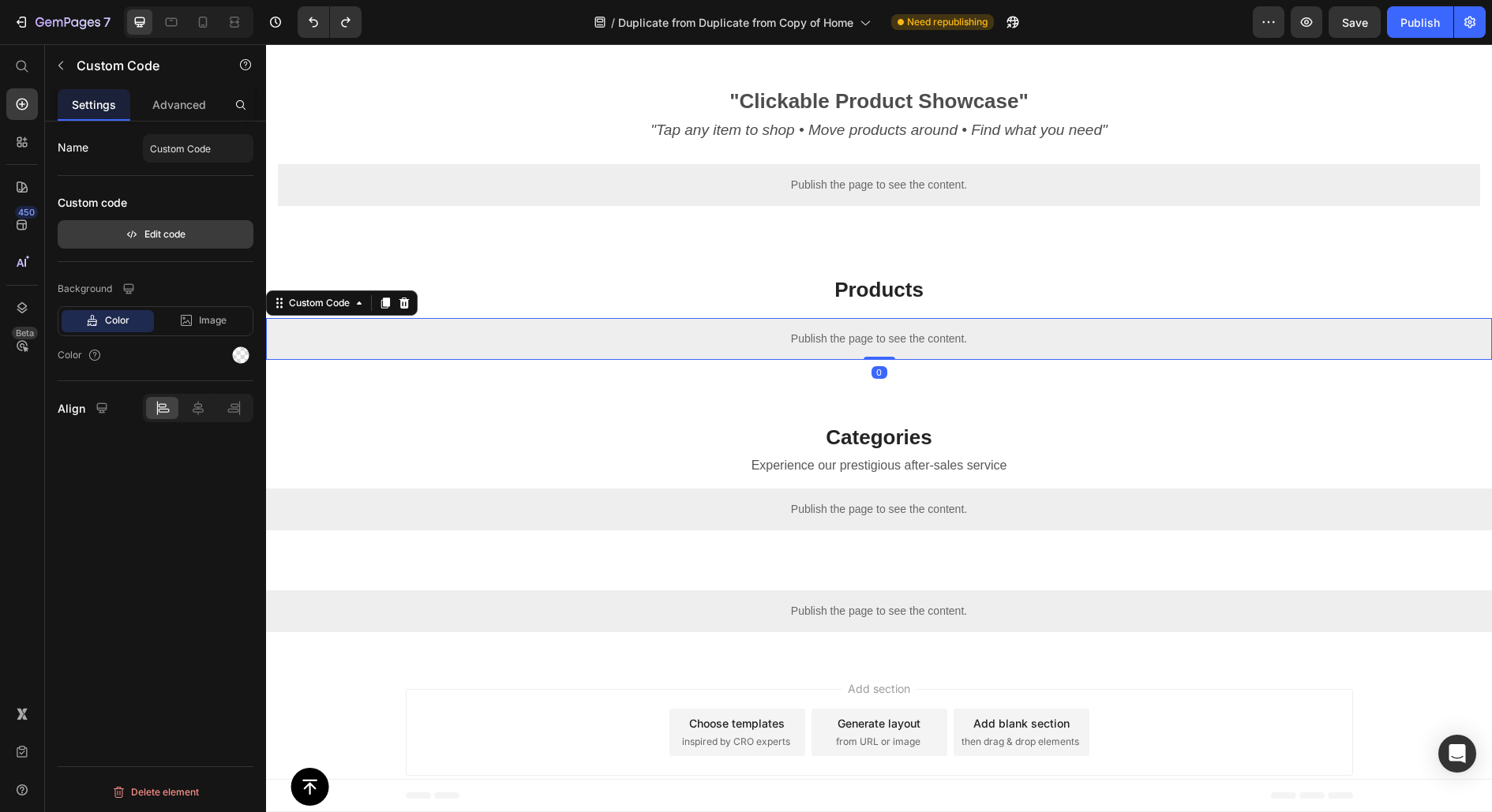 click on "Edit code" at bounding box center (156, 234) 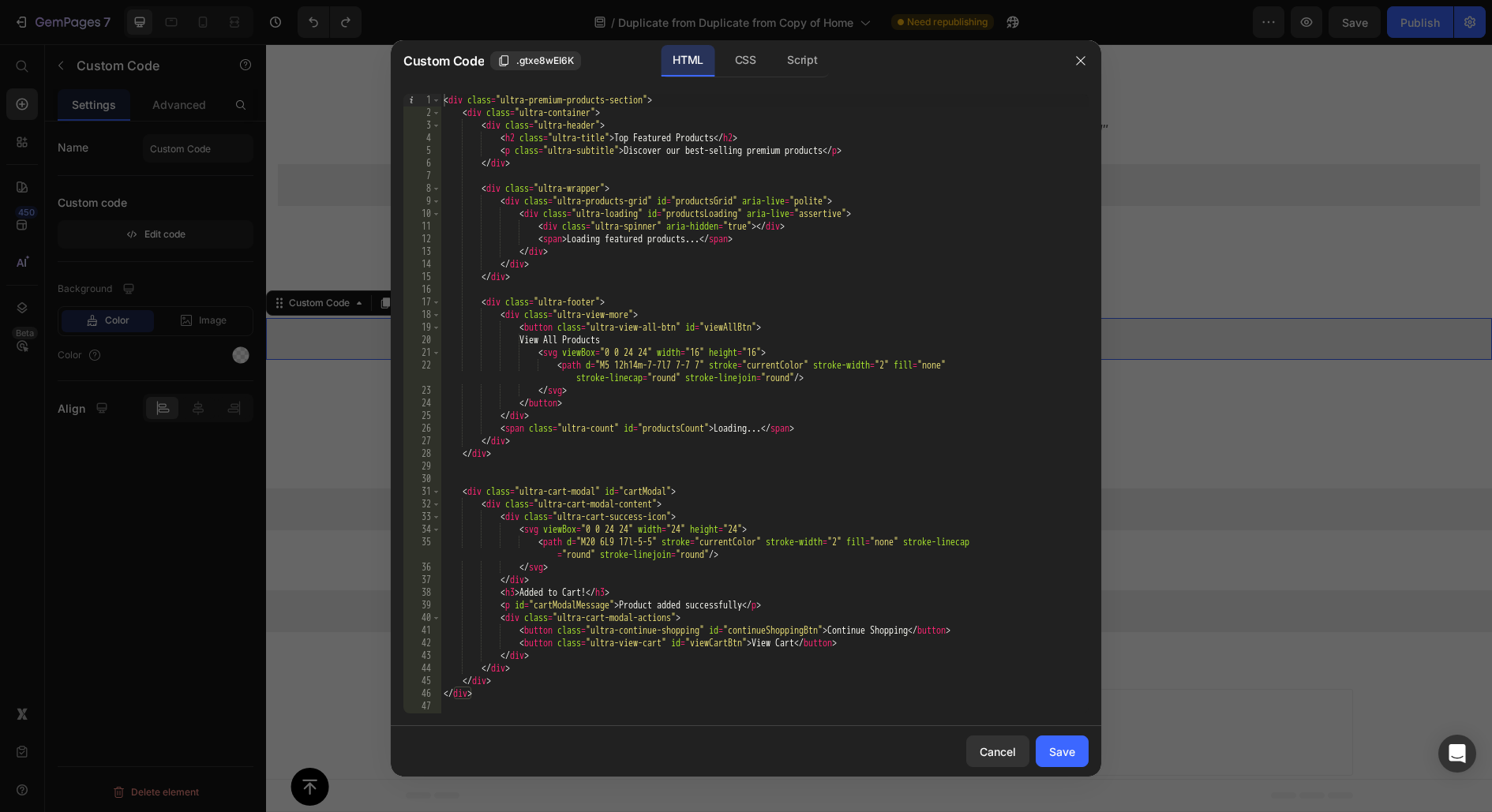 click on "< div   class = "ultra-premium-products-section" >      < div   class = "ultra-container" >           < div   class = "ultra-header" >                < h2   class = "ultra-title" > Top Featured Products </ h2 >                < p   class = "ultra-subtitle" > Discover our best-selling premium products </ p >           </ div >                     < div   class = "ultra-wrapper" >                < div   class = "ultra-products-grid"   id = "productsGrid"   aria-live = "polite" >                     < div   class = "ultra-loading"   id = "productsLoading"   aria-live = "assertive" >                          < div   class = "ultra-spinner"   aria-hidden = "true" > </ div >                          < span > Loading featured products... </ span >                     </ div >                </ div >           </ div >                     < div   class = "ultra-footer" >                < div   class = "ultra-view-more" >                     < button   class = "ultra-view-all-btn"   id = "viewAllBtn" >" at bounding box center (764, 416) 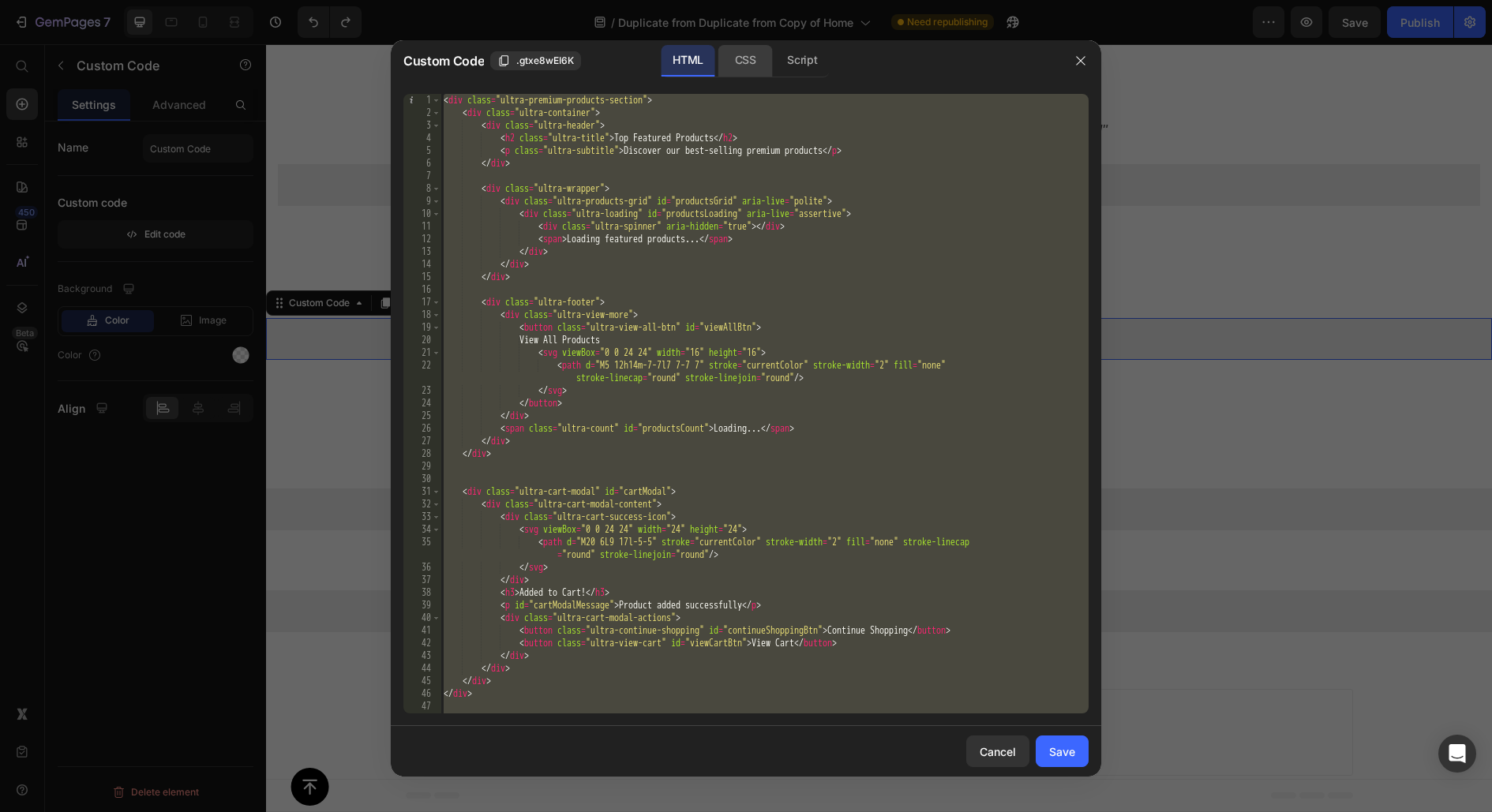 click on "CSS" 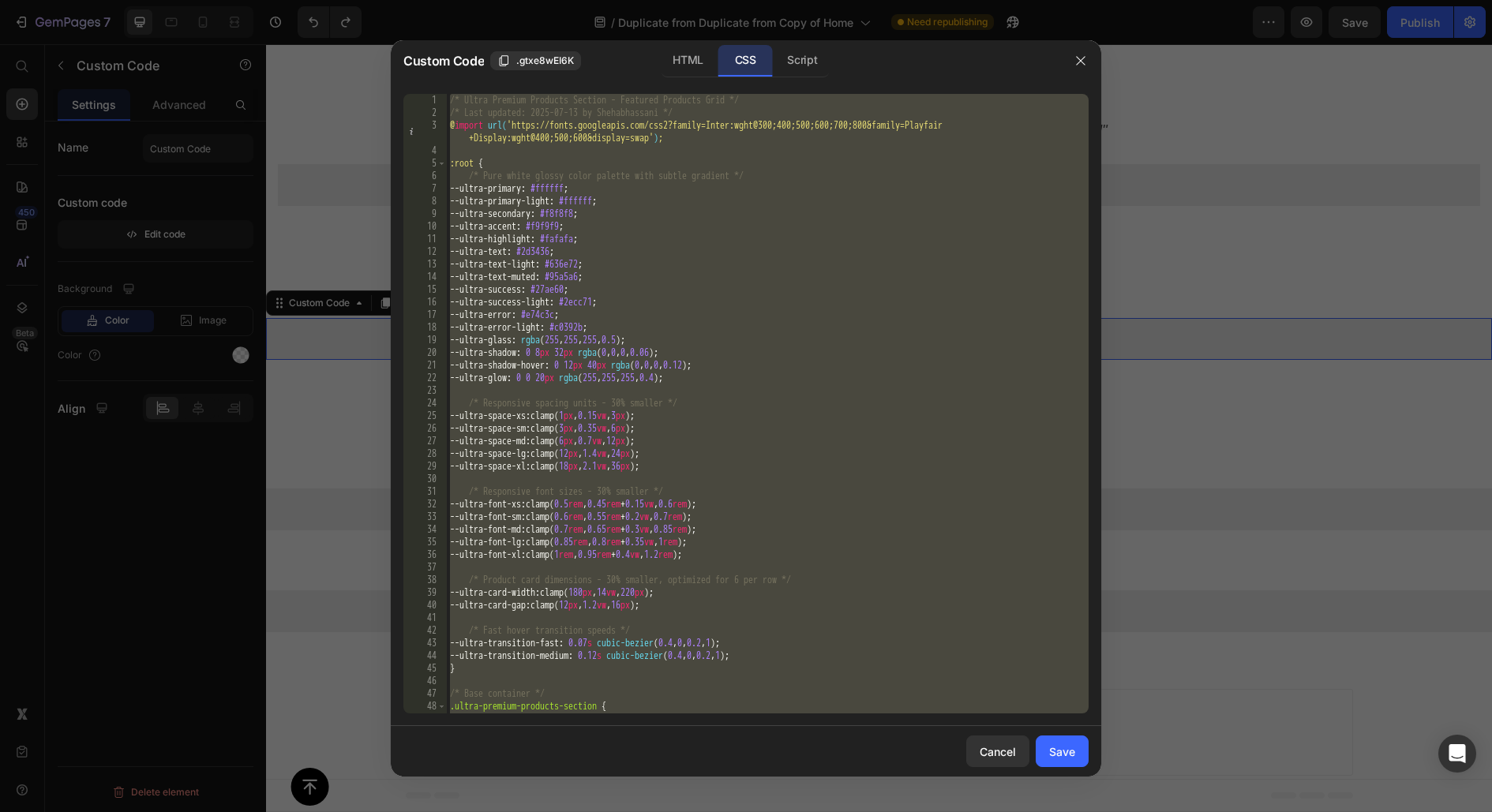 click on "/* Ultra Premium Products Section - Featured Products Grid */ /* Last updated: 2025-07-13 by Shehabhassani */ @ import   url( 'https://fonts.googleapis.com/css2?family=Inter:wght@300;400;500;600;700;800&family=Playfair      +Display:wght@400;500;600&display=swap' ) ; :root   {      /* Pure white glossy color palette with subtle gradient */     --ultra-primary :   #ffffff ;     --ultra-primary-light :   #ffffff ;     --ultra-secondary :   #f8f8f8 ;     --ultra-accent :   #f9f9f9 ;     --ultra-highlight :   #fafafa ;     --ultra-text :   #2d3436 ;     --ultra-text-light :   #636e72 ;     --ultra-text-muted :   #95a5a6 ;     --ultra-success :   #27ae60 ;     --ultra-success-light :   #2ecc71 ;     --ultra-error :   #e74c3c ;     --ultra-error-light :   #c0392b ;     --ultra-glass :   rgba ( 255 ,  255 ,  255 ,  0.5 ) ;     --ultra-shadow :   0   8 px   32 px   rgba ( 0 ,  0 ,  0 ,  0.06 ) ;     --ultra-shadow-hover :   0   12 px   40 px   rgba ( 0 ,  0 ,  0 ,  0.12 ) ;     --ultra-glow :   0   0   20 px   (" at bounding box center (767, 416) 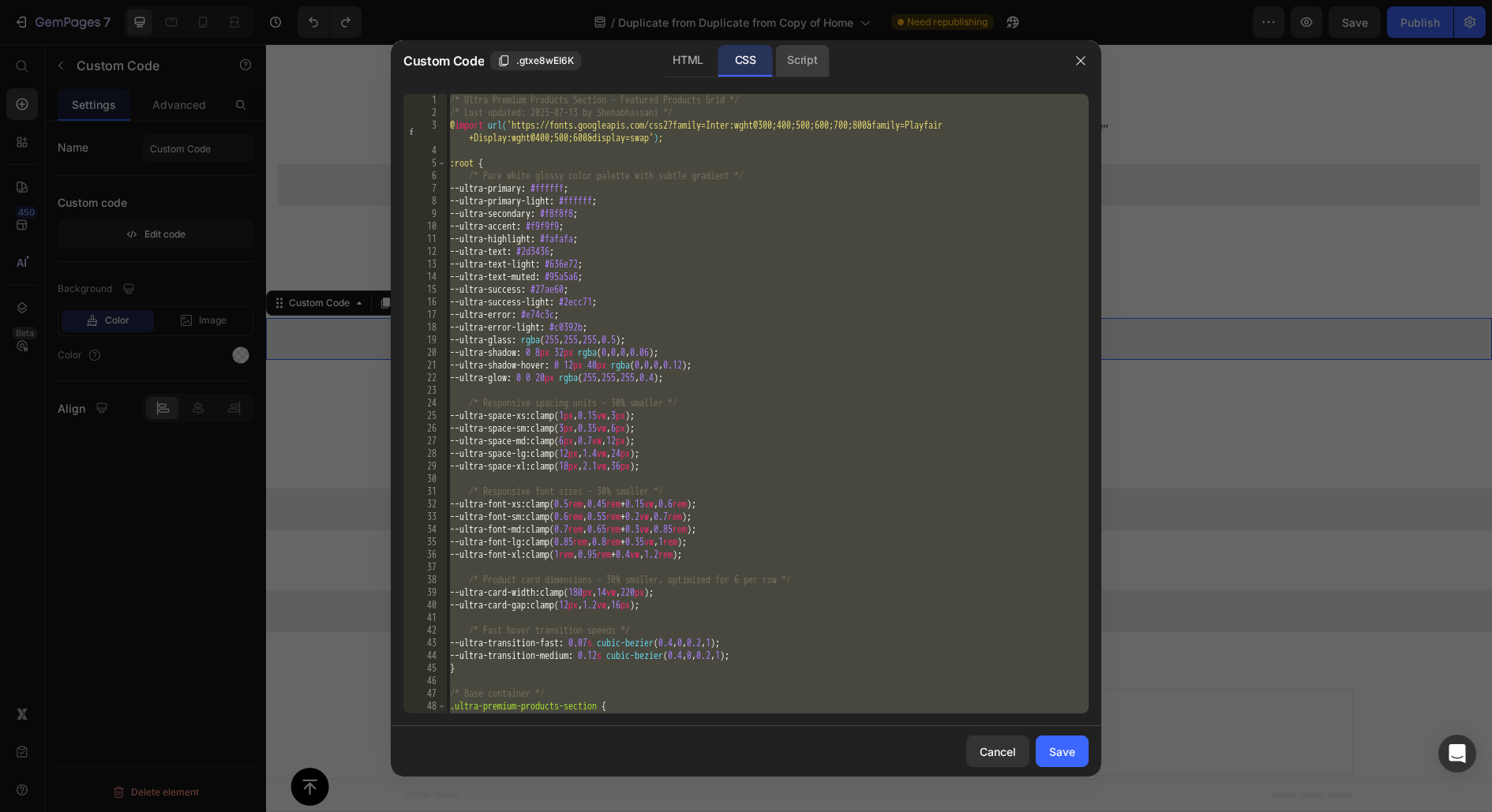 click on "Script" 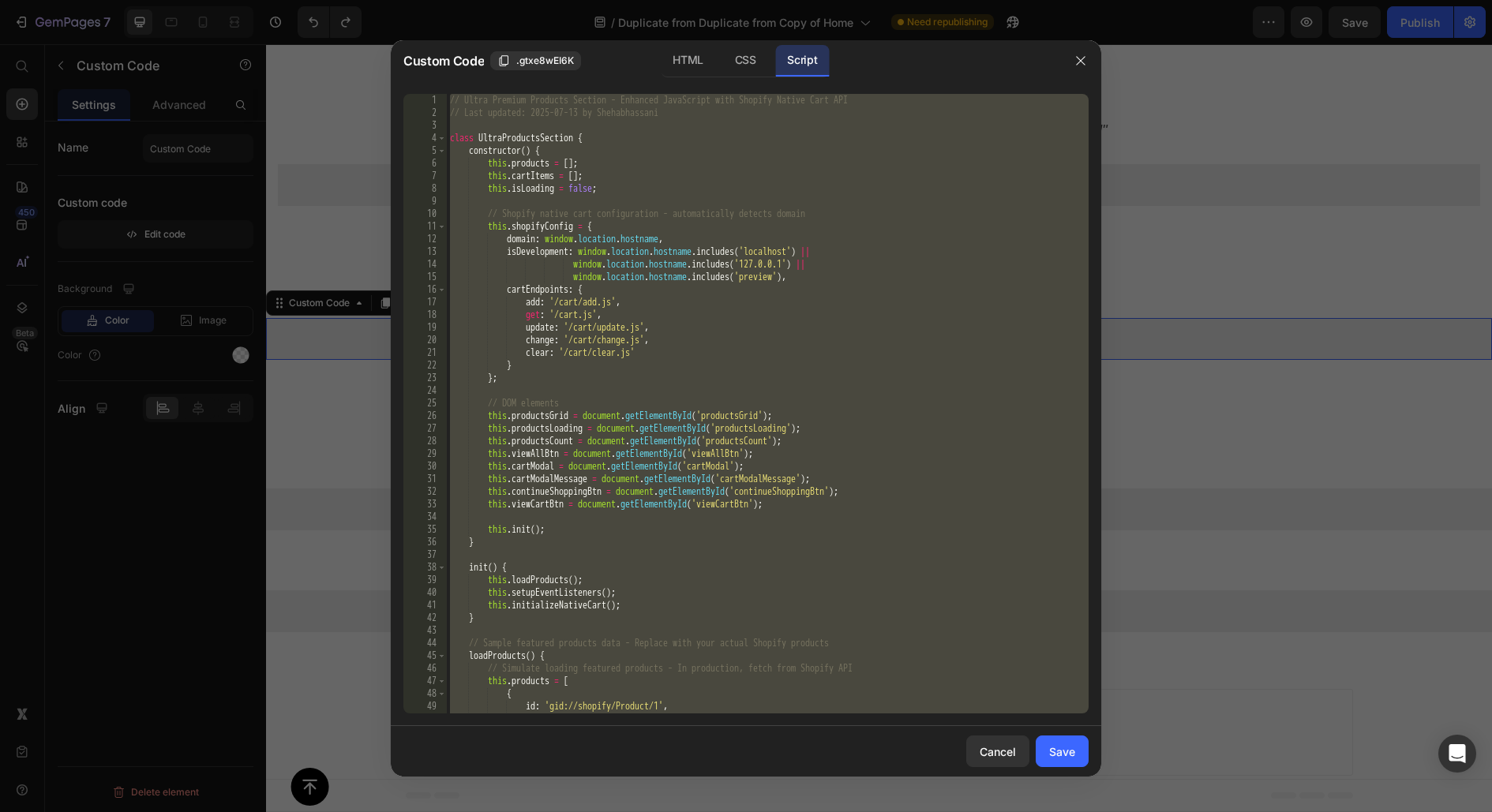 click on "// Ultra Premium Products Section - Enhanced JavaScript with Shopify Native Cart API // Last updated: 2025-07-13 by Shehabhassani class   UltraProductsSection   {      constructor ( )   {           this . products   =   [ ] ;           this . cartItems   =   [ ] ;           this . isLoading   =   false ;                     // Shopify native cart configuration - automatically detects domain           this . shopifyConfig   =   {                domain :   window . location . hostname ,                isDevelopment :   window . location . hostname . includes ( 'localhost' )   ||                                    window . location . hostname . includes ( '127.0.0.1' )   ||                                    window . location . hostname . includes ( 'preview' ) ,                cartEndpoints :   {                     add :   '/cart/add.js' ,                     get :   '/cart.js' ,                     update :   '/cart/update.js' ,                     change :   '/cart/change.js' ,                     clear :" at bounding box center (767, 416) 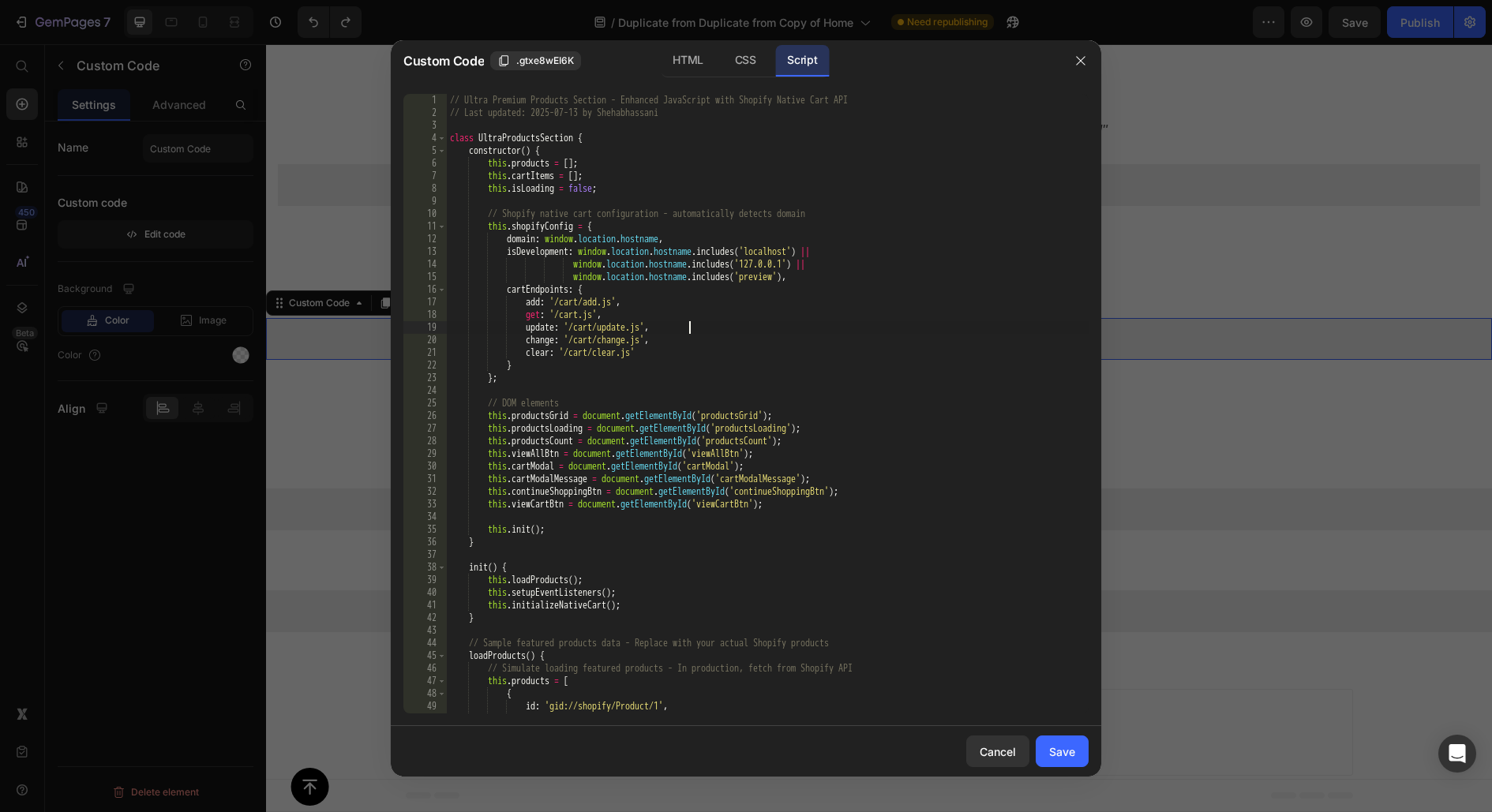 type on "// Expose the class globally for external usage
window.UltraProductsSection = UltraProductsSection;" 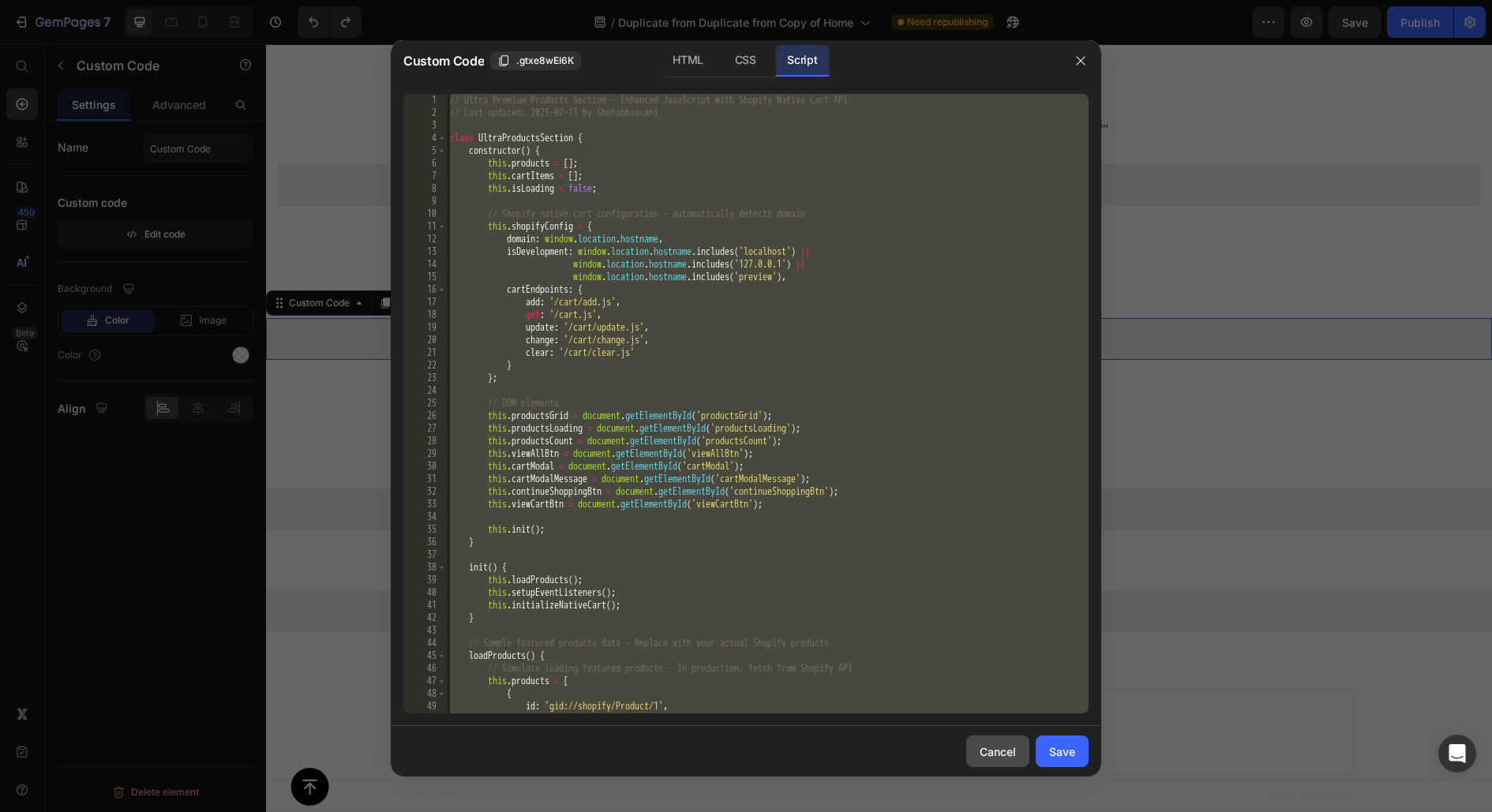 click on "Cancel" at bounding box center (998, 751) 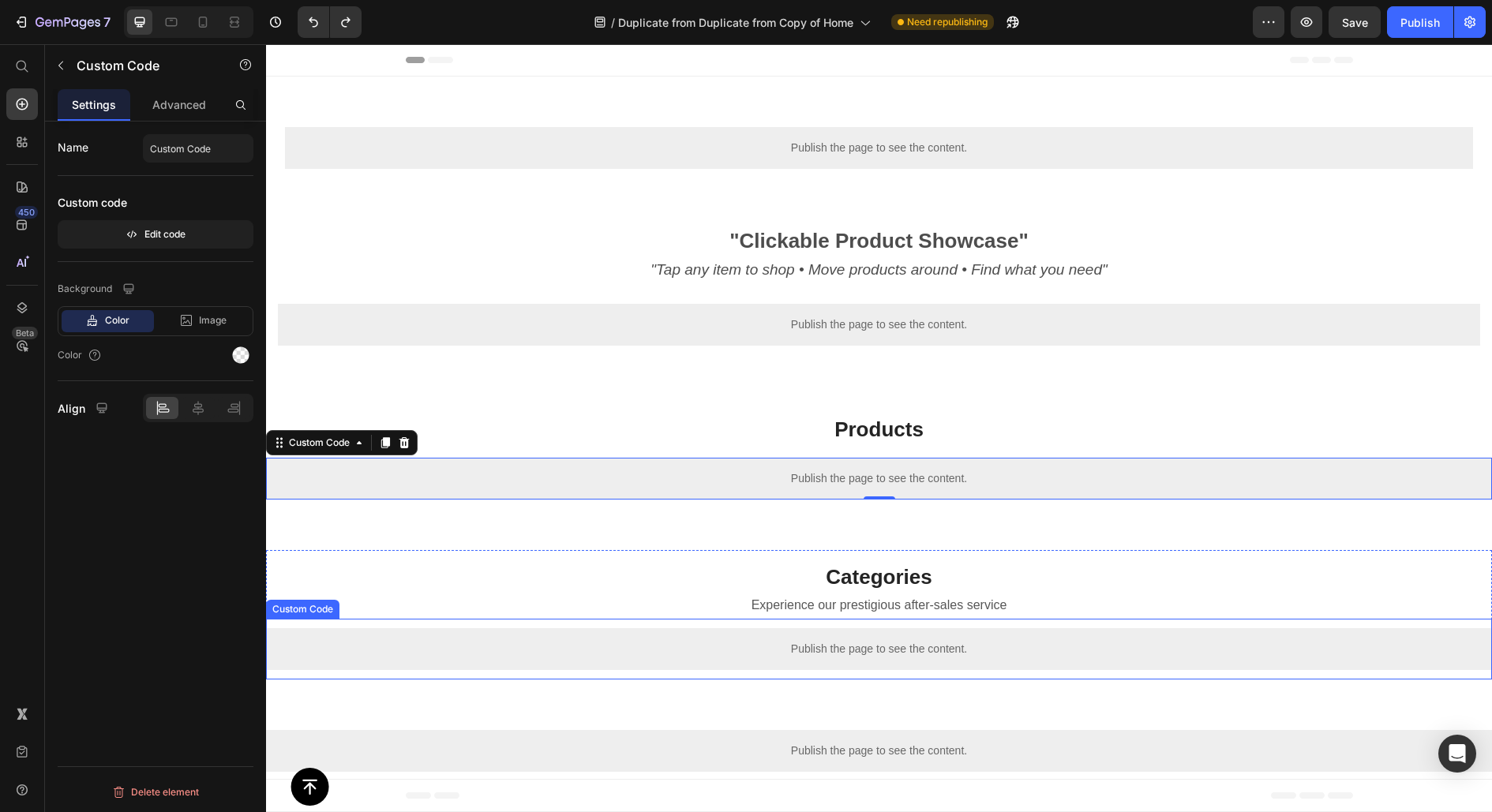 scroll, scrollTop: 140, scrollLeft: 0, axis: vertical 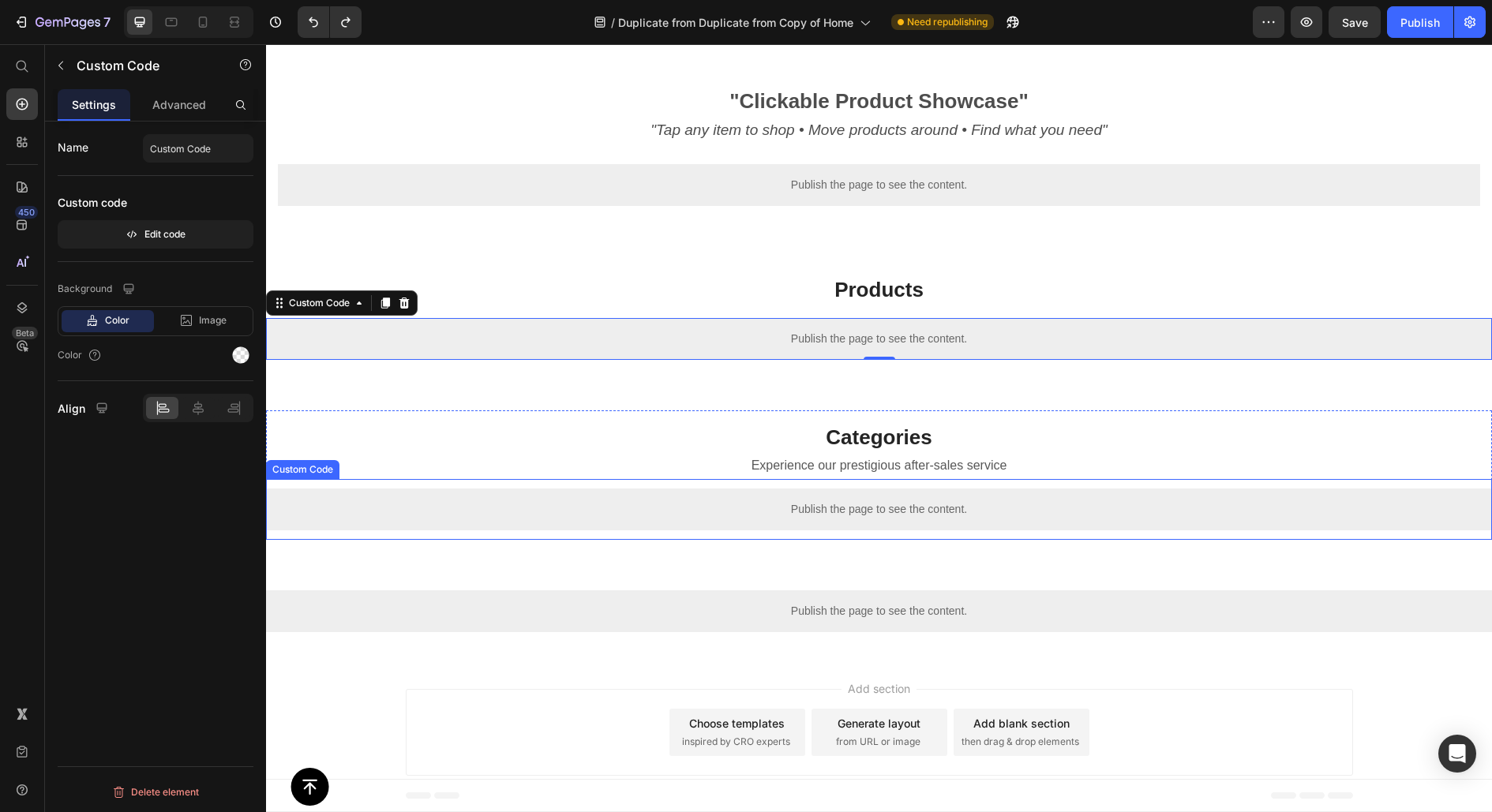 click on "Publish the page to see the content." at bounding box center [879, 509] 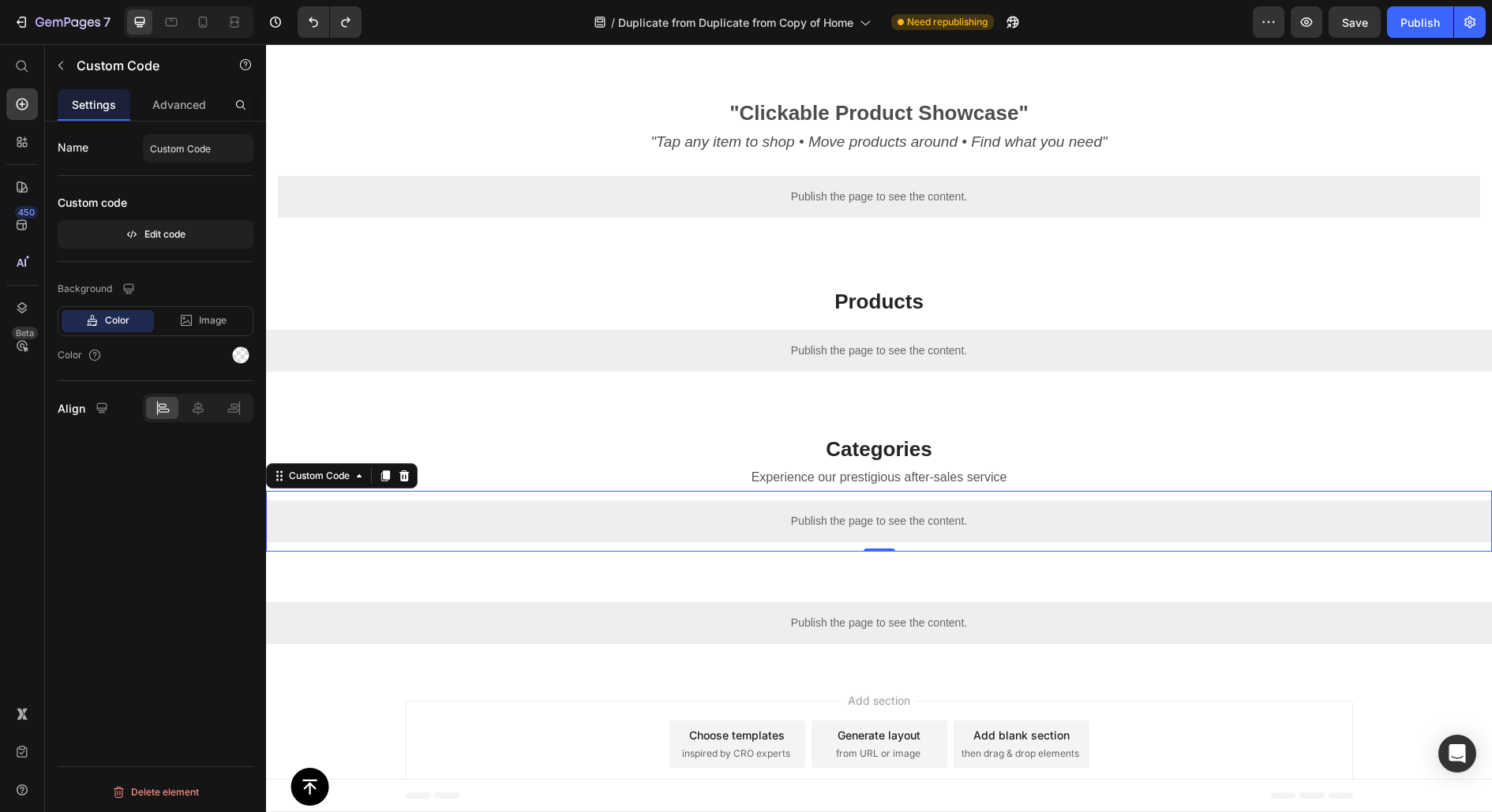 scroll, scrollTop: 140, scrollLeft: 0, axis: vertical 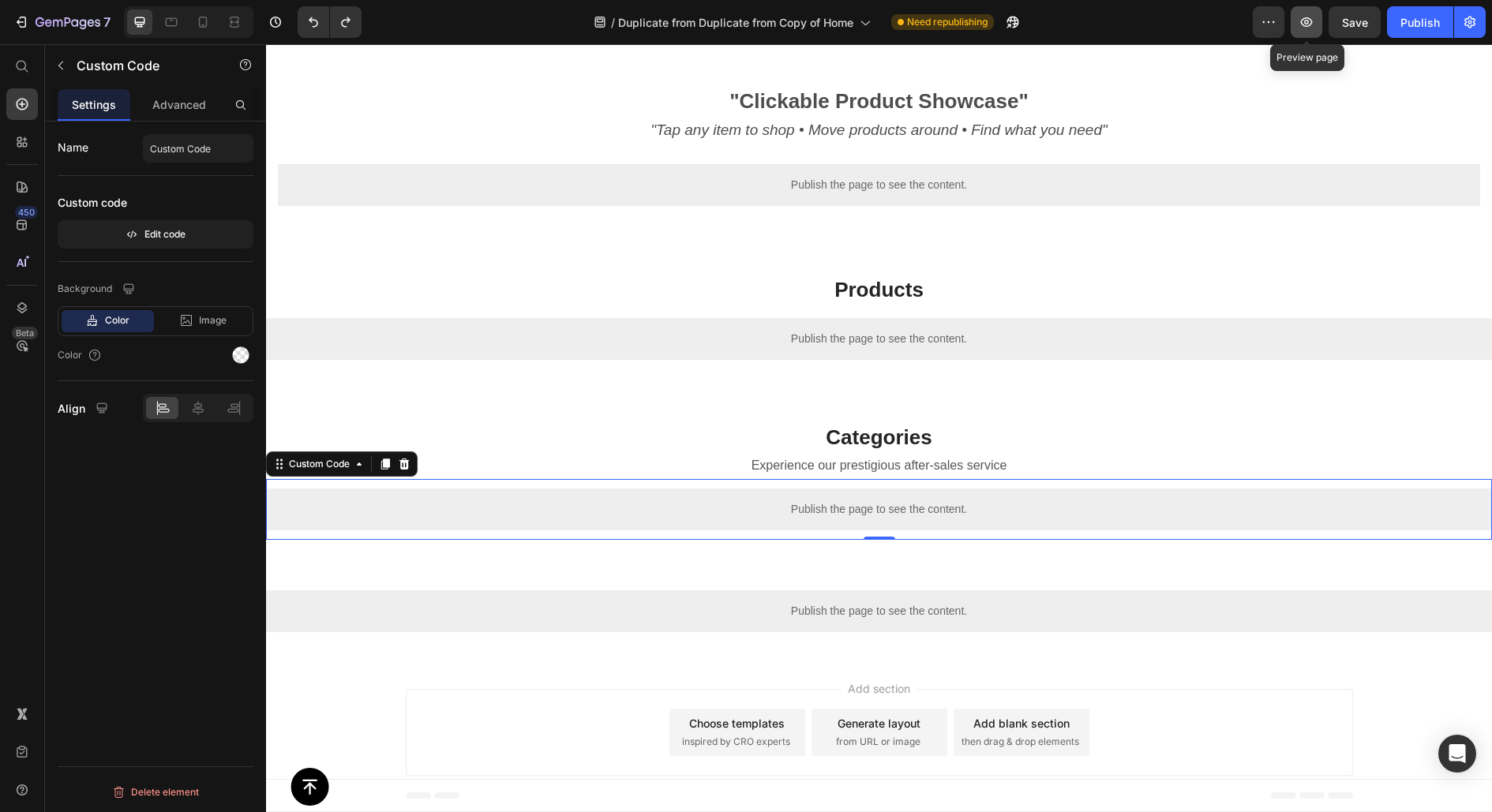 click 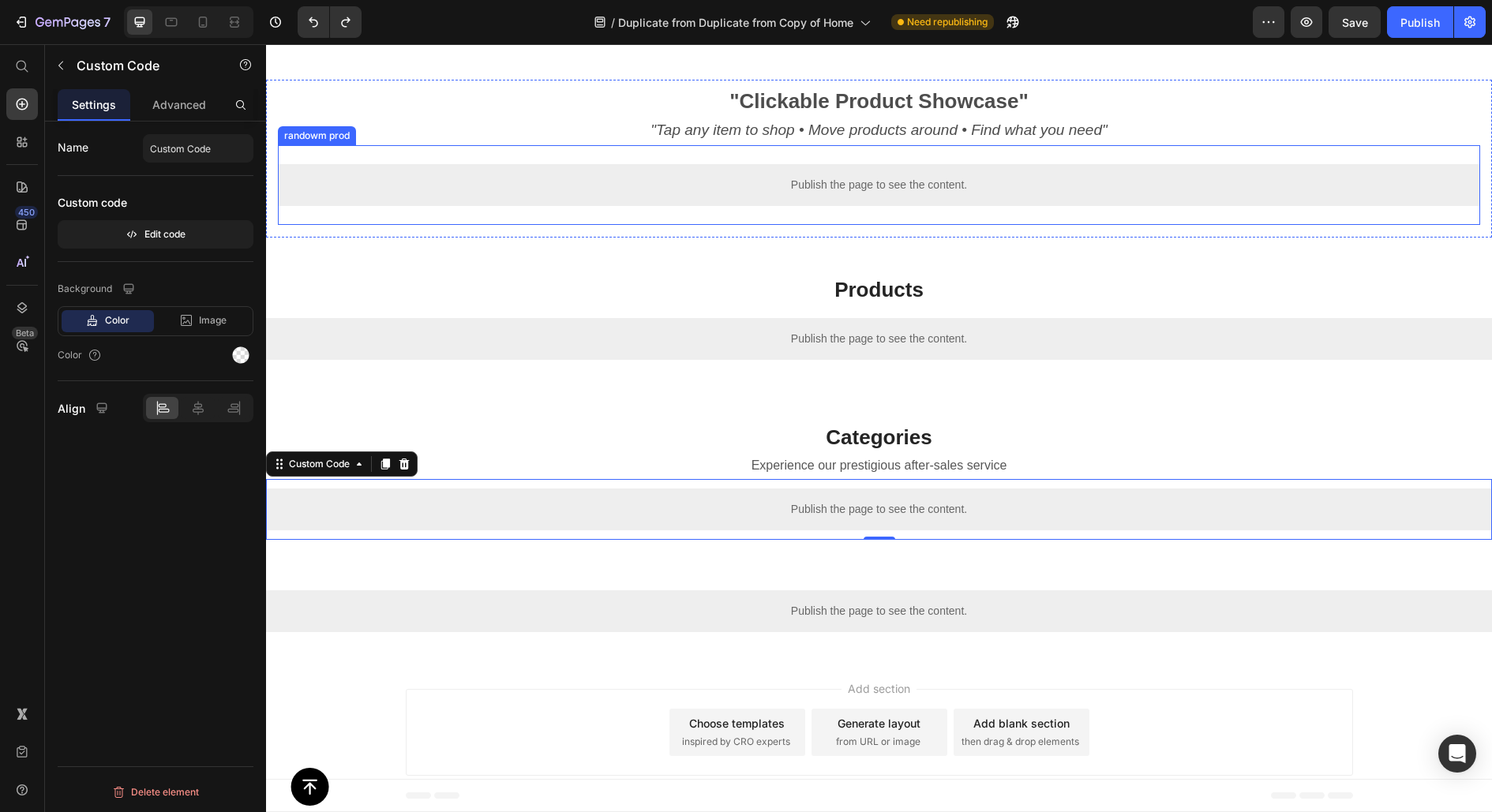 scroll, scrollTop: 0, scrollLeft: 0, axis: both 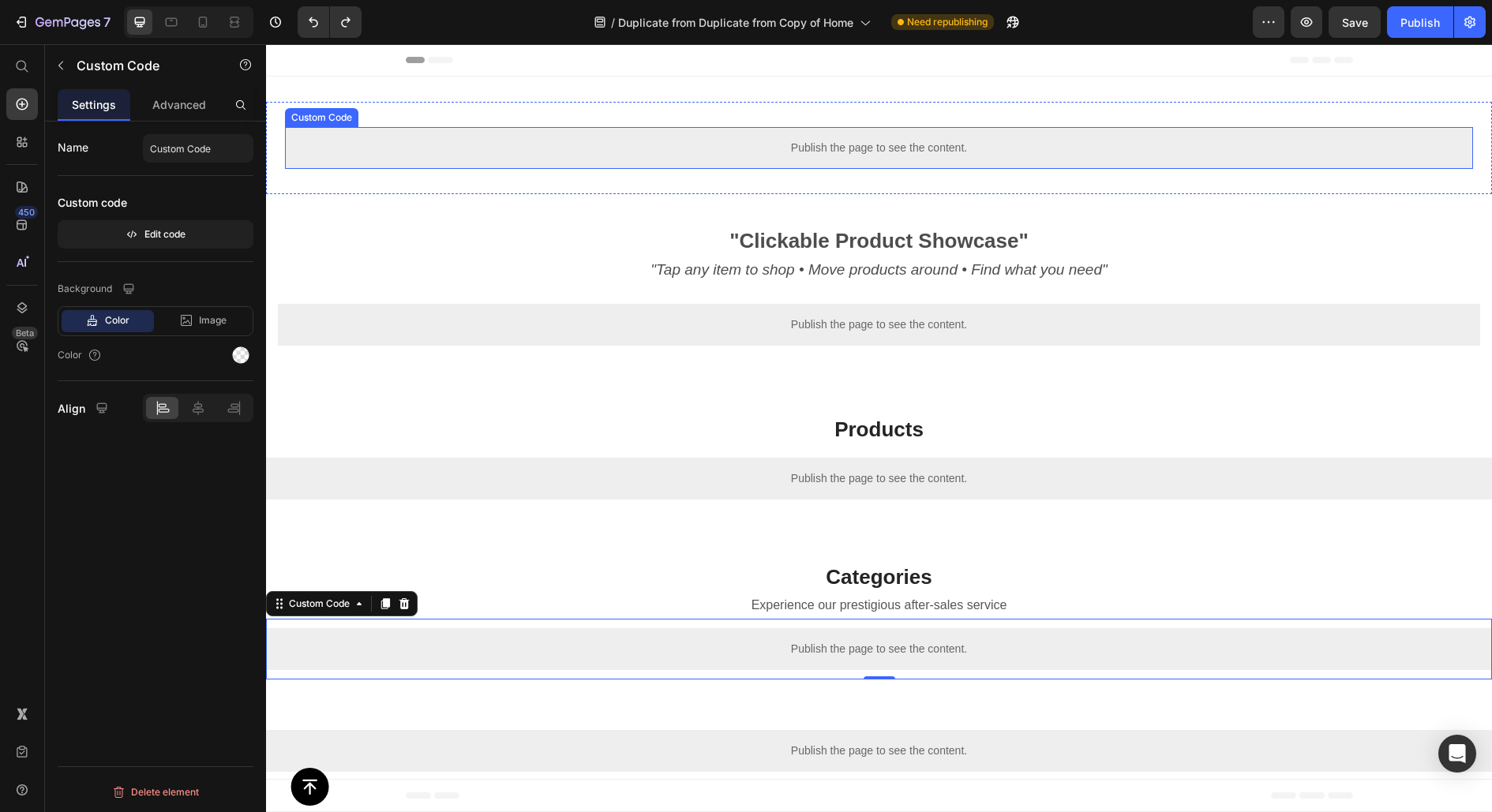 click on "Publish the page to see the content." at bounding box center (879, 148) 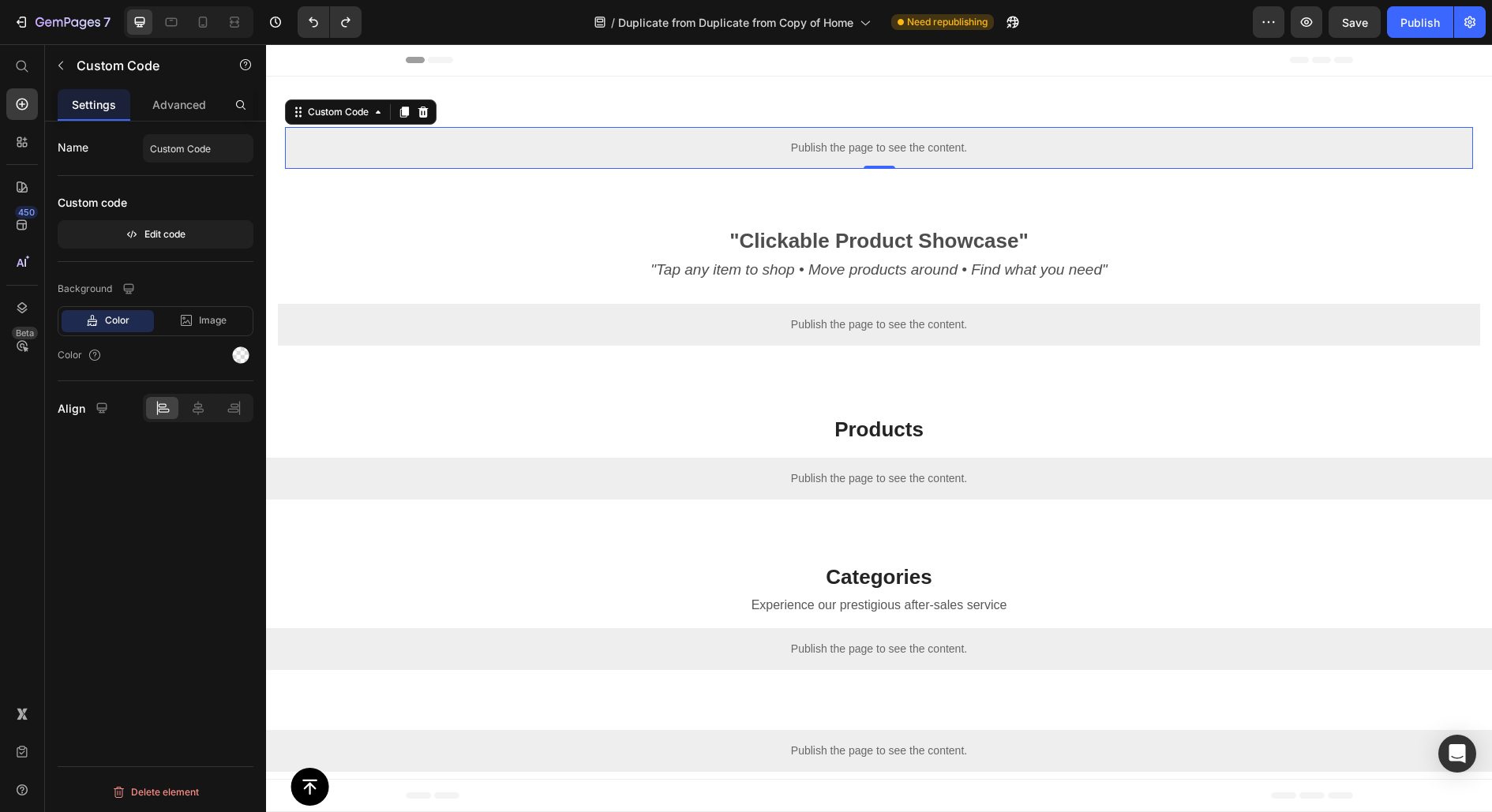 scroll, scrollTop: 49, scrollLeft: 0, axis: vertical 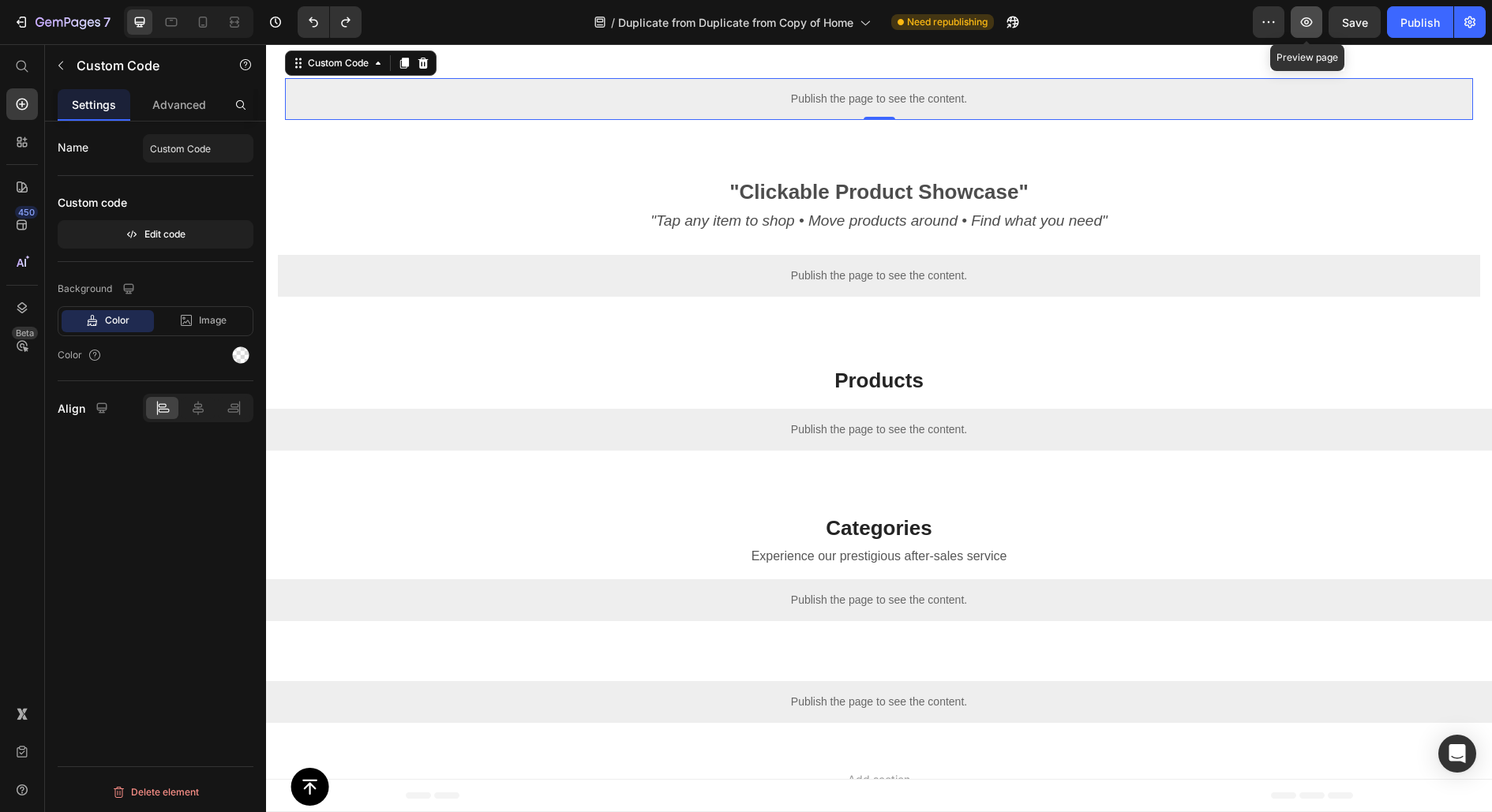 click 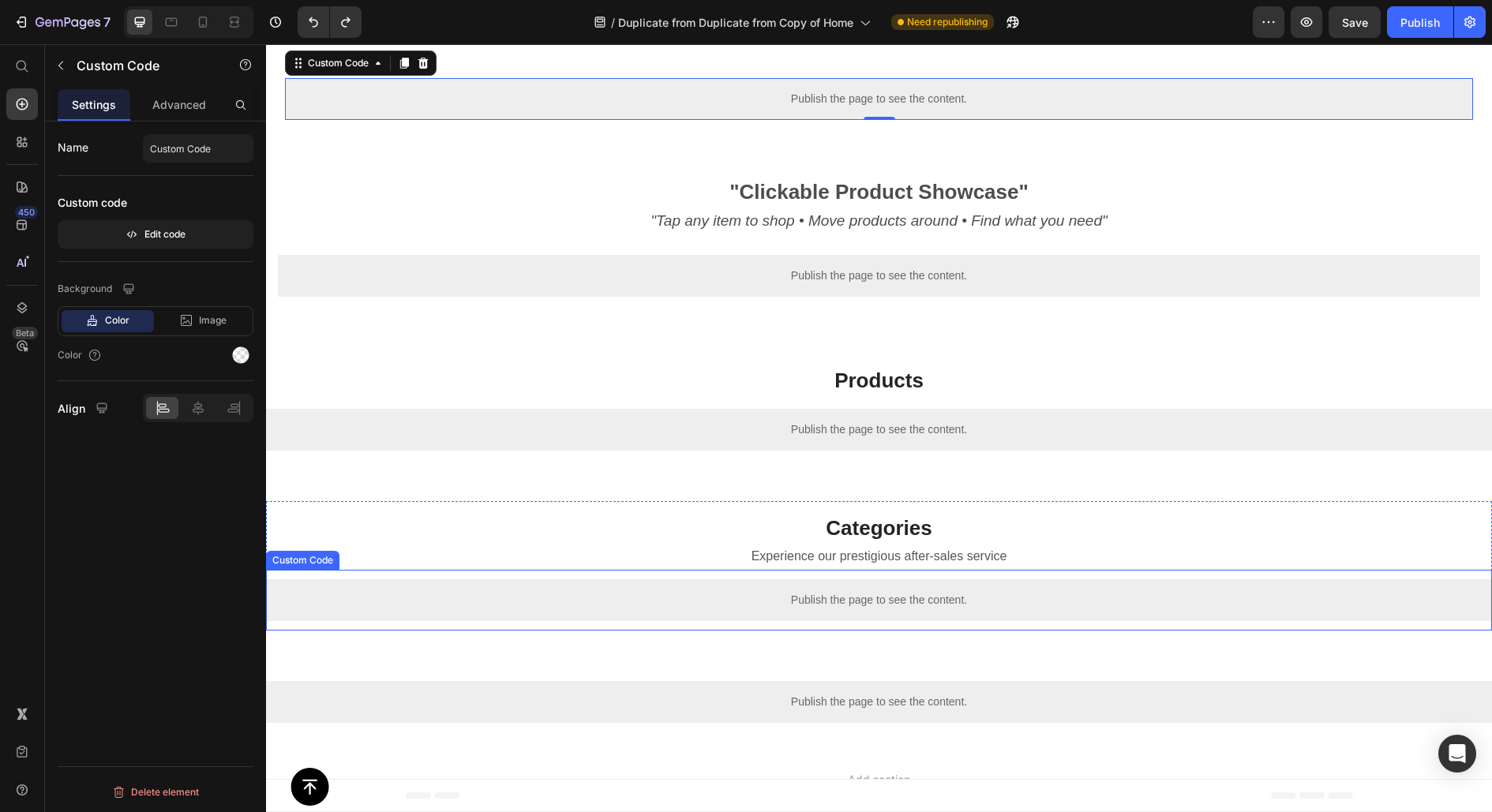click on "Publish the page to see the content." at bounding box center [879, 600] 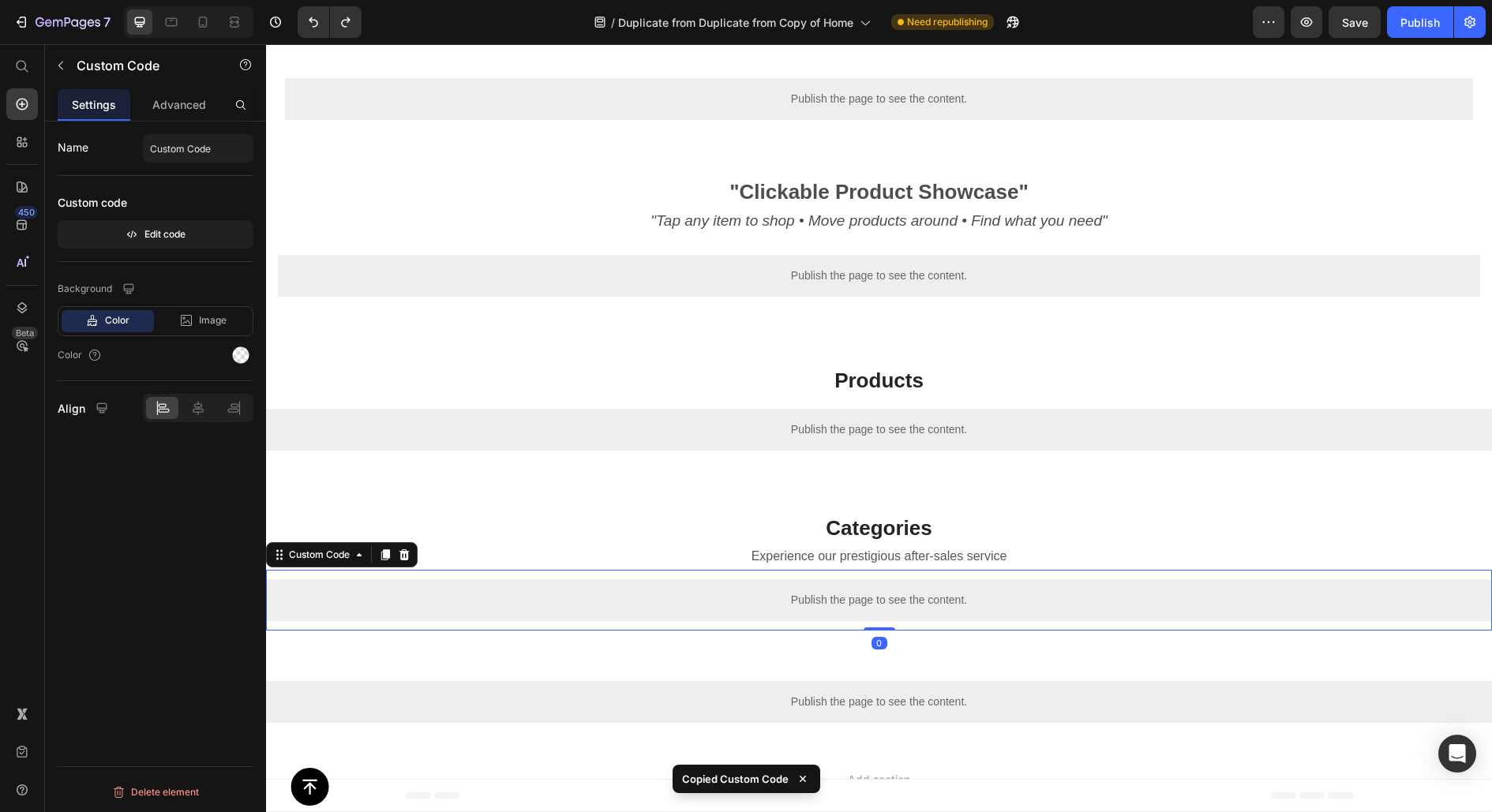 click on "Publish the page to see the content." at bounding box center (879, 600) 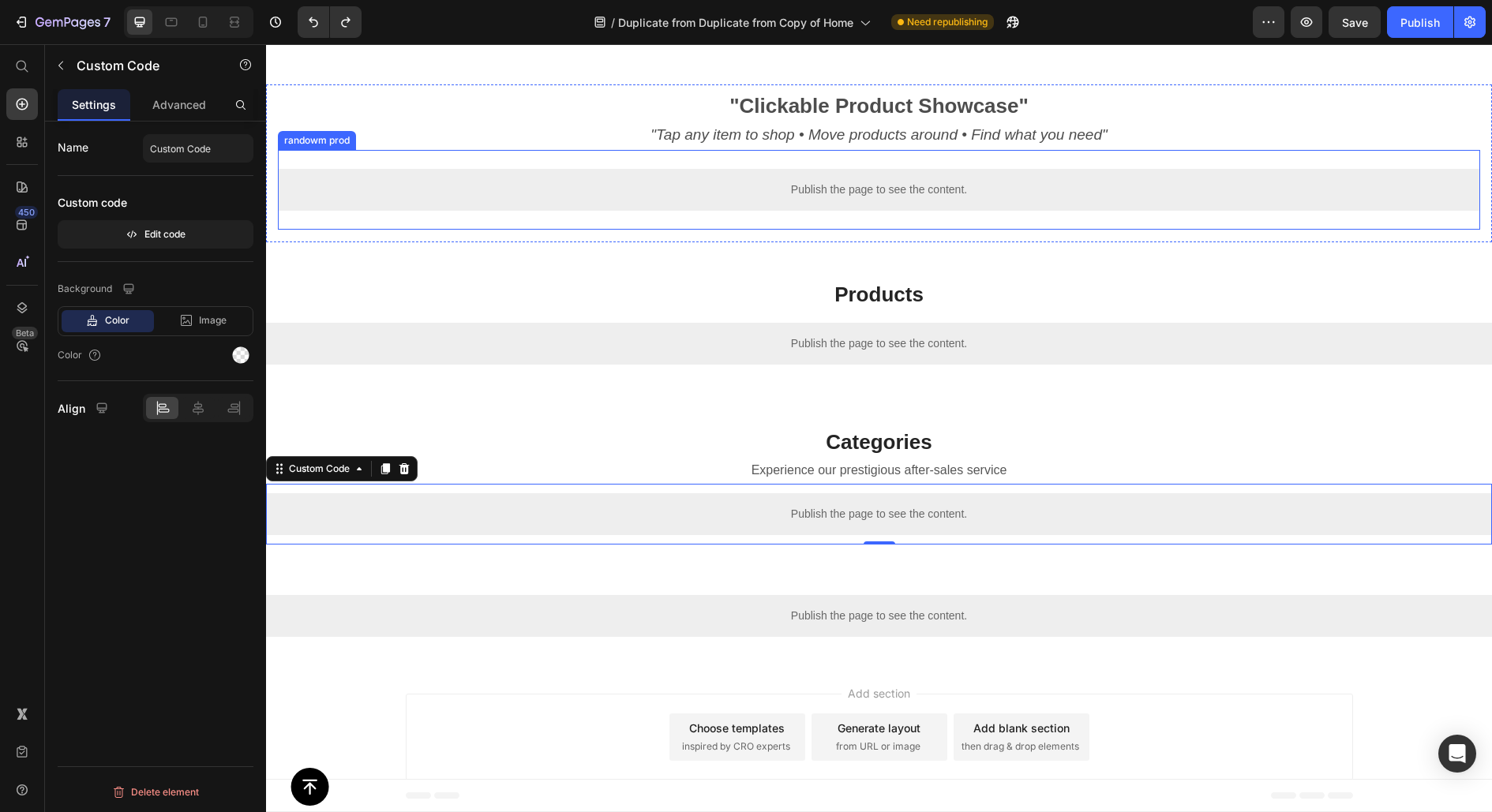 scroll, scrollTop: 0, scrollLeft: 0, axis: both 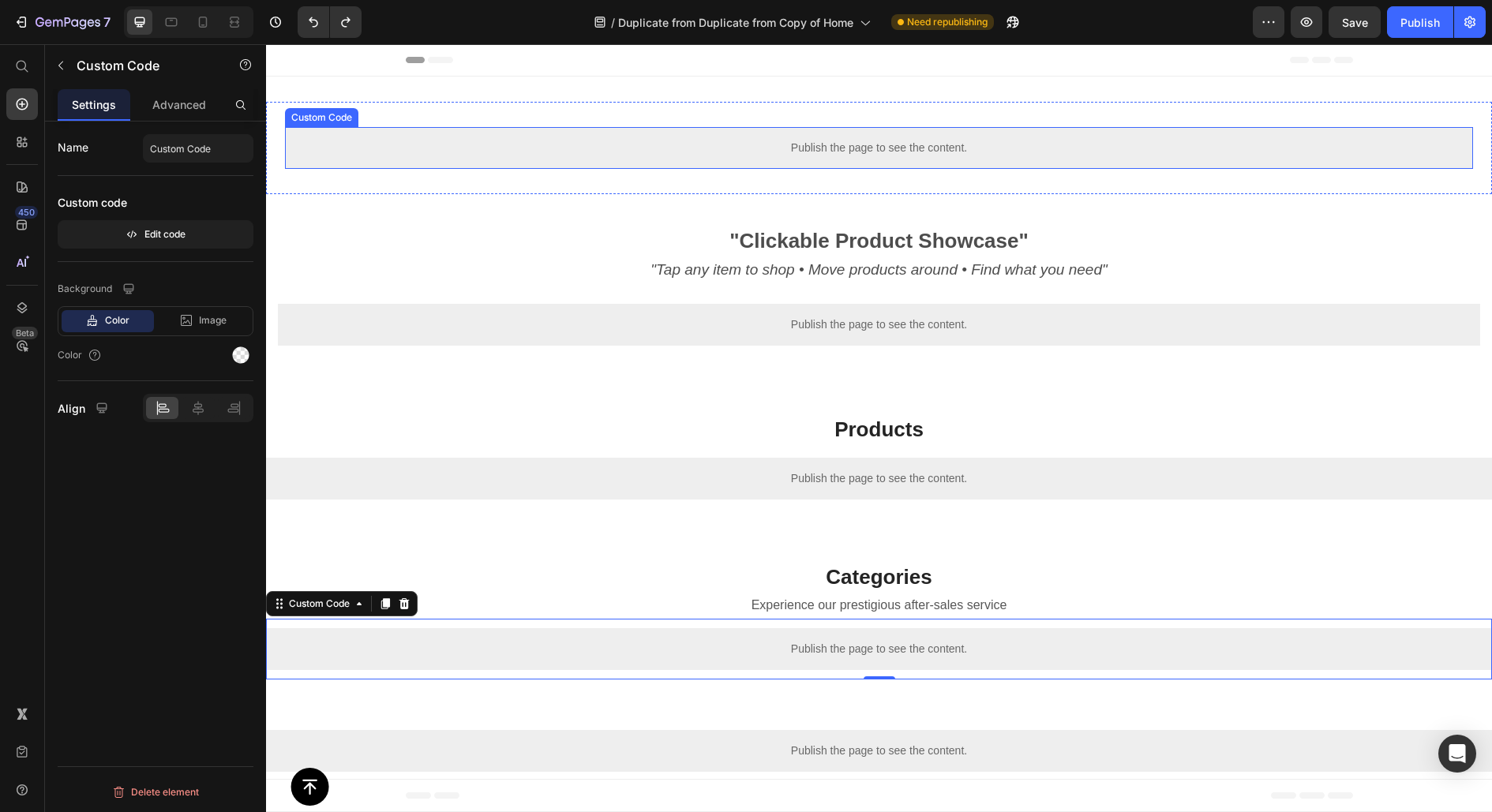 click on "Publish the page to see the content." at bounding box center [879, 148] 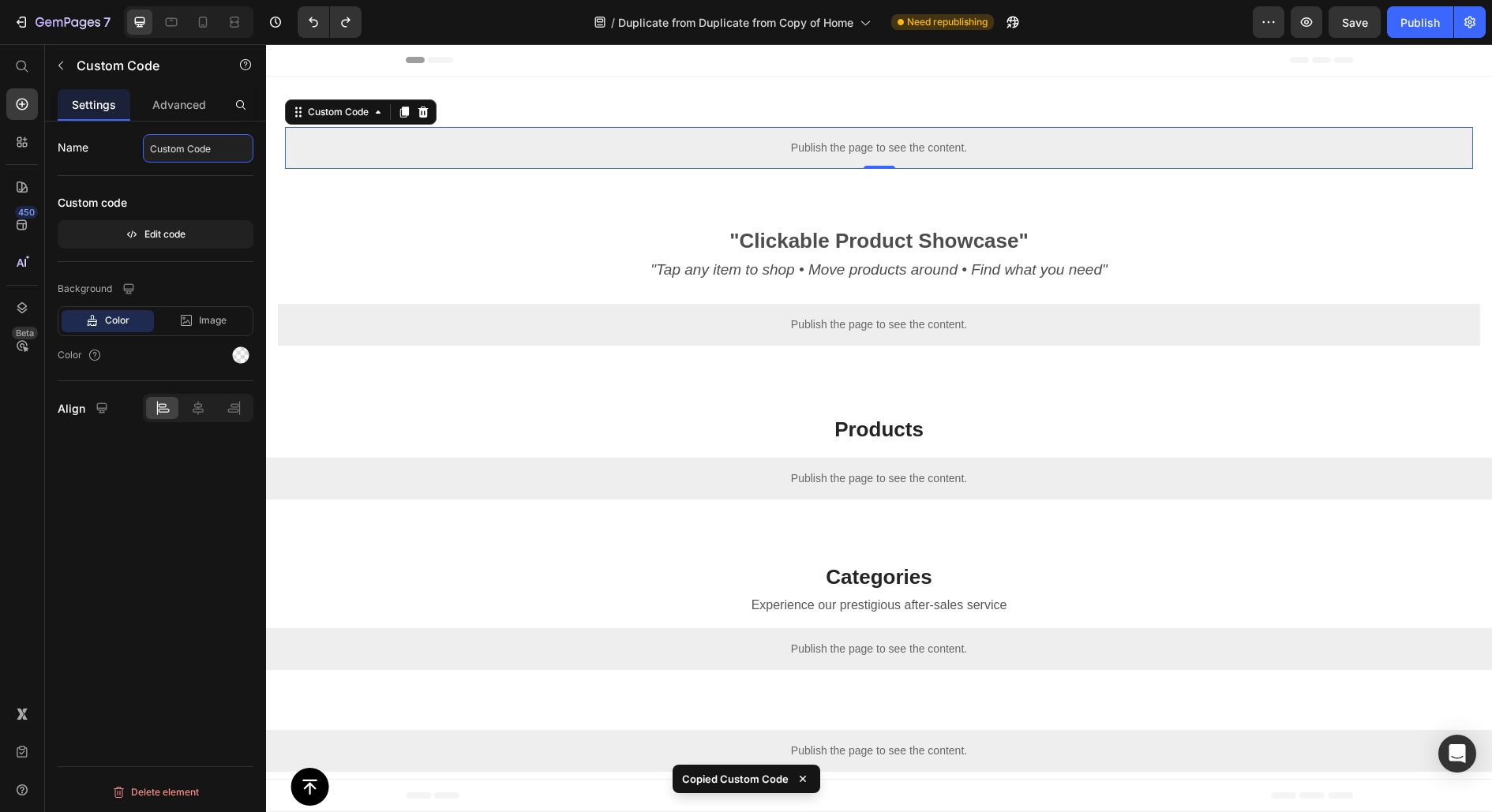 click on "Custom Code" 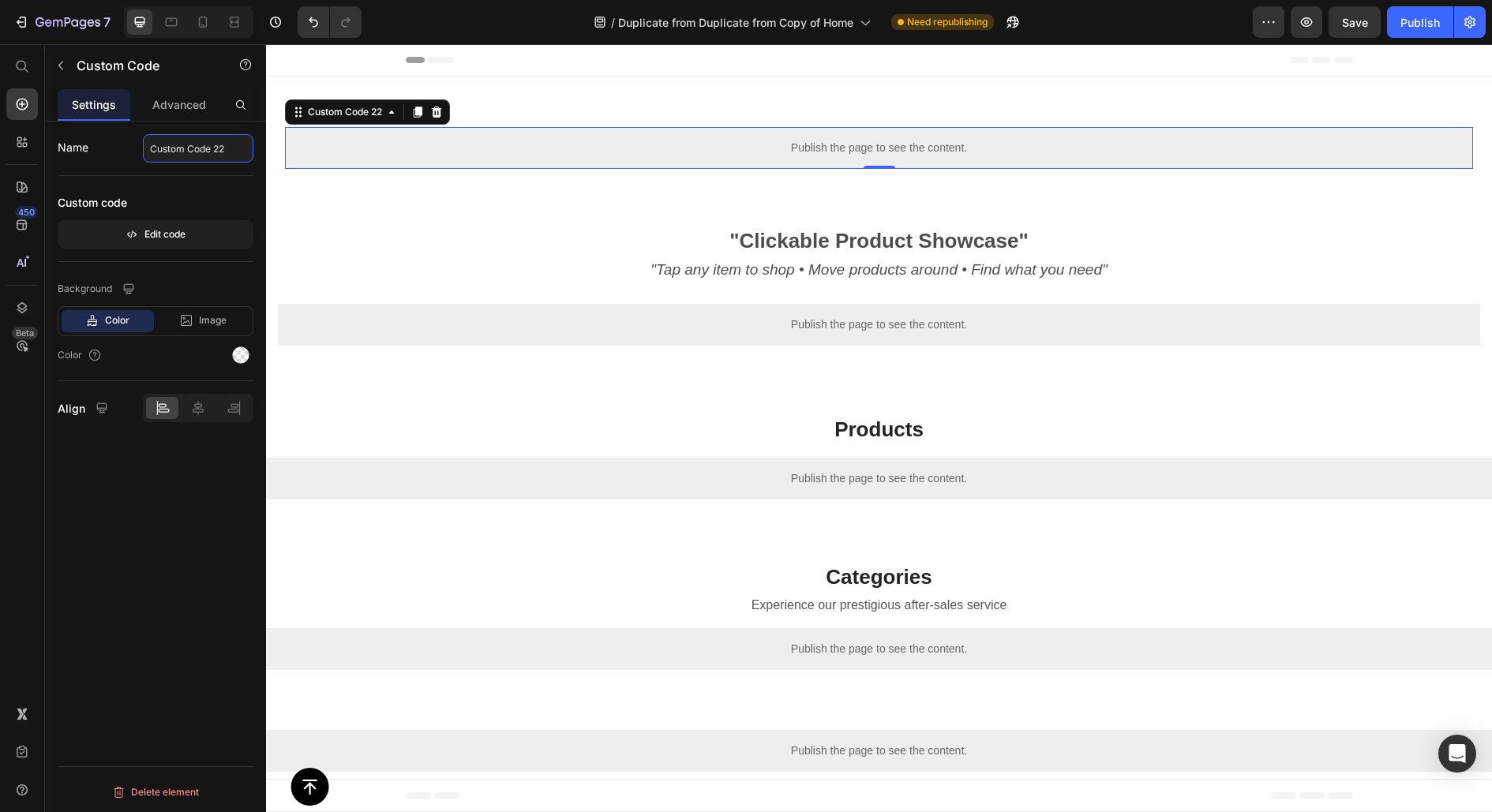 type on "Custom Code 22" 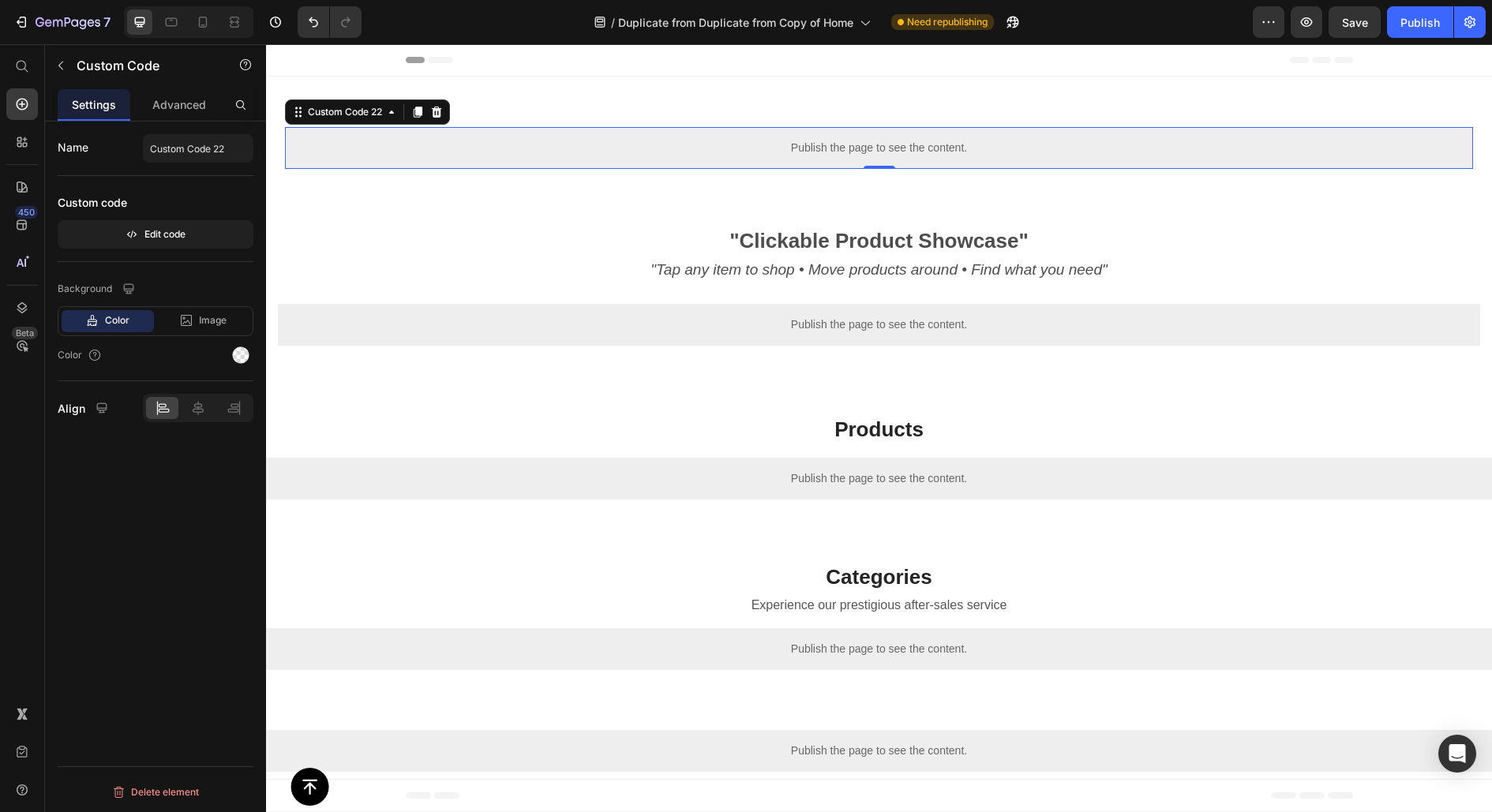 click on "Name Custom Code 22 Custom code  Edit code" 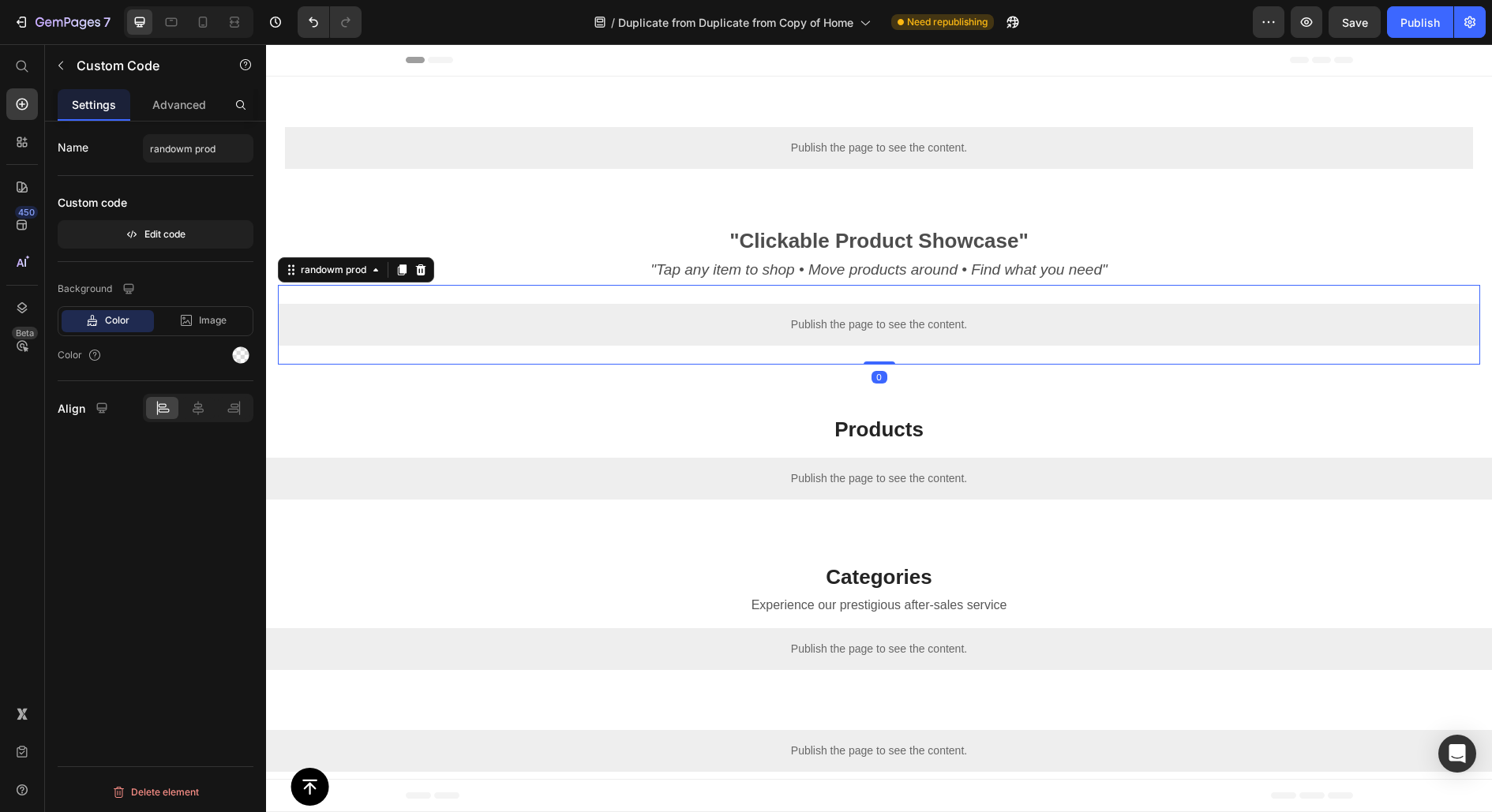 click on "Publish the page to see the content." at bounding box center [879, 324] 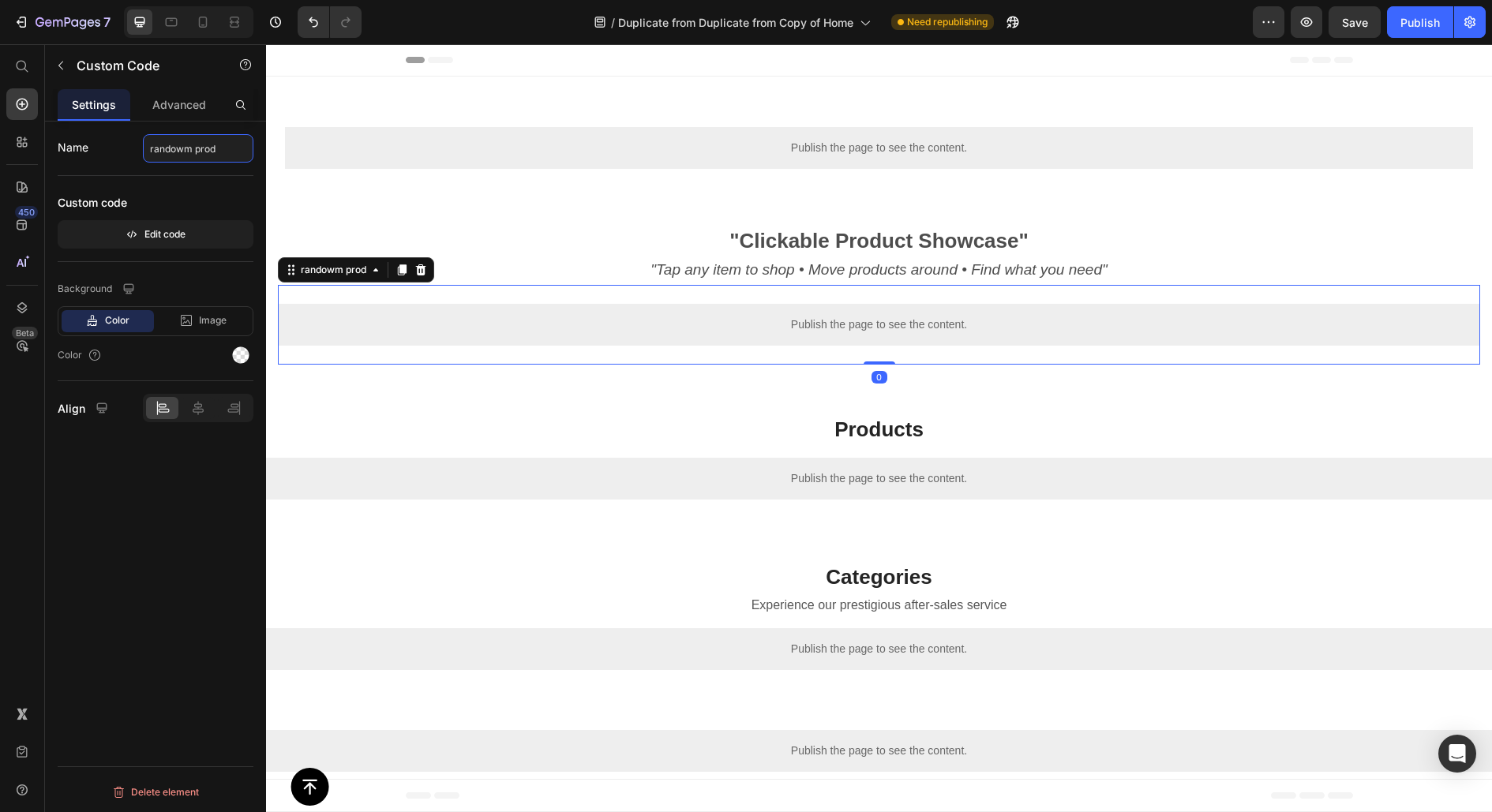click on "randowm prod" 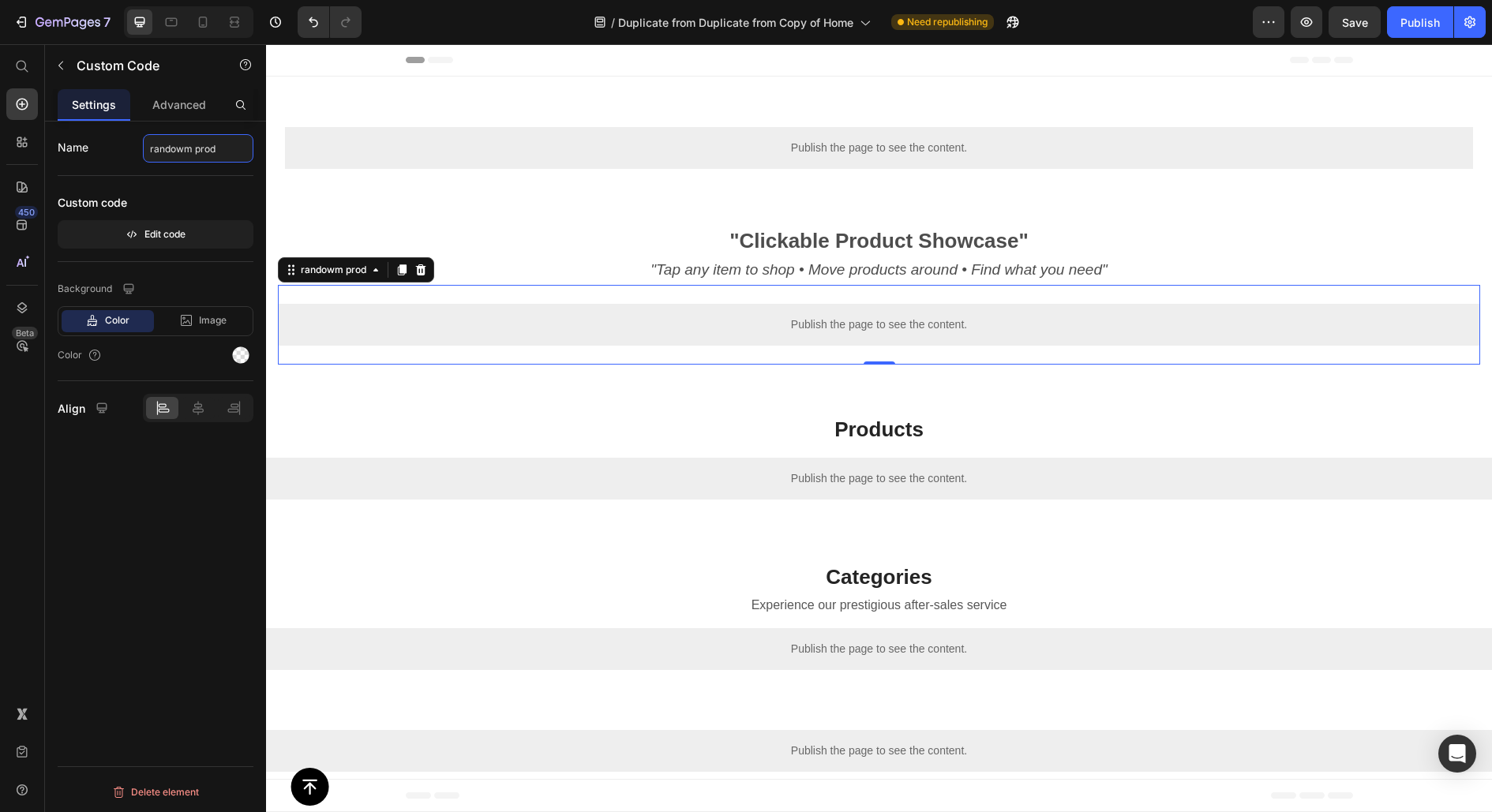 click on "randowm prod" 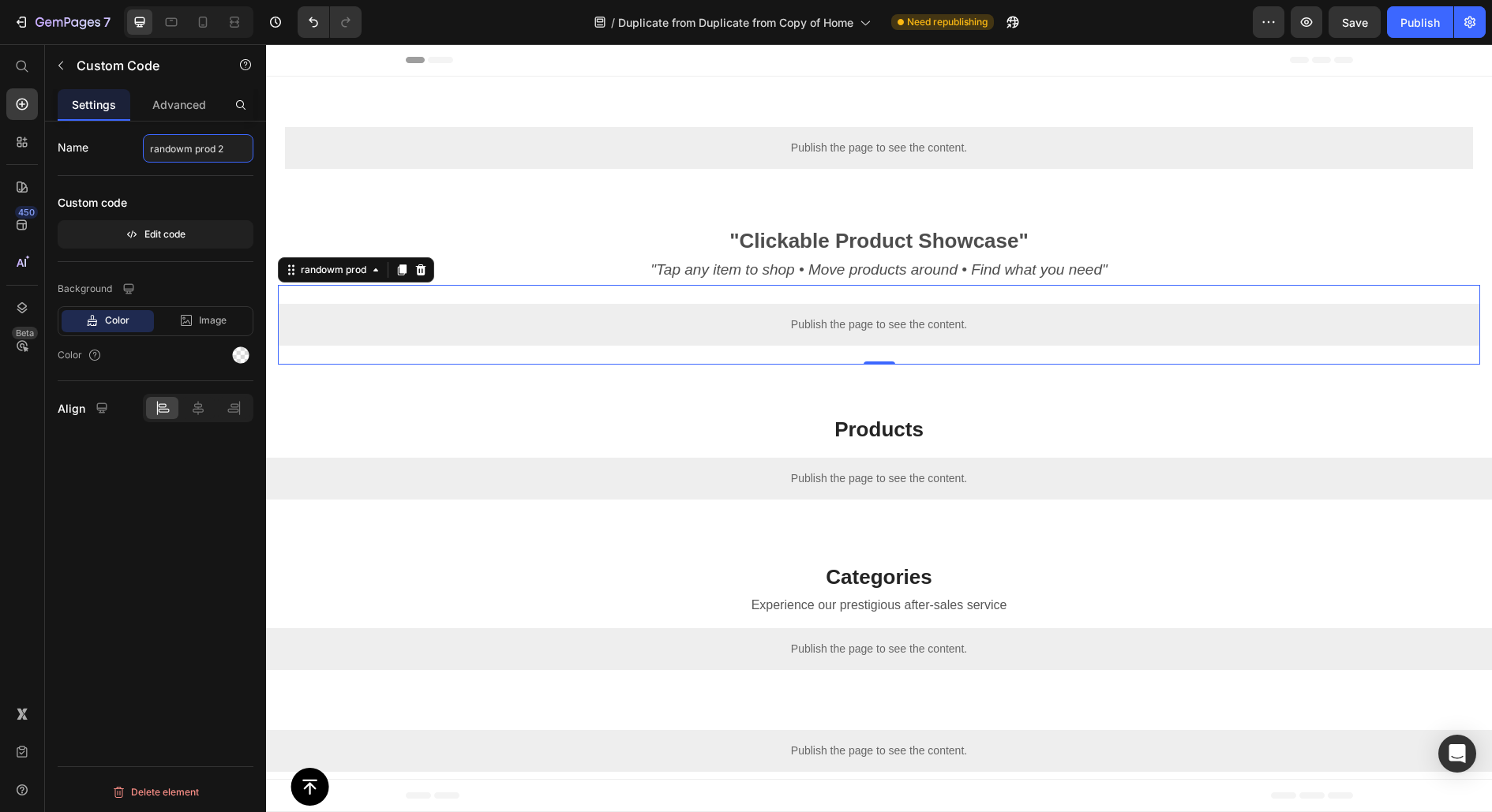 type on "randowm prod 22" 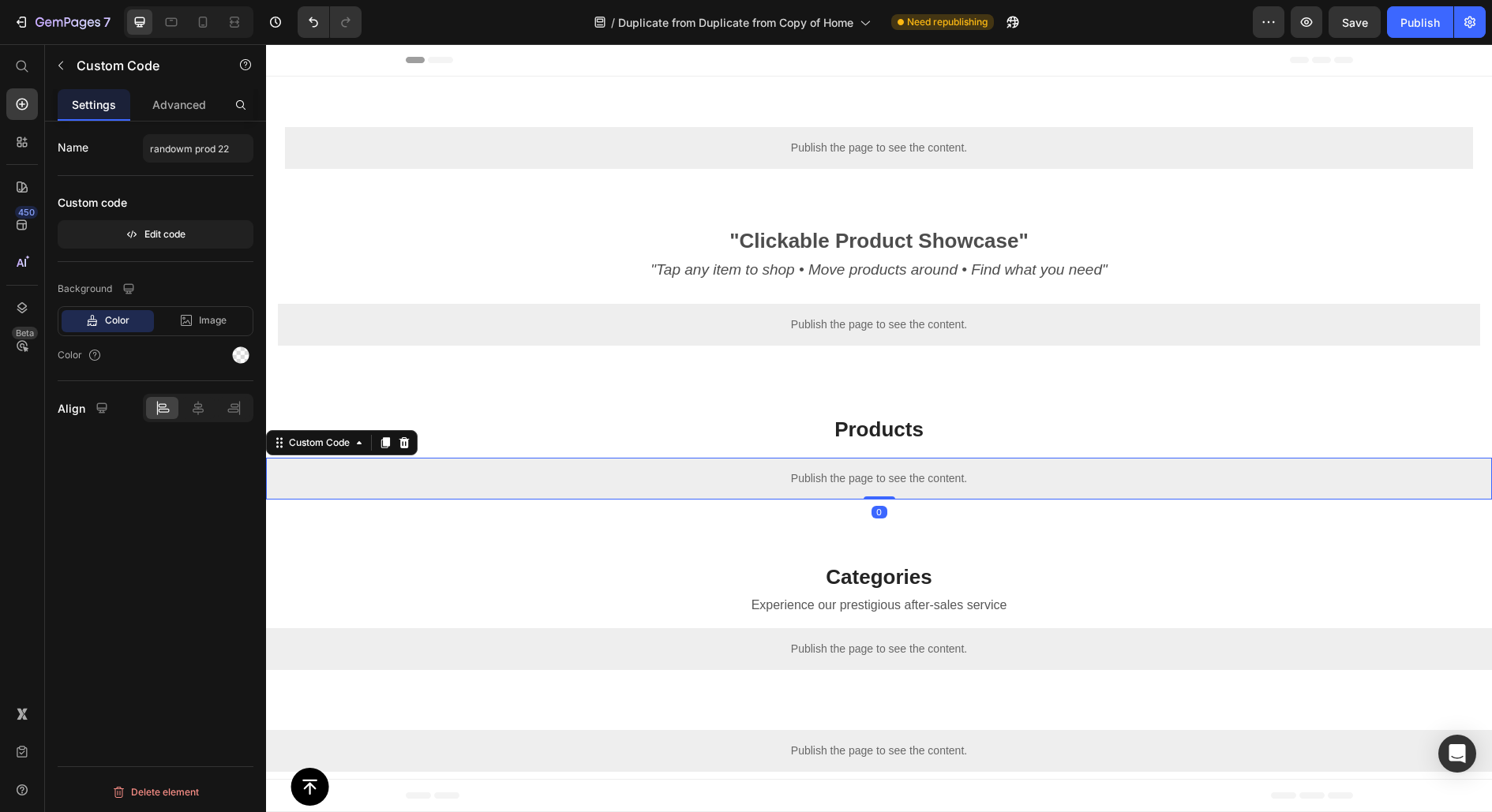 click on "Publish the page to see the content." at bounding box center (879, 478) 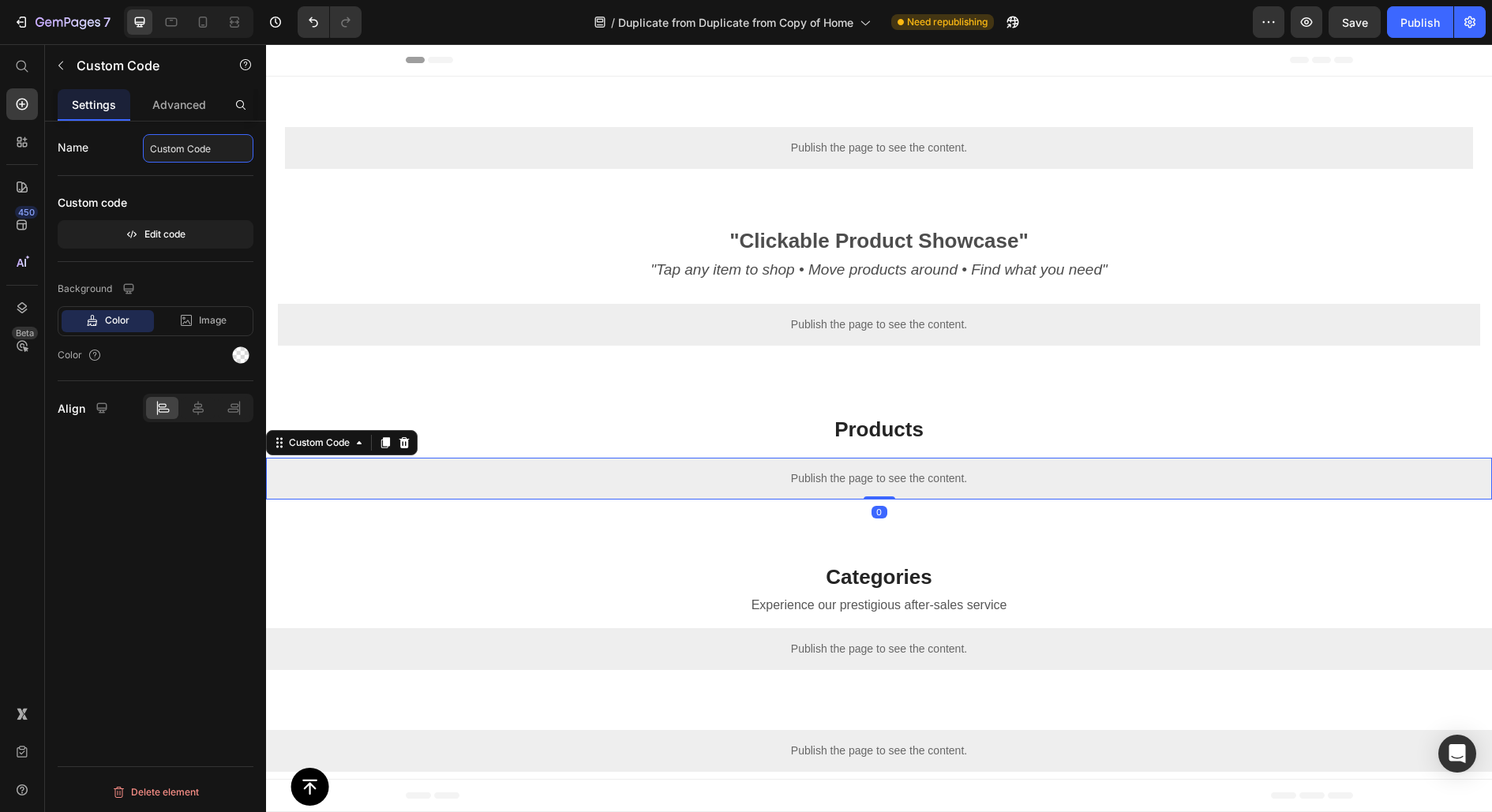 click on "Custom Code" 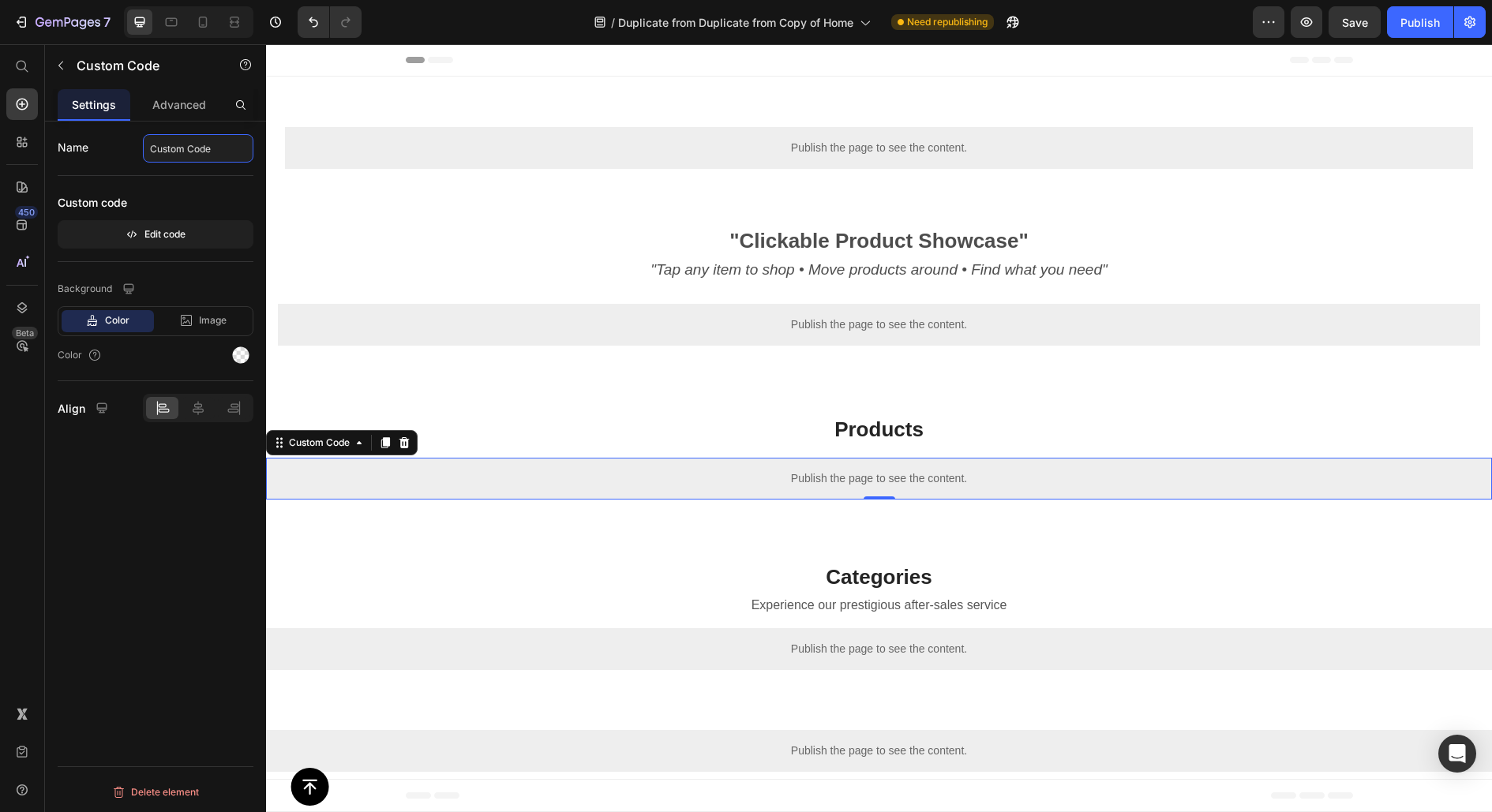 click on "Custom Code" 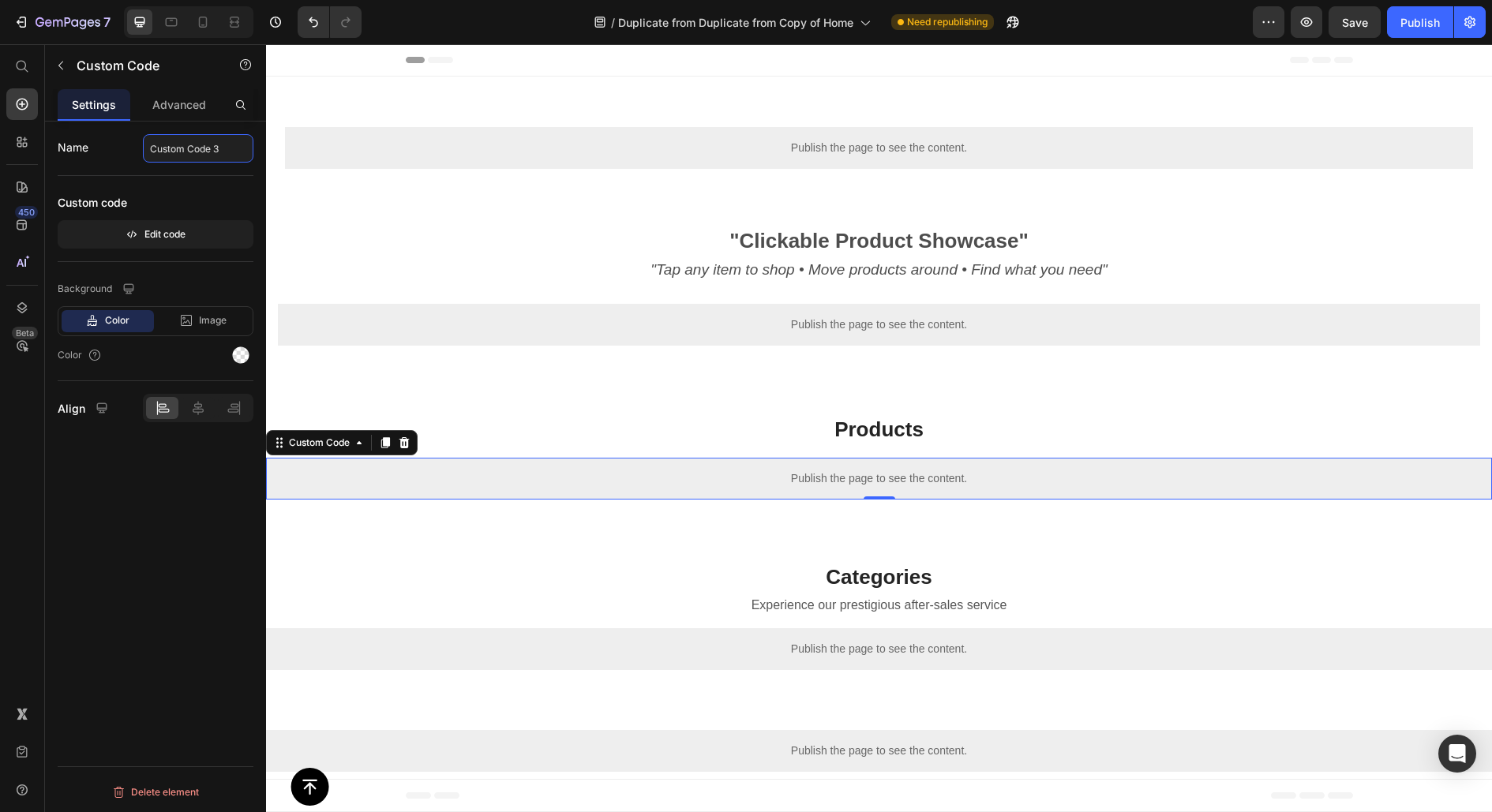 type on "Custom Code 33" 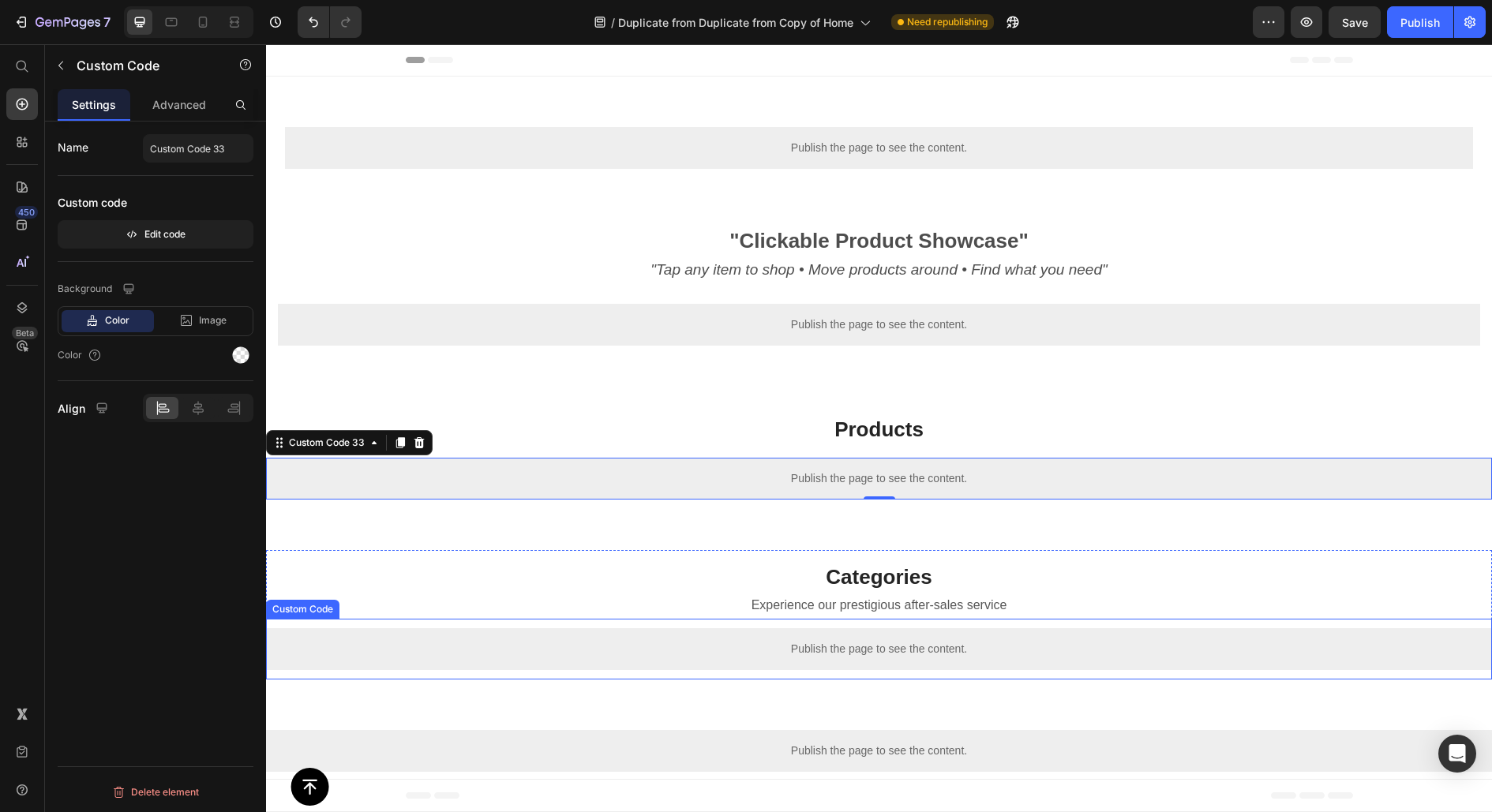 click on "Publish the page to see the content." at bounding box center [879, 649] 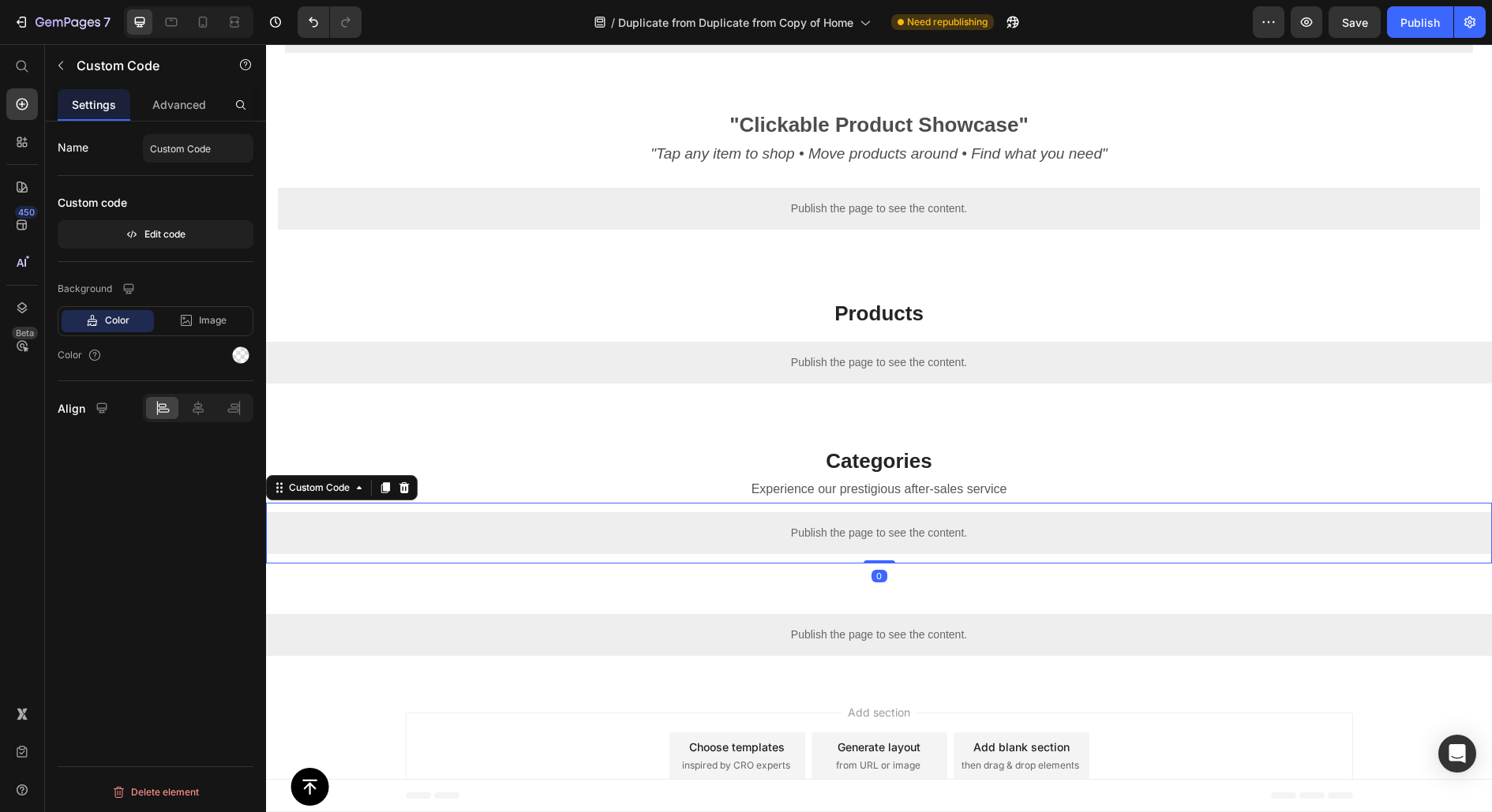 scroll, scrollTop: 140, scrollLeft: 0, axis: vertical 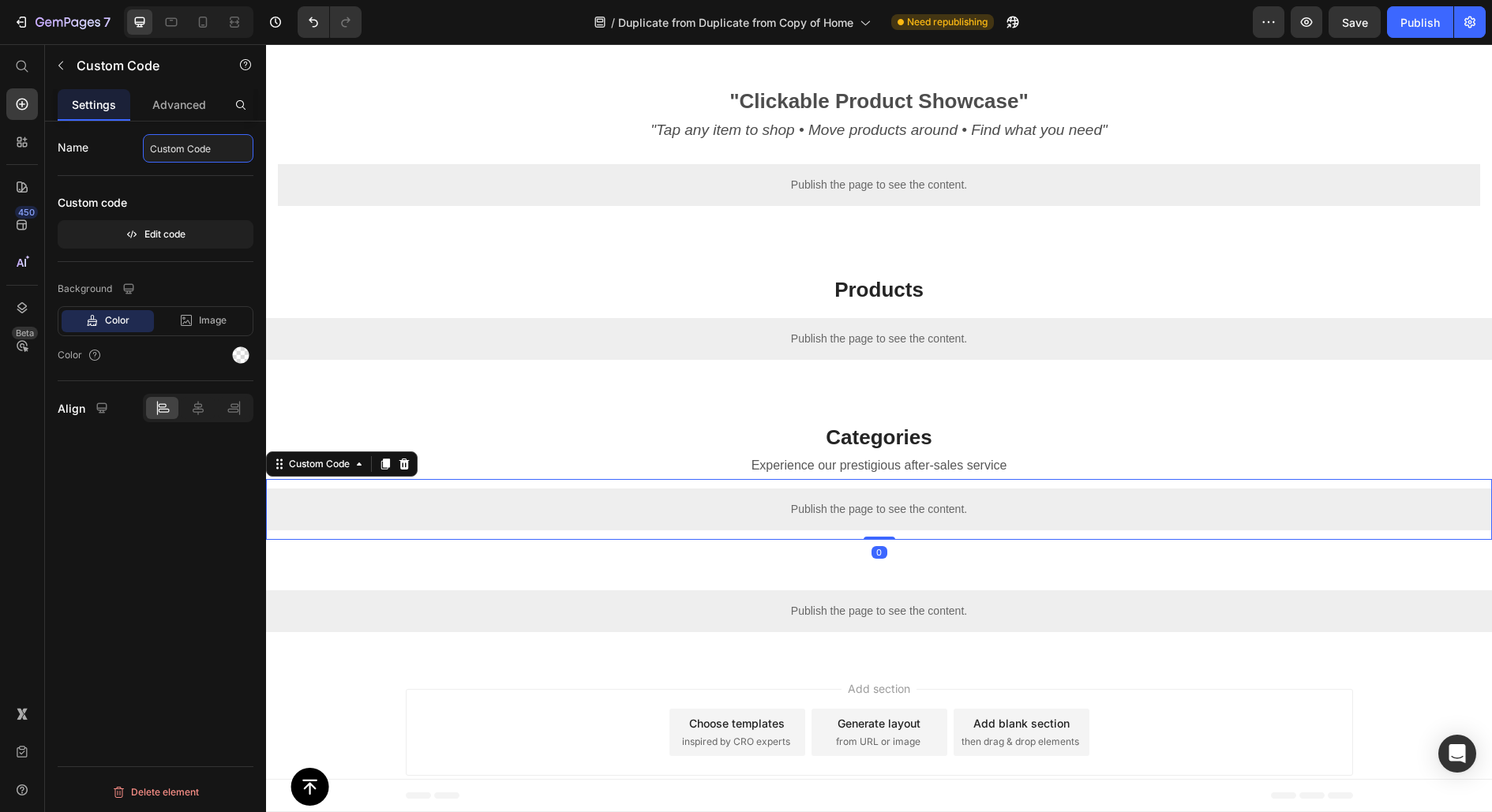 click on "Custom Code" 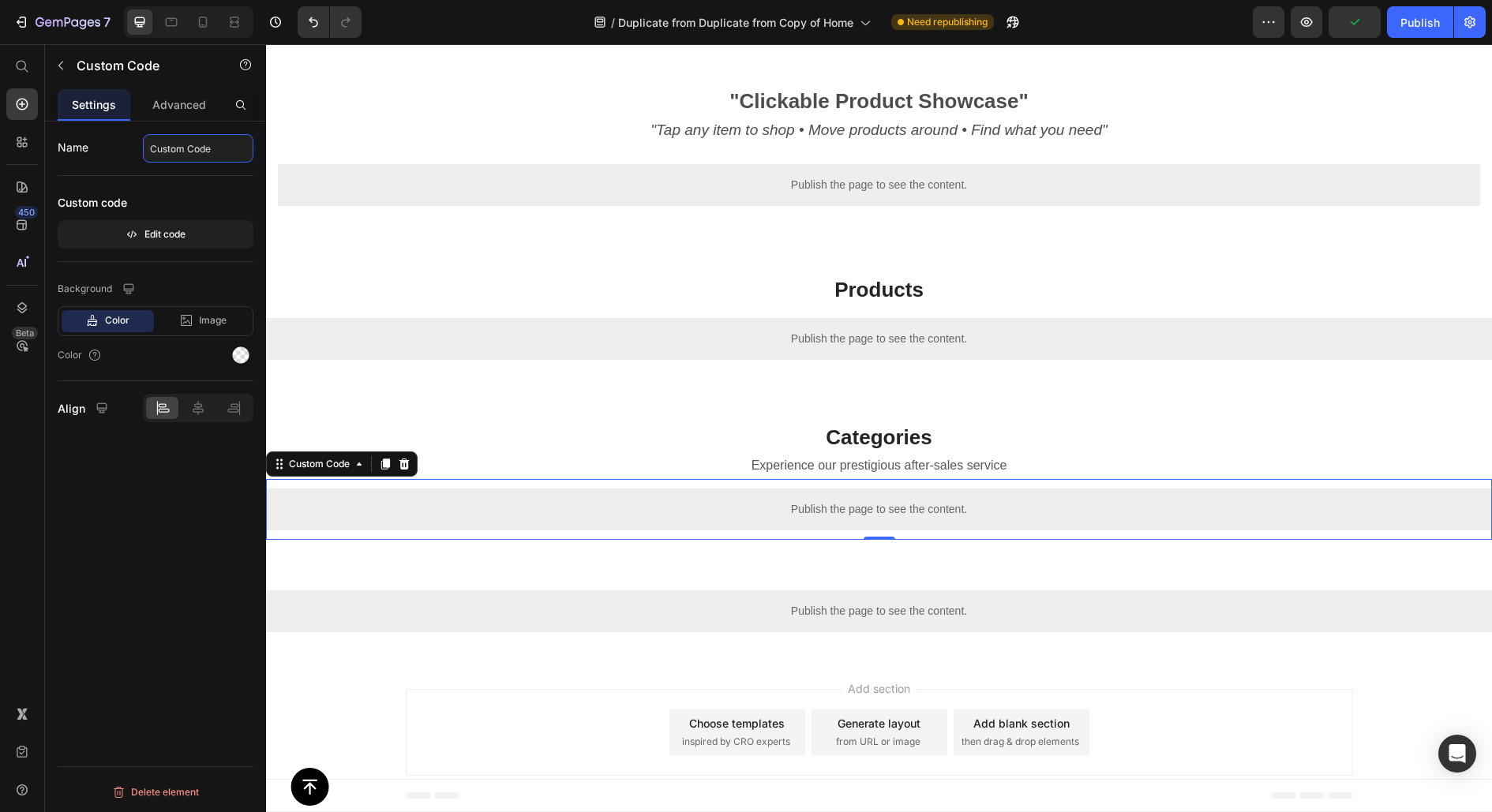 click on "Custom Code" 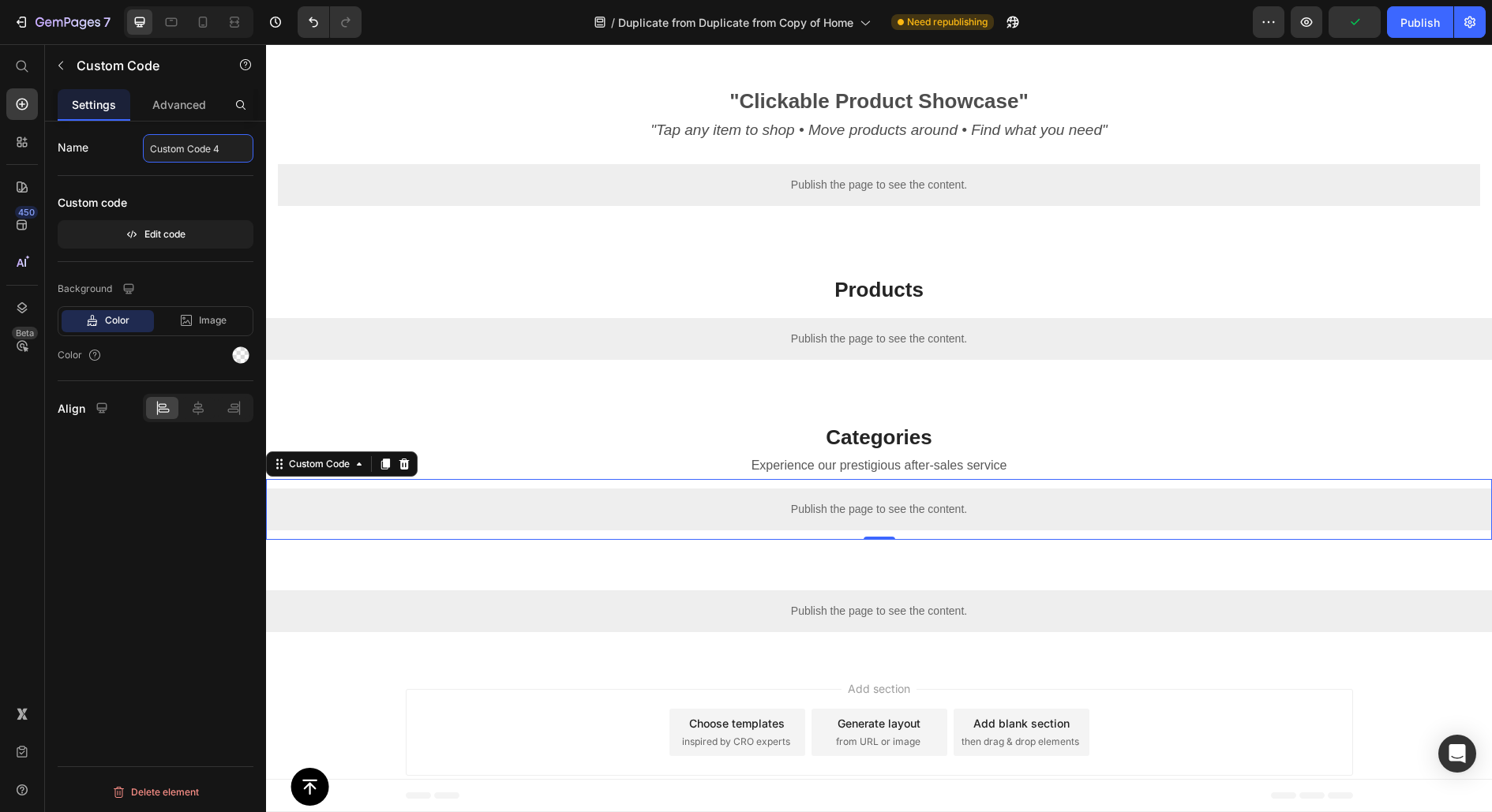 type on "Custom Code 44" 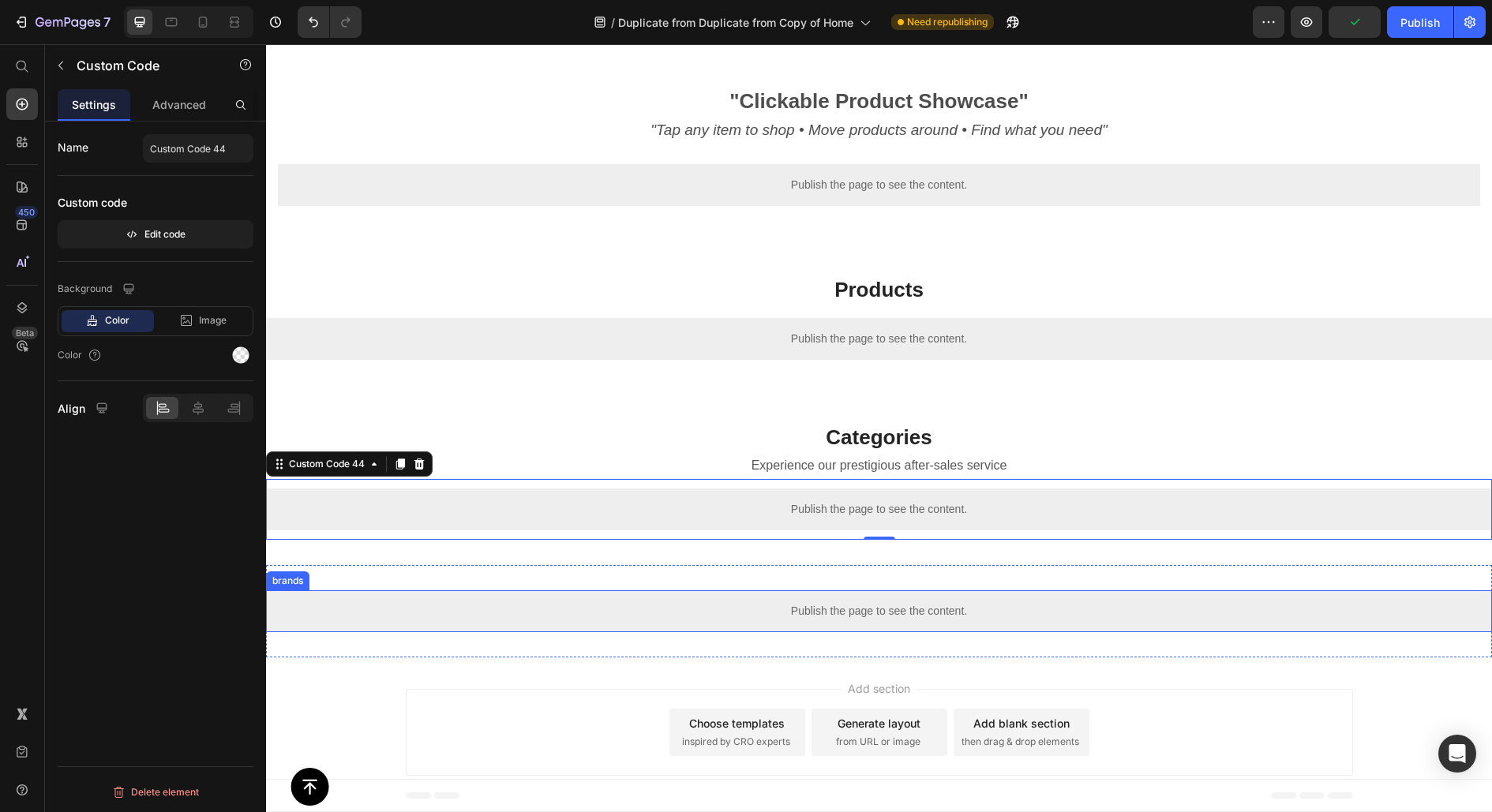 click on "Publish the page to see the content." at bounding box center (879, 611) 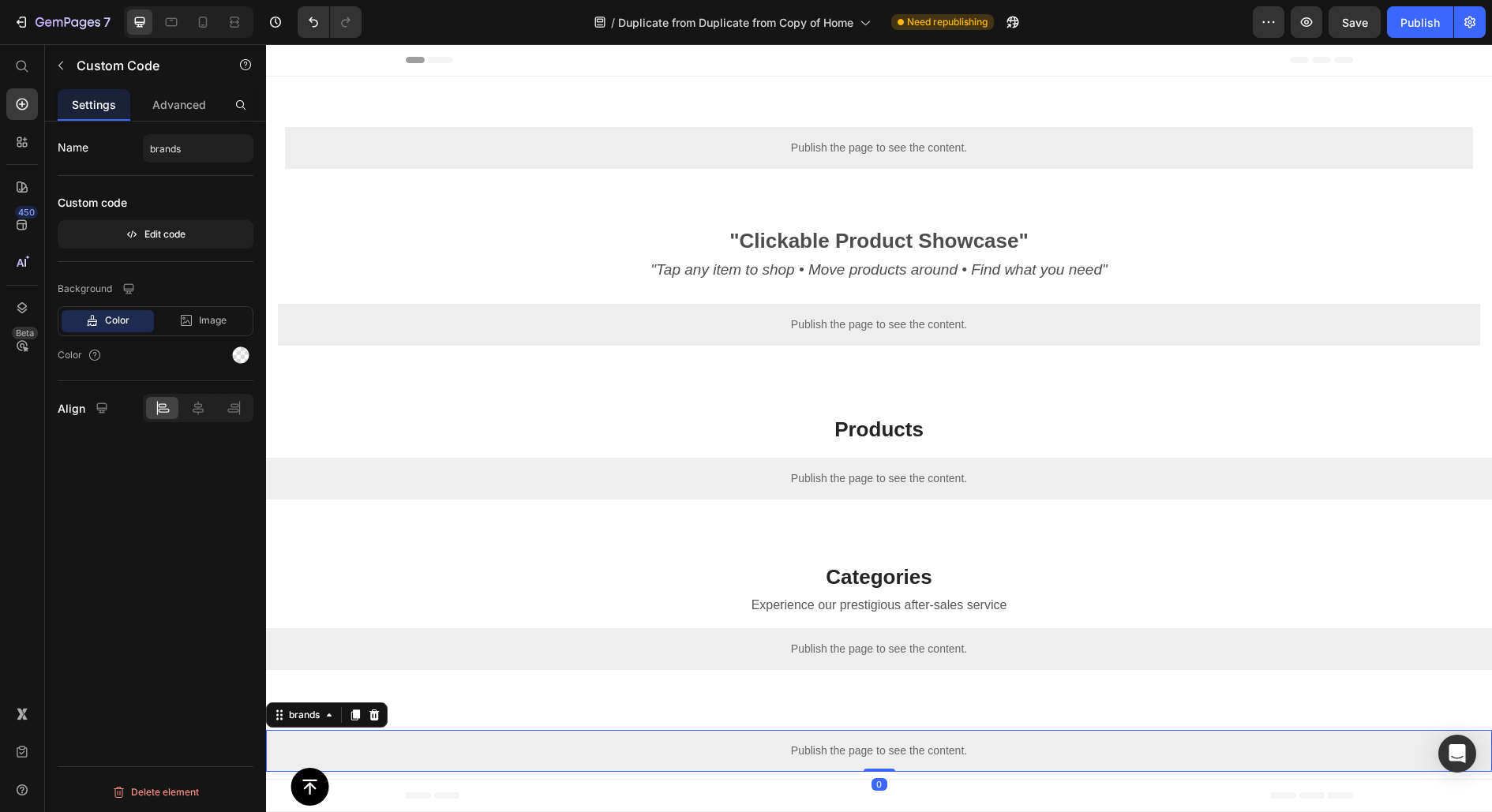 scroll, scrollTop: 140, scrollLeft: 0, axis: vertical 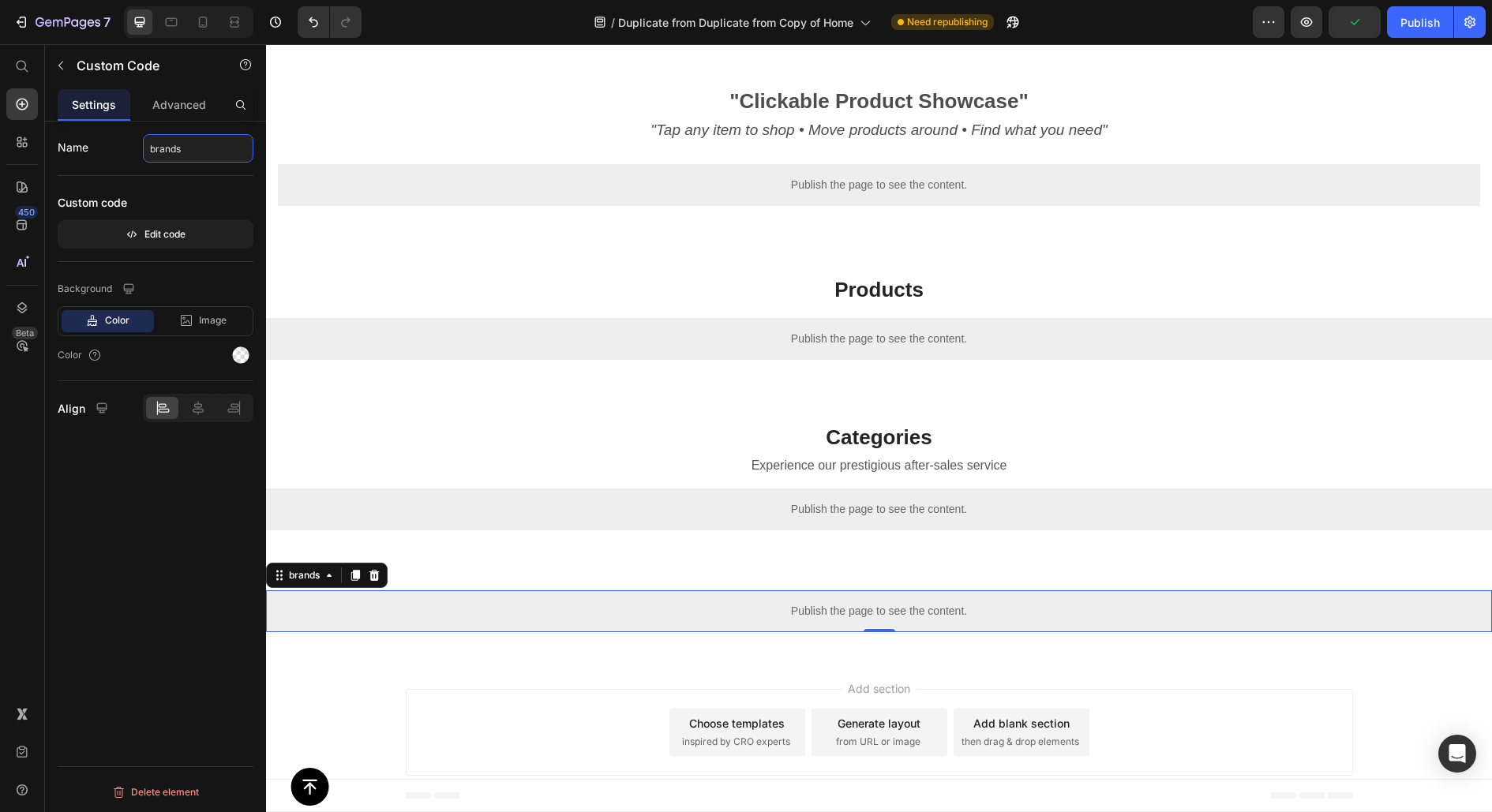 click on "brands" 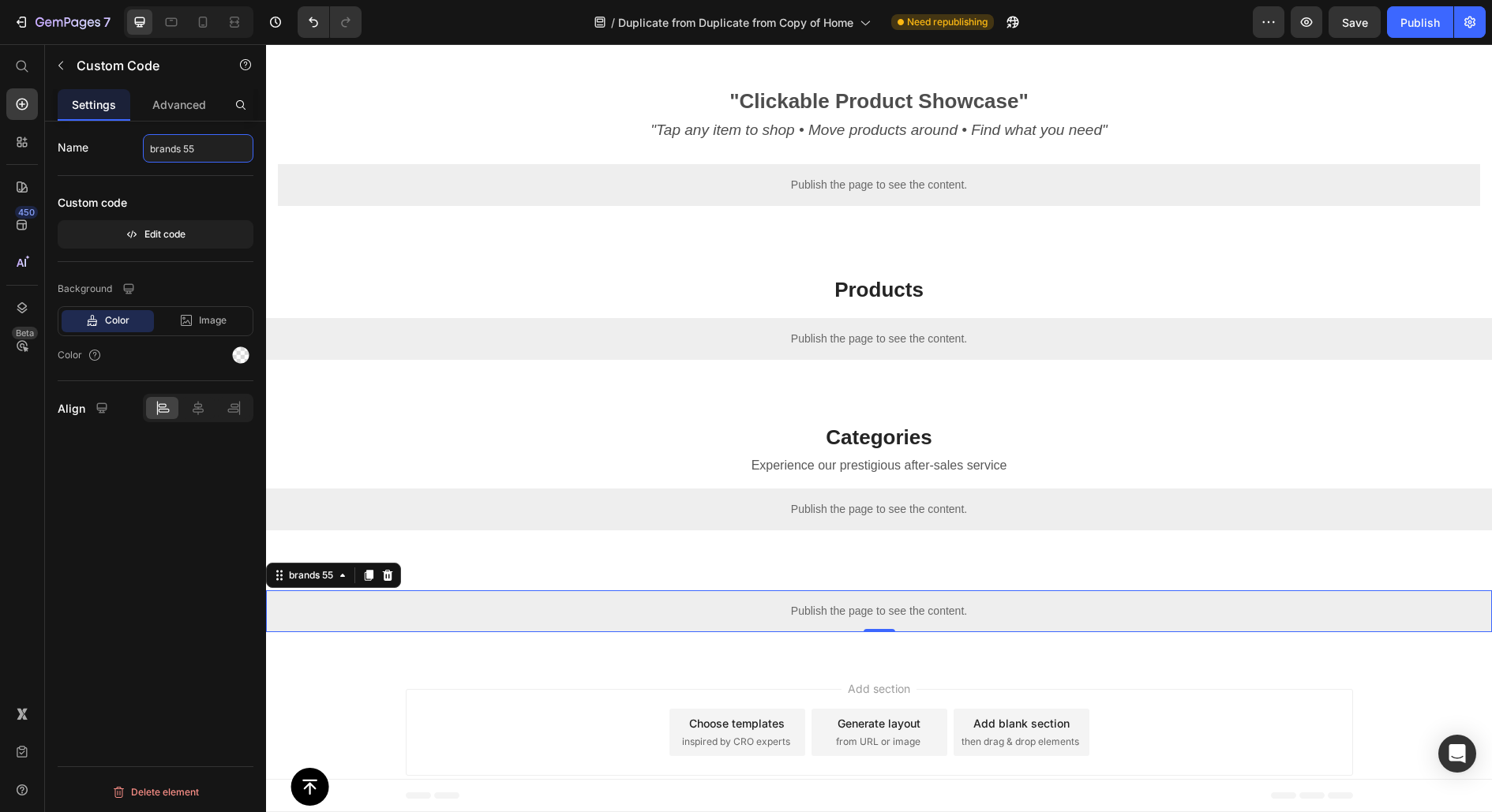 type on "brands 55" 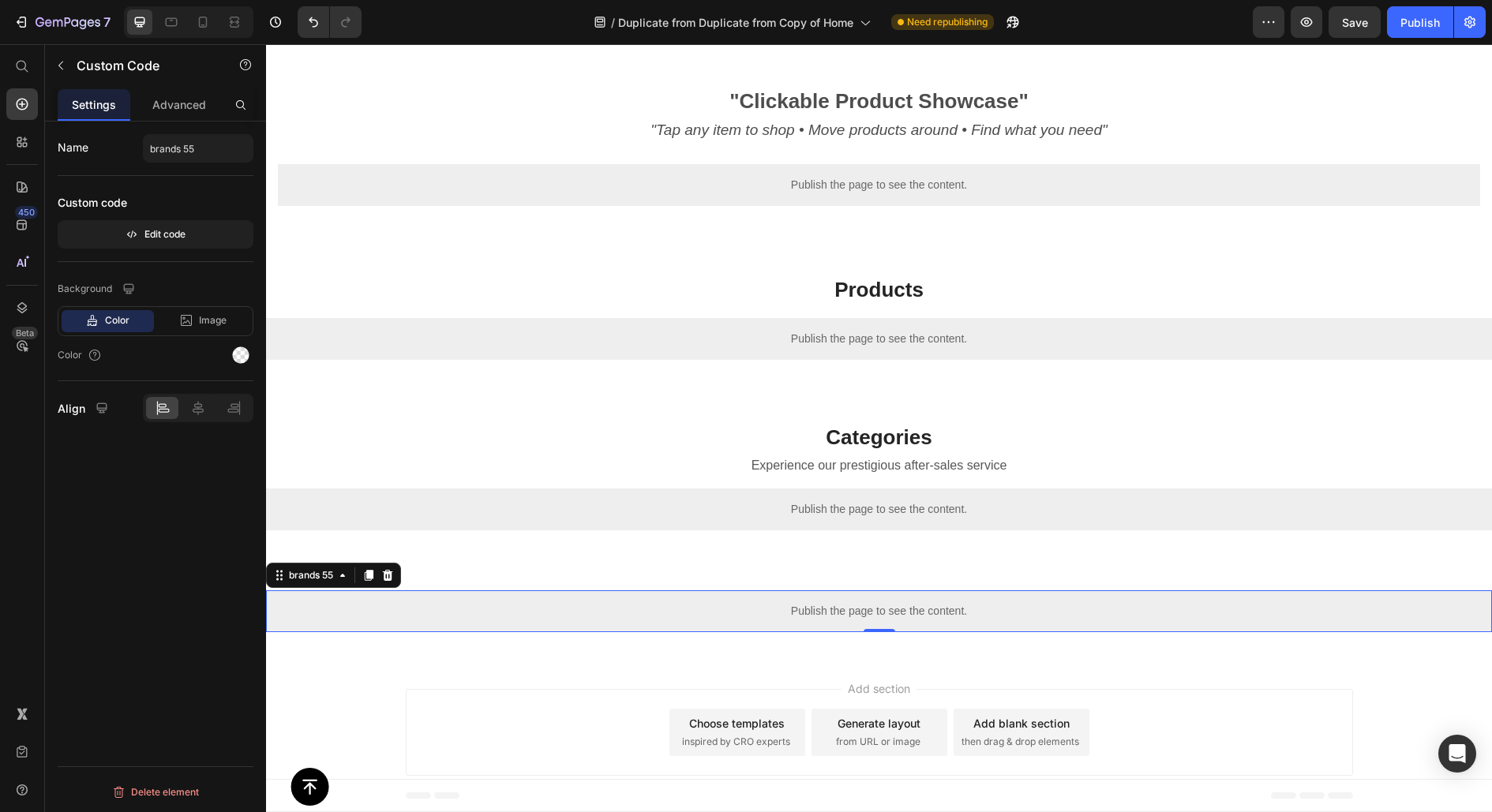 click on "Publish the page to see the content." at bounding box center (879, 611) 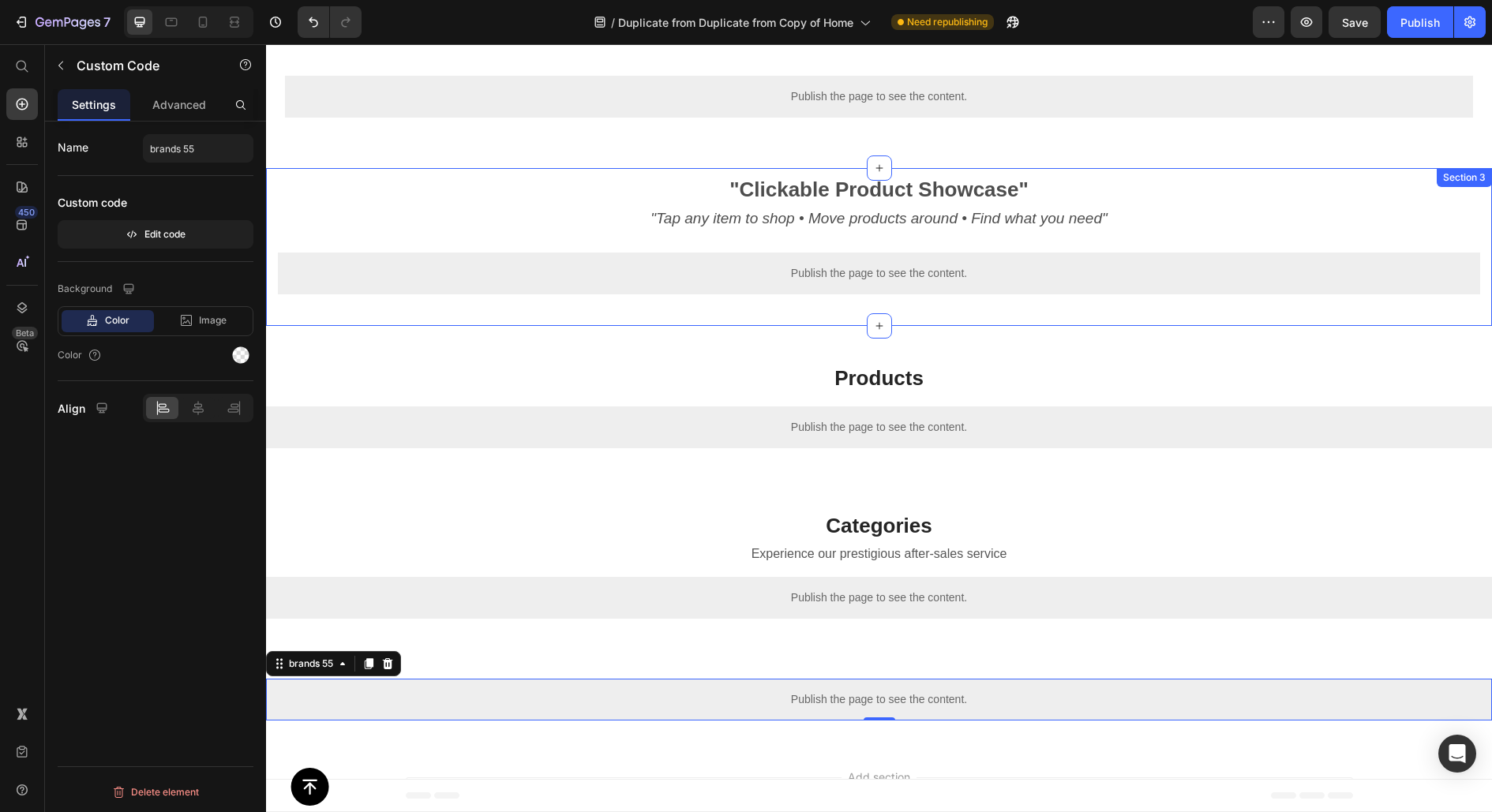 scroll, scrollTop: 0, scrollLeft: 0, axis: both 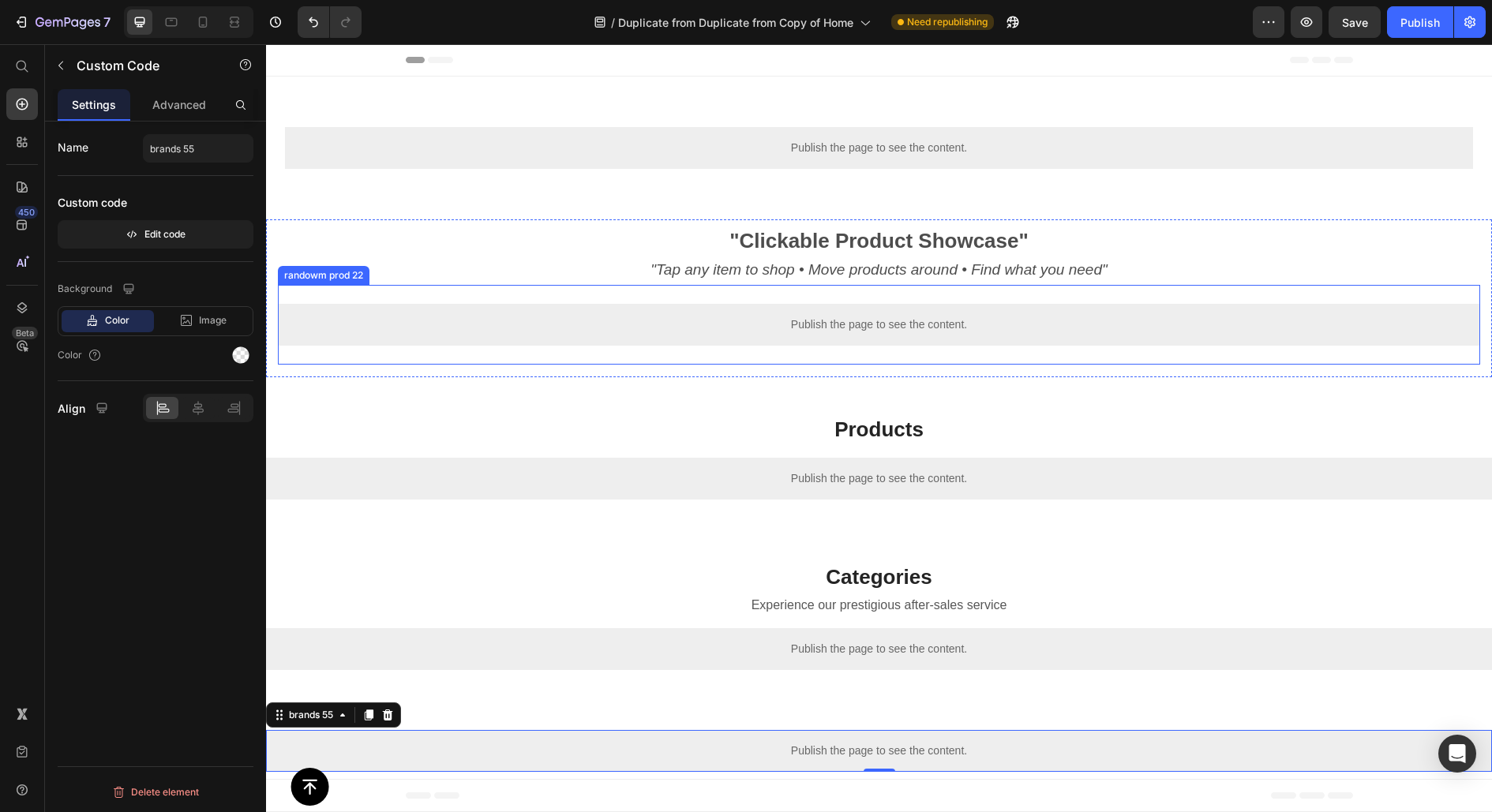 click on "Publish the page to see the content." at bounding box center [879, 324] 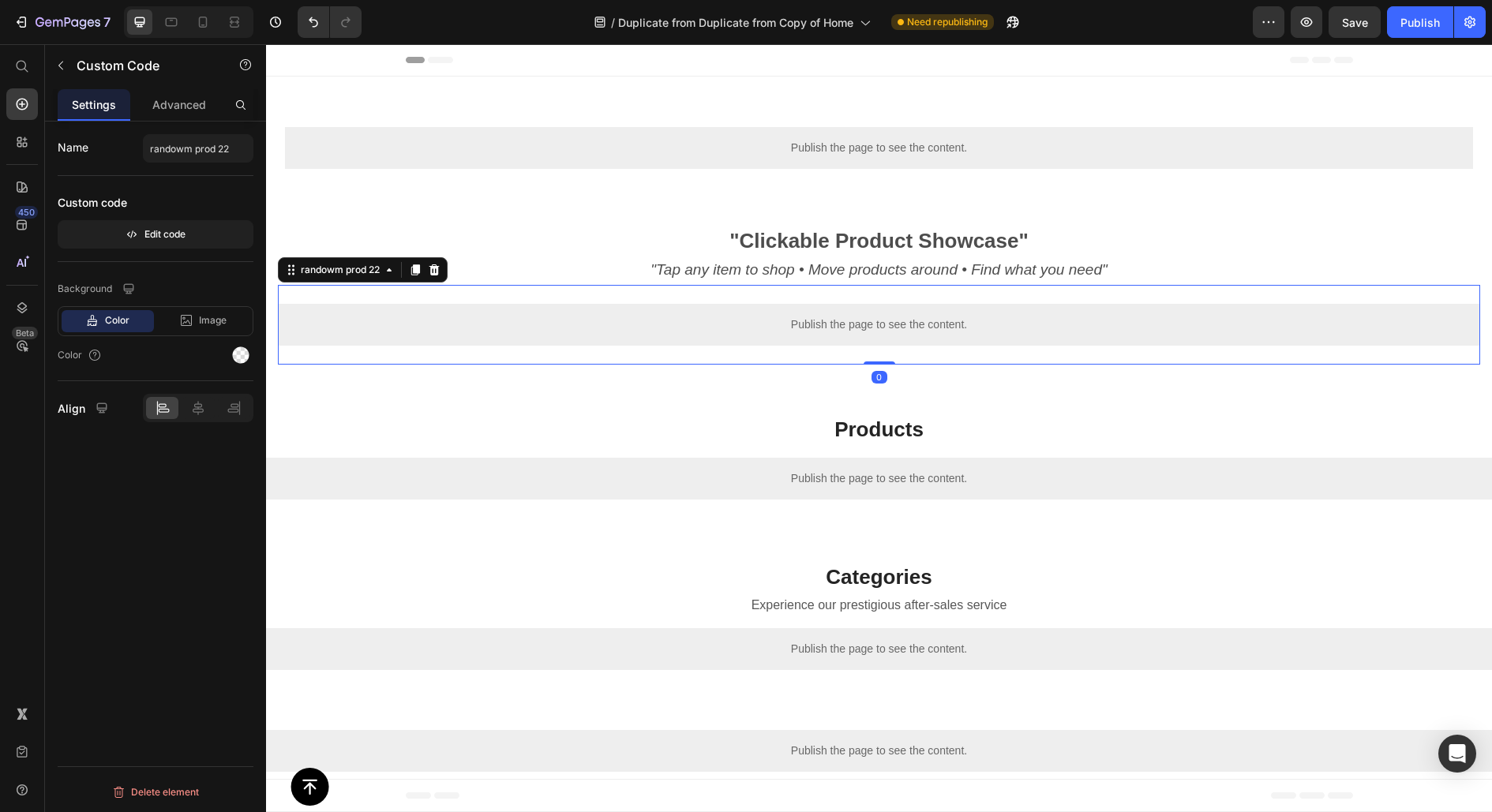 click on "Publish the page to see the content." at bounding box center [879, 324] 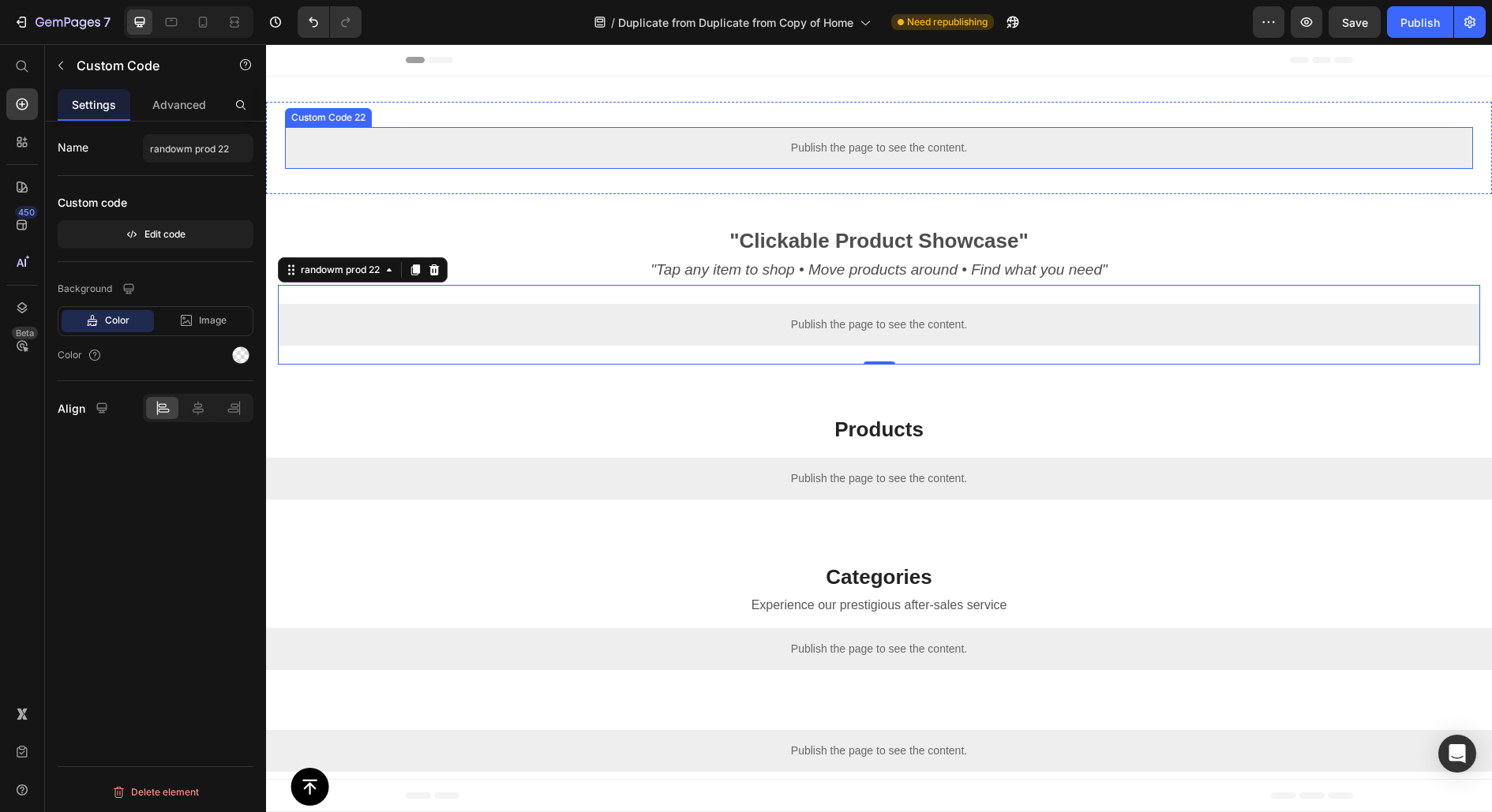 click on "Publish the page to see the content." at bounding box center [879, 148] 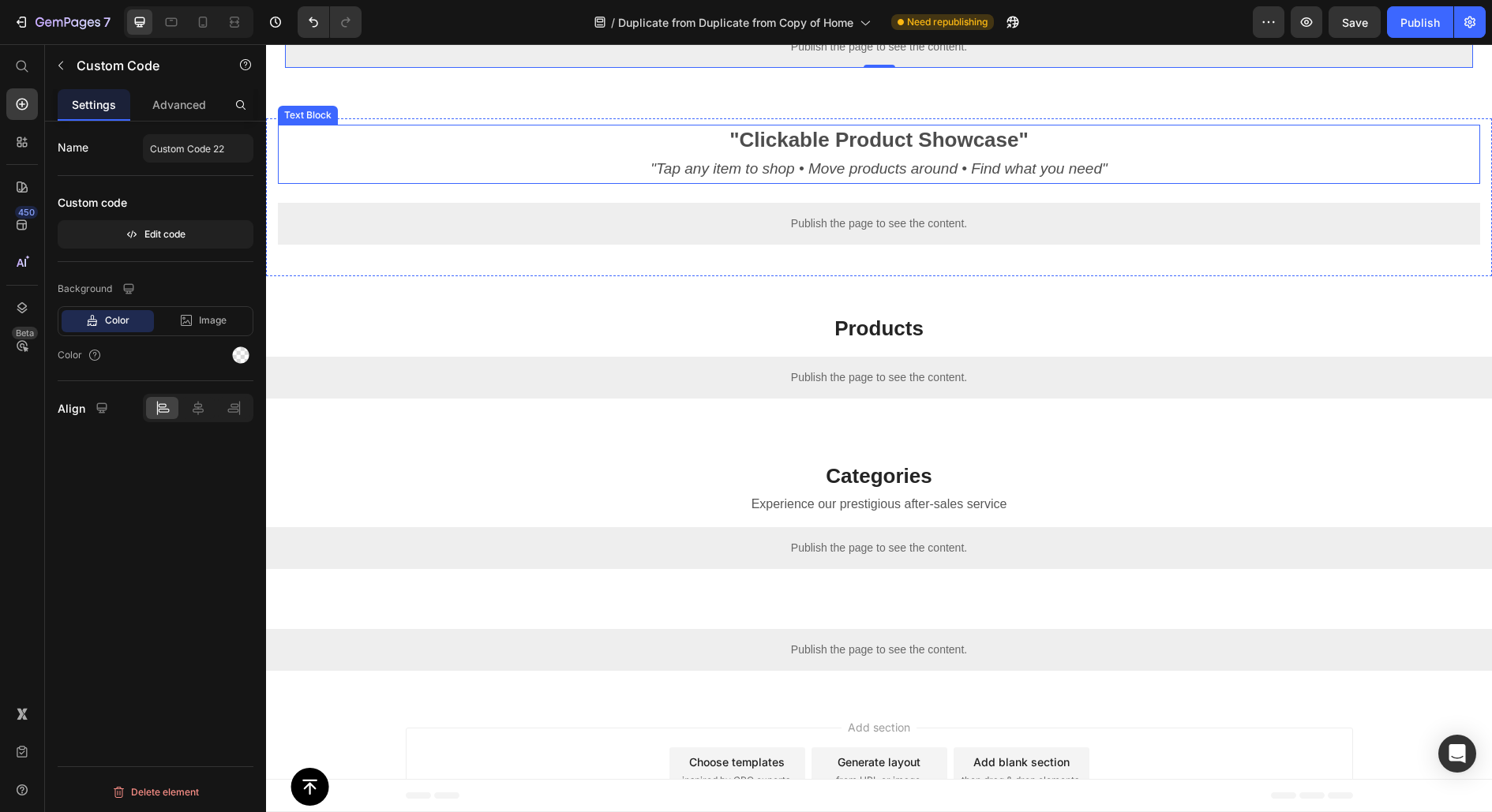 scroll, scrollTop: 140, scrollLeft: 0, axis: vertical 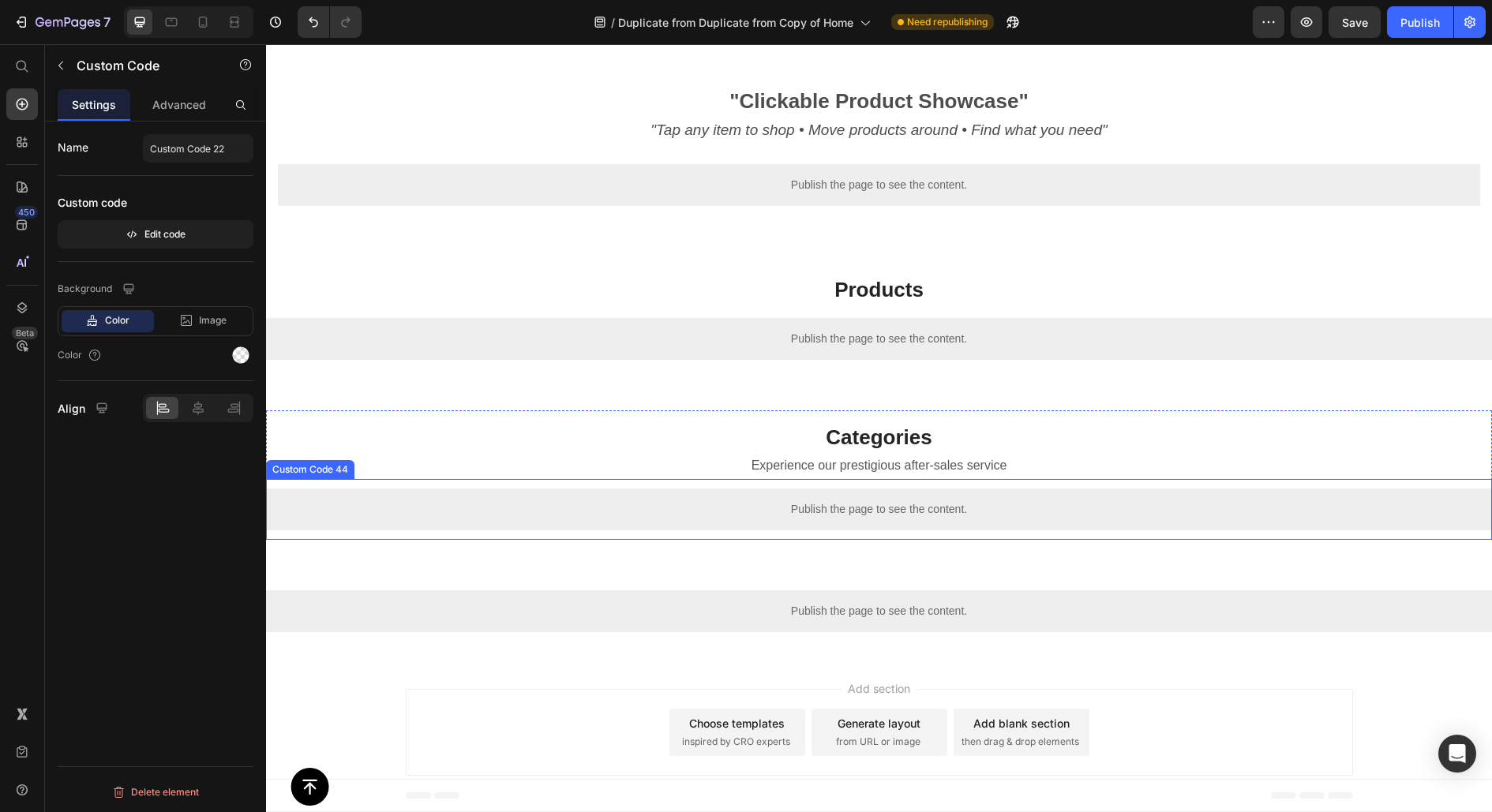 click on "Publish the page to see the content." at bounding box center [879, 509] 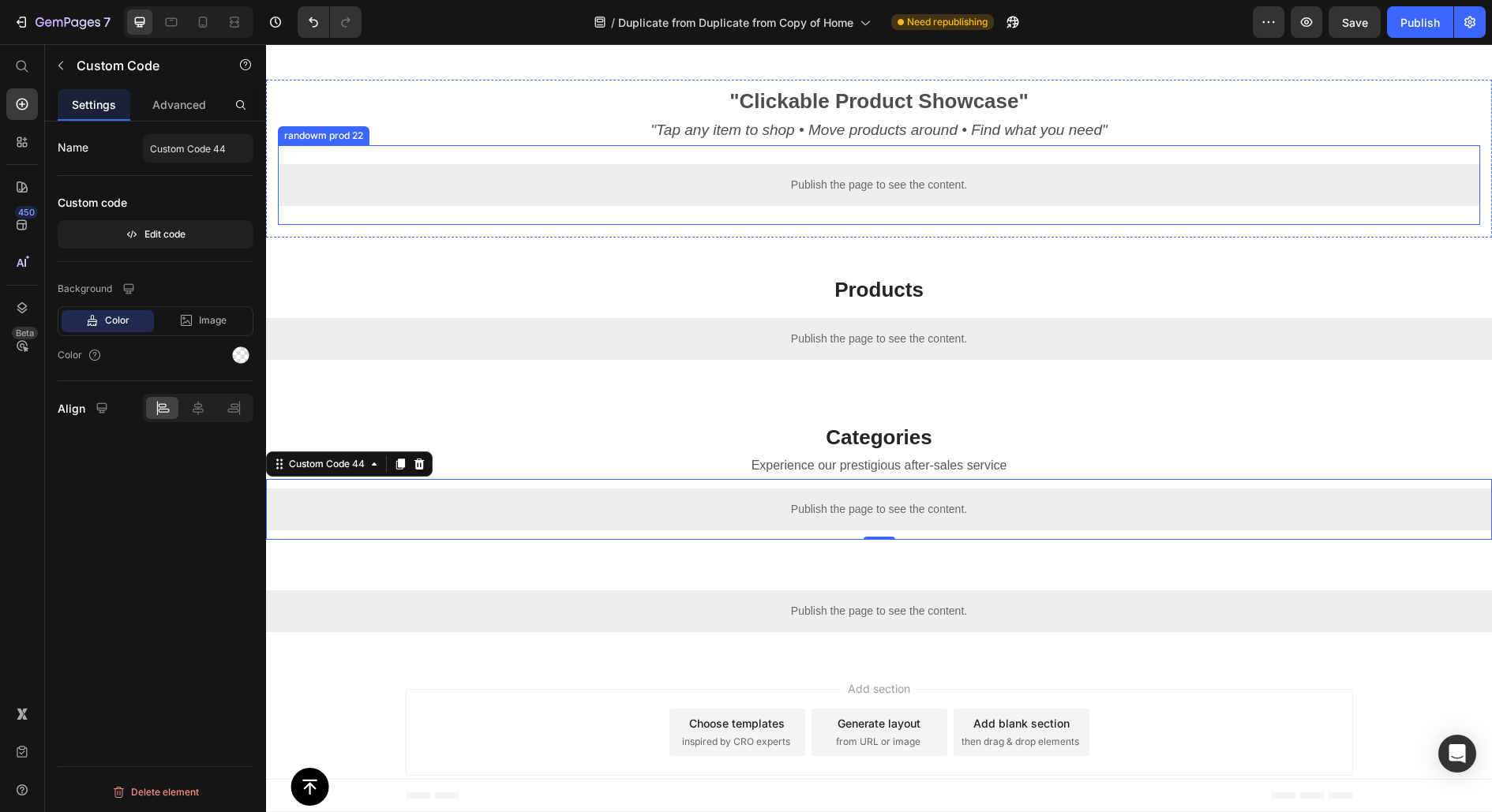 scroll, scrollTop: 0, scrollLeft: 0, axis: both 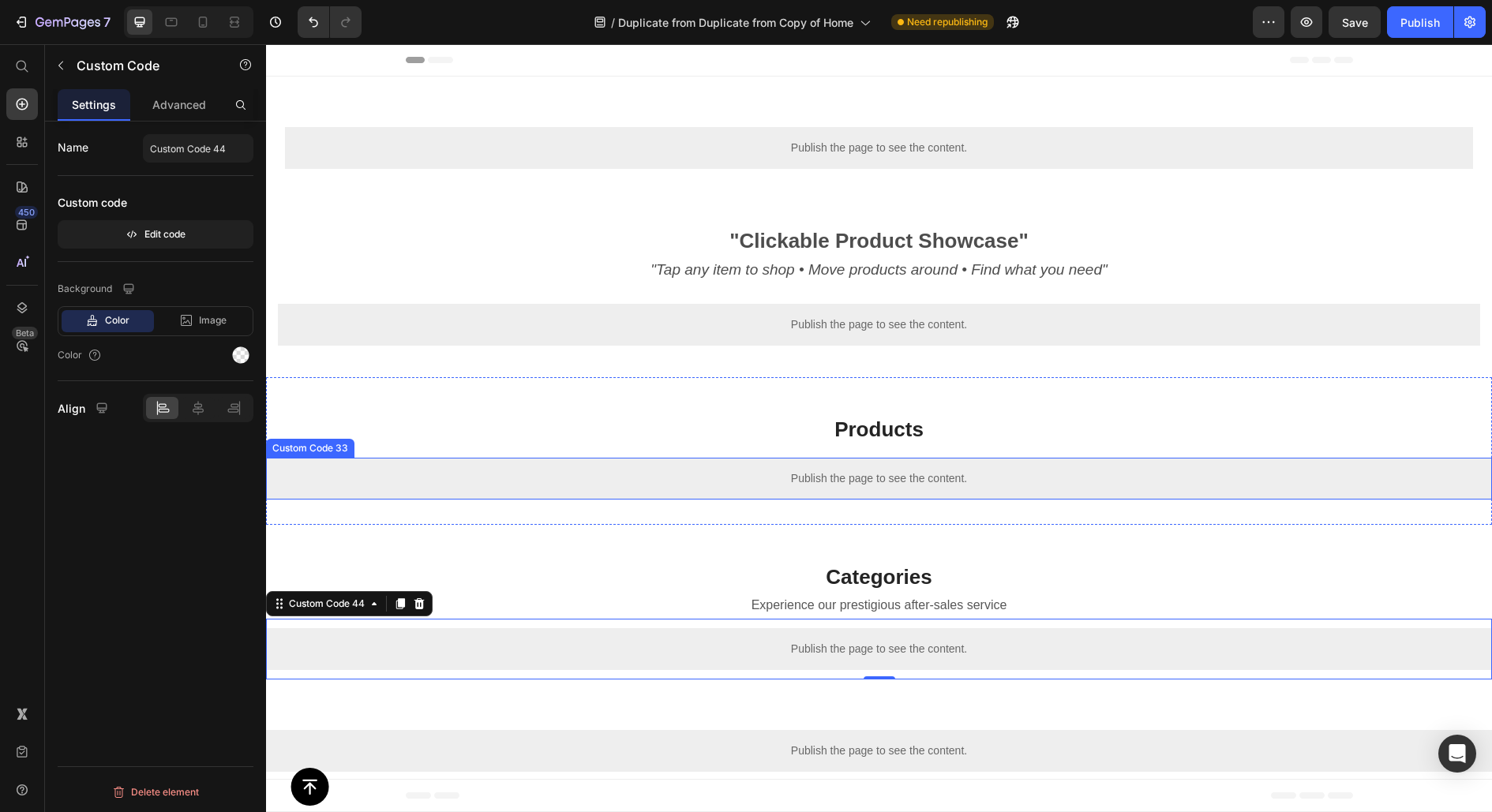click on "Publish the page to see the content." at bounding box center (879, 478) 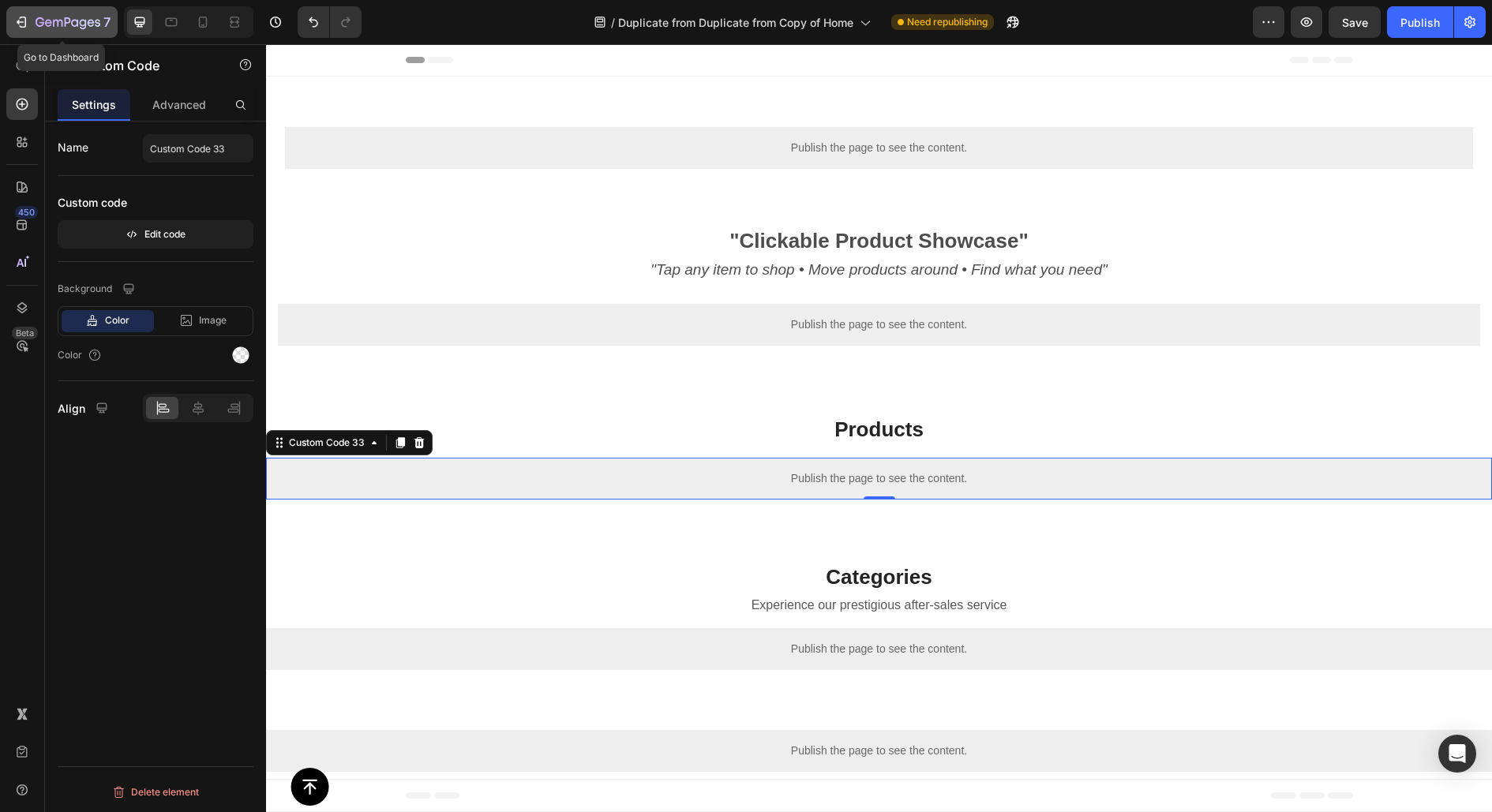 click 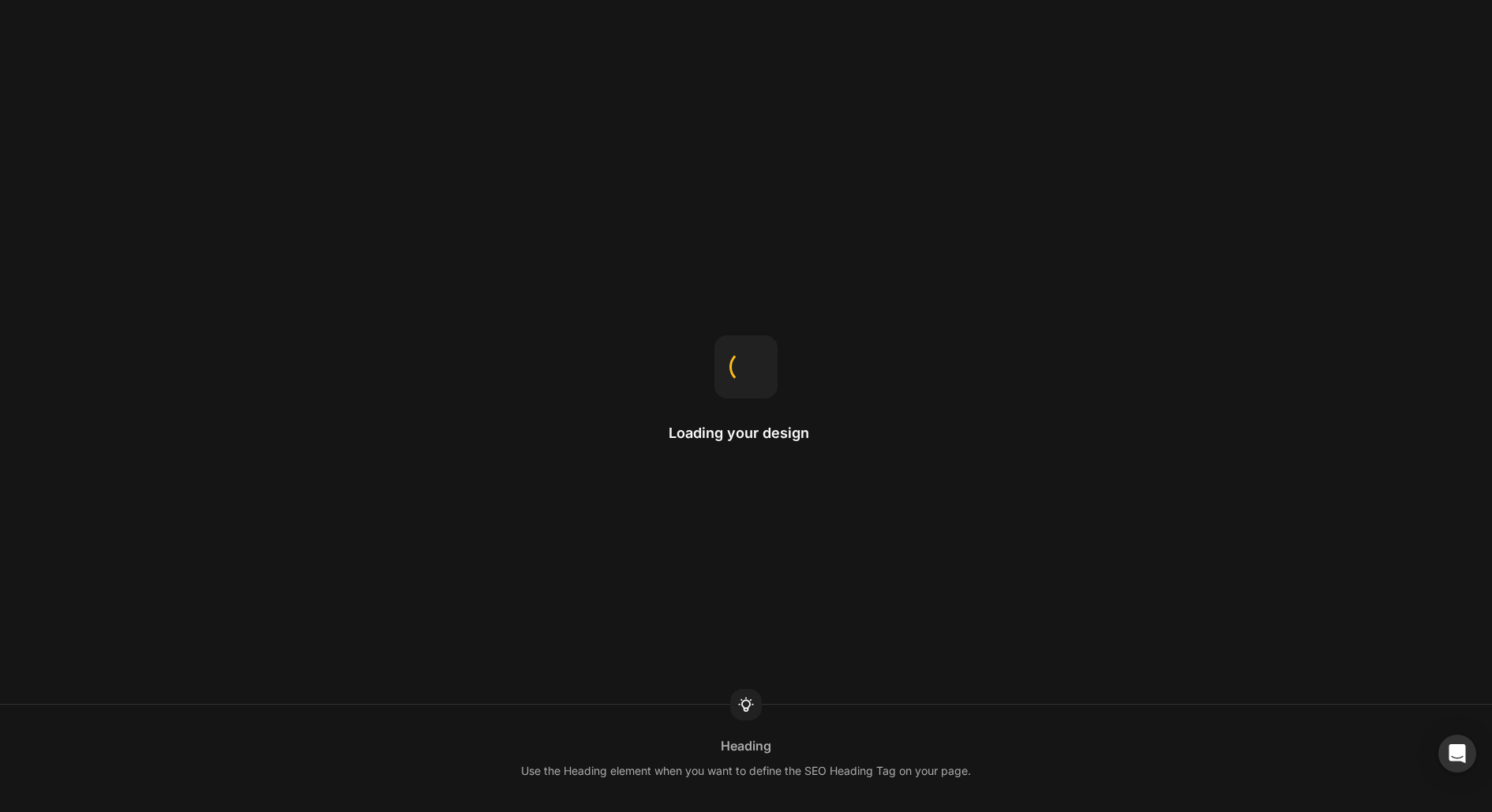 scroll, scrollTop: 0, scrollLeft: 0, axis: both 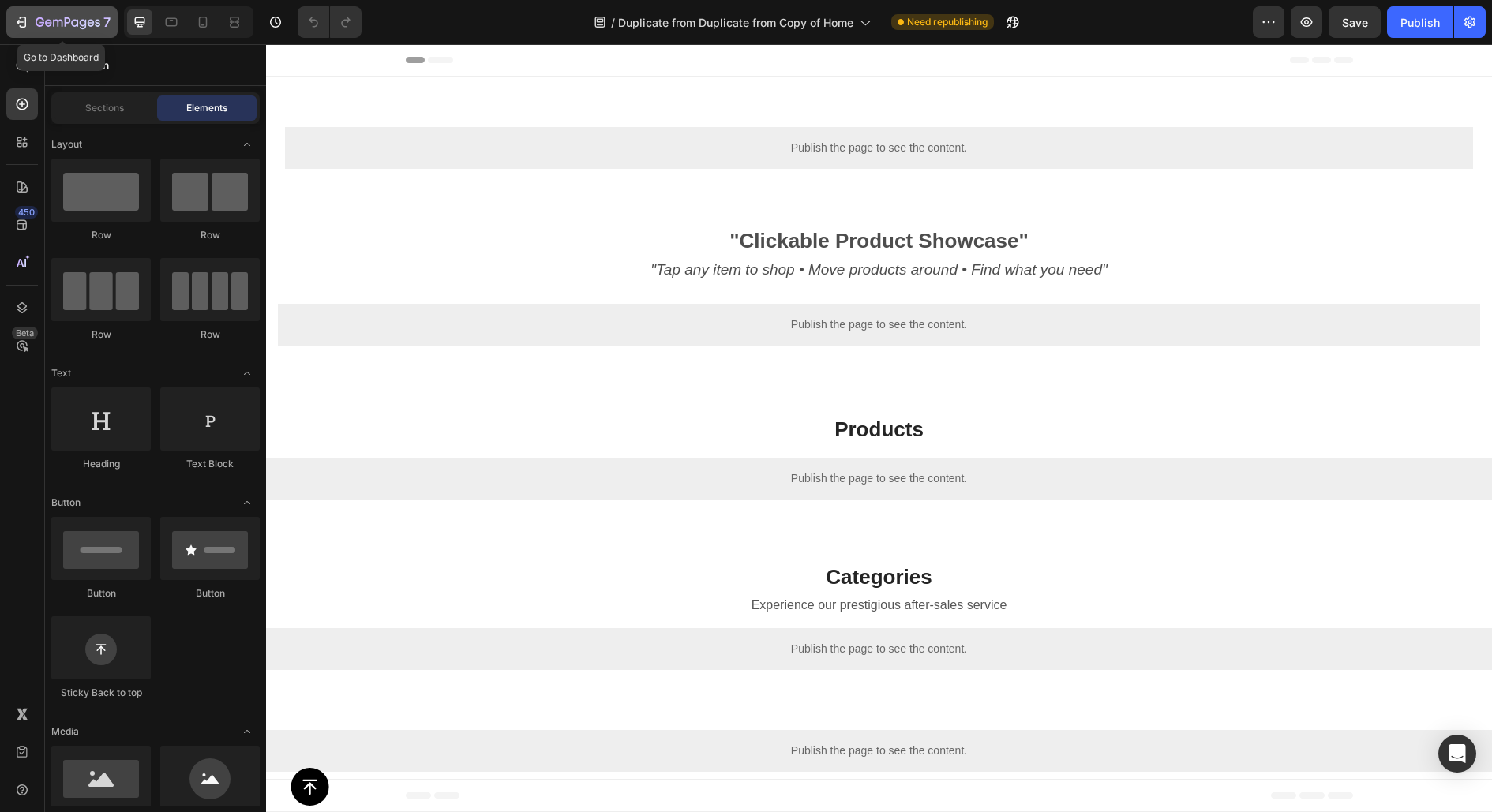 click 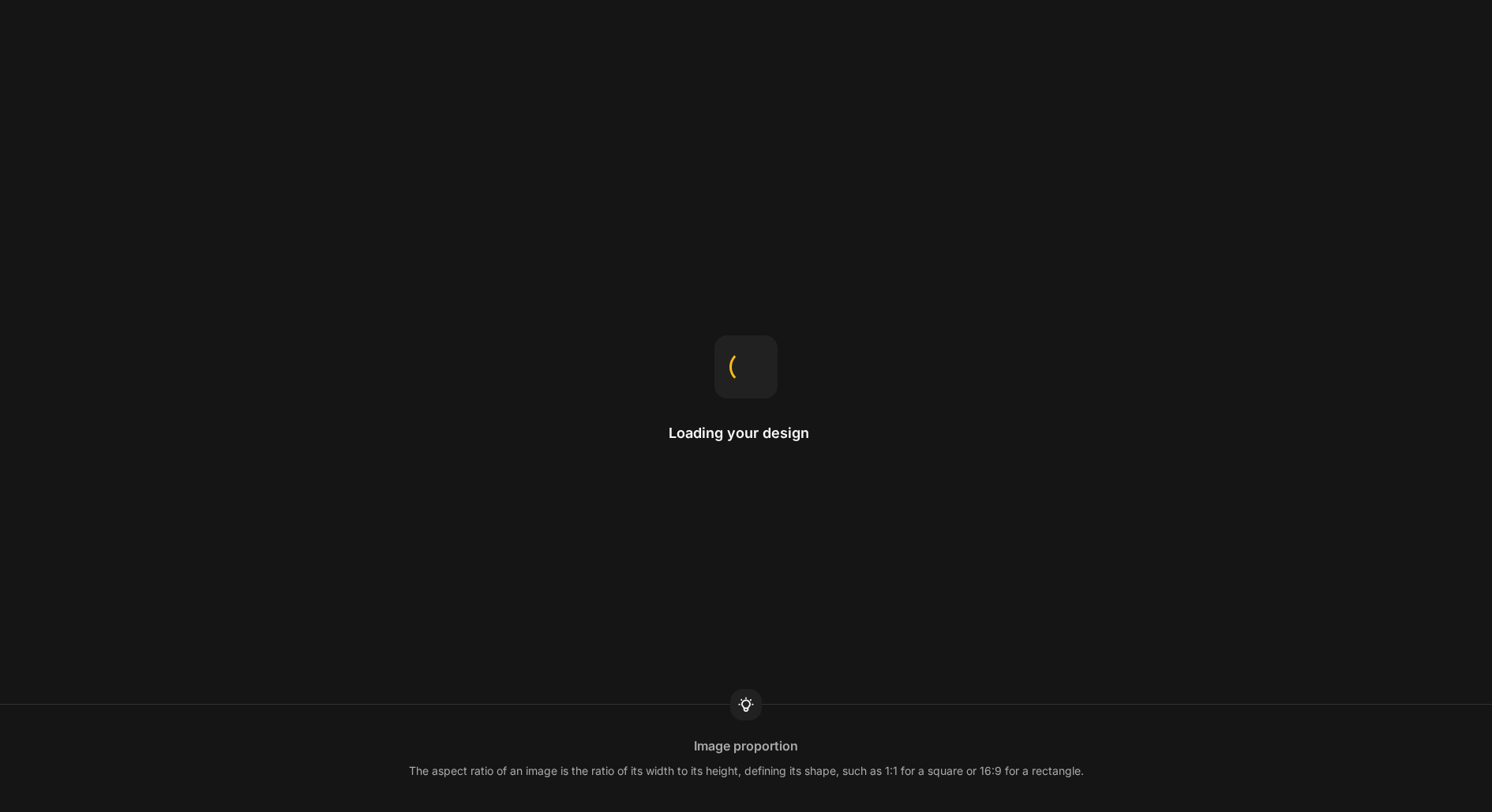 scroll, scrollTop: 0, scrollLeft: 0, axis: both 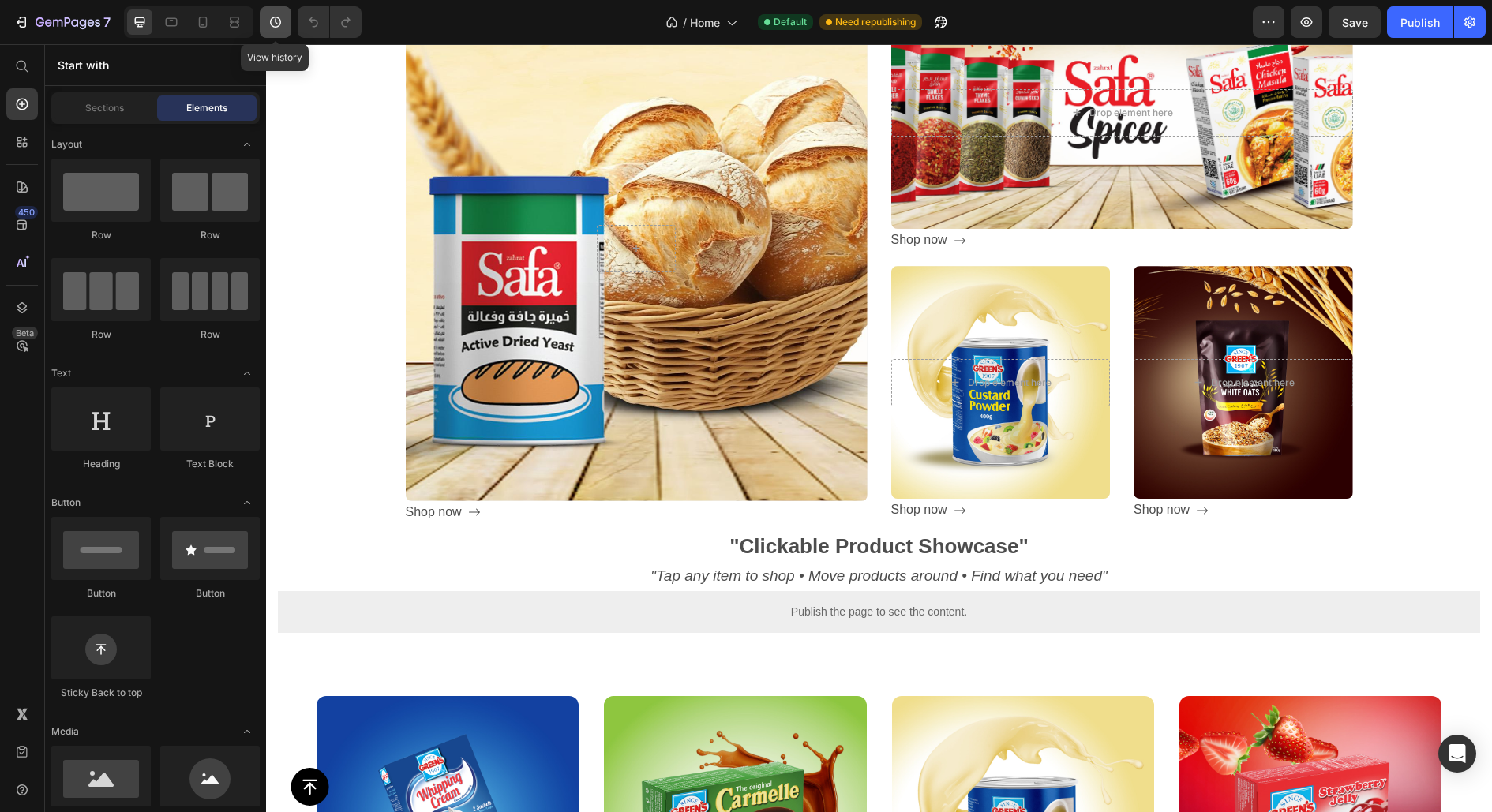 click 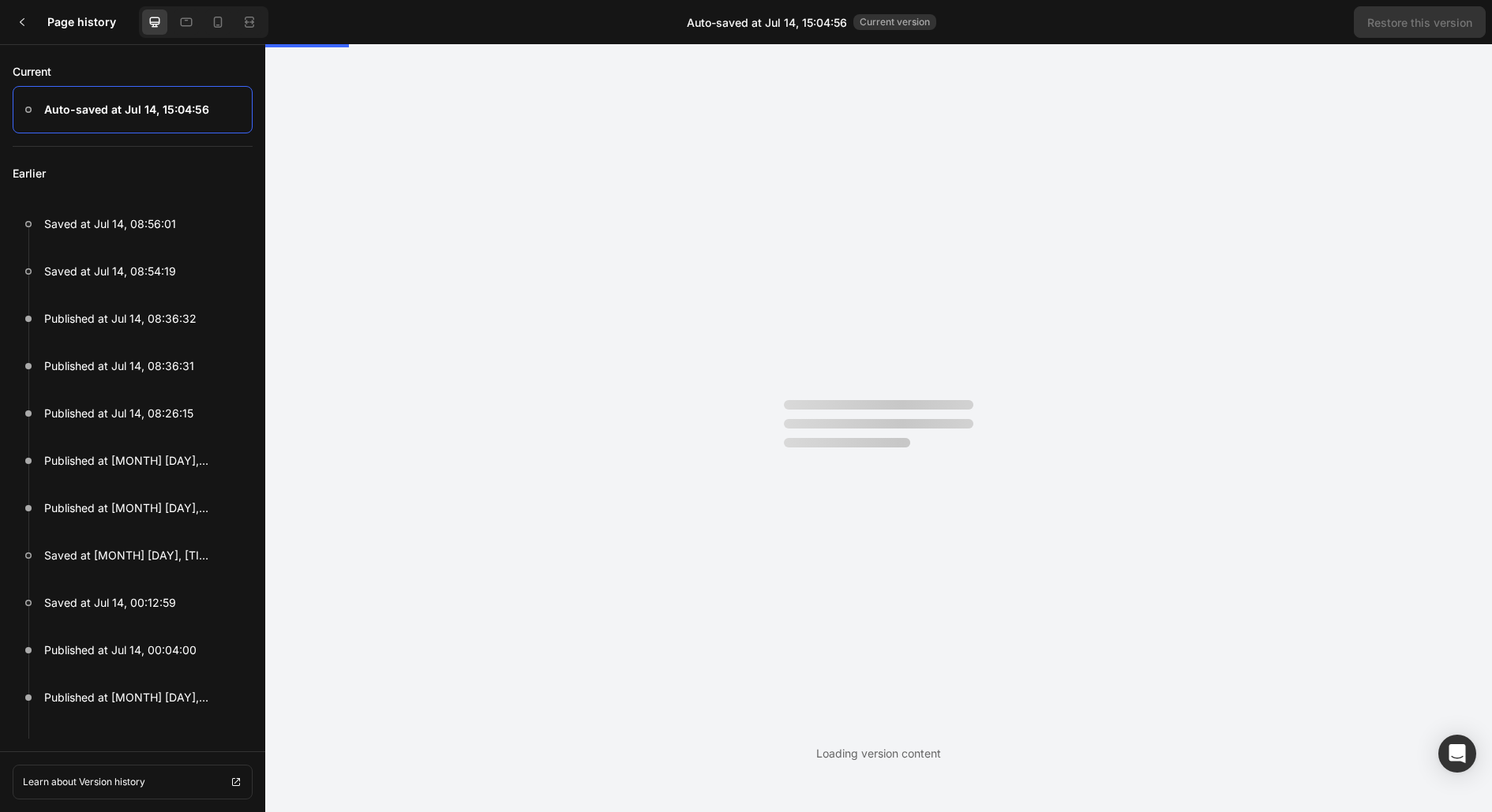 scroll, scrollTop: 0, scrollLeft: 0, axis: both 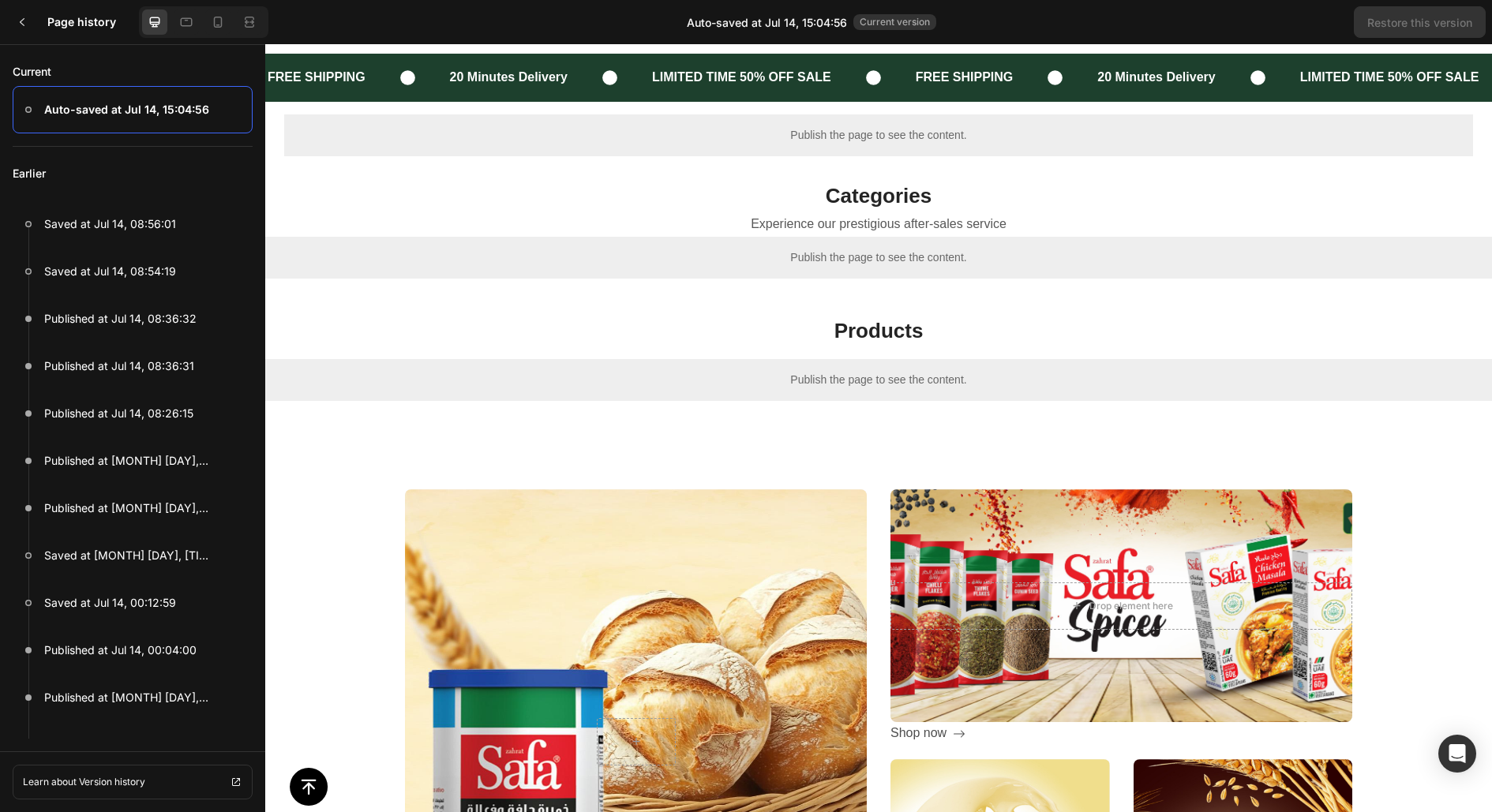 click on "Publish the page to see the content." at bounding box center (879, 135) 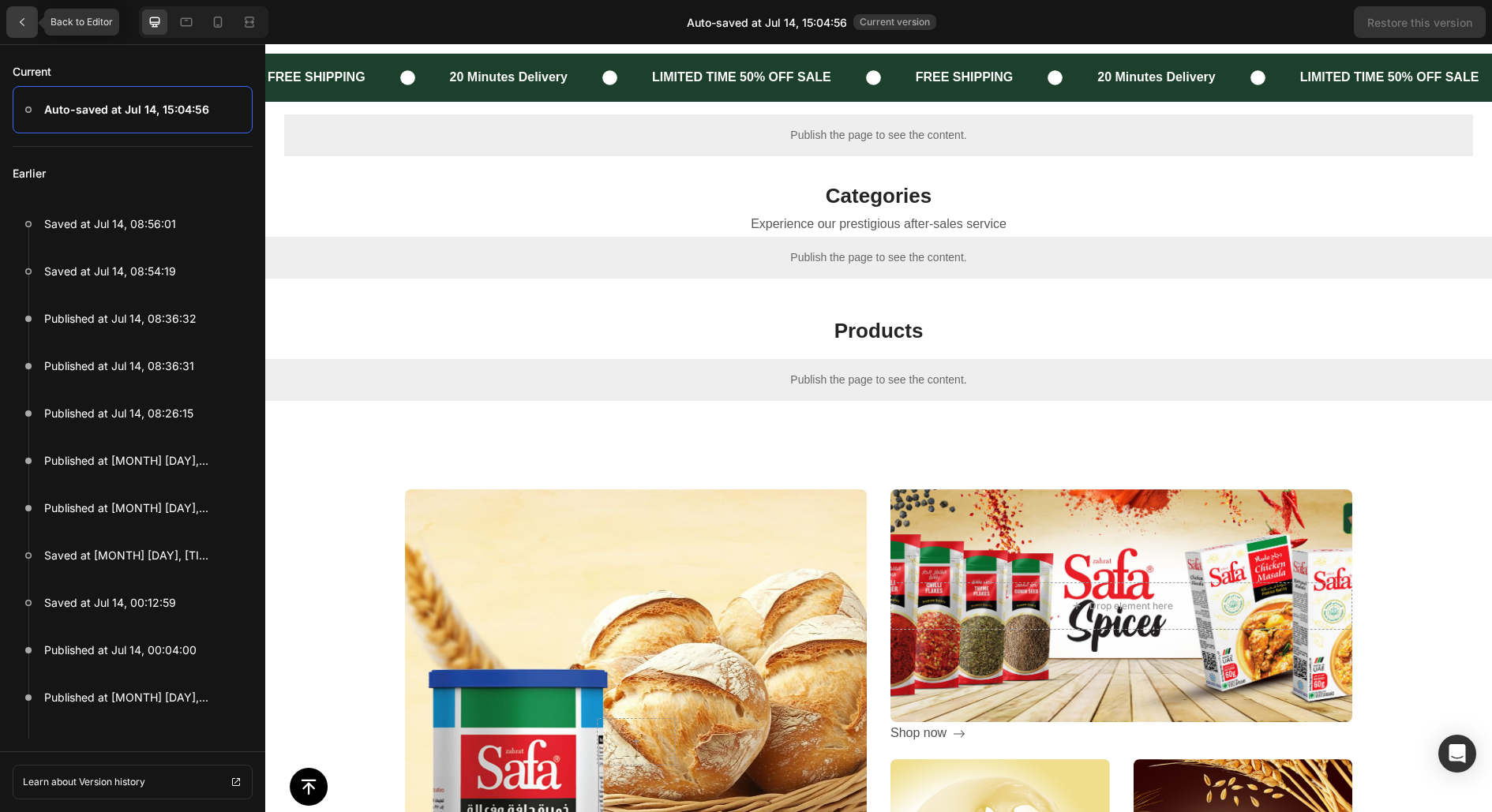 click at bounding box center (22, 22) 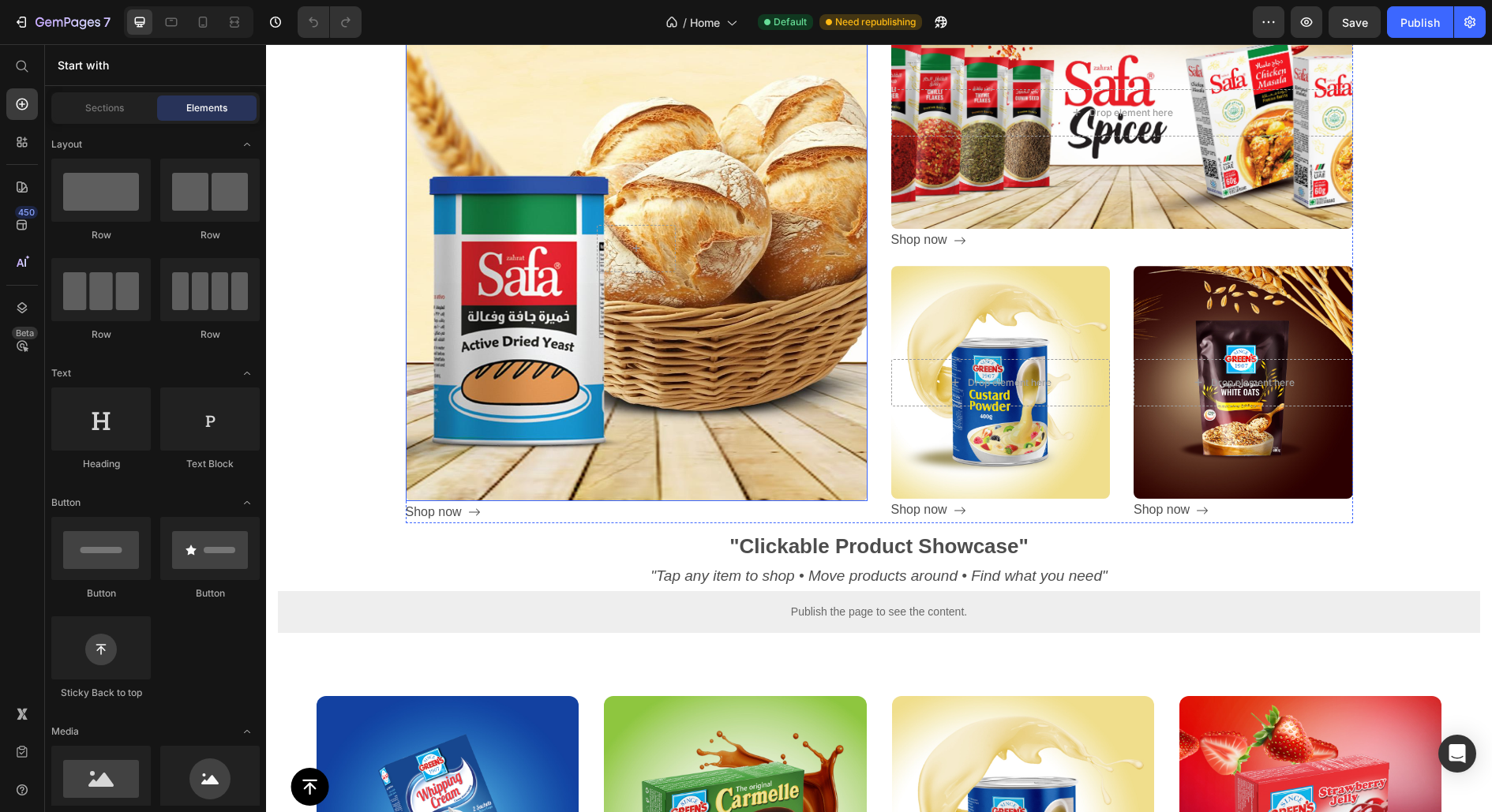 scroll, scrollTop: 0, scrollLeft: 0, axis: both 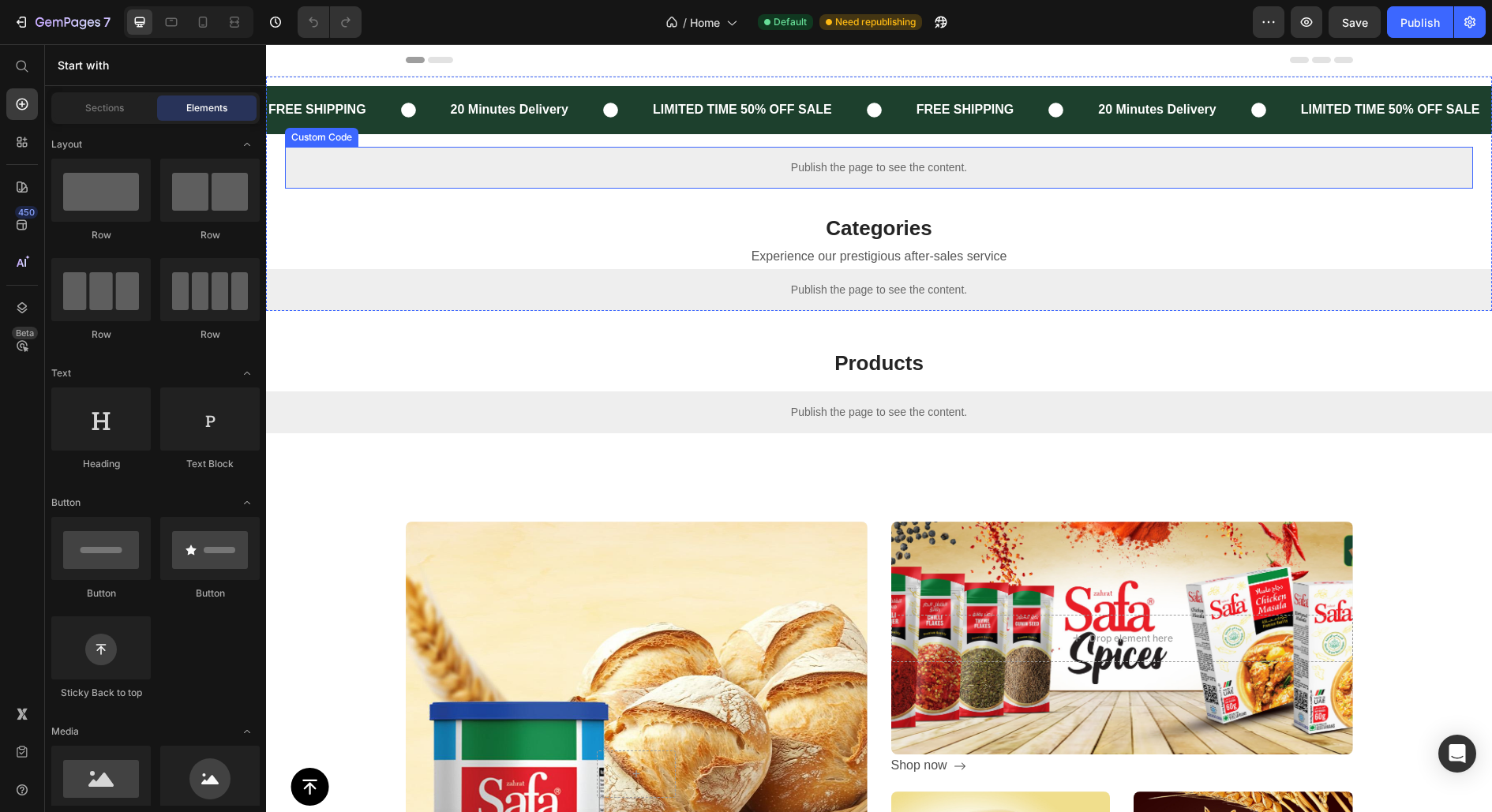 click on "Publish the page to see the content." at bounding box center (879, 167) 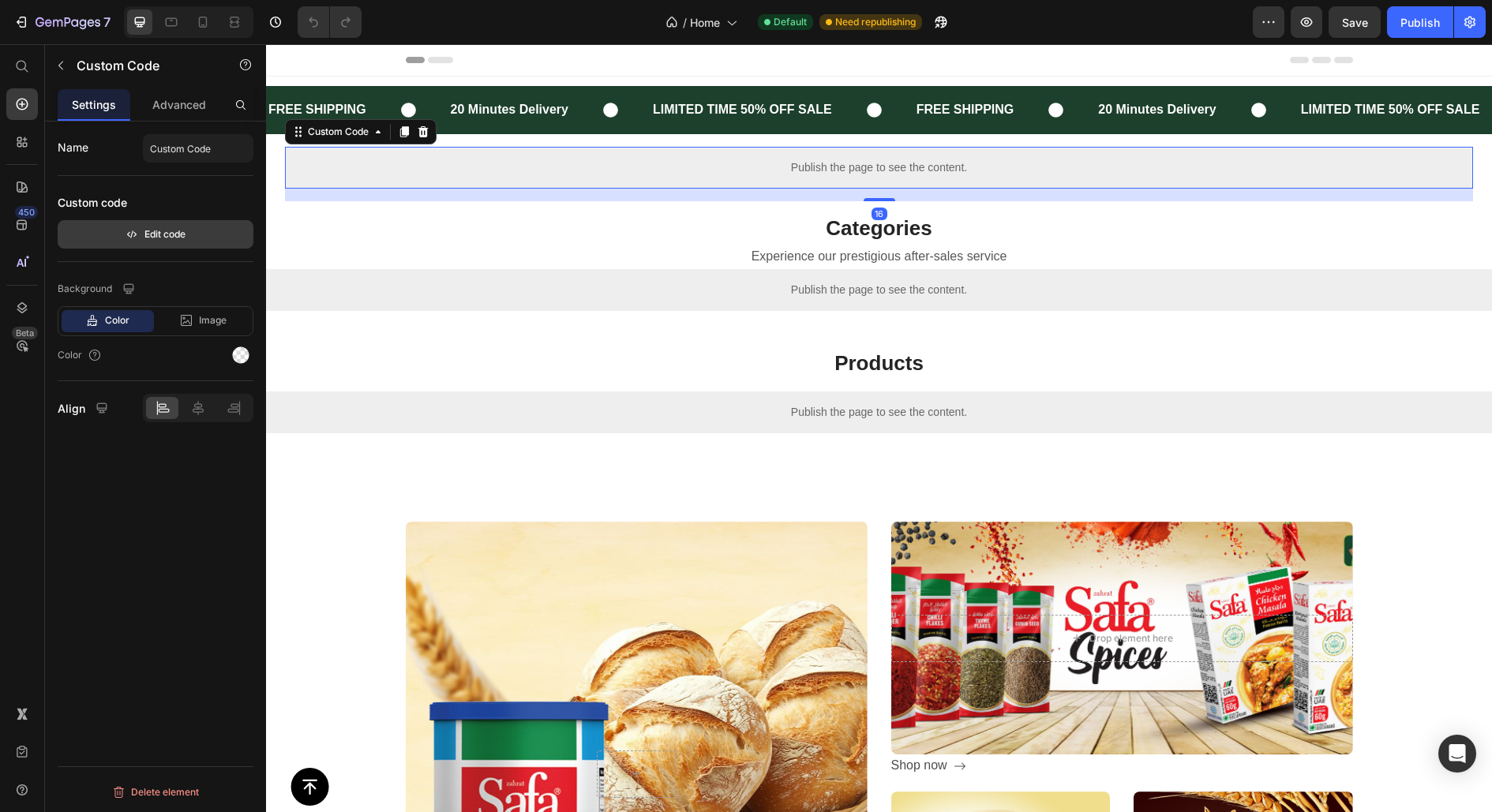 click on "Edit code" at bounding box center (156, 234) 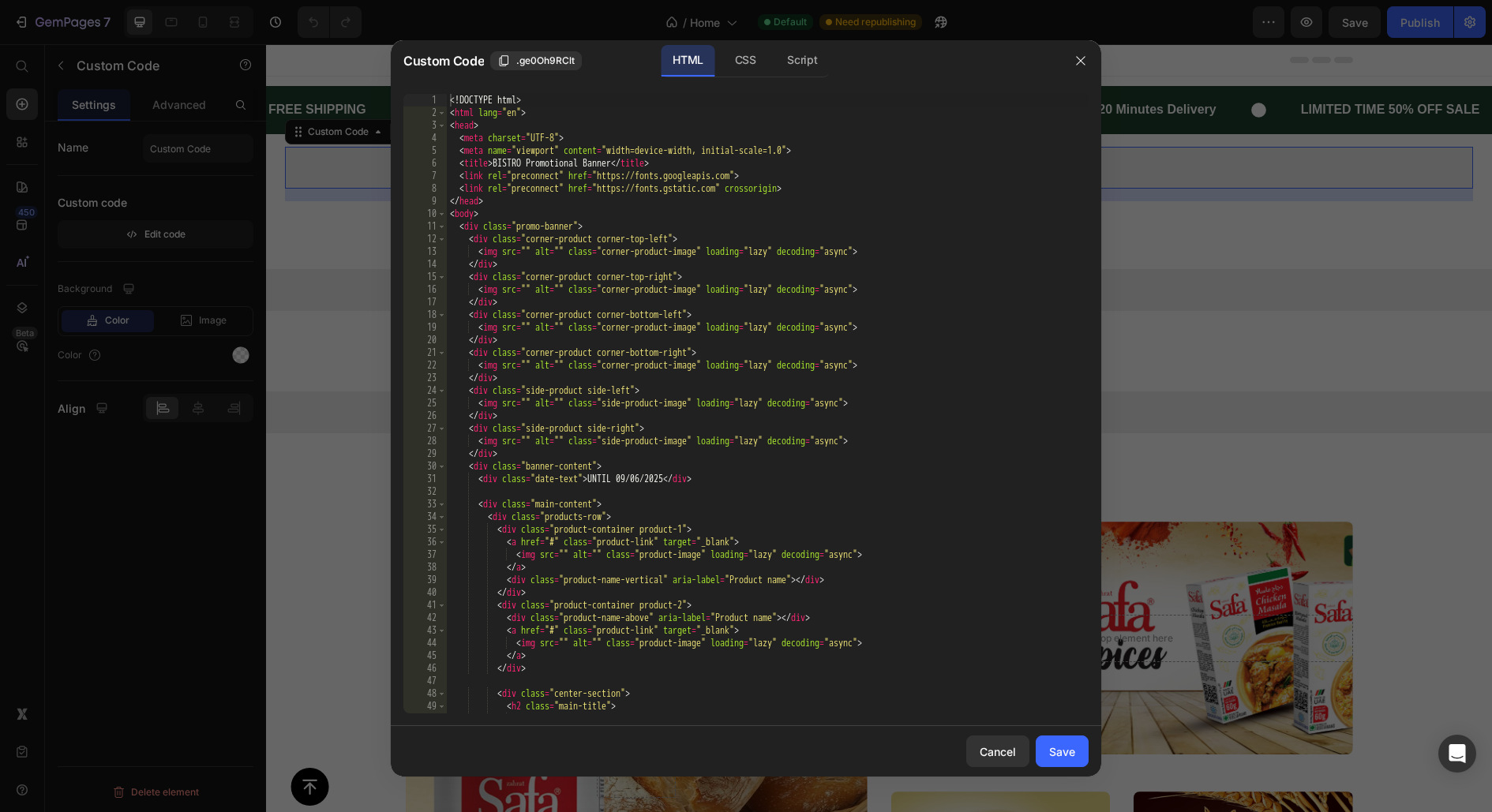 click on "<! DOCTYPE   html > < html   lang = "en" > < head >    < meta   charset = "UTF-8" >    < meta   name = "viewport"   content = "width=device-width, initial-scale=1.0" >    < title > BISTRO Promotional Banner </ title >    < link   rel = "preconnect"   href = "https://fonts.googleapis.com" >    < link   rel = "preconnect"   href = "https://fonts.gstatic.com"   crossorigin > </ head > < body >    < div   class = "promo-banner" >      < div   class = "corner-product corner-top-left" >         < img   src = ""   alt = ""   class = "corner-product-image"   loading = "lazy"   decoding = "async" >      </ div >      < div   class = "corner-product corner-top-right" >         < img   src = ""   alt = ""   class = "corner-product-image"   loading = "lazy"   decoding = "async" >      </ div >      < div   class = "corner-product corner-bottom-left" >         < img   src = ""   alt = ""   class = "corner-product-image"   loading = "lazy"   decoding = "async" >      </ div >      < div   class = >         < img   src = """ at bounding box center [767, 416] 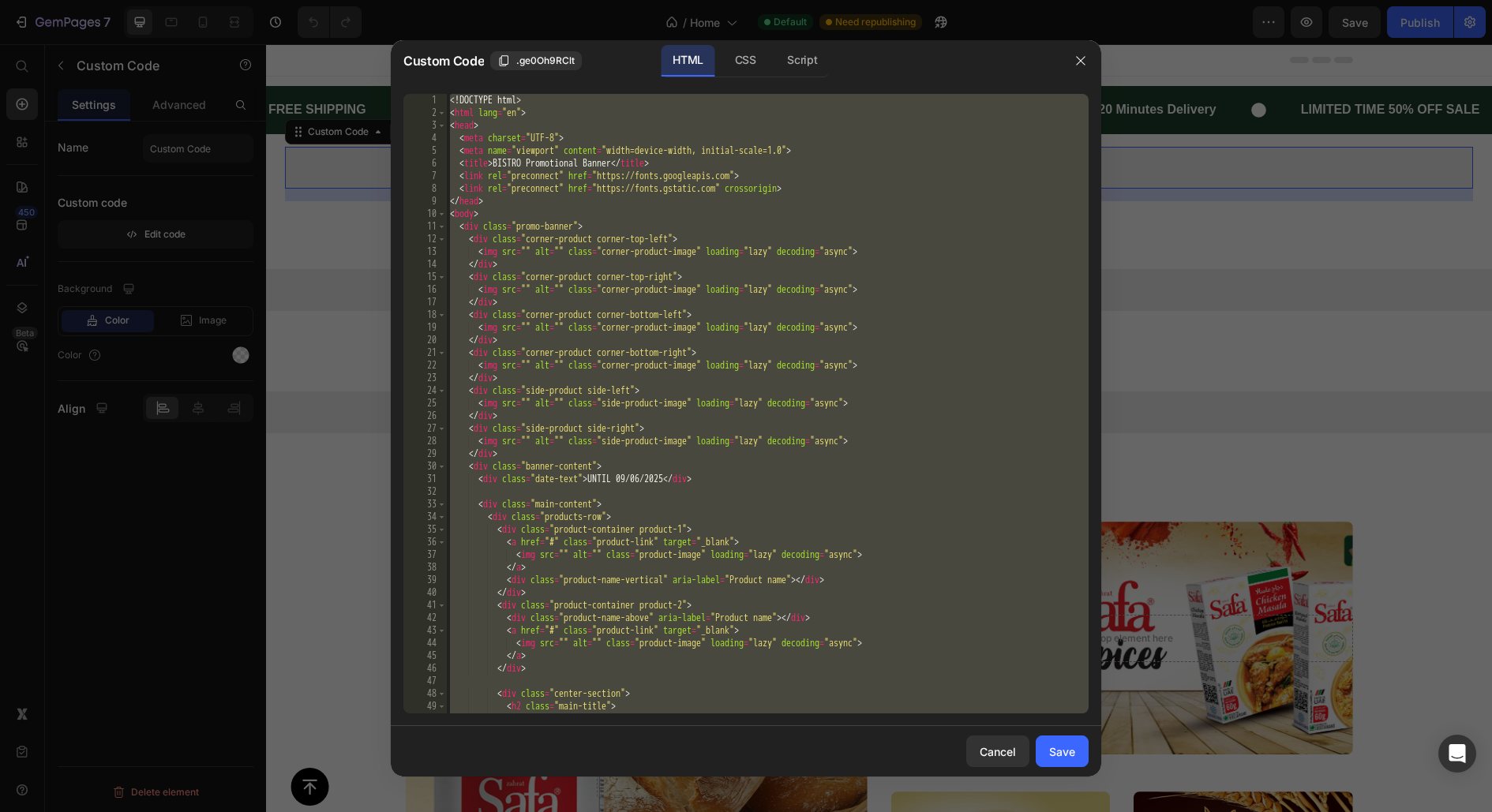paste 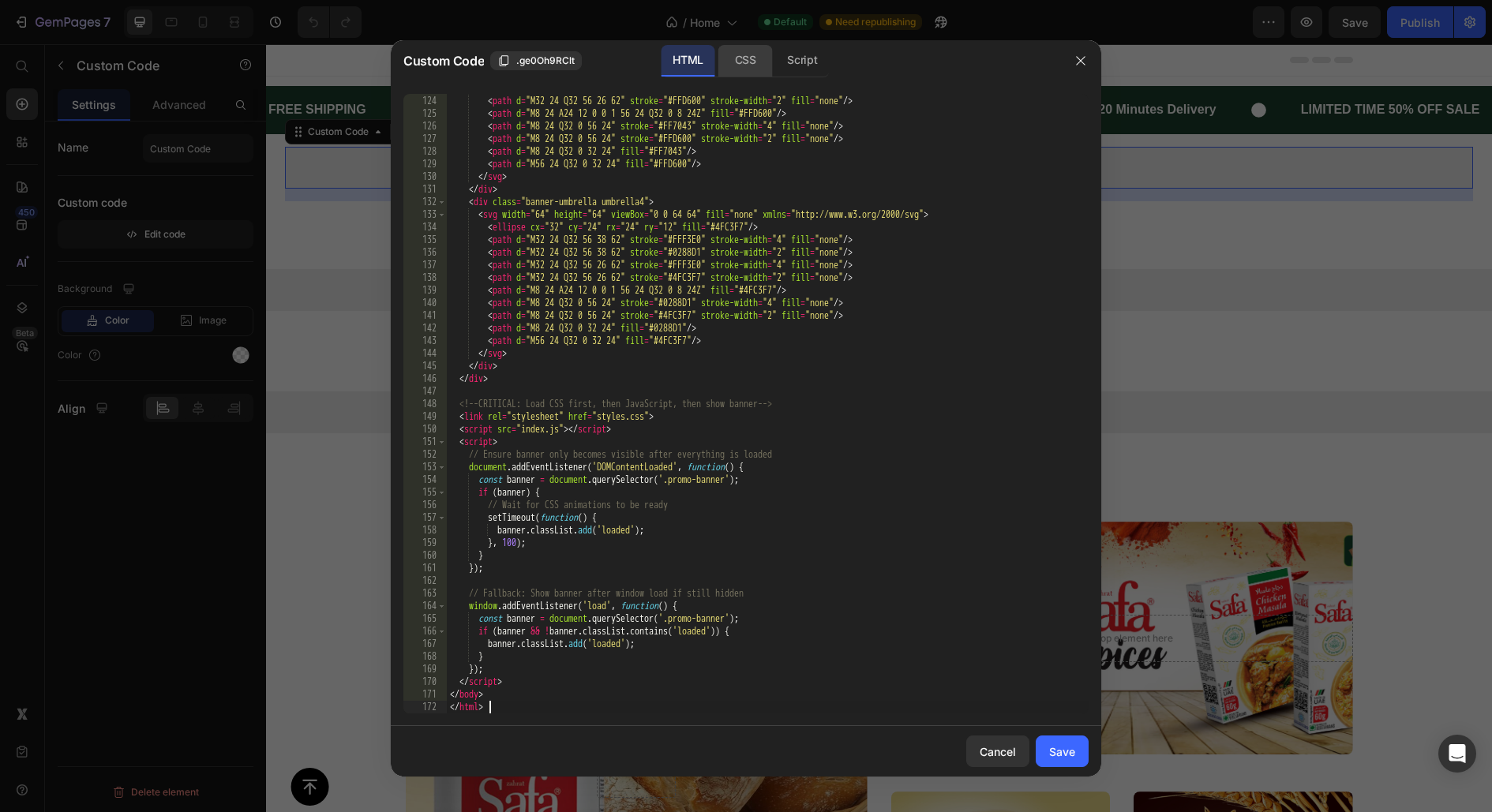 click on "CSS" 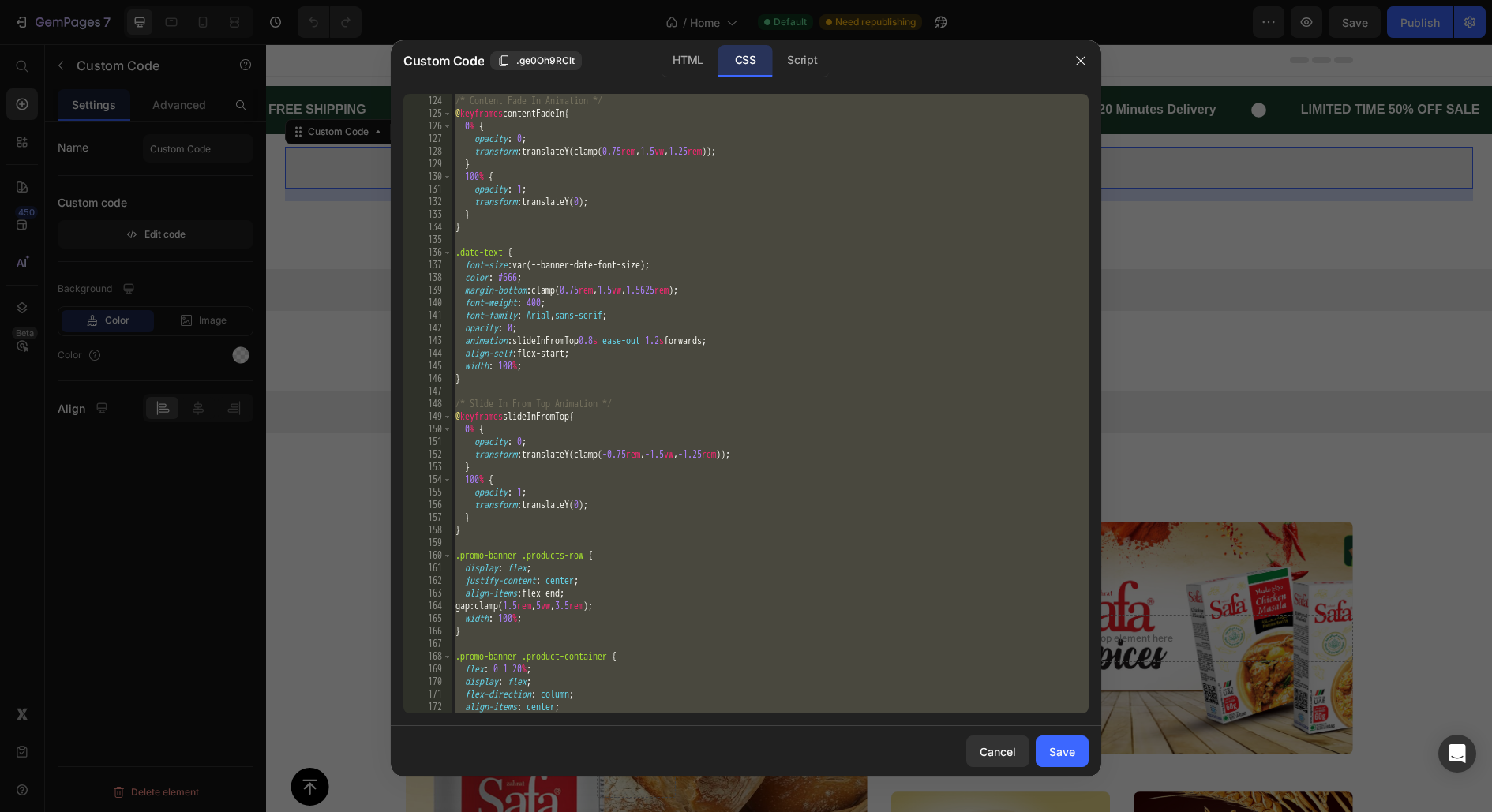 click on "/* Content Fade In Animation */ @ keyframes  contentFadeIn  {    0 %   {      opacity :   0 ;      transform :  translateY(clamp( 0.75 rem ,  1.5 vw ,  1.25 rem )) ;    }    100 %   {      opacity :   1 ;      transform :  translateY( 0 ) ;    } } .date-text   {    font-size :  var(--banner-date-font-size) ;    color :   #666 ;    margin-bottom :  clamp( 0.75 rem ,  1.5 vw ,  1.5625 rem ) ;    font-weight :   400 ;    font-family :   Arial ,  sans-serif ;    opacity :   0 ;    animation :  slideInFromTop  0.8 s   ease-out   1.2 s  forwards ;    align-self :  flex-start ;    width :   100 % ; } /* Slide In From Top Animation */ @ keyframes  slideInFromTop  {    0 %   {      opacity :   0 ;      transform :  translateY(clamp( -0.75 rem ,  -1.5 vw ,  -1.25 rem )) ;    }    100 %   {      opacity :   1 ;      transform :  translateY( 0 ) ;    } } .promo-banner   .products-row   {    display :   flex ;    justify-content :   center ;    align-items :  flex-end ;   gap :  clamp( 1.5 rem ,  5 vw ,  3.5 rem ) ;    :" at bounding box center (770, 404) 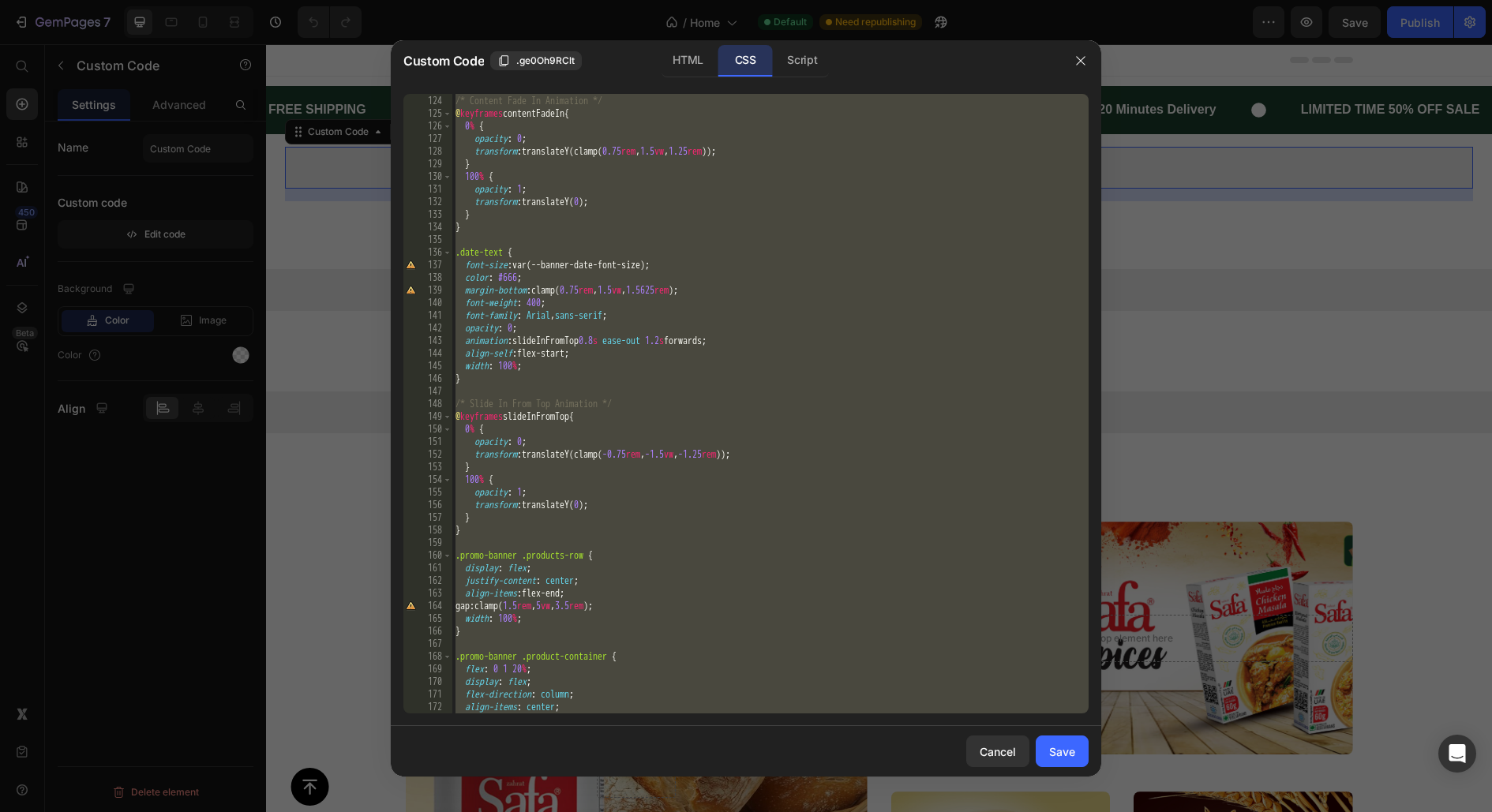paste 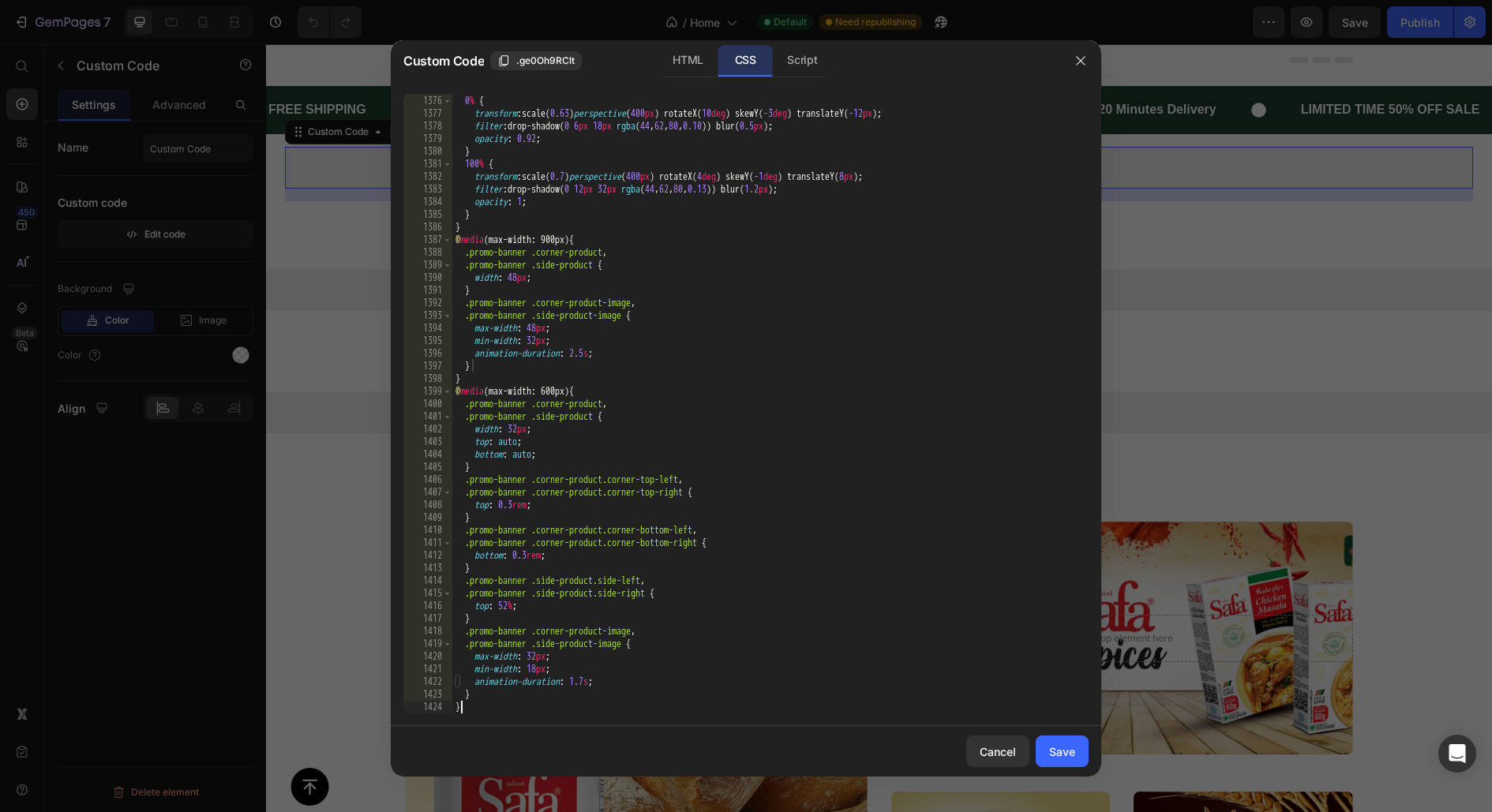 scroll, scrollTop: 17562, scrollLeft: 0, axis: vertical 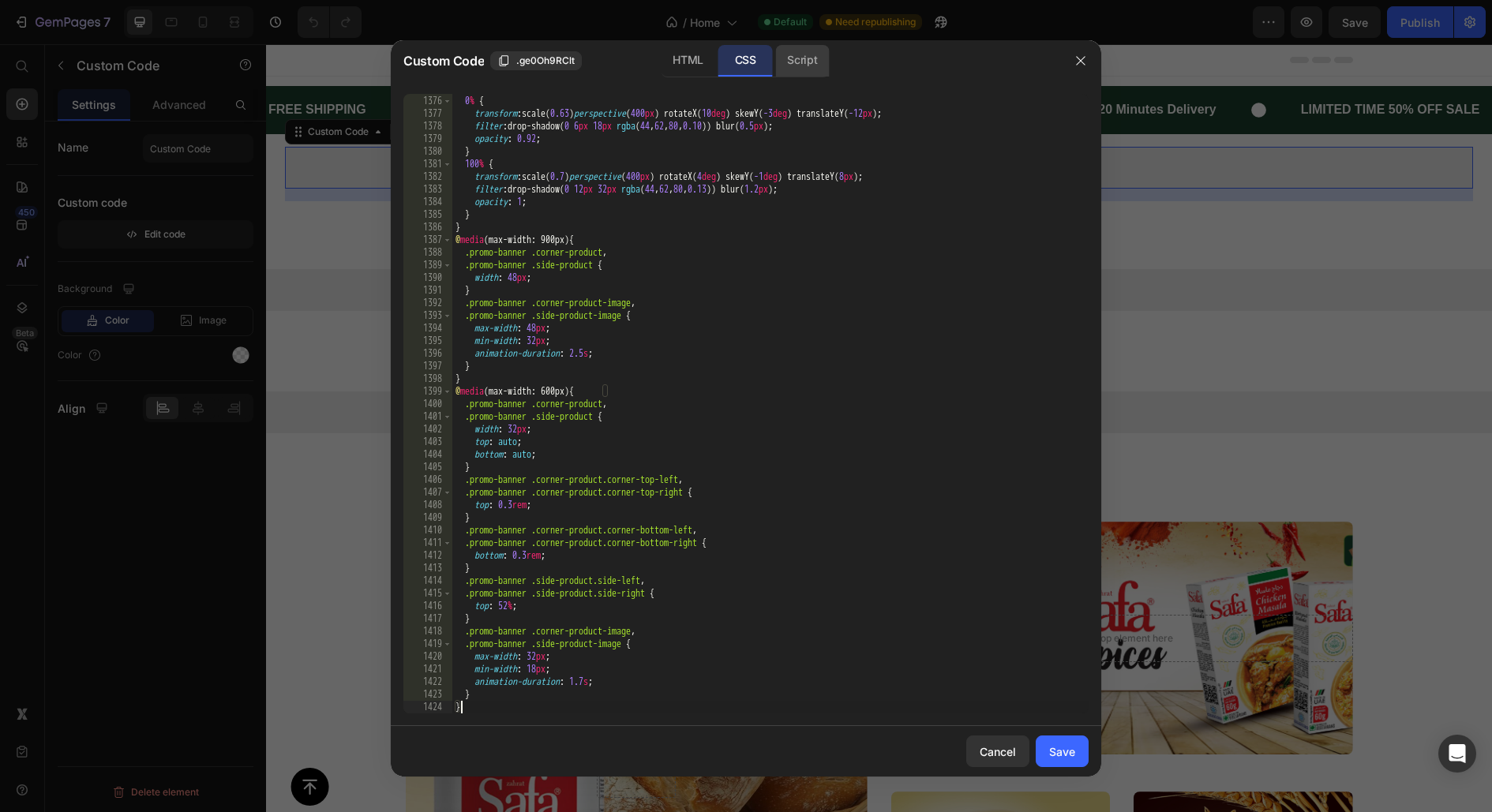 click on "Script" 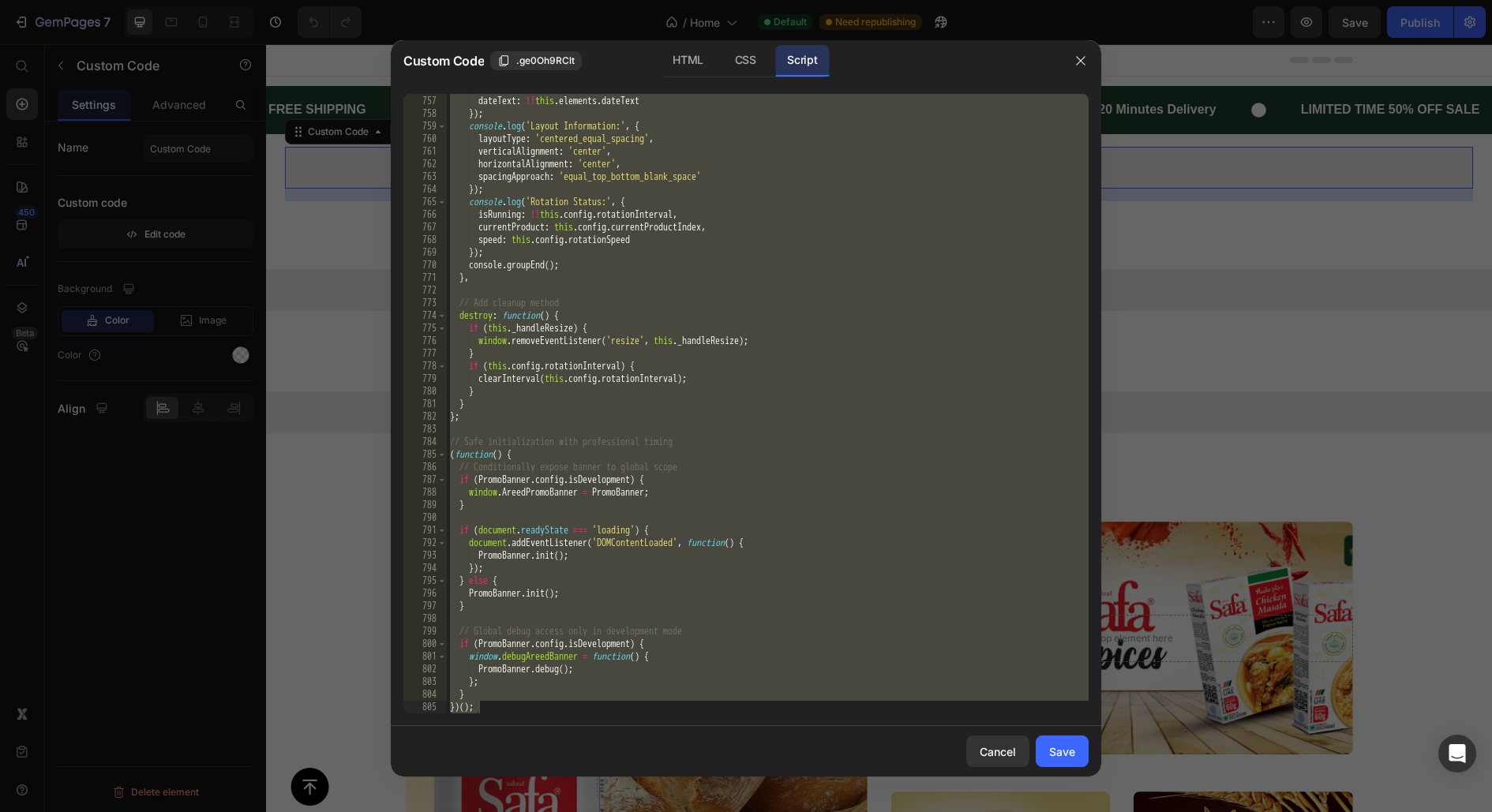 scroll, scrollTop: 9708, scrollLeft: 0, axis: vertical 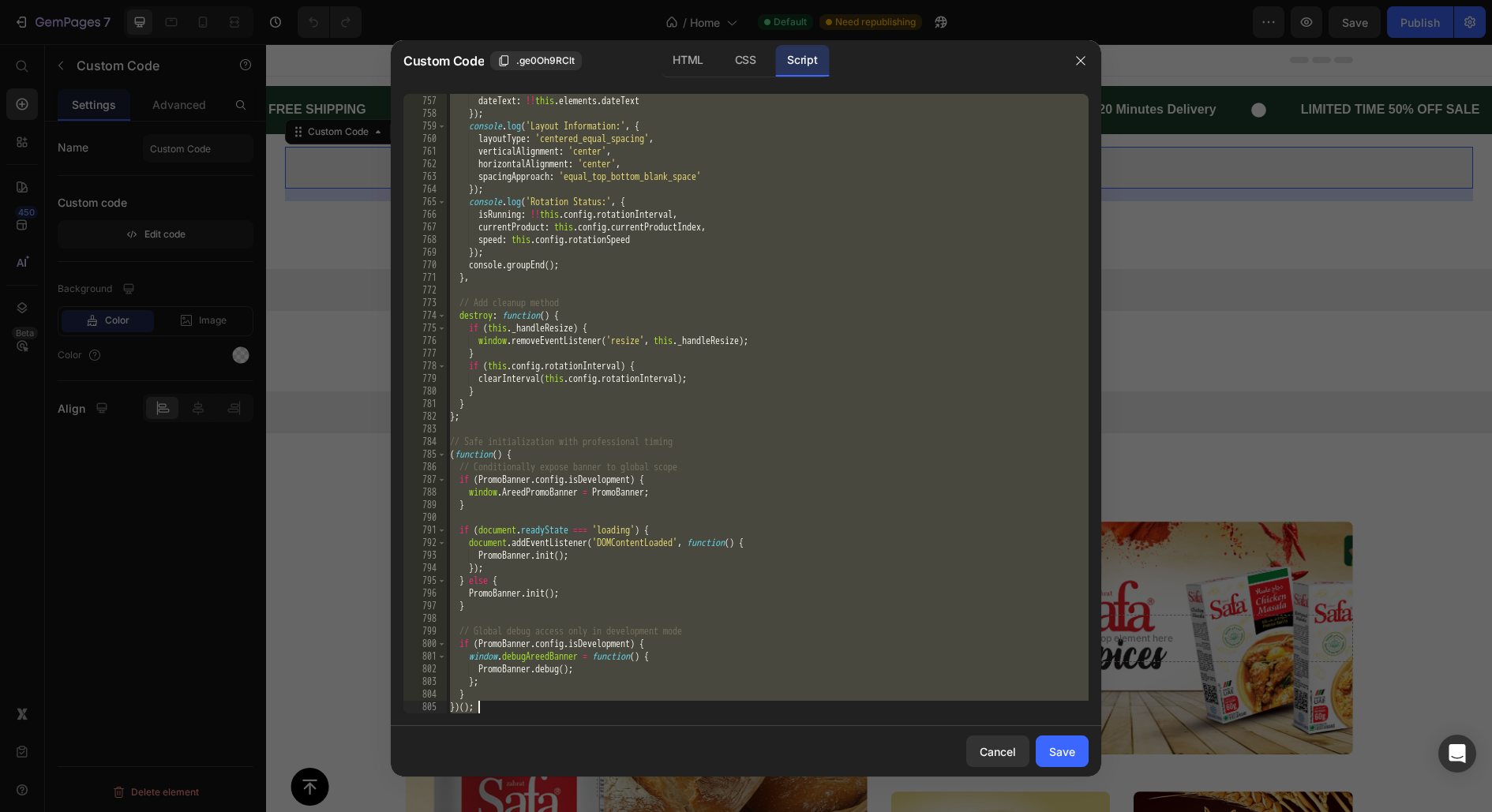 paste 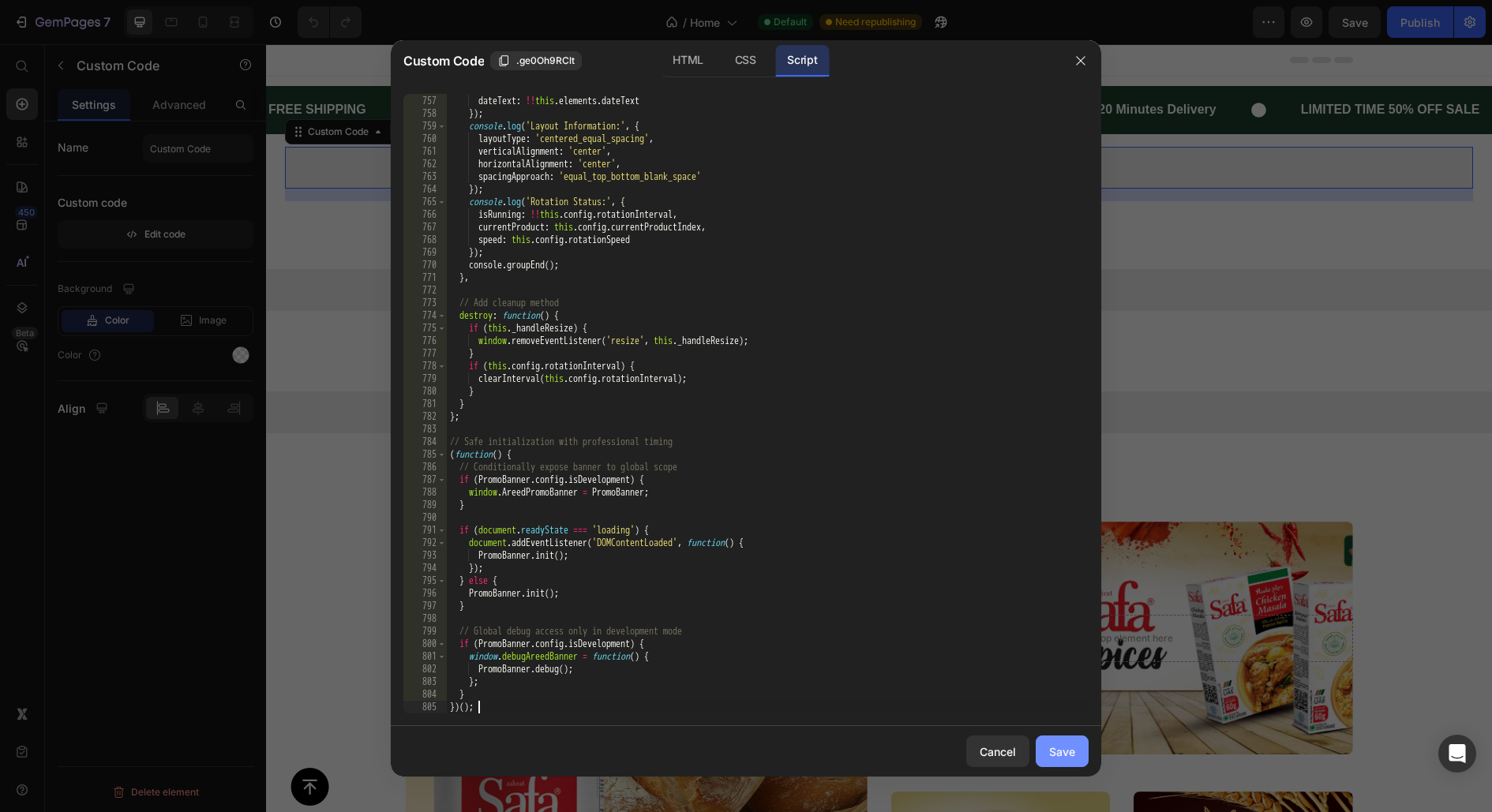 click on "Save" at bounding box center [1062, 751] 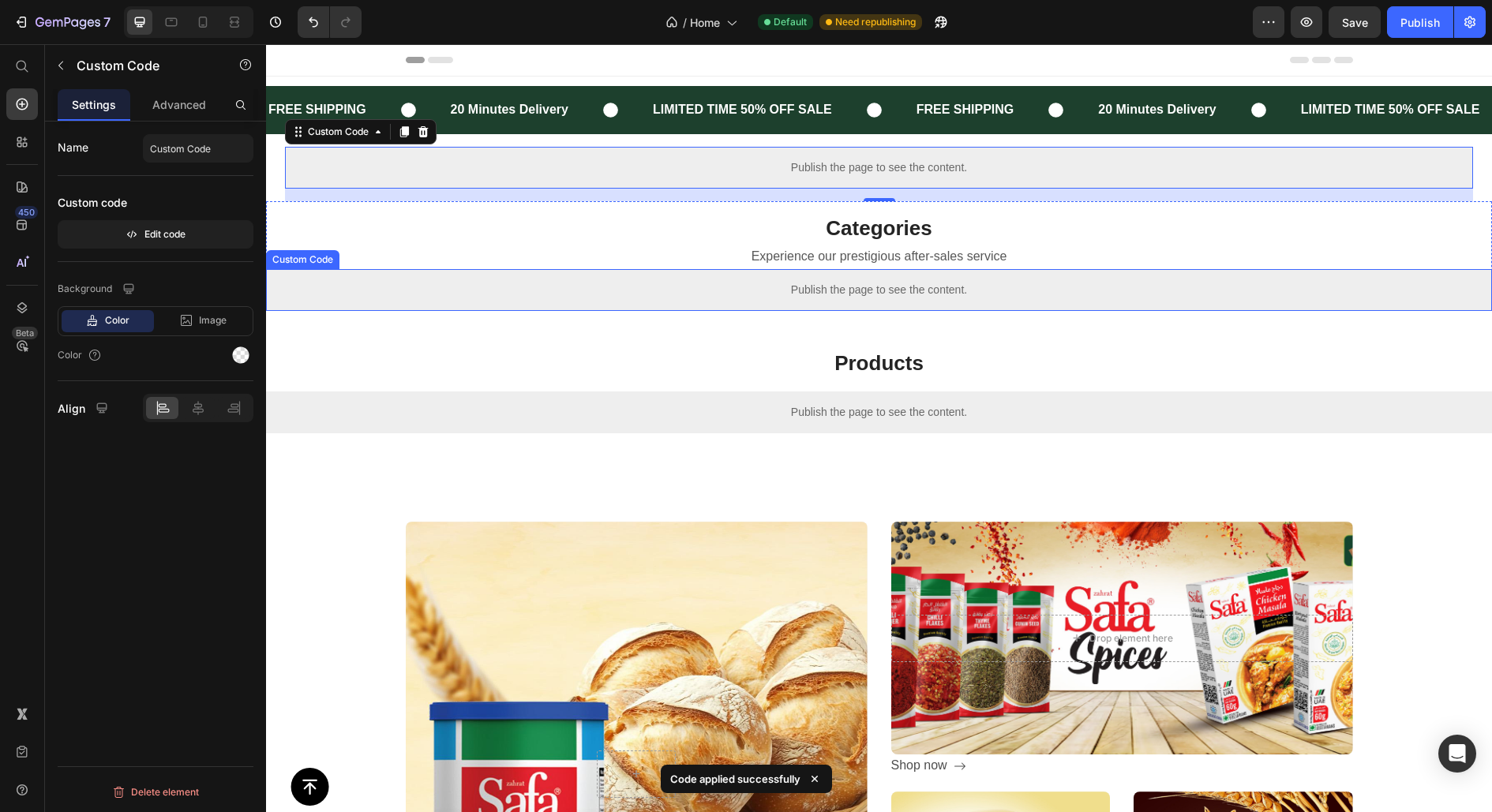 click on "Publish the page to see the content." at bounding box center (879, 290) 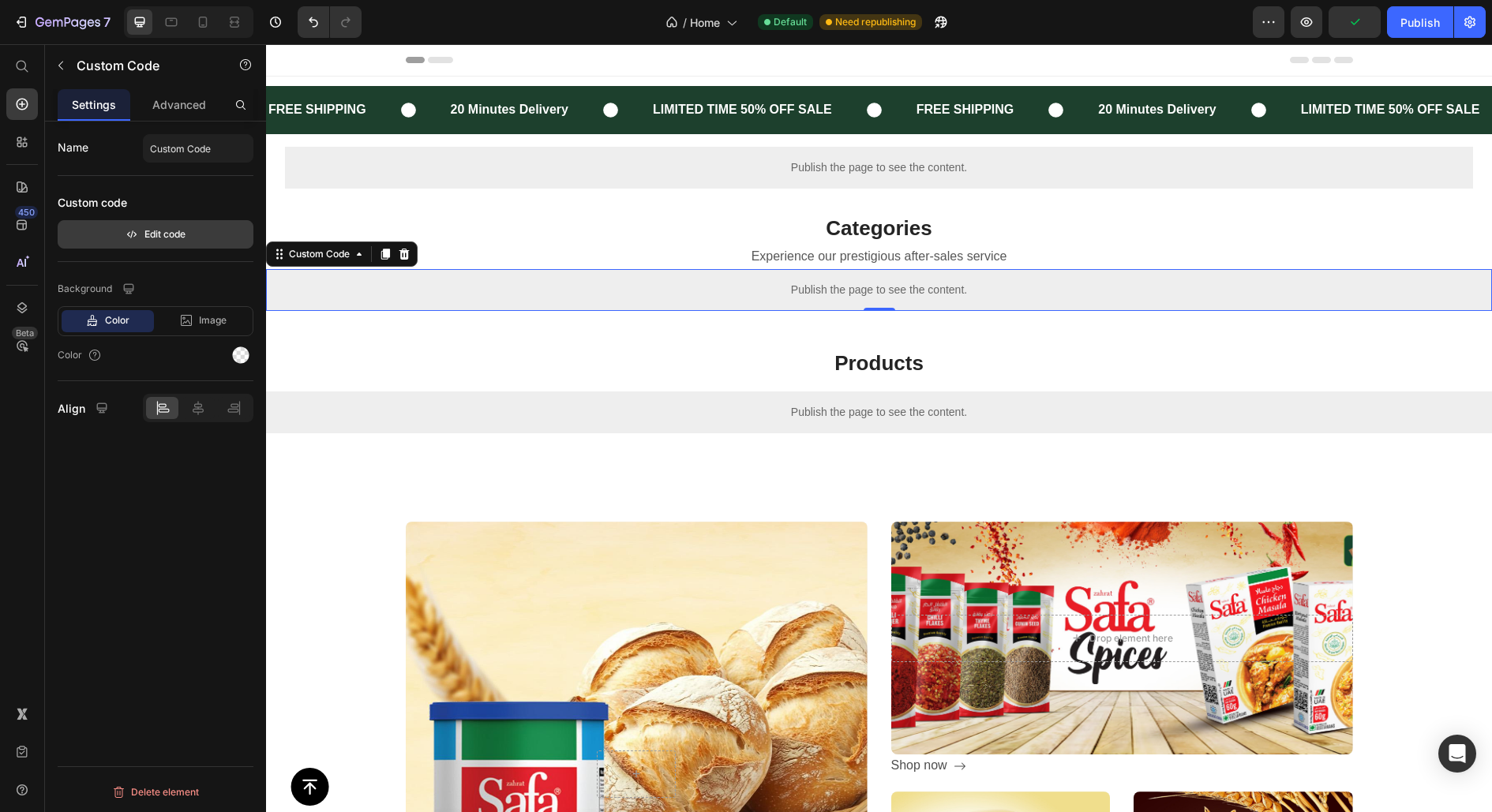 click on "Edit code" at bounding box center [156, 234] 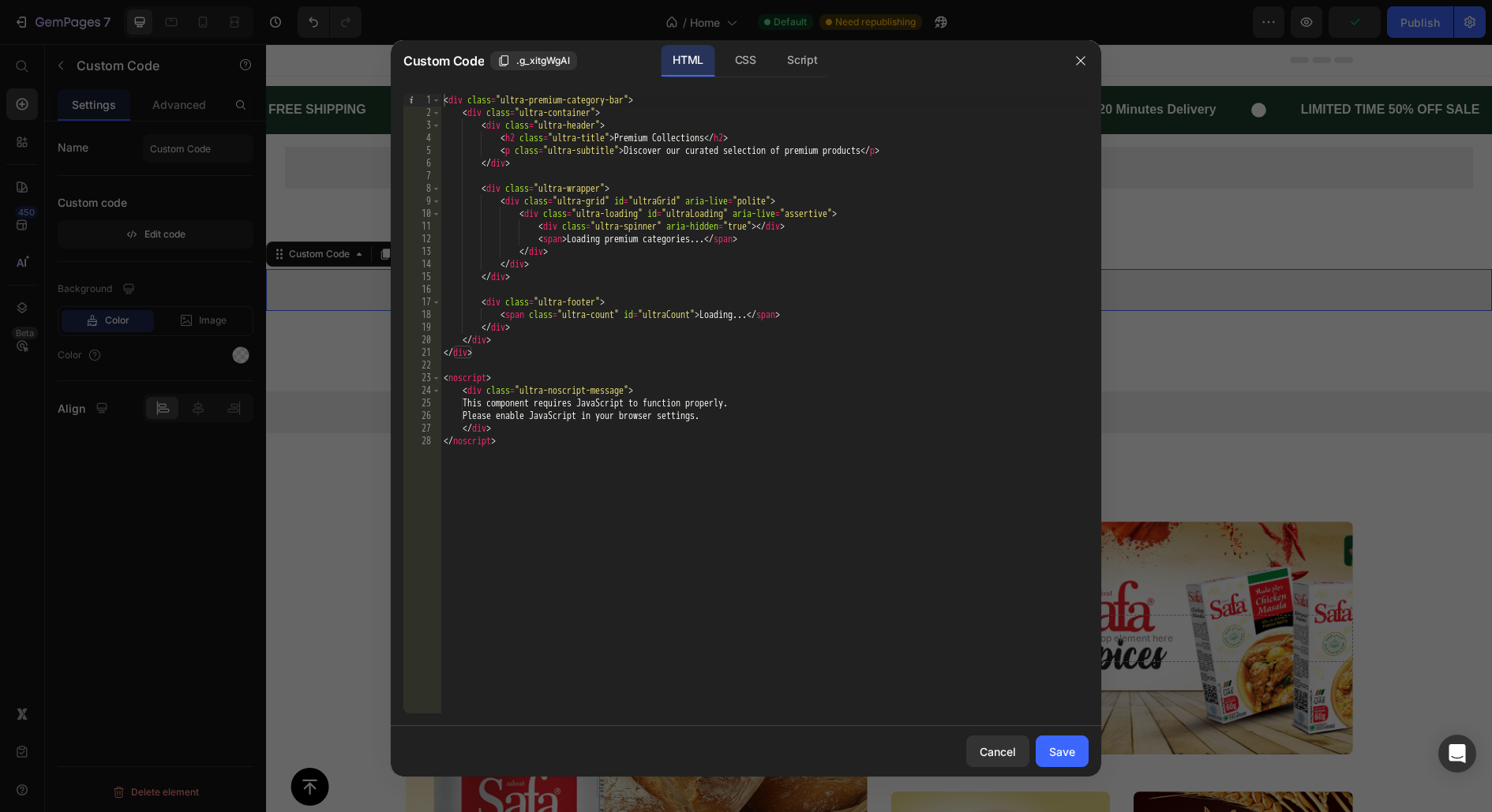 click on "< div   class = "ultra-premium-category-bar" >      < div   class = "ultra-container" >           < div   class = "ultra-header" >                < h2   class = "ultra-title" > Premium Collections </ h2 >                < p   class = "ultra-subtitle" > Discover our curated selection of premium products </ p >           </ div >                     < div   class = "ultra-wrapper" >                < div   class = "ultra-grid"   id = "ultraGrid"   aria-live = "polite" >                     < div   class = "ultra-loading"   id = "ultraLoading"   aria-live = "assertive" >                          < div   class = "ultra-spinner"   aria-hidden = "true" > </ div >                          < span > Loading premium categories... </ span >                     </ div >                </ div >           </ div >                     < div   class = "ultra-footer" >                < span   class = "ultra-count"   id = "ultraCount" > Loading... </ span >           </ div >      </ div > </ div > < noscript >      < div   = >" at bounding box center [764, 416] 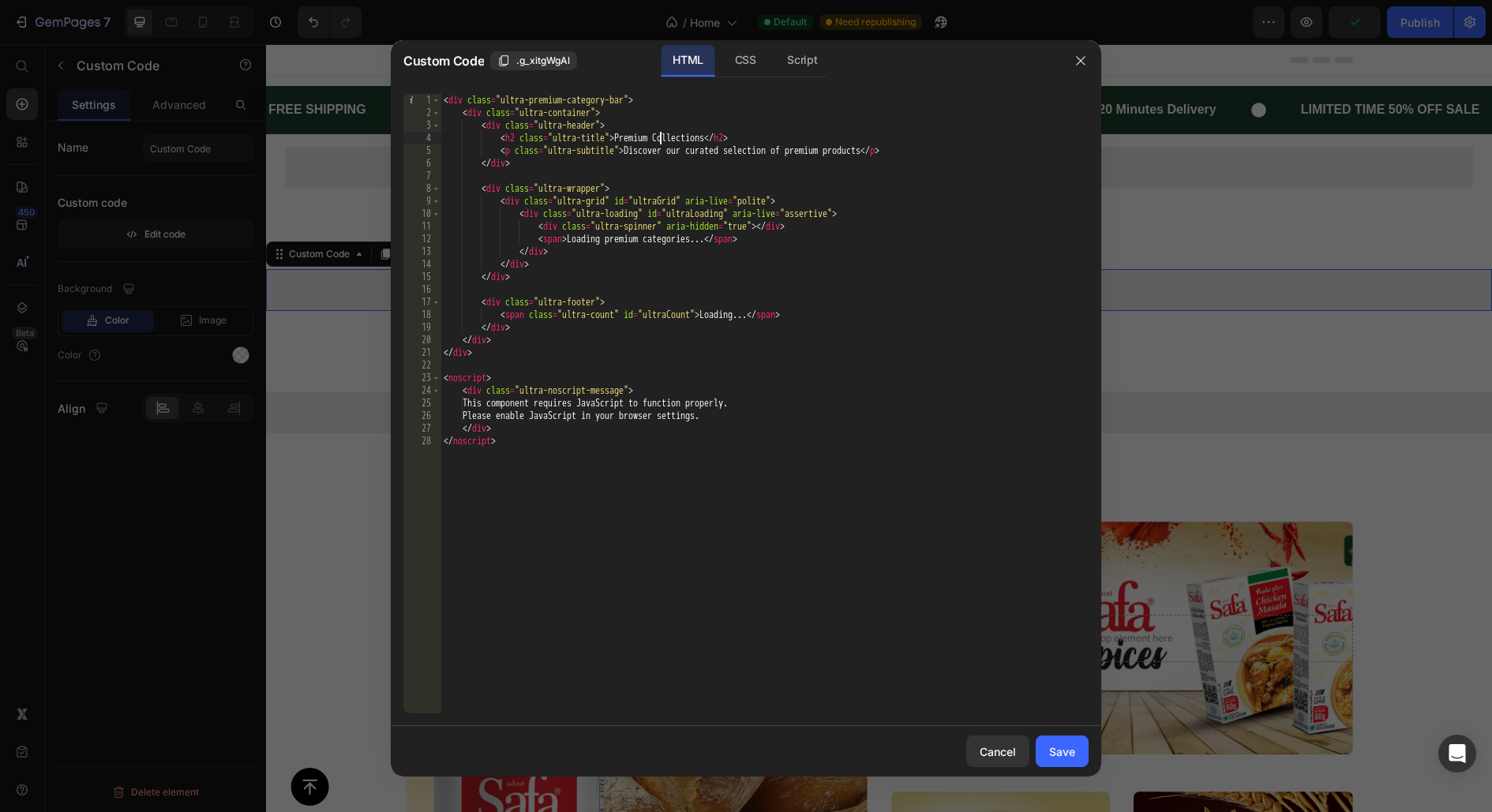 type on "</div>
</noscript>" 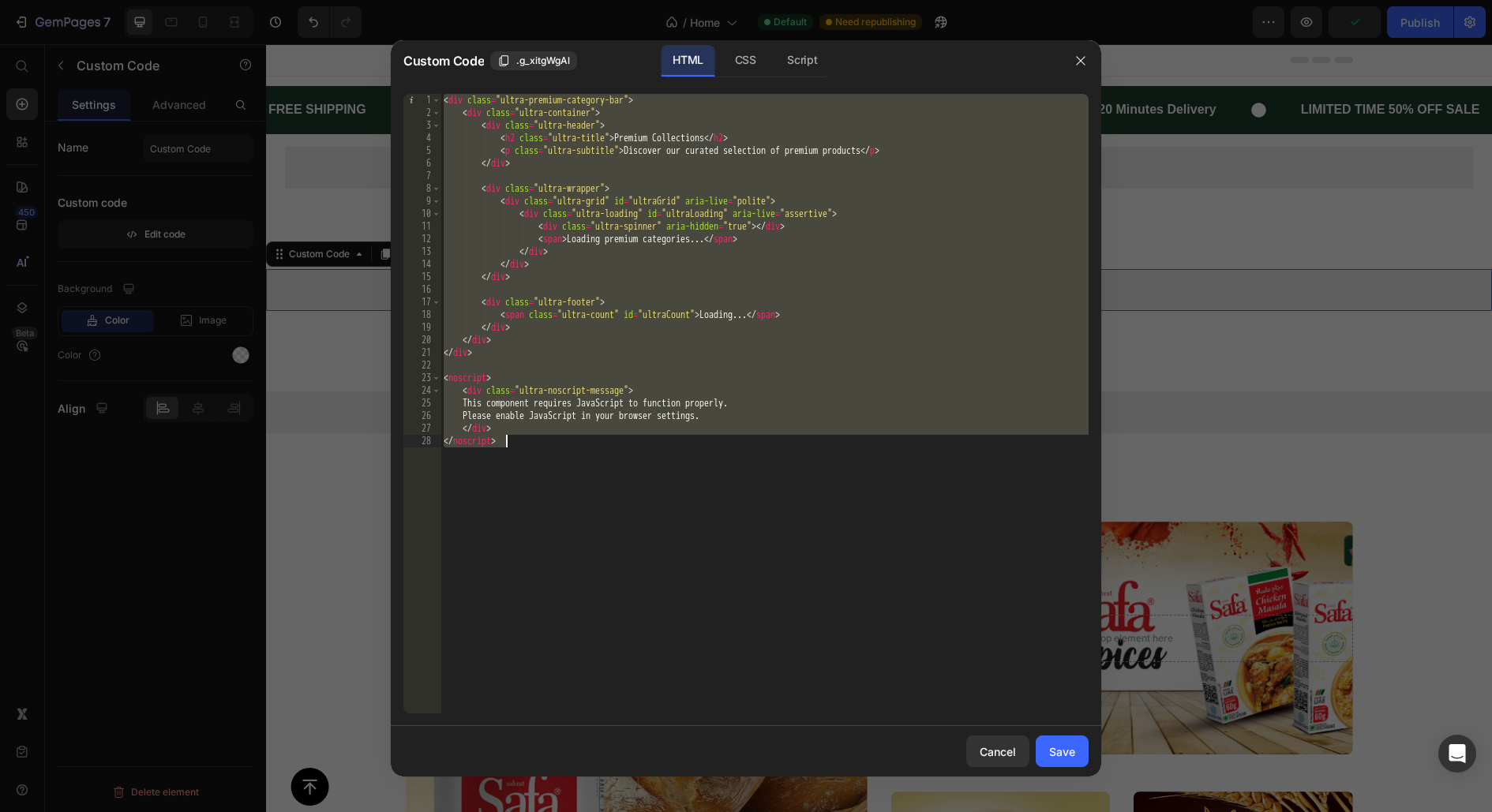 paste 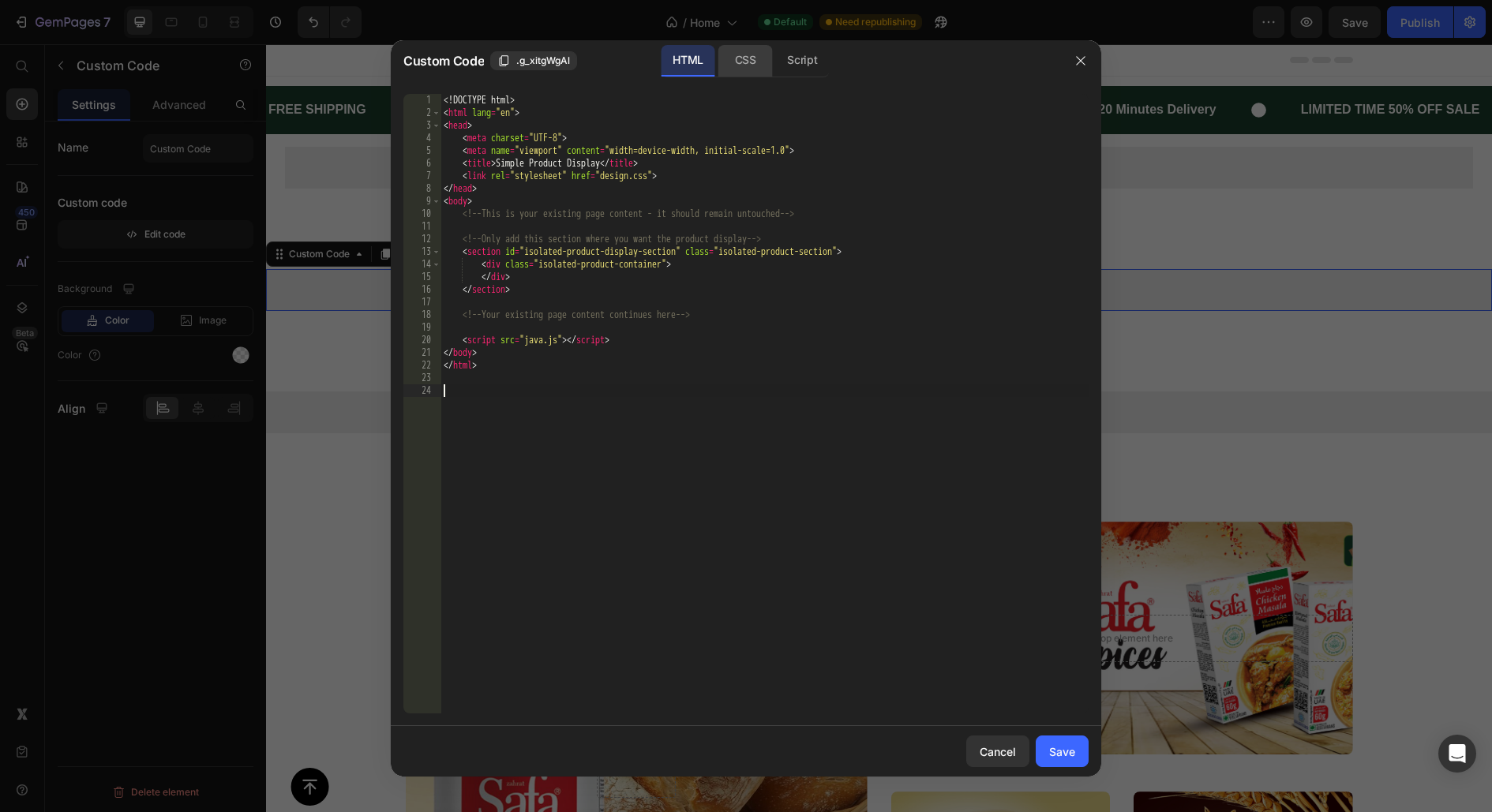 click on "CSS" 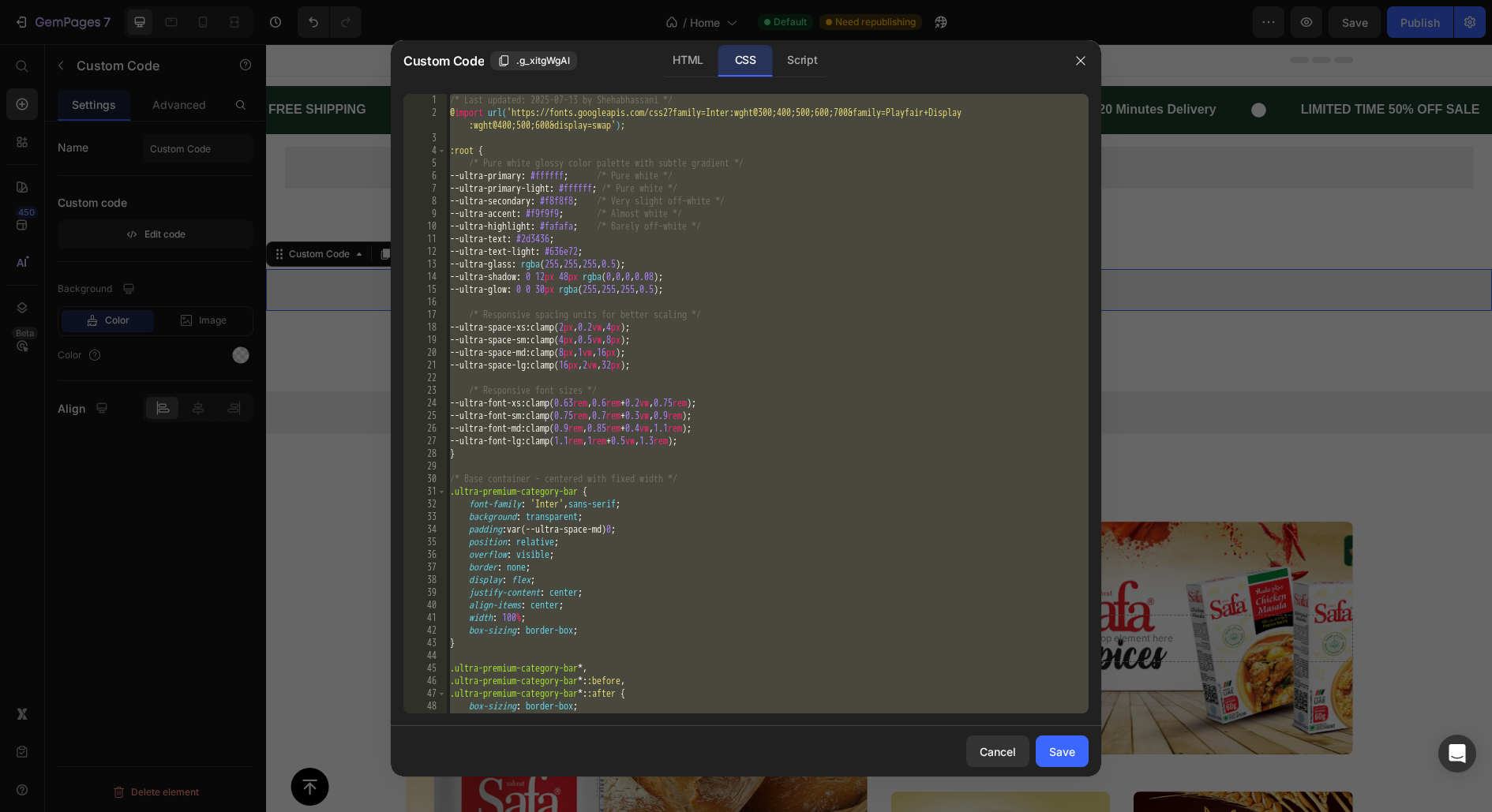 click on "/* Last updated: 2025-07-13 by Shehabhassani */ @ import   url( 'https://fonts.googleapis.com/css2?family=Inter:wght@300;400;500;600;700&family=Playfair+Display      :wght@400;500;600&display=swap' ) ; :root   {      /* Pure white glossy color palette with subtle gradient */     --ultra-primary :   #ffffff ;        /* Pure white */     --ultra-primary-light :   #ffffff ;   /* Pure white */     --ultra-secondary :   #f8f8f8 ;      /* Very slight off-white */     --ultra-accent :   #f9f9f9 ;         /* Almost white */     --ultra-highlight :   #fafafa ;      /* Barely off-white */     --ultra-text :   #2d3436 ;     --ultra-text-light :   #636e72 ;     --ultra-glass :   rgba ( 255 ,  255 ,  255 ,  0.5 ) ;     --ultra-shadow :   0   12 px   48 px   rgba ( 0 ,  0 ,  0 ,  0.08 ) ;     --ultra-glow :   0   0   30 px   rgba ( 255 ,  255 ,  255 ,  0.5 ) ;           /* Responsive spacing units for better scaling */     --ultra-space-xs :  clamp( 2 px ,  0.2 vw ,  4 px ) ;     --ultra-space-sm :  clamp( 4 px ,  0.5" at bounding box center [767, 416] 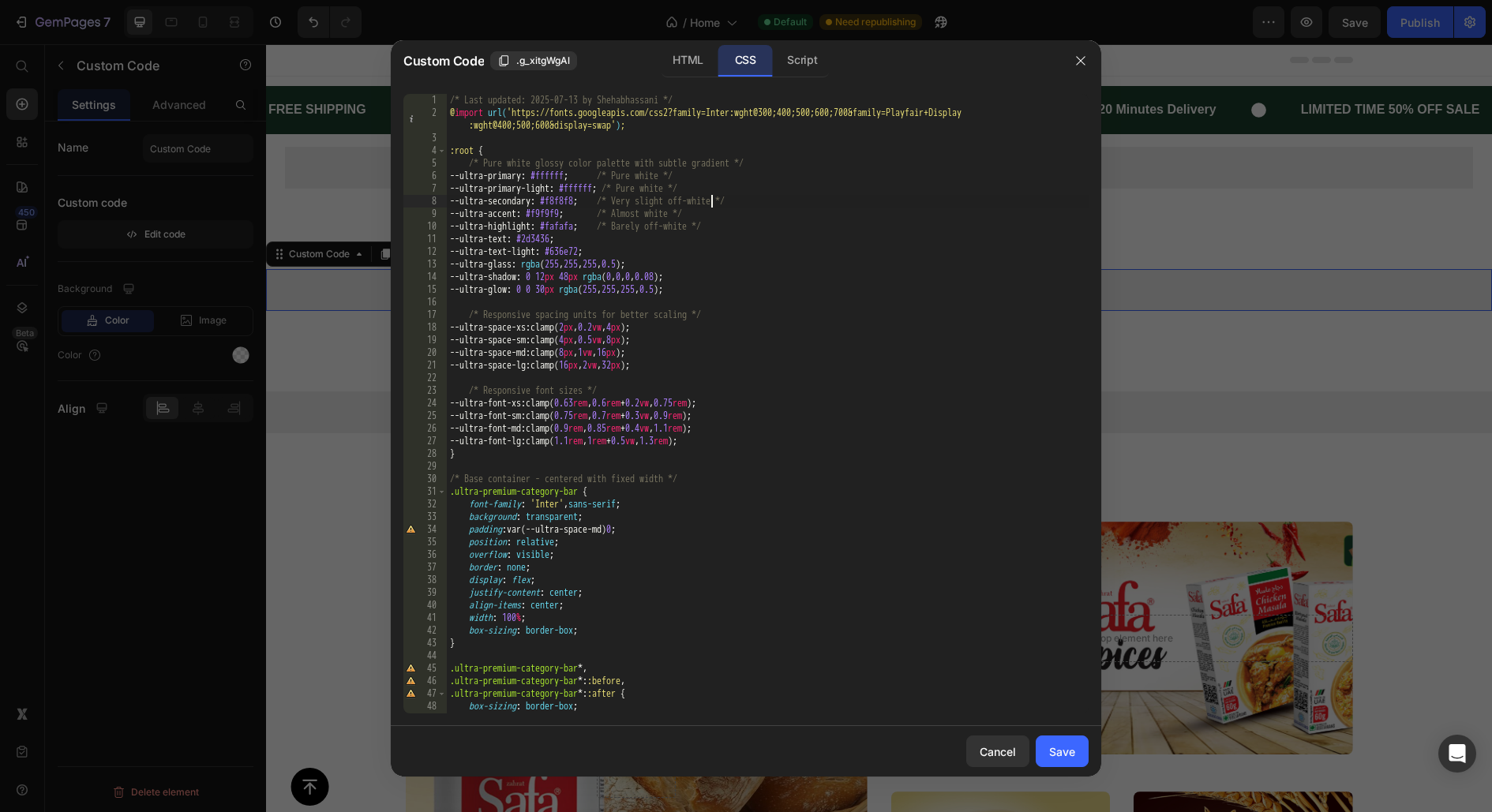 type on "}
}" 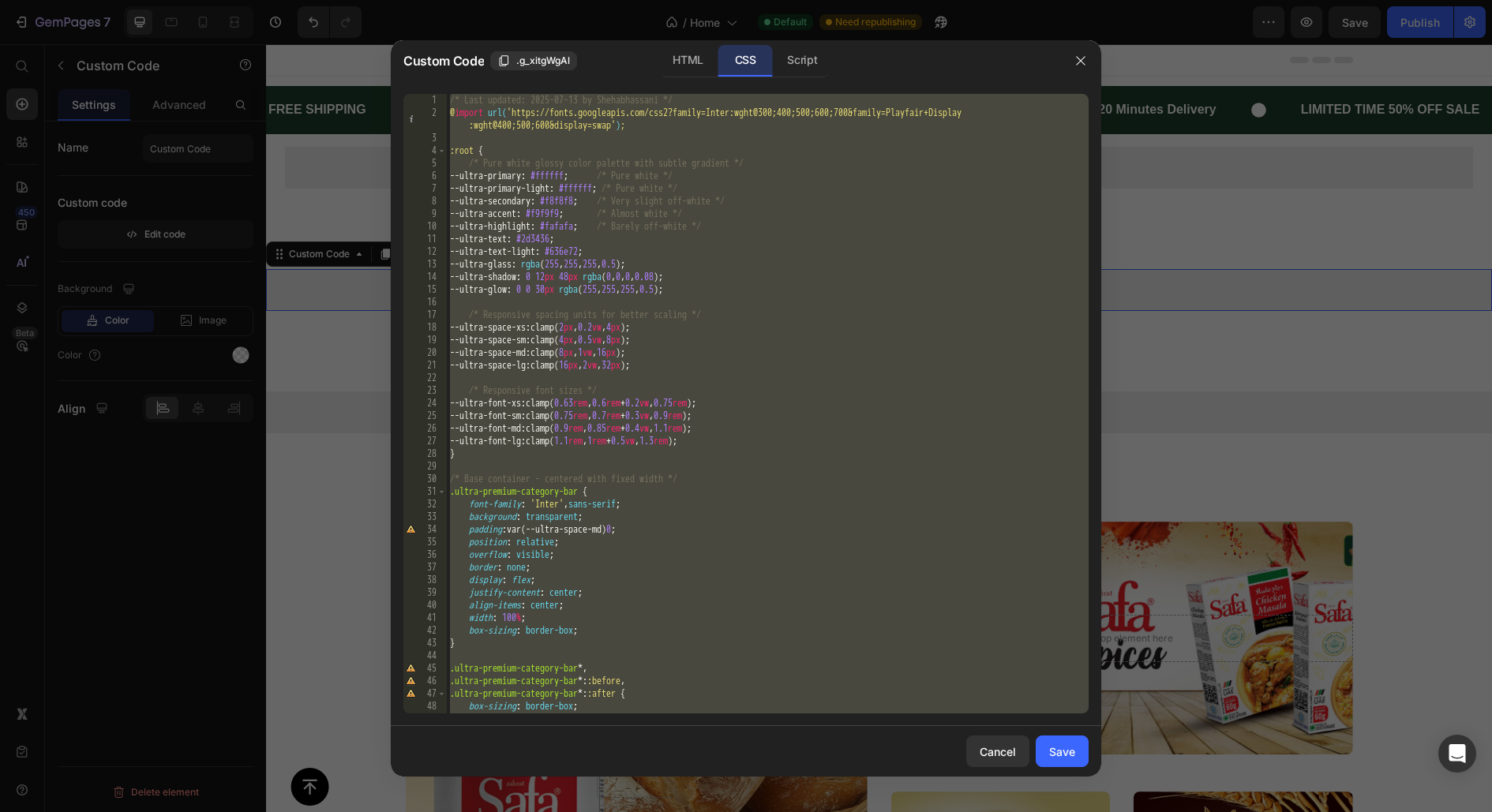 paste 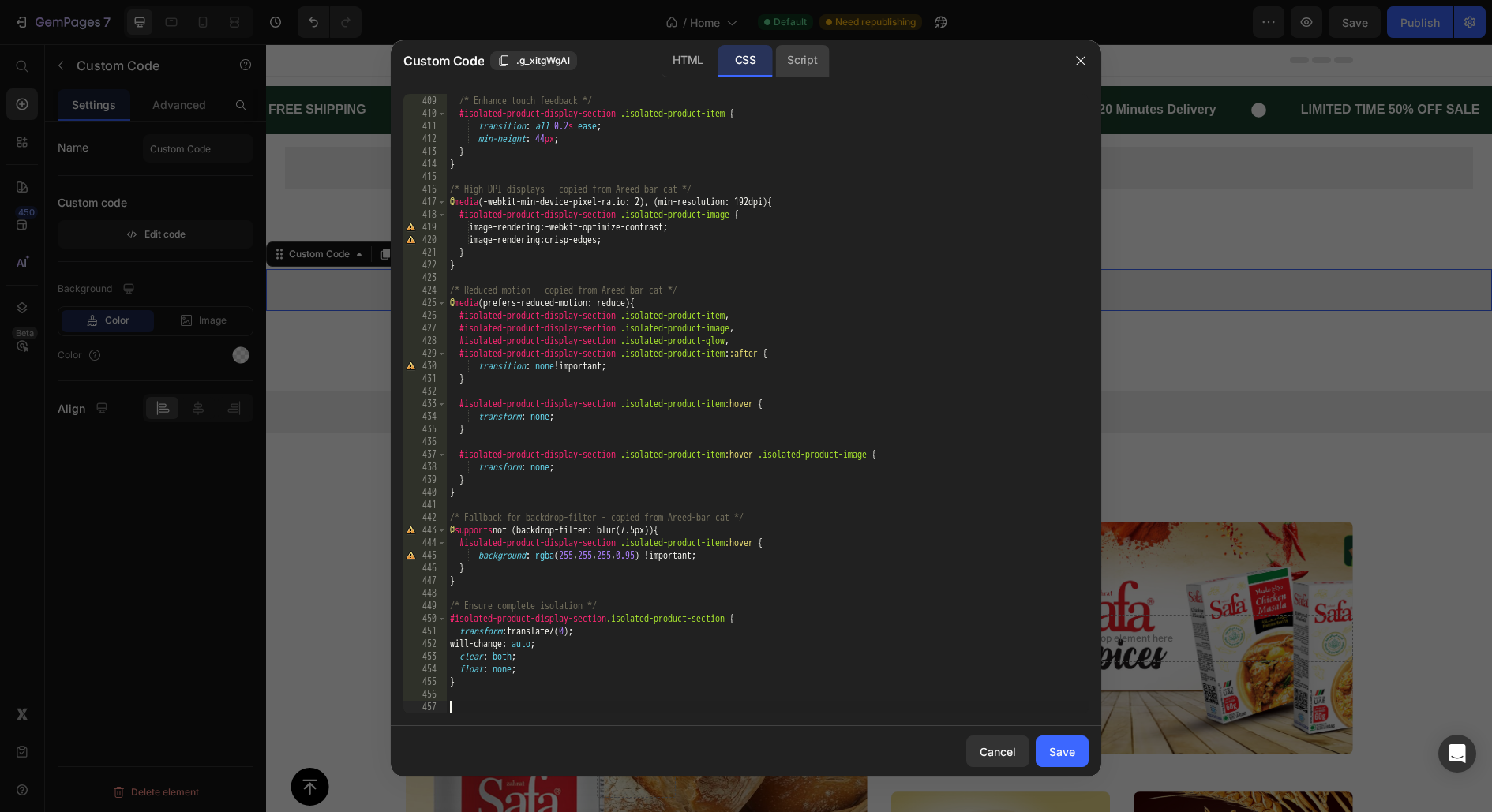 click on "Script" 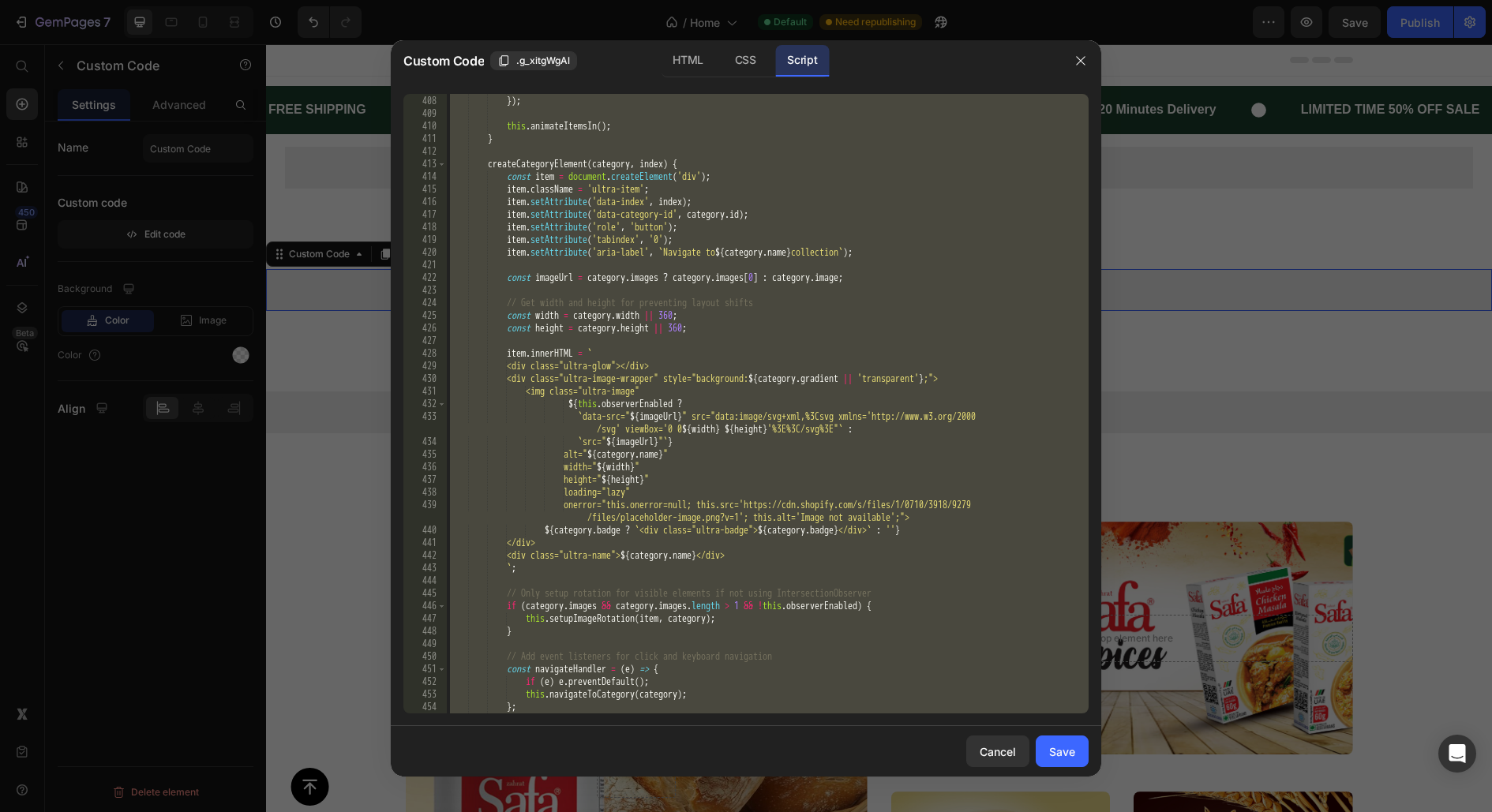 click on "}                }) ;                               this . animateItemsIn ( ) ;           }                     createCategoryElement ( category ,   index )   {                const   item   =   document . createElement ( 'div' ) ;                item . className   =   'ultra-item' ;                item . setAttribute ( 'data-index' ,   index ) ;                item . setAttribute ( 'data-category-id' ,   category . id ) ;                item . setAttribute ( 'role' ,   'button' ) ;                item . setAttribute ( 'tabindex' ,   '0' ) ;                item . setAttribute ( 'aria-label' ,   ` Navigate to  ${ category . name }  collection ` ) ;                               const   imageUrl   =   category . images   ?   category . images [ 0 ]   :   category . image ;                               // Get width and height for preventing layout shifts                const   width   =   category . width   ||   360 ;                const   height   =   category . height   ||   360 ;      ." at bounding box center (767, 404) 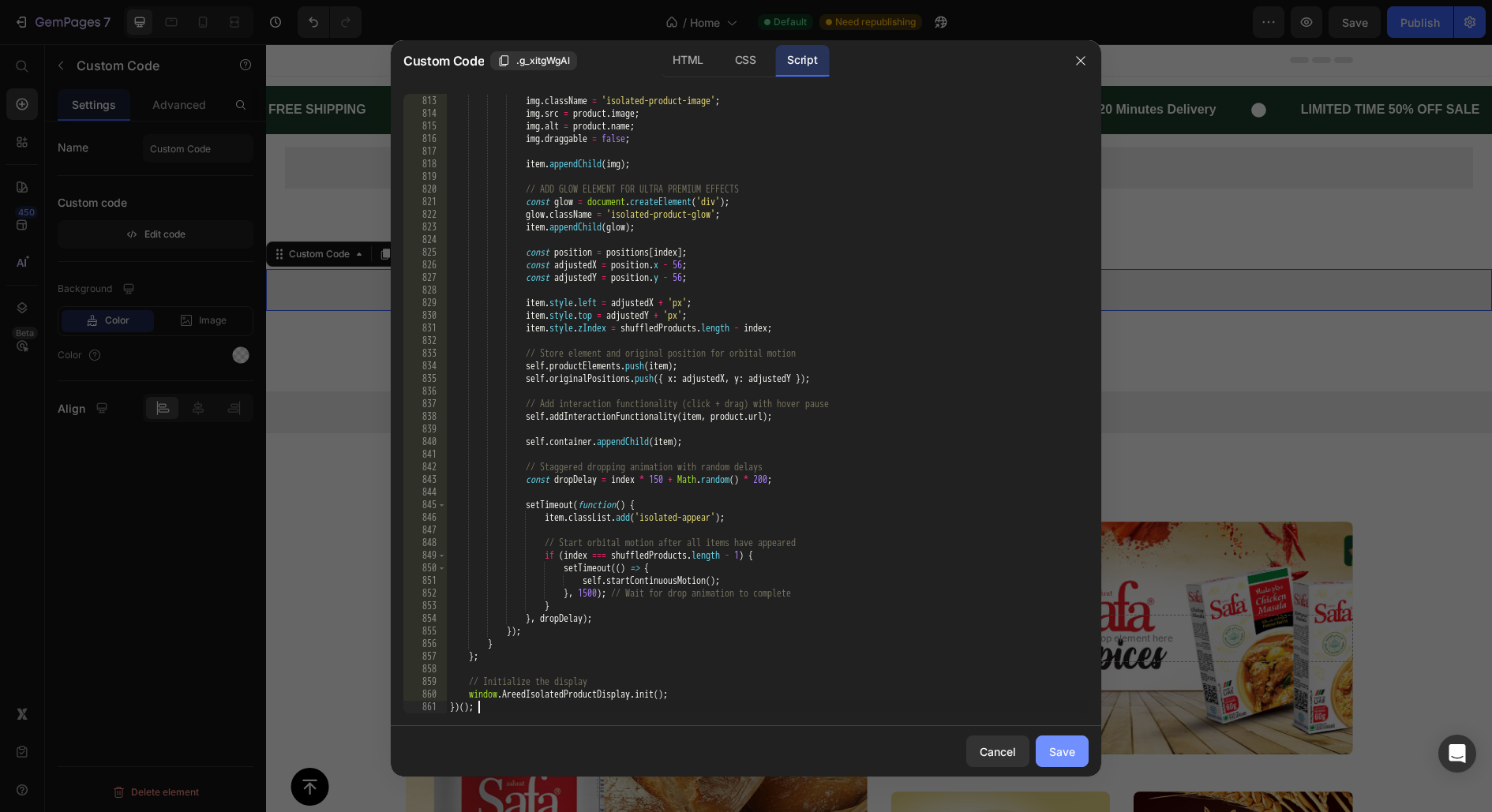 click on "Save" 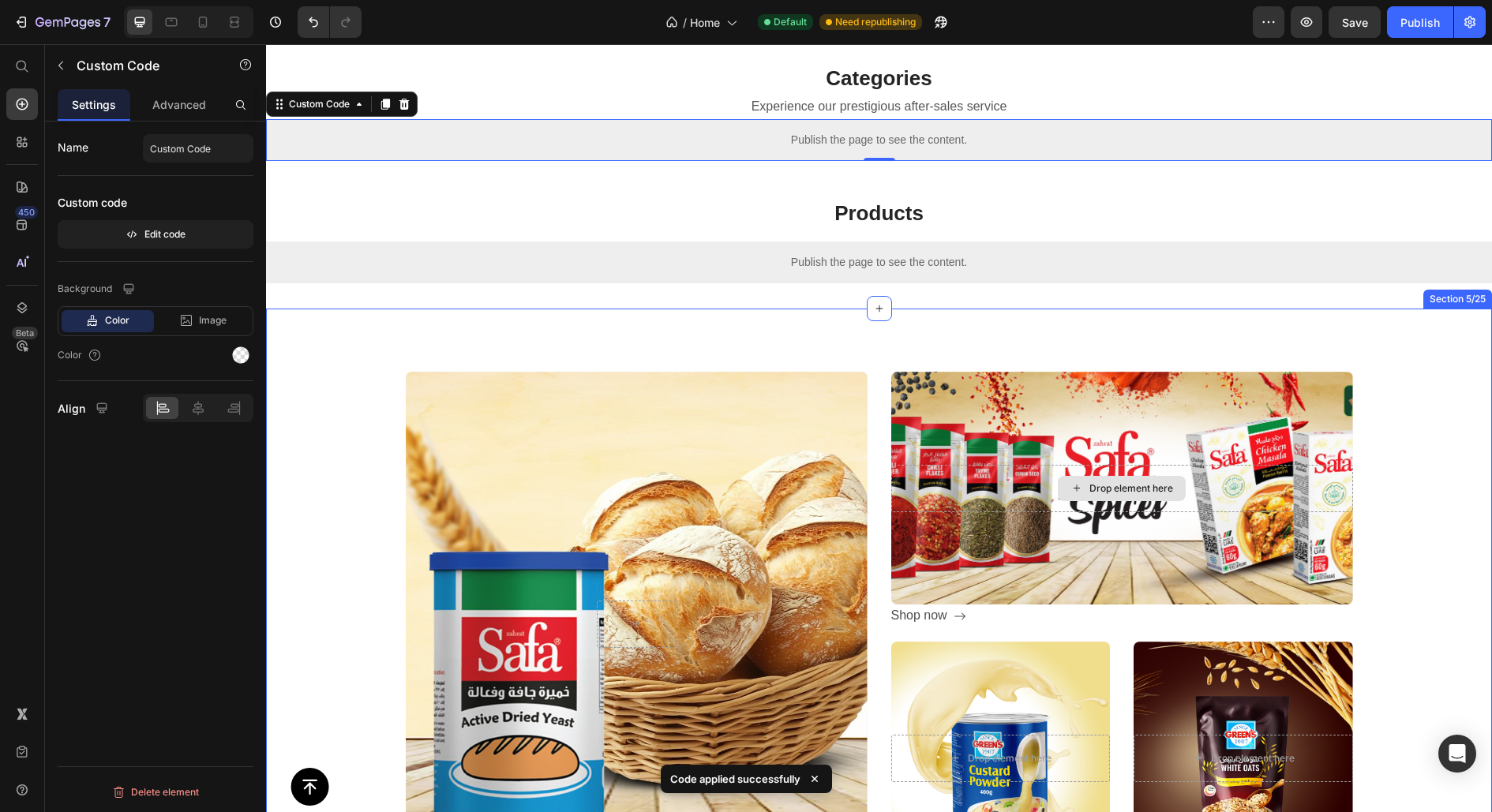 scroll, scrollTop: 159, scrollLeft: 0, axis: vertical 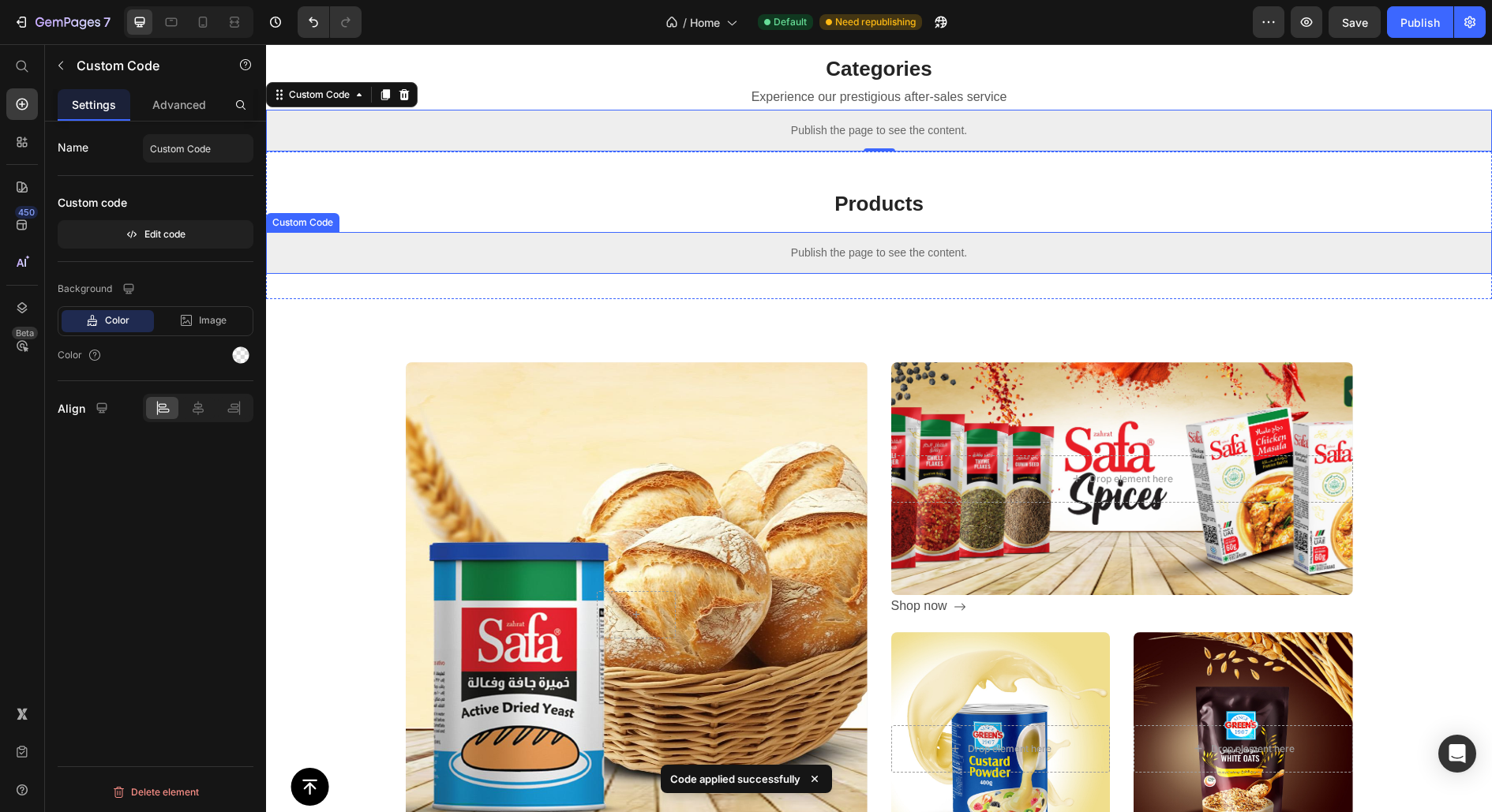 click on "Publish the page to see the content." at bounding box center (879, 253) 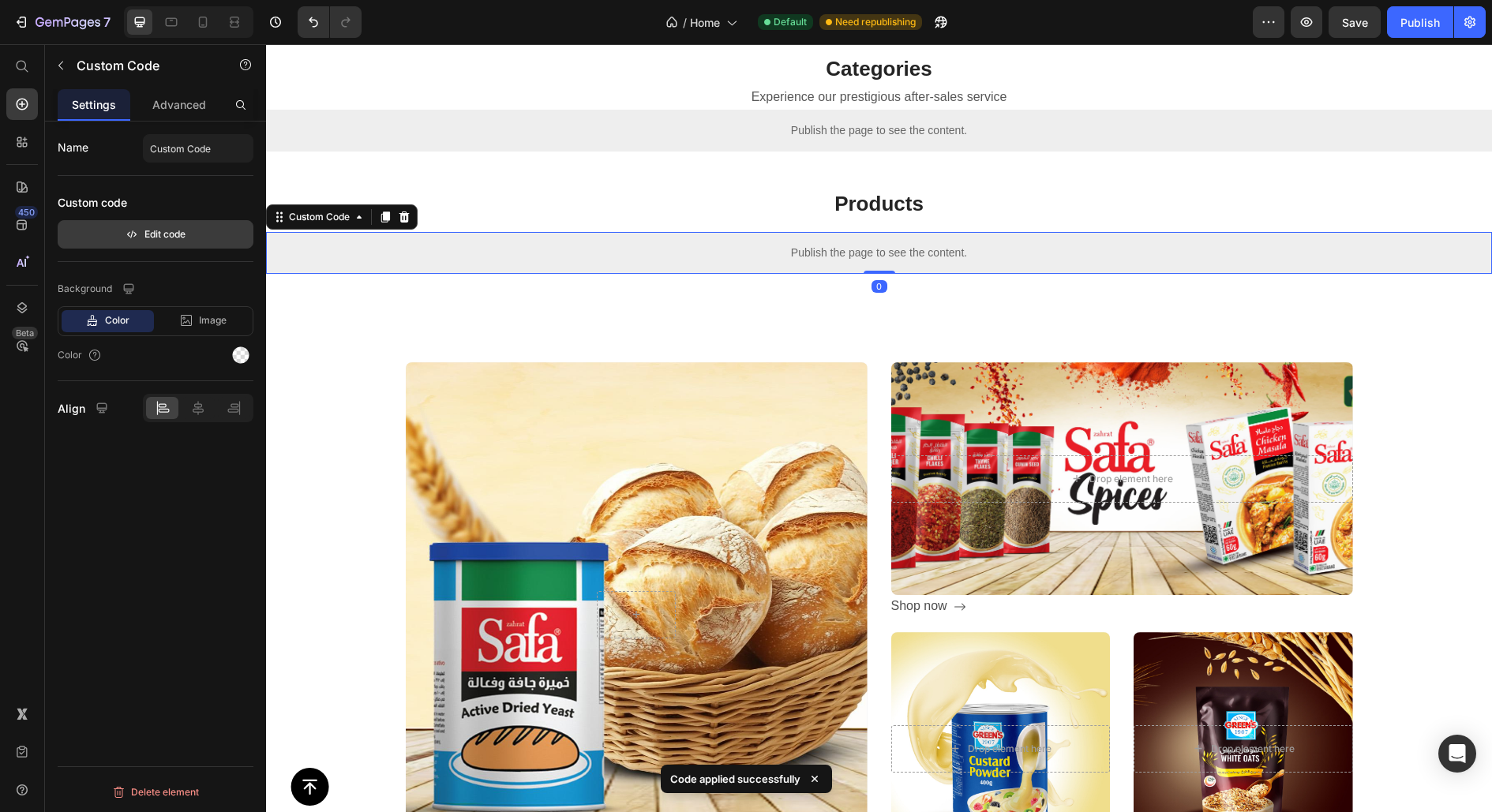 click on "Edit code" at bounding box center [156, 234] 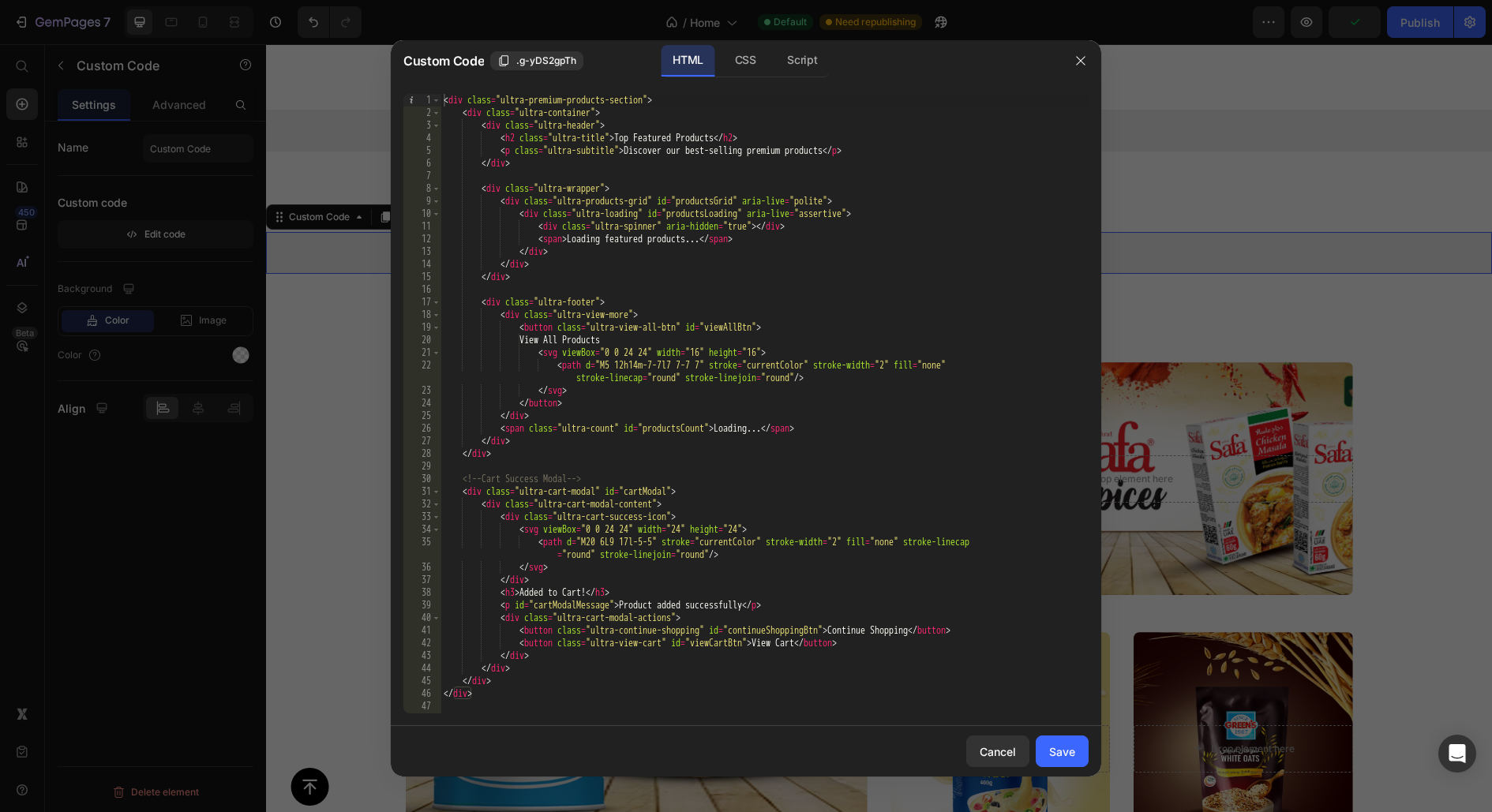 click on "< div   class = "ultra-premium-products-section" >      < div   class = "ultra-container" >           < div   class = "ultra-header" >                < h2   class = "ultra-title" > Top Featured Products </ h2 >                < p   class = "ultra-subtitle" > Discover our best-selling premium products </ p >           </ div >                     < div   class = "ultra-wrapper" >                < div   class = "ultra-products-grid"   id = "productsGrid"   aria-live = "polite" >                     < div   class = "ultra-loading"   id = "productsLoading"   aria-live = "assertive" >                          < div   class = "ultra-spinner"   aria-hidden = "true" > </ div >                          < span > Loading featured products... </ span >                     </ div >                </ div >           </ div >                     < div   class = "ultra-footer" >                < div   class = "ultra-view-more" >                     < button   class = "ultra-view-all-btn"   id = "viewAllBtn" >" at bounding box center (764, 416) 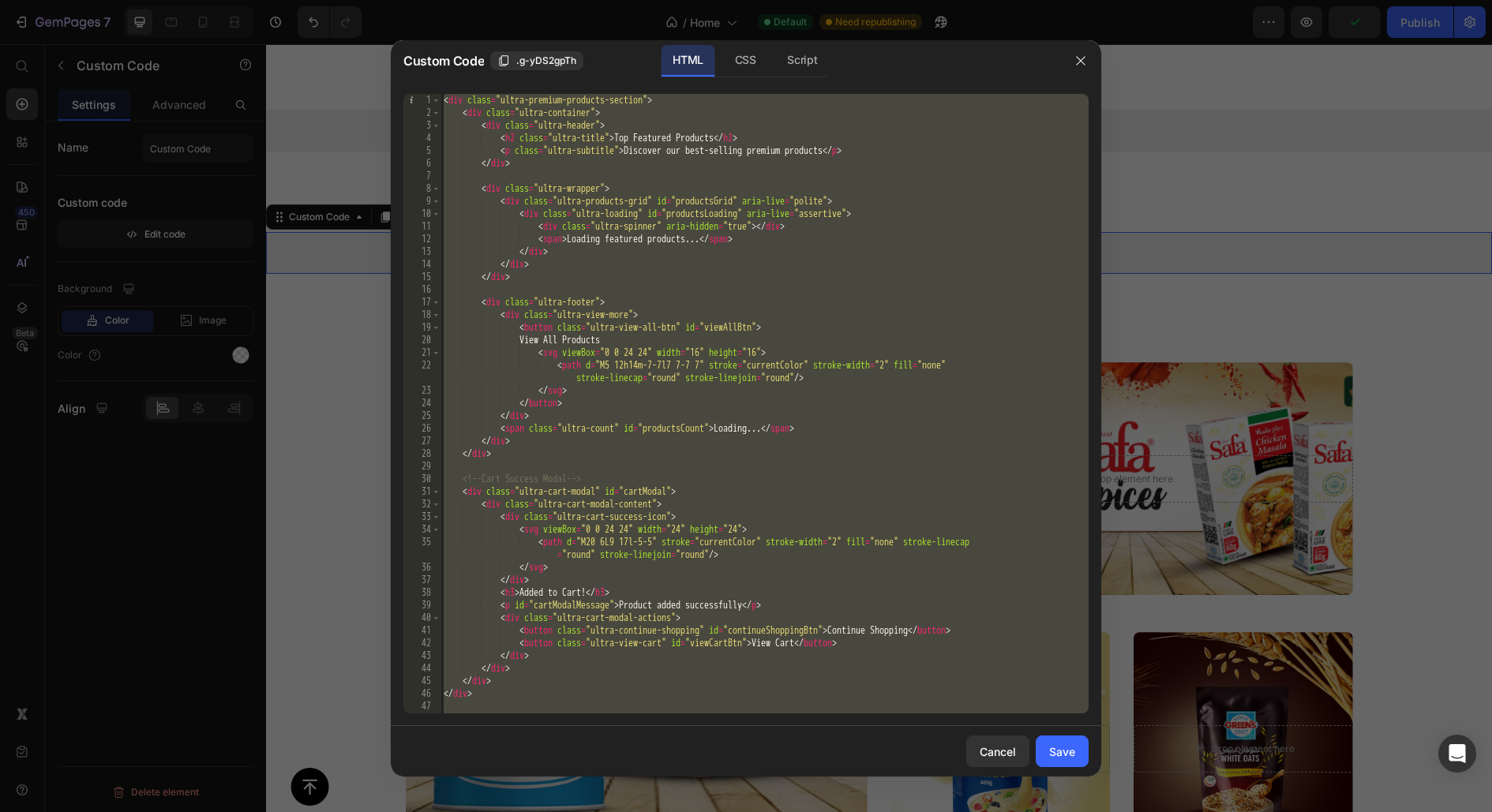 paste 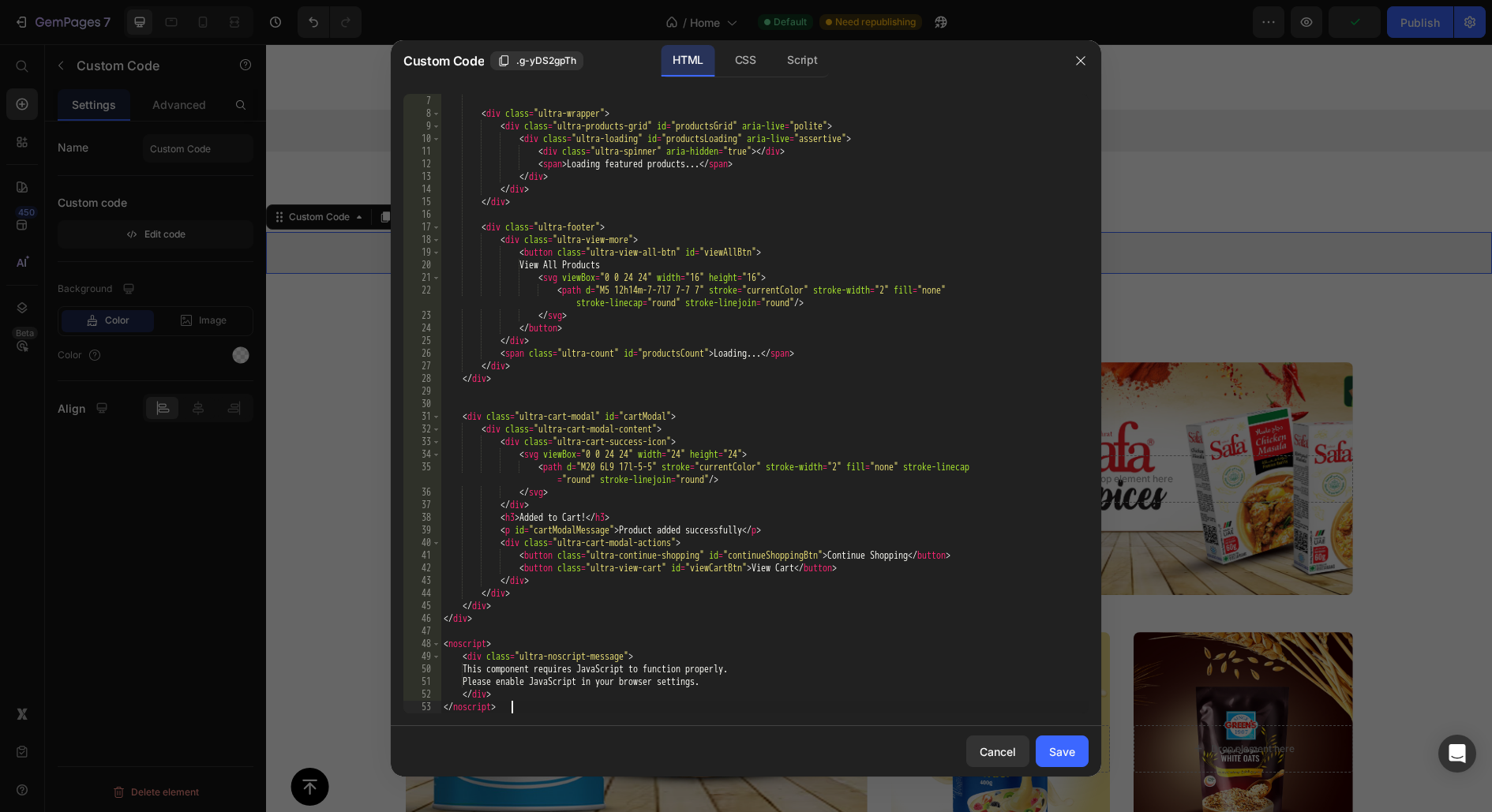 scroll, scrollTop: 75, scrollLeft: 0, axis: vertical 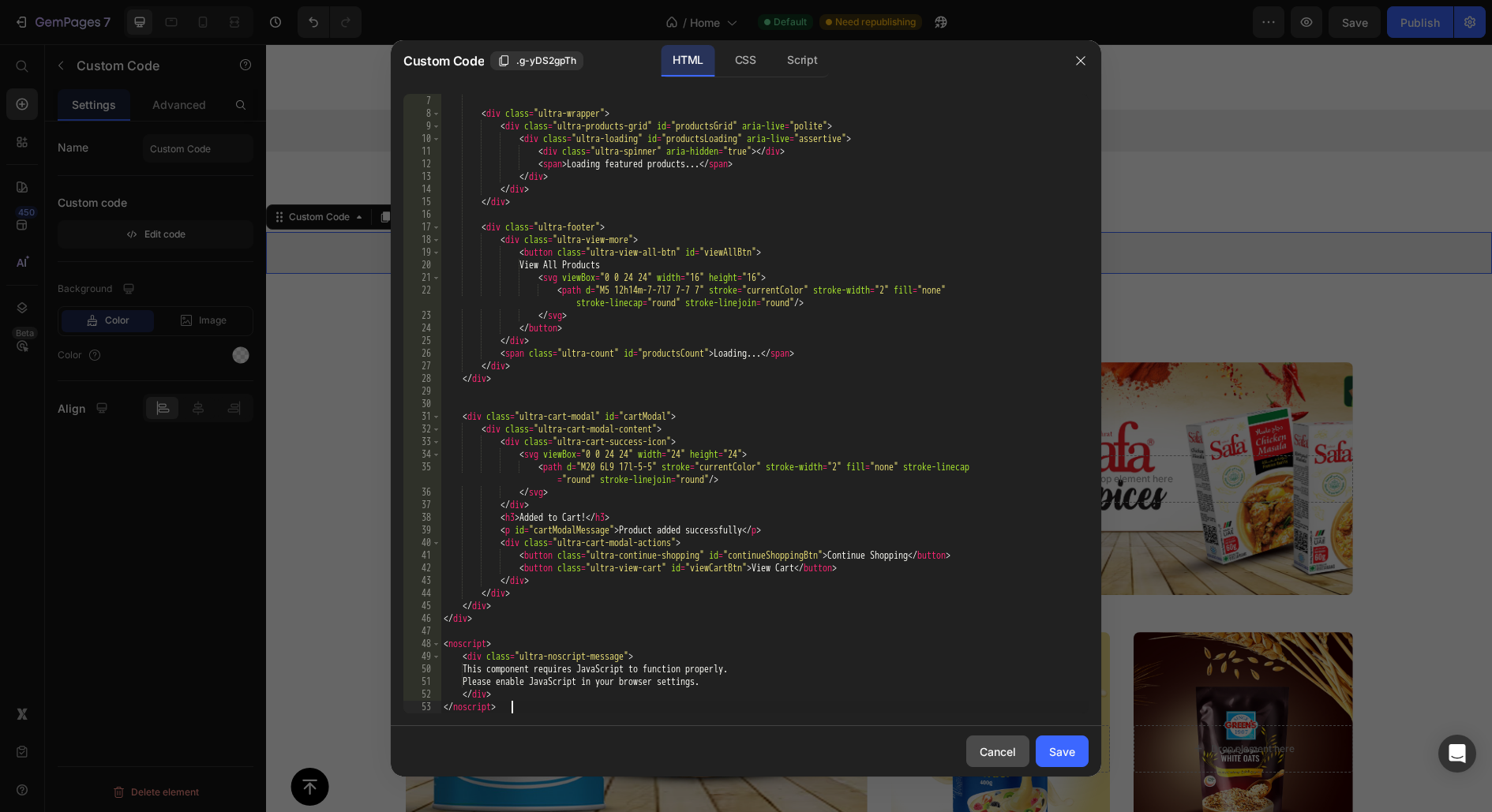 click on "Cancel" at bounding box center [998, 751] 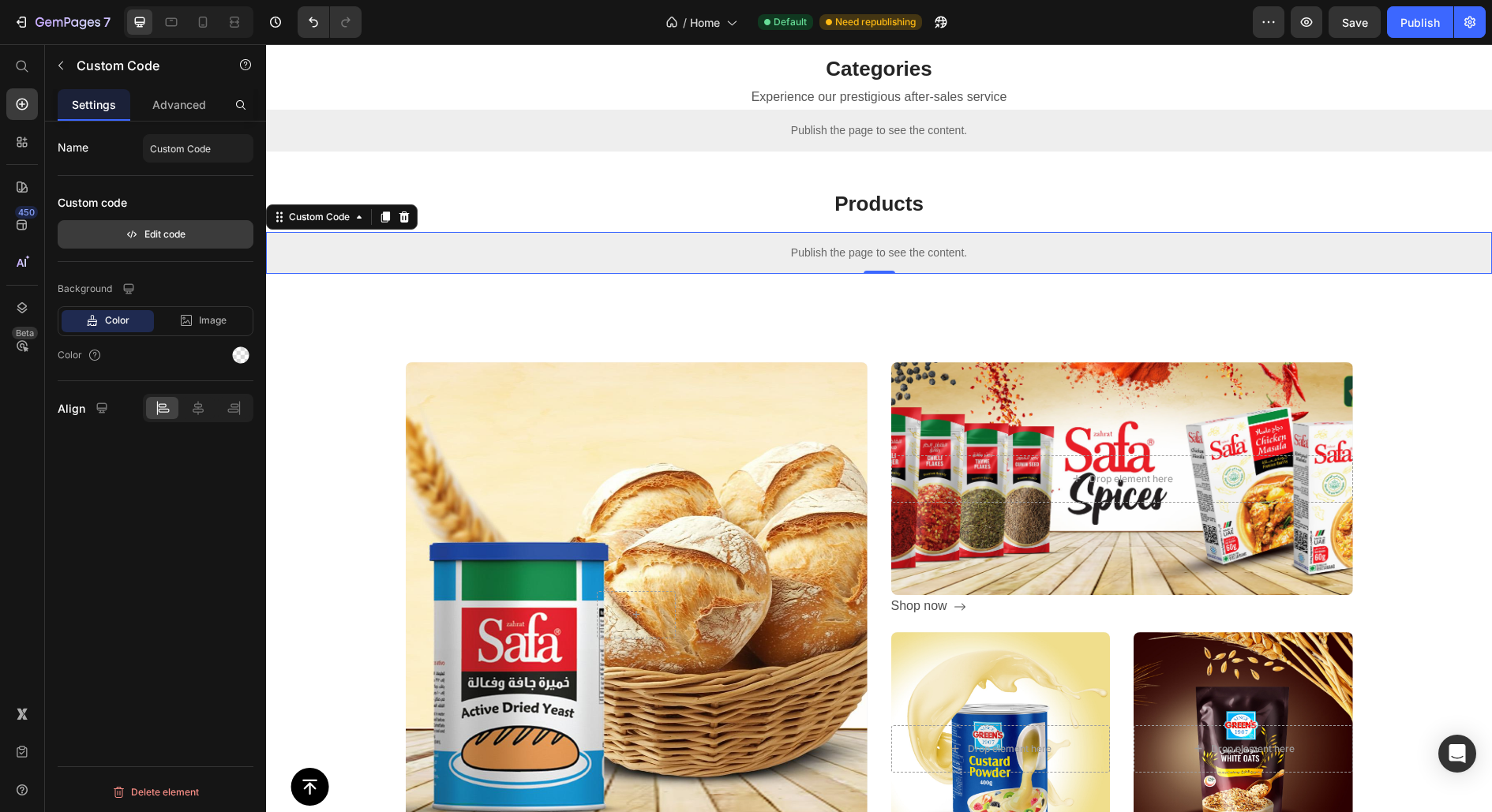 click on "Edit code" at bounding box center (156, 234) 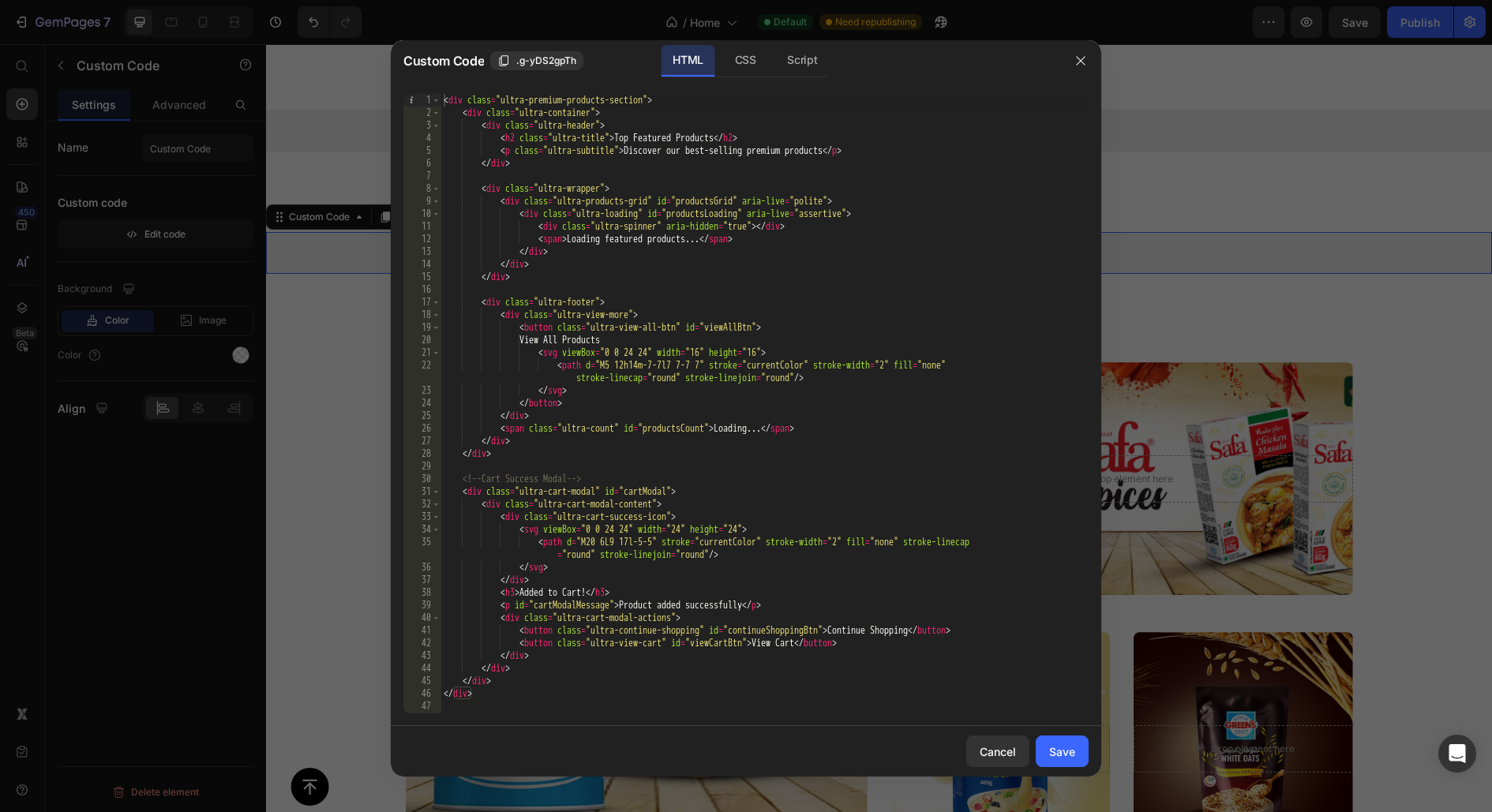 click on "< div   class = "ultra-premium-products-section" >      < div   class = "ultra-container" >           < div   class = "ultra-header" >                < h2   class = "ultra-title" > Top Featured Products </ h2 >                < p   class = "ultra-subtitle" > Discover our best-selling premium products </ p >           </ div >                     < div   class = "ultra-wrapper" >                < div   class = "ultra-products-grid"   id = "productsGrid"   aria-live = "polite" >                     < div   class = "ultra-loading"   id = "productsLoading"   aria-live = "assertive" >                          < div   class = "ultra-spinner"   aria-hidden = "true" > </ div >                          < span > Loading featured products... </ span >                     </ div >                </ div >           </ div >                     < div   class = "ultra-footer" >                < div   class = "ultra-view-more" >                     < button   class = "ultra-view-all-btn"   id = "viewAllBtn" >" at bounding box center [764, 416] 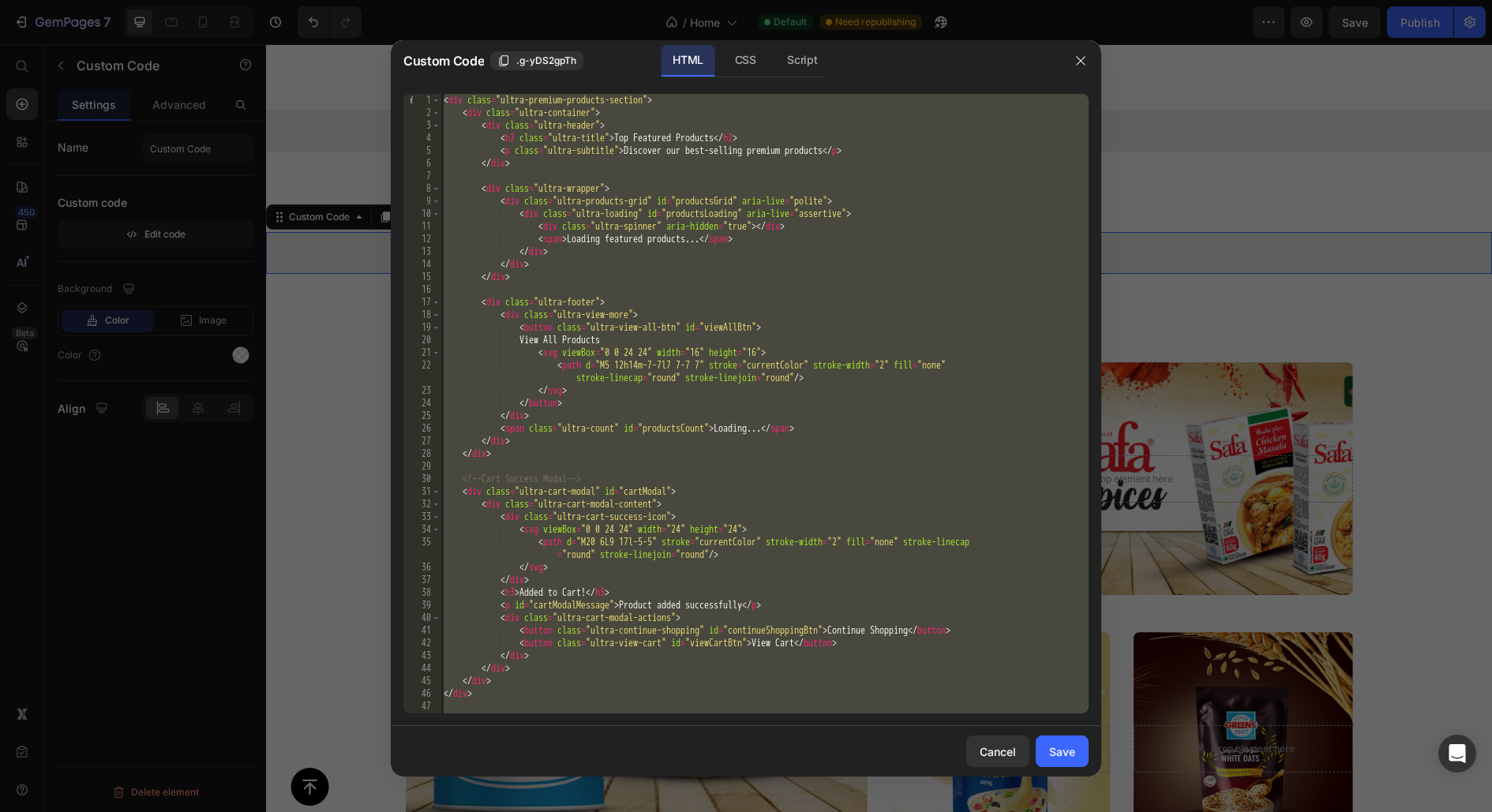 paste 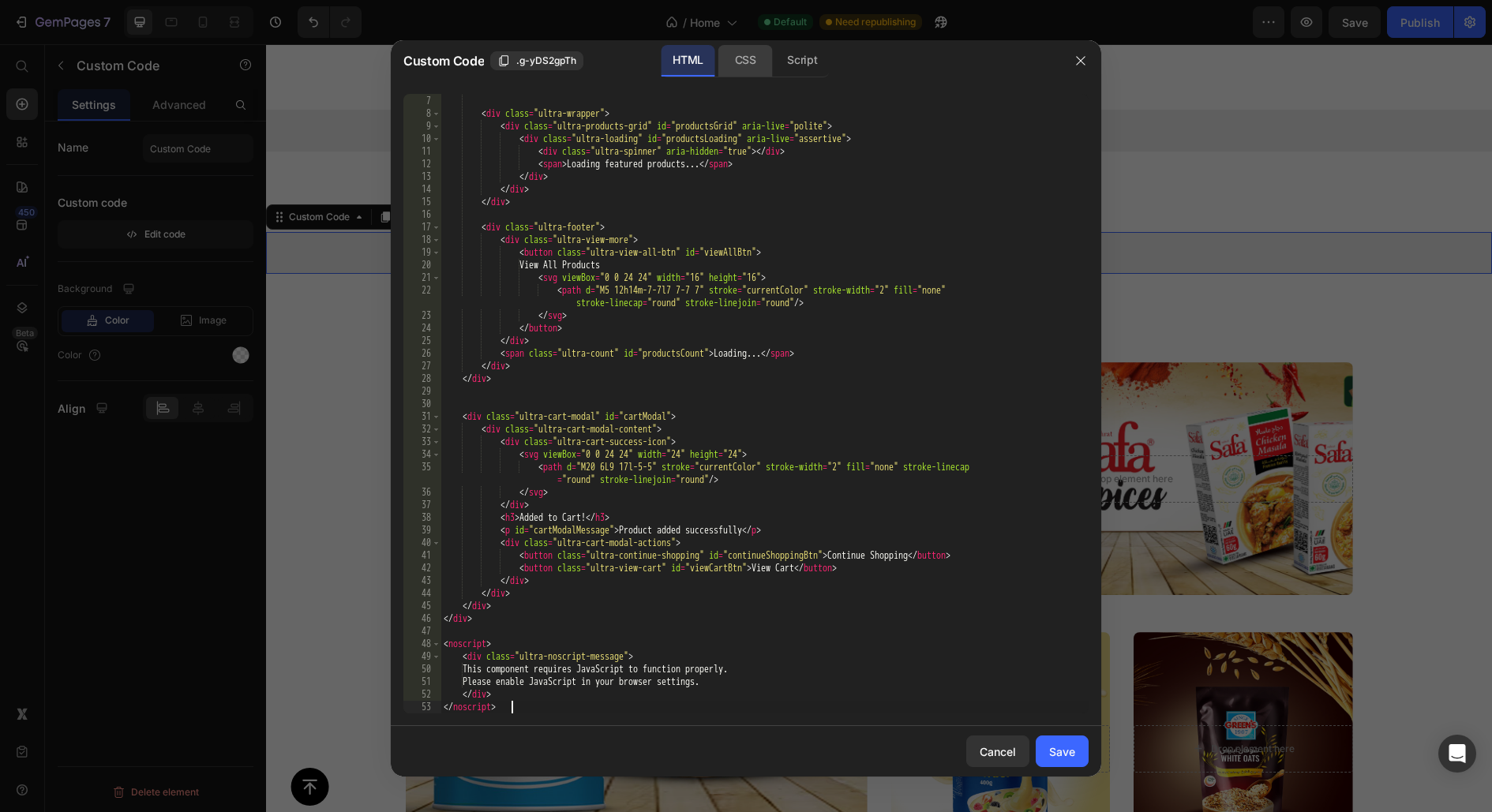 click on "CSS" 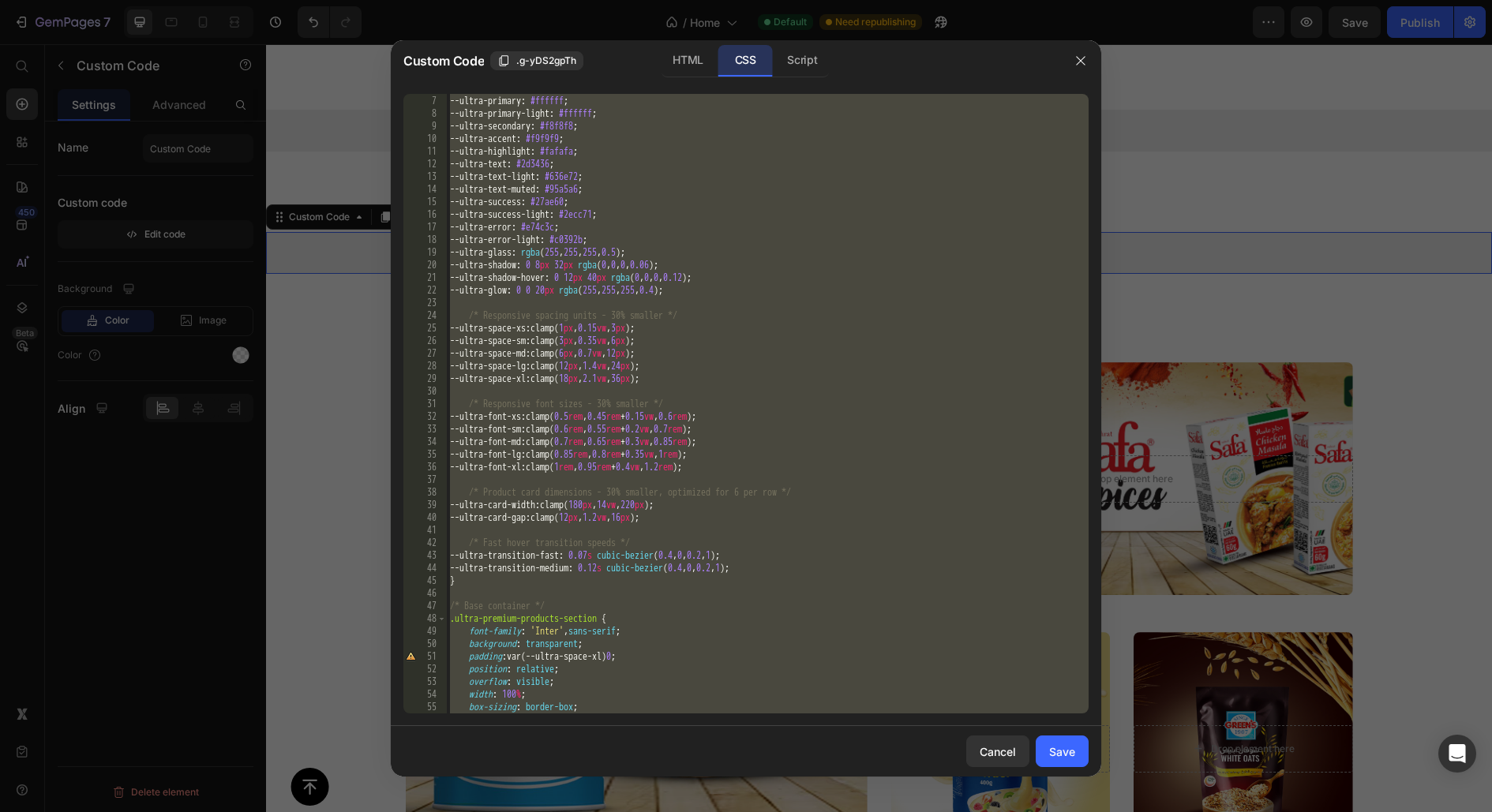 click on "/* Pure white glossy color palette with subtle gradient */     --ultra-primary :   #ffffff ;     --ultra-primary-light :   #ffffff ;     --ultra-secondary :   #f8f8f8 ;     --ultra-accent :   #f9f9f9 ;     --ultra-highlight :   #fafafa ;     --ultra-text :   #2d3436 ;     --ultra-text-light :   #636e72 ;     --ultra-text-muted :   #95a5a6 ;     --ultra-success :   #27ae60 ;     --ultra-success-light :   #2ecc71 ;     --ultra-error :   #e74c3c ;     --ultra-error-light :   #c0392b ;     --ultra-glass :   rgba ( 255 ,  255 ,  255 ,  0.5 ) ;     --ultra-shadow :   0   8 px   32 px   rgba ( 0 ,  0 ,  0 ,  0.06 ) ;     --ultra-shadow-hover :   0   12 px   40 px   rgba ( 0 ,  0 ,  0 ,  0.12 ) ;     --ultra-glow :   0   0   20 px   rgba ( 255 ,  255 ,  255 ,  0.4 ) ;           /* Responsive spacing units - 30% smaller */     --ultra-space-xs :  clamp( 1 px ,  0.15 vw ,  3 px ) ;     --ultra-space-sm :  clamp( 3 px ,  0.35 vw ,  6 px ) ;     --ultra-space-md :  clamp( 6 px ,  0.7 vw ,  12 px ) ; :  clamp( 12 px" at bounding box center [767, 404] 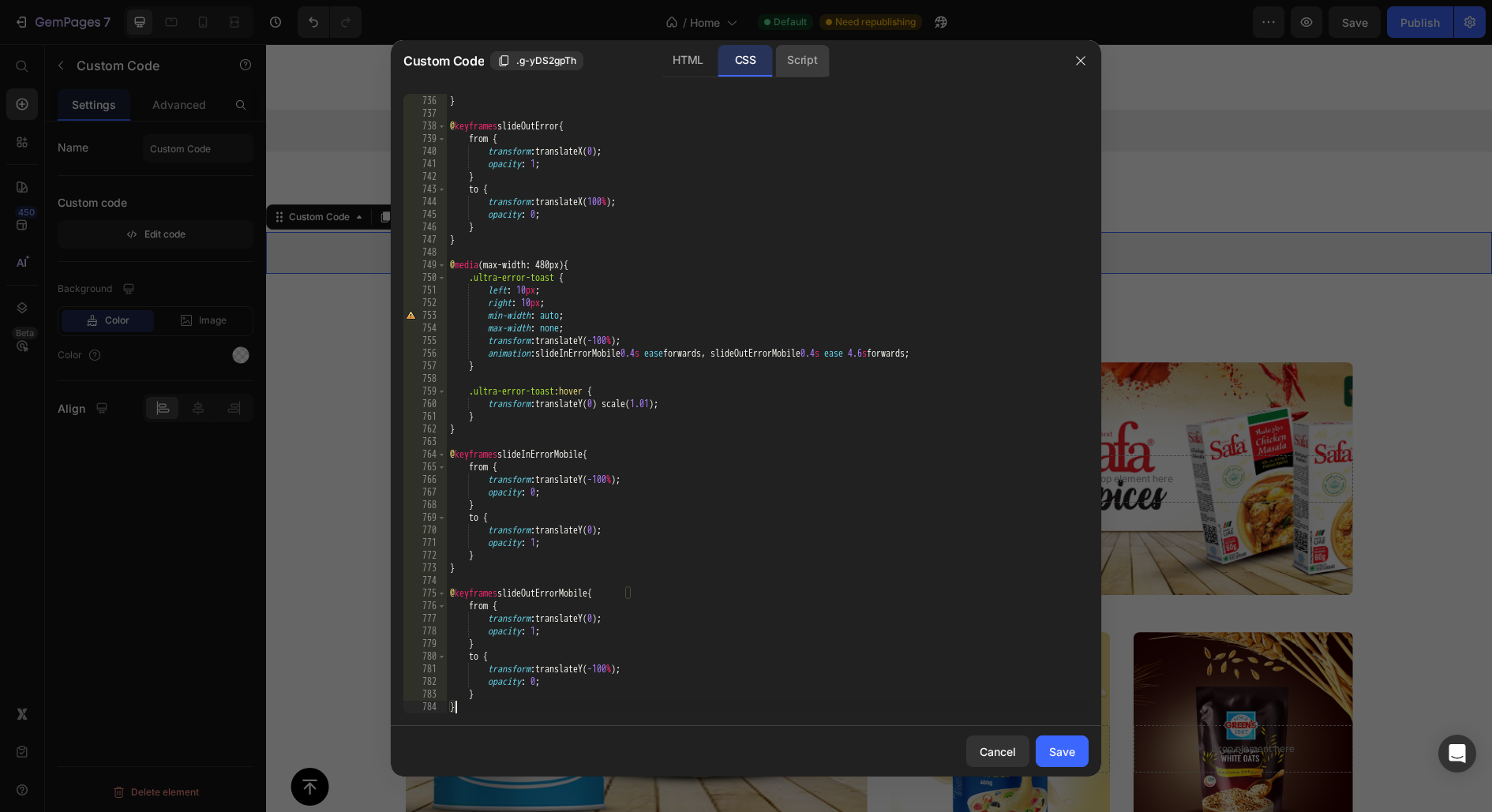 click on "Script" 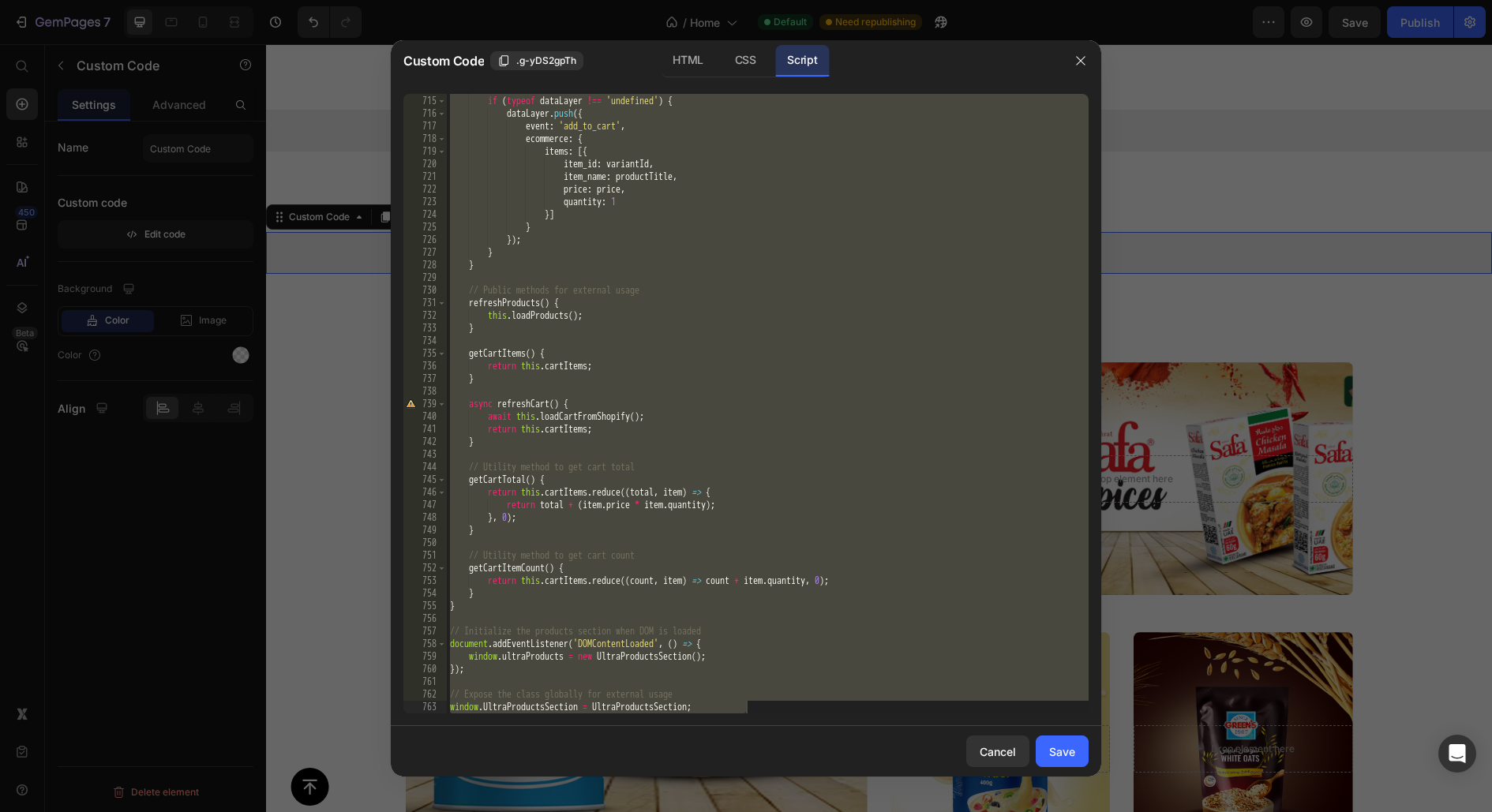 click on "// Custom analytics event           if   ( typeof   dataLayer   !==   'undefined' )   {                dataLayer . push ({                     event :   'add_to_cart' ,                     ecommerce :   {                          items :   [{                               item_id :   variantId ,                               item_name :   productTitle ,                               price :   price ,                               quantity :   1                          }]                     }                }) ;           }      }           // Public methods for external usage      refreshProducts ( )   {           this . loadProducts ( ) ;      }           getCartItems ( )   {           return   this . cartItems ;      }           async   refreshCart ( )   {           await   this . loadCartFromShopify ( ) ;           return   this . cartItems ;      }           // Utility method to get cart total      getCartTotal ( )   {           return   this . cartItems . reduce (( total ,   item )   =>   {" at bounding box center [767, 404] 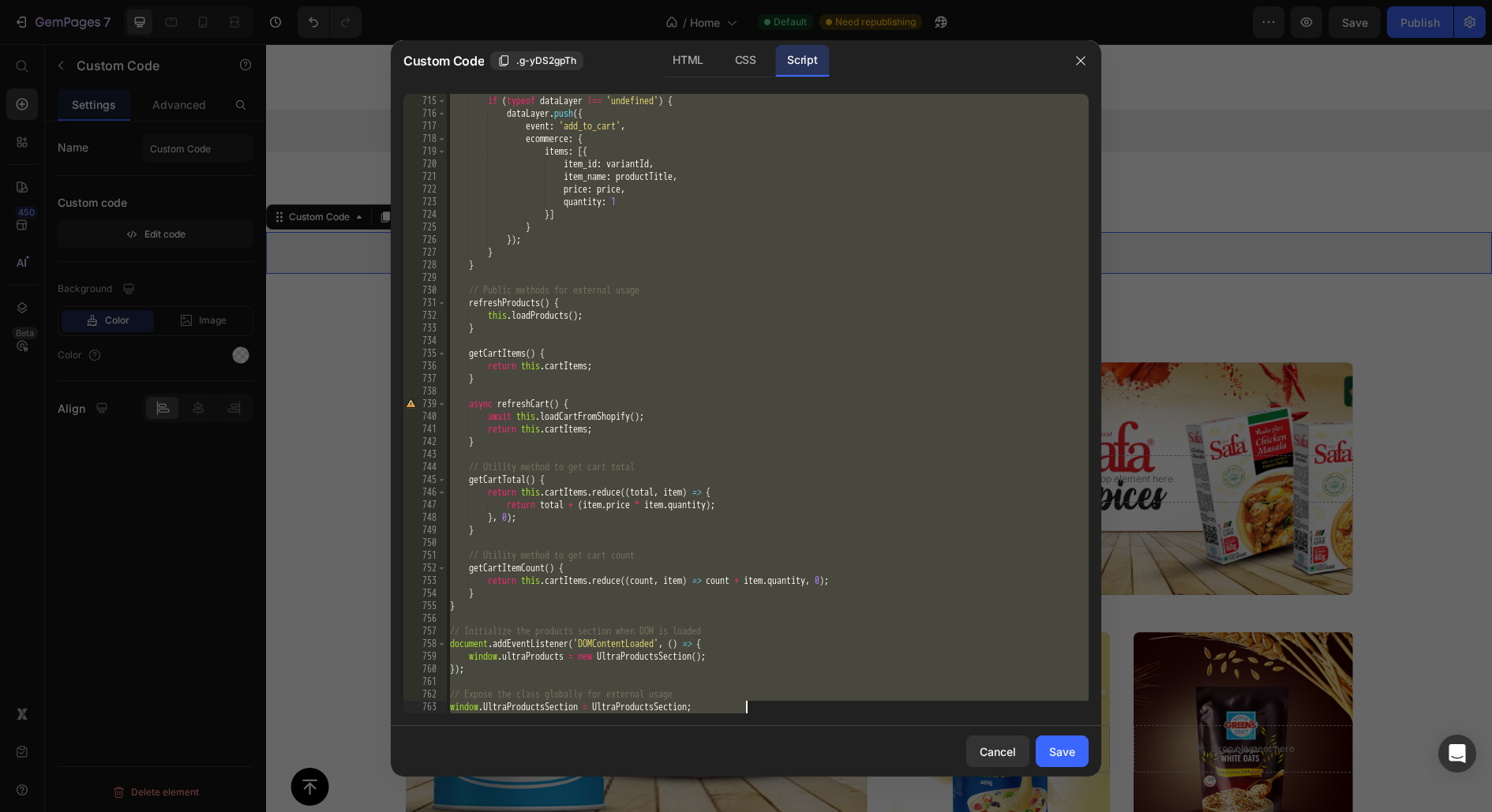 paste 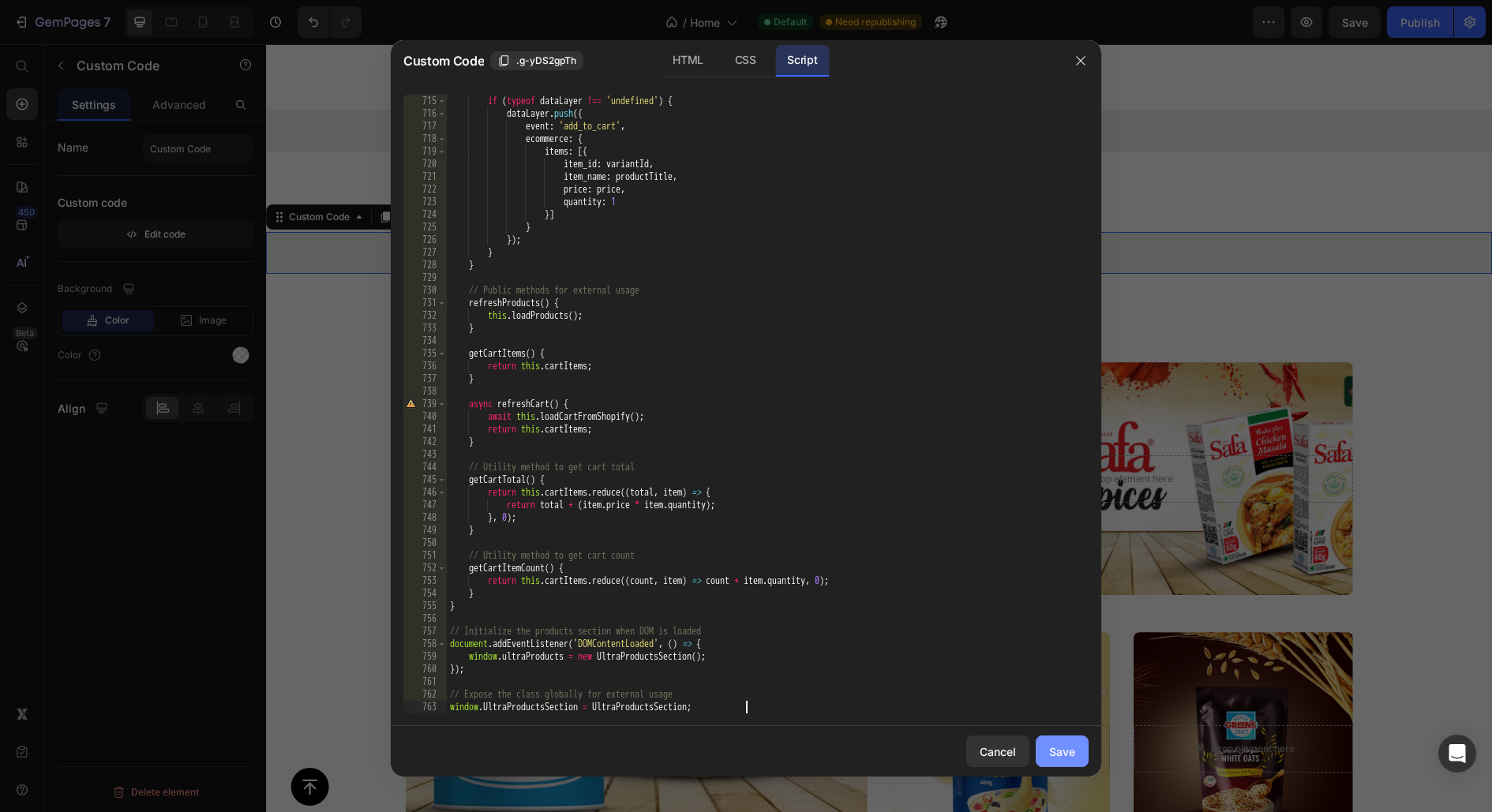 click on "Save" at bounding box center [1062, 751] 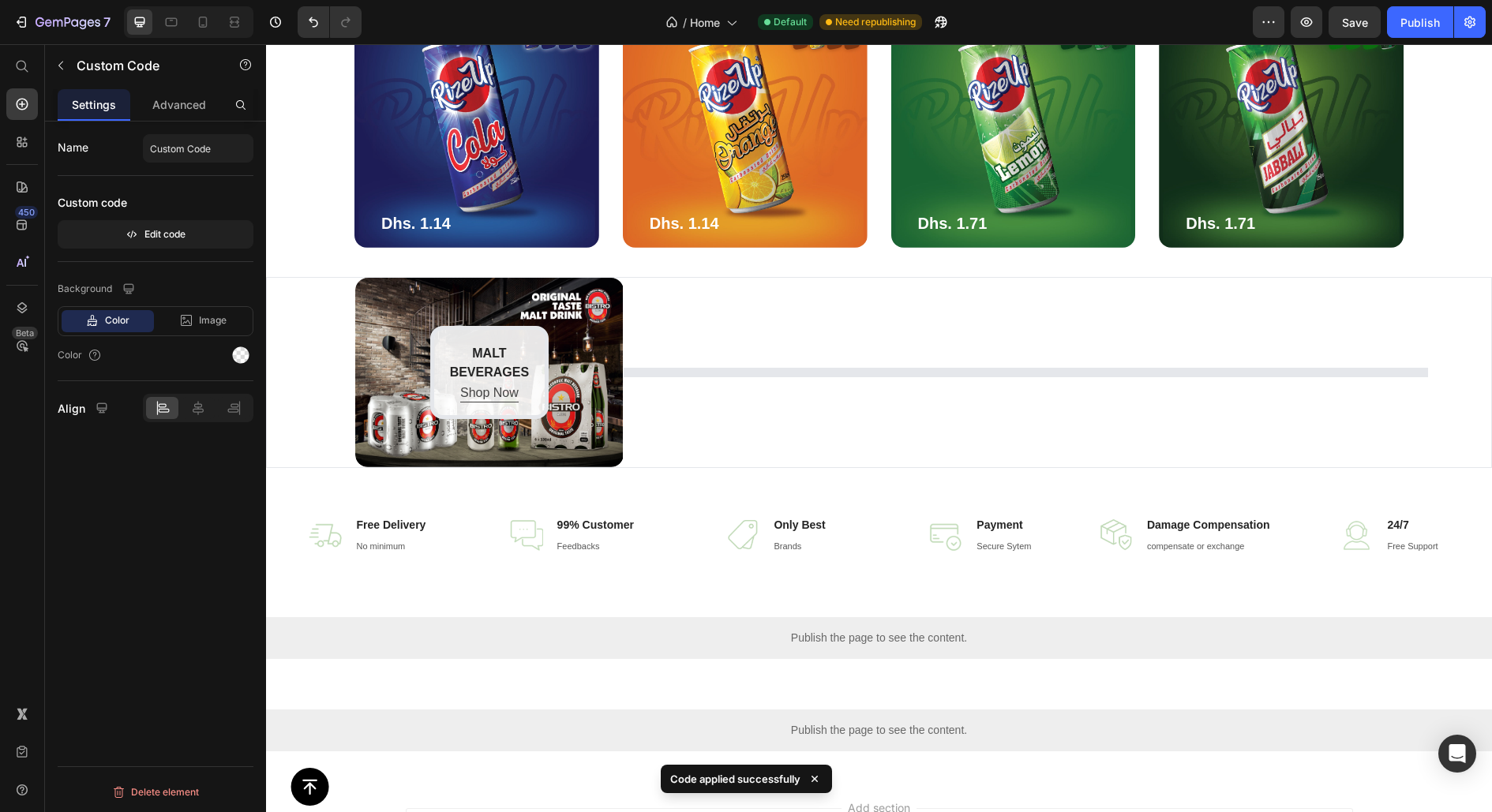 scroll, scrollTop: 2534, scrollLeft: 0, axis: vertical 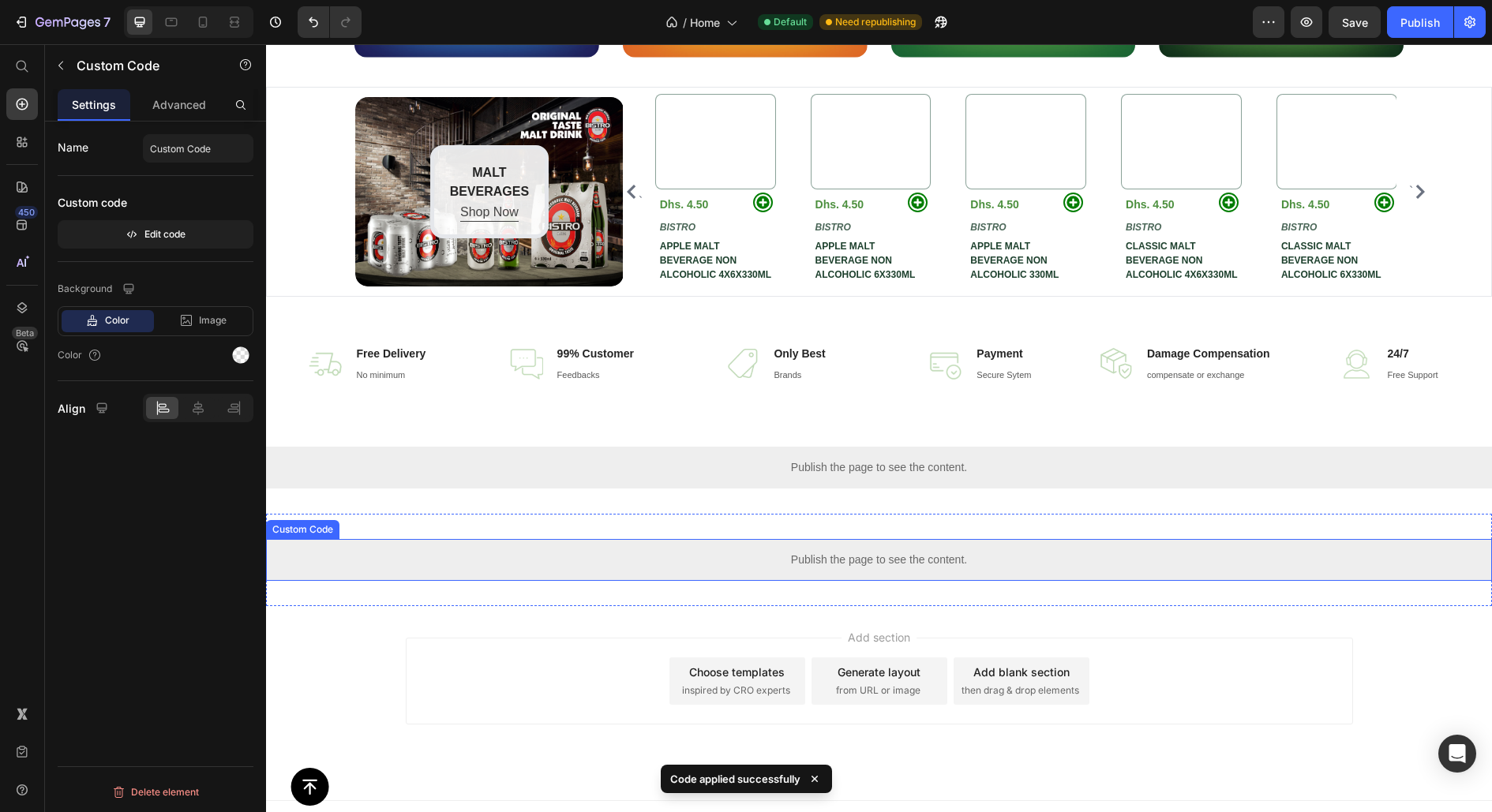 click on "Publish the page to see the content." at bounding box center (879, 559) 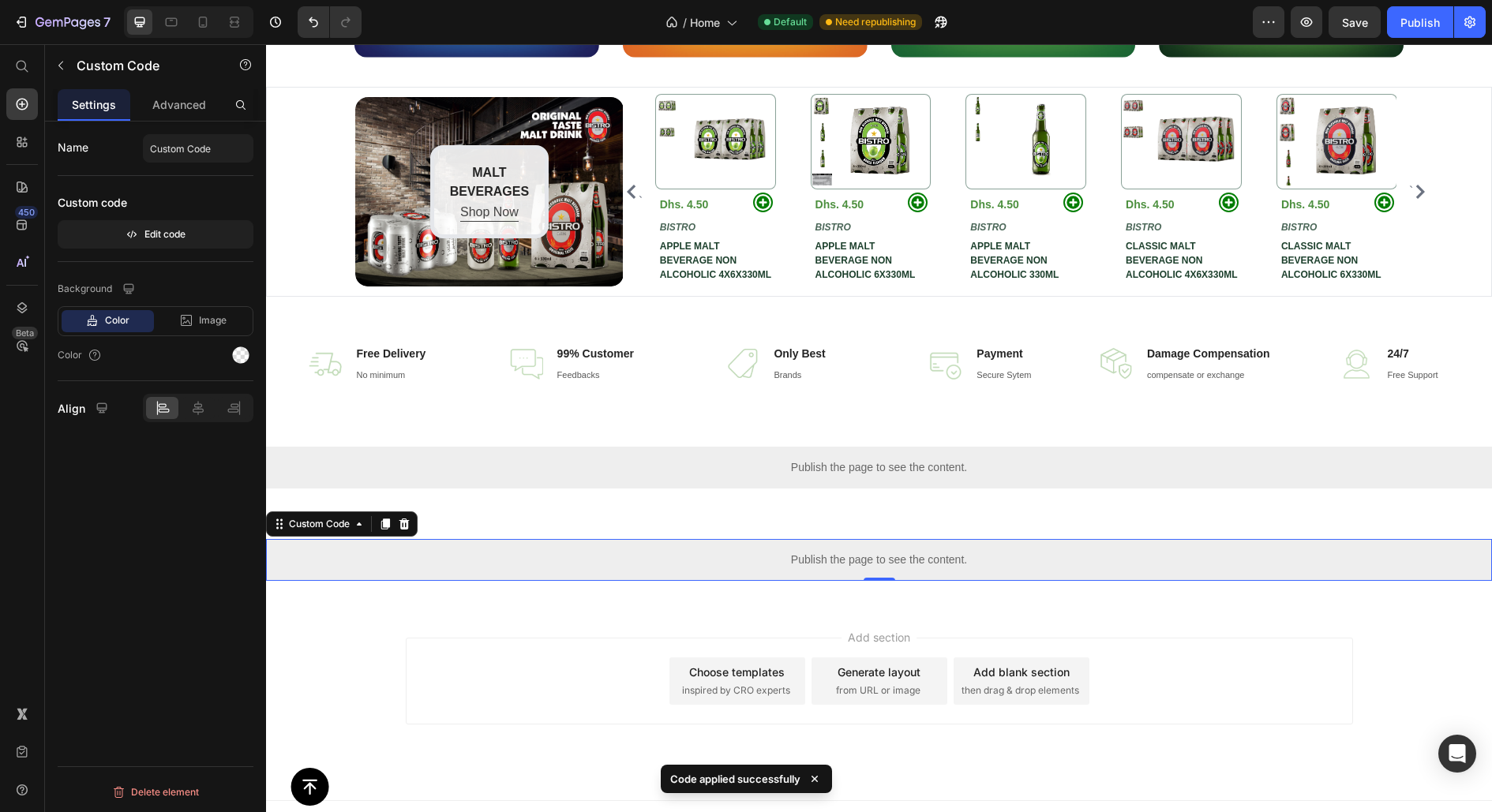 click on "Publish the page to see the content." at bounding box center [879, 559] 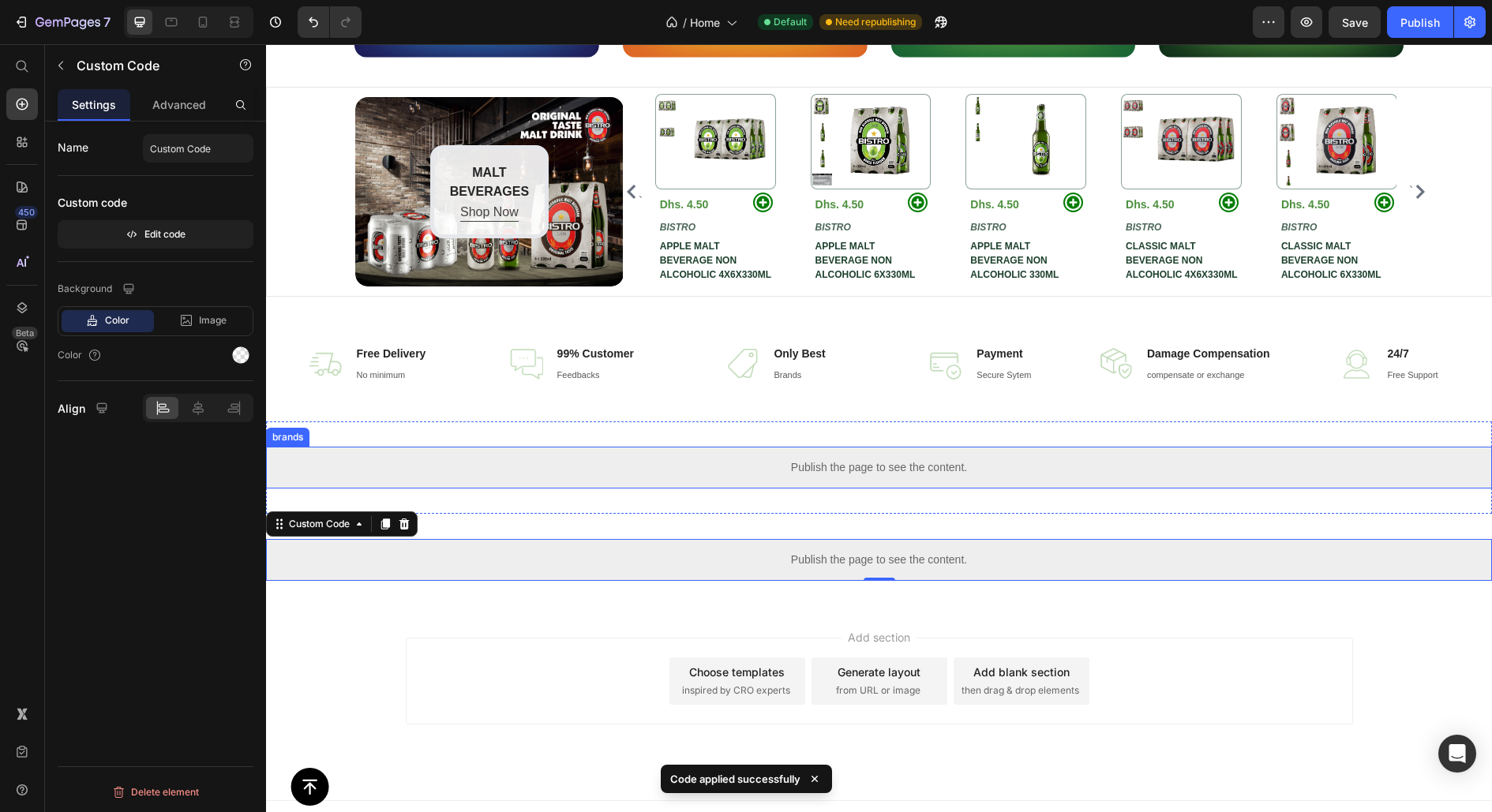 click on "Publish the page to see the content." at bounding box center [879, 467] 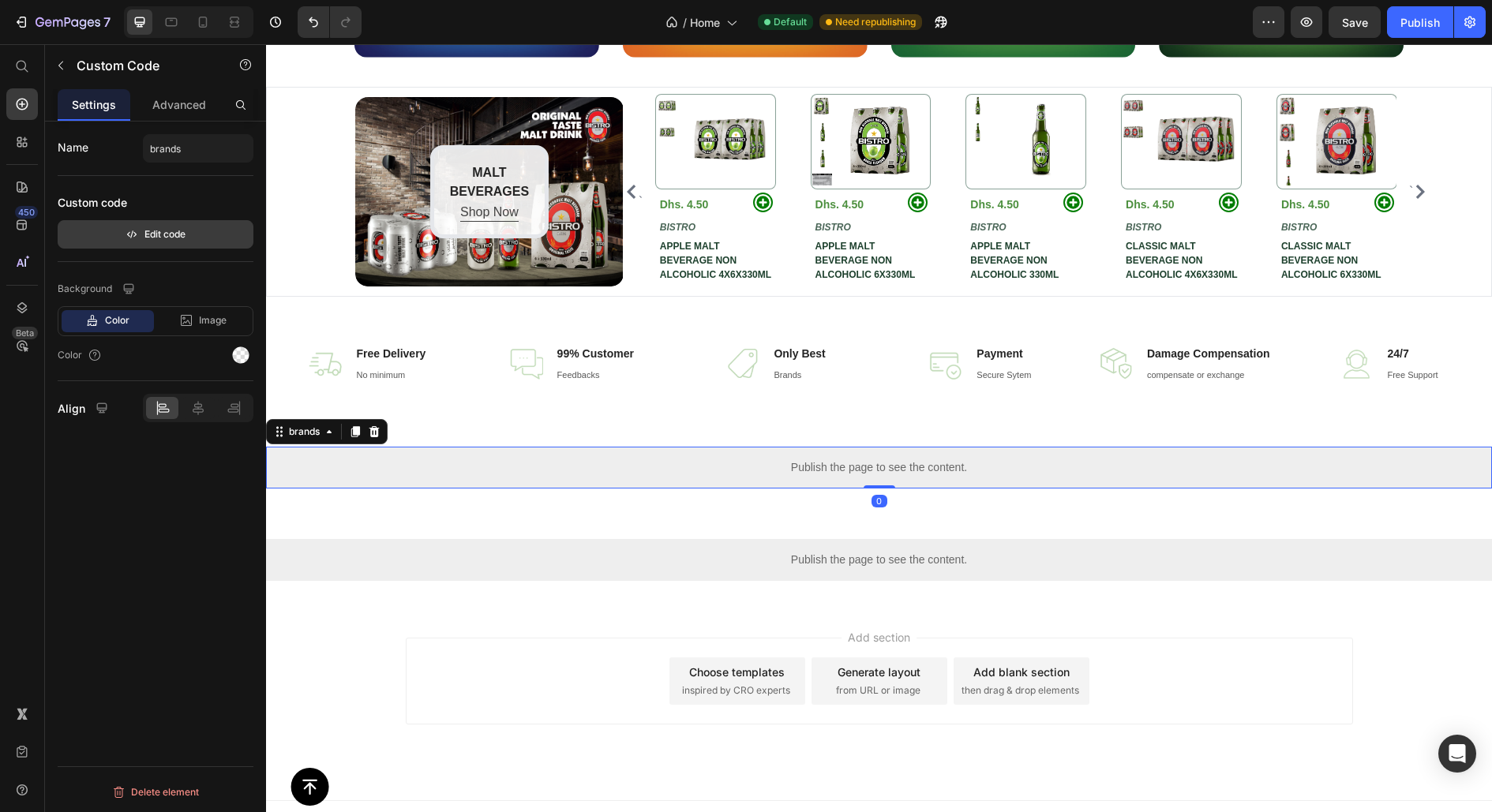 click on "Edit code" at bounding box center [156, 234] 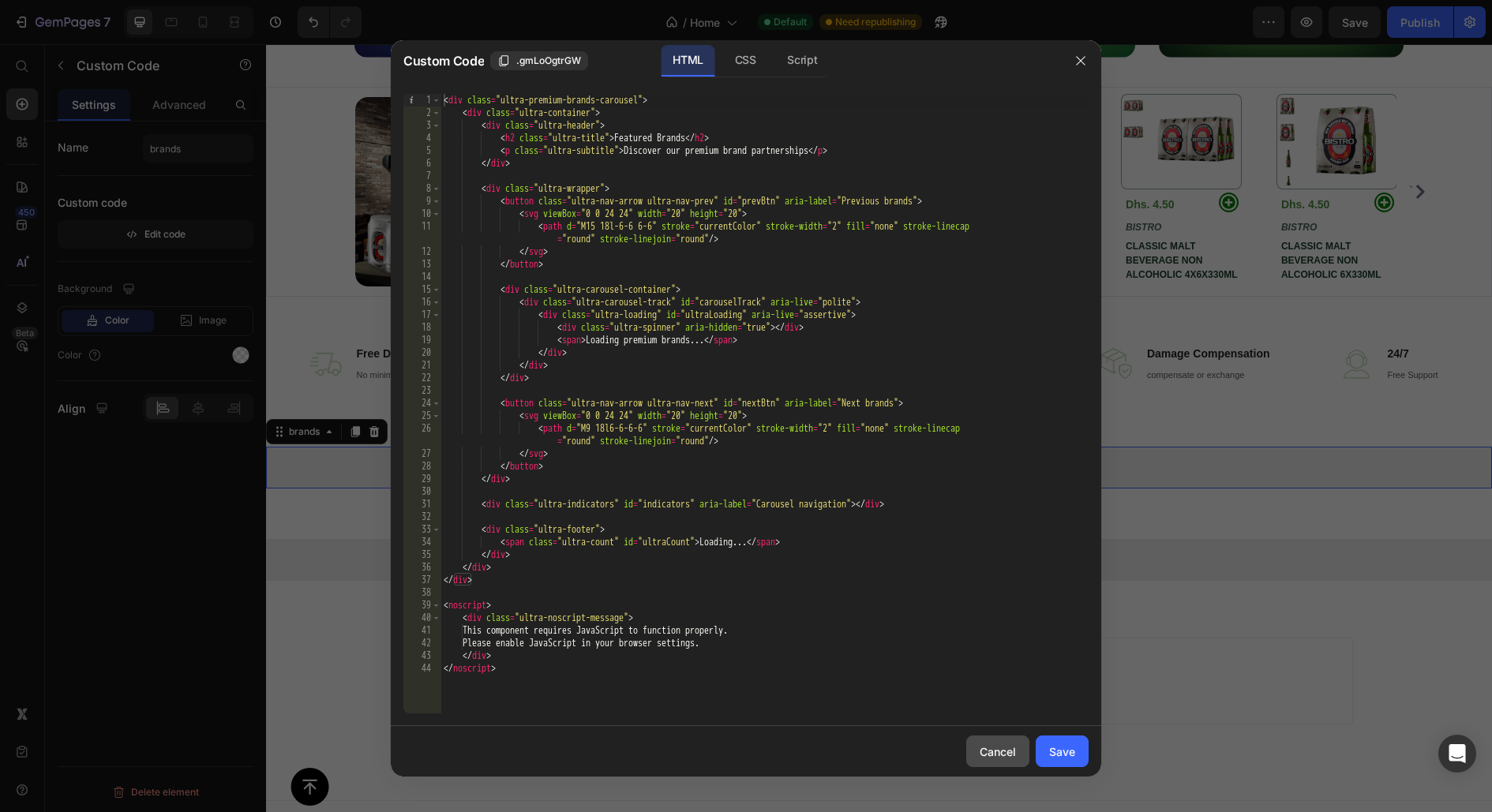 click on "Cancel" at bounding box center [998, 751] 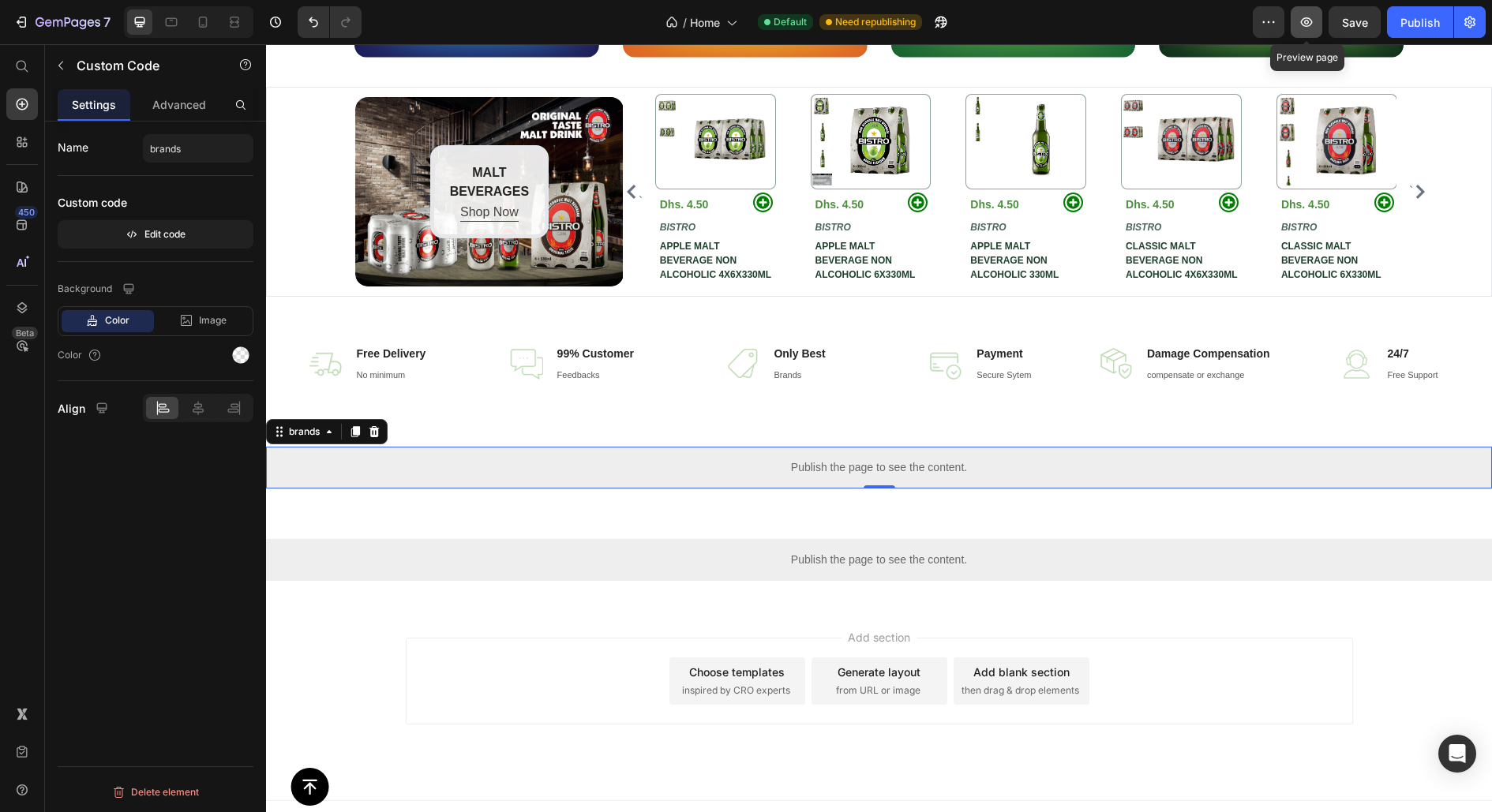 click 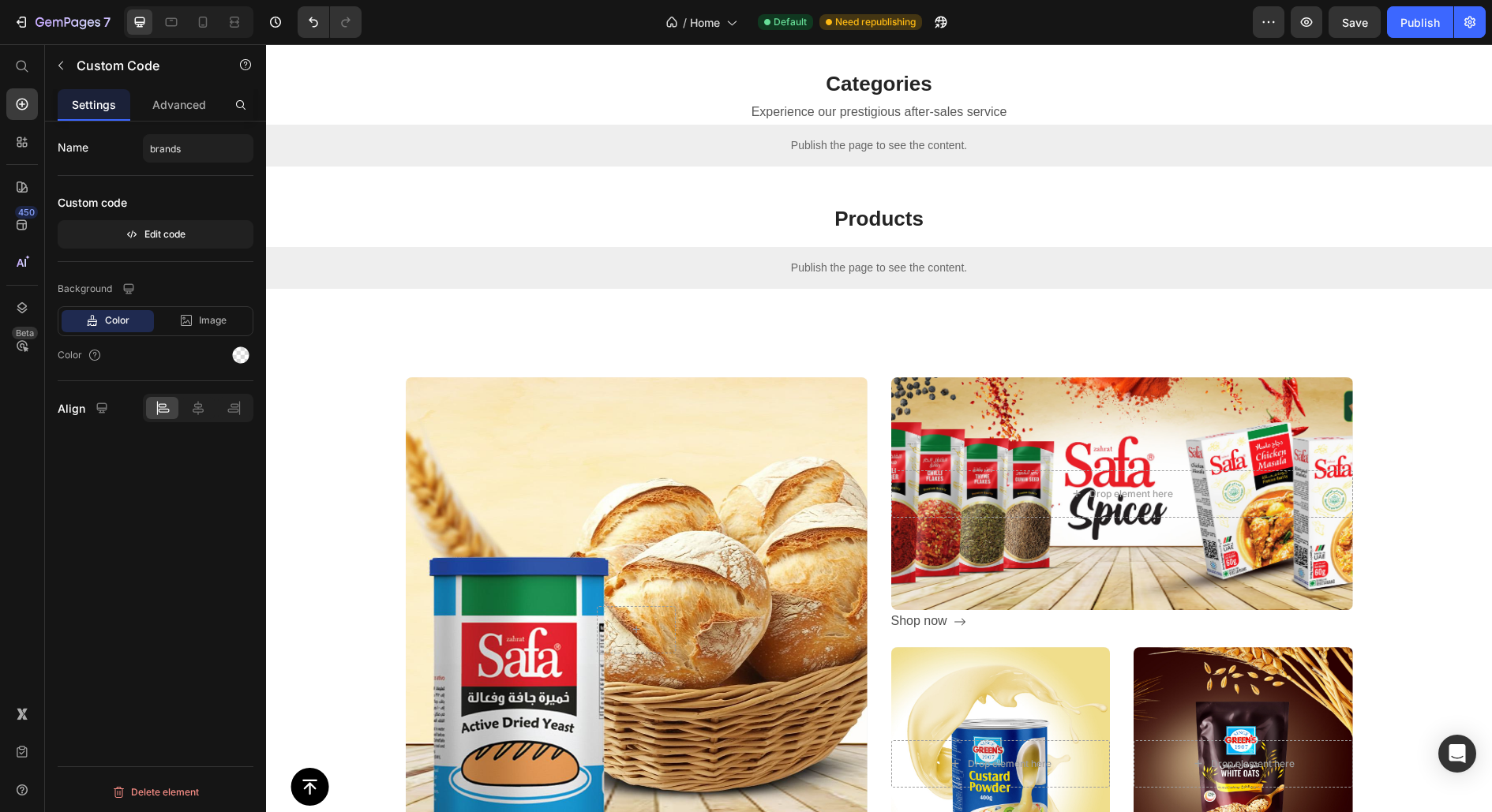 scroll, scrollTop: 0, scrollLeft: 0, axis: both 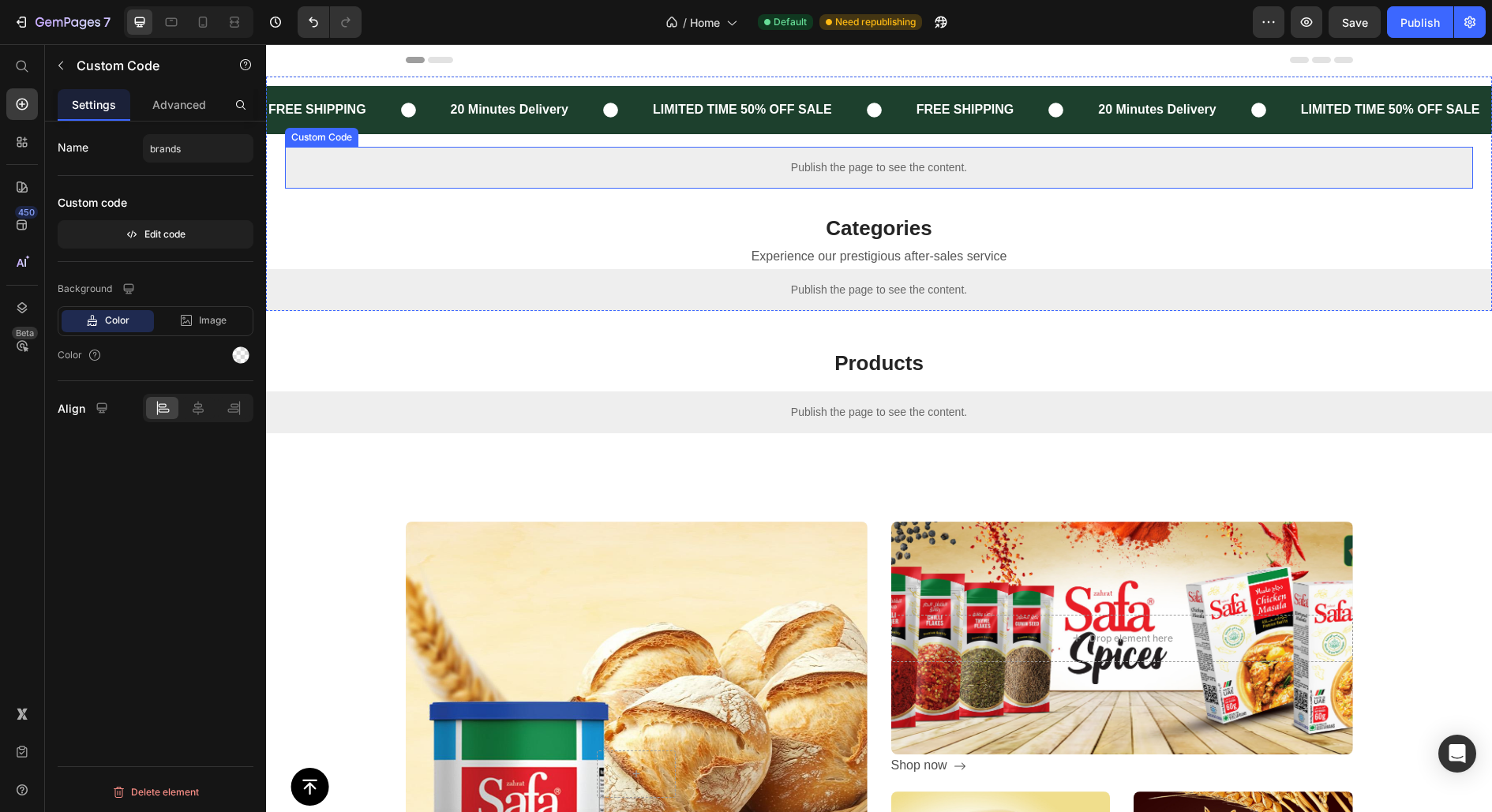 click on "Publish the page to see the content." at bounding box center [879, 167] 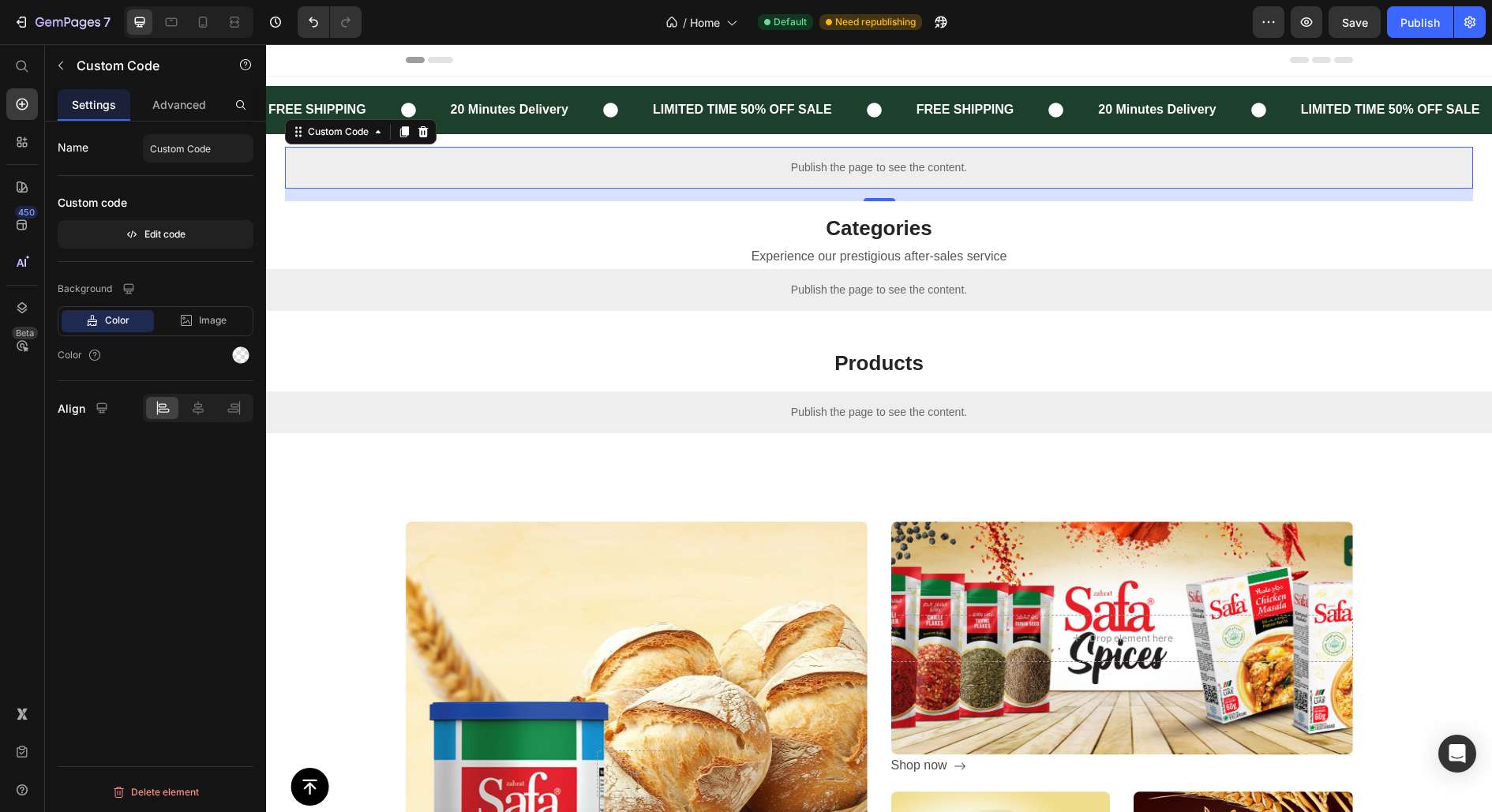 click on "Publish the page to see the content." at bounding box center (879, 167) 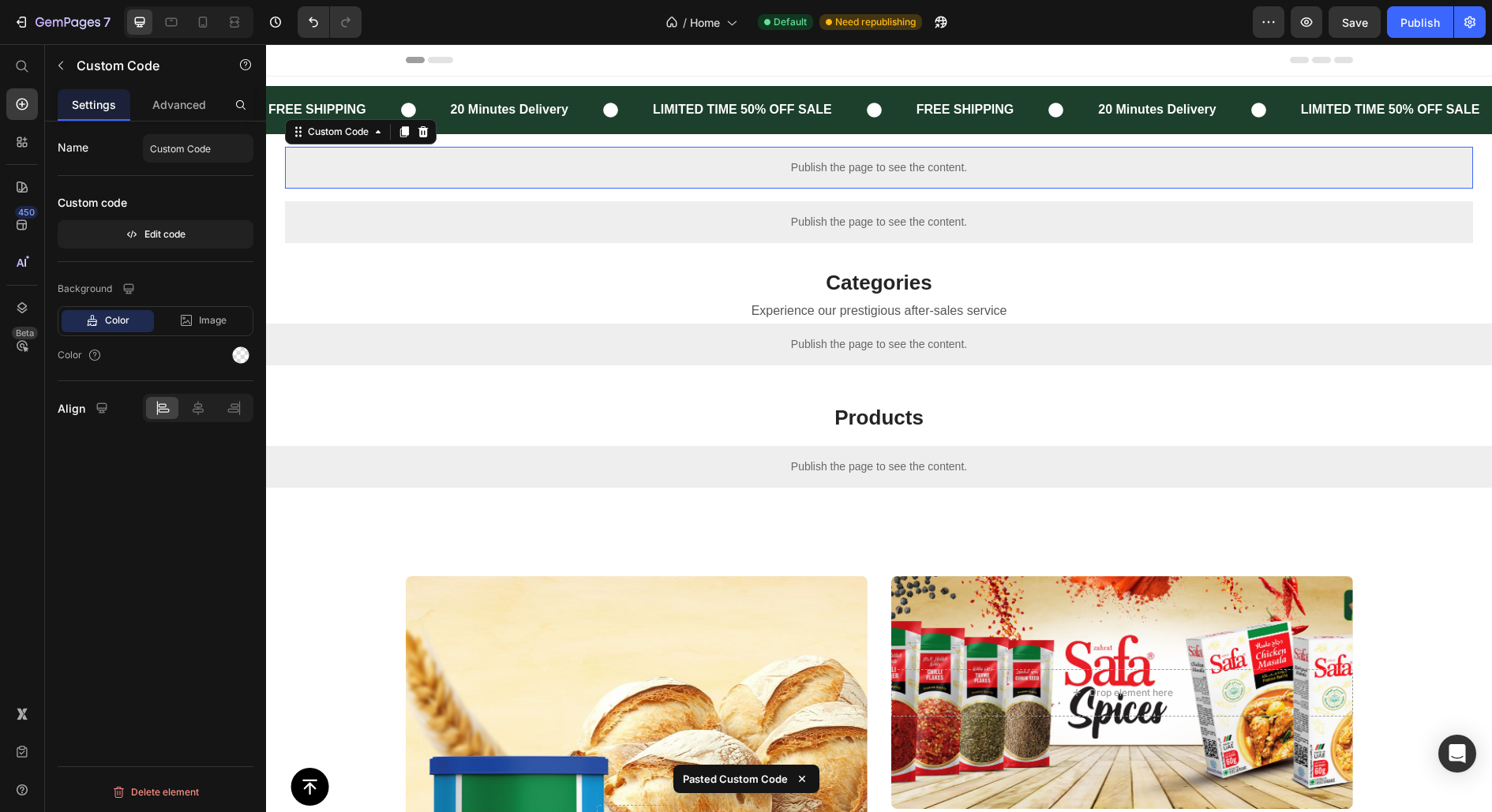 click on "Publish the page to see the content." at bounding box center [879, 167] 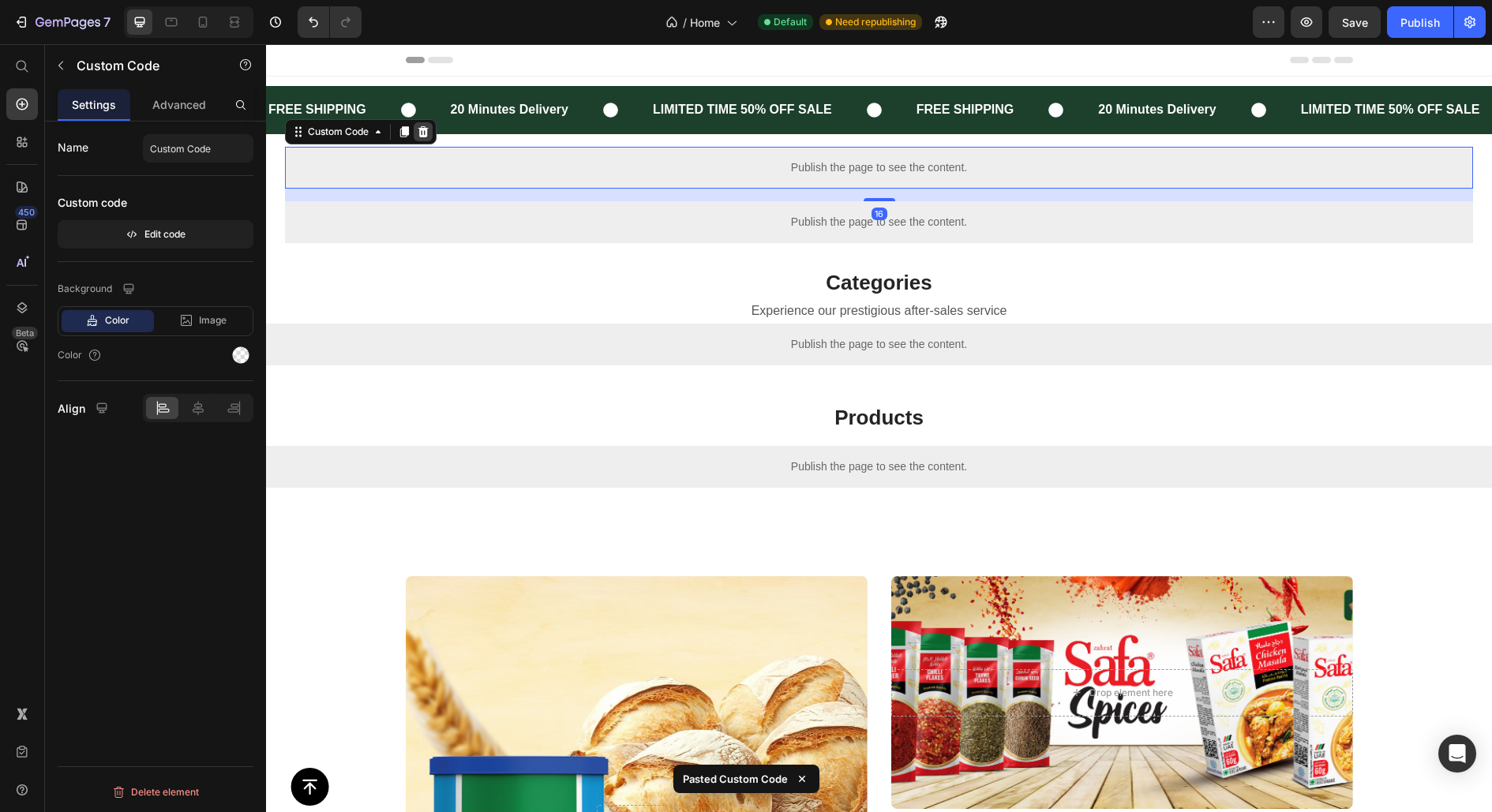 click 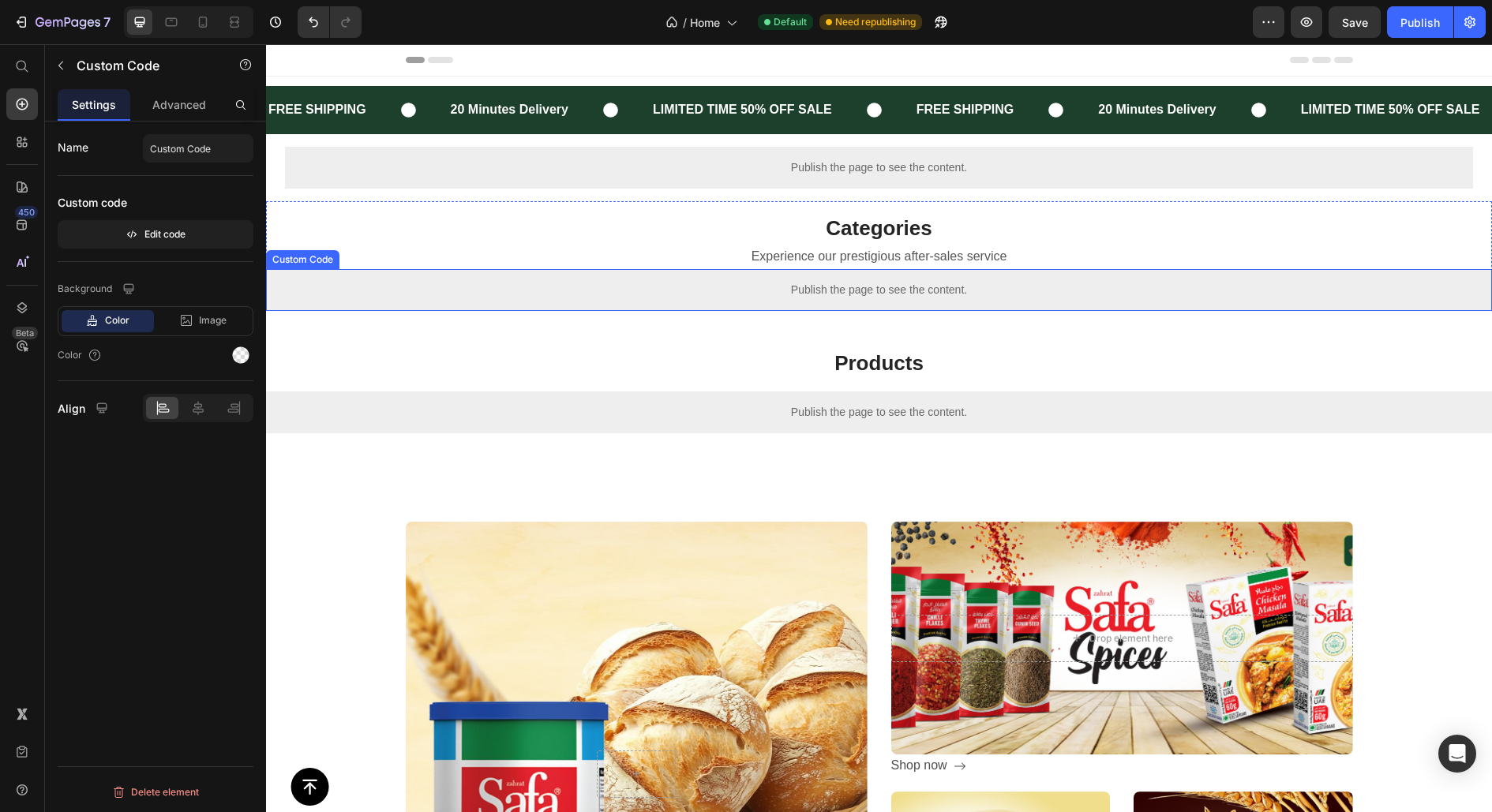 click on "Publish the page to see the content." at bounding box center [879, 290] 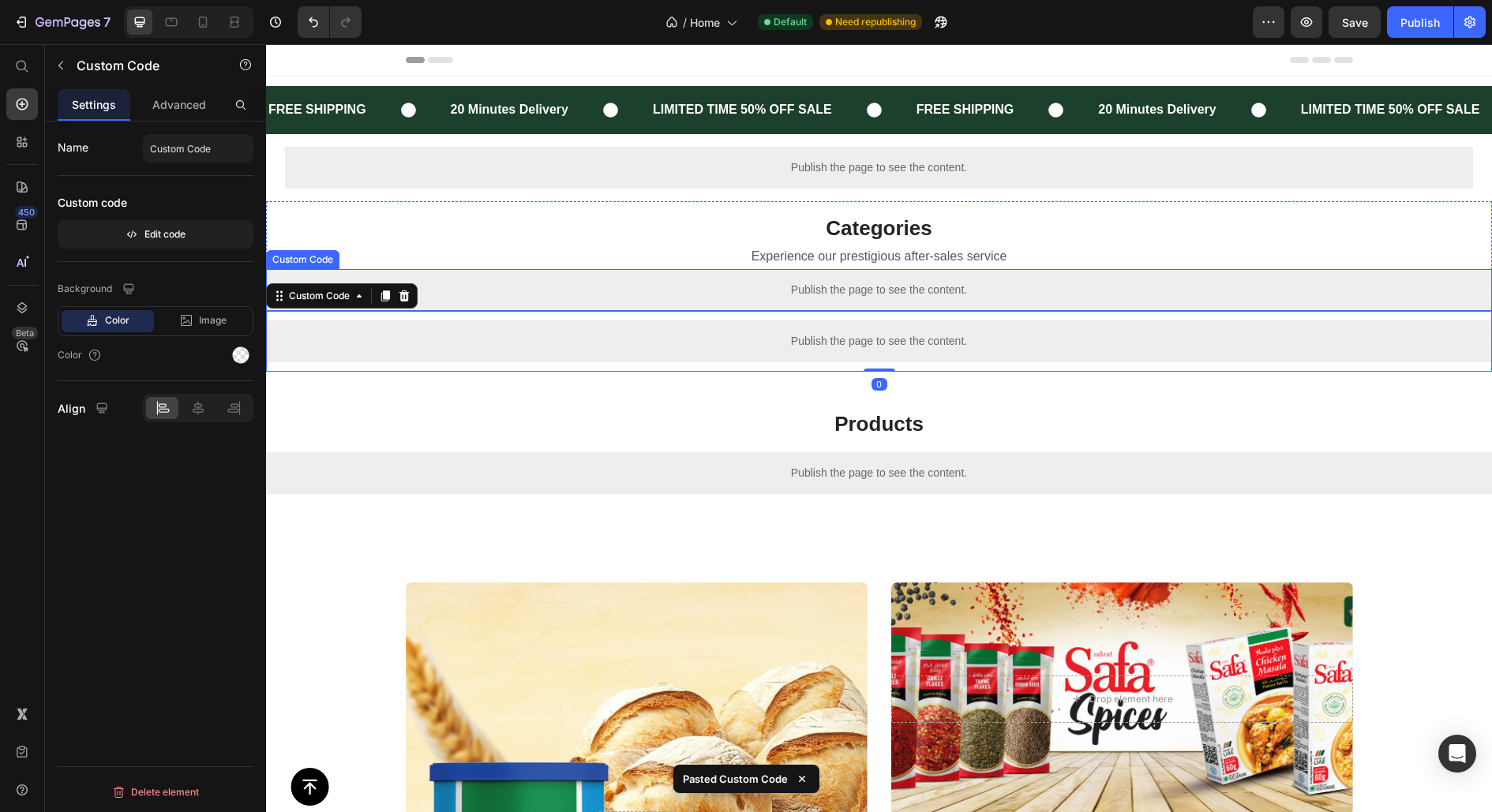 click on "Publish the page to see the content." at bounding box center (879, 290) 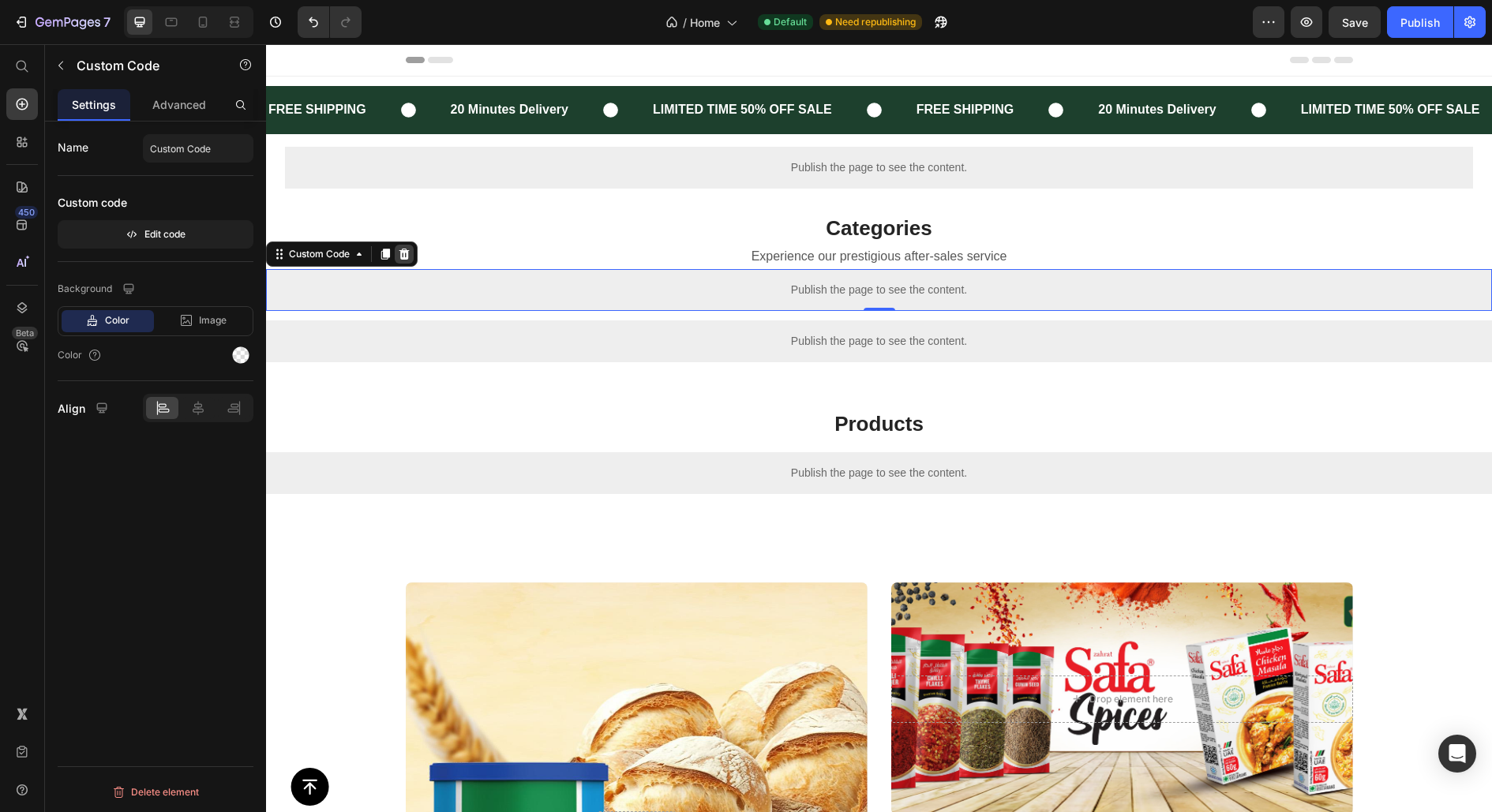click 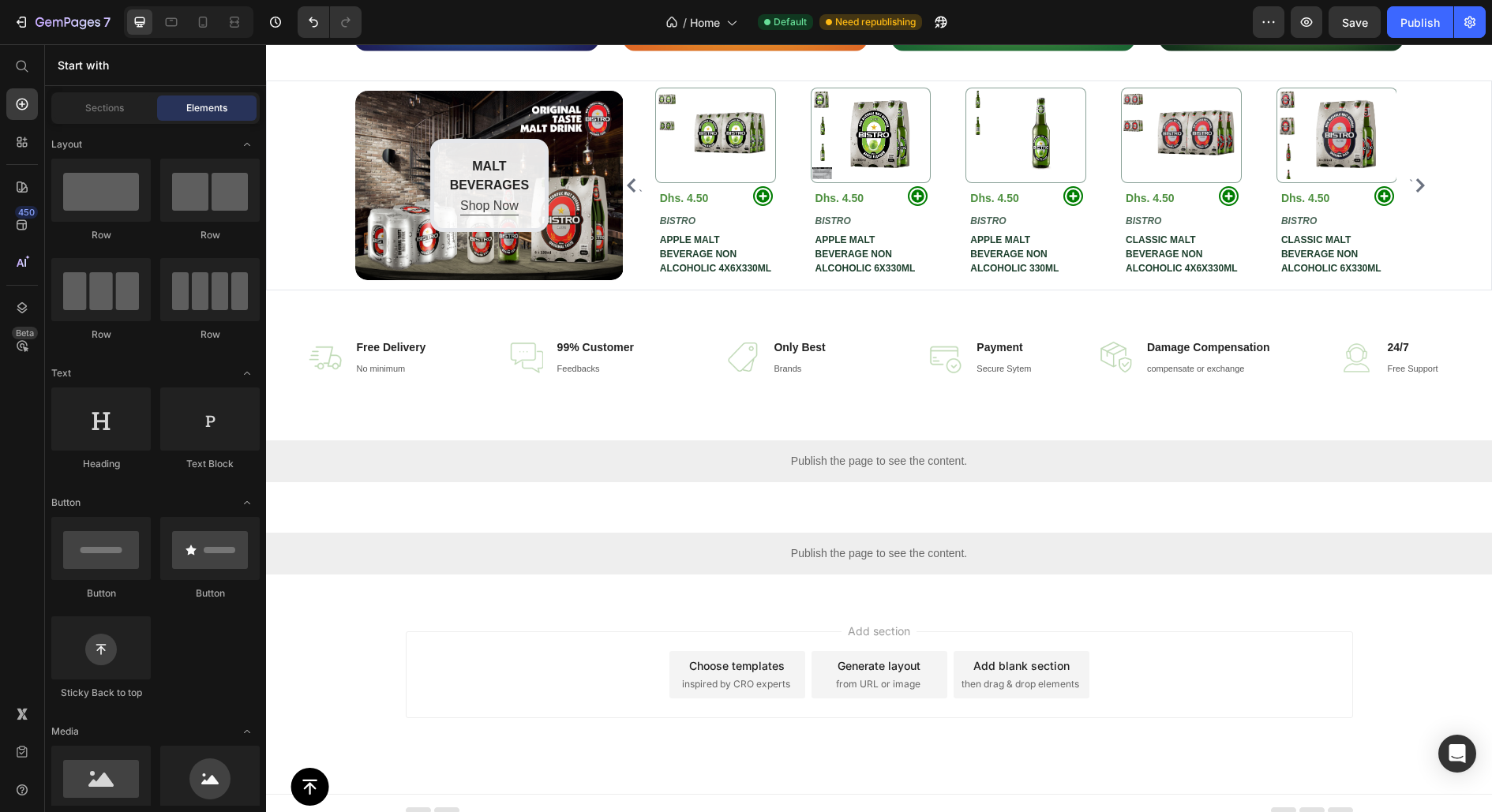 scroll, scrollTop: 2571, scrollLeft: 0, axis: vertical 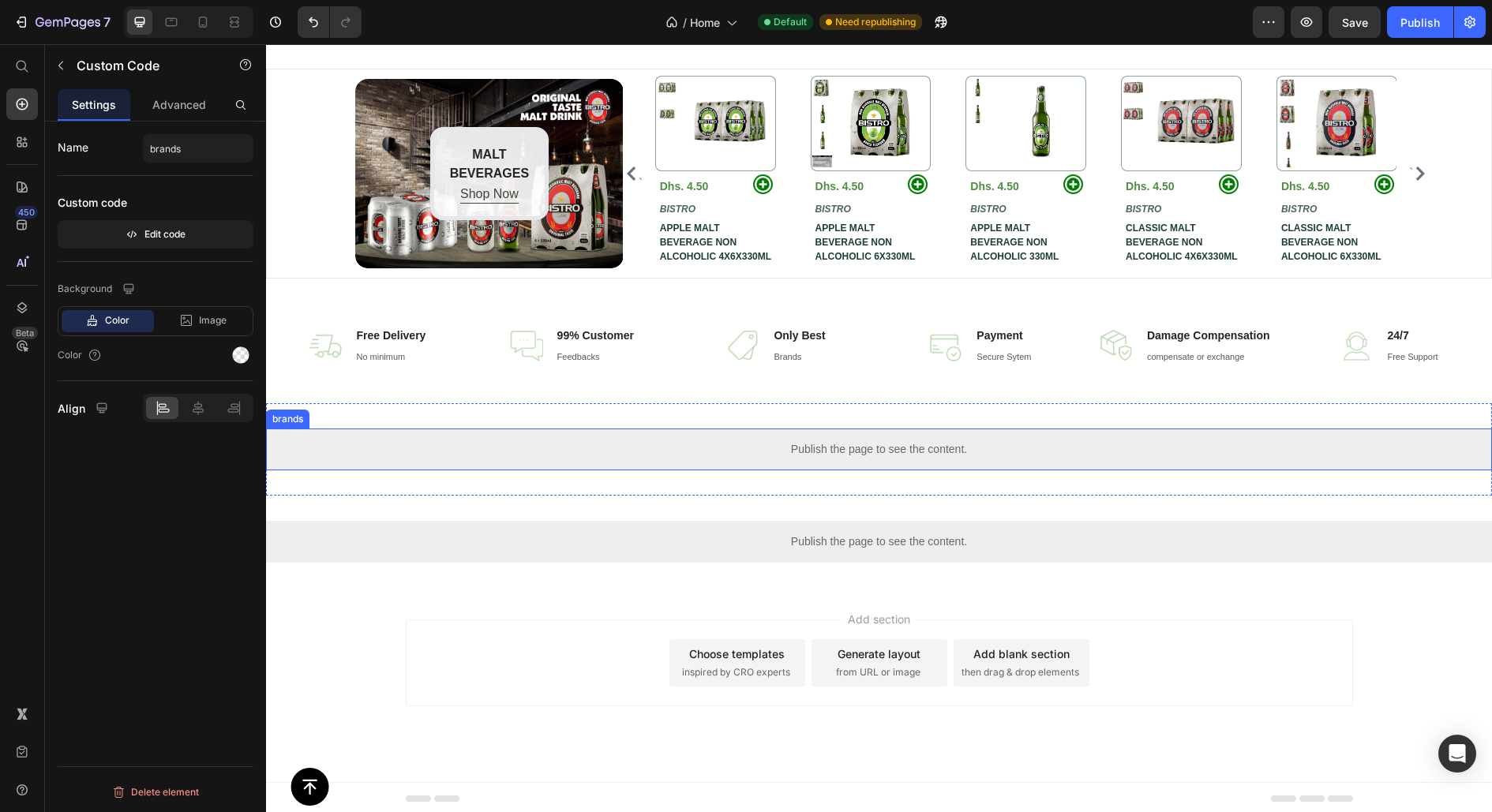 click on "Publish the page to see the content." at bounding box center [879, 449] 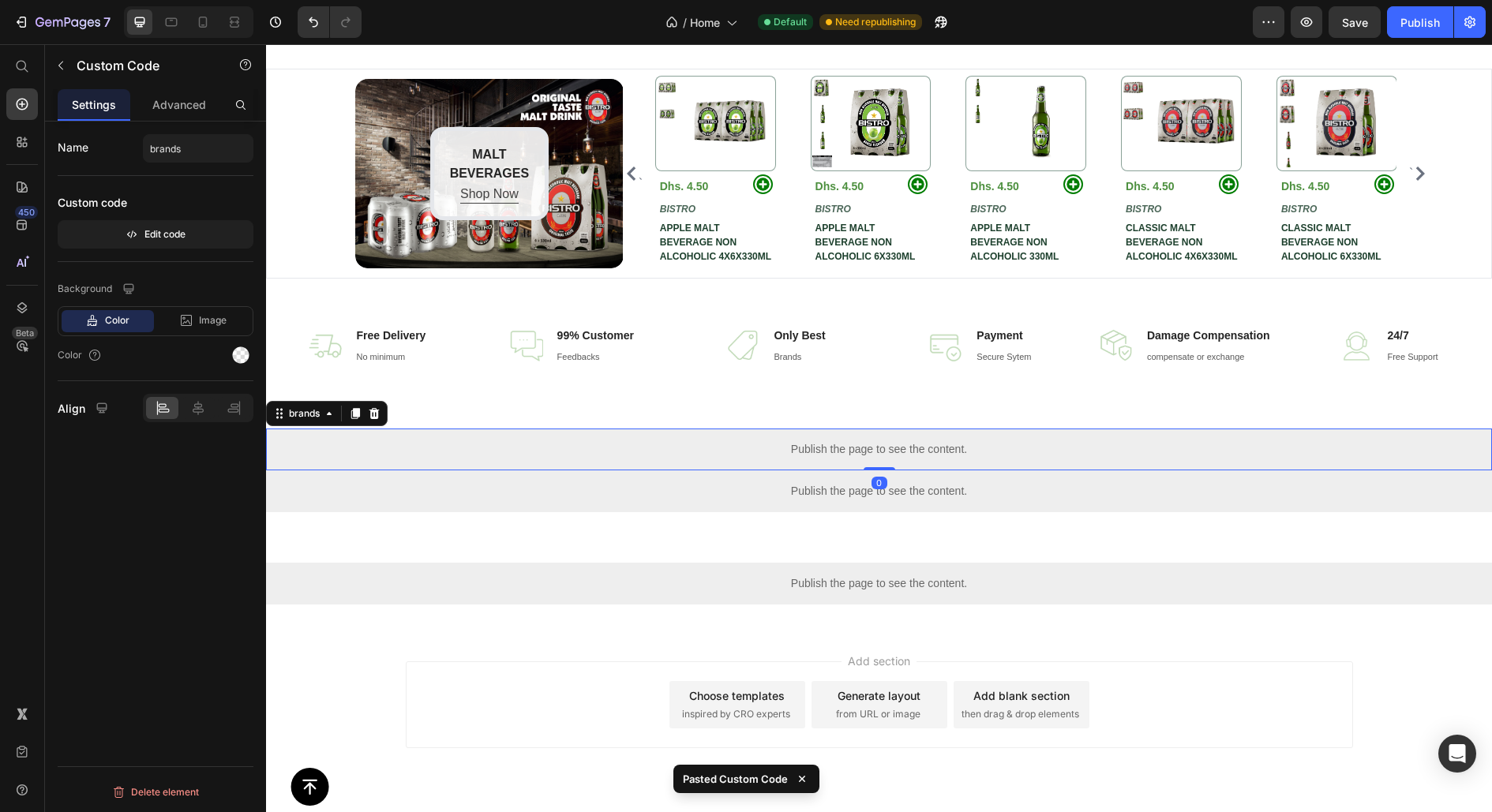 click on "Publish the page to see the content." at bounding box center (879, 449) 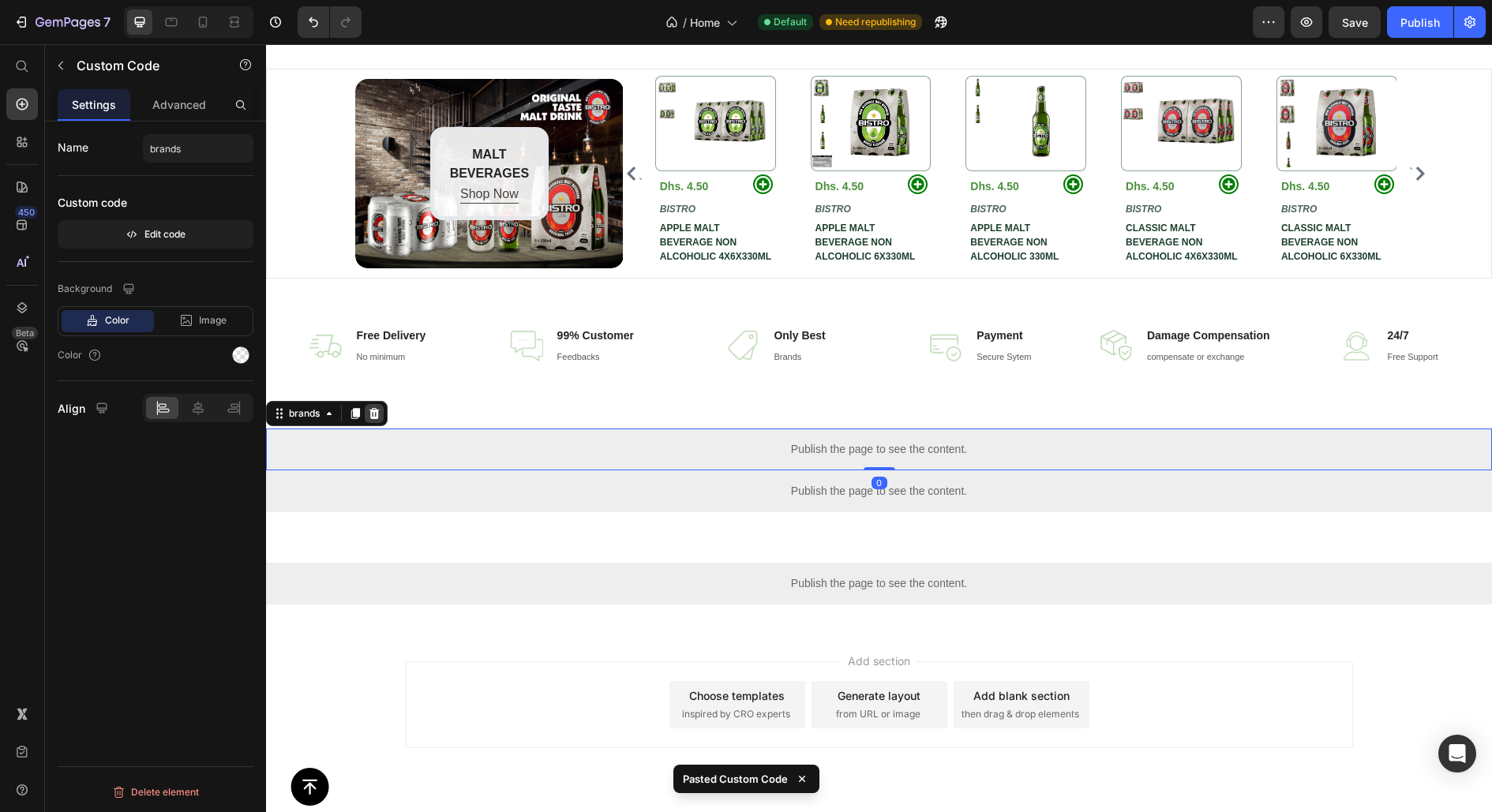 click 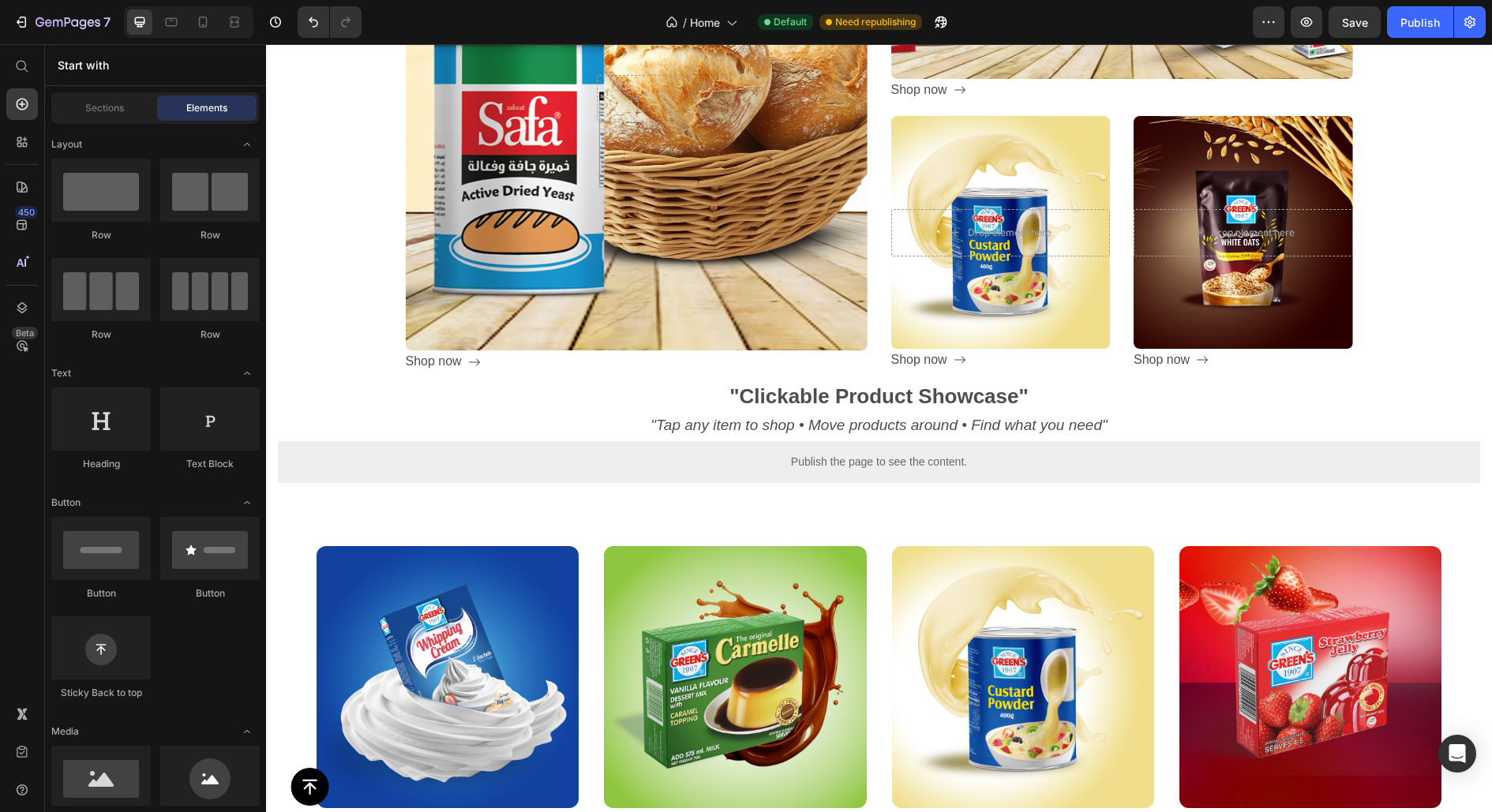 scroll, scrollTop: 694, scrollLeft: 0, axis: vertical 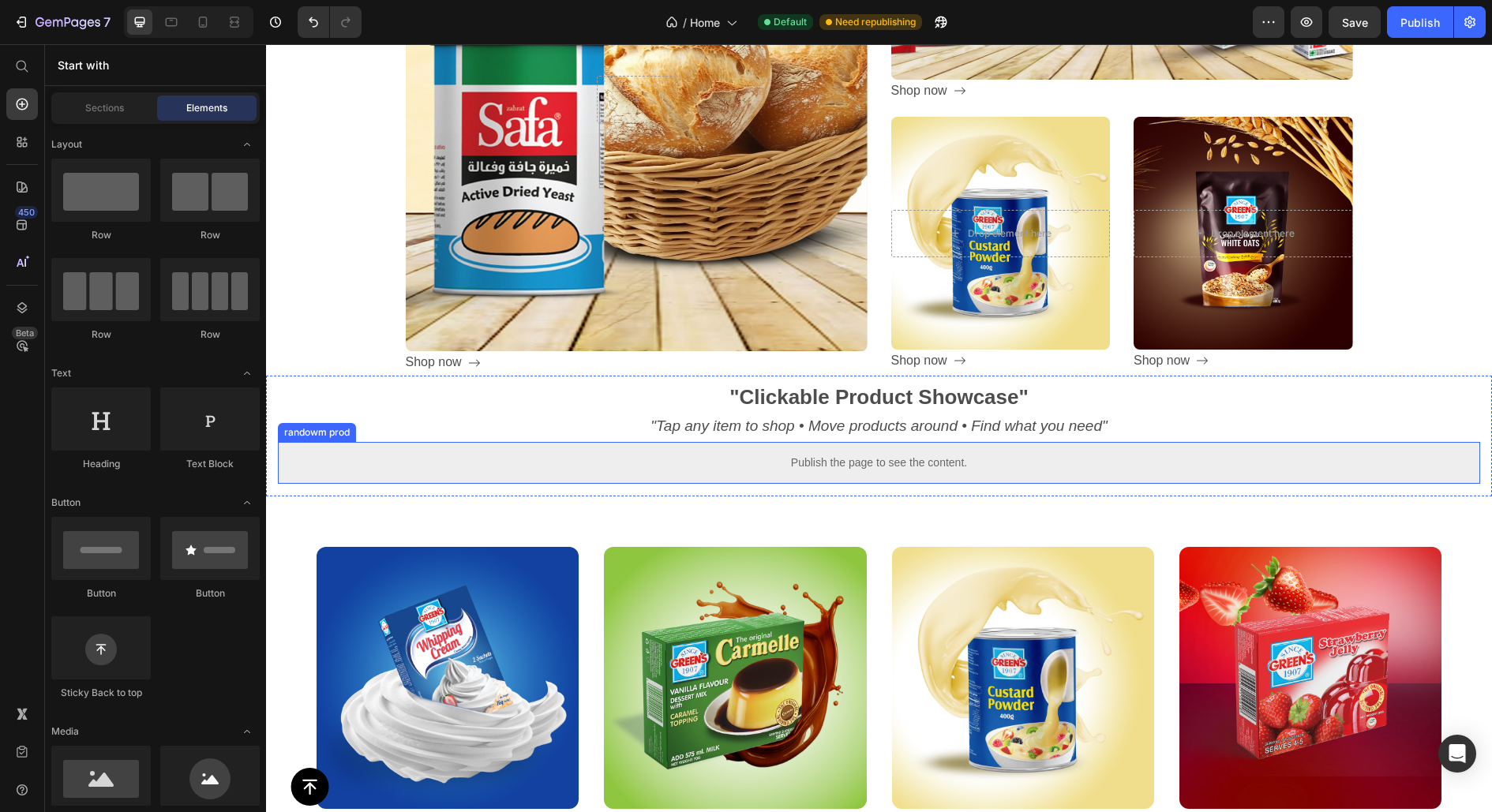 click on "Publish the page to see the content." at bounding box center [879, 462] 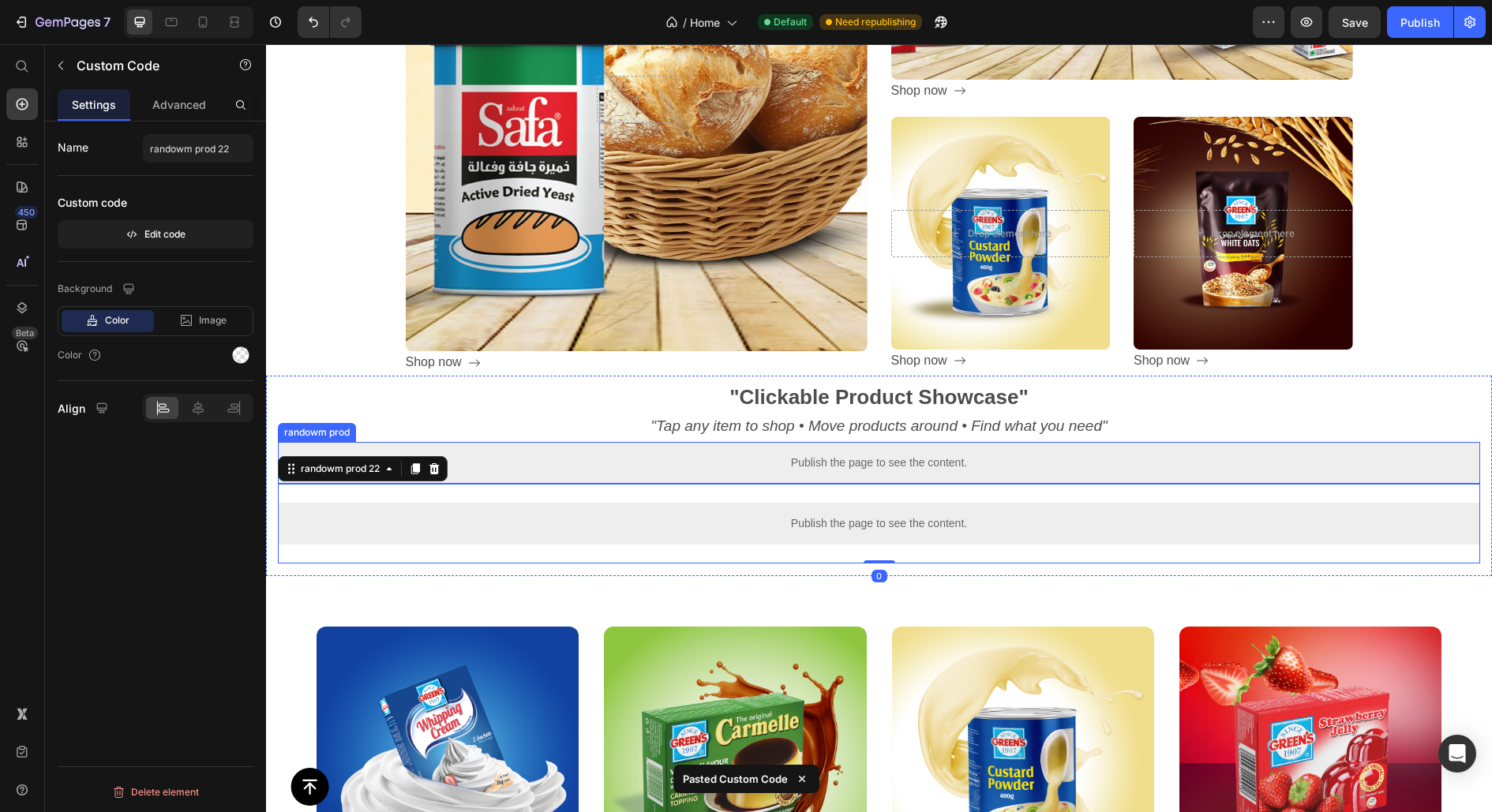 click on "Publish the page to see the content." at bounding box center (879, 462) 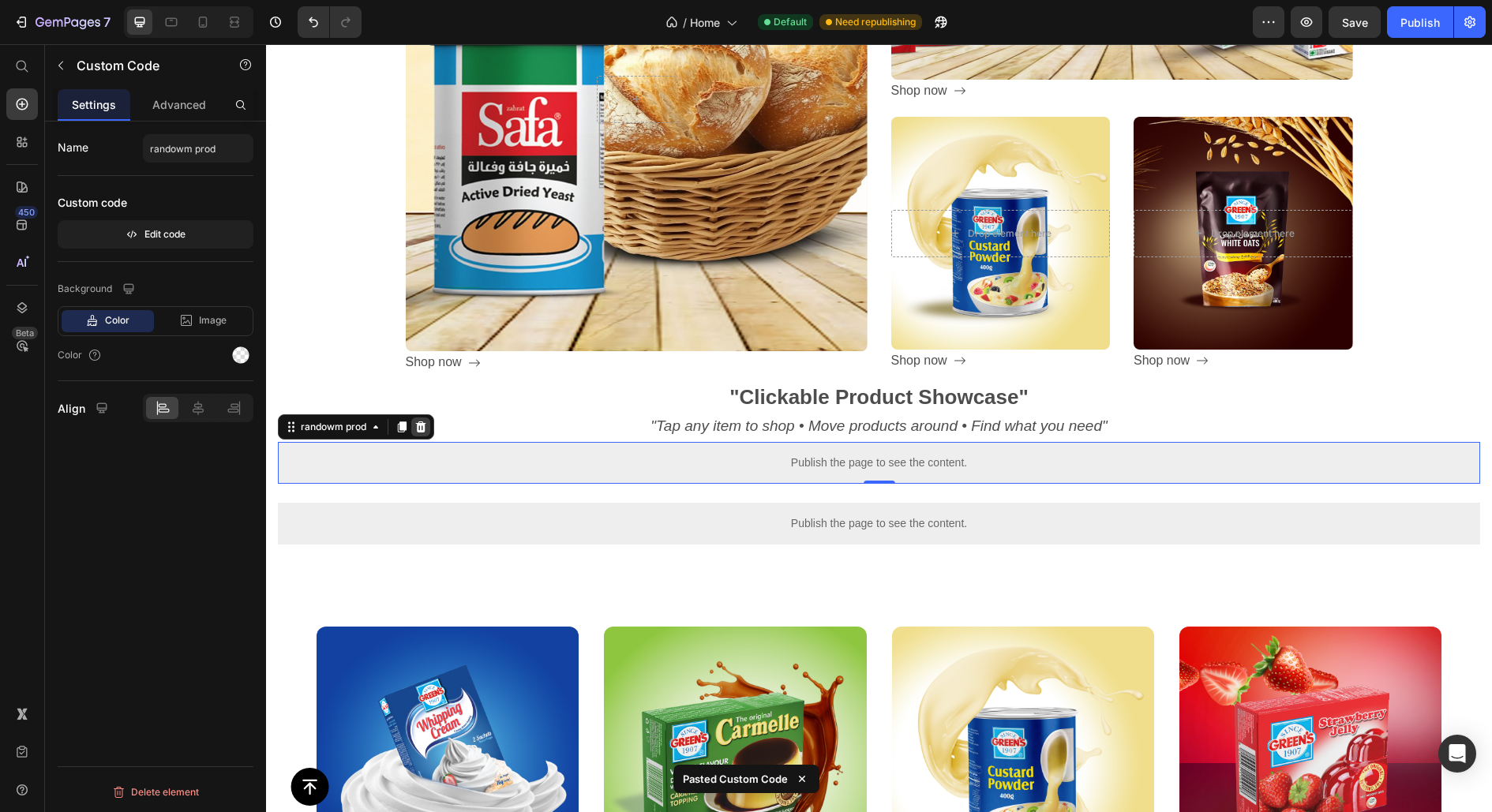 click 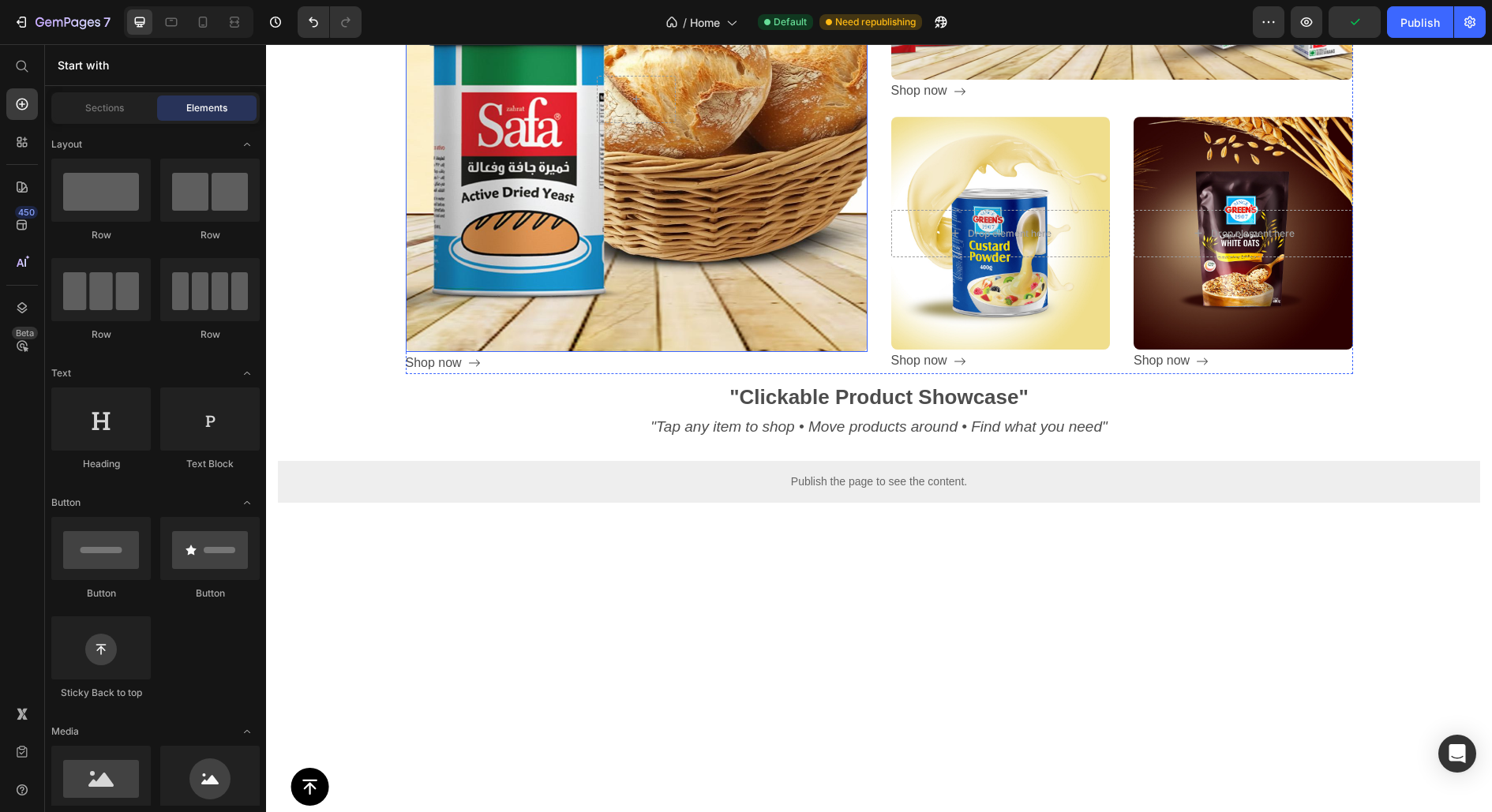 scroll, scrollTop: 0, scrollLeft: 0, axis: both 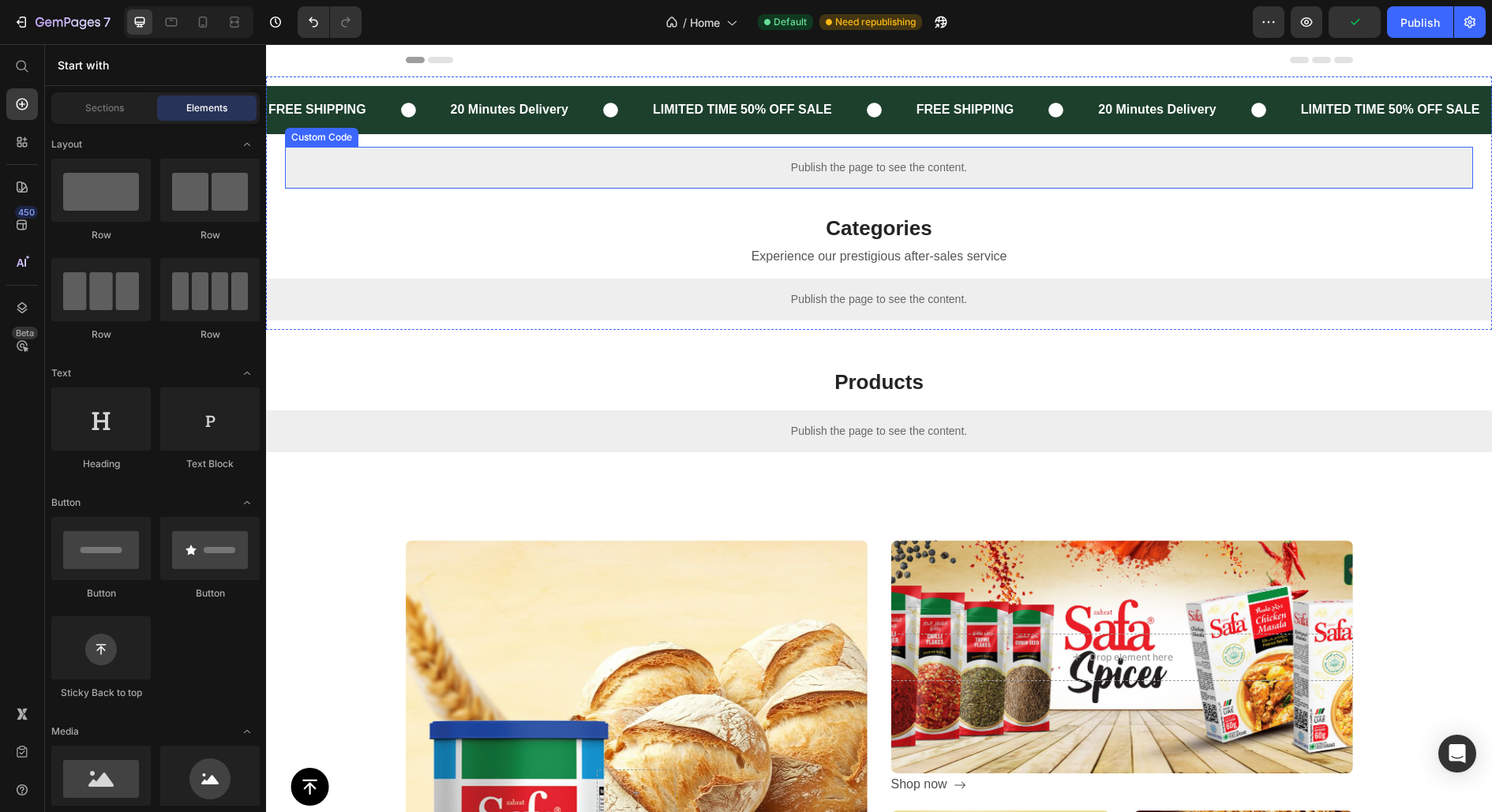 click on "Publish the page to see the content." at bounding box center (879, 167) 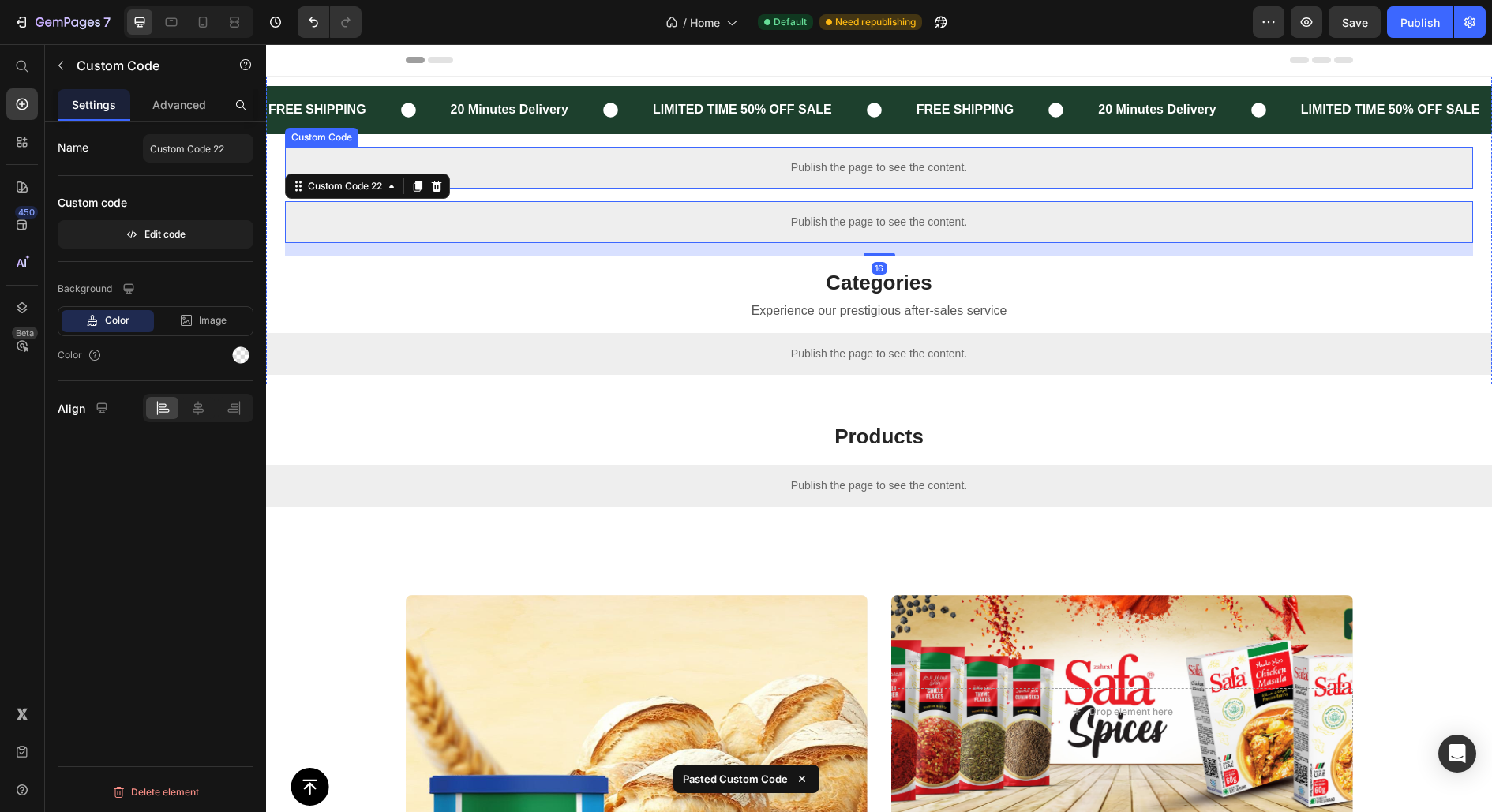 click on "Publish the page to see the content." at bounding box center [879, 167] 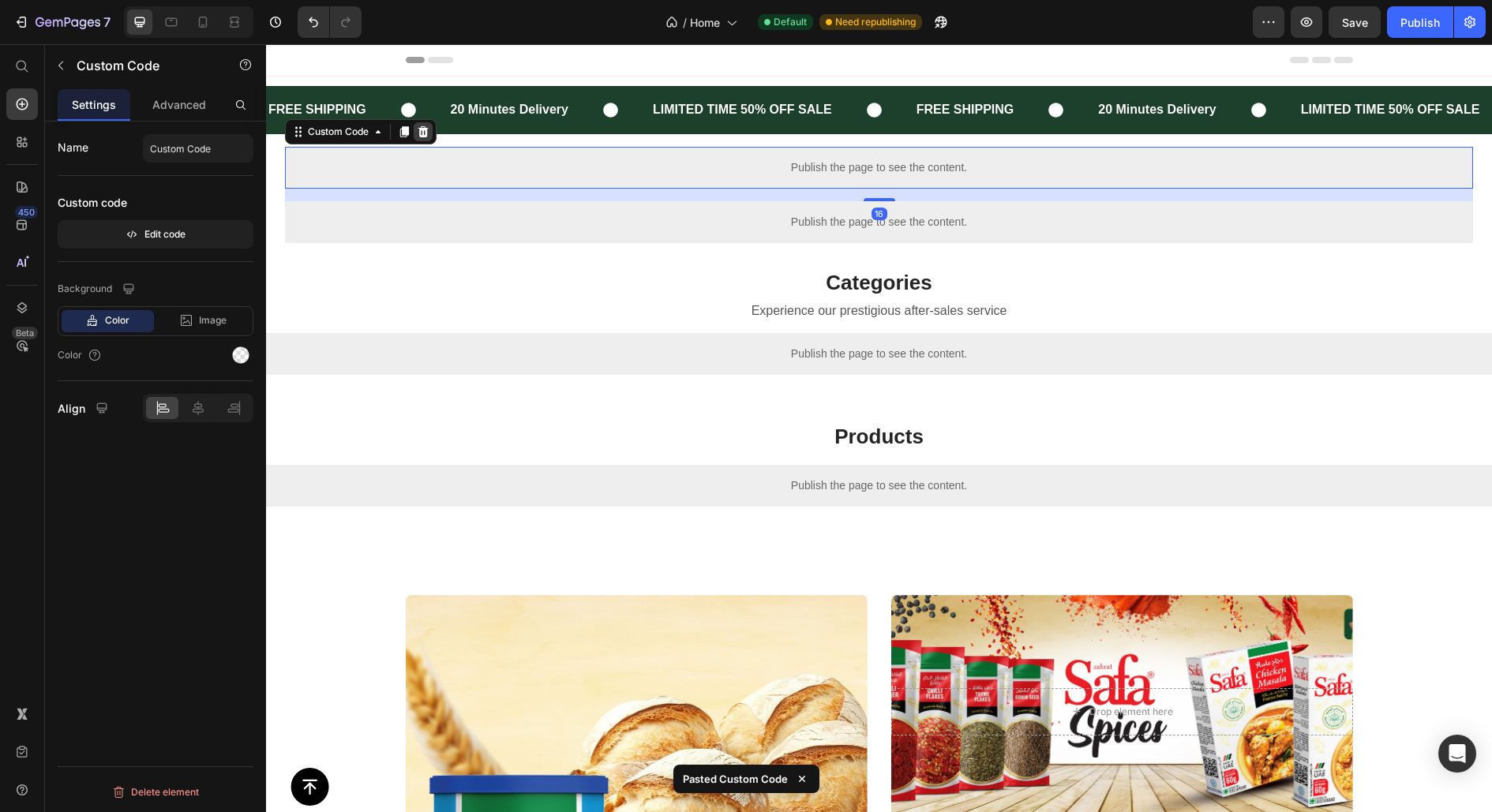 click 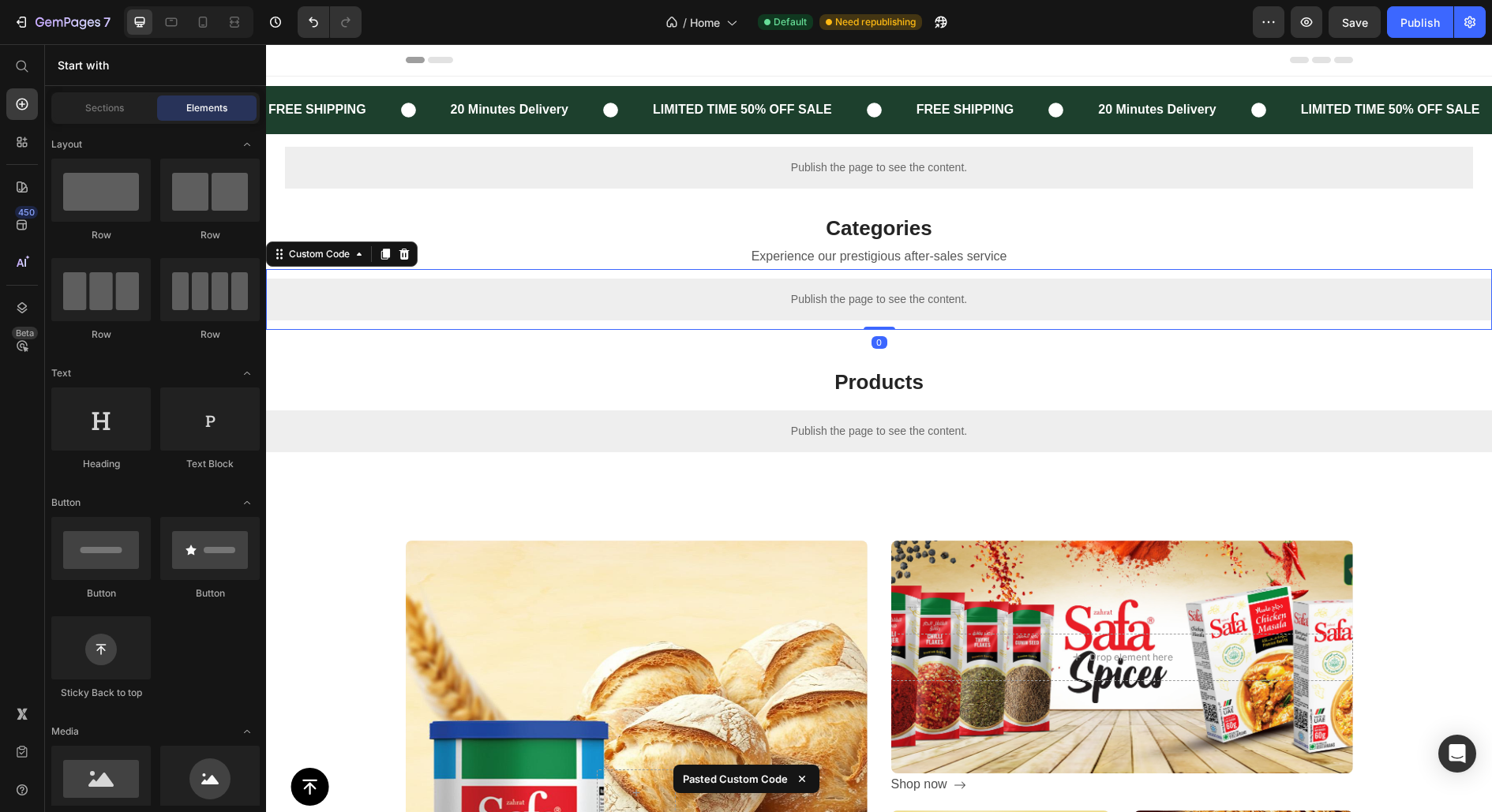 click on "Publish the page to see the content." at bounding box center [879, 299] 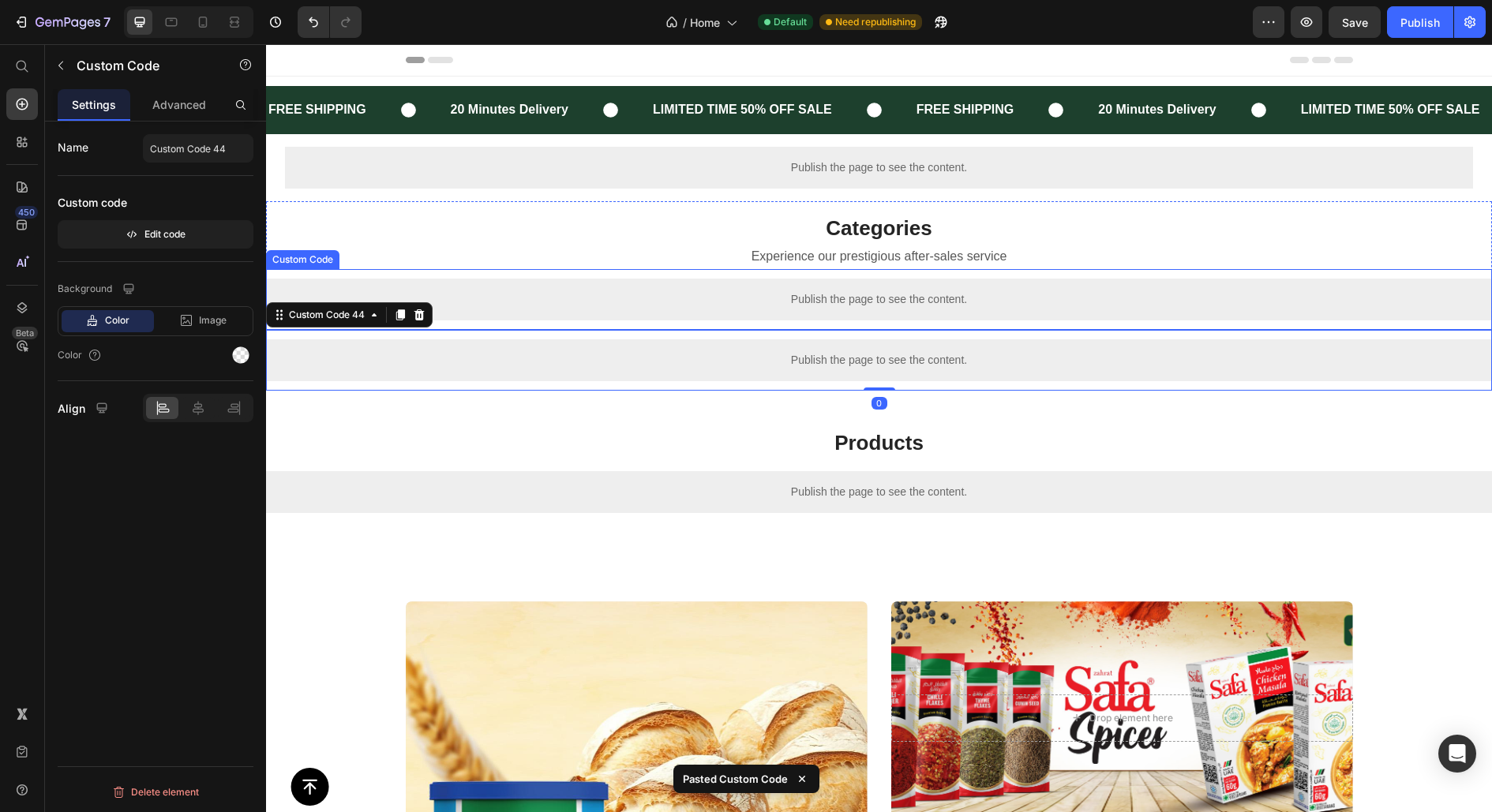 click on "Publish the page to see the content." at bounding box center [879, 299] 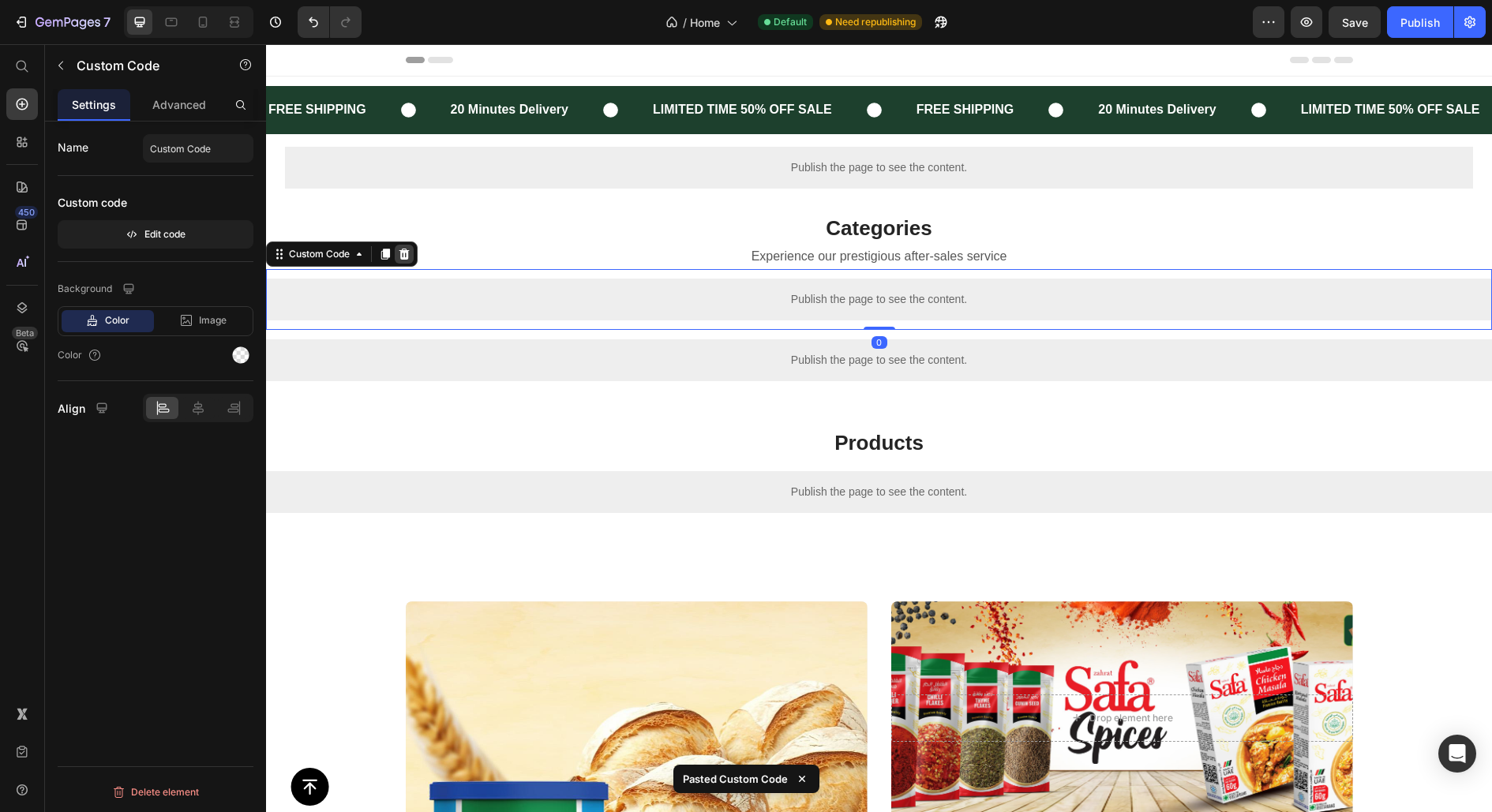click 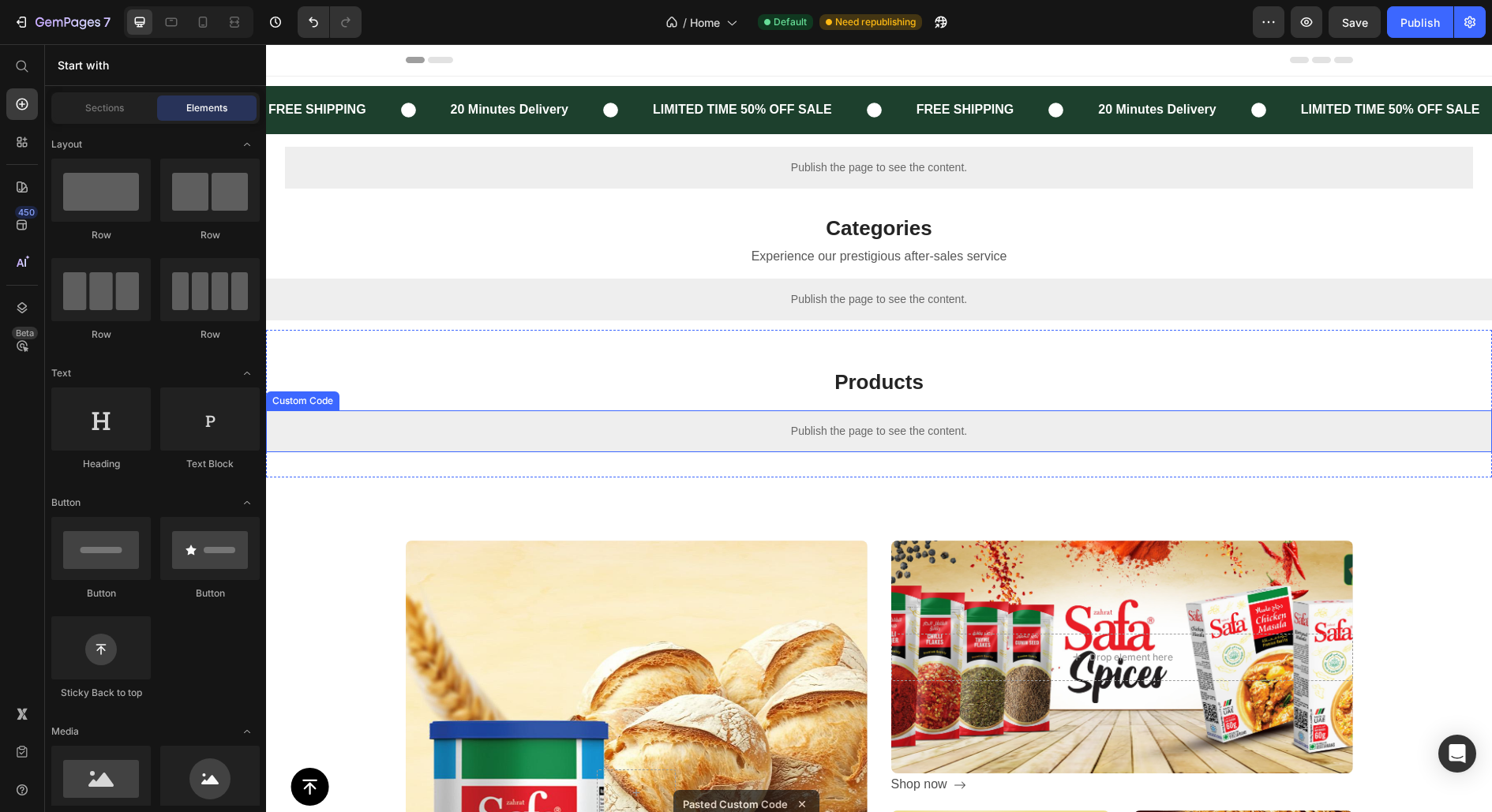 click on "Publish the page to see the content." at bounding box center (879, 431) 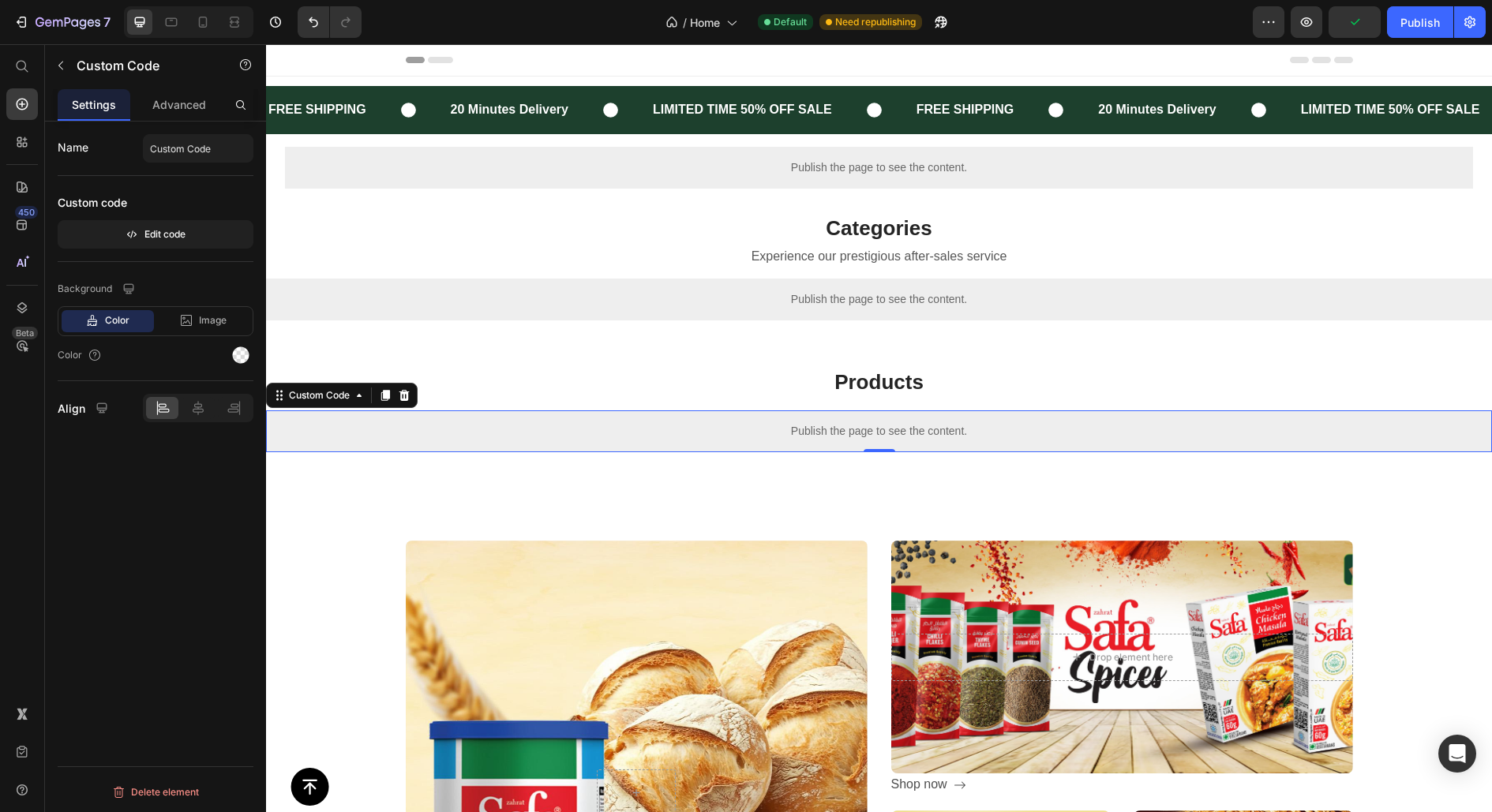 click on "Publish the page to see the content." at bounding box center [879, 431] 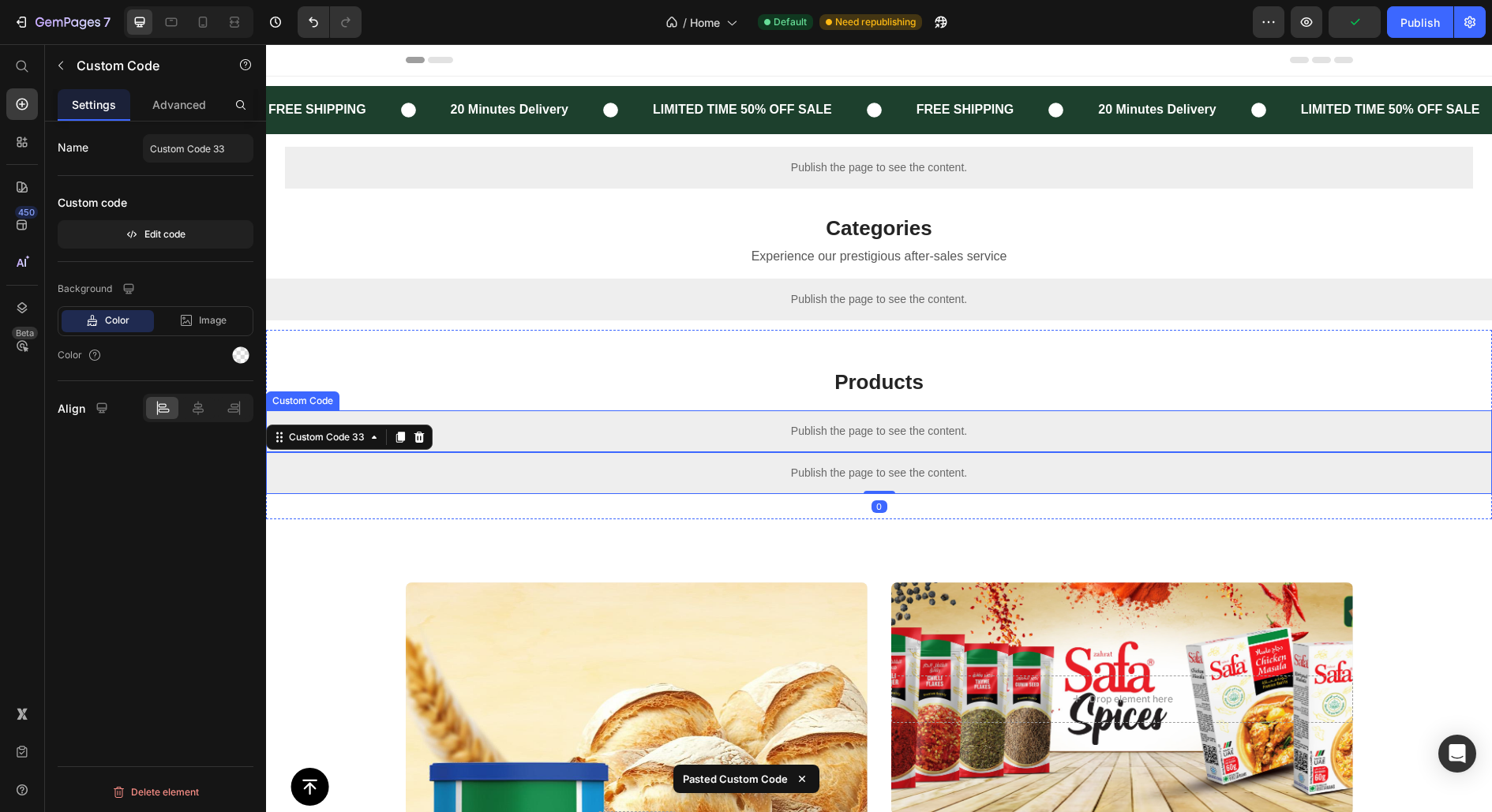 click on "Publish the page to see the content." at bounding box center (879, 431) 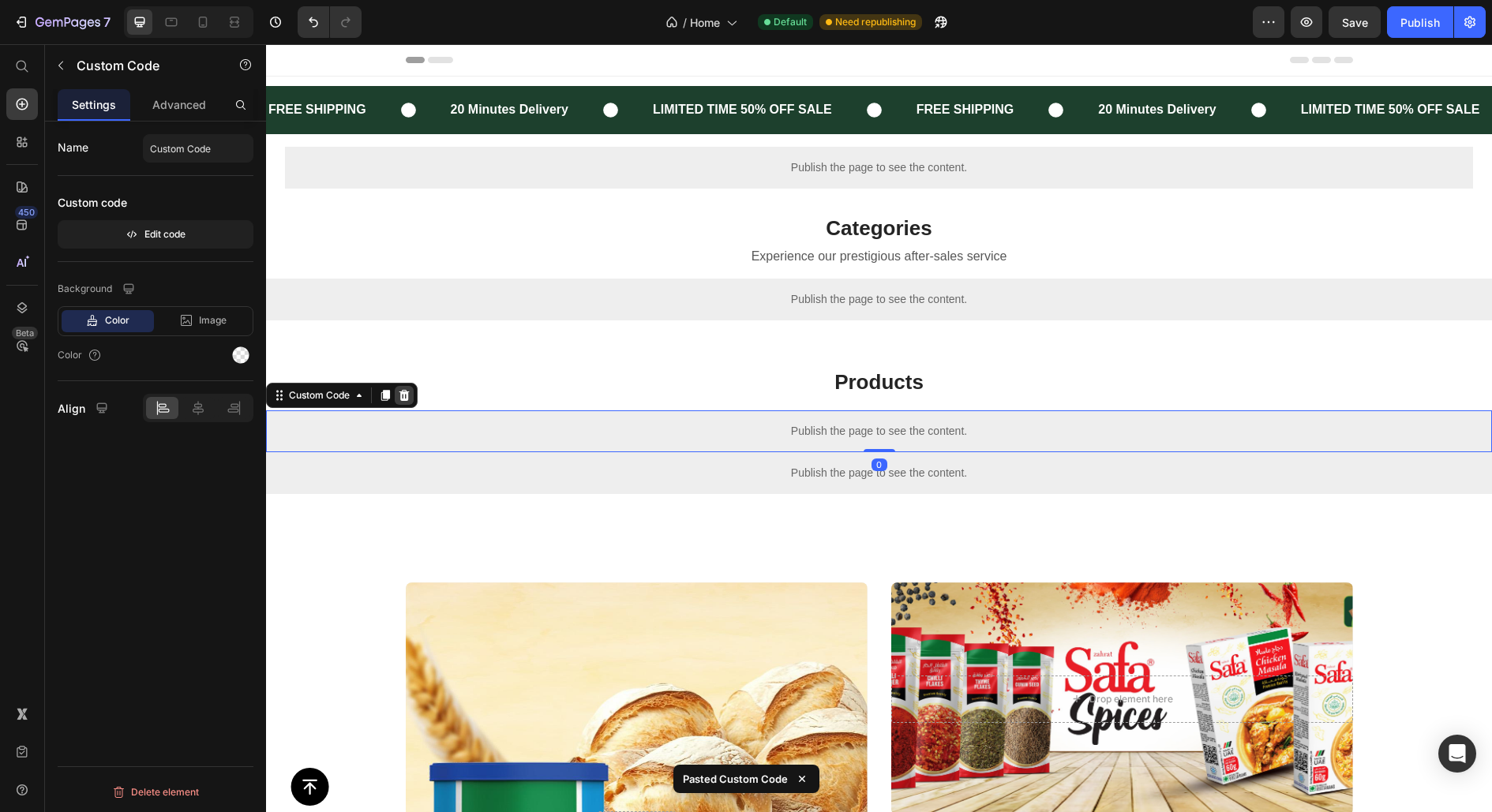 click 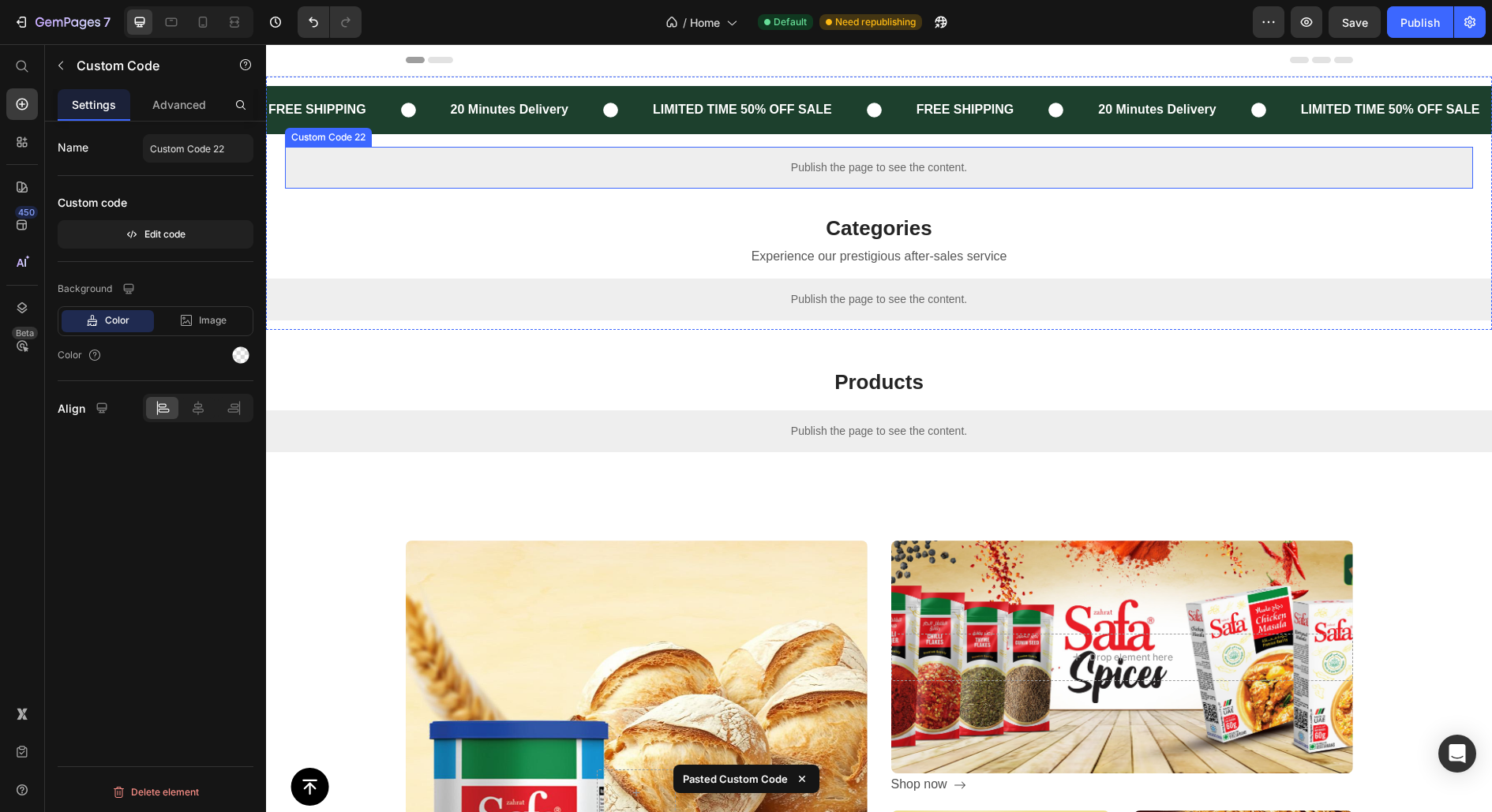 click on "Publish the page to see the content." at bounding box center (879, 167) 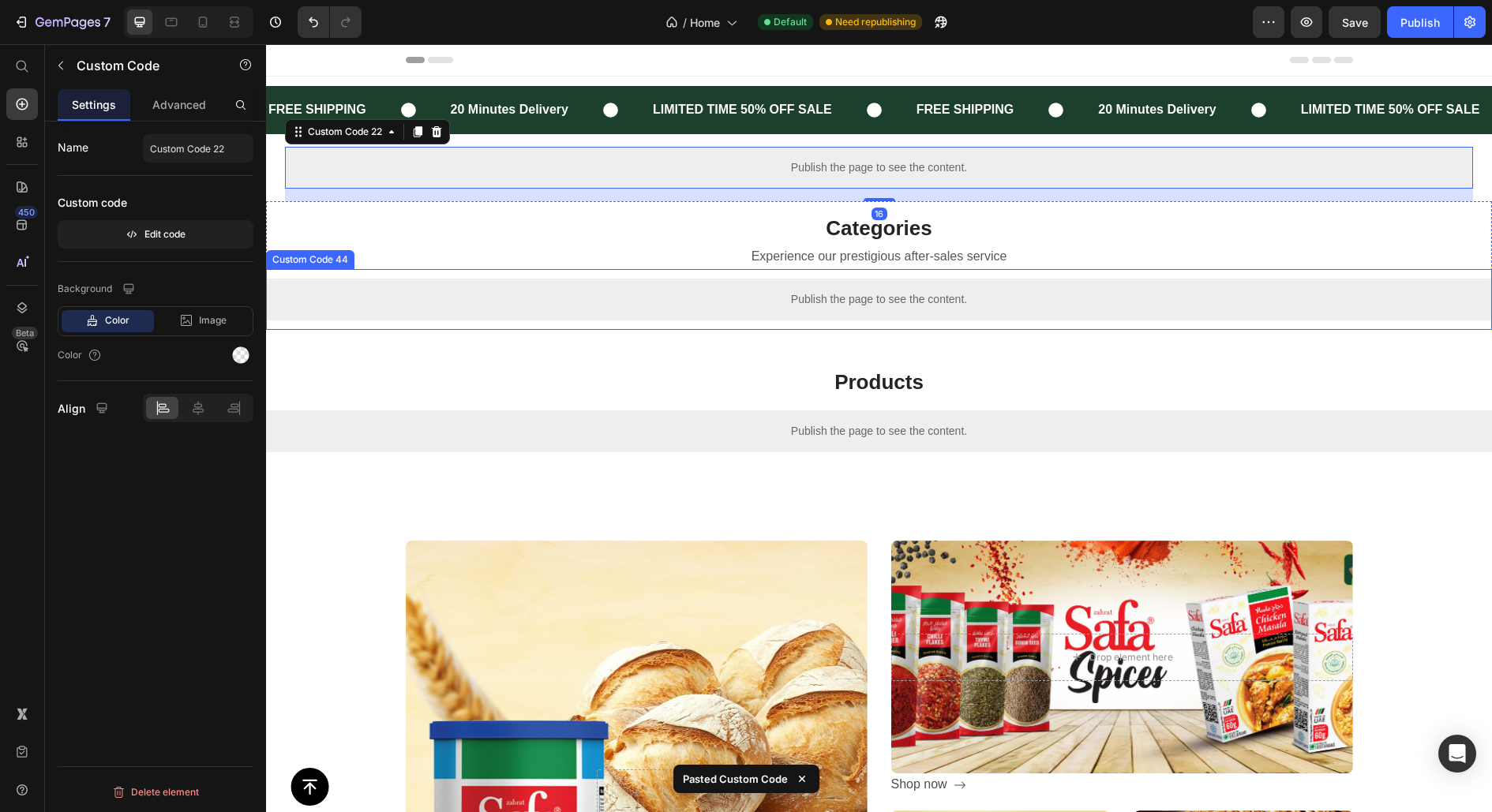click on "Publish the page to see the content." at bounding box center [879, 299] 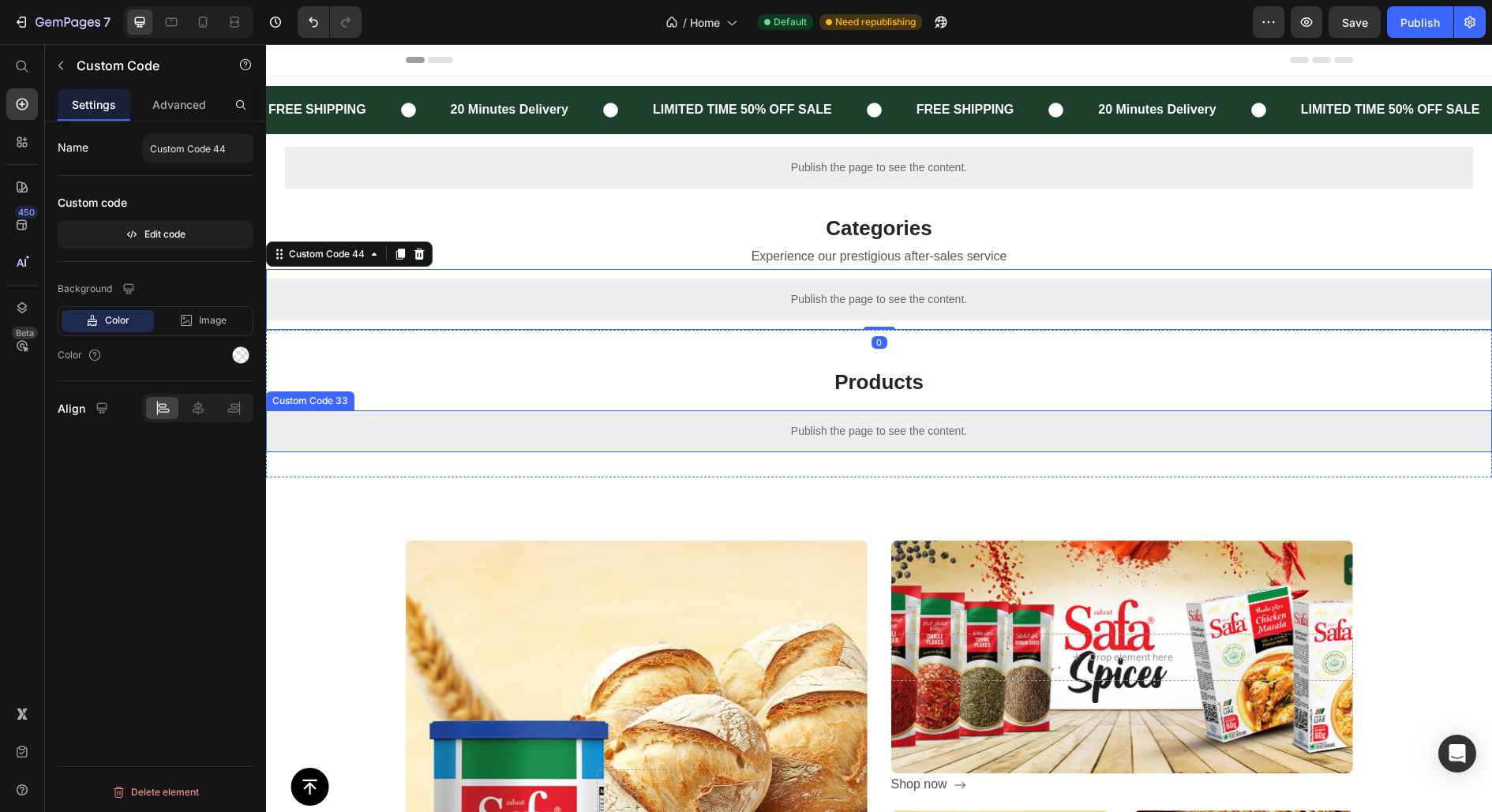 click on "Publish the page to see the content." at bounding box center (879, 431) 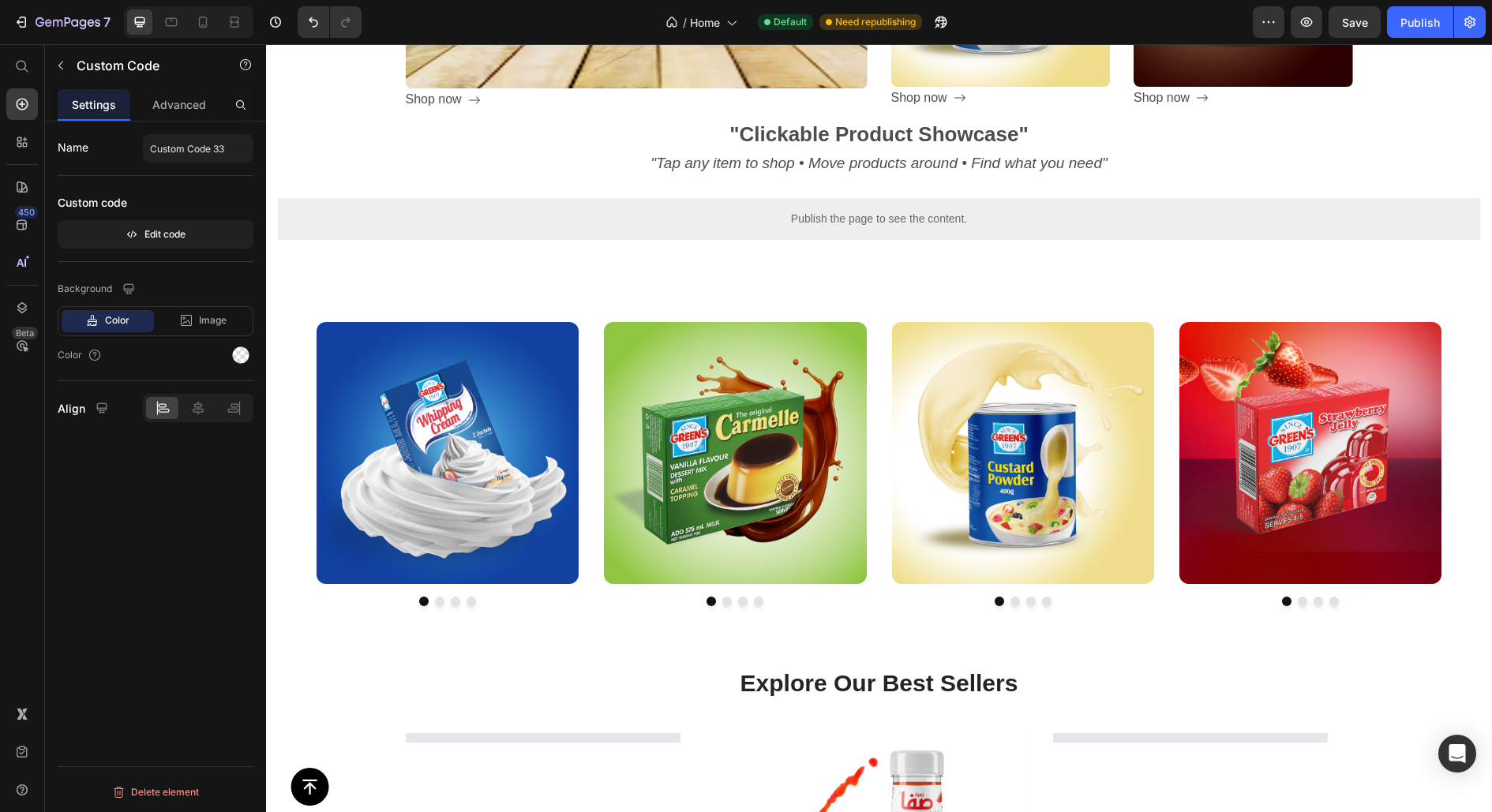 scroll, scrollTop: 912, scrollLeft: 0, axis: vertical 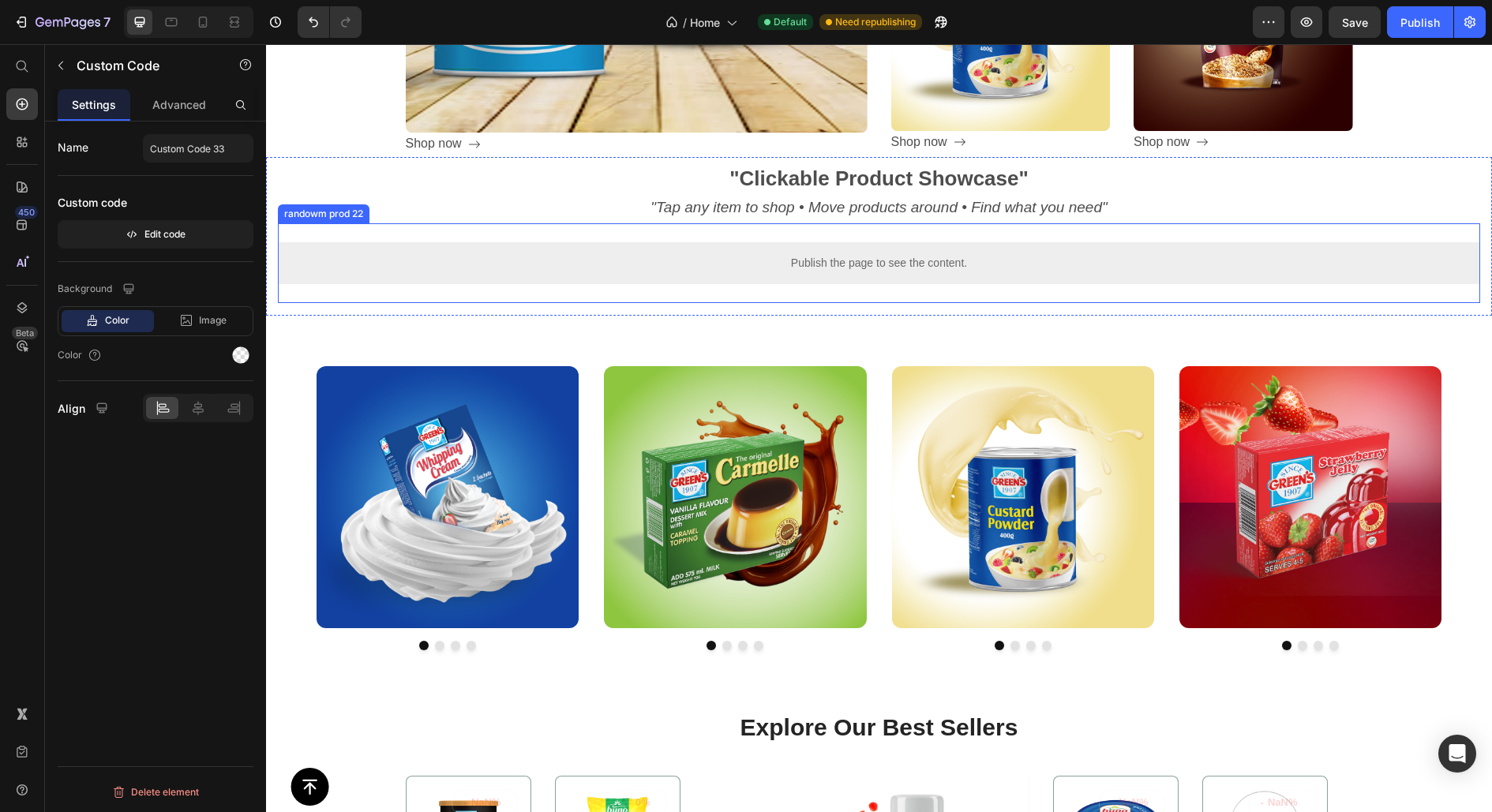 click on "Publish the page to see the content." at bounding box center [879, 263] 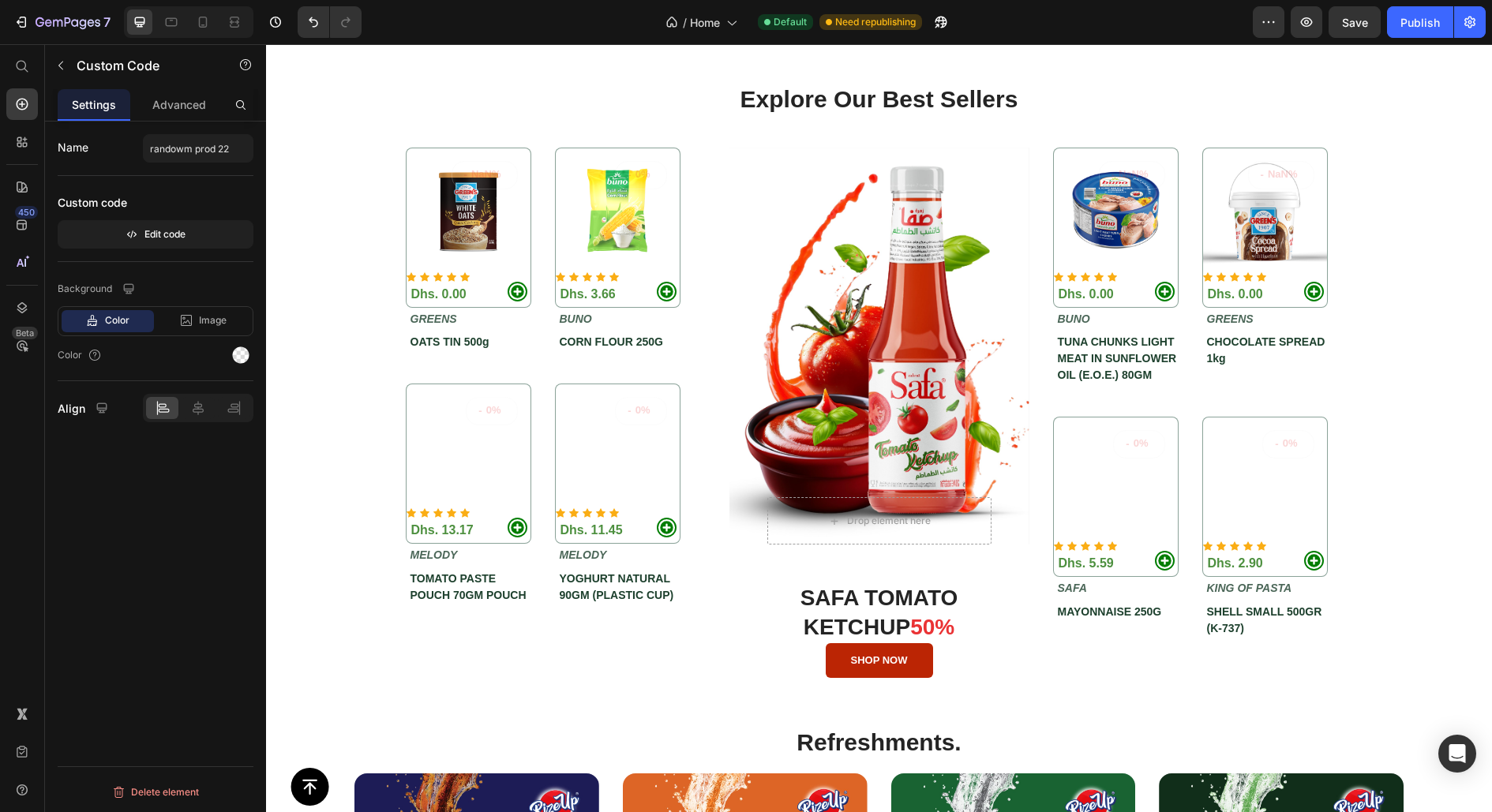 scroll, scrollTop: 2591, scrollLeft: 0, axis: vertical 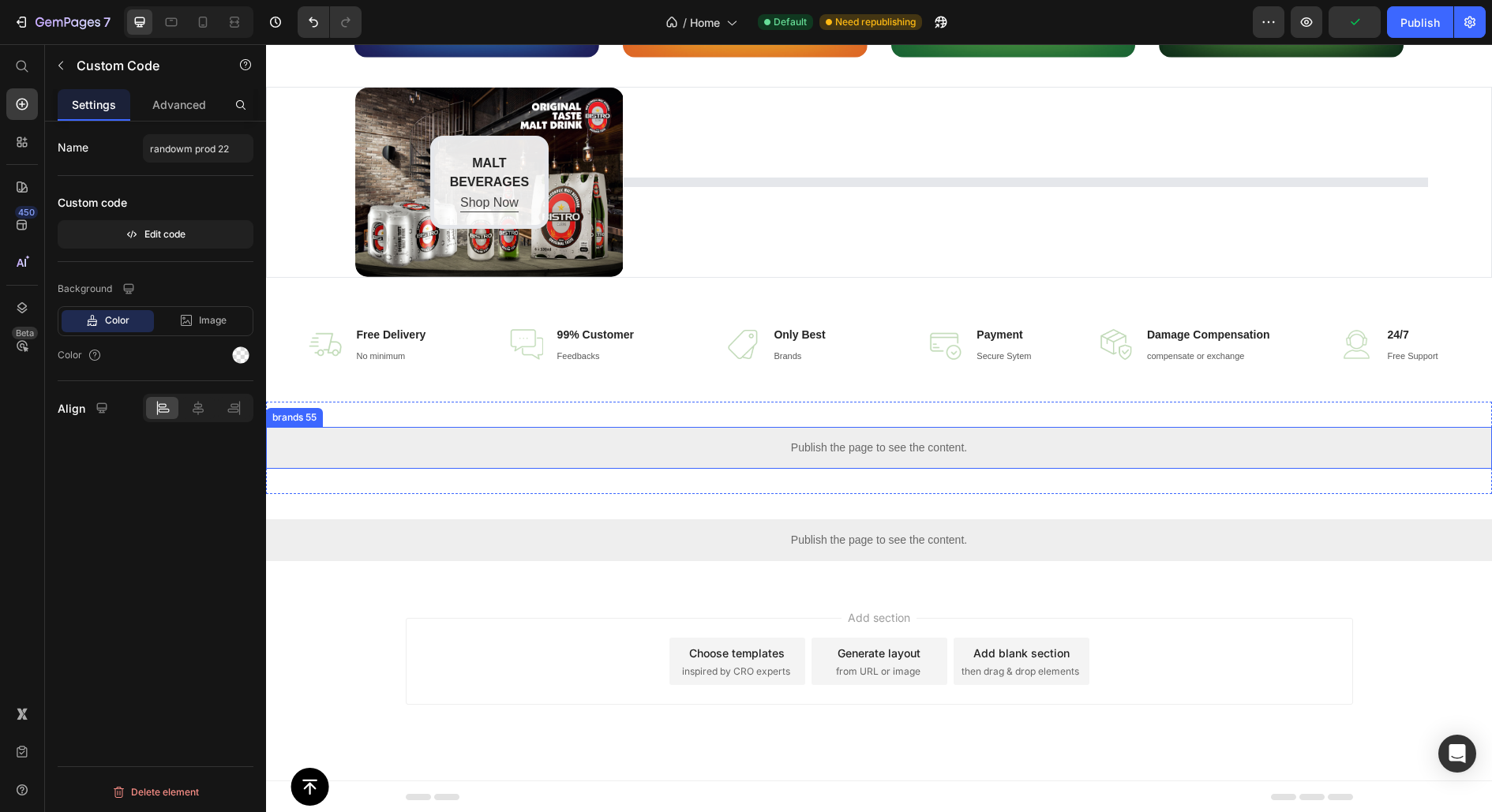 click on "Publish the page to see the content." at bounding box center [879, 447] 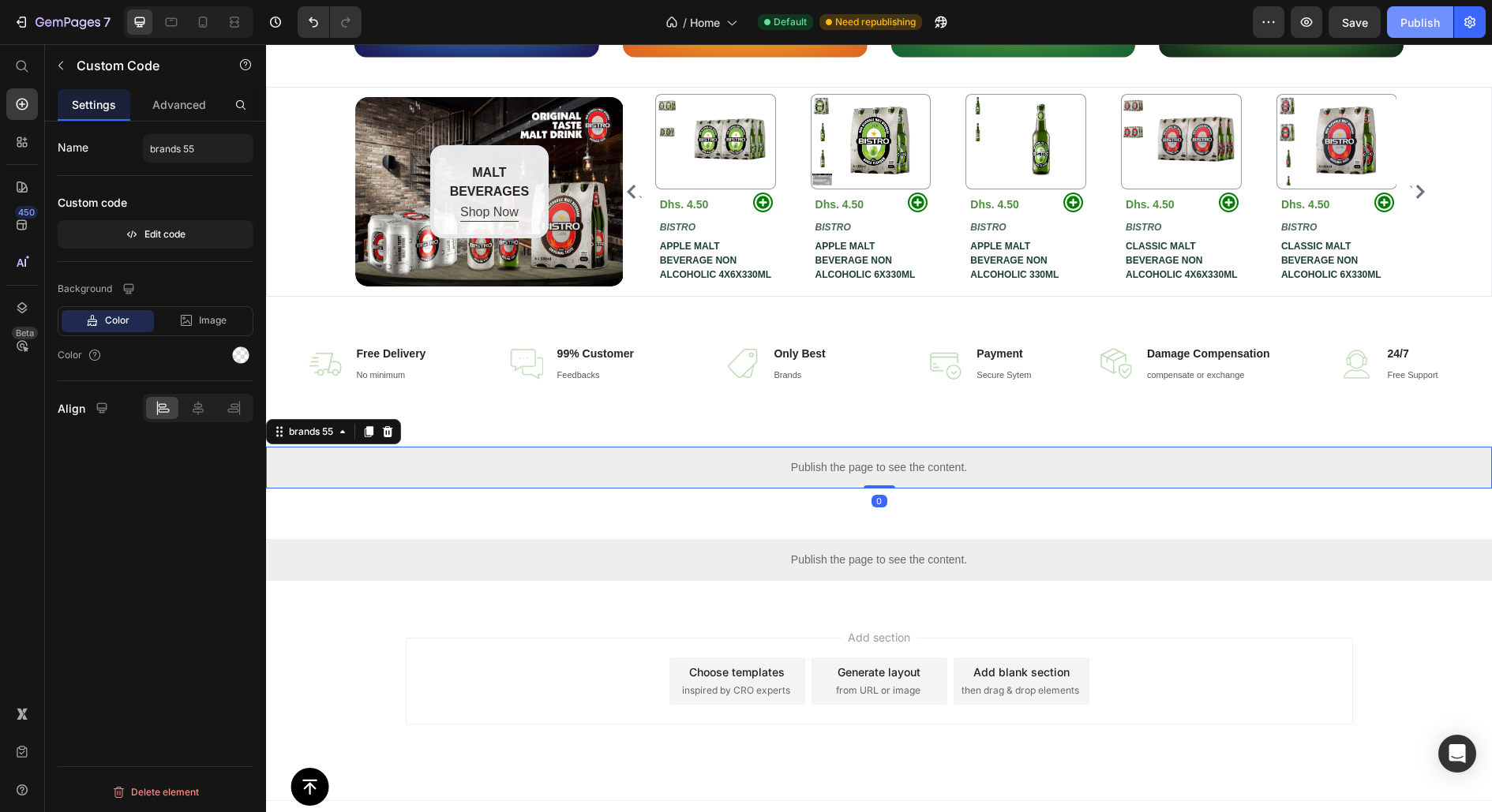 click on "Publish" at bounding box center (1420, 22) 